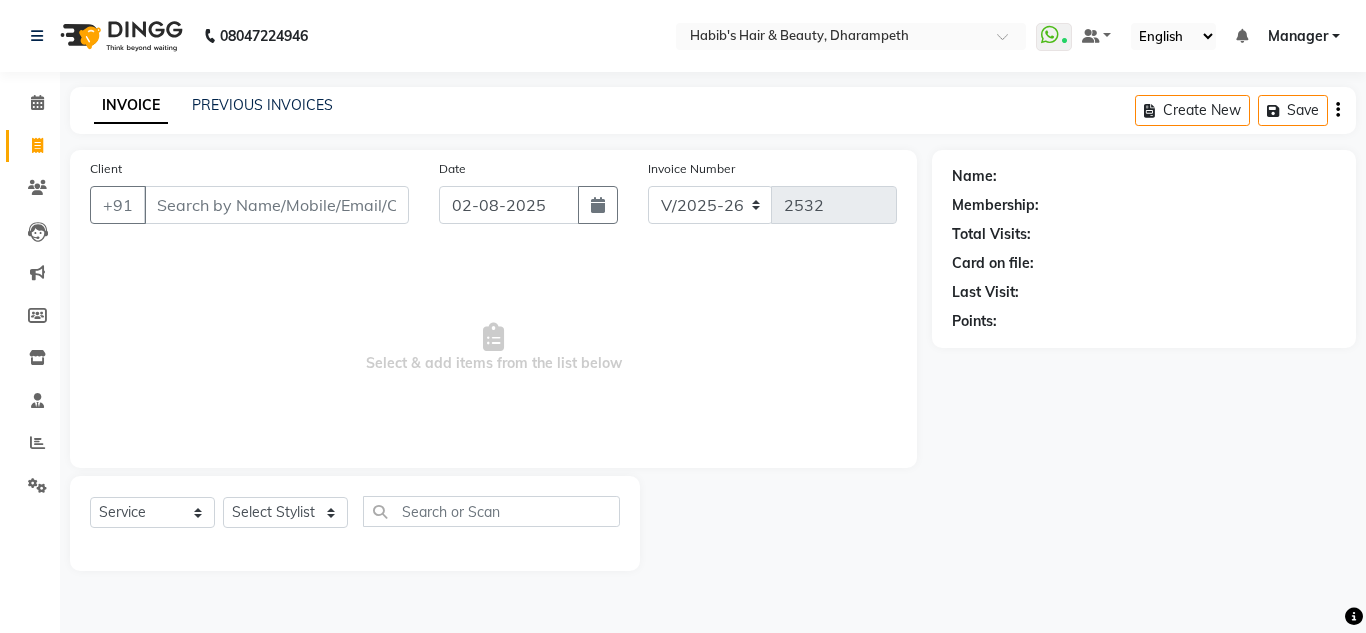 select on "4860" 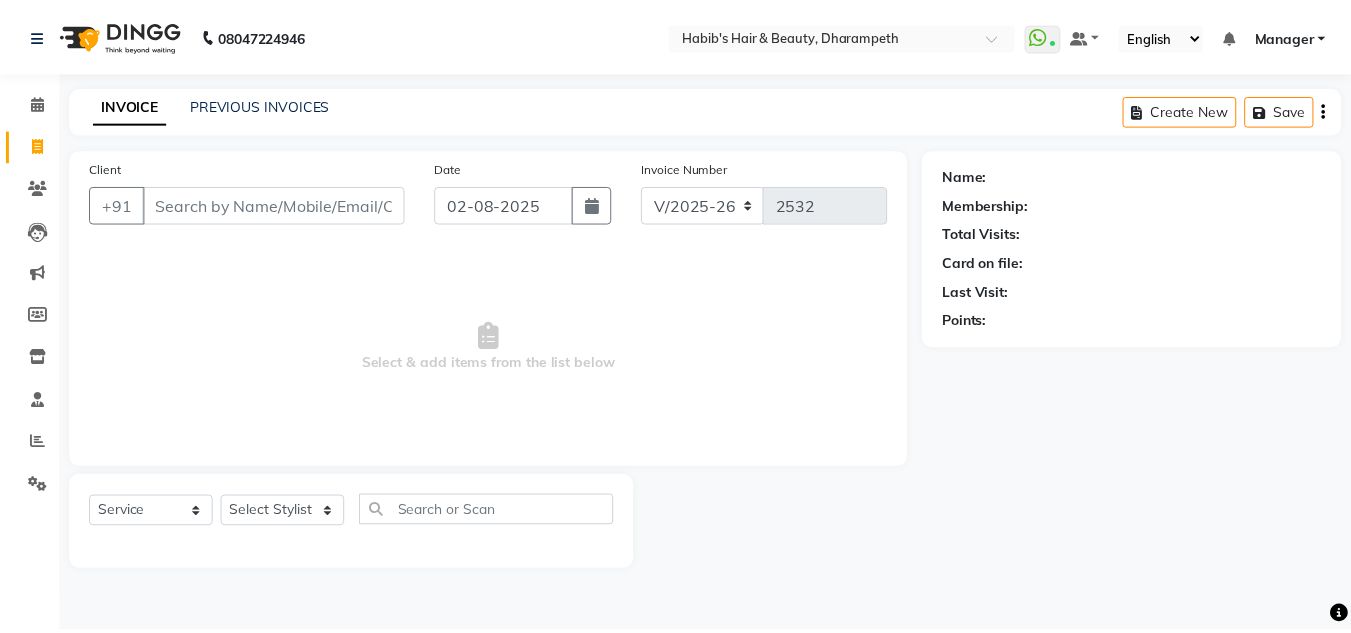 scroll, scrollTop: 0, scrollLeft: 0, axis: both 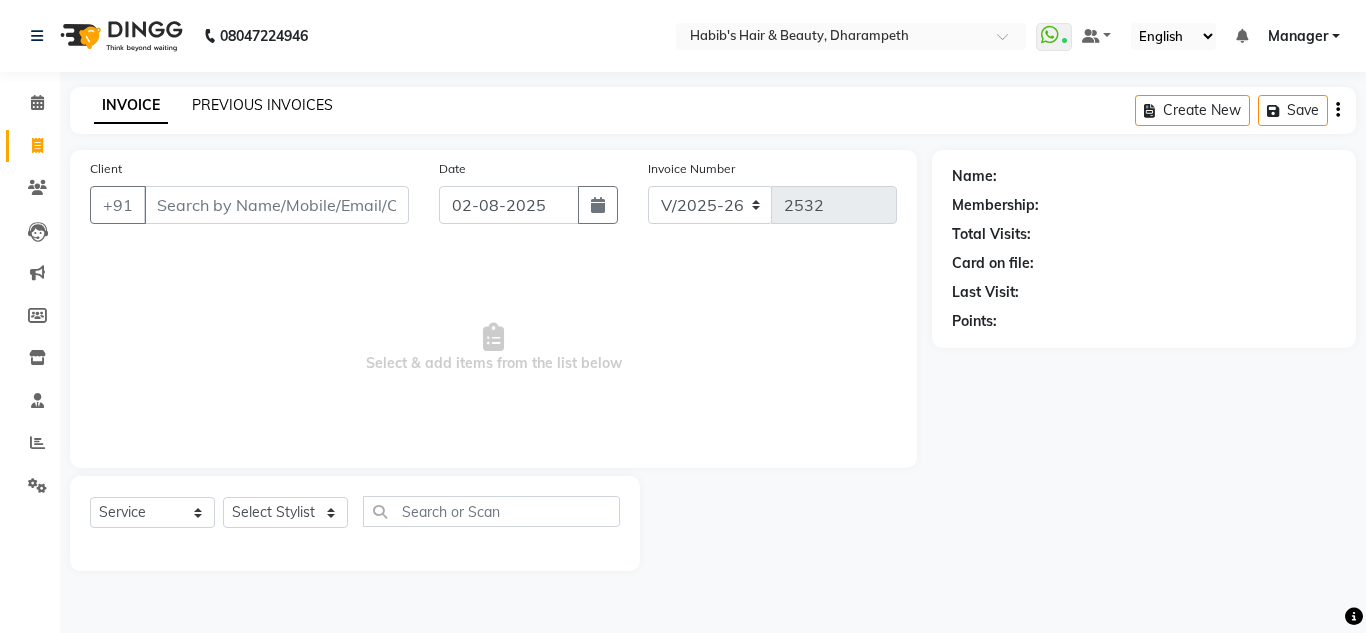 click on "PREVIOUS INVOICES" 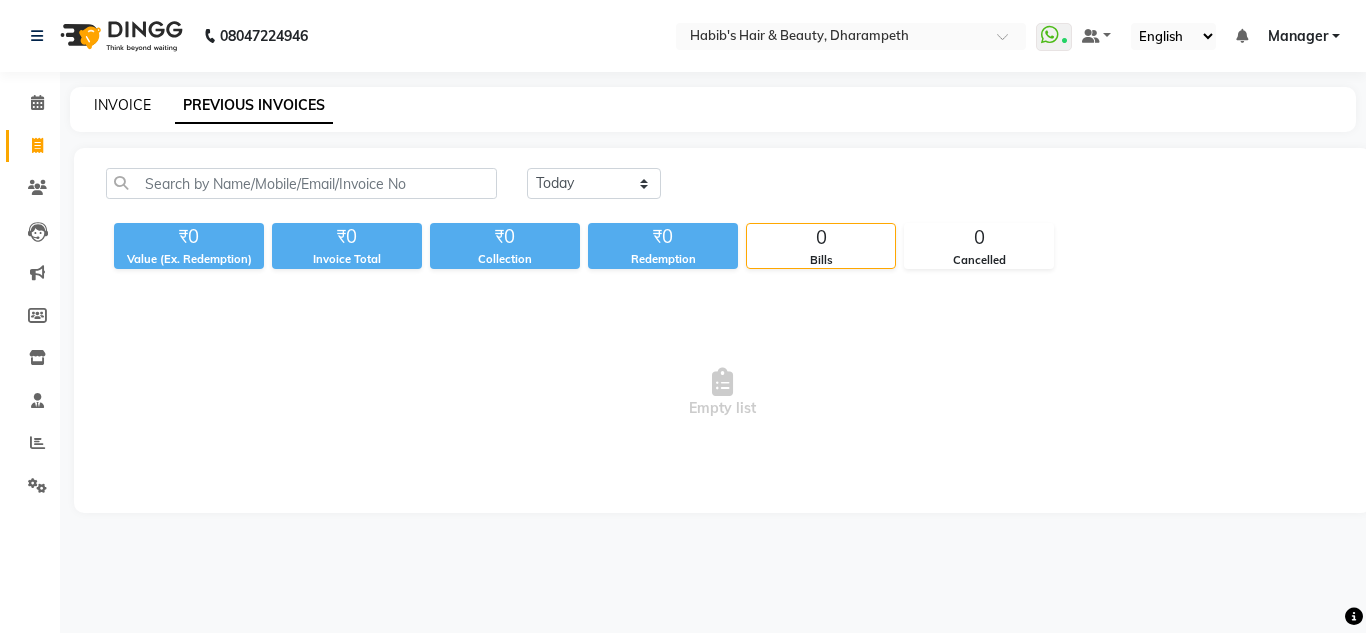 click on "INVOICE" 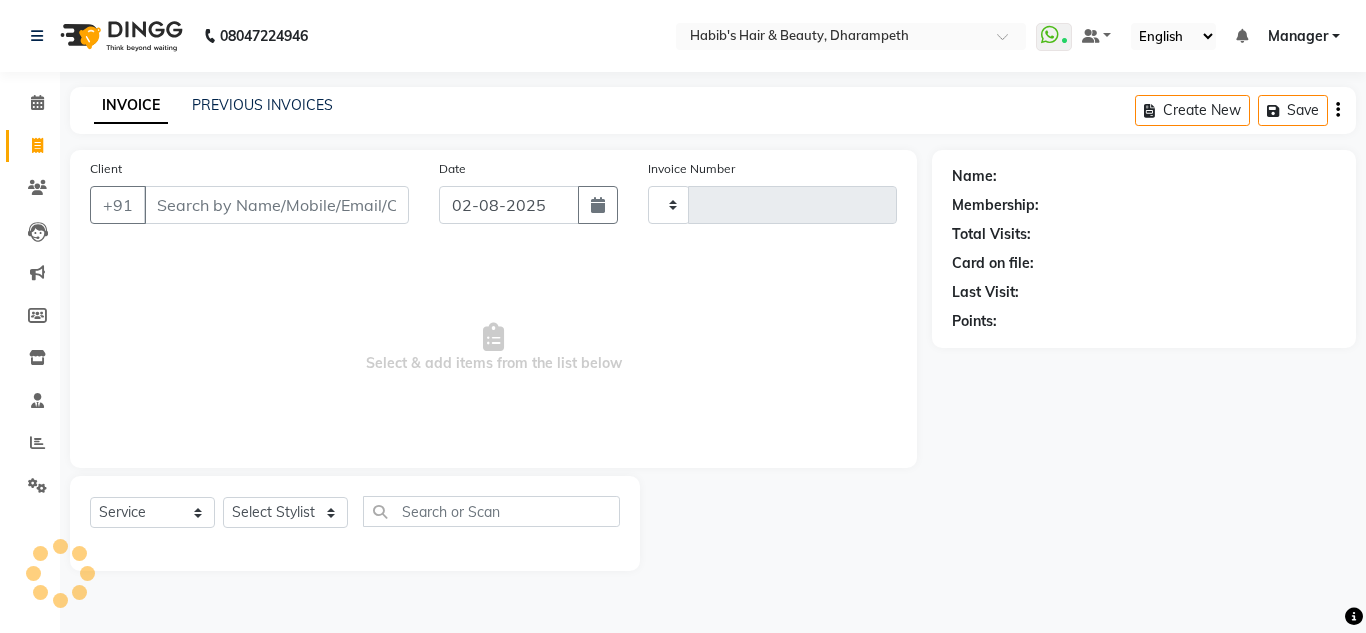 type on "2532" 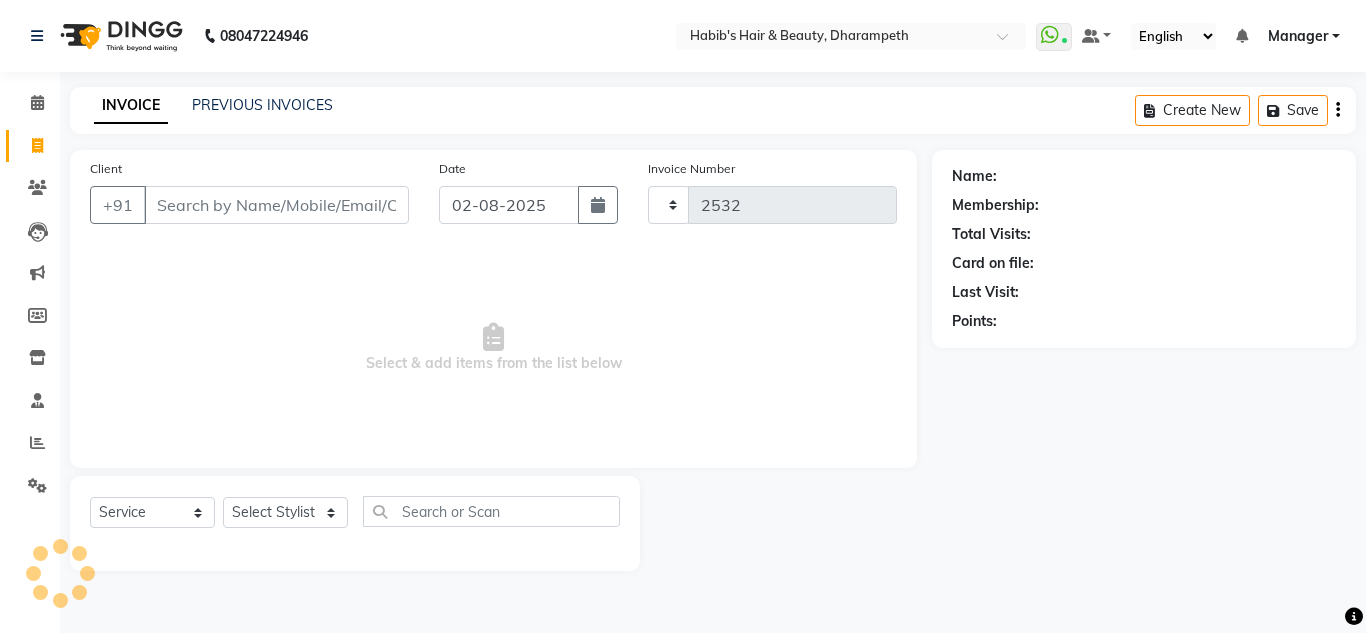 select on "4860" 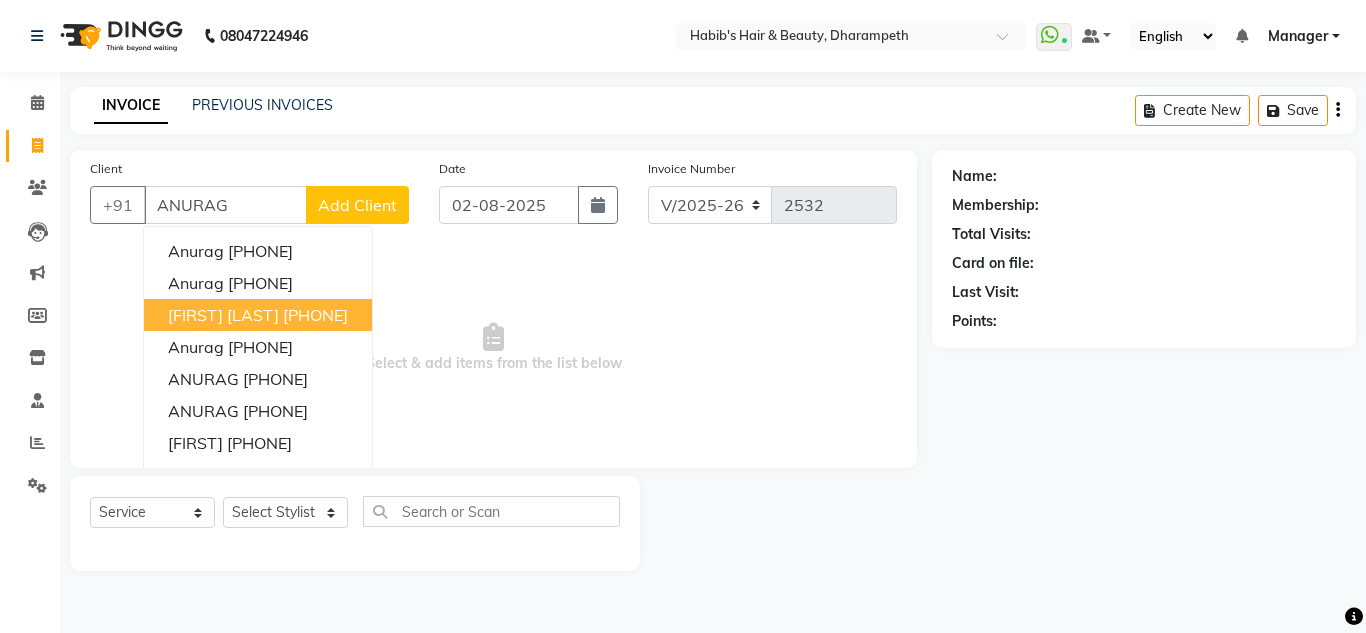click on "[FIRST] [LAST] [PHONE]" at bounding box center [258, 315] 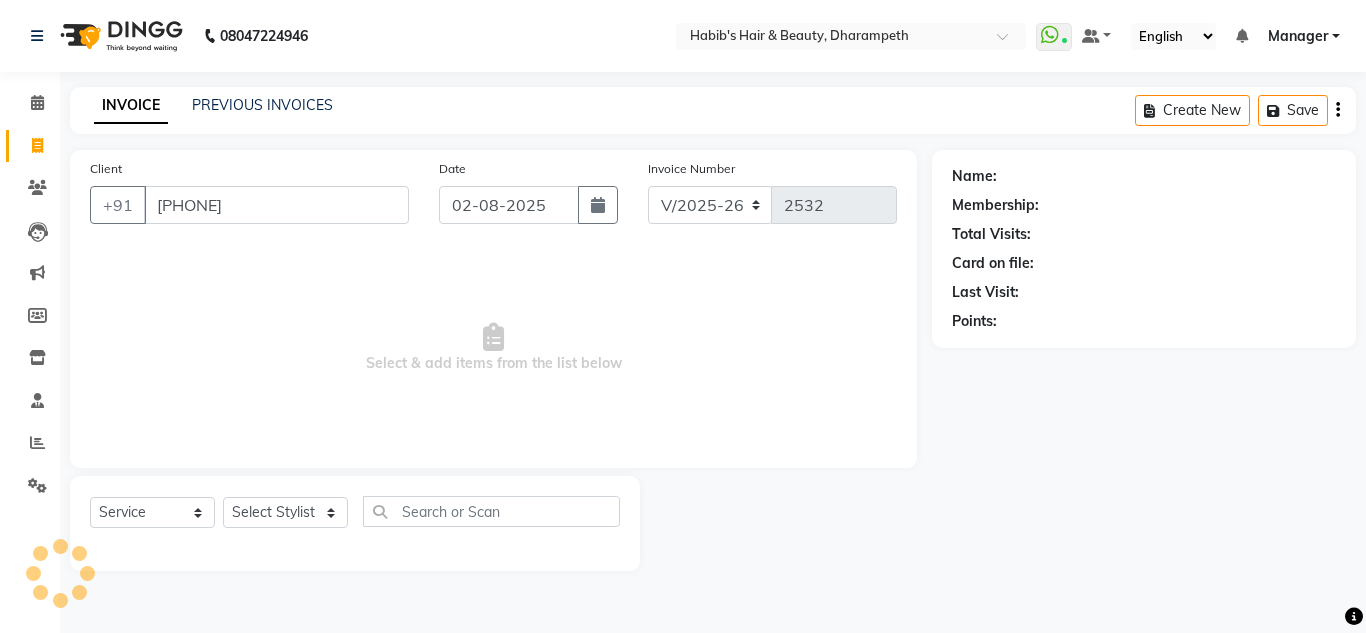 type on "[PHONE]" 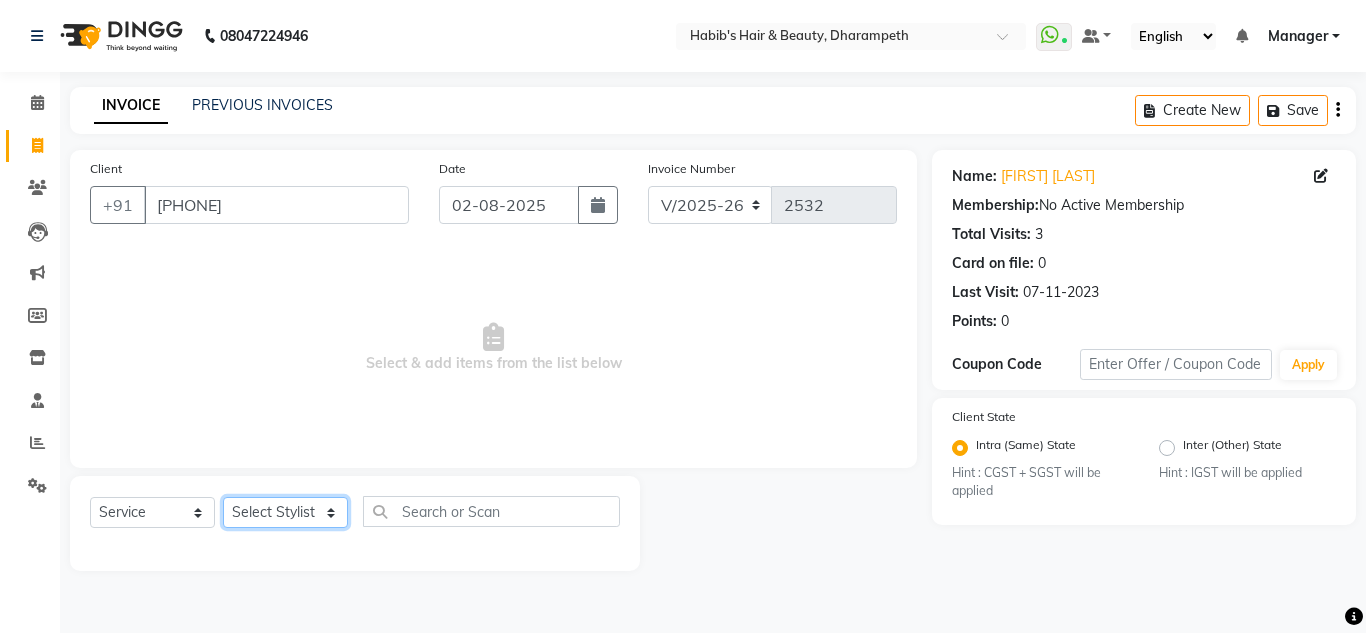 click on "Select Stylist Anuj W Ayush Himanshu P Javed Manager Pooja Pratham C Sakshi S Saniya S Shilpa P Vedant N" 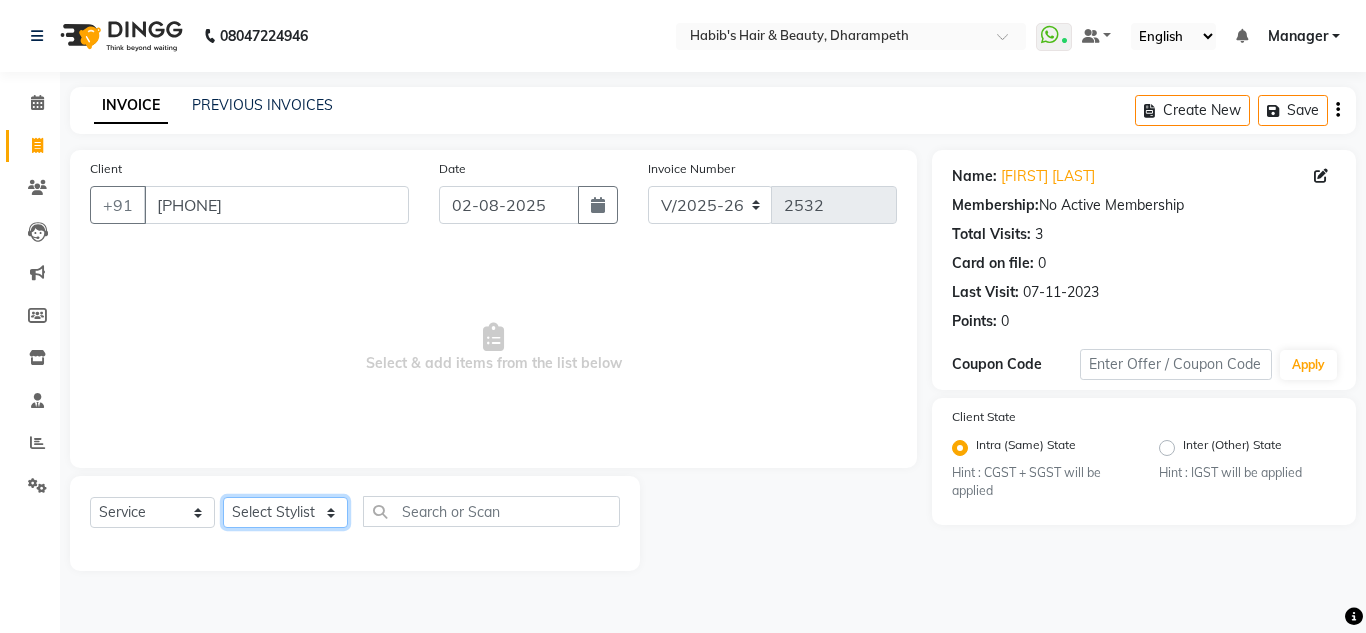 select on "63038" 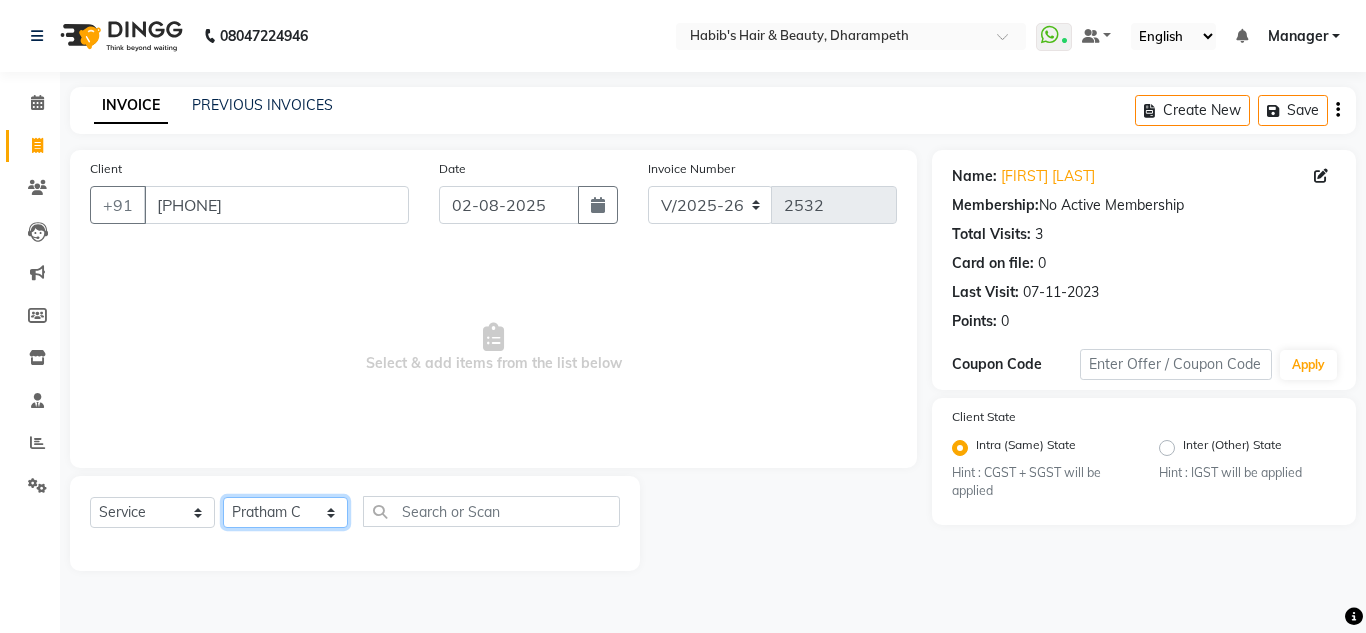 click on "Select Stylist Anuj W Ayush Himanshu P Javed Manager Pooja Pratham C Sakshi S Saniya S Shilpa P Vedant N" 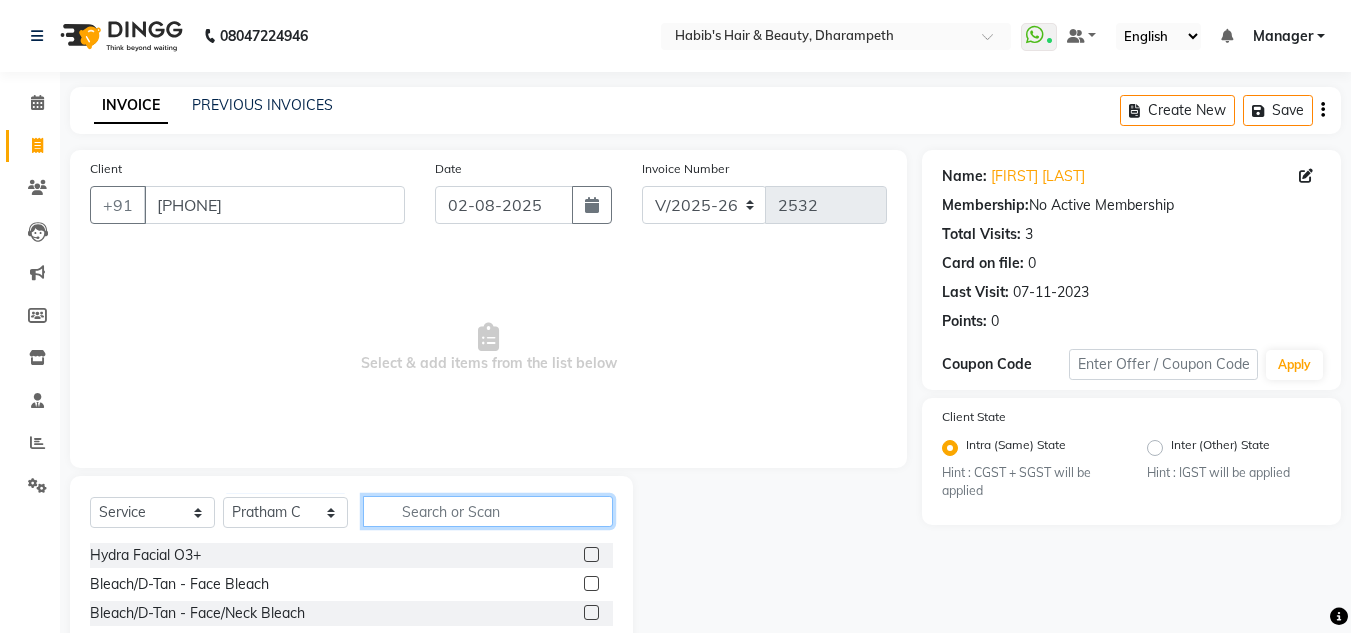 click 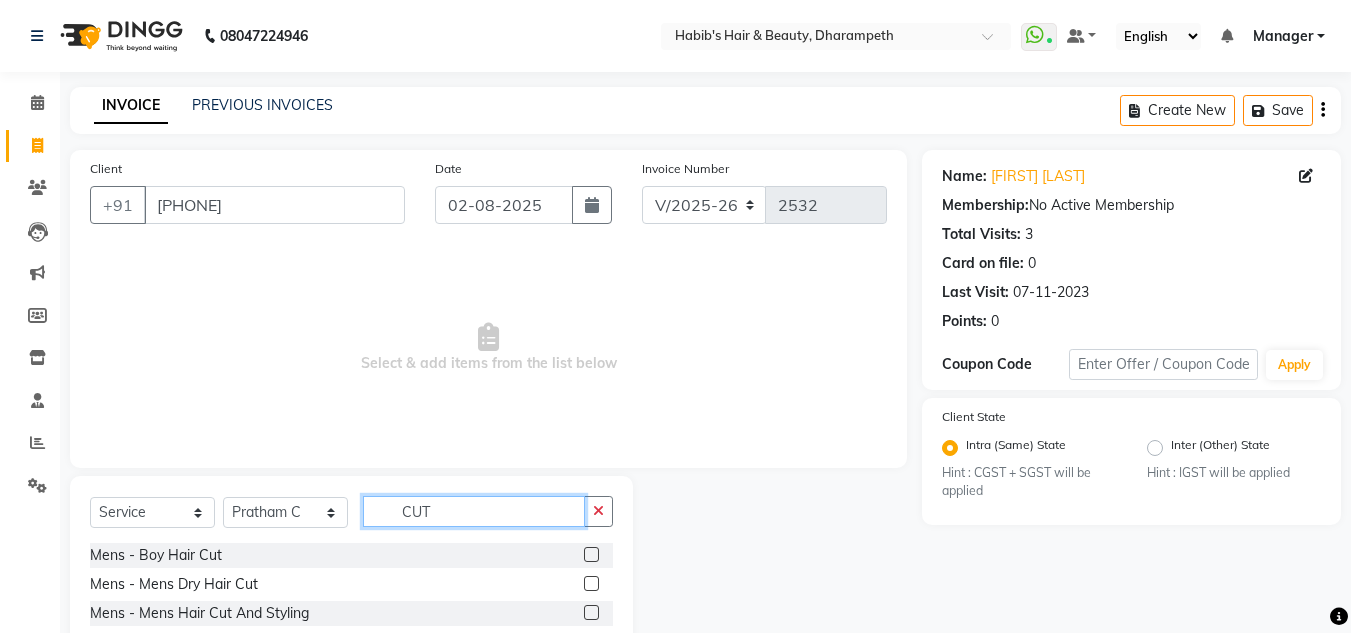 type on "CUT" 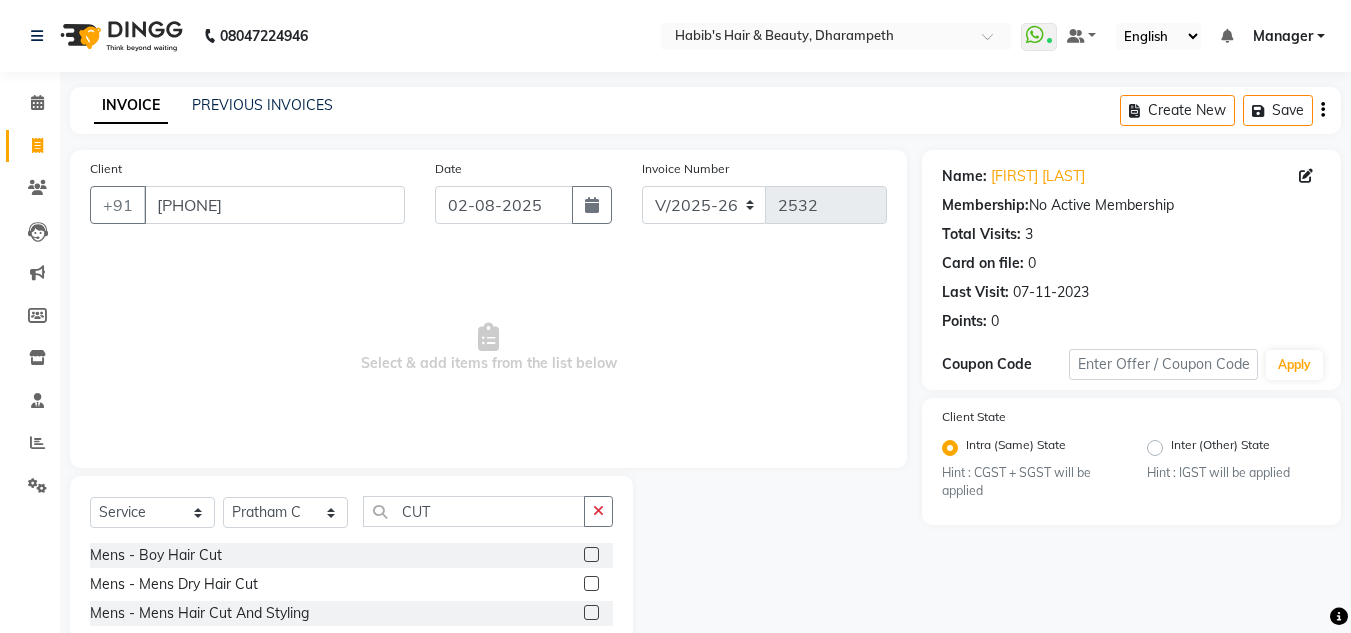 click 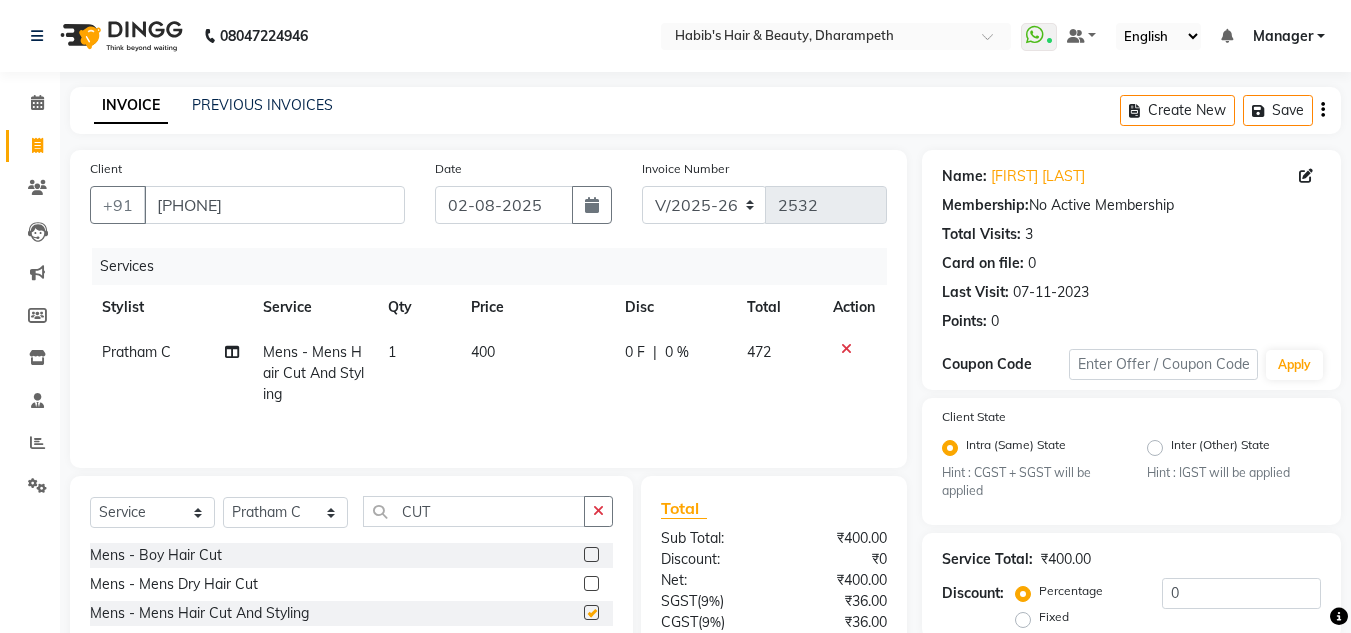 checkbox on "false" 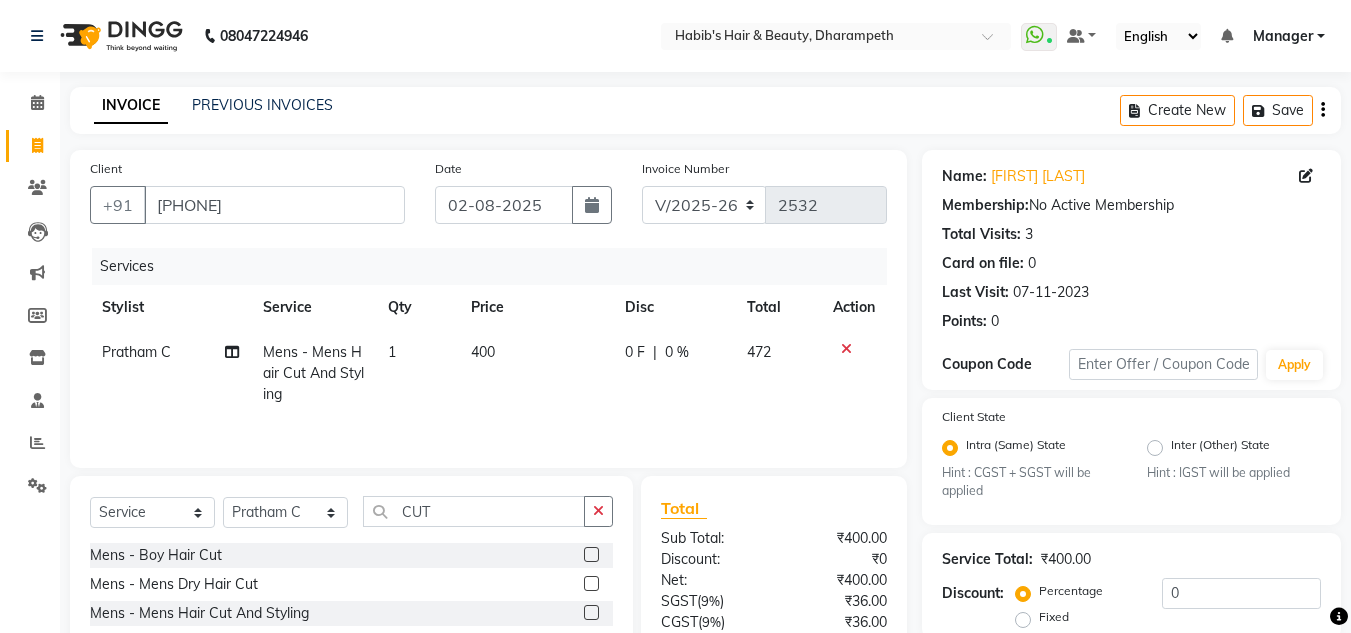 click on "400" 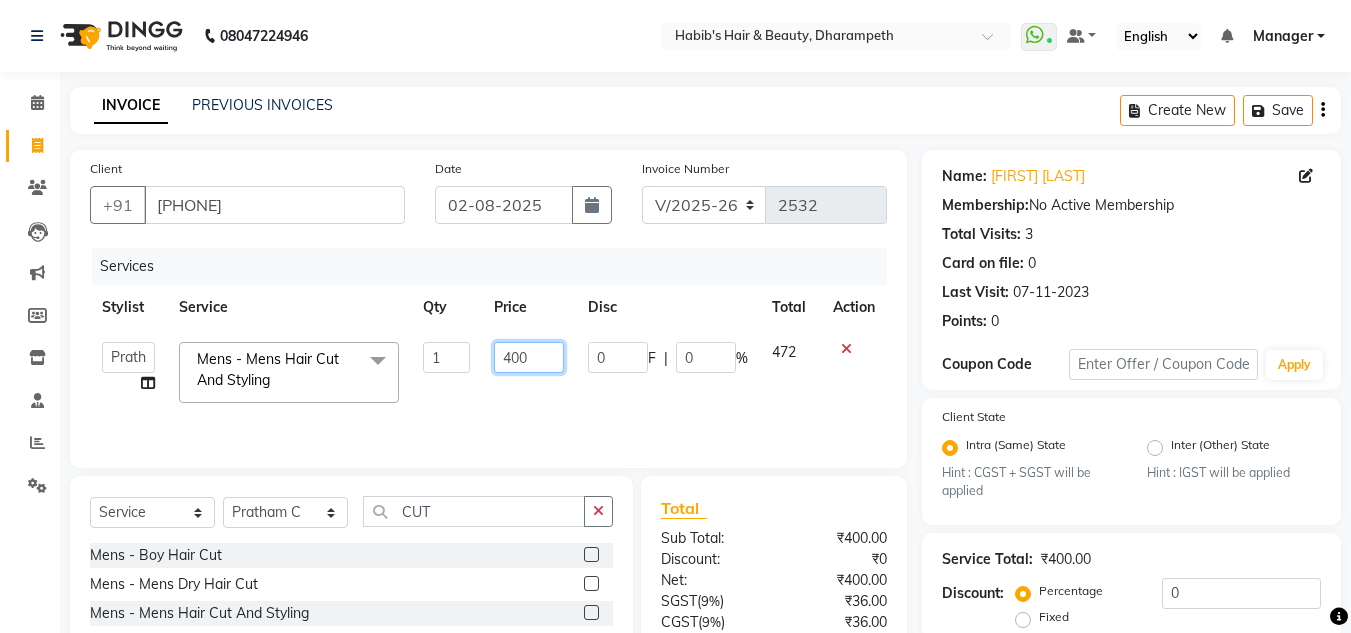 click on "400" 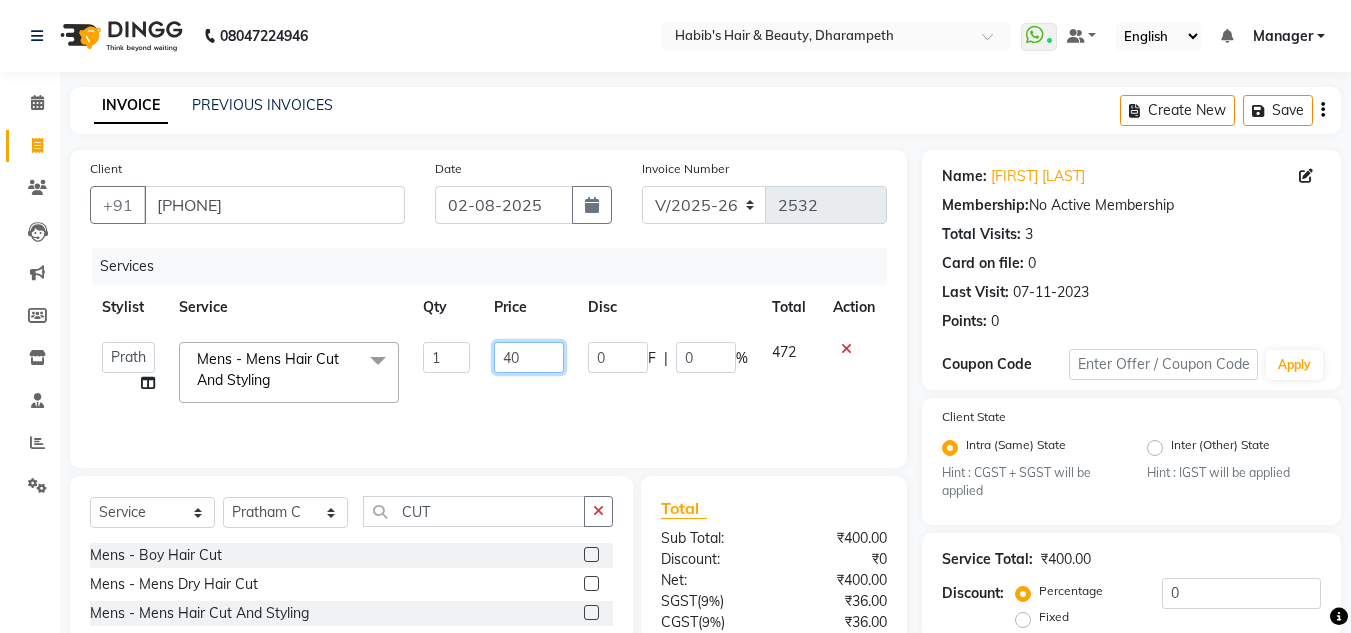 type on "4" 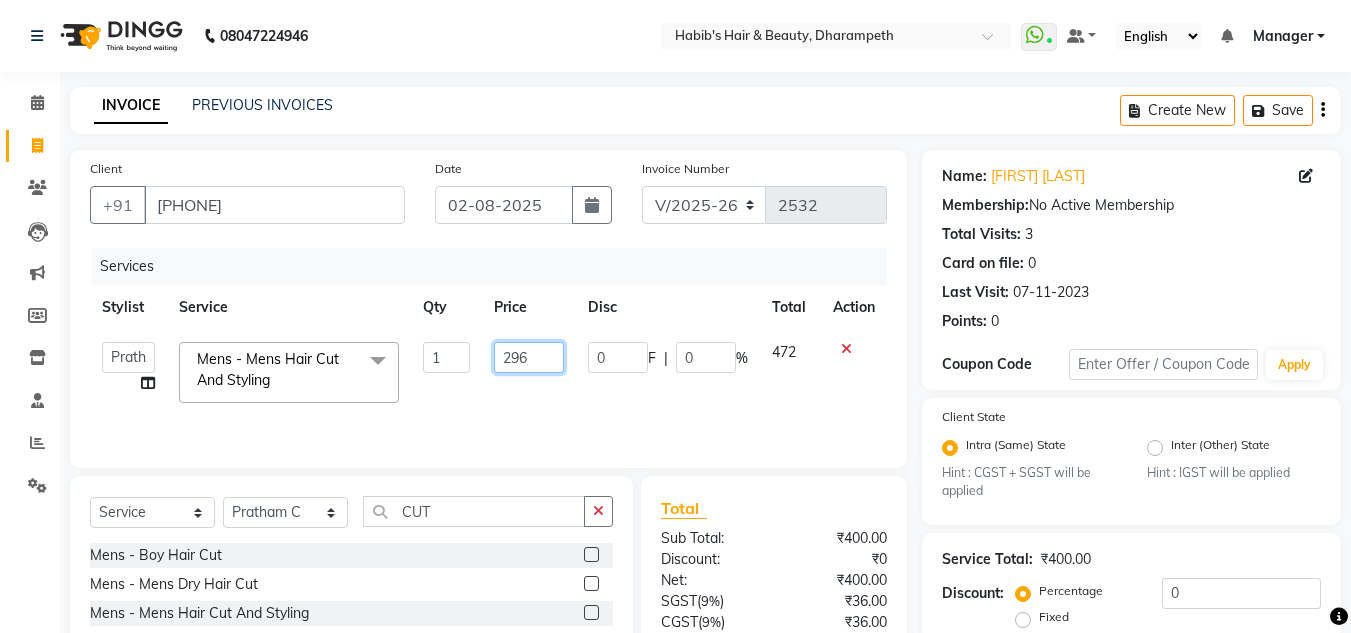 type on "296.6" 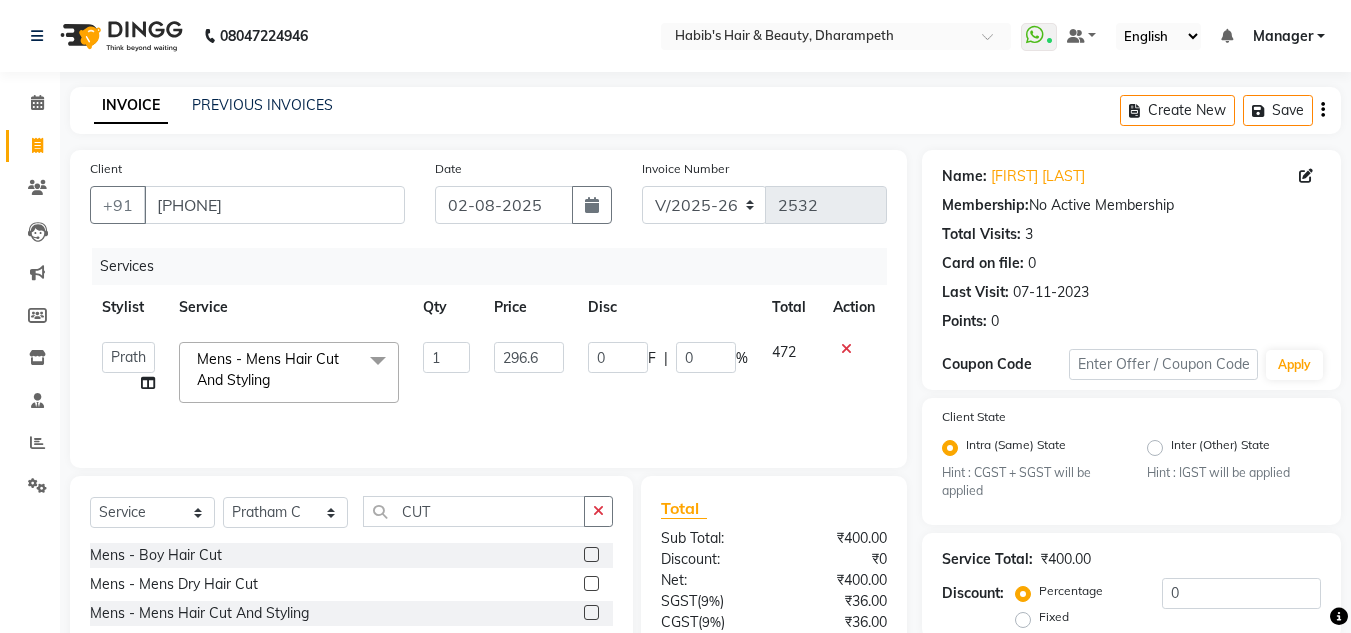 click on "472" 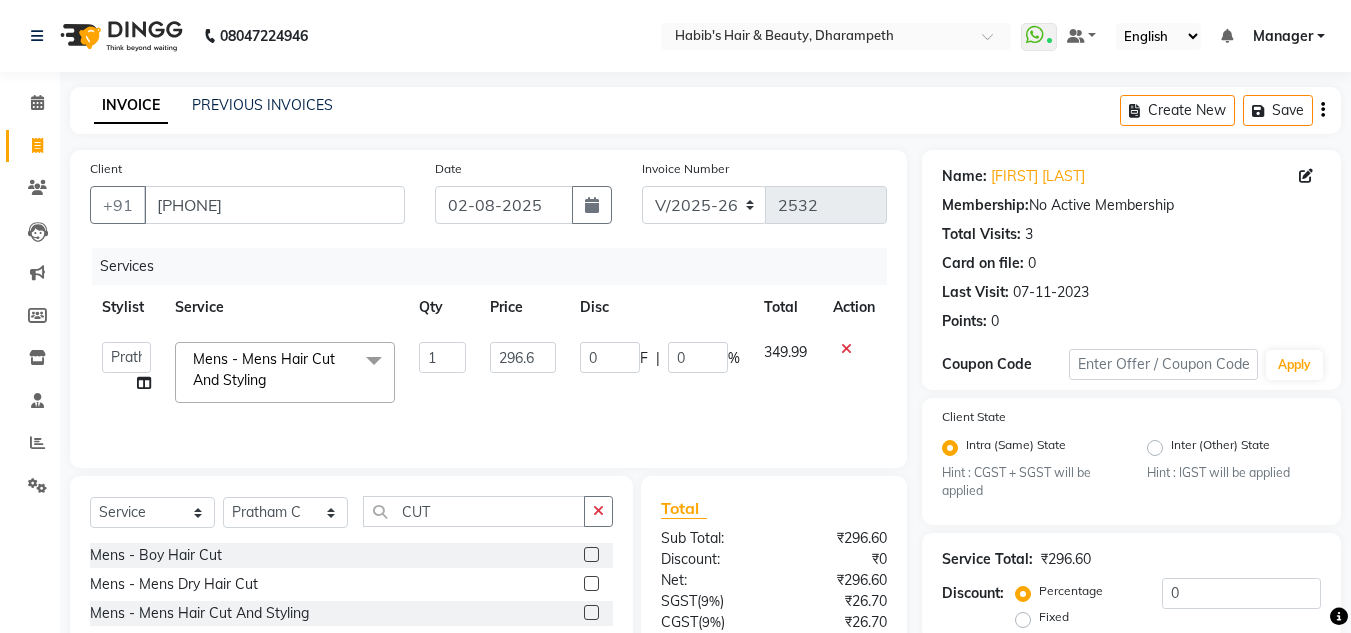 scroll, scrollTop: 188, scrollLeft: 0, axis: vertical 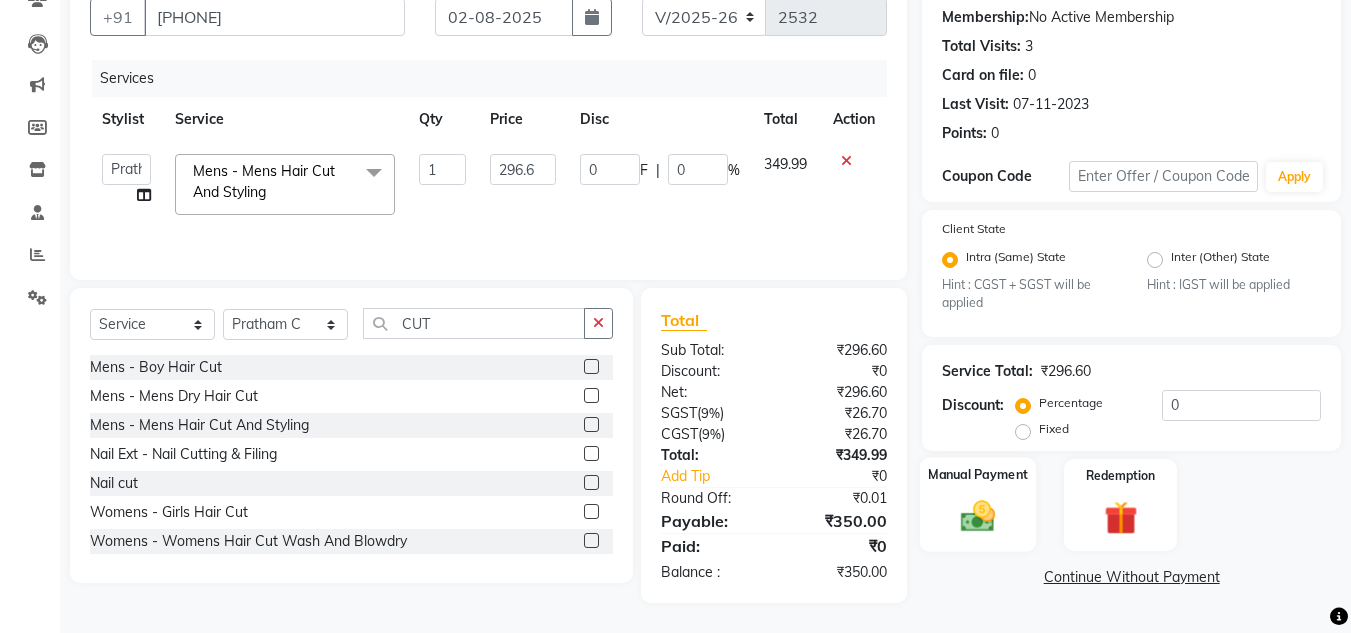 click 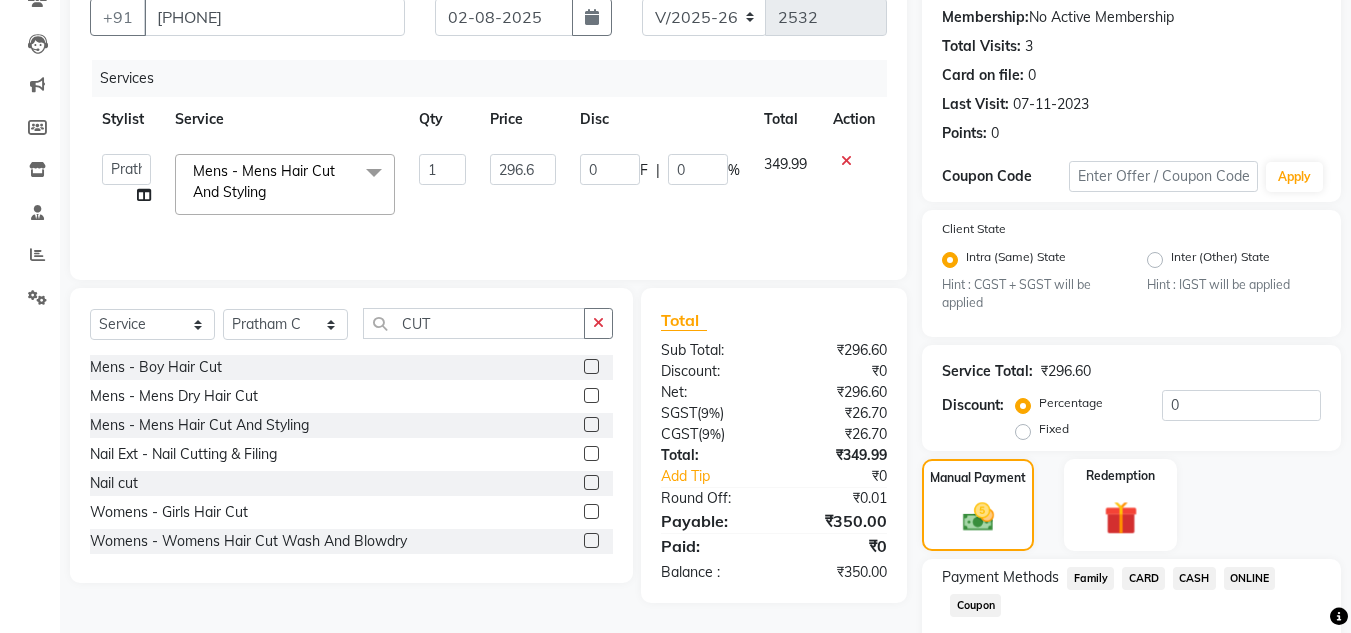 click on "CASH" 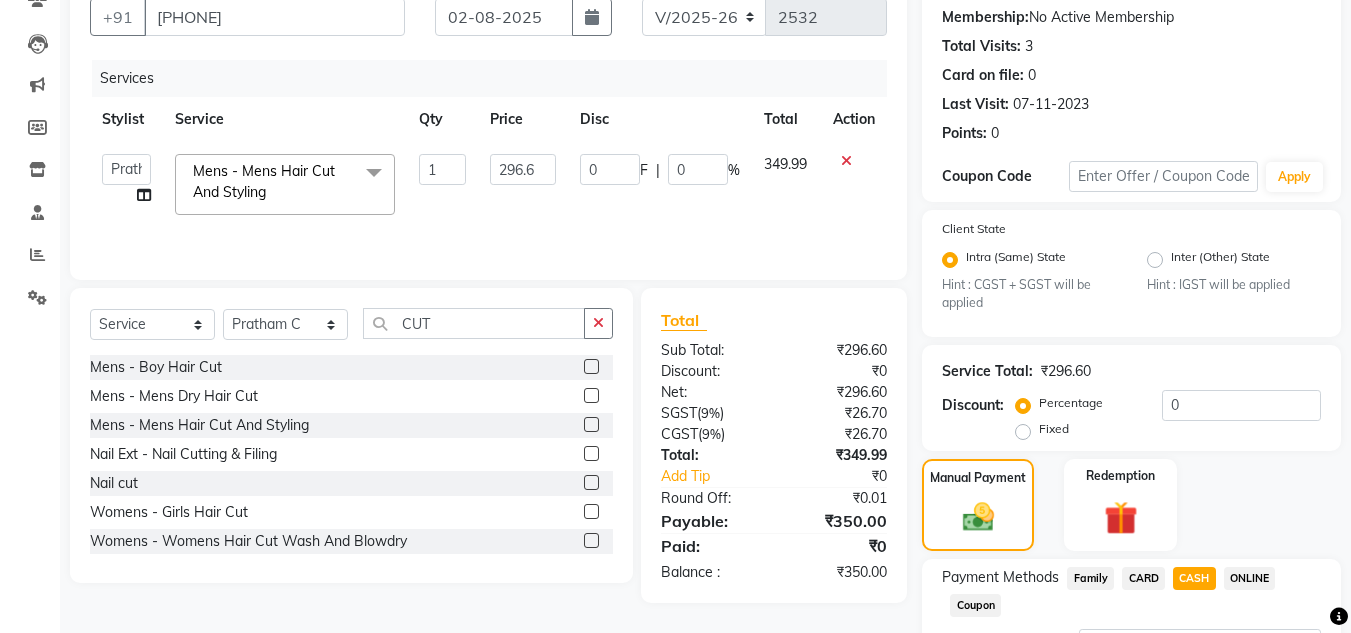 scroll, scrollTop: 361, scrollLeft: 0, axis: vertical 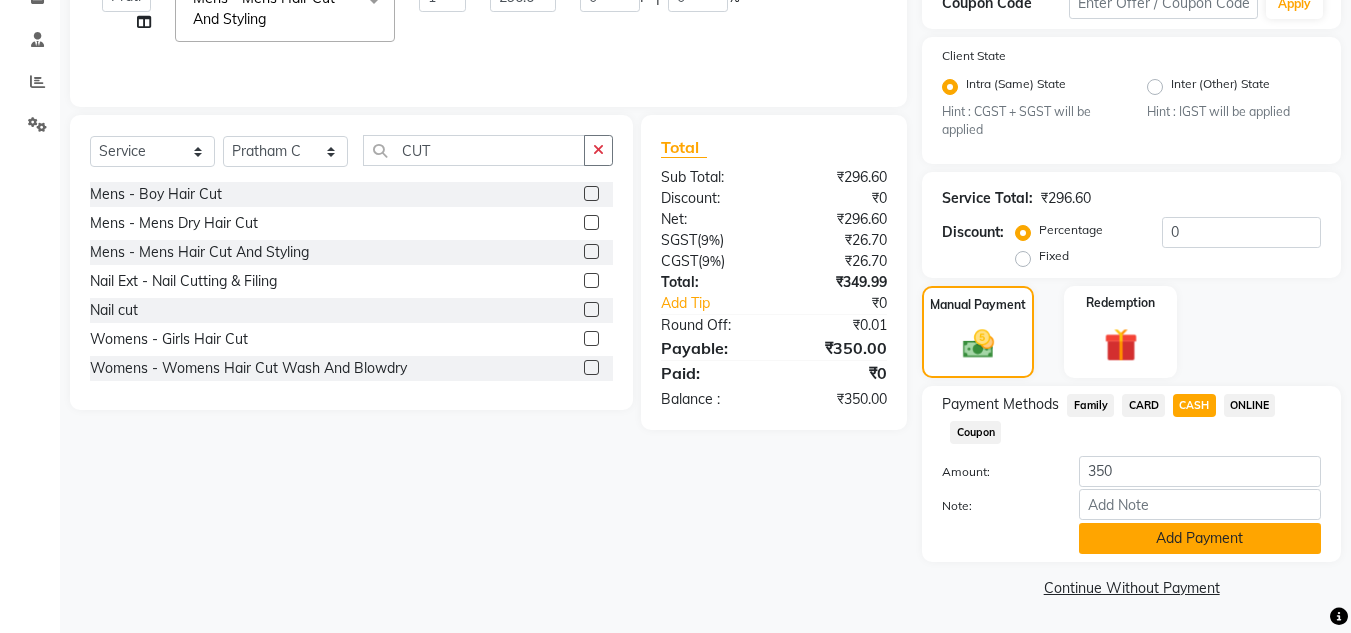 click on "Add Payment" 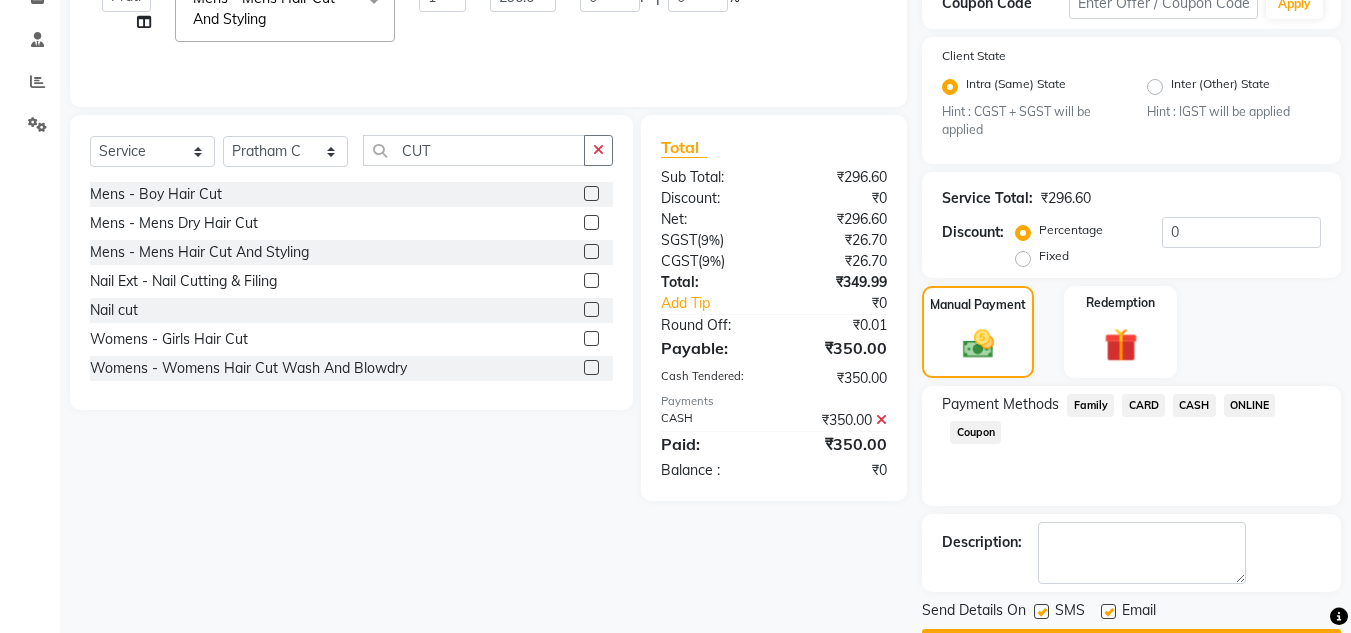 scroll, scrollTop: 418, scrollLeft: 0, axis: vertical 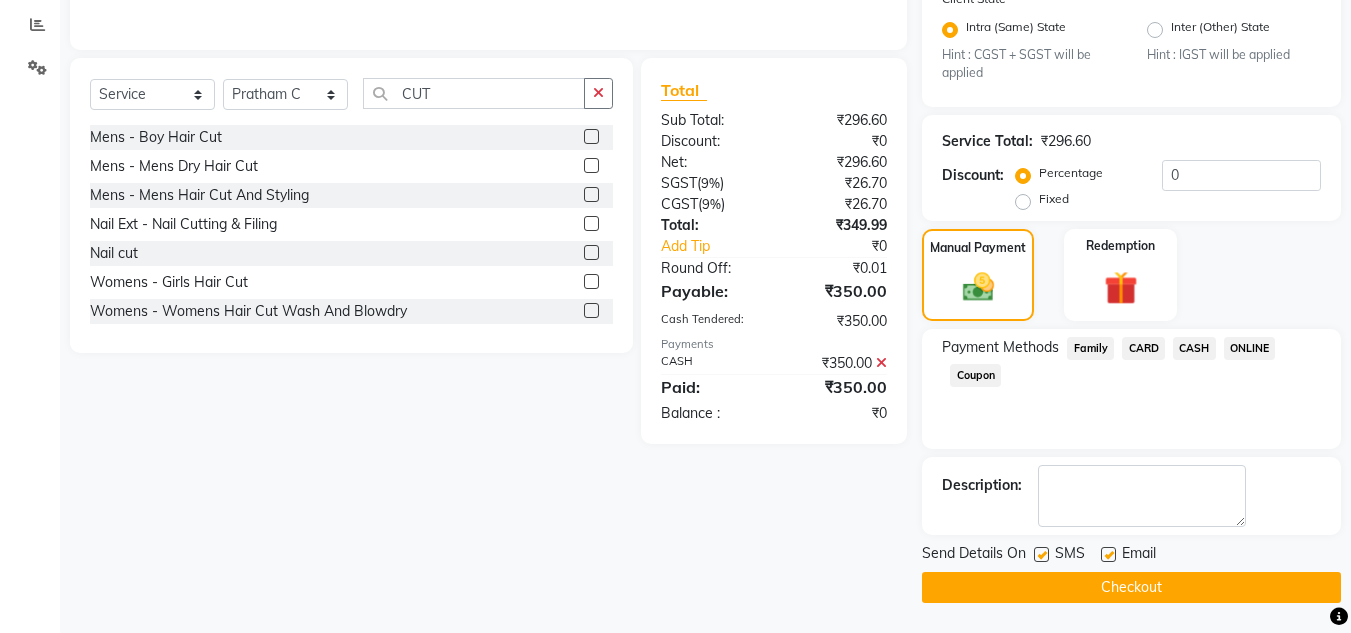 click on "Checkout" 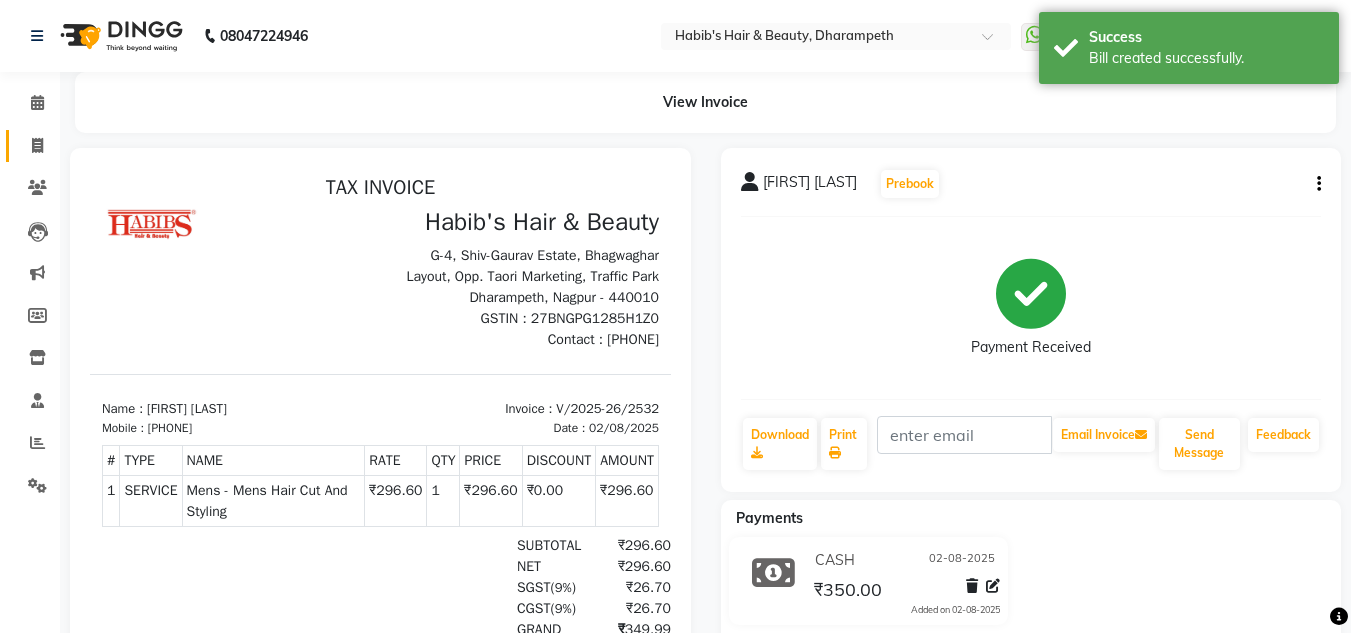 scroll, scrollTop: 0, scrollLeft: 0, axis: both 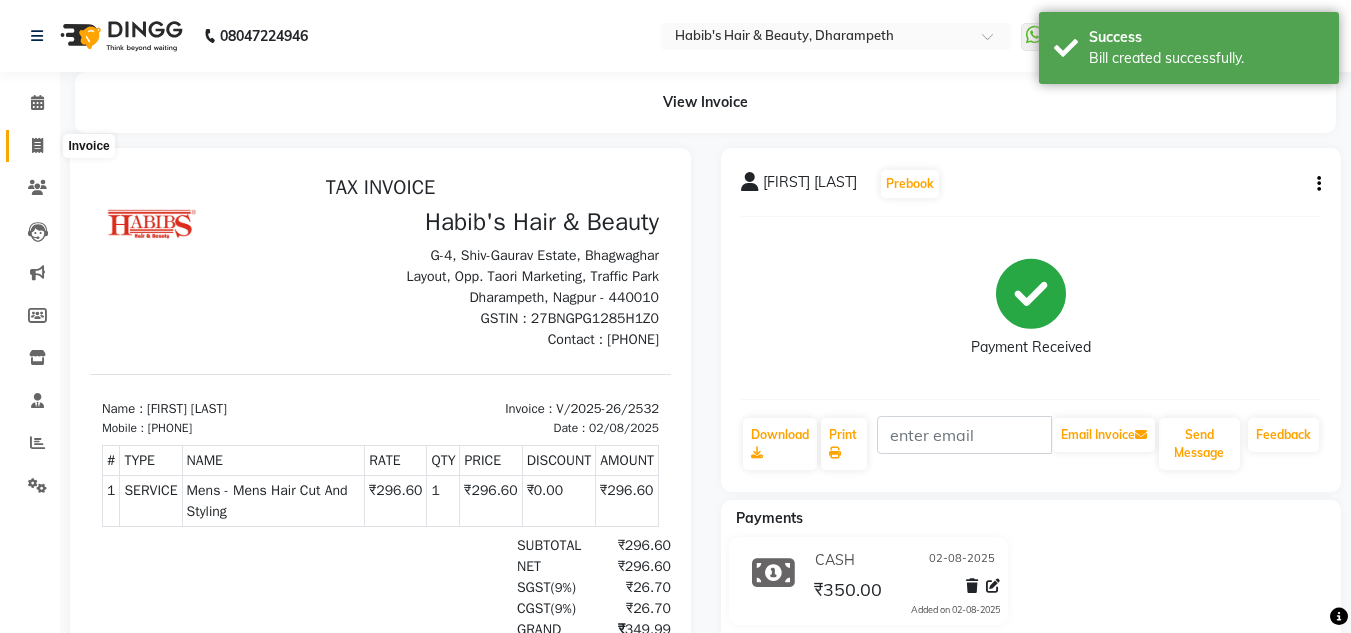 click 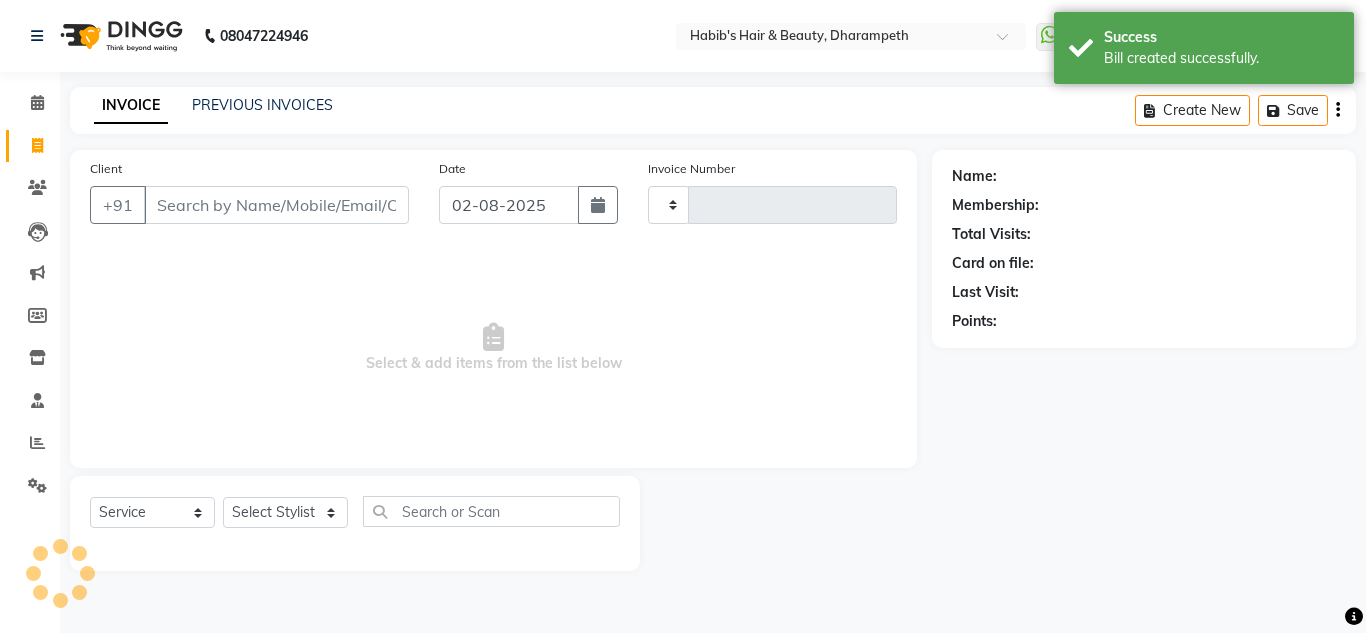 type on "2533" 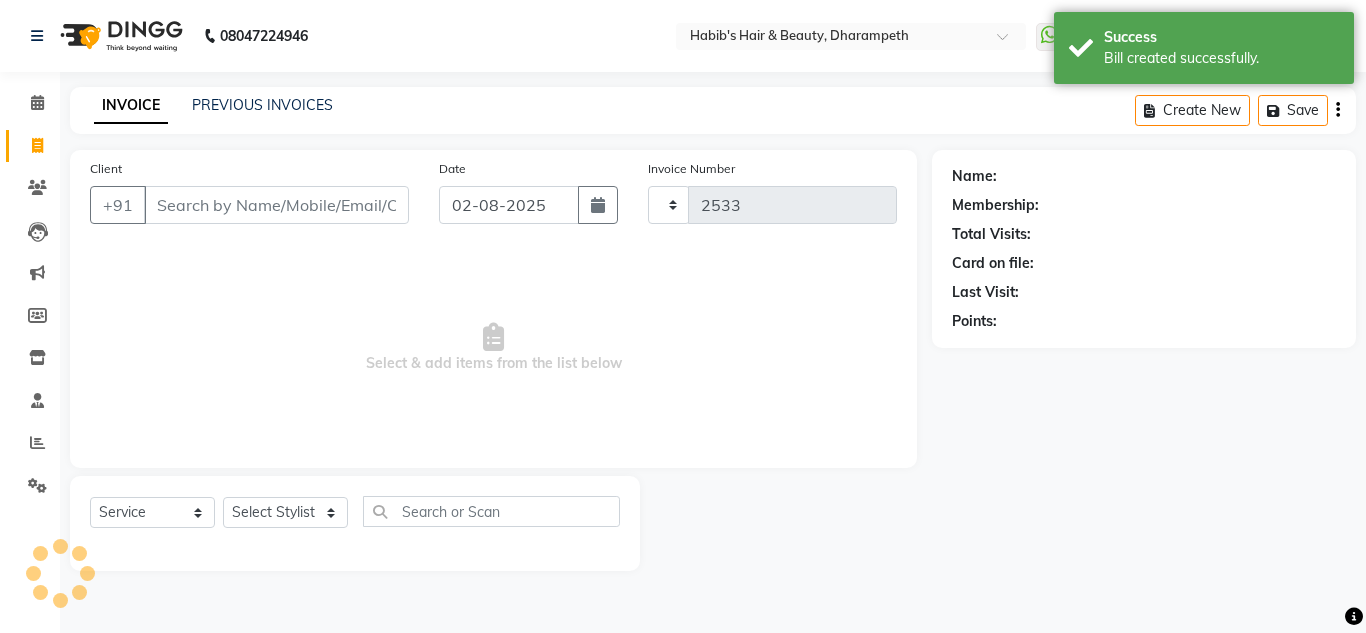 select on "4860" 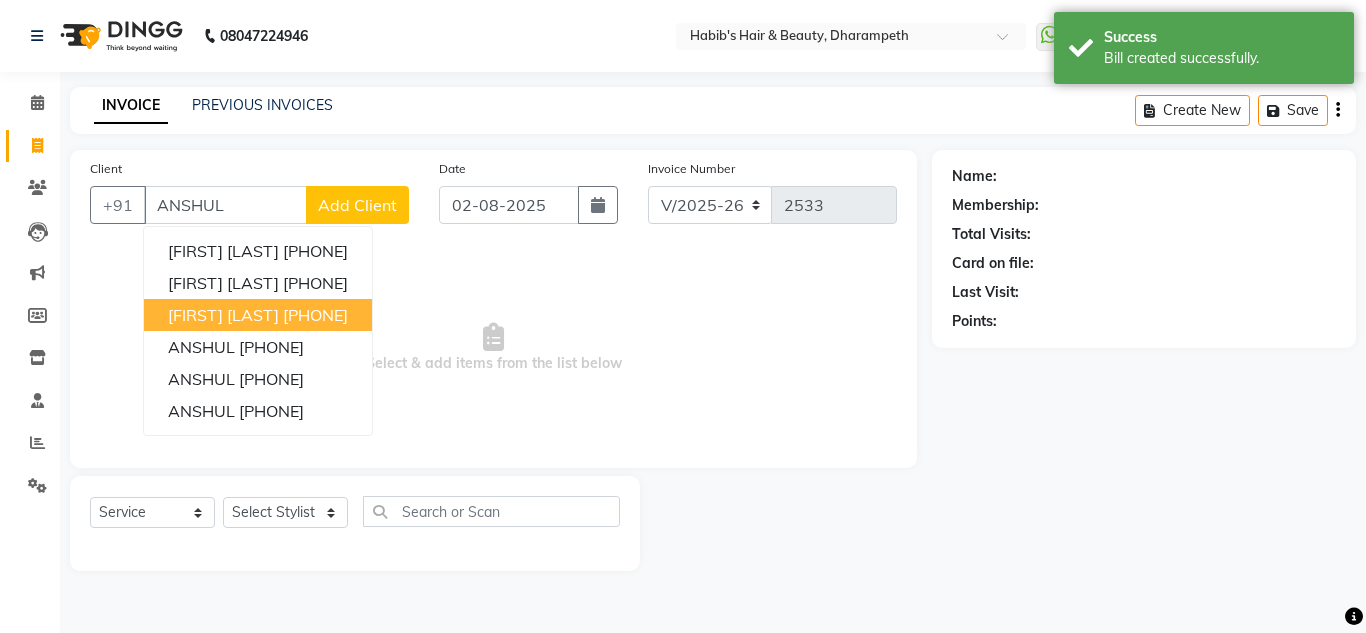 click on "[FIRST] [LAST]" at bounding box center [223, 315] 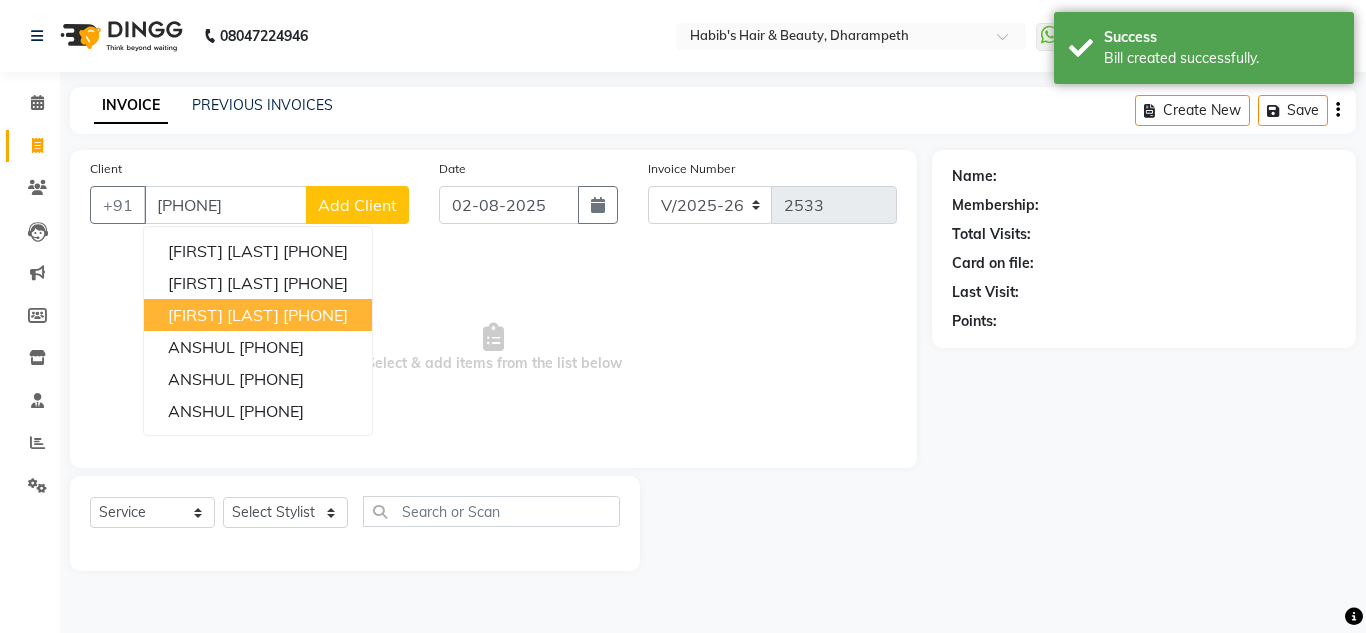 type on "[PHONE]" 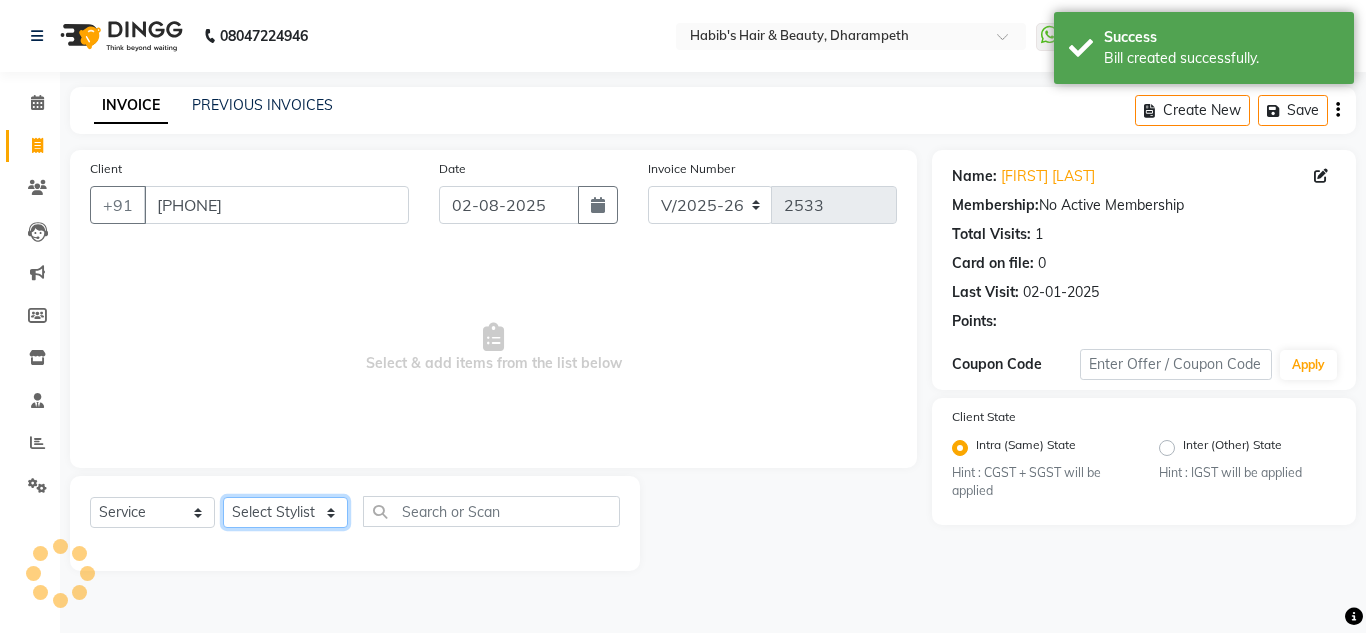 click on "Select Stylist Anuj W Ayush Himanshu P Javed Manager Pooja Pratham C Sakshi S Saniya S Shilpa P Vedant N" 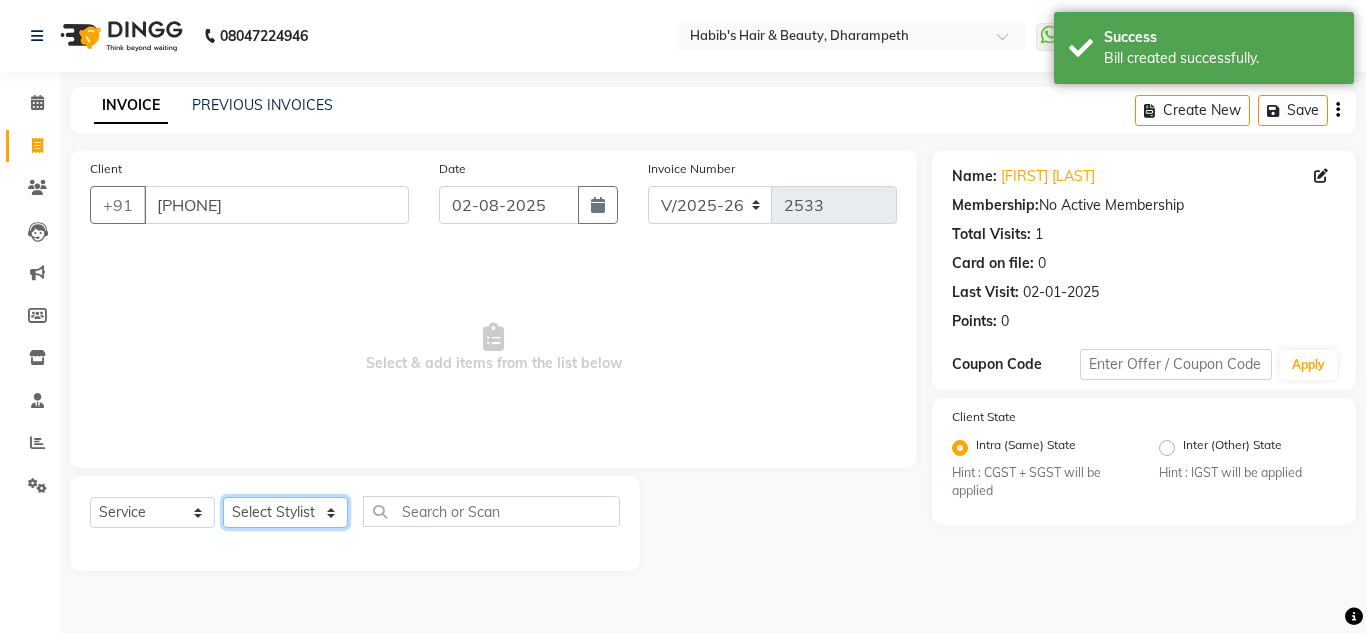select 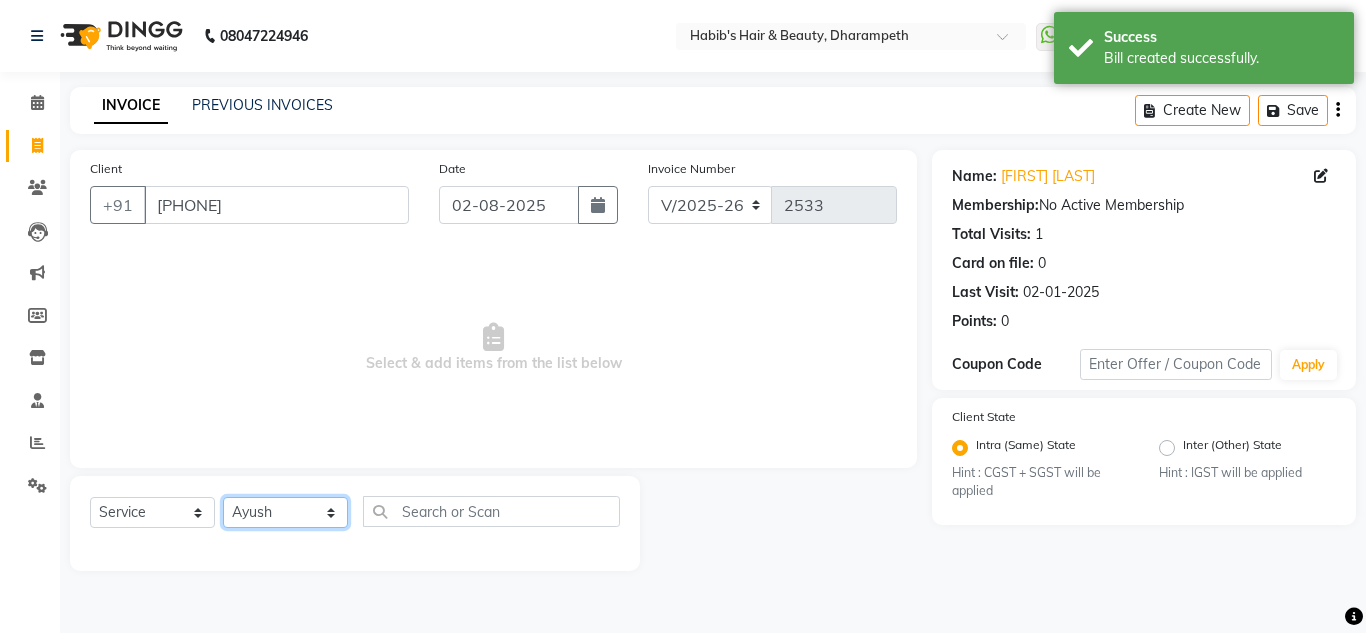 click on "Select Stylist Anuj W Ayush Himanshu P Javed Manager Pooja Pratham C Sakshi S Saniya S Shilpa P Vedant N" 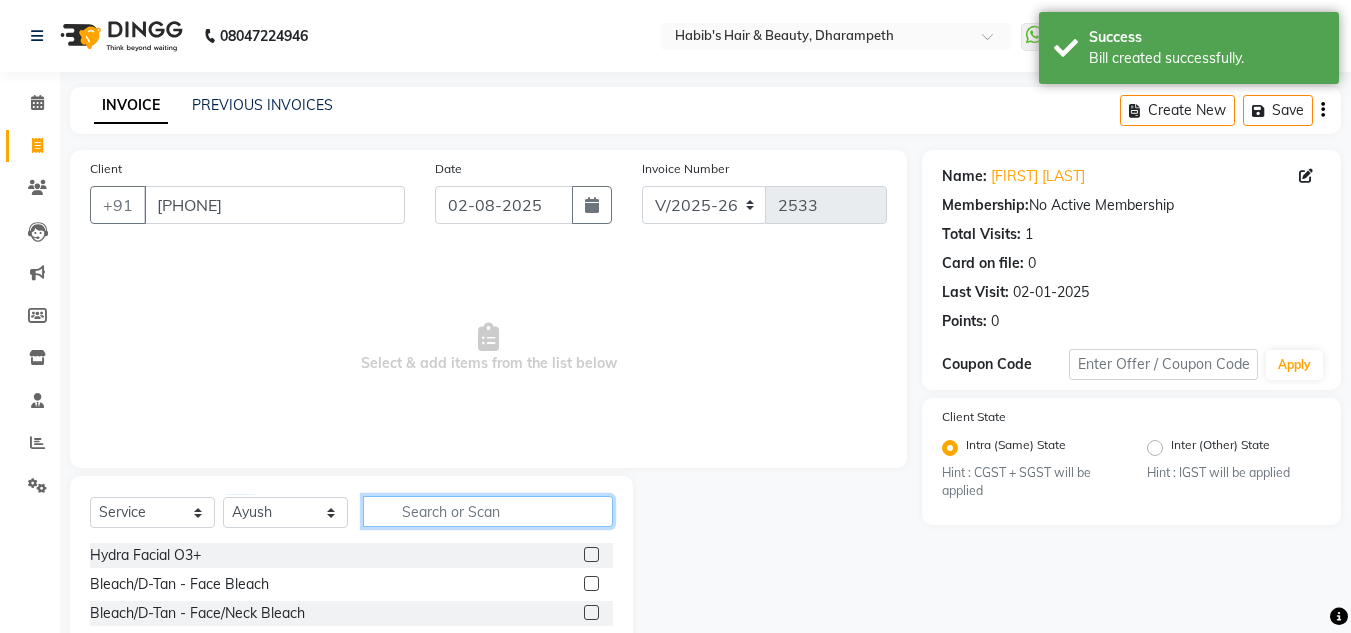 click 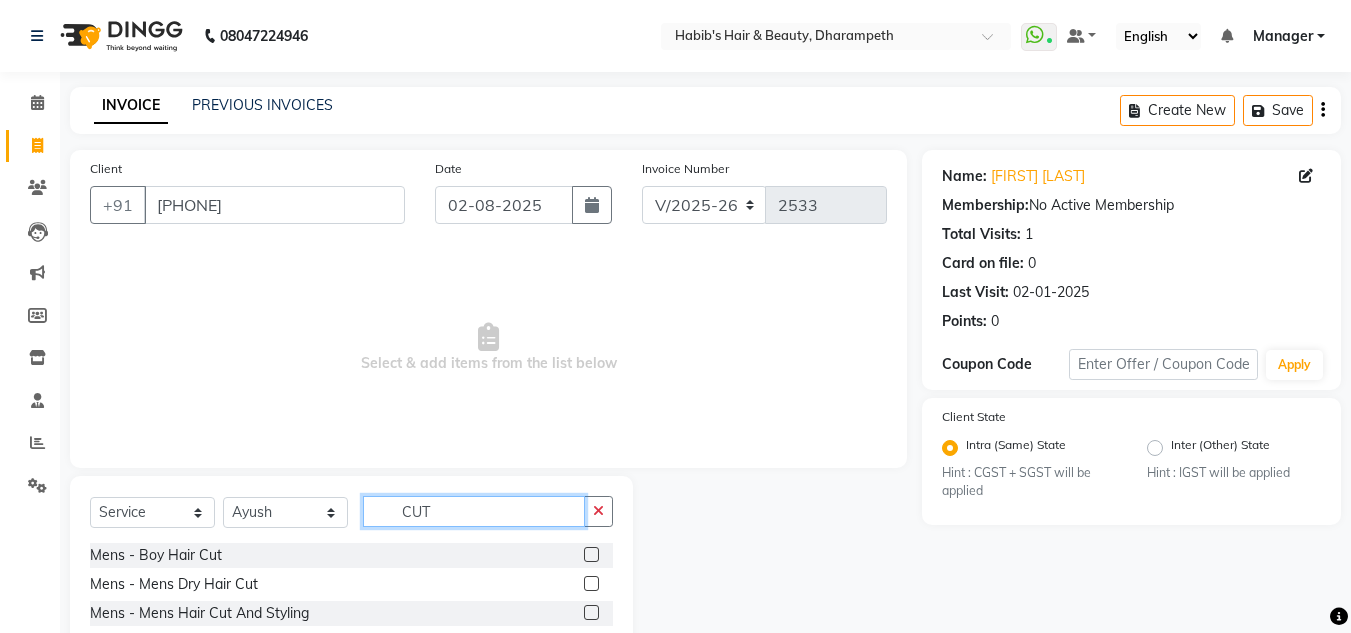 type on "CUT" 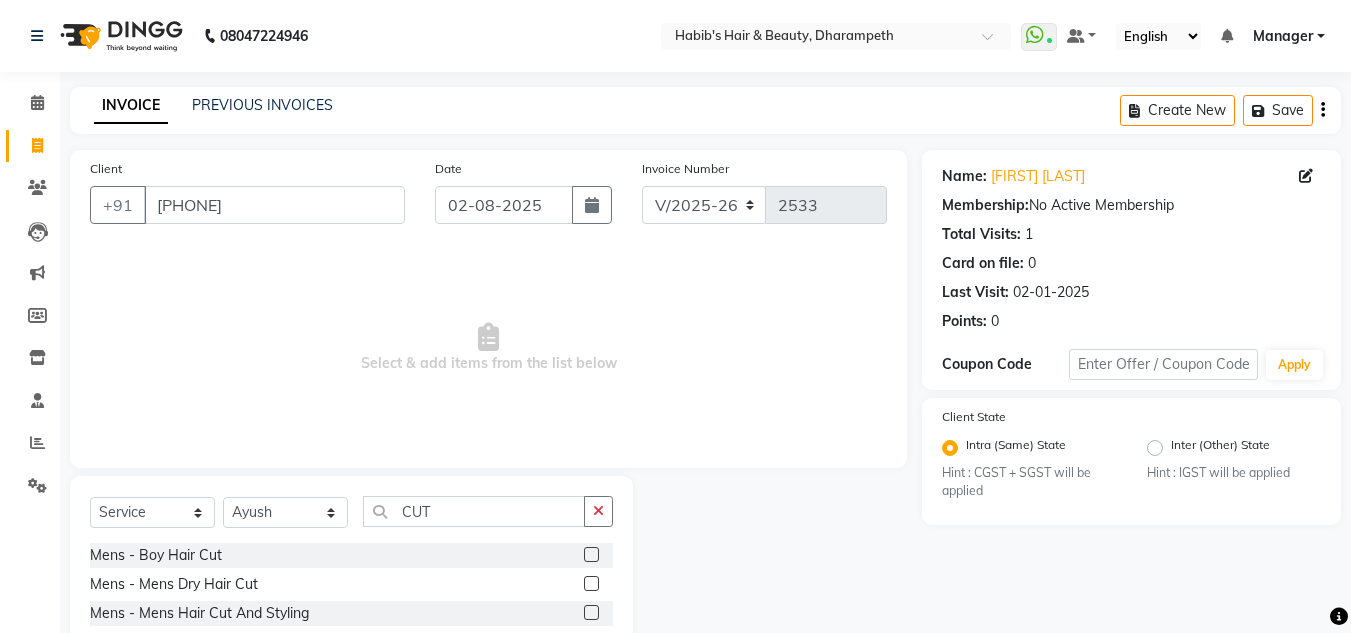 click 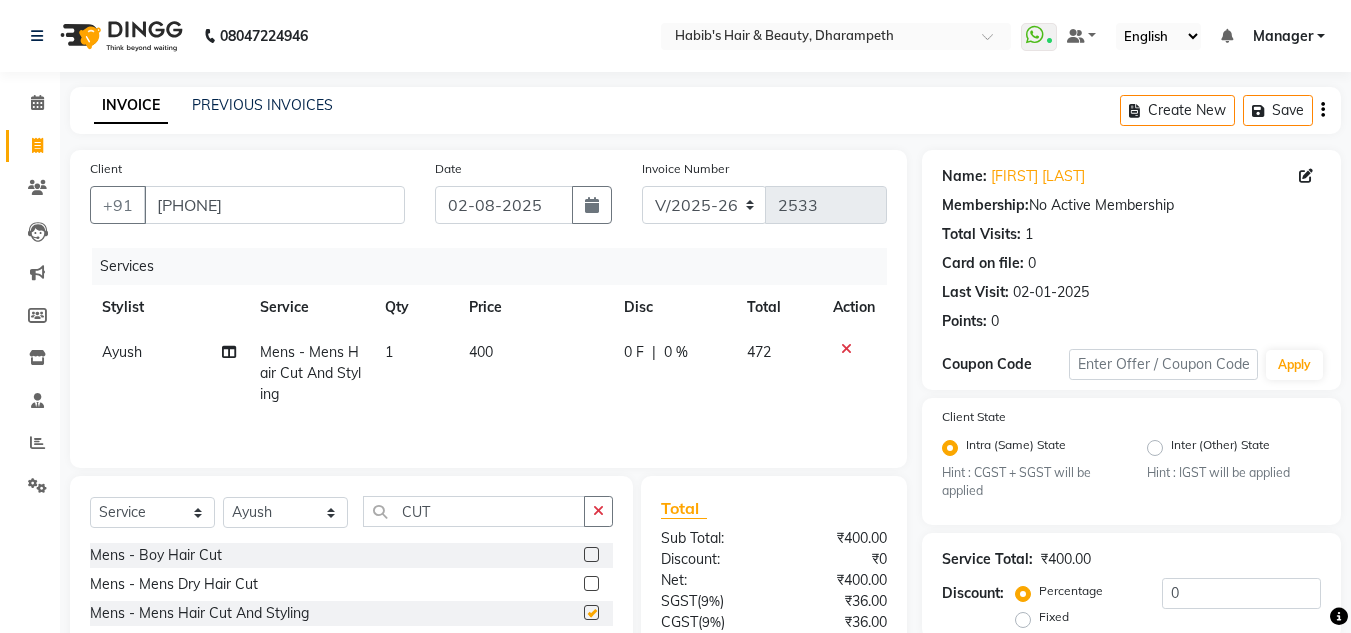 checkbox on "false" 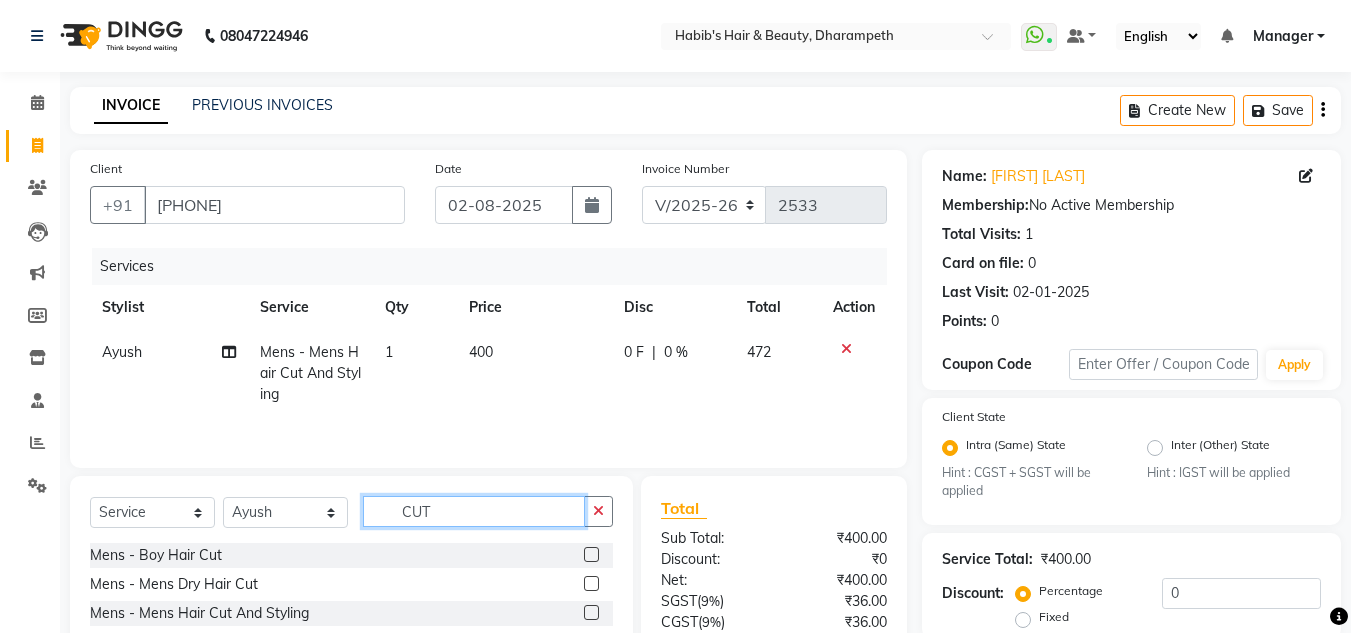 click on "CUT" 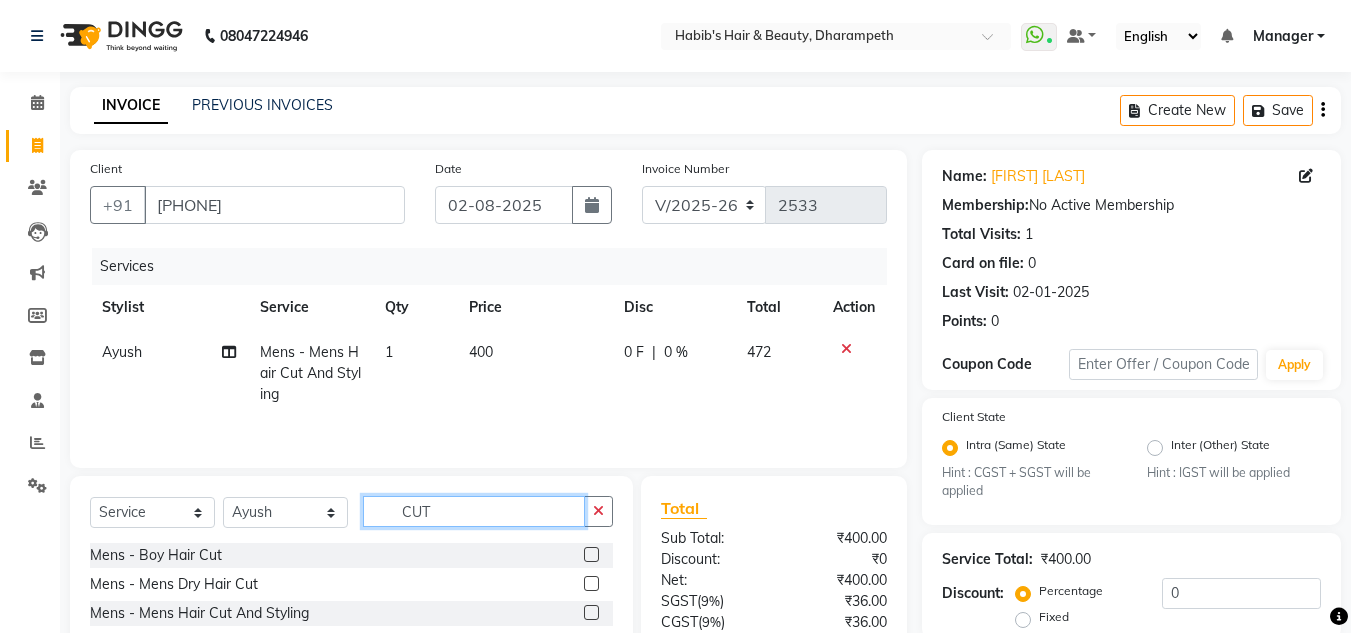 click on "CUT" 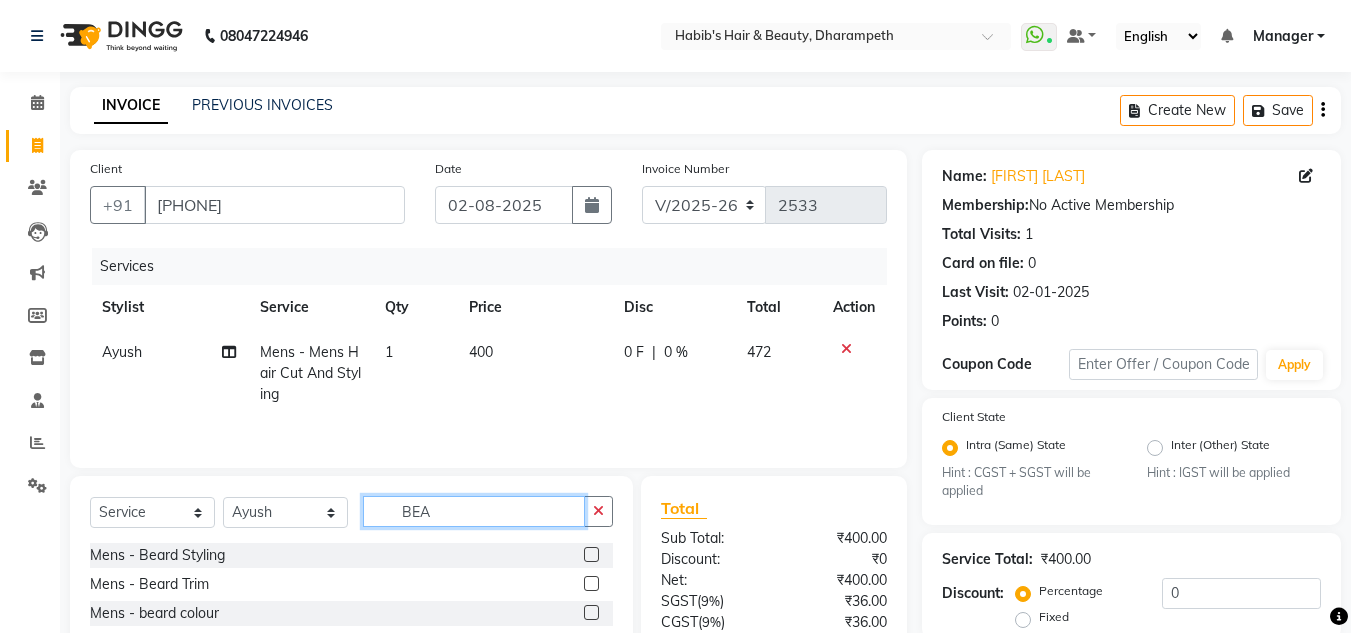 type on "BEA" 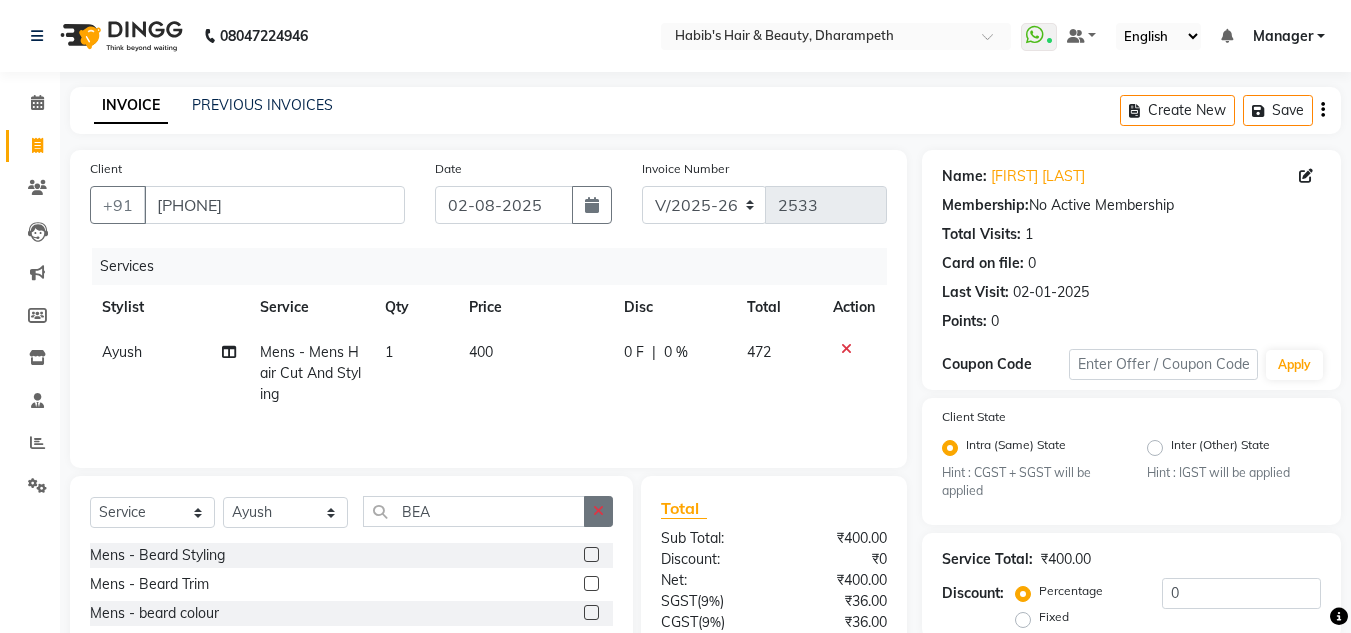 click 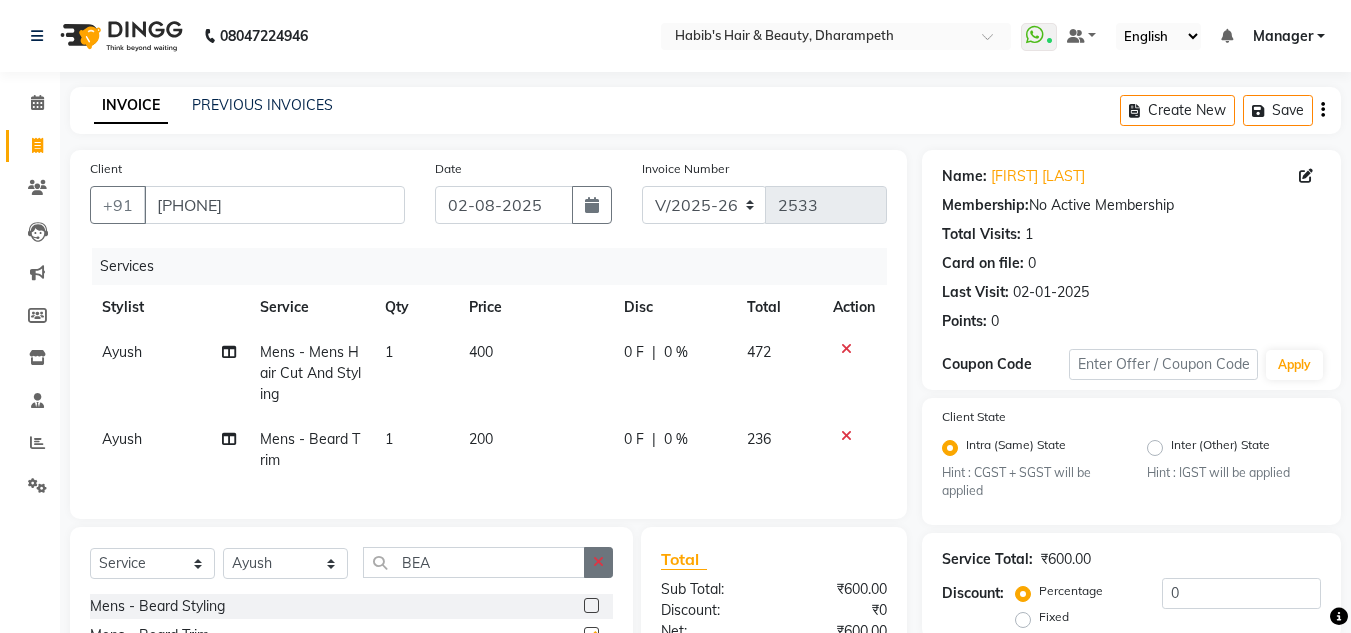 click 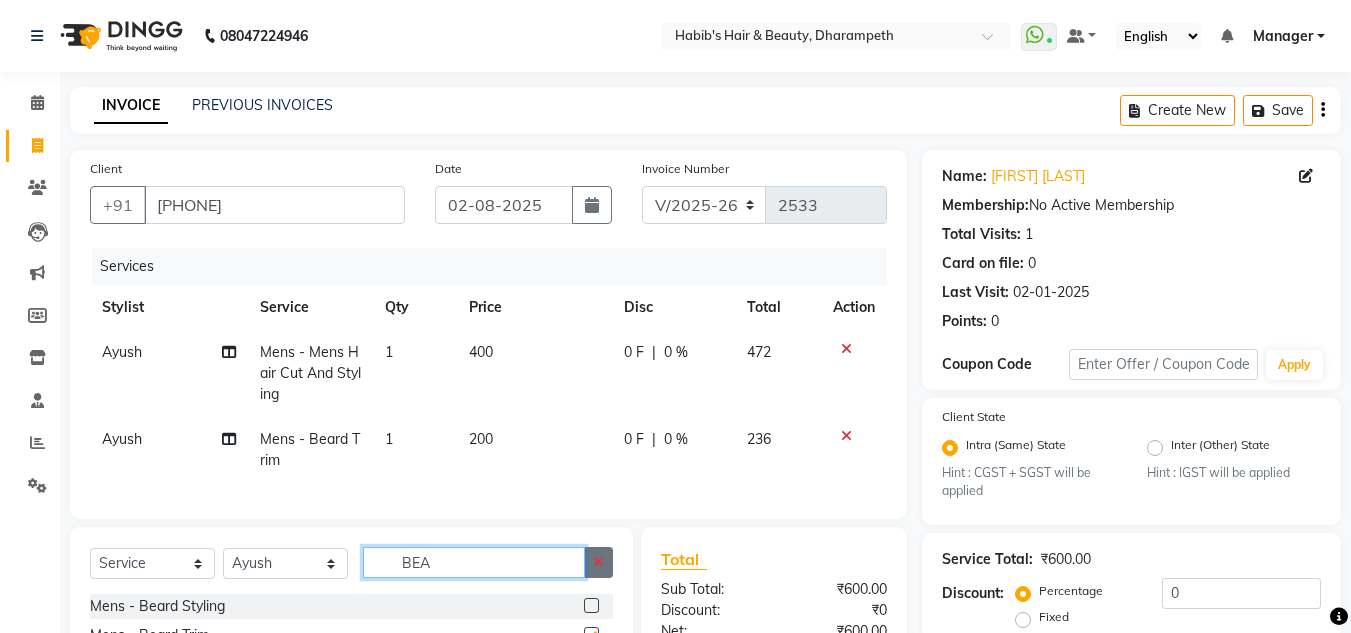 type 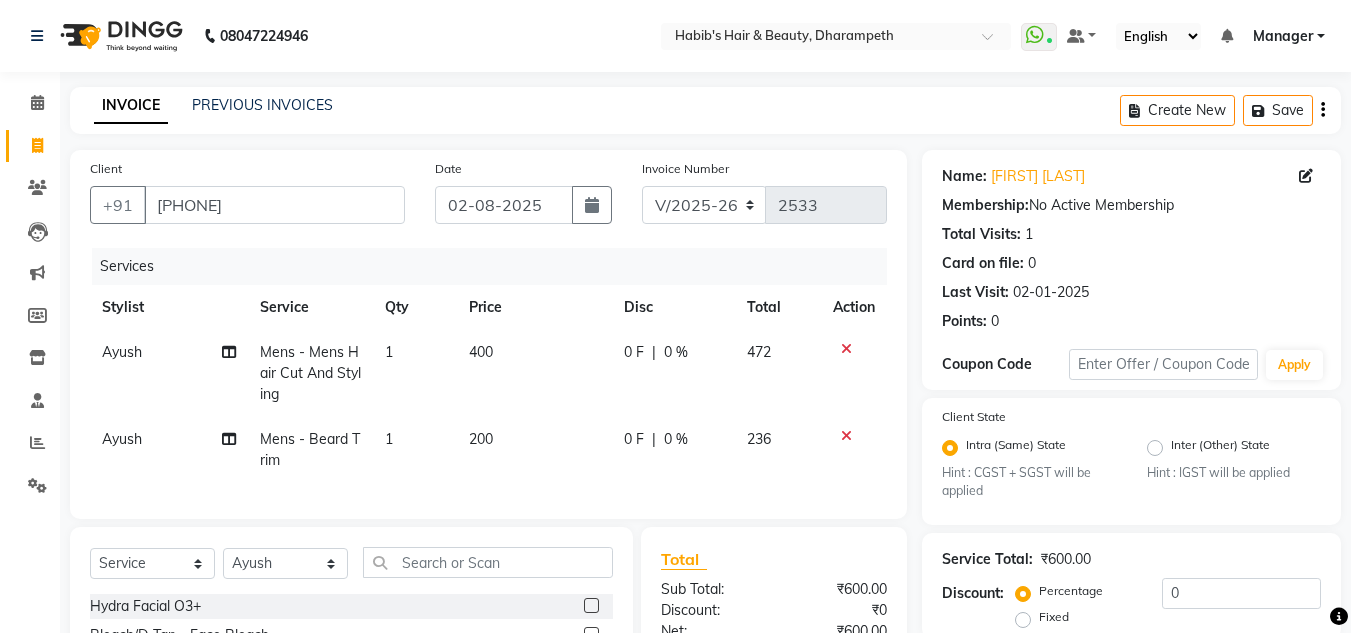 click on "200" 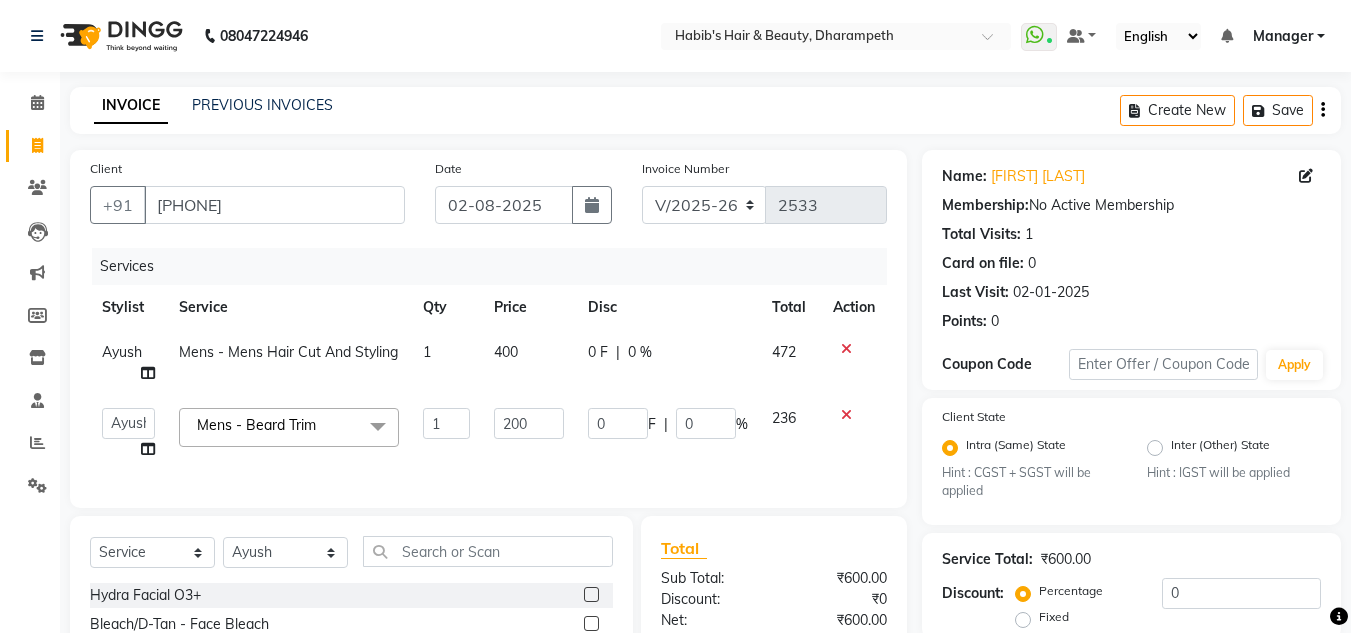 click on "200" 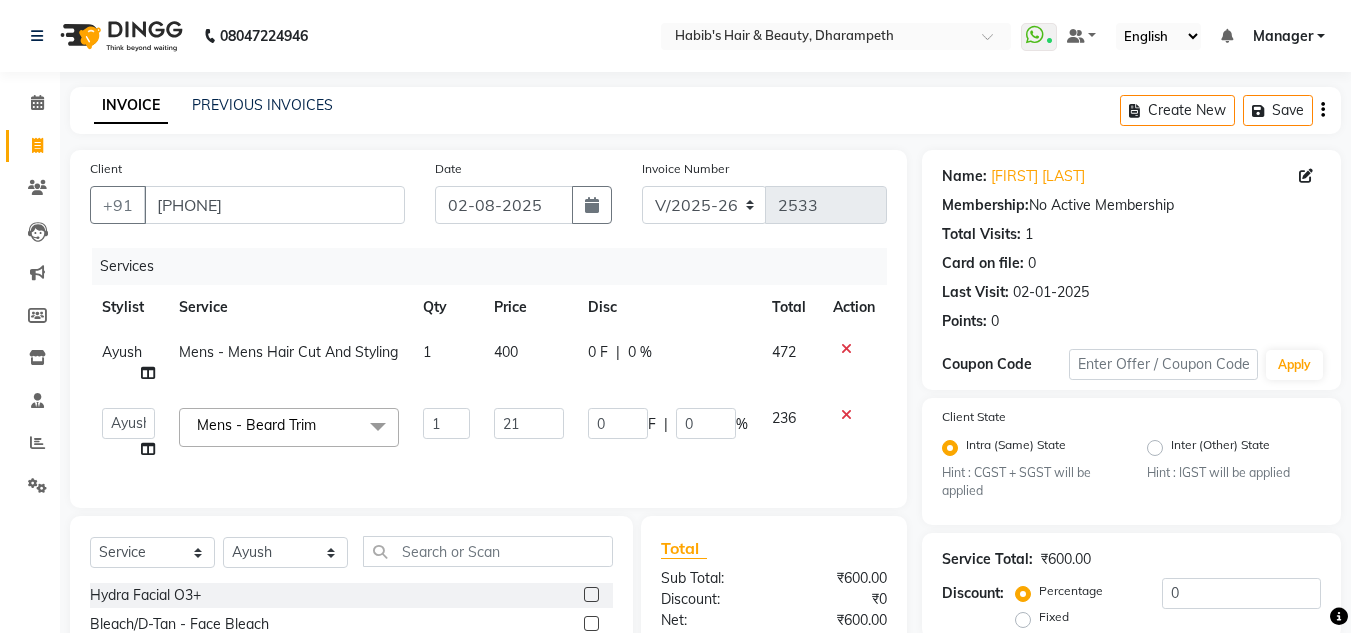 type on "212" 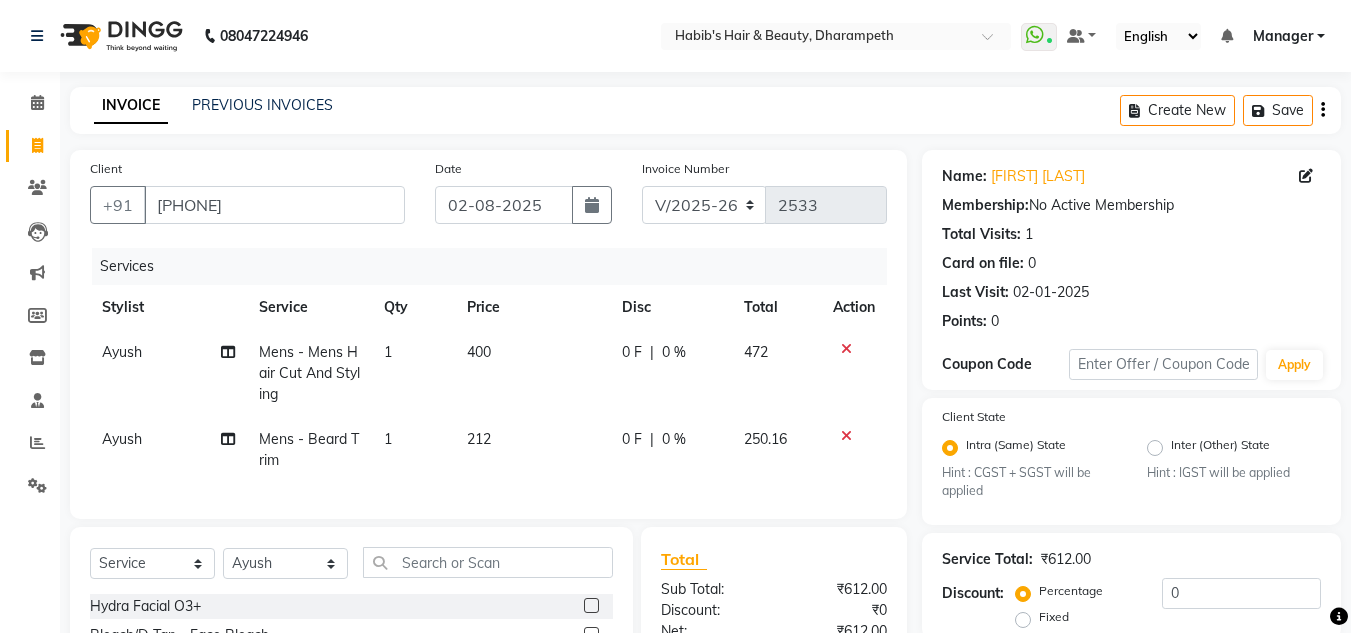 click on "Ayush Mens - Mens Hair Cut And Styling 1 400 0 F | 0 % 472 Ayush Mens - Beard Trim 1 212 0 F | 0 % 250.16" 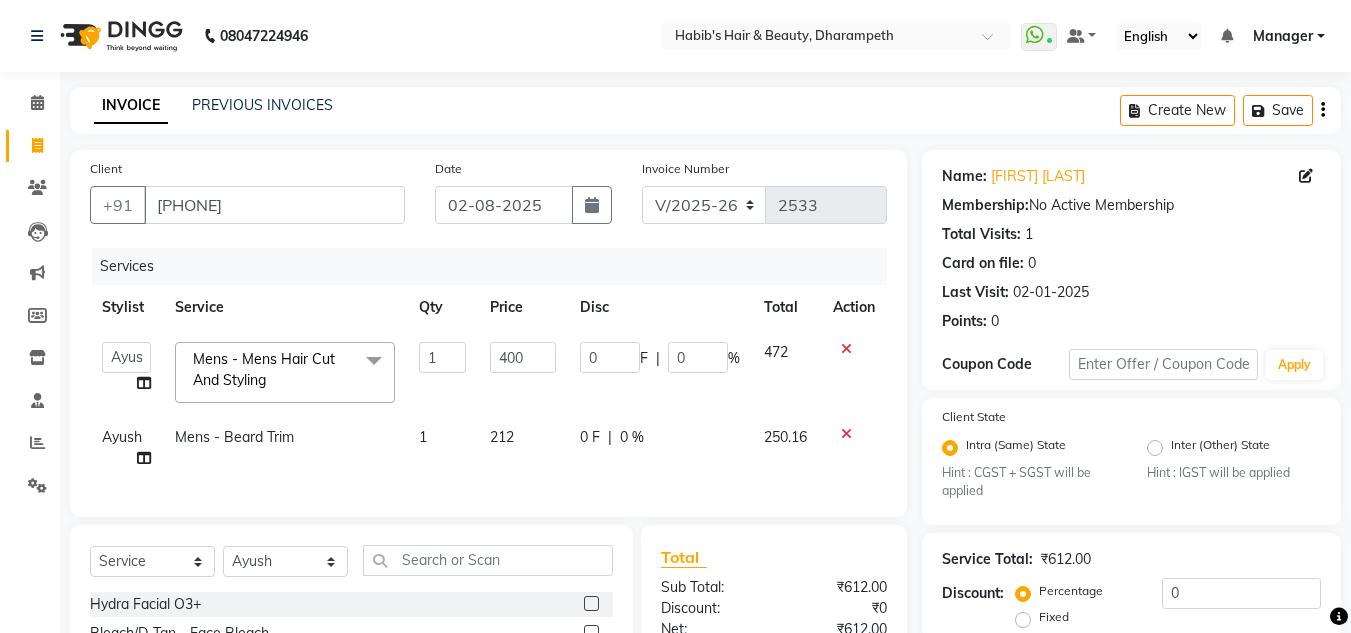 click on "400" 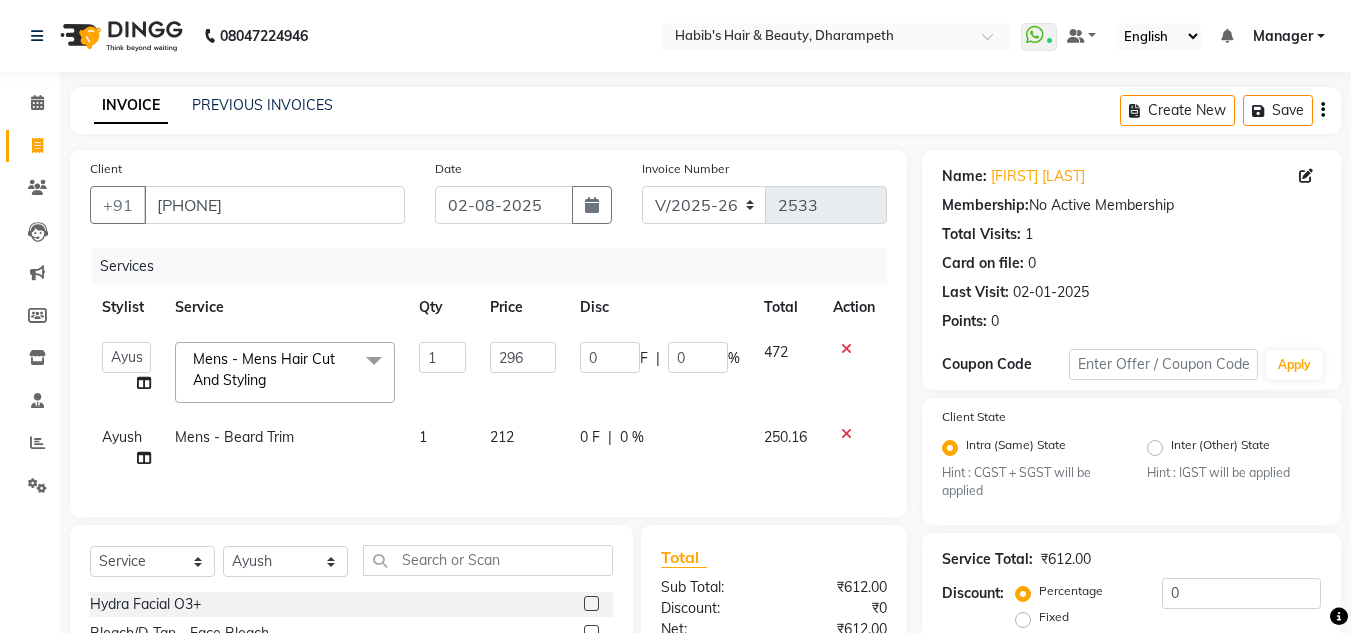 type on "296.6" 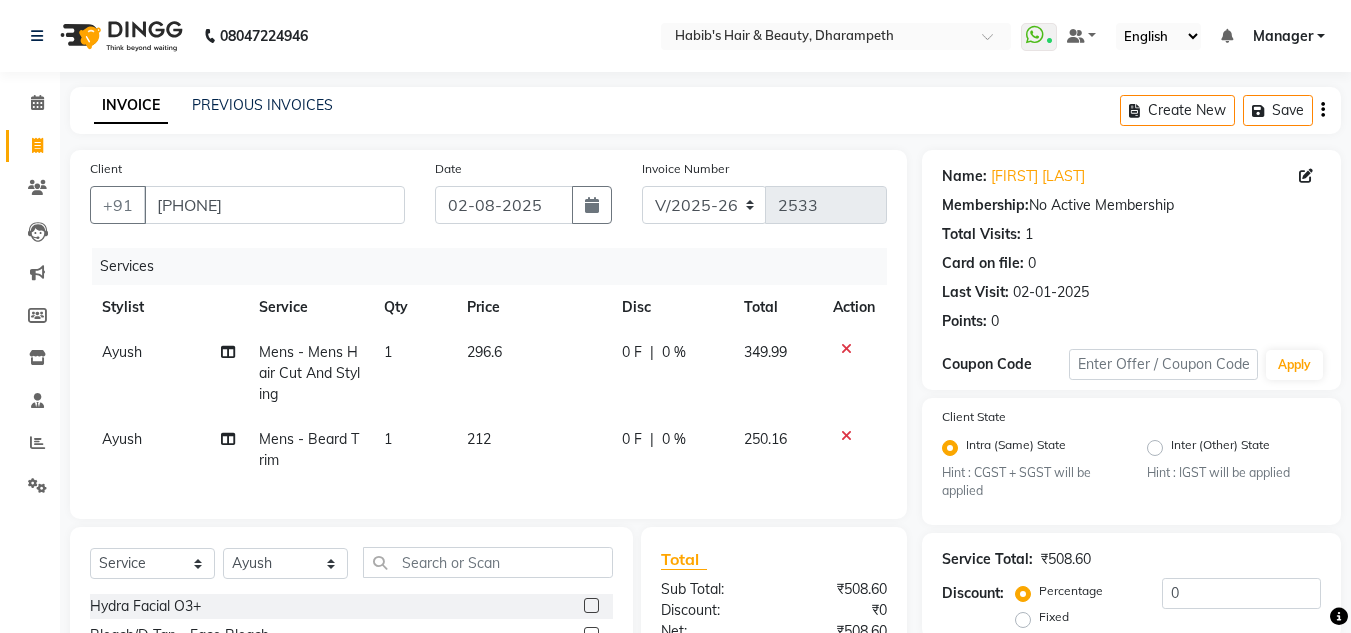 click on "349.99" 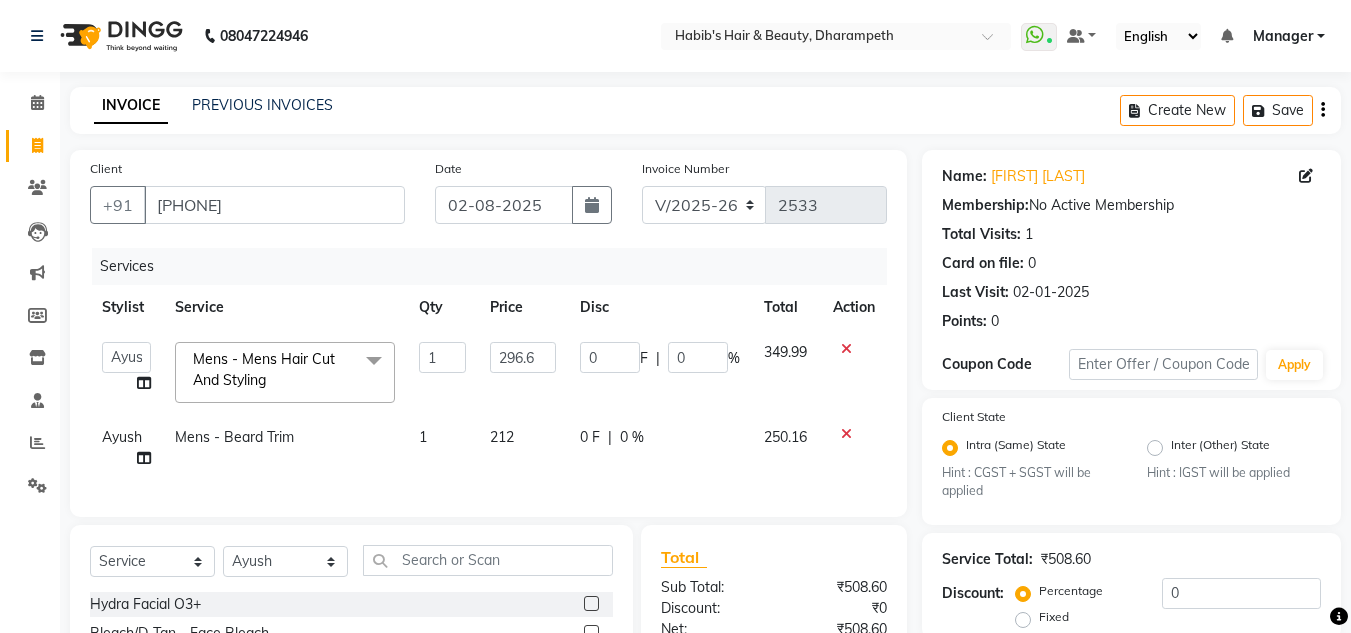 scroll, scrollTop: 252, scrollLeft: 0, axis: vertical 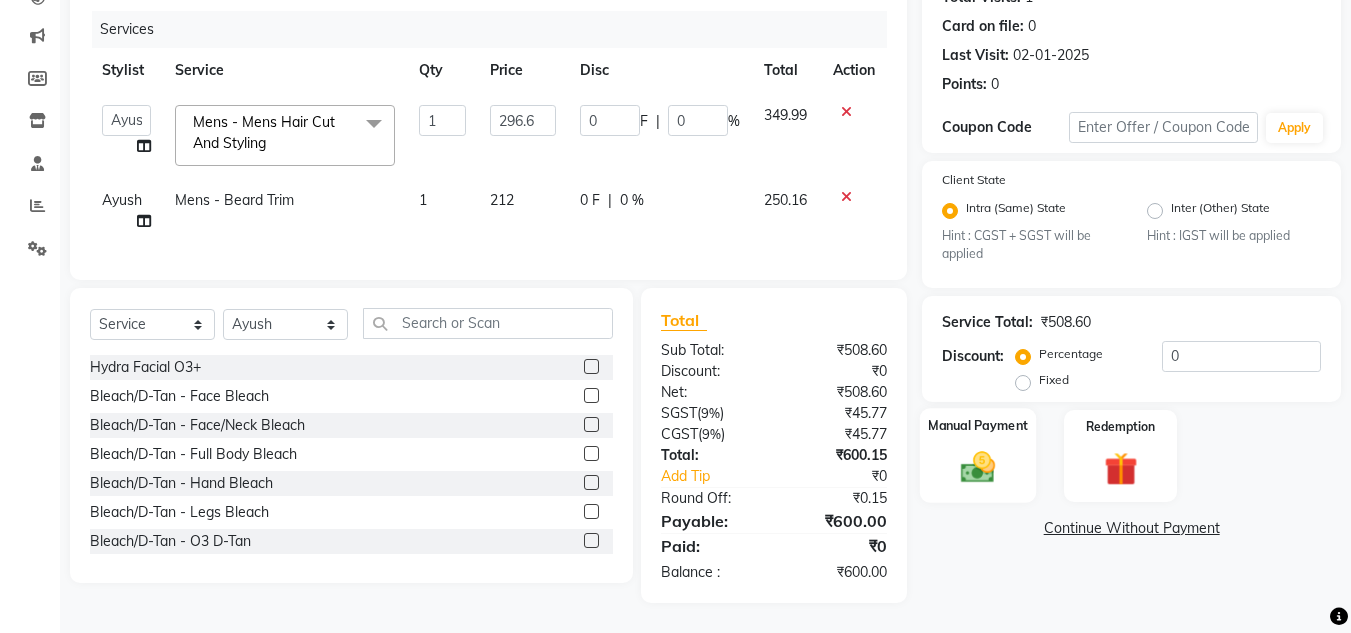 click 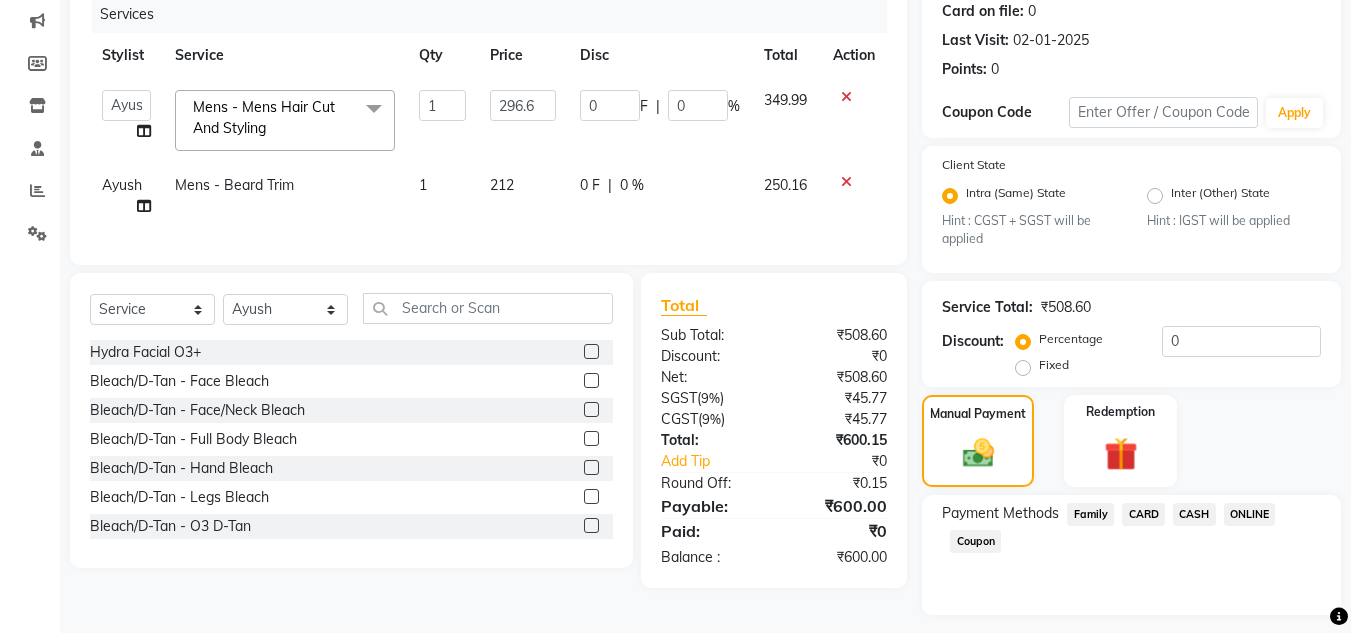 click on "CASH" 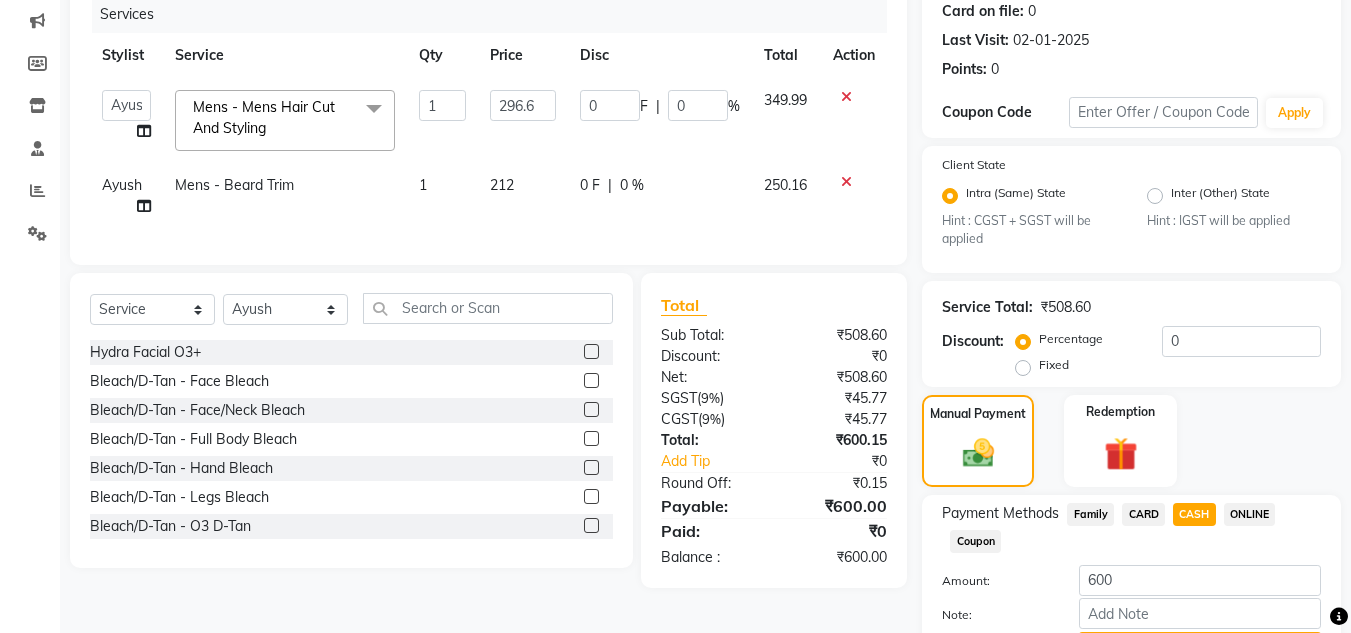 scroll, scrollTop: 361, scrollLeft: 0, axis: vertical 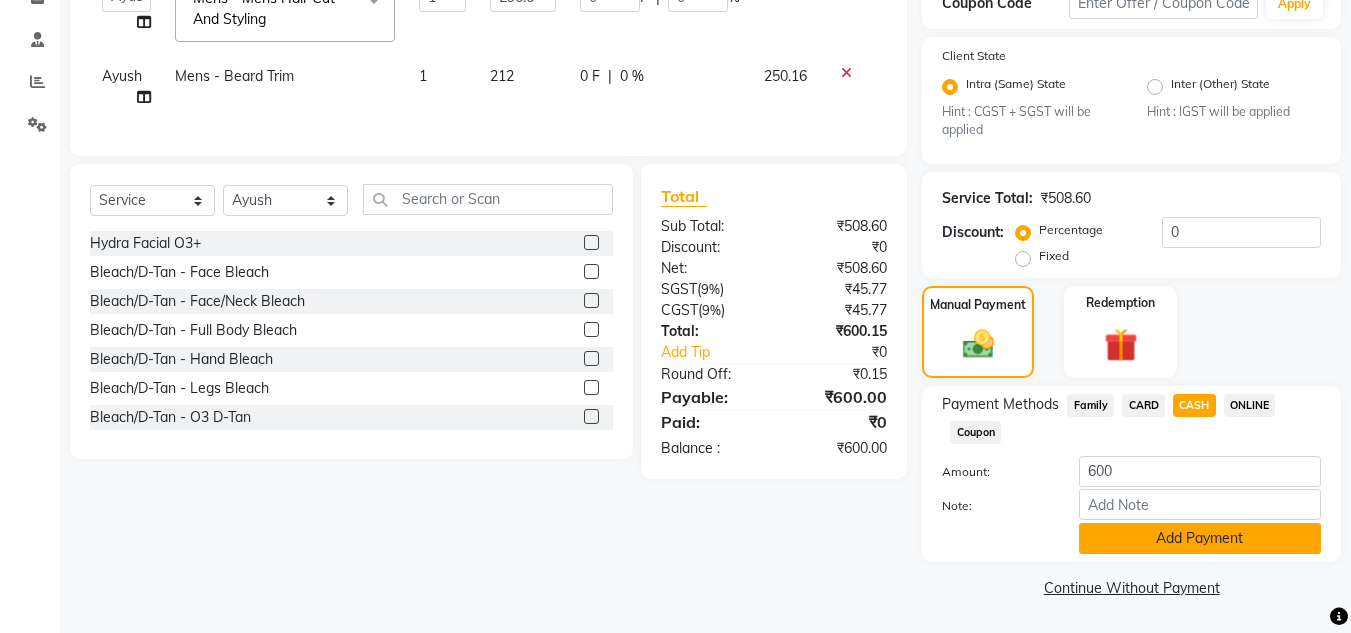 click on "Add Payment" 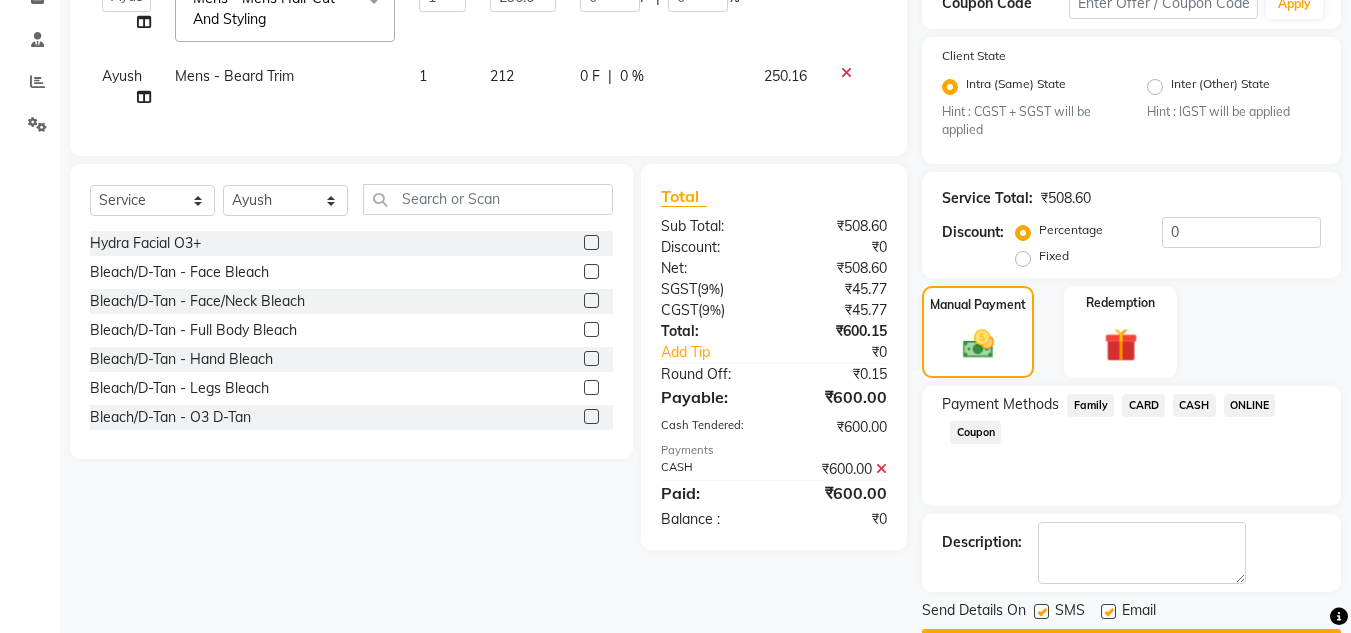 scroll, scrollTop: 418, scrollLeft: 0, axis: vertical 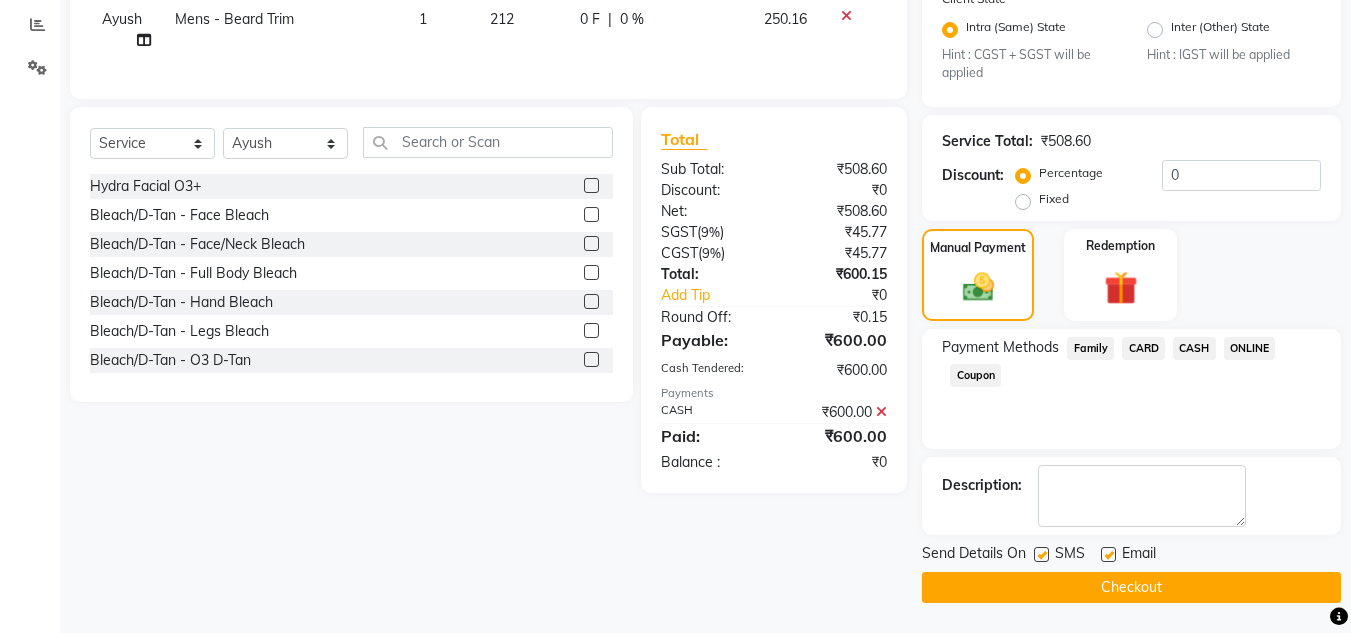 click on "Checkout" 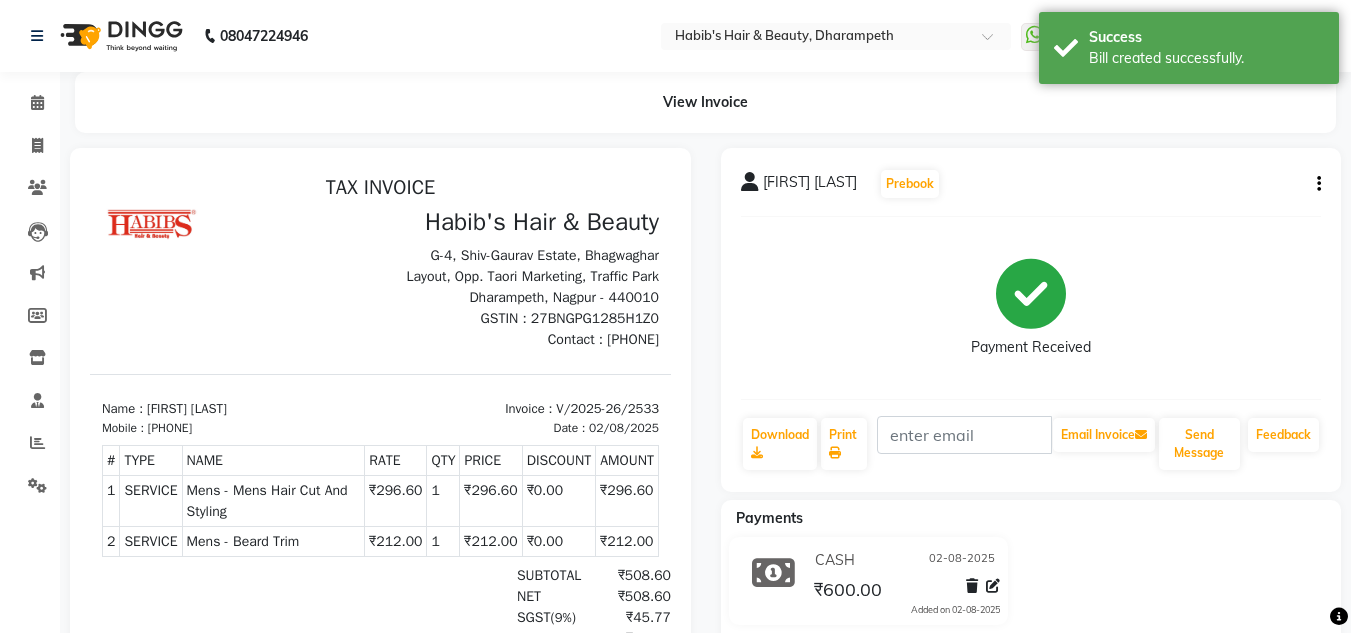 scroll, scrollTop: 0, scrollLeft: 0, axis: both 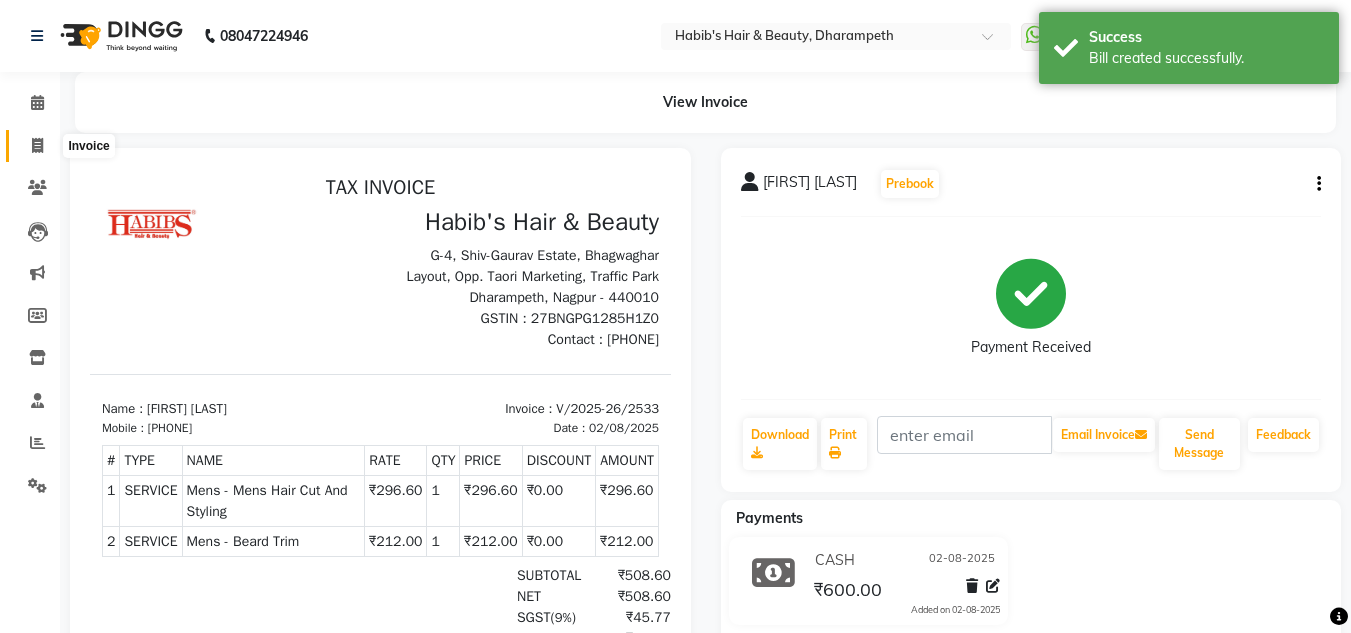 click 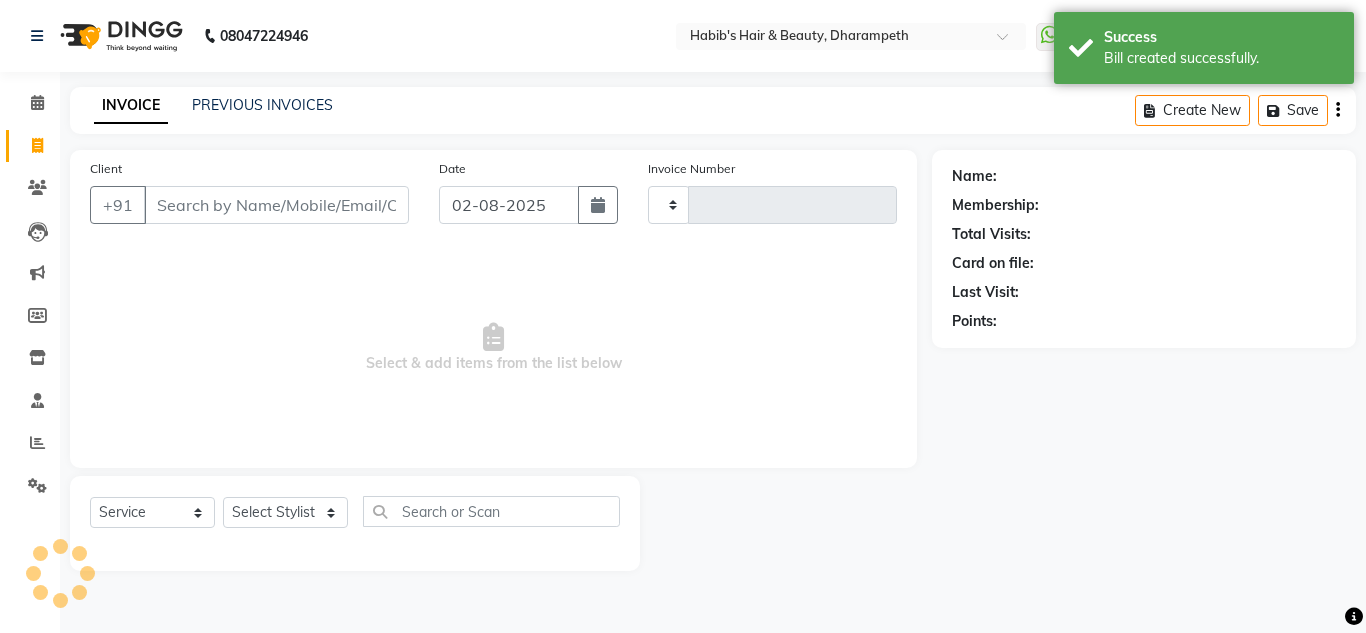 type on "2534" 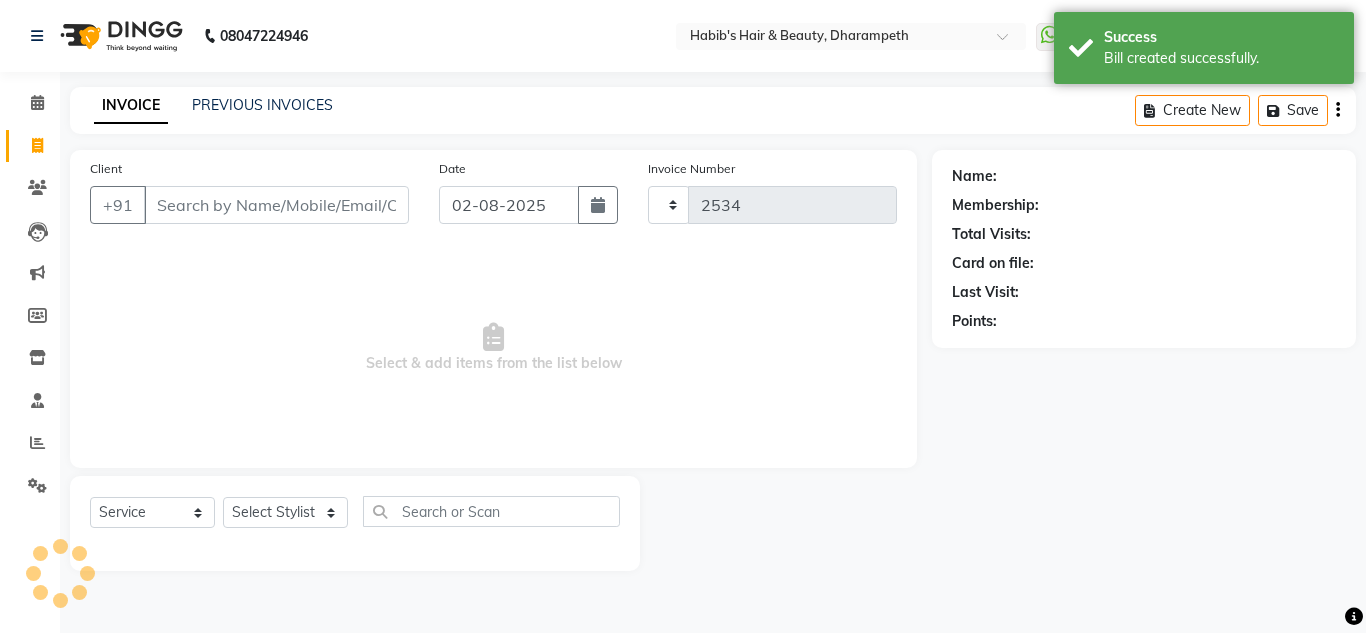 select on "4860" 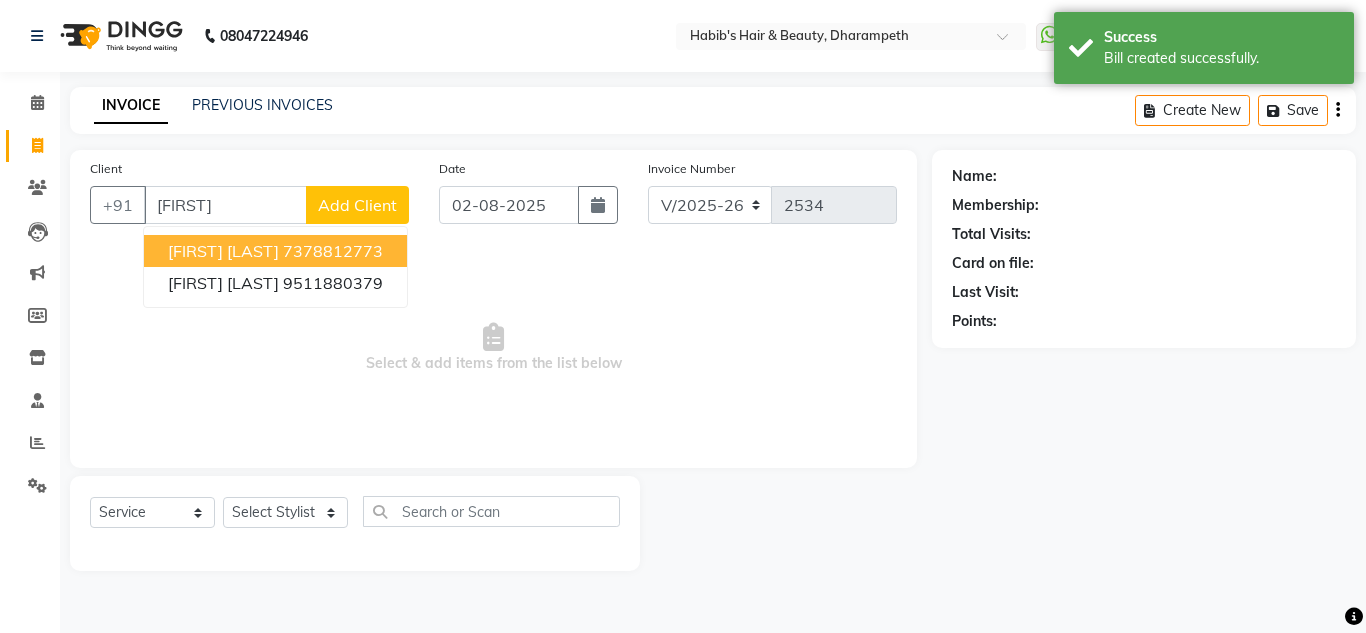 click on "7378812773" at bounding box center (333, 251) 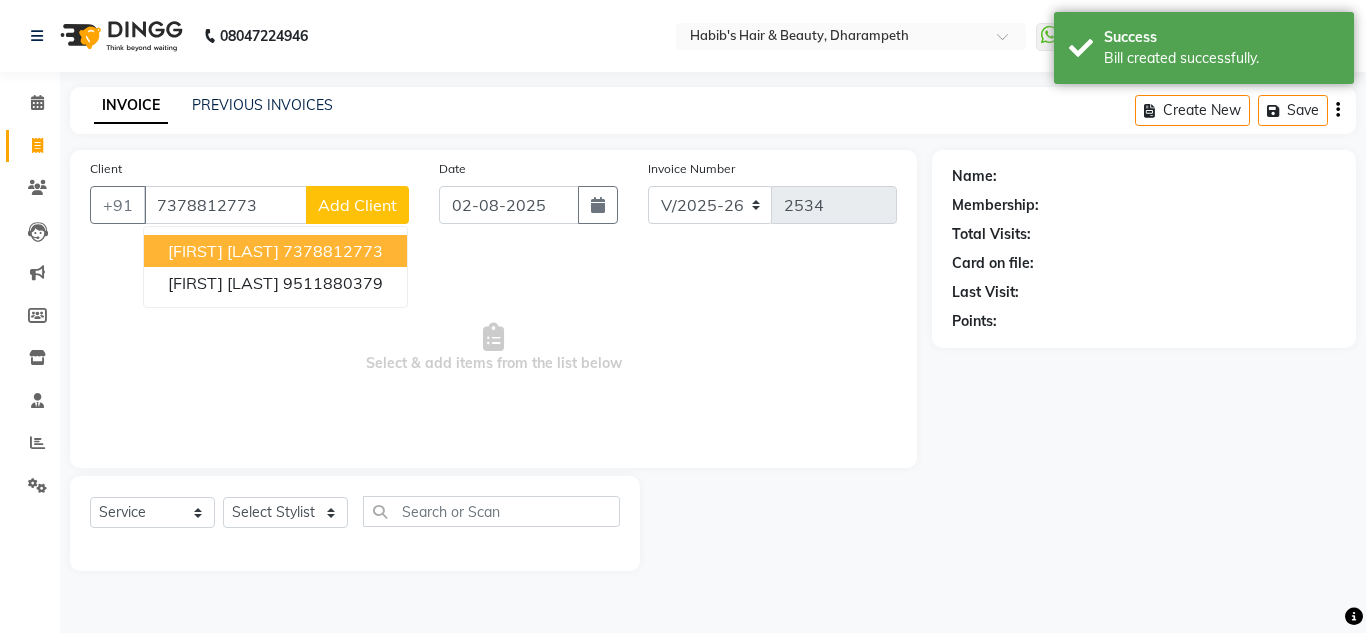type on "7378812773" 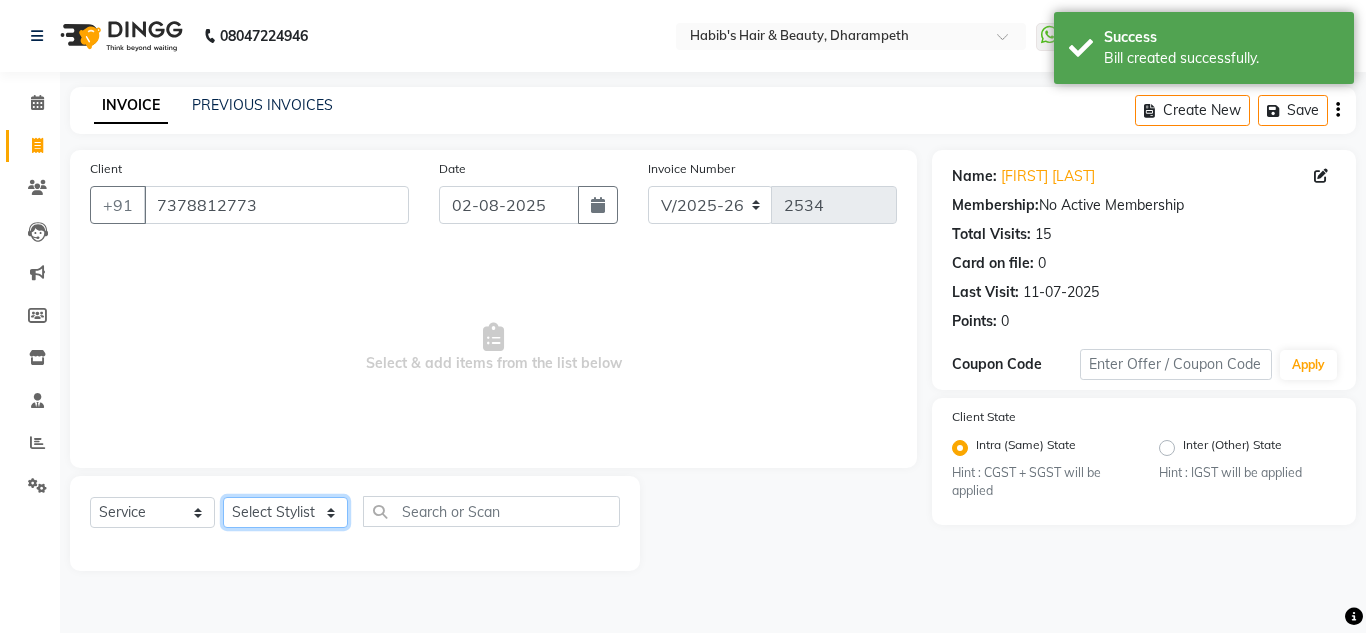 click on "Select Stylist Anuj W Ayush Himanshu P Javed Manager Pooja Pratham C Sakshi S Saniya S Shilpa P Vedant N" 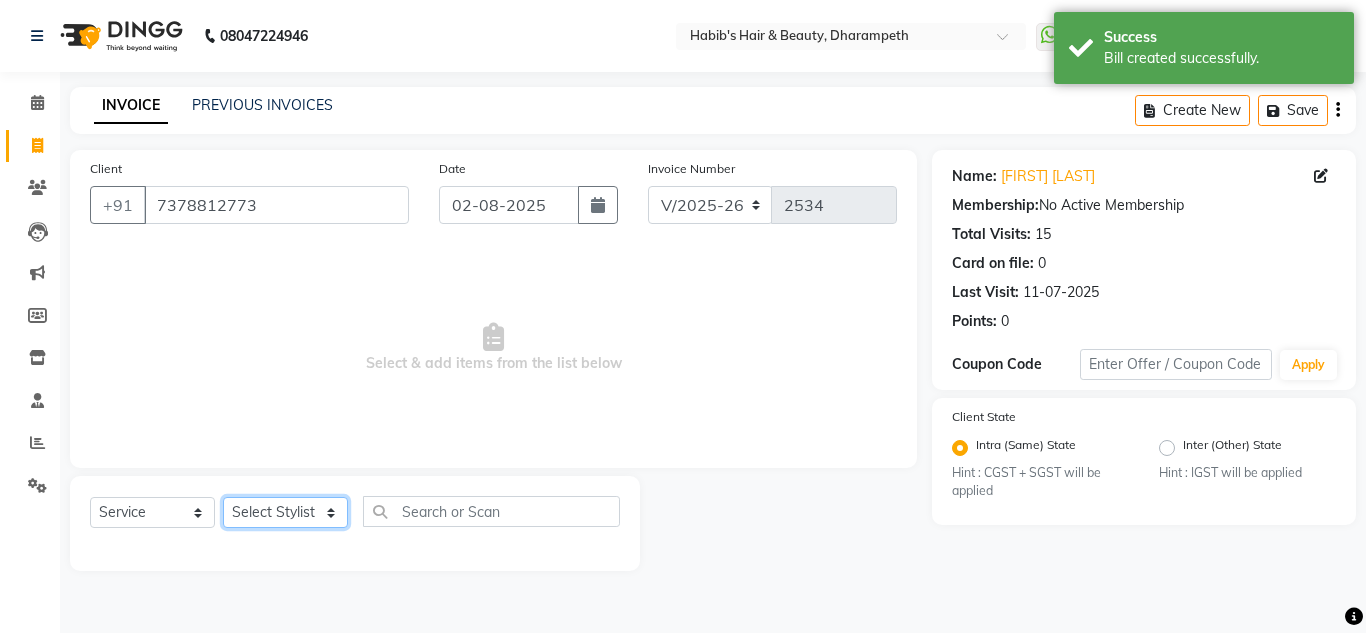 select on "47812" 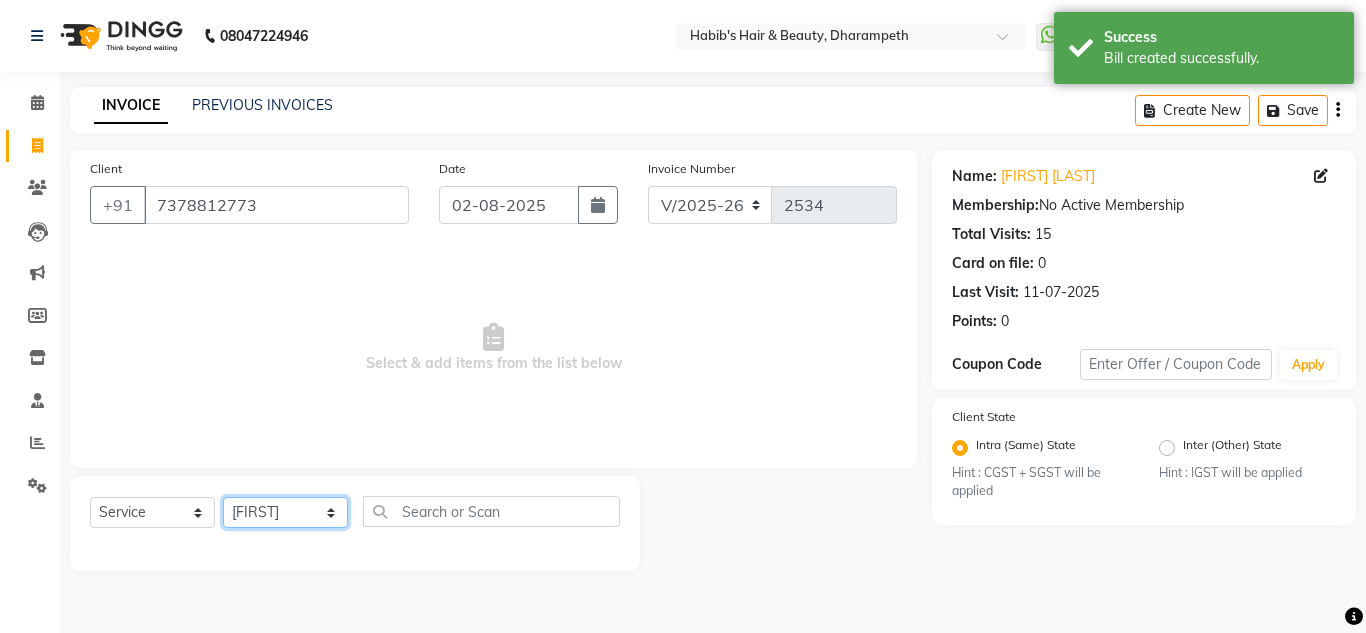 click on "Select Stylist Anuj W Ayush Himanshu P Javed Manager Pooja Pratham C Sakshi S Saniya S Shilpa P Vedant N" 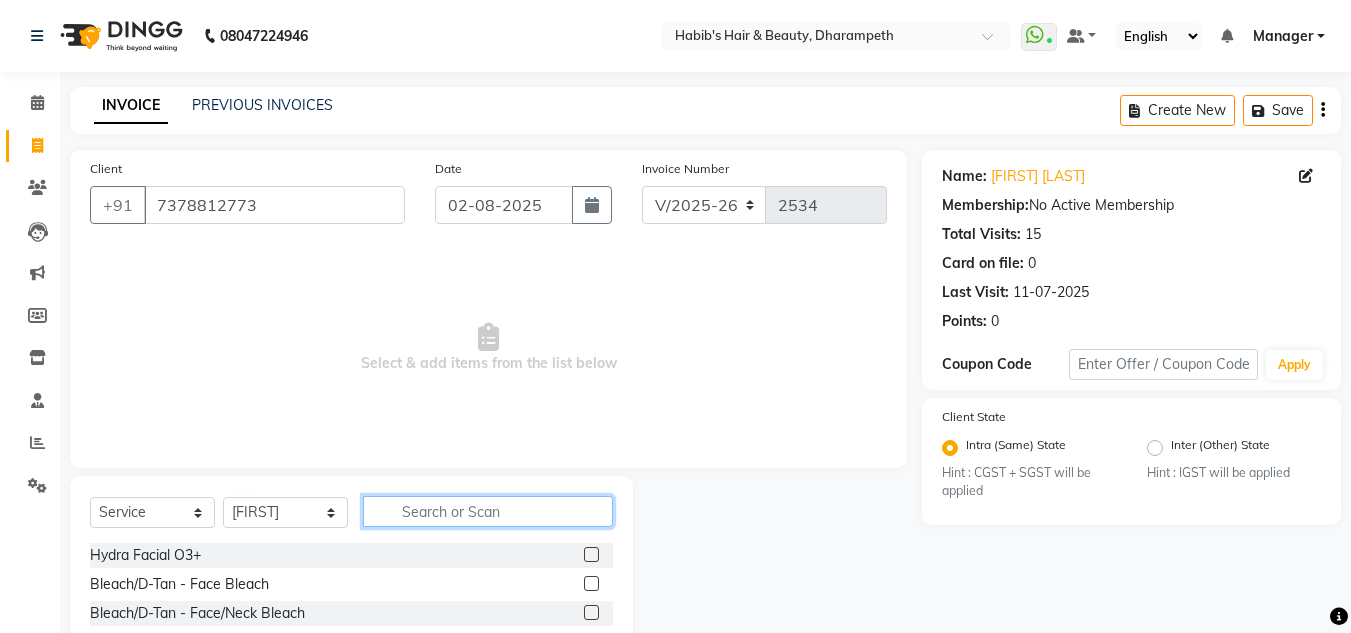 click 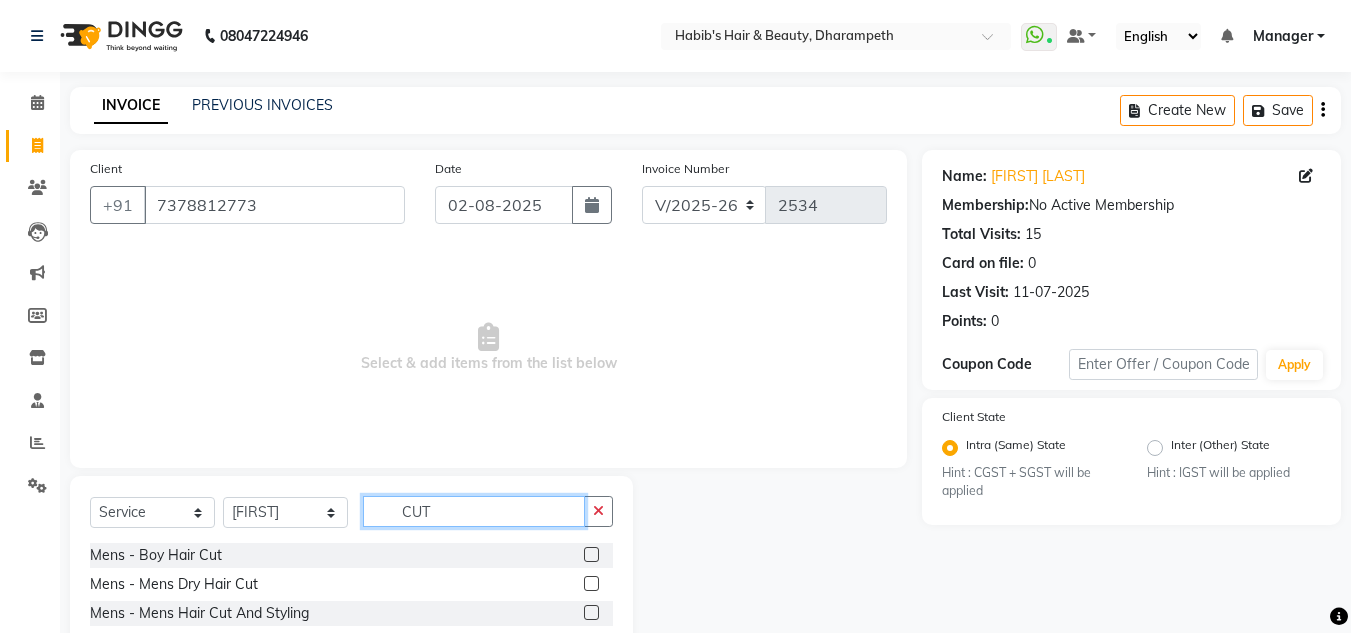 type on "CUT" 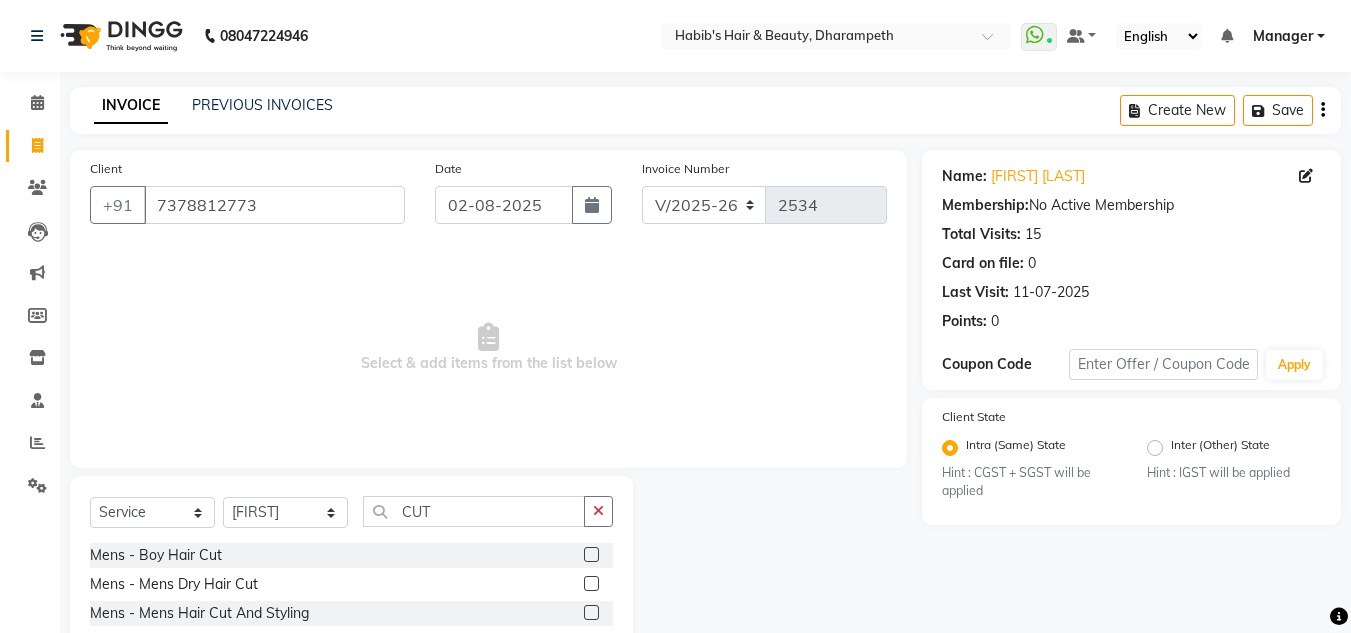 click 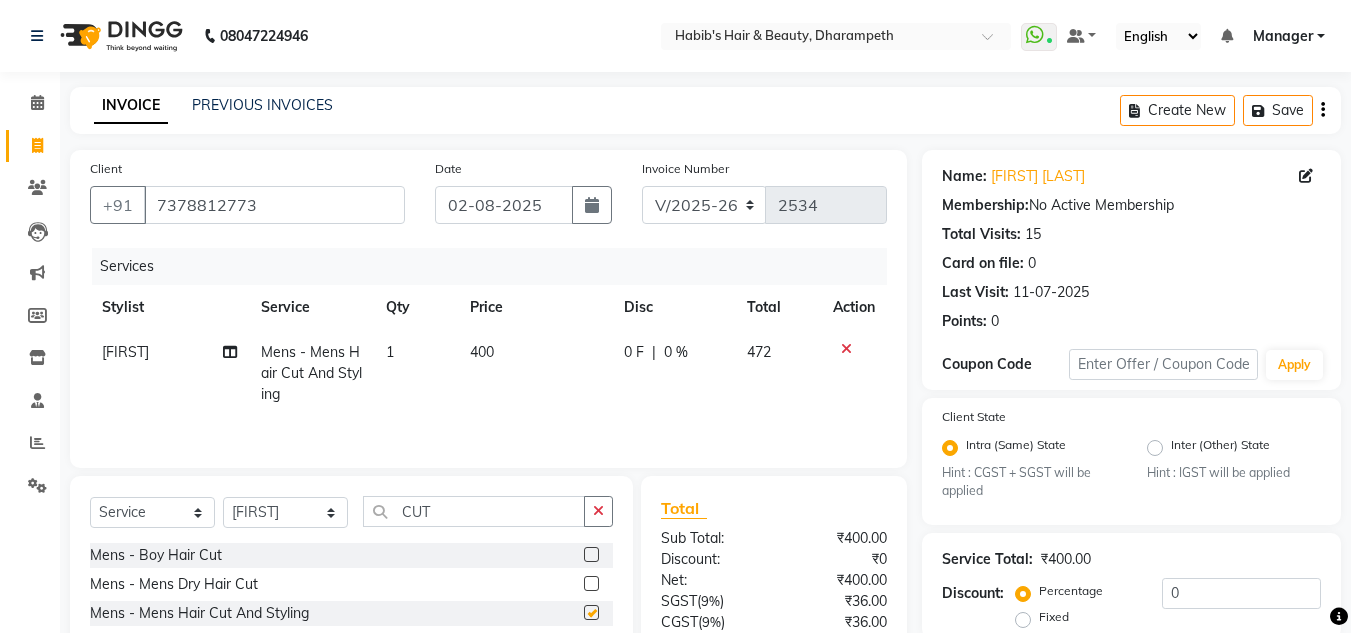checkbox on "false" 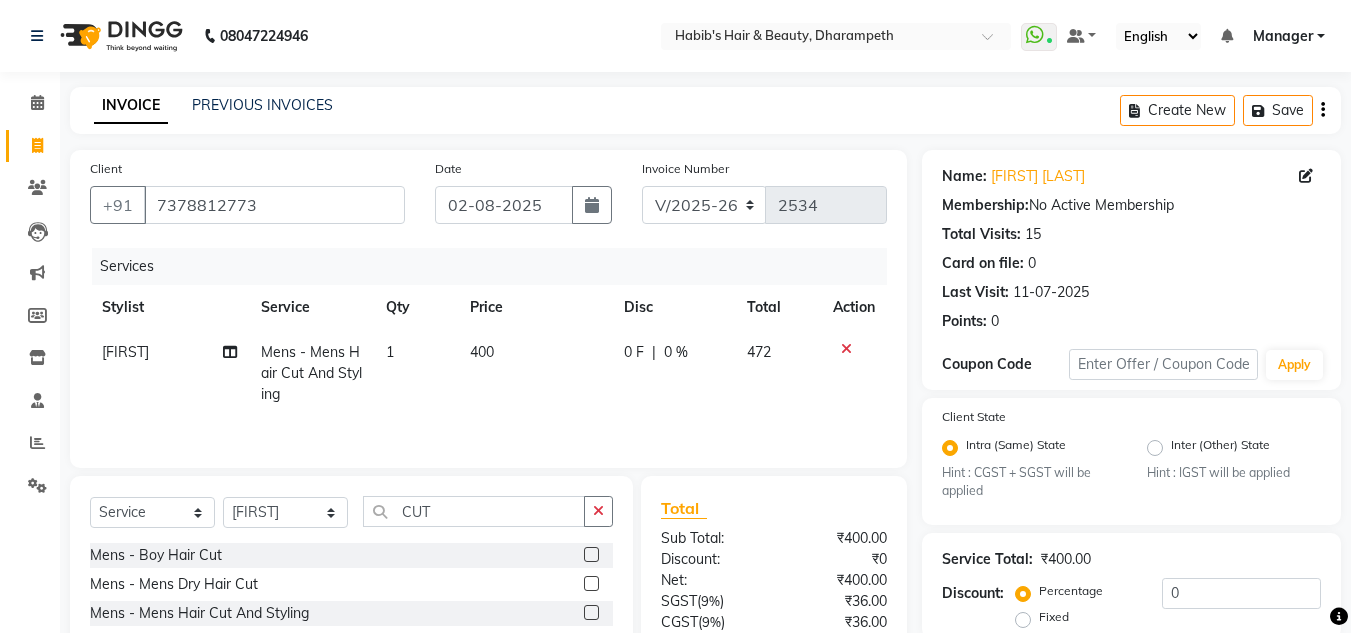 click on "400" 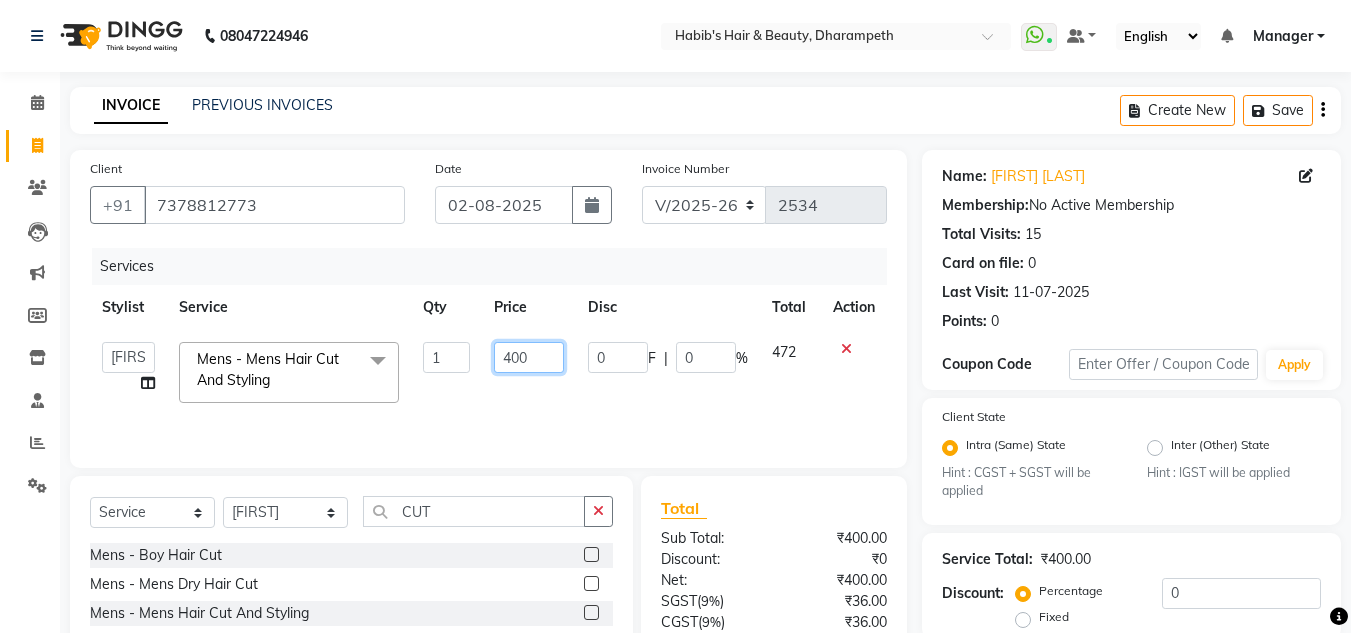 click on "400" 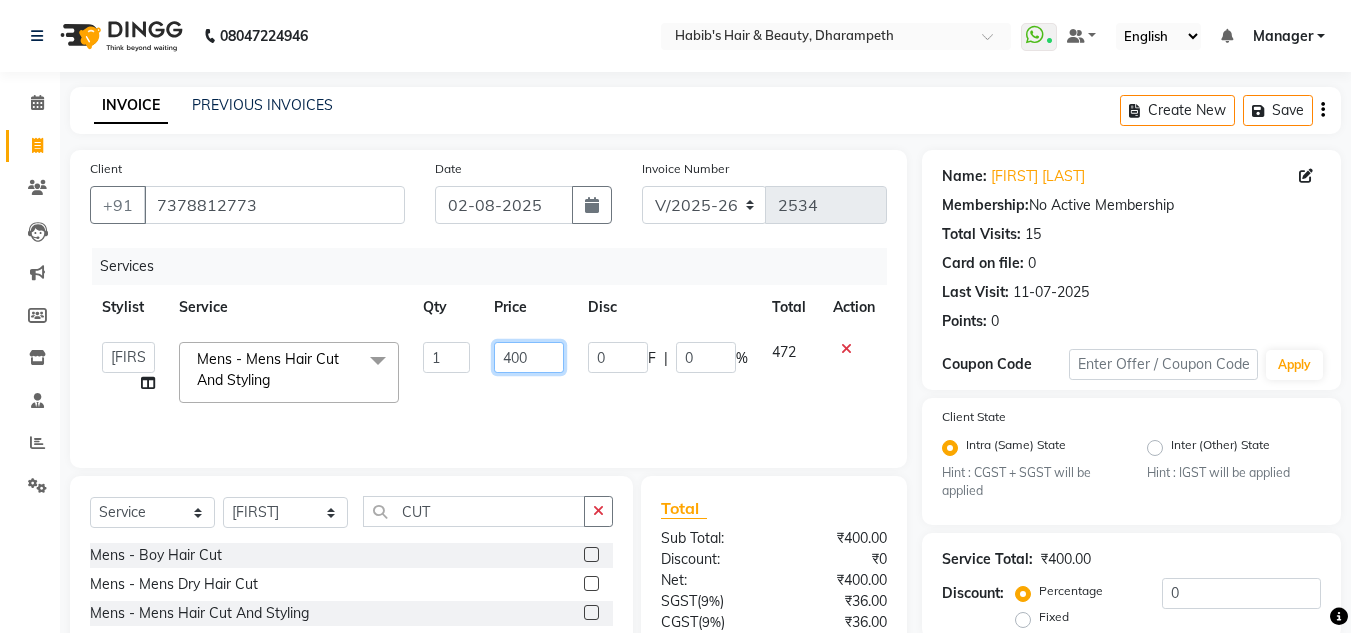 click on "400" 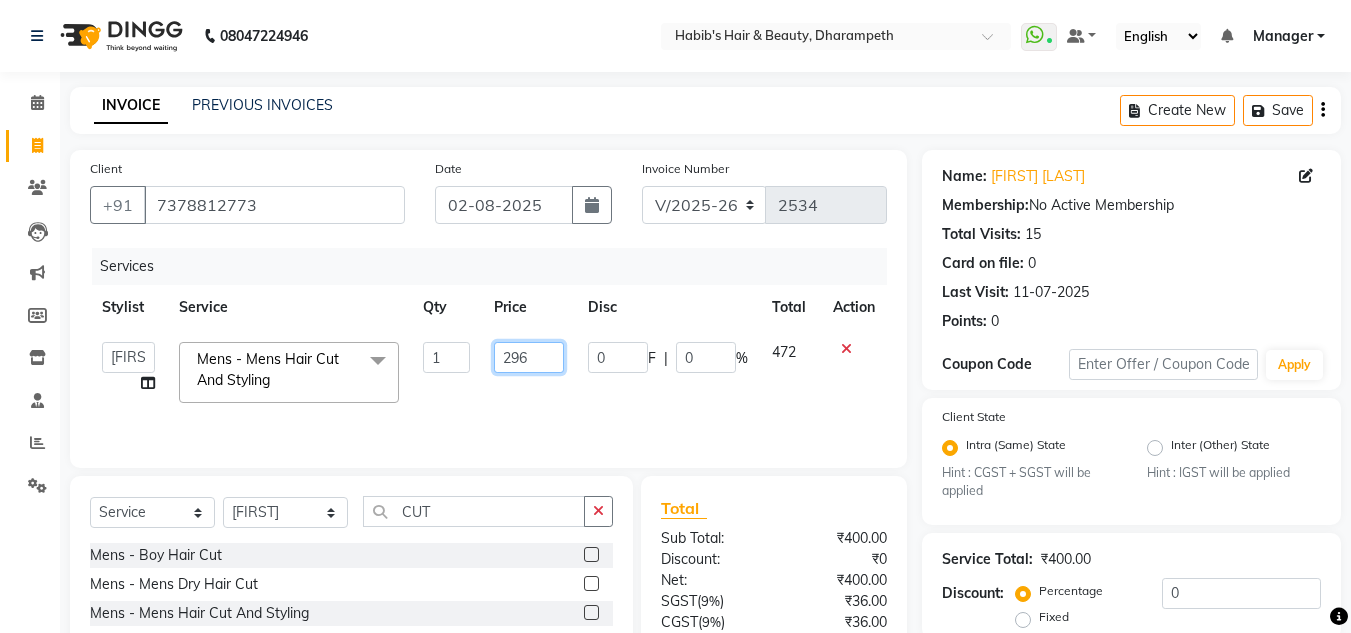 type on "296.6" 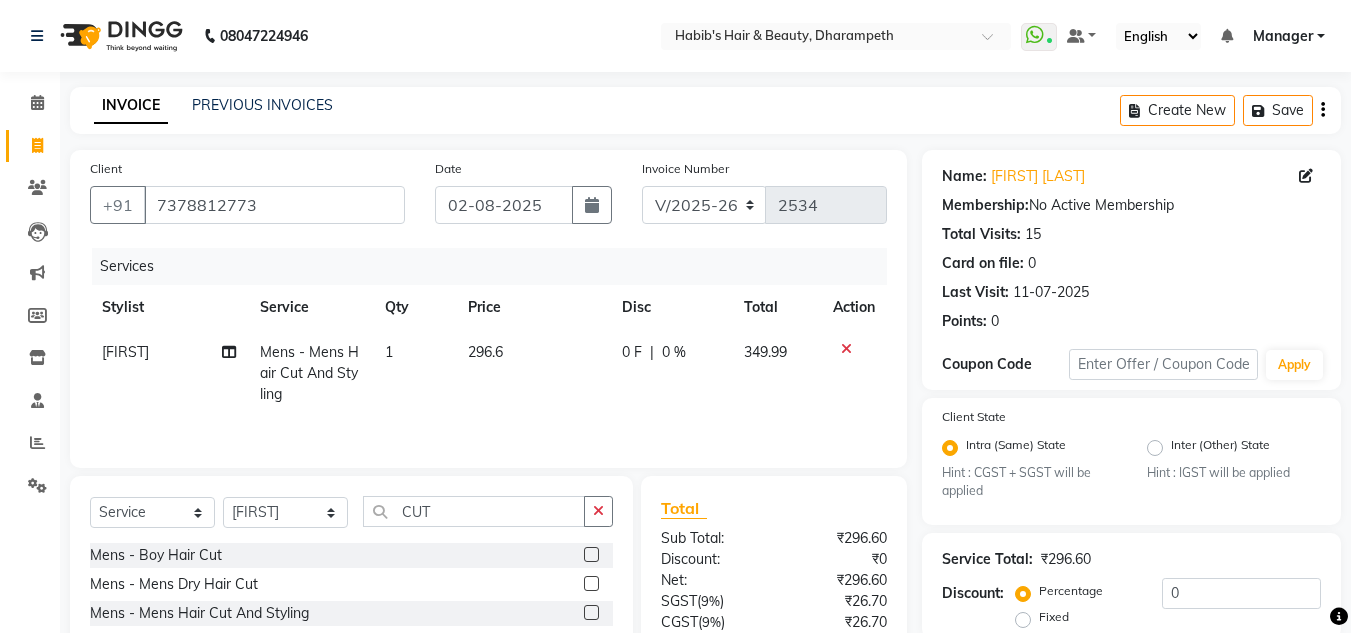 click on "349.99" 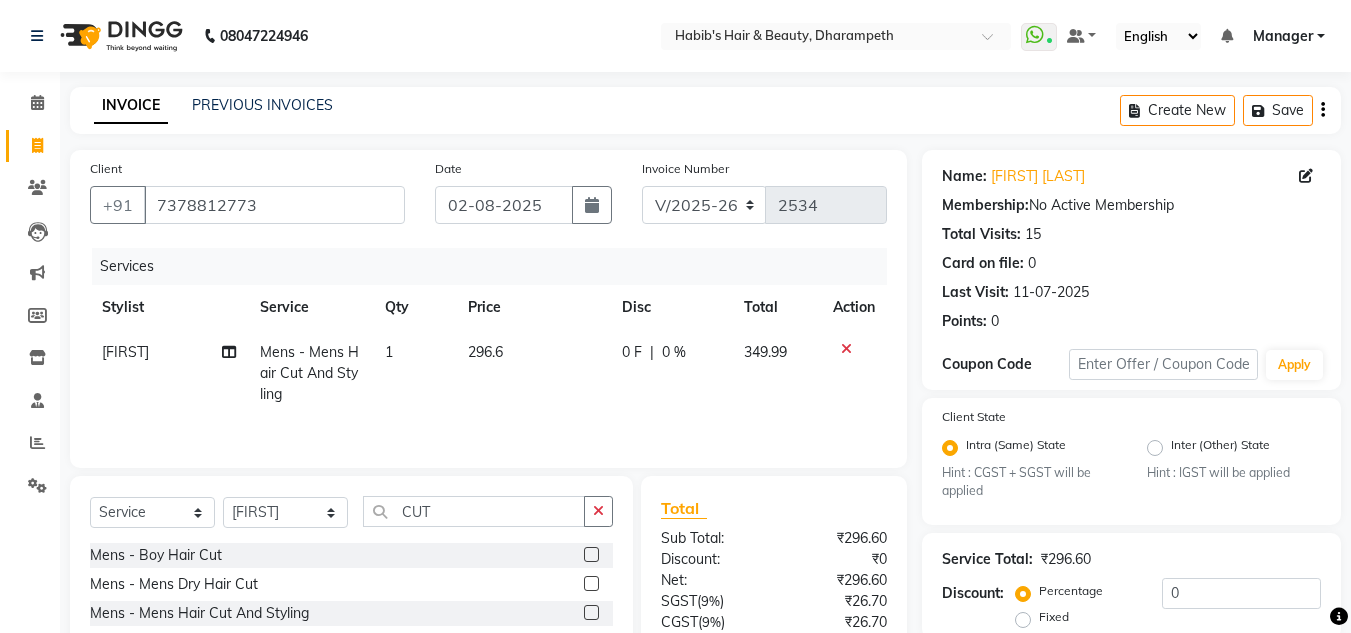 select on "47812" 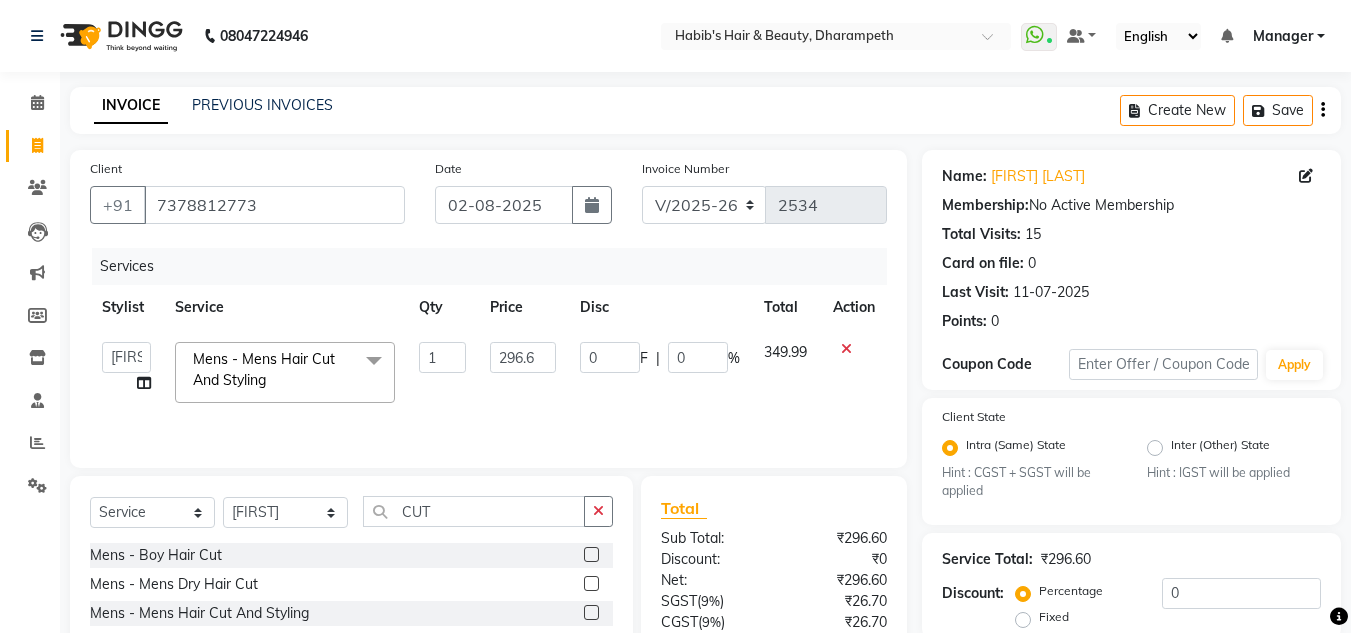 scroll, scrollTop: 188, scrollLeft: 0, axis: vertical 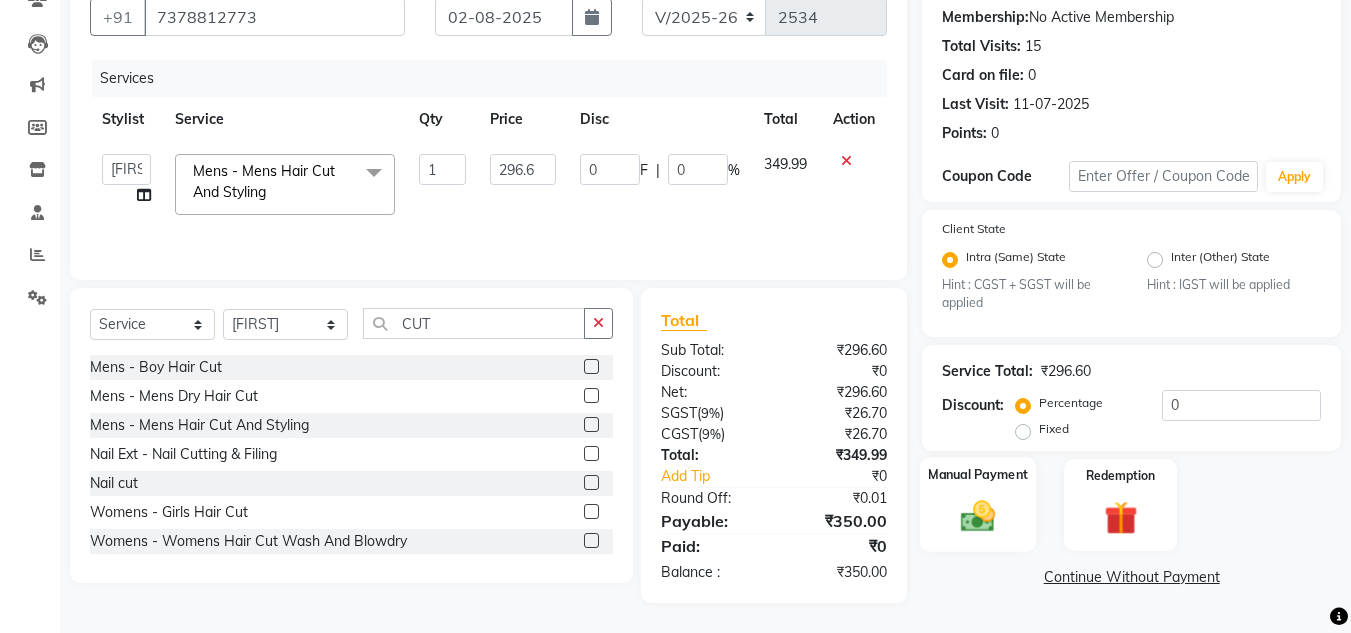 click 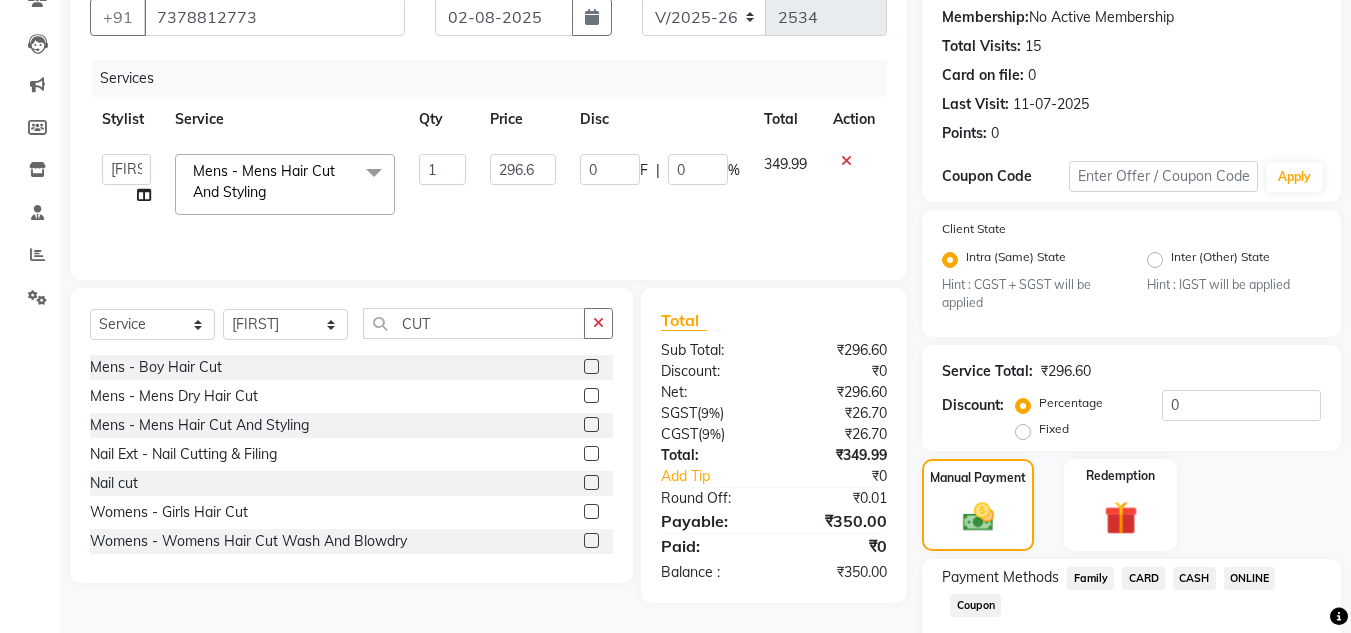 click on "CASH" 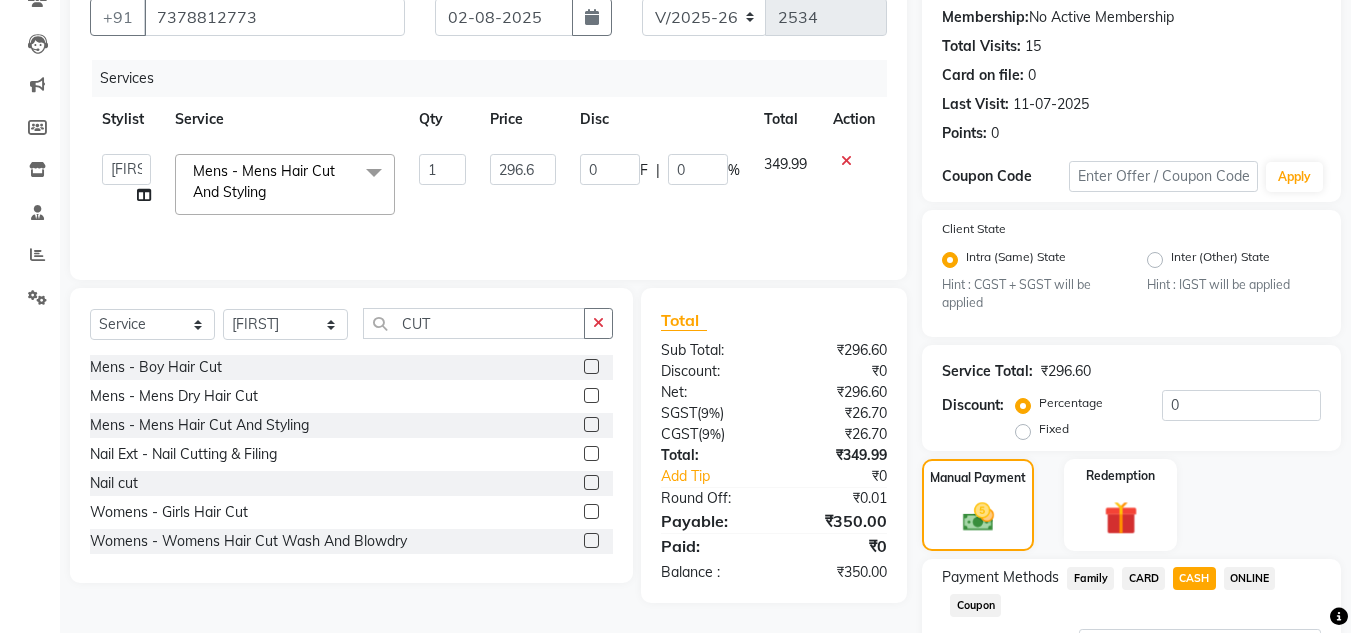 scroll, scrollTop: 361, scrollLeft: 0, axis: vertical 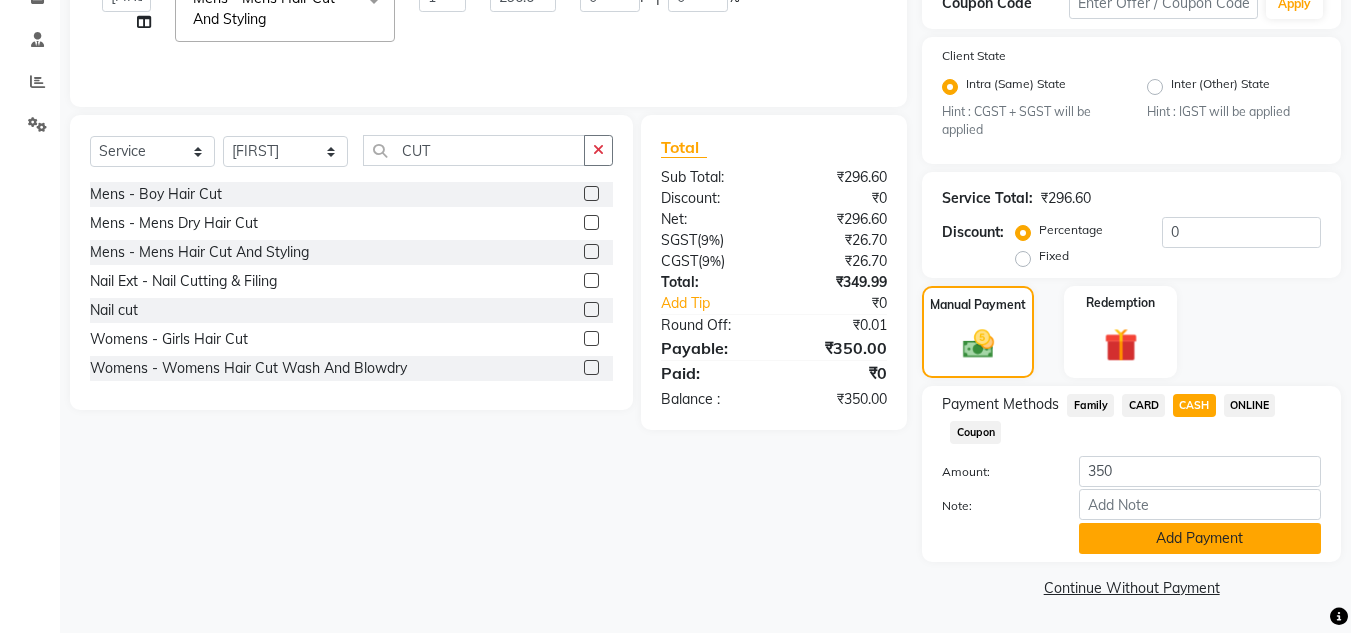 click on "Add Payment" 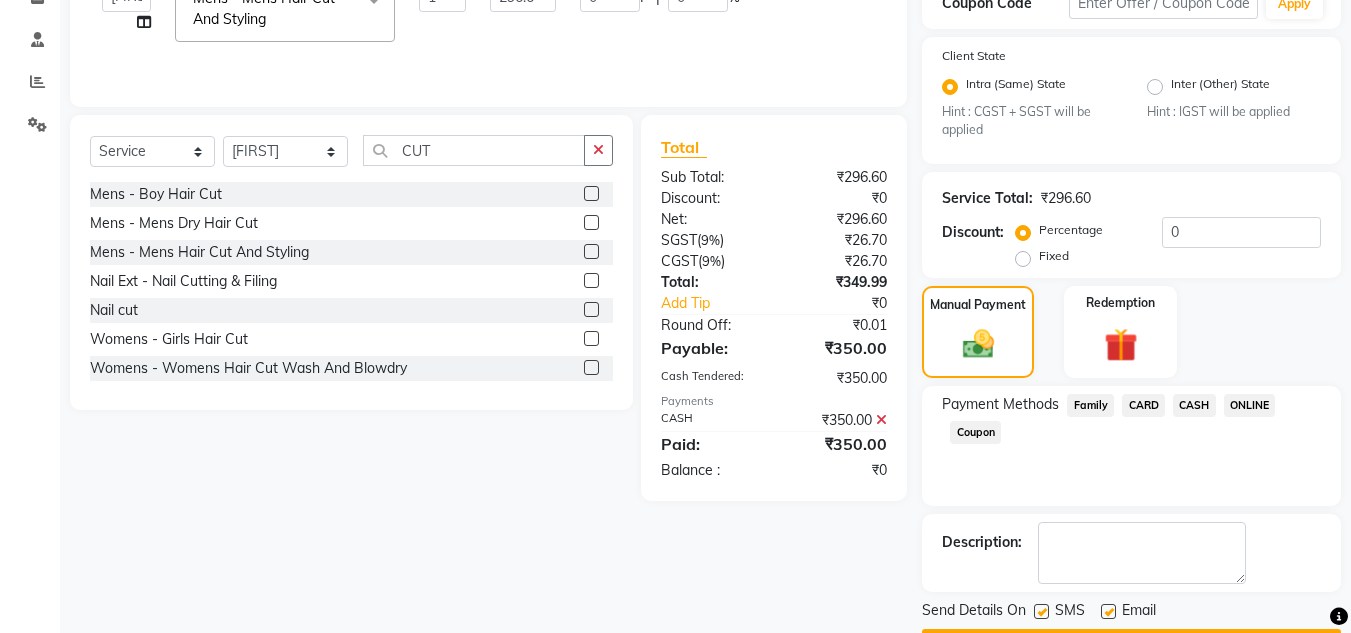 click on "08047224946 Select Location × Habib's Hair & Beauty, Dharampeth WhatsApp Status ✕ Status: Connected Most Recent Message: 01-08-2025 12:42 PM Recent Service Activity: 02-08-2025 03:35 PM Default Panel My Panel English ENGLISH Español العربية मराठी हिंदी ગુજરાતી தமிழ் 中文 Notifications nothing to show Manager Manage Profile Change Password Sign out Version:3.15.11 ☀ Habib's Hair & Beauty, Dharampeth Calendar Invoice Clients Leads Marketing Members Inventory Staff Reports Settings Completed InProgress Upcoming Dropped Tentative Check-In Confirm Bookings Generate Report Segments Page Builder INVOICE PREVIOUS INVOICES Create New Save Client +91 [PHONE] Date 02-08-2025 Invoice Number V/2025 V/2025-26 2534 Services Stylist Service Qty Price Disc Total Action Anuj W Ayush Himanshu P Javed Manager Pooja Pratham C Sakshi S Saniya S Shilpa P Vedant N Mens - Mens Hair Cut And Styling x TIP 1 0" at bounding box center (675, -45) 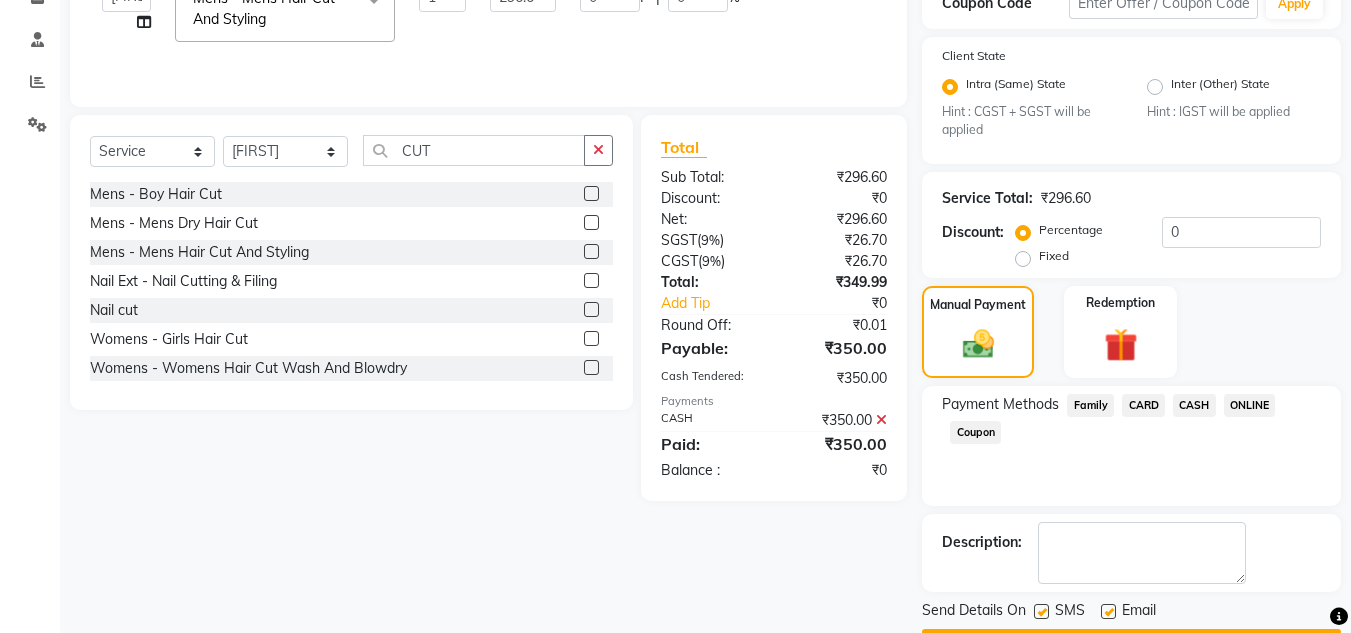 scroll, scrollTop: 418, scrollLeft: 0, axis: vertical 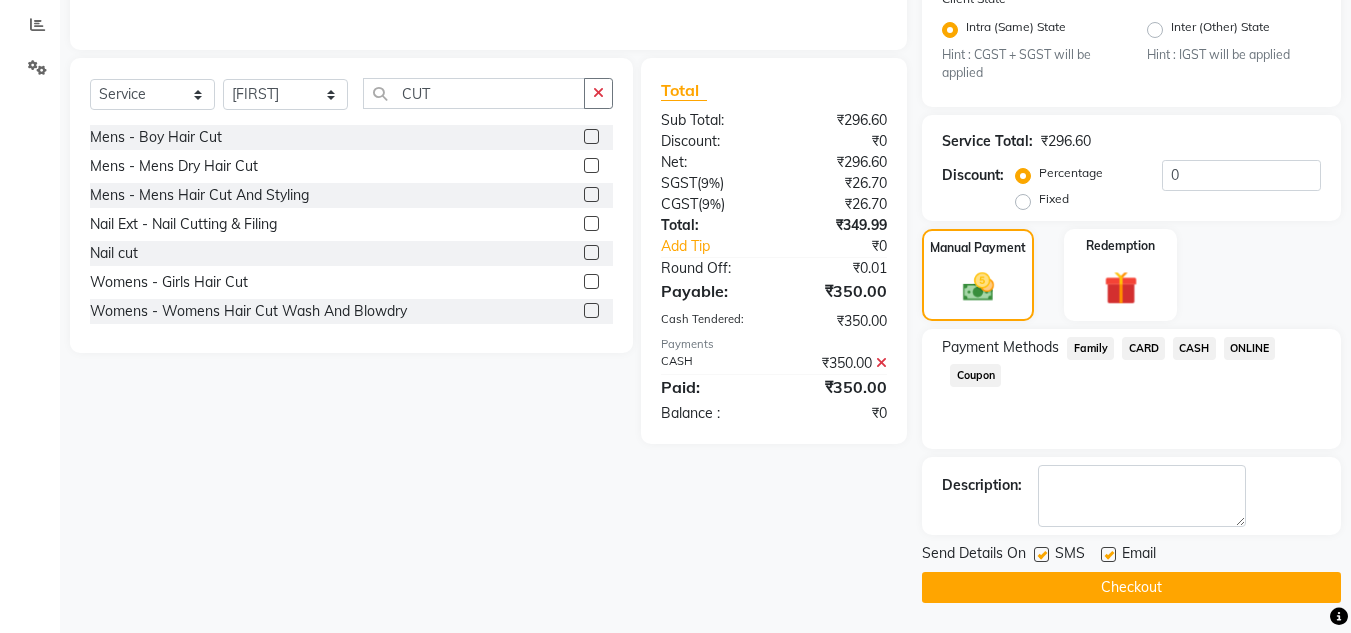 click on "Checkout" 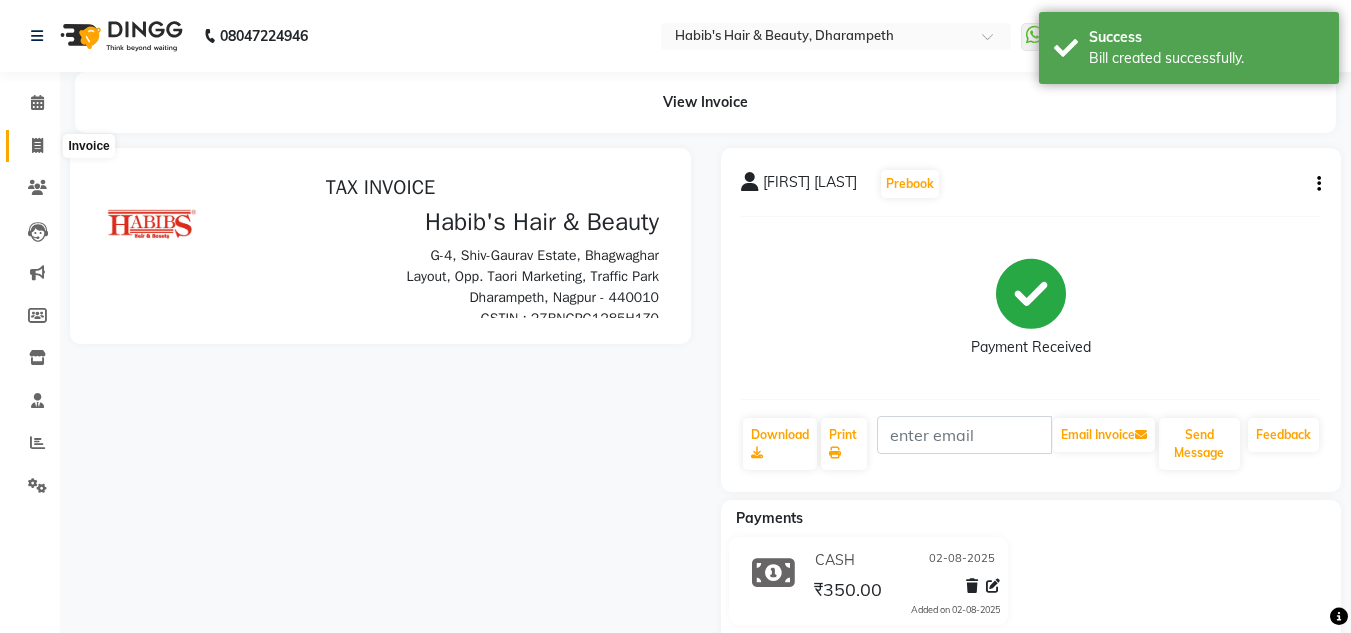 scroll, scrollTop: 0, scrollLeft: 0, axis: both 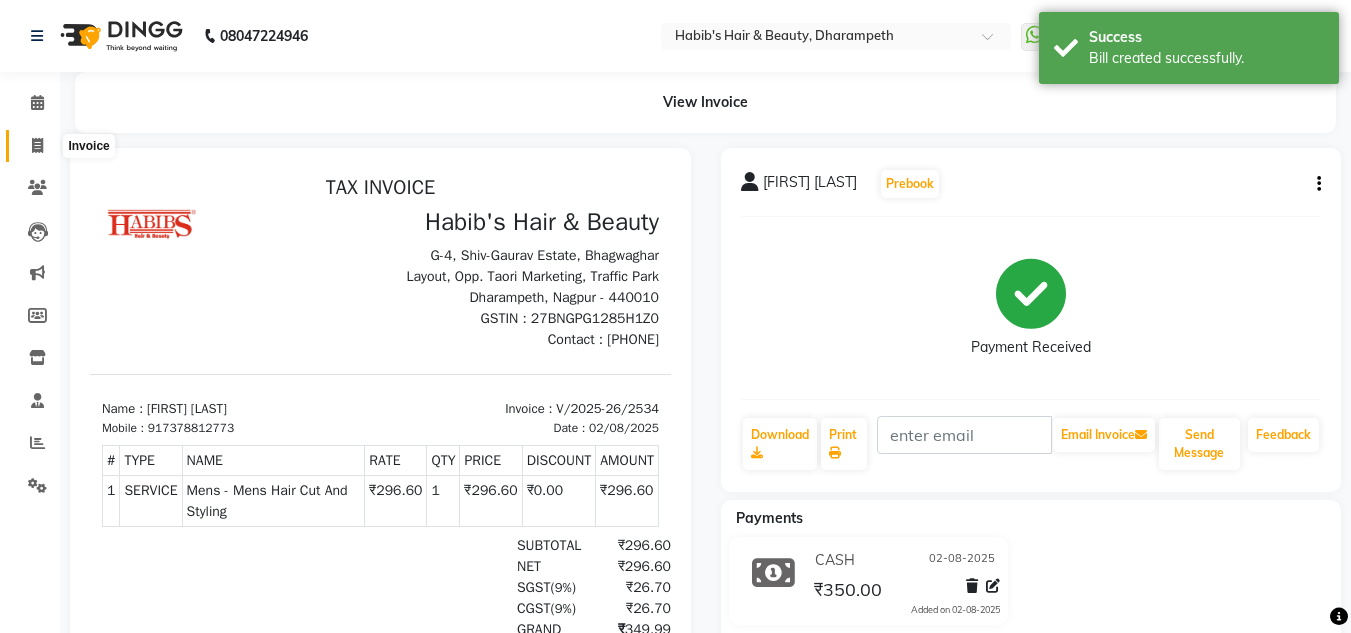 click 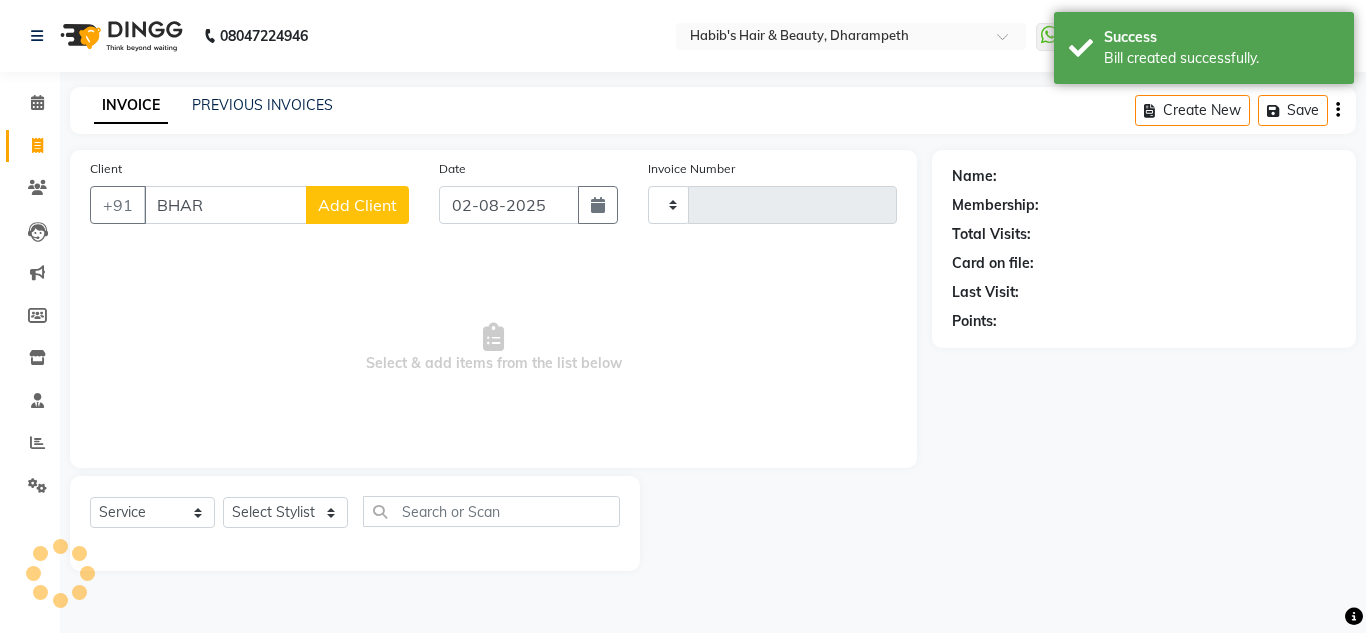 type on "BHARA" 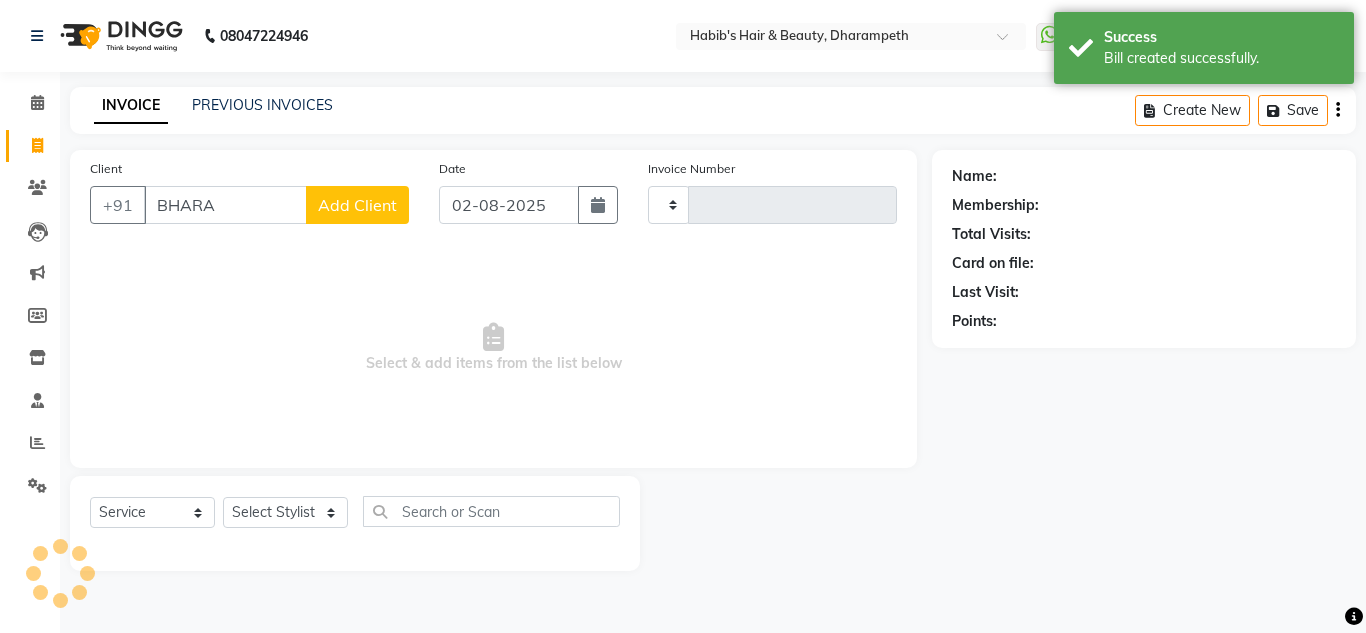 type on "2535" 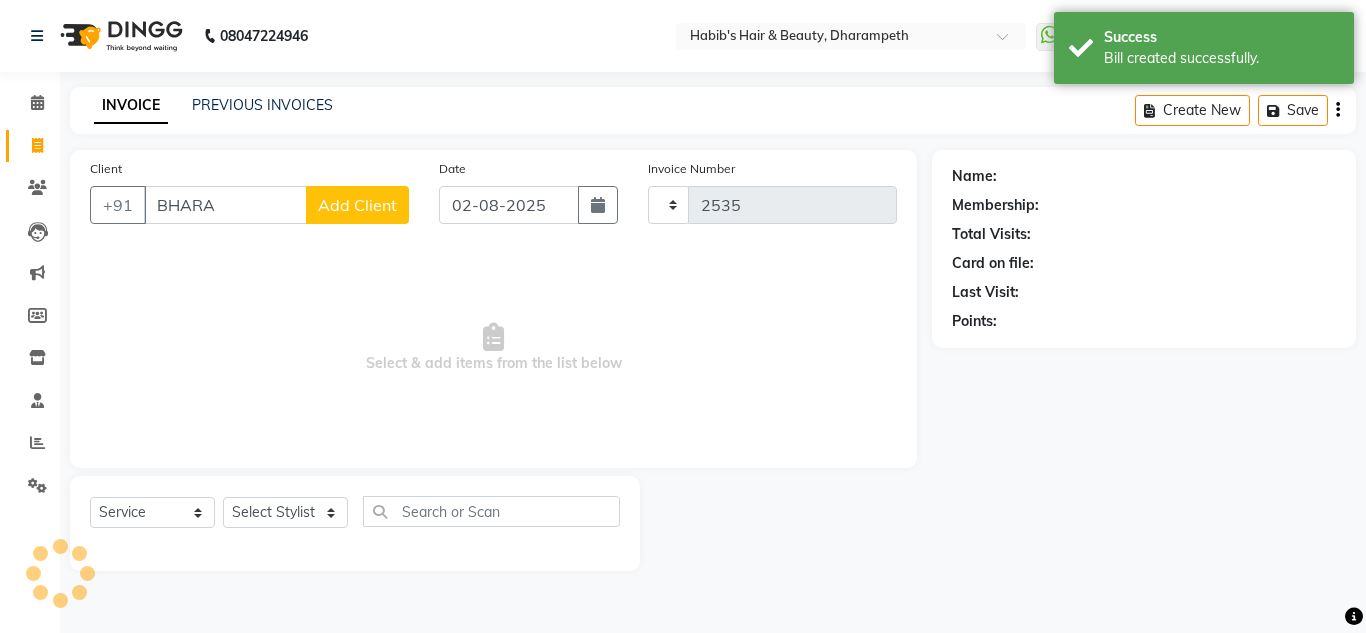 type on "[LAST]" 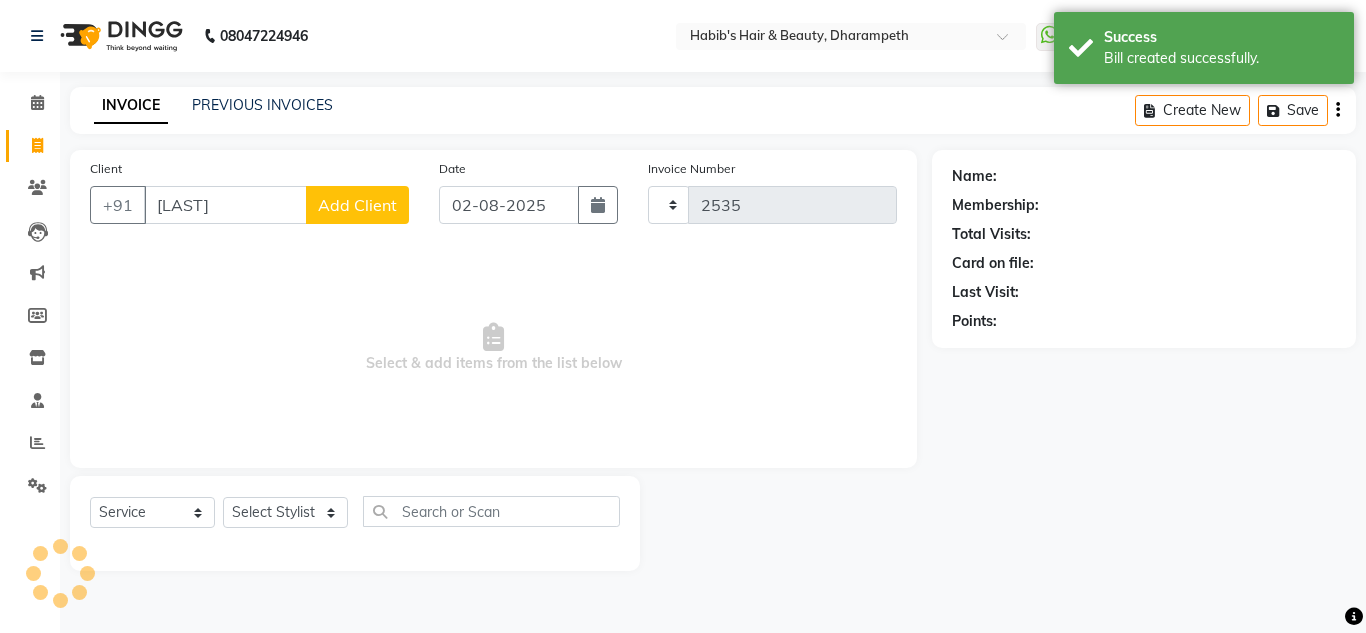 select on "4860" 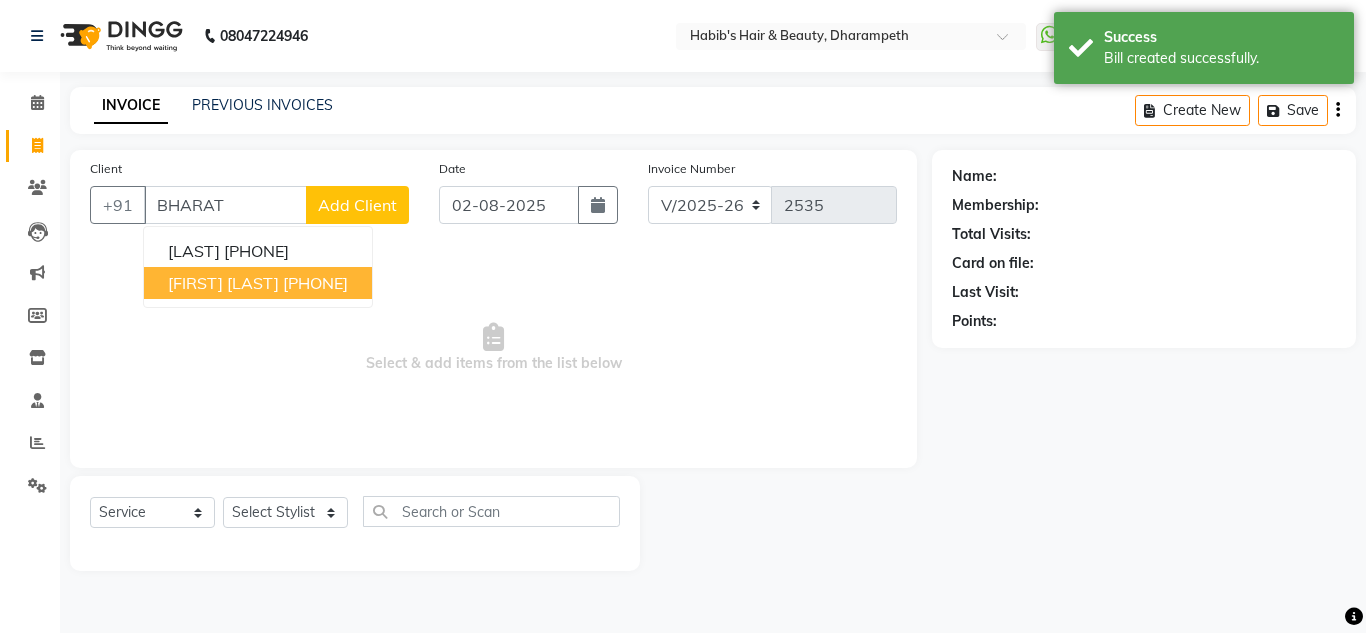 click on "[PHONE]" at bounding box center [315, 283] 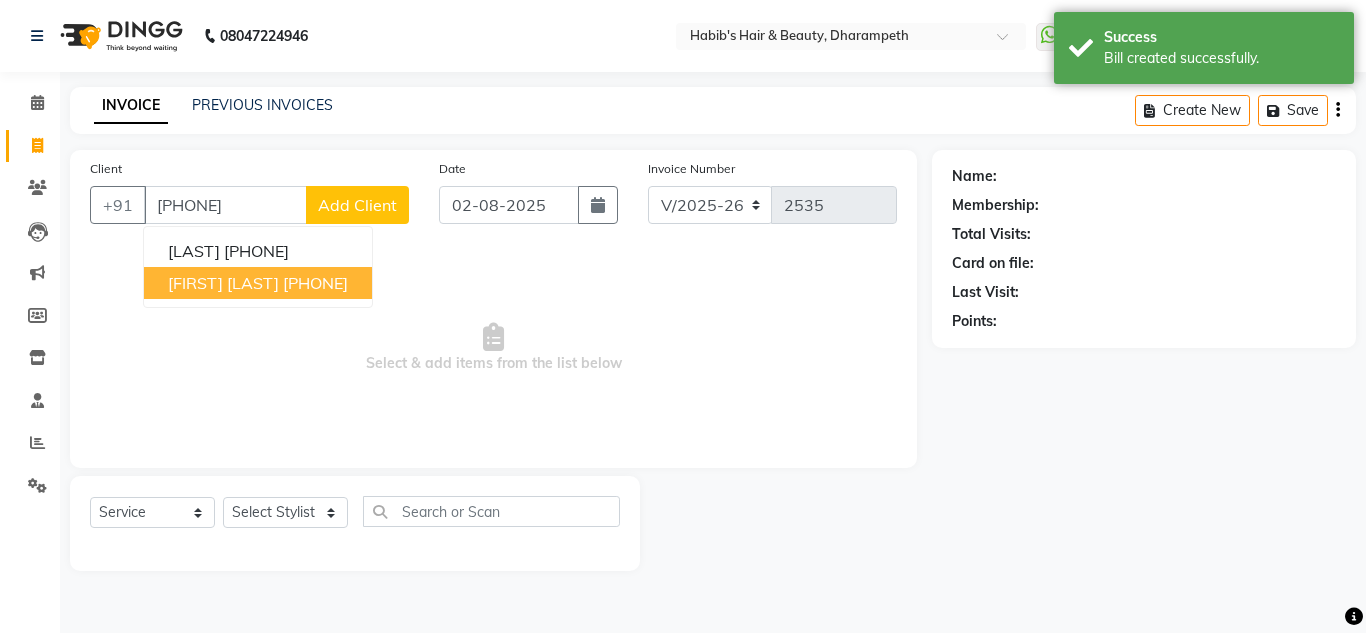 type on "[PHONE]" 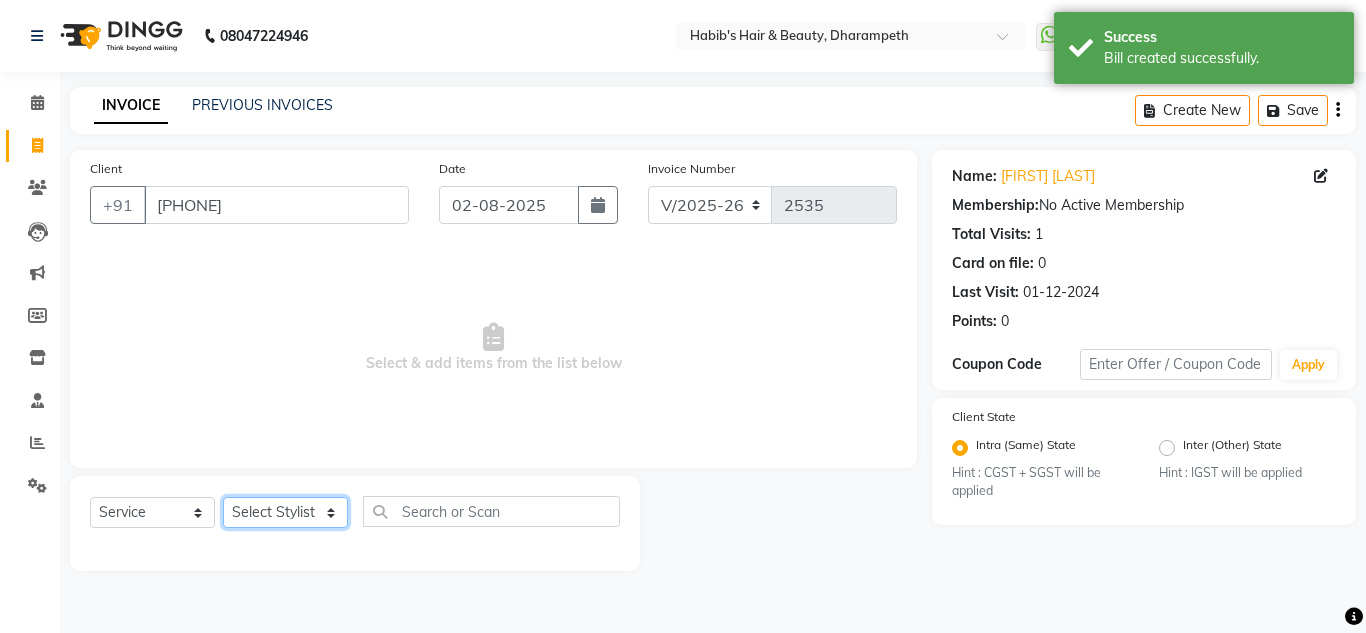 click on "Select Stylist Anuj W Ayush Himanshu P Javed Manager Pooja Pratham C Sakshi S Saniya S Shilpa P Vedant N" 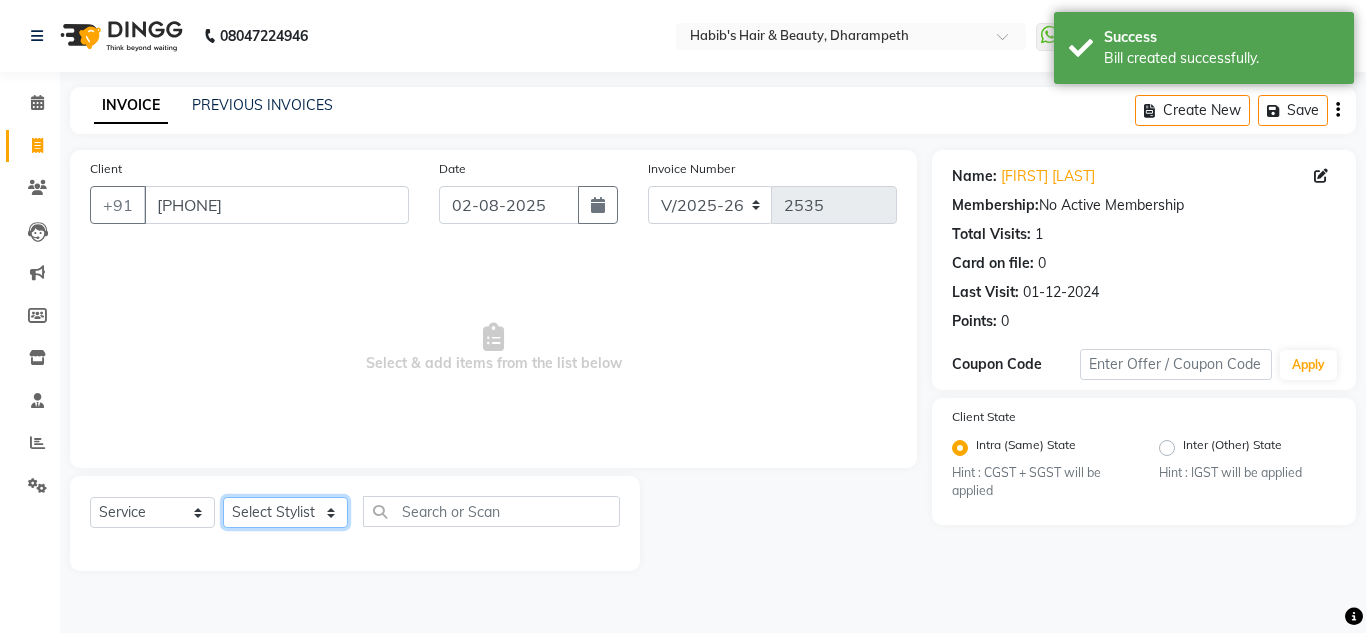 select on "65623" 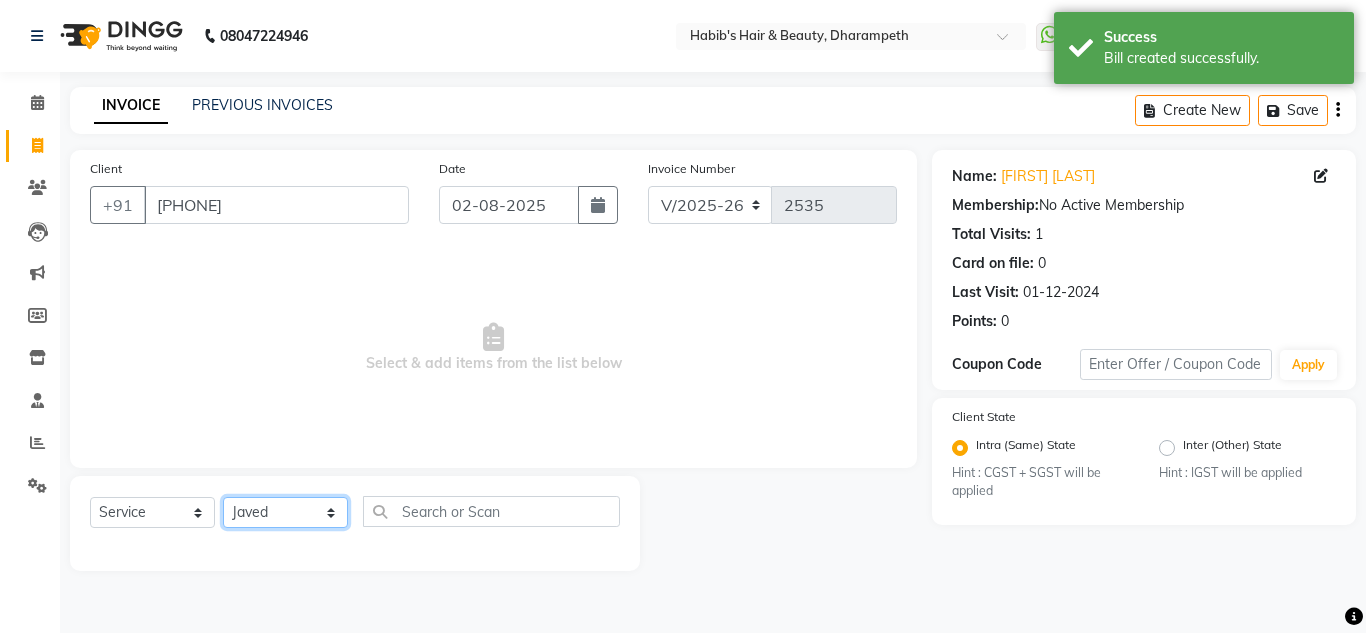 click on "Select Stylist Anuj W Ayush Himanshu P Javed Manager Pooja Pratham C Sakshi S Saniya S Shilpa P Vedant N" 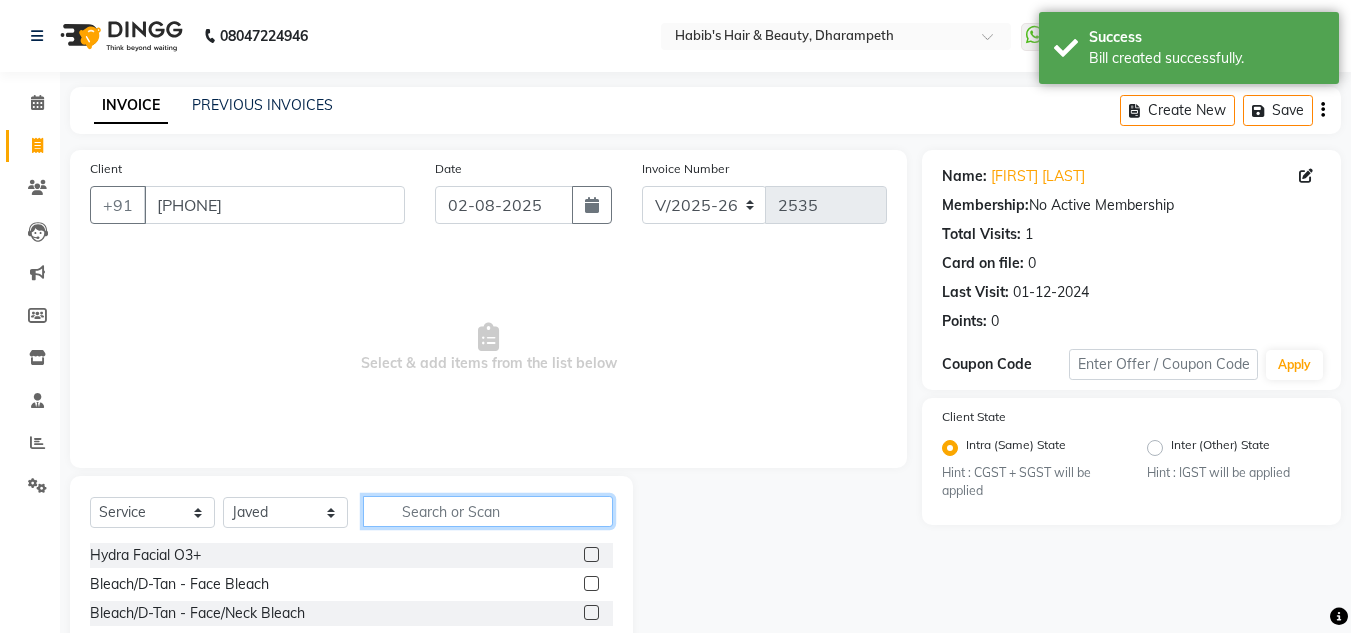 click 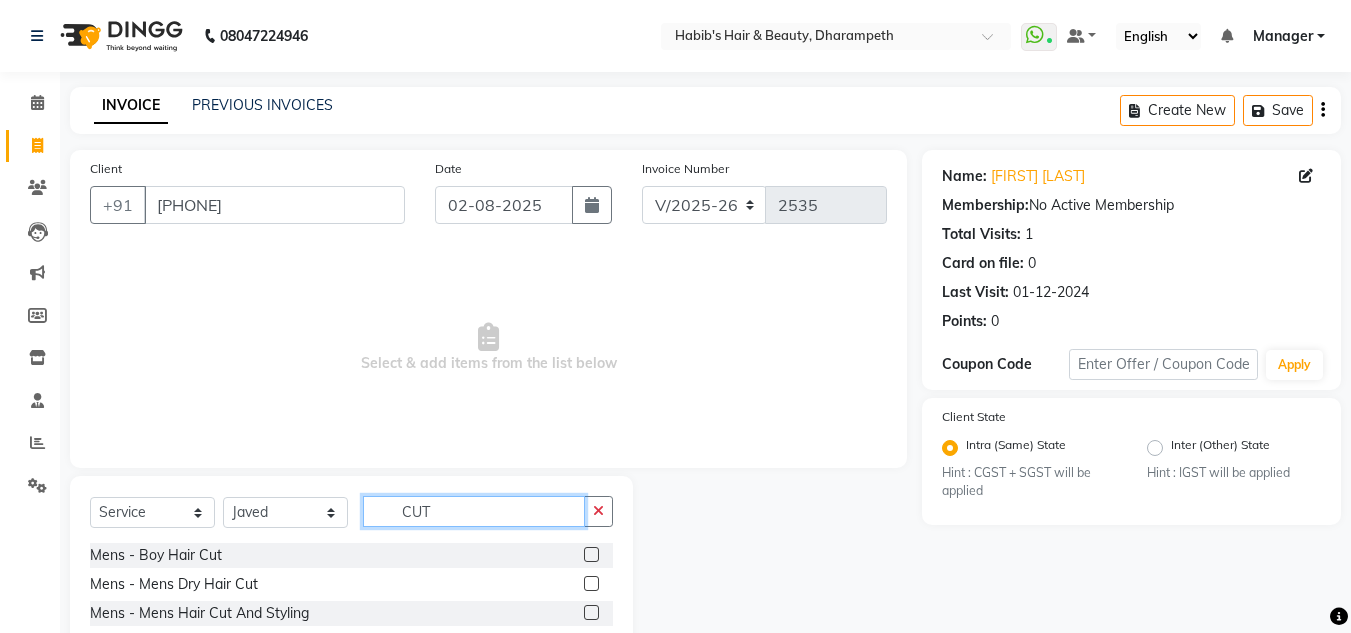 type on "CUT" 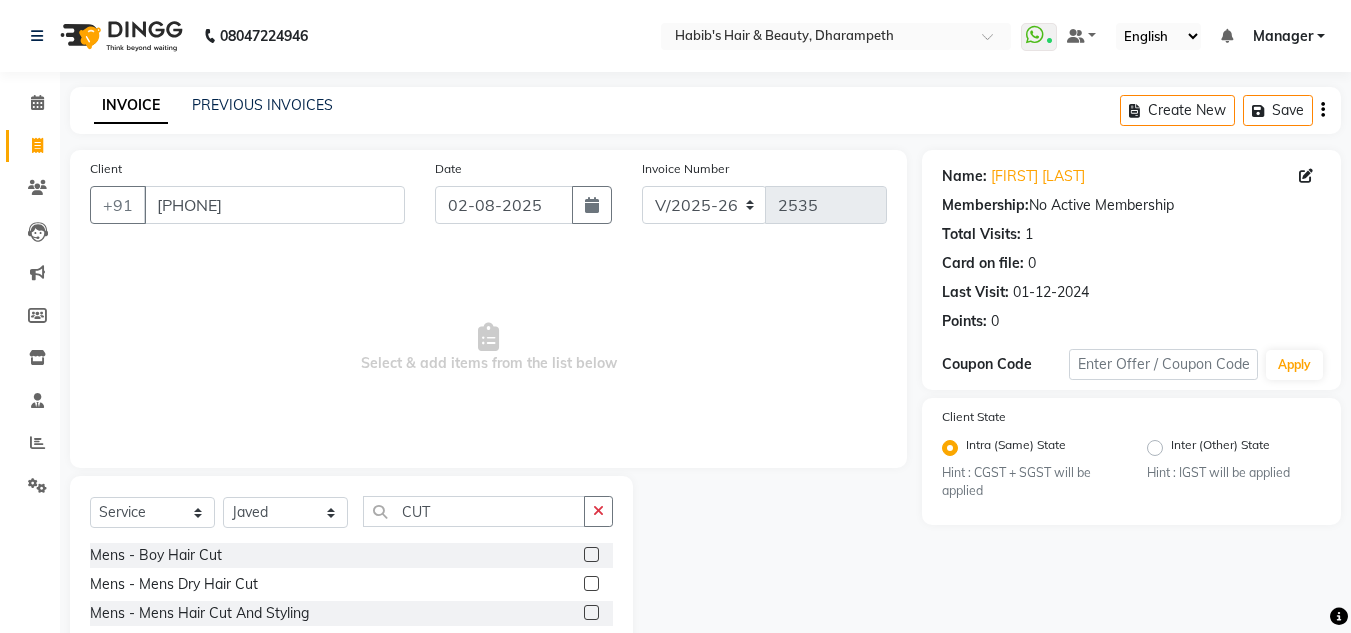 click 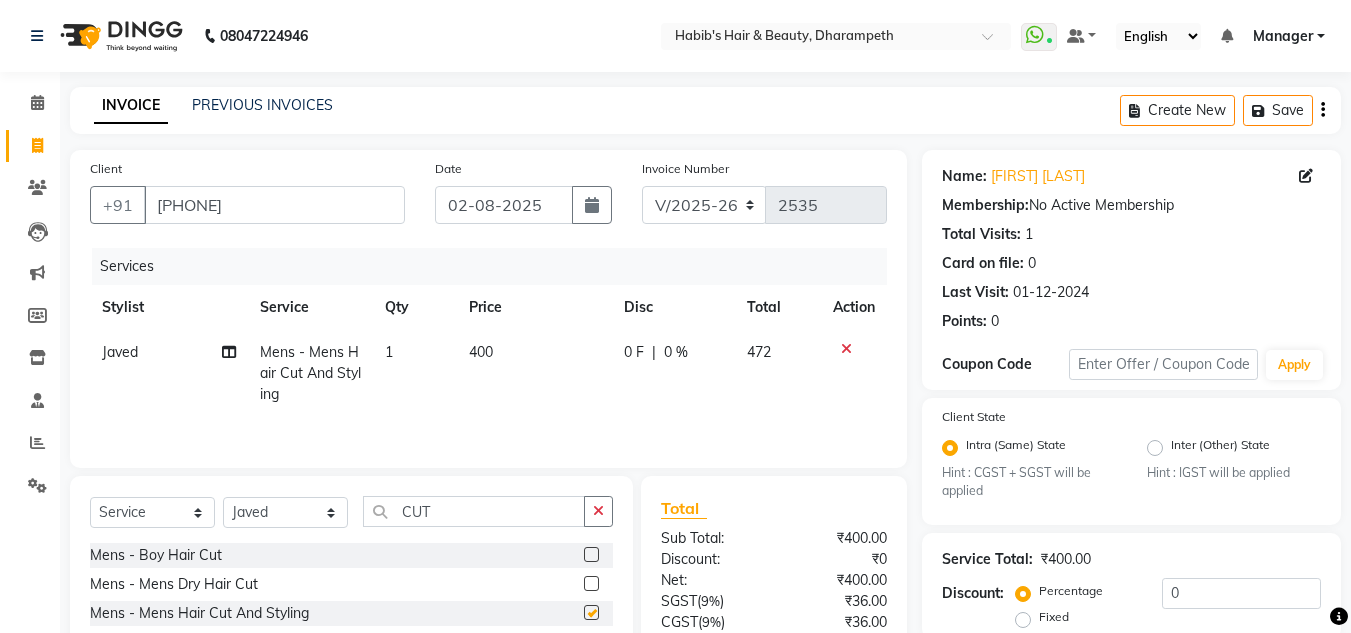 checkbox on "false" 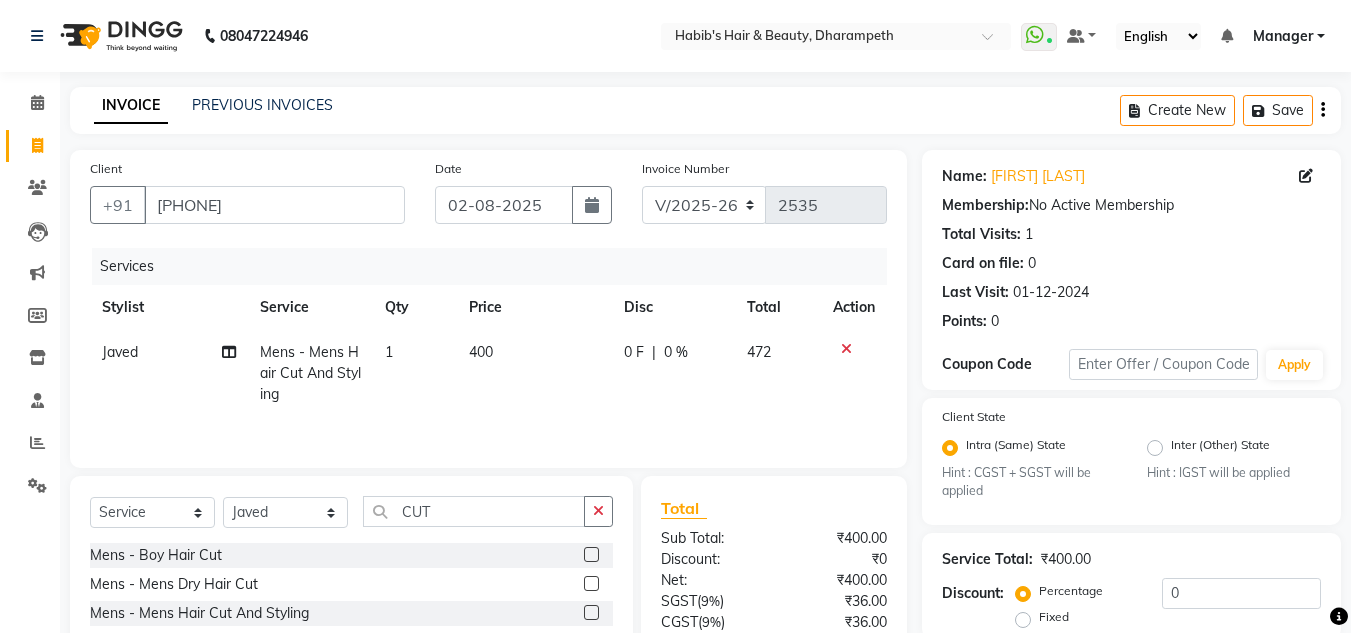 click on "400" 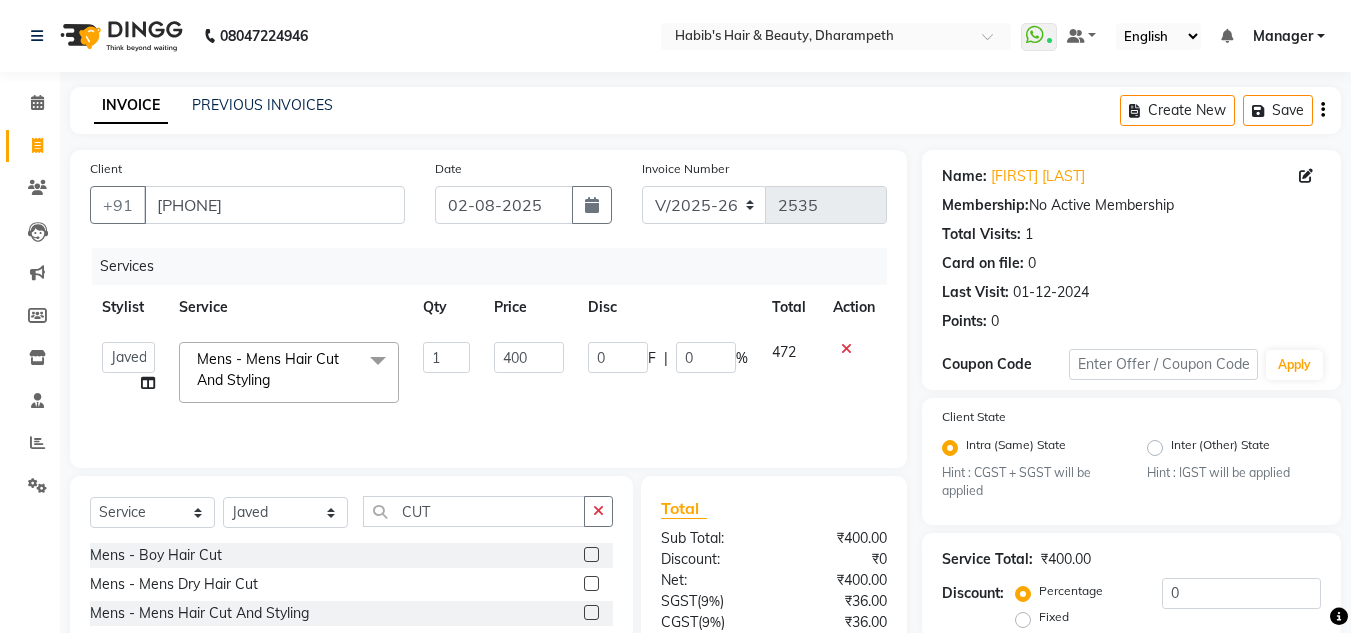 click on "400" 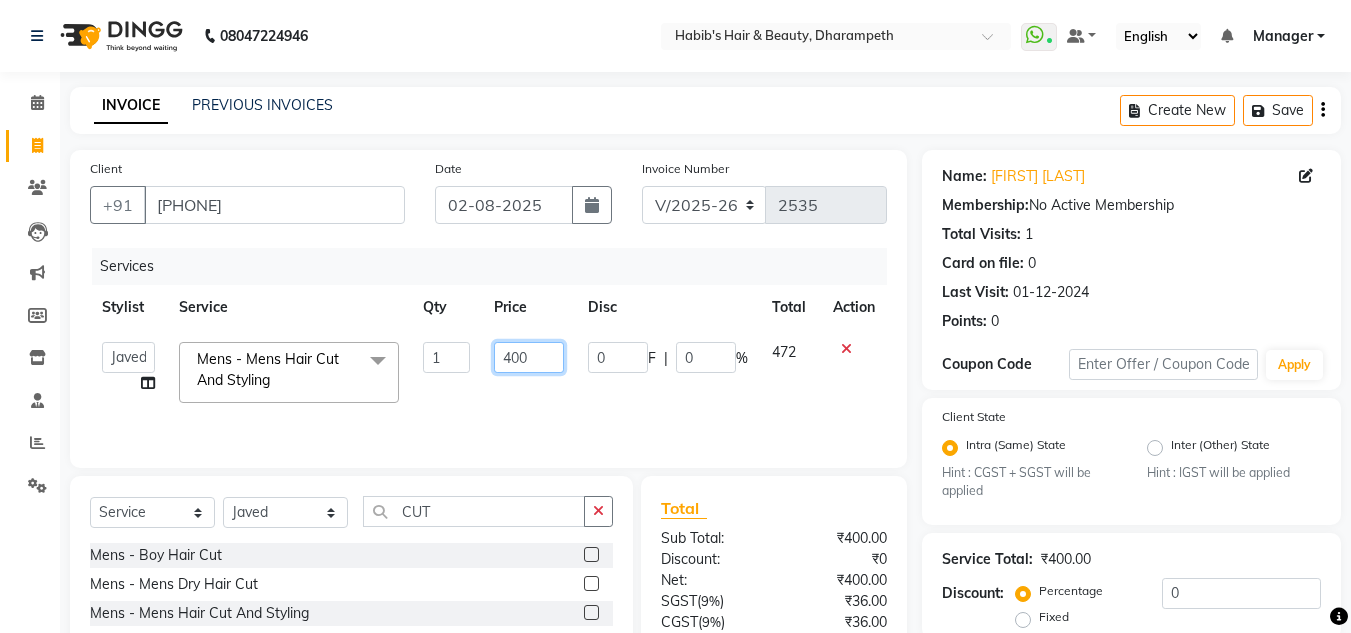 click on "400" 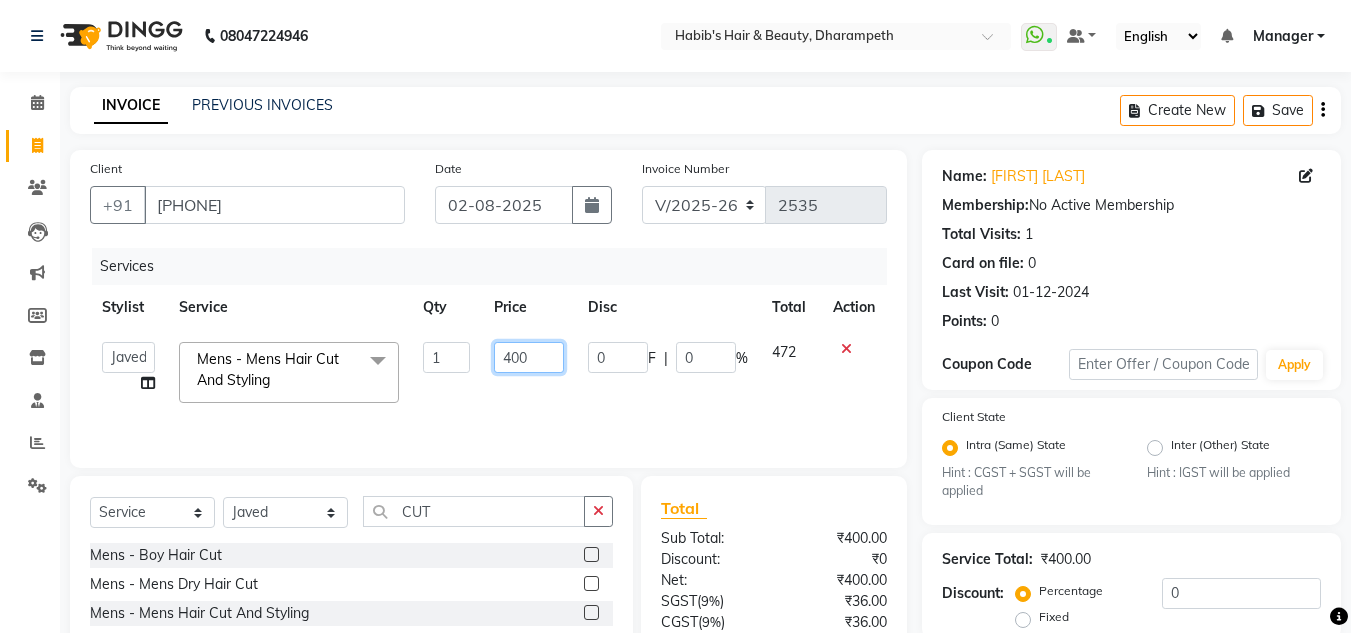 click on "400" 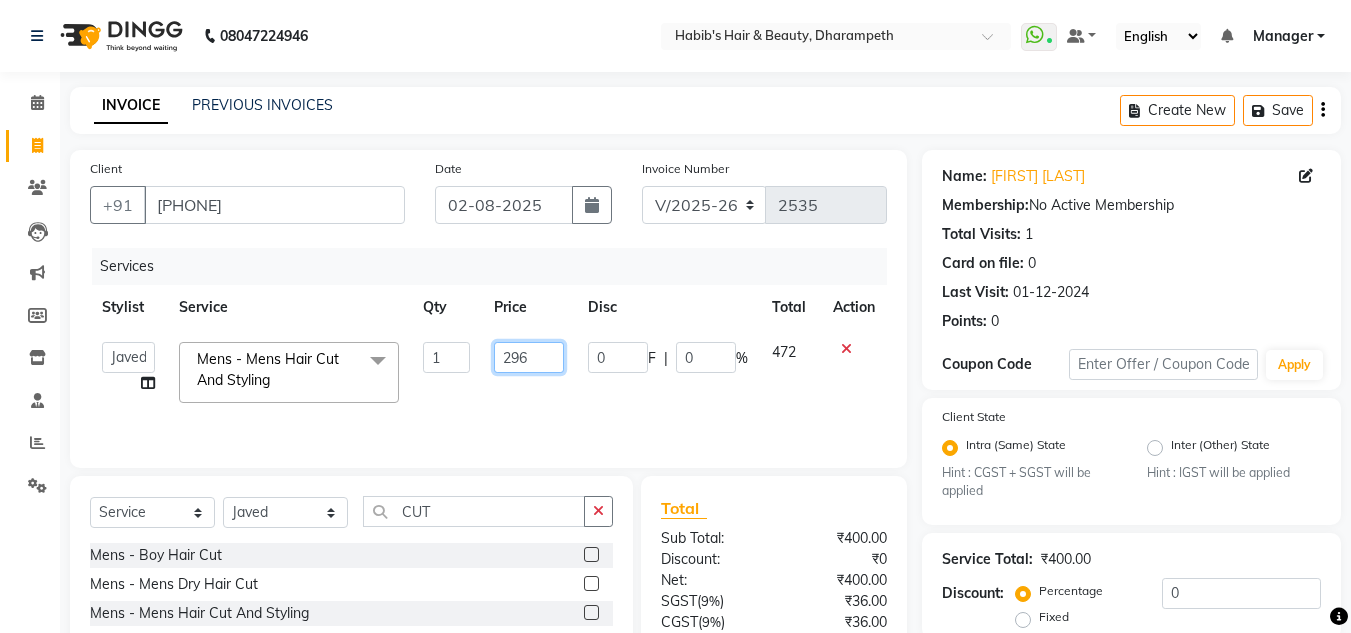 type on "296.6" 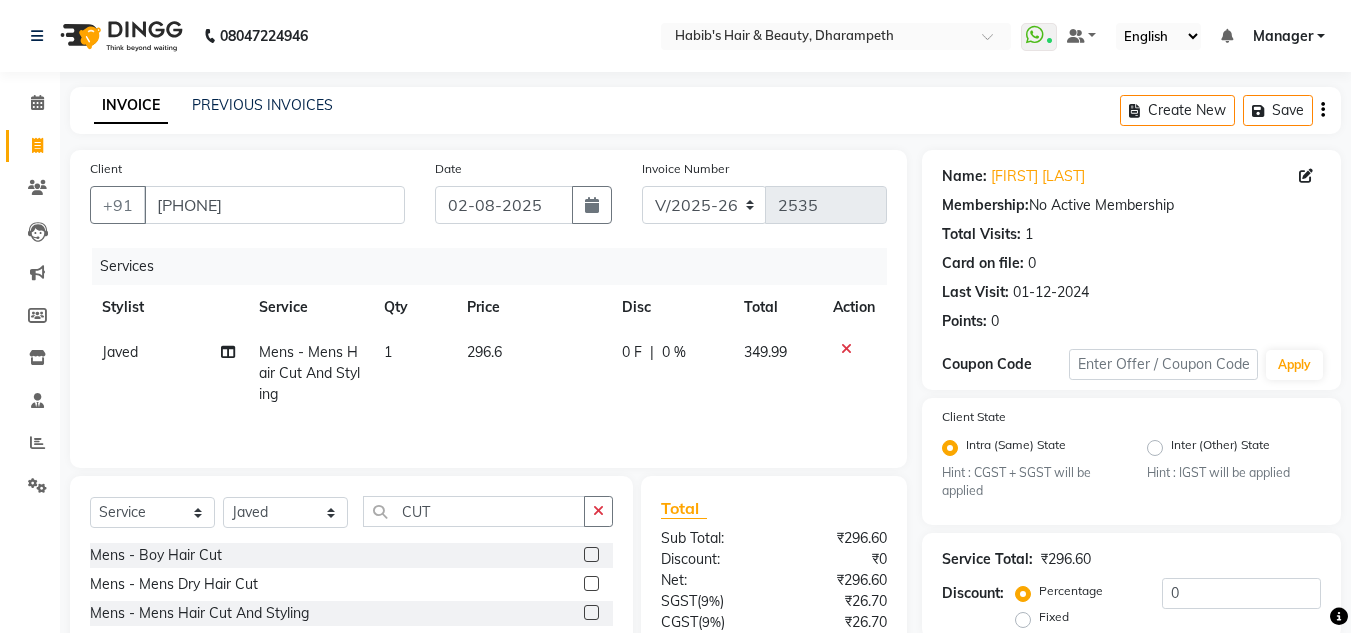 click on "349.99" 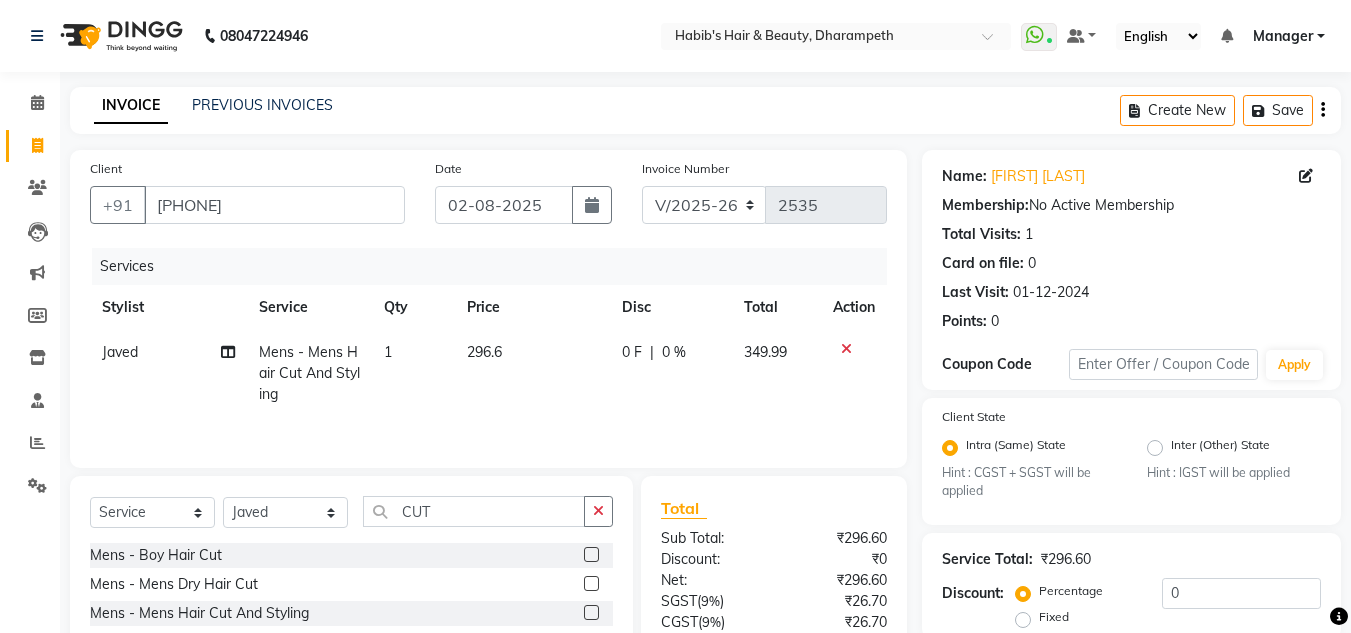 select on "65623" 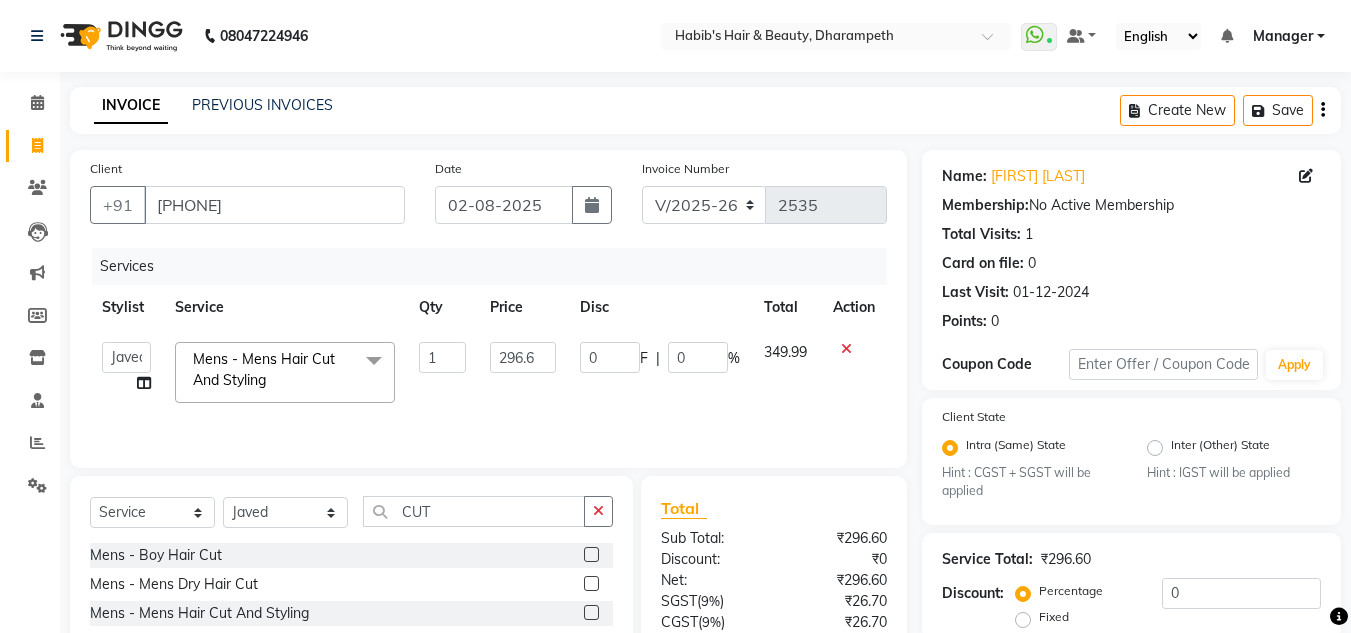 scroll, scrollTop: 188, scrollLeft: 0, axis: vertical 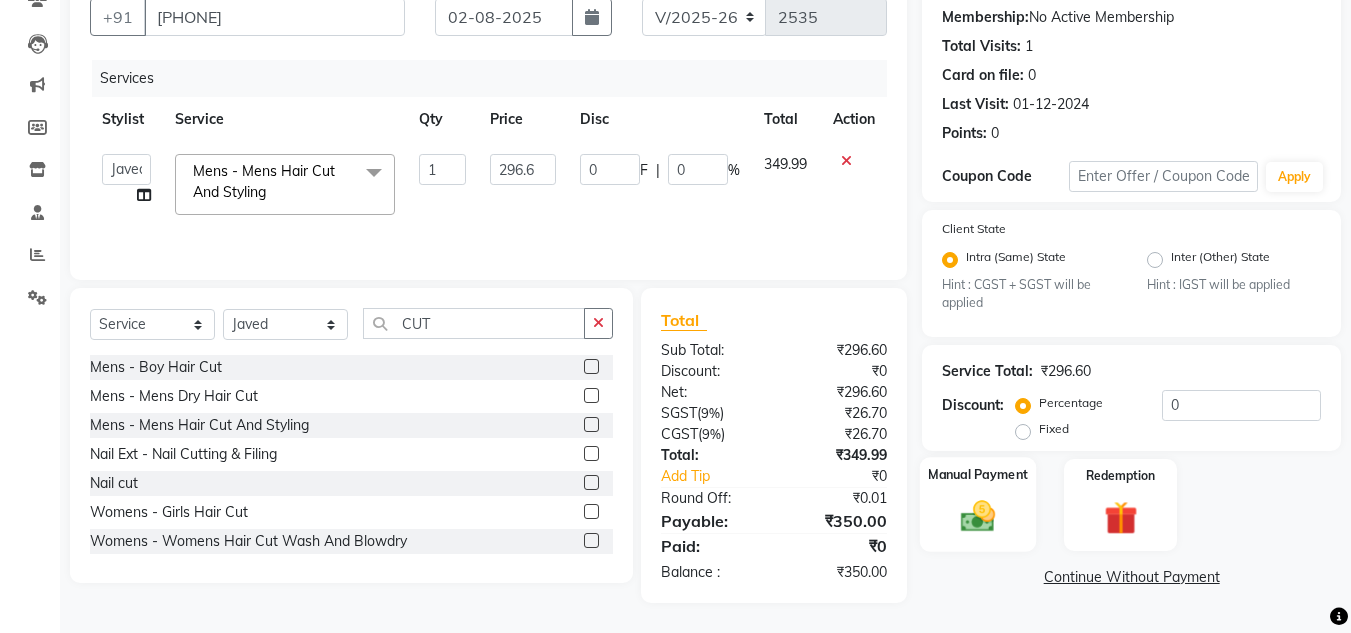 click 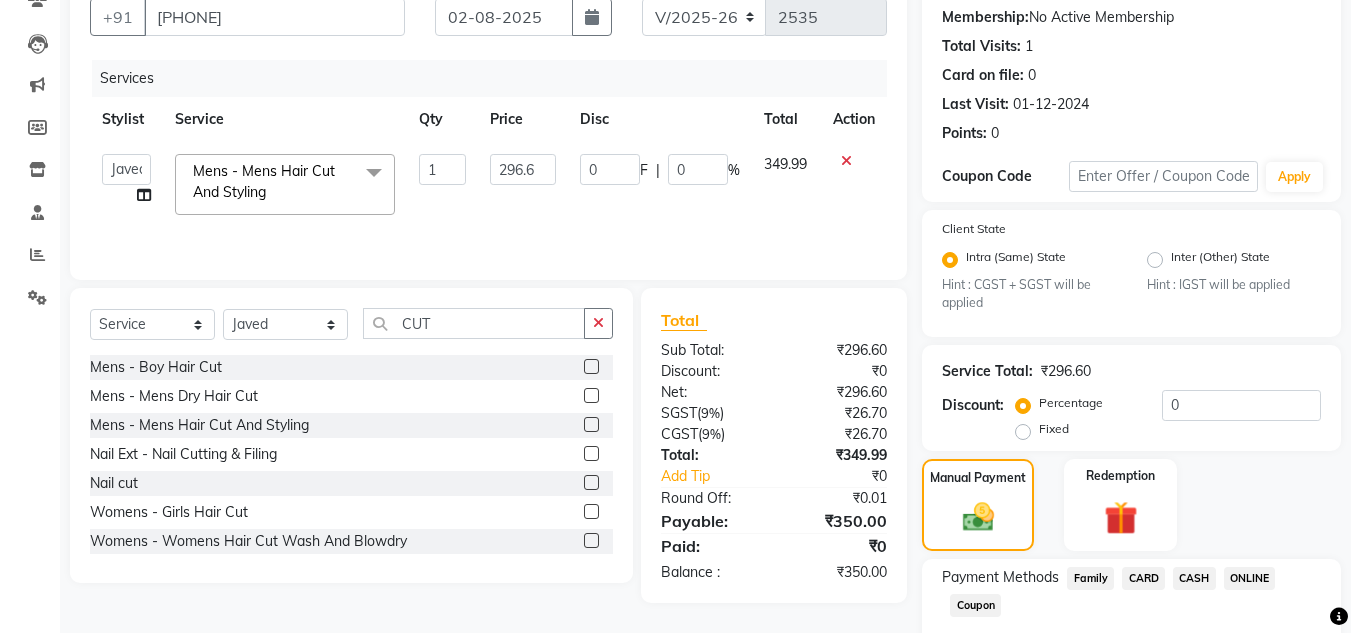 click on "ONLINE" 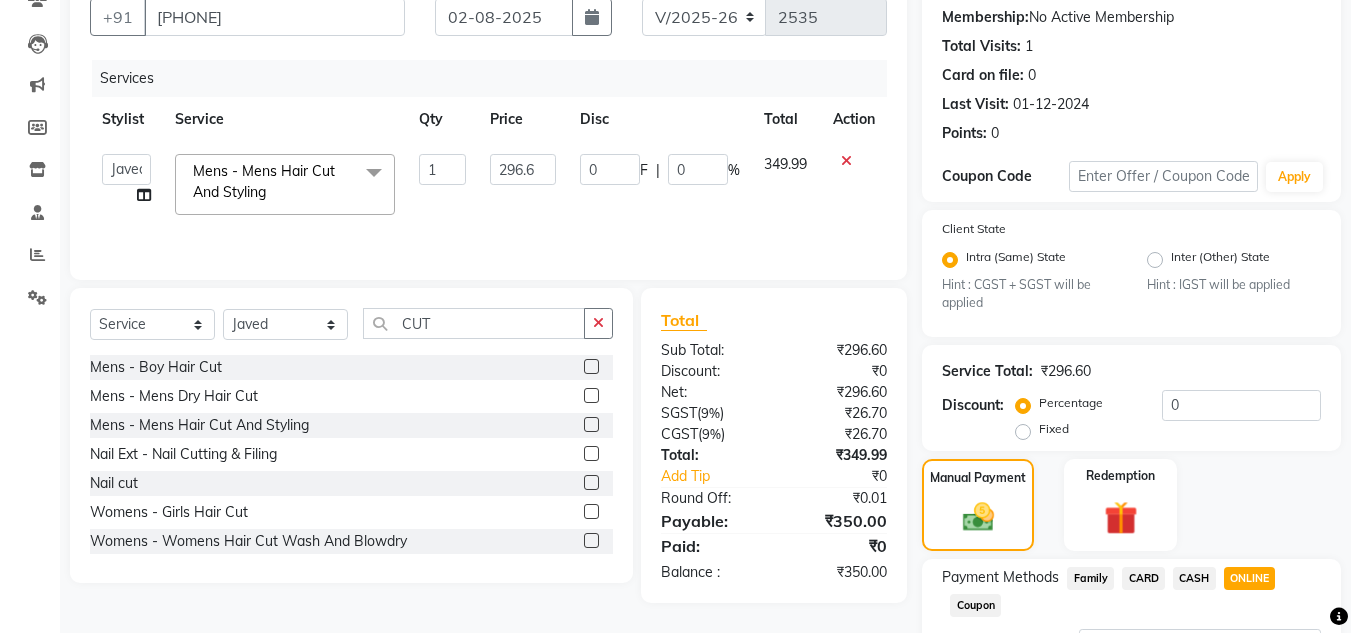 scroll, scrollTop: 361, scrollLeft: 0, axis: vertical 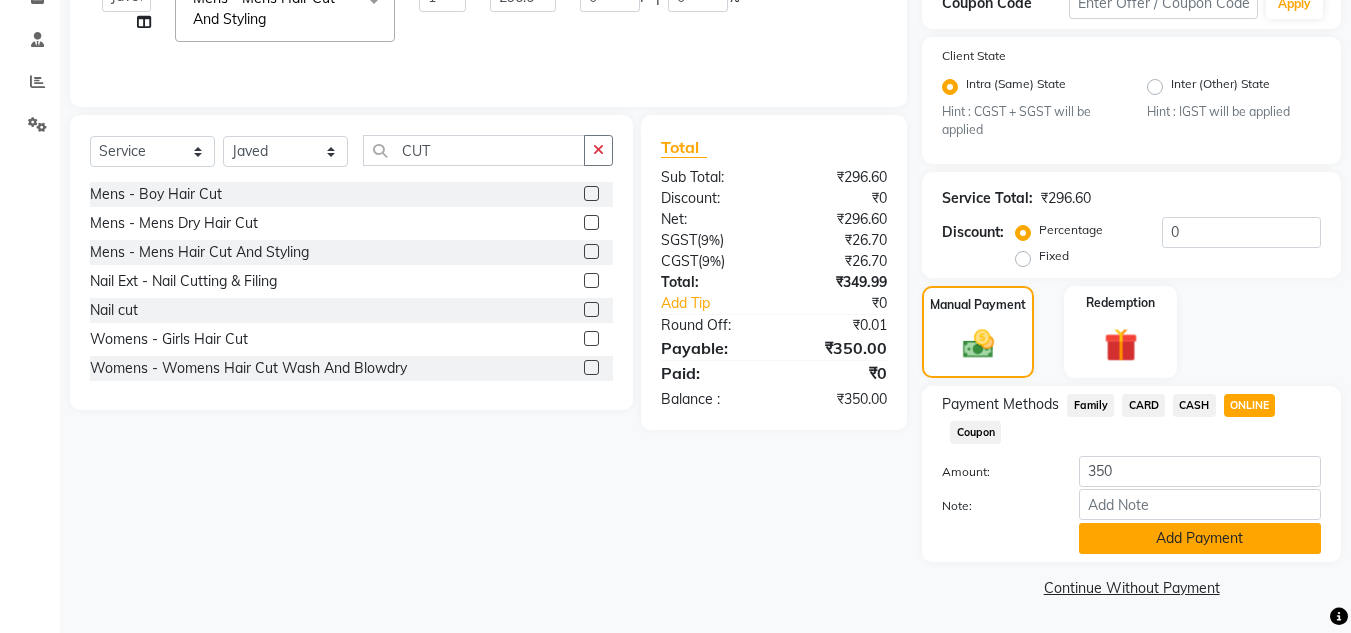 click on "Add Payment" 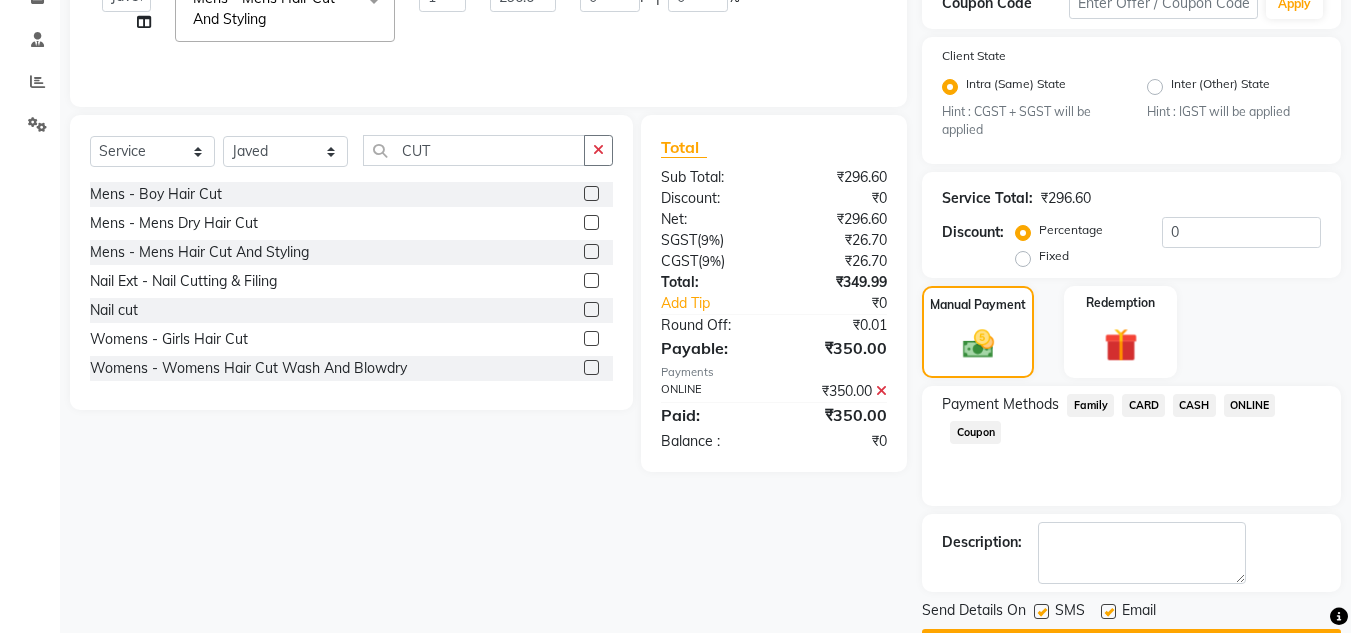 scroll, scrollTop: 418, scrollLeft: 0, axis: vertical 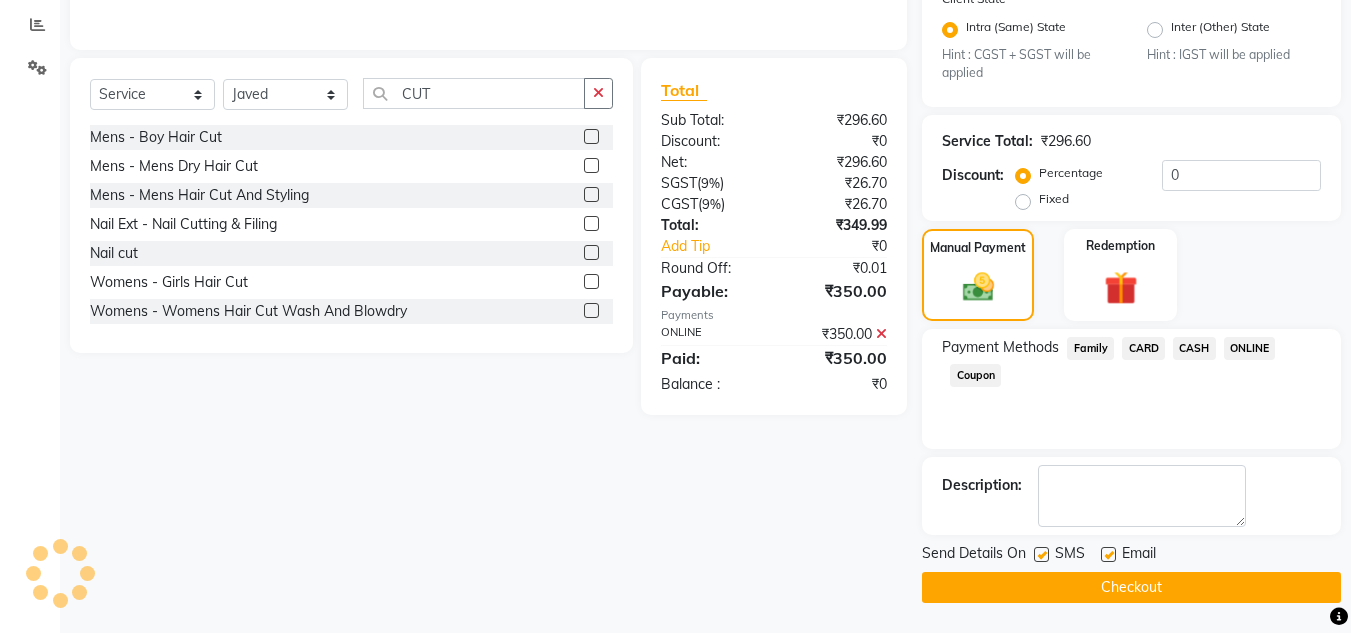 click on "Checkout" 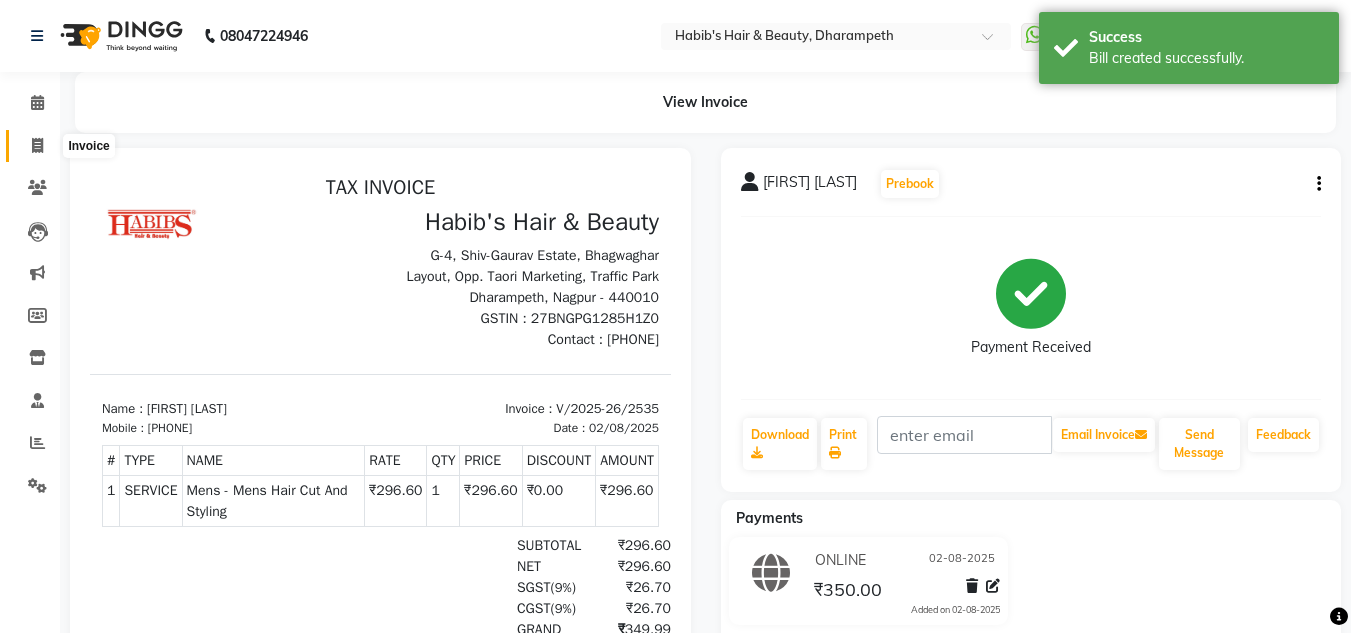 scroll, scrollTop: 0, scrollLeft: 0, axis: both 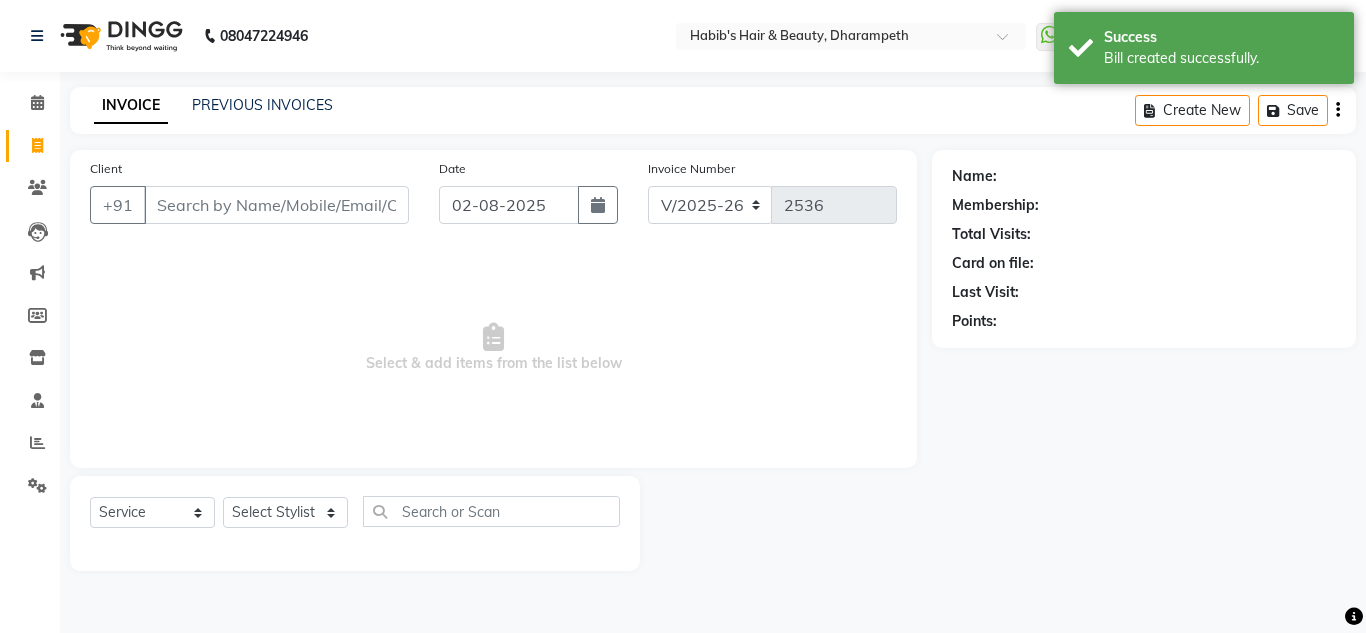 click on "Client" at bounding box center (276, 205) 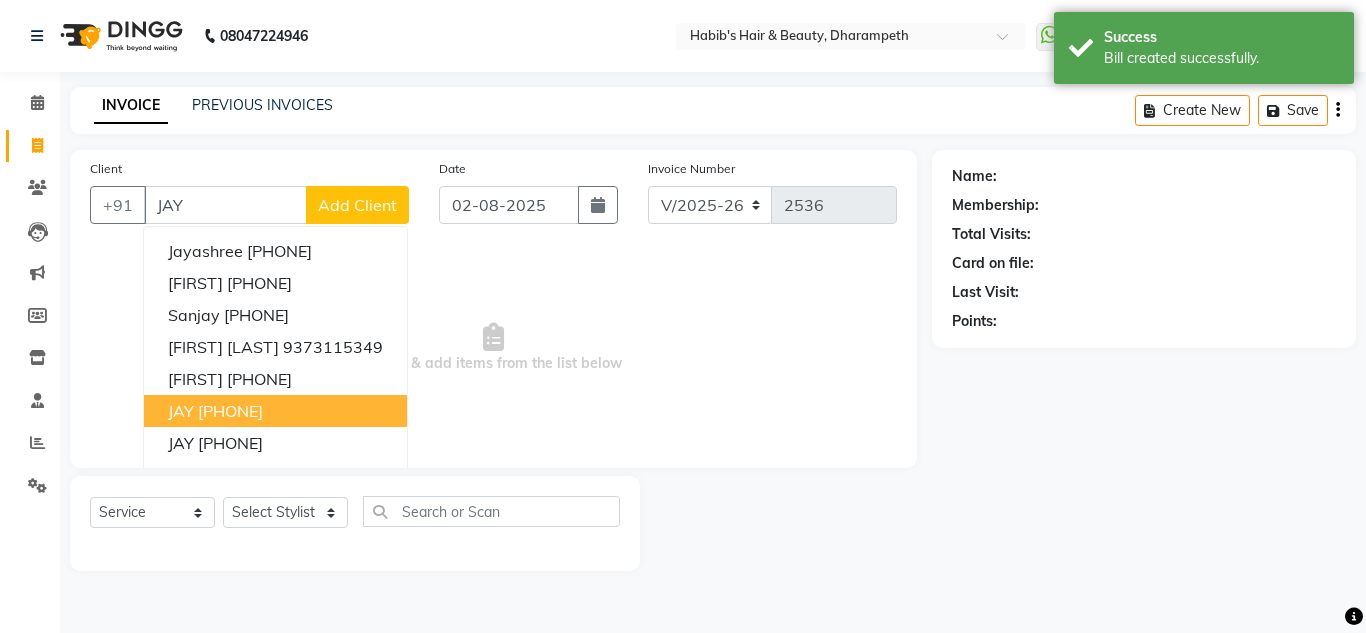 click on "[PHONE]" at bounding box center [230, 411] 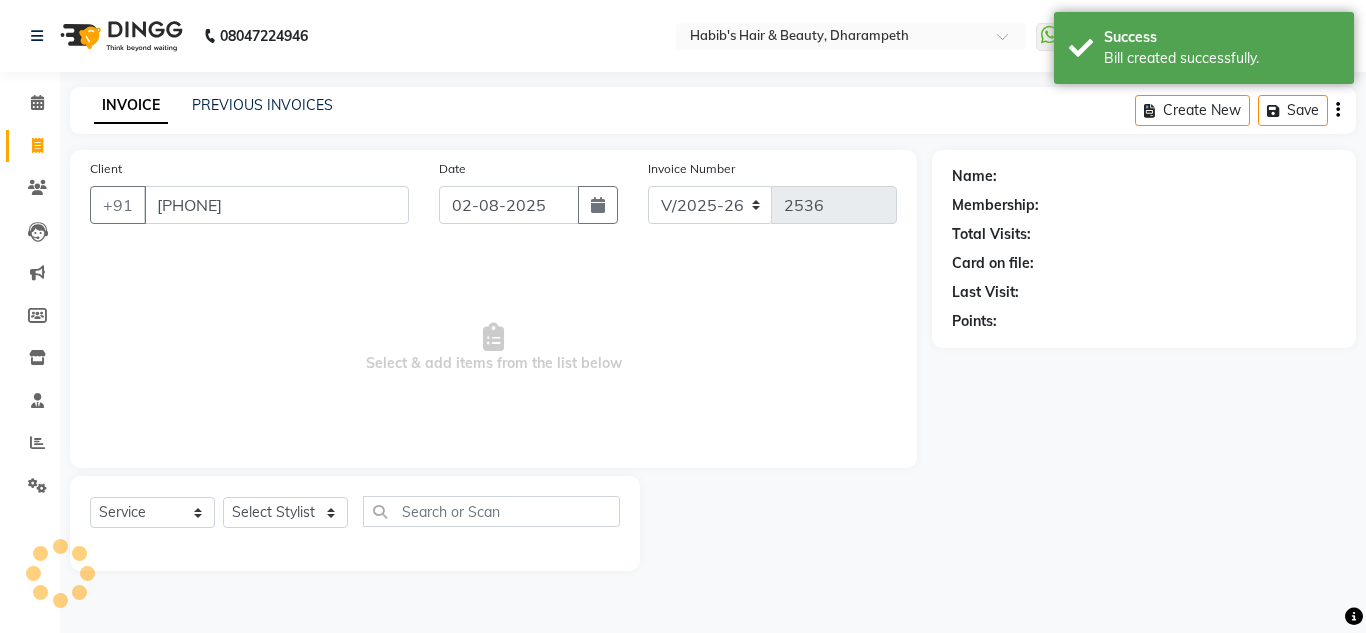 type on "[PHONE]" 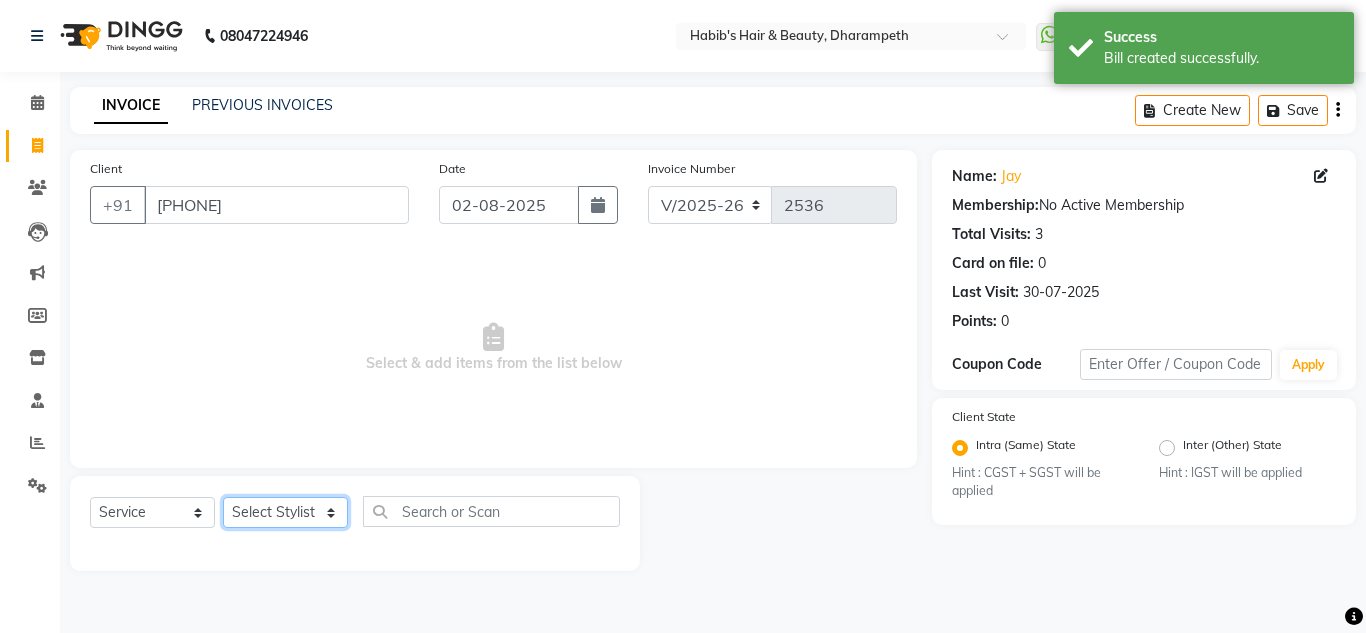 click on "Select Stylist Anuj W Ayush Himanshu P Javed Manager Pooja Pratham C Sakshi S Saniya S Shilpa P Vedant N" 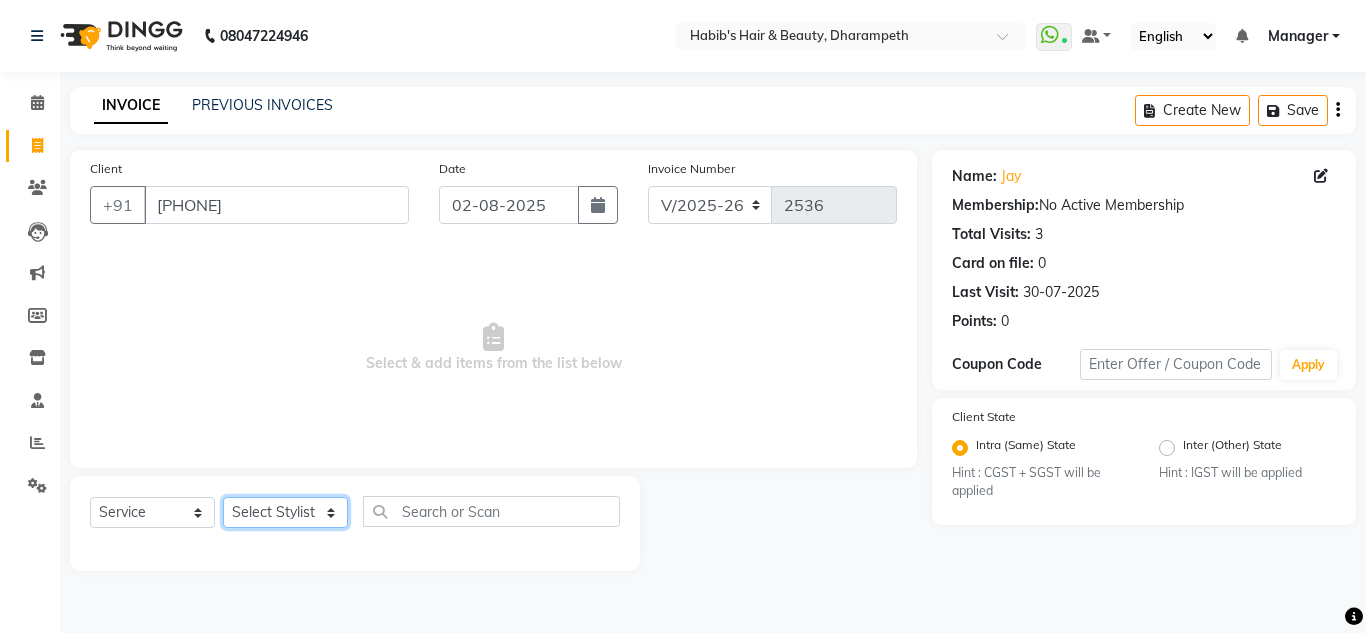 select on "37168" 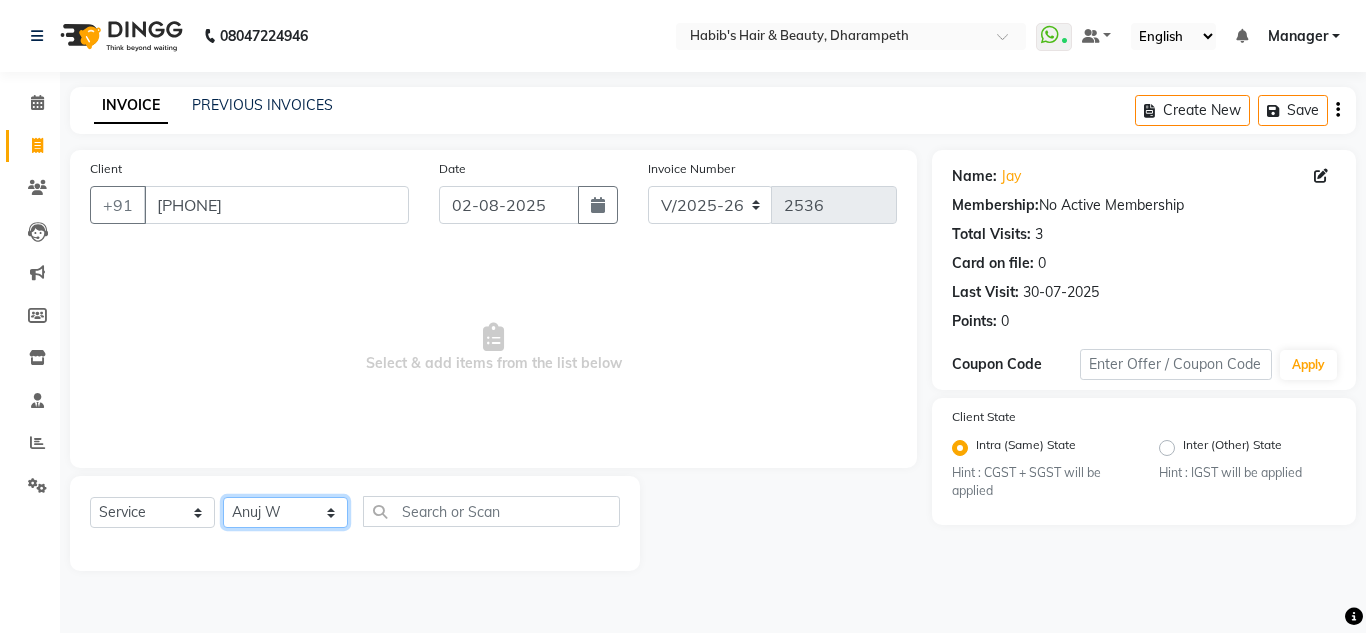 click on "Select Stylist Anuj W Ayush Himanshu P Javed Manager Pooja Pratham C Sakshi S Saniya S Shilpa P Vedant N" 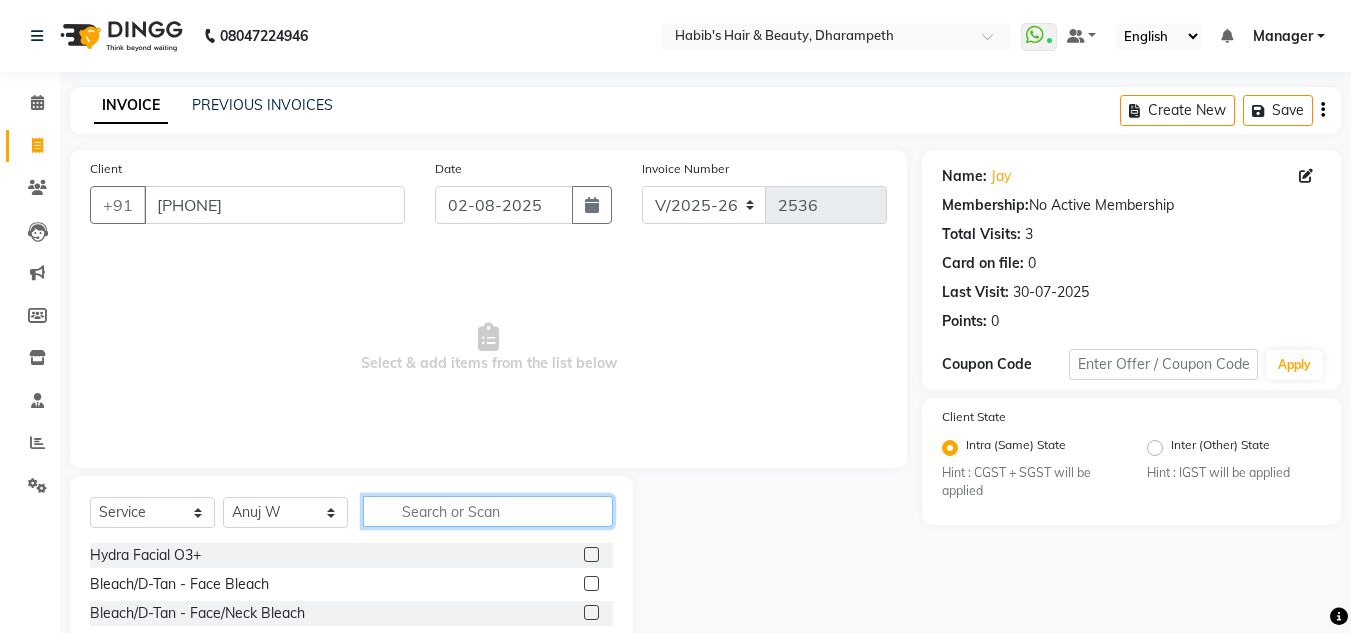 click 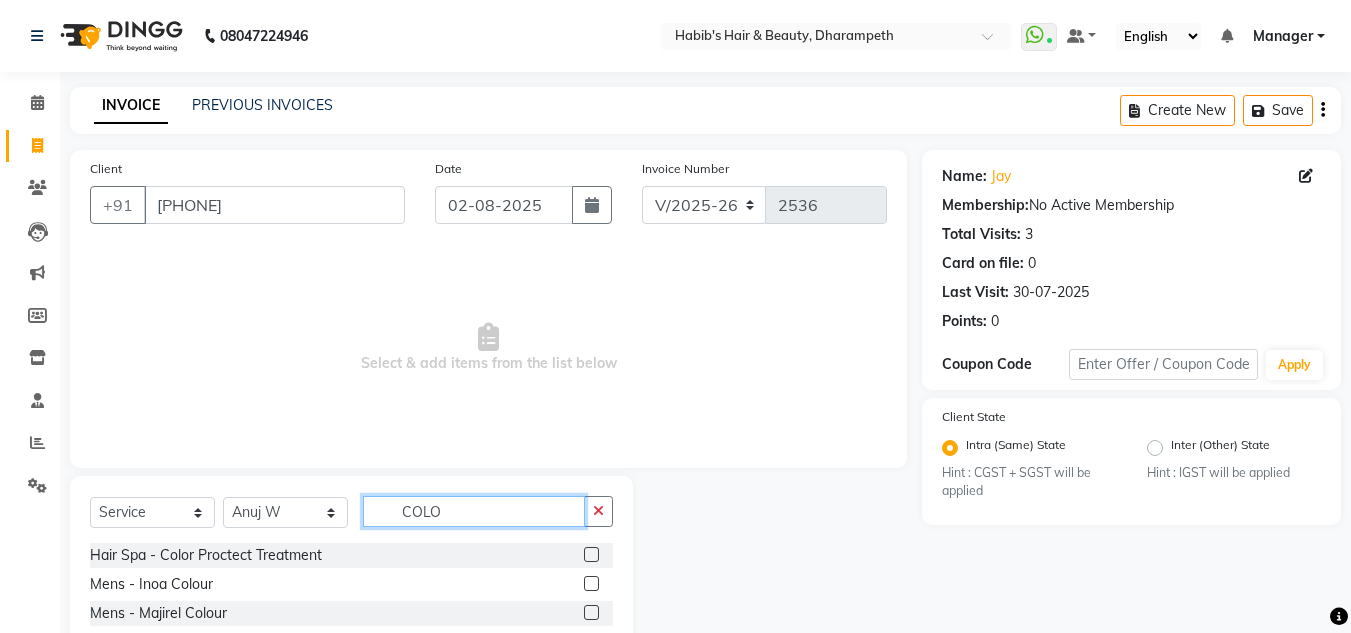 type on "COLO" 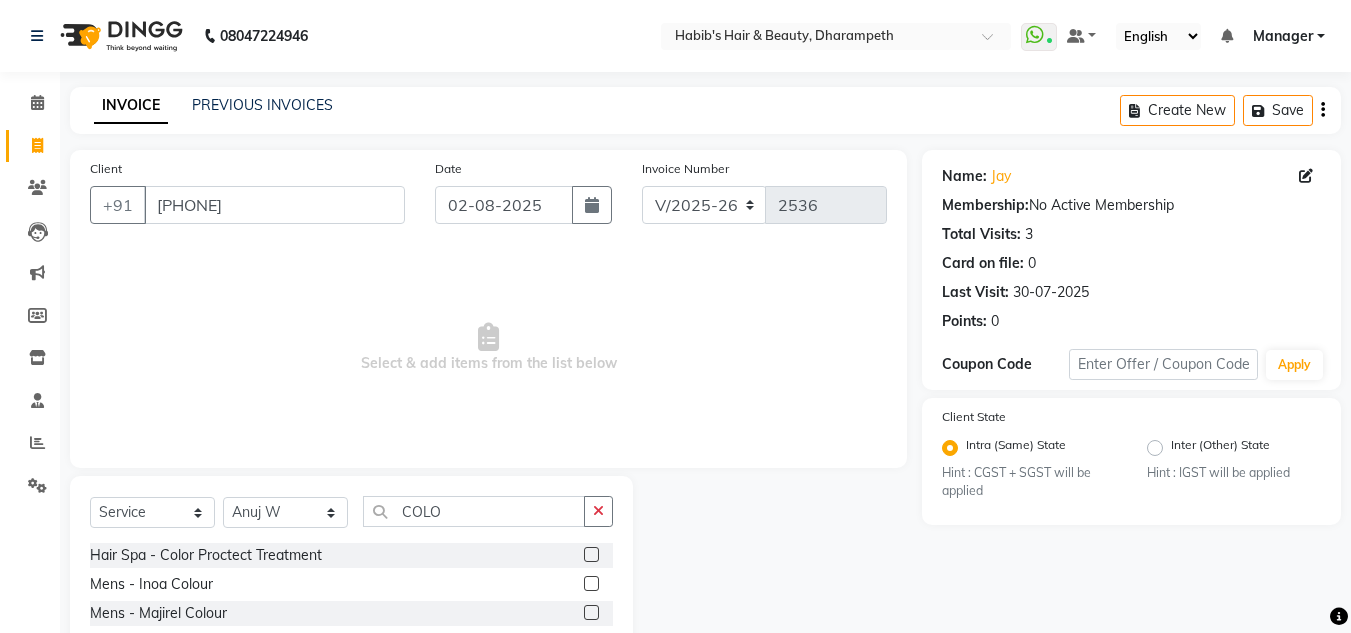 click 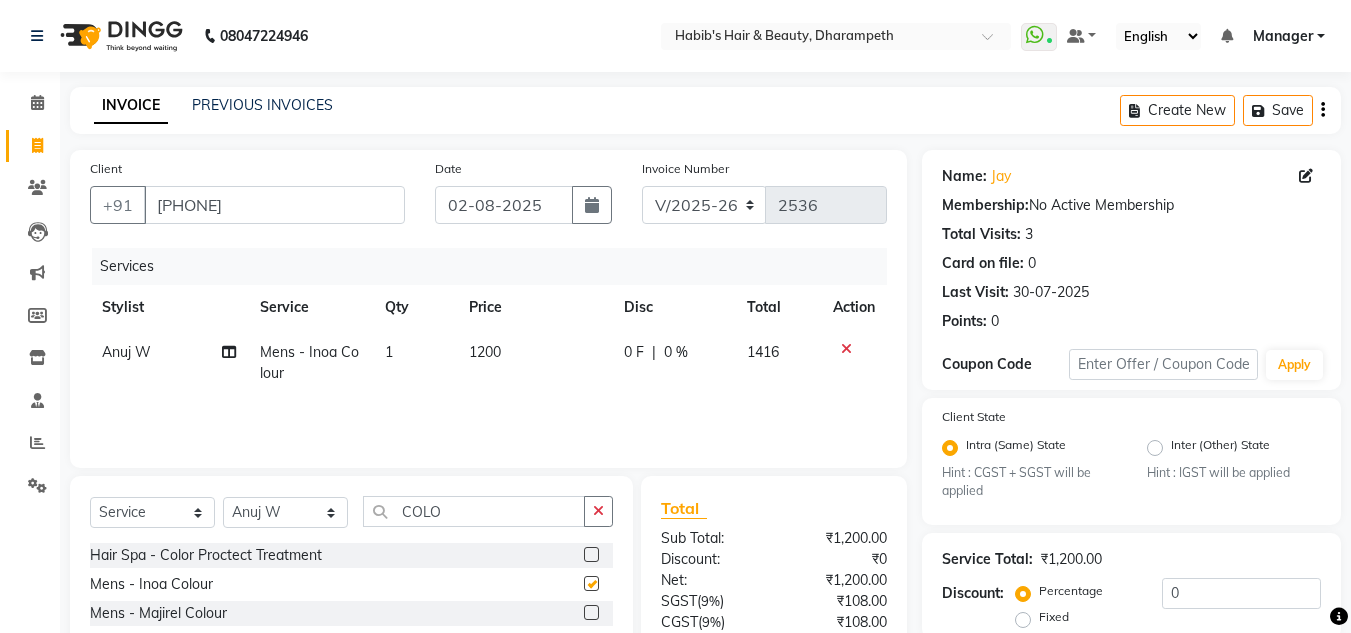 checkbox on "false" 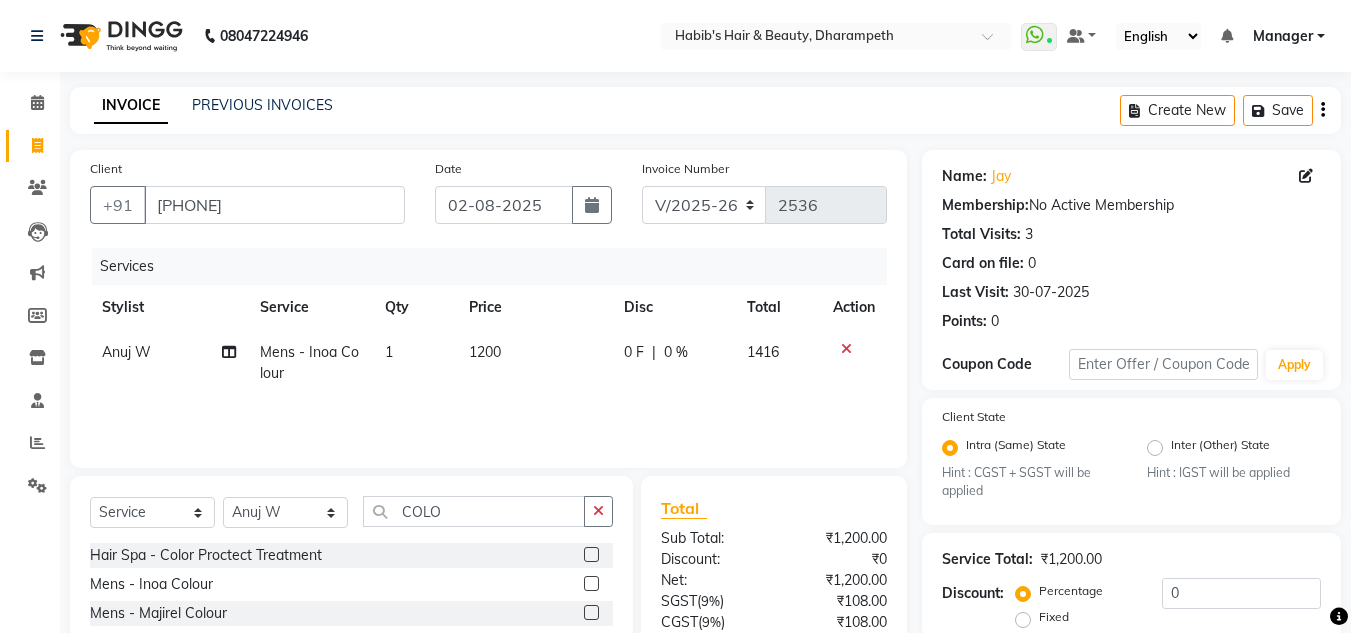 click on "1200" 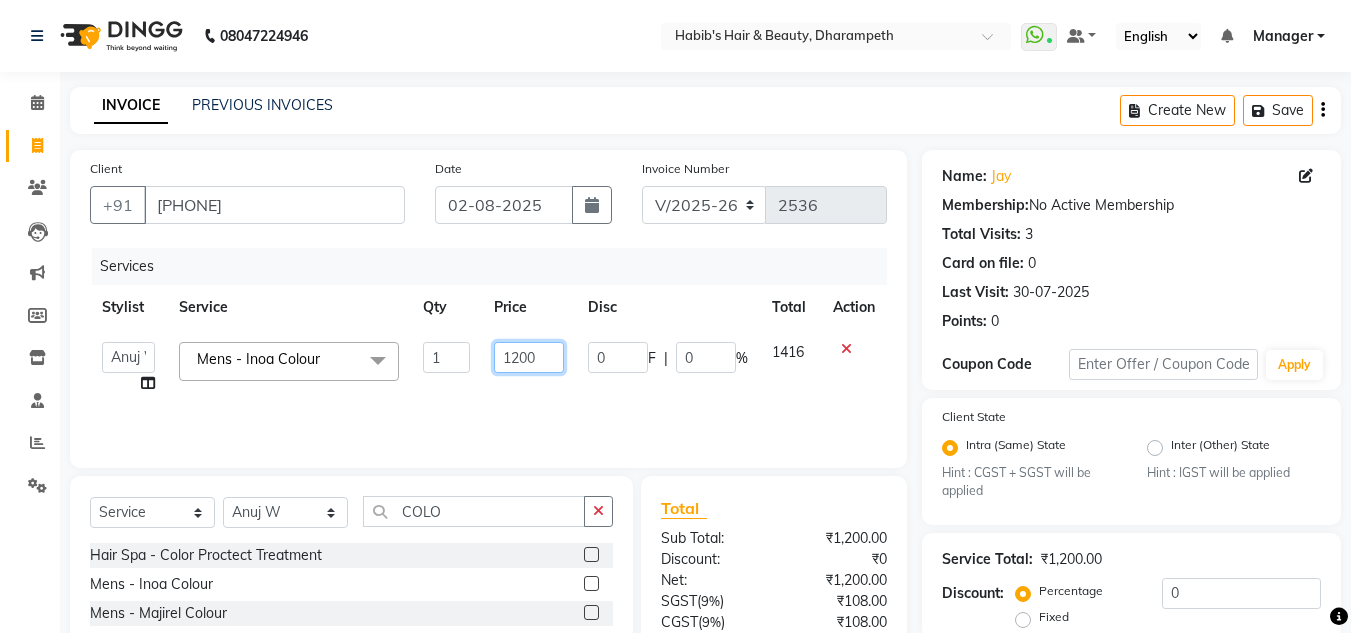 click on "1200" 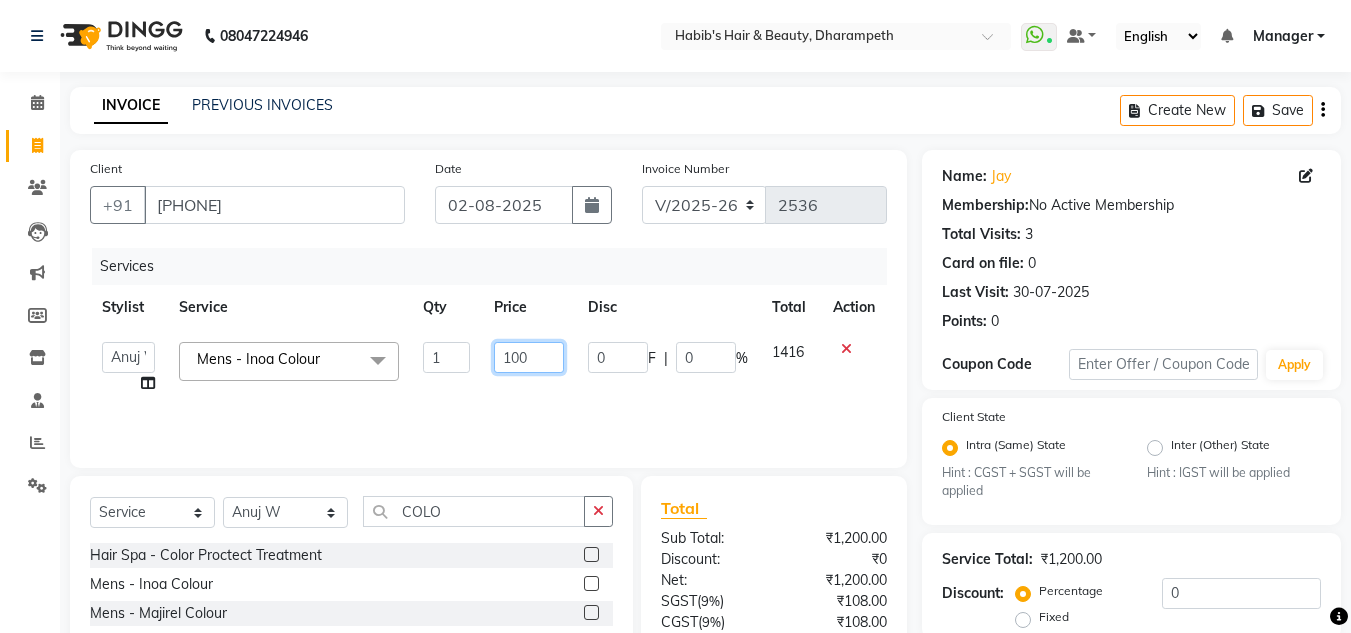 type on "1400" 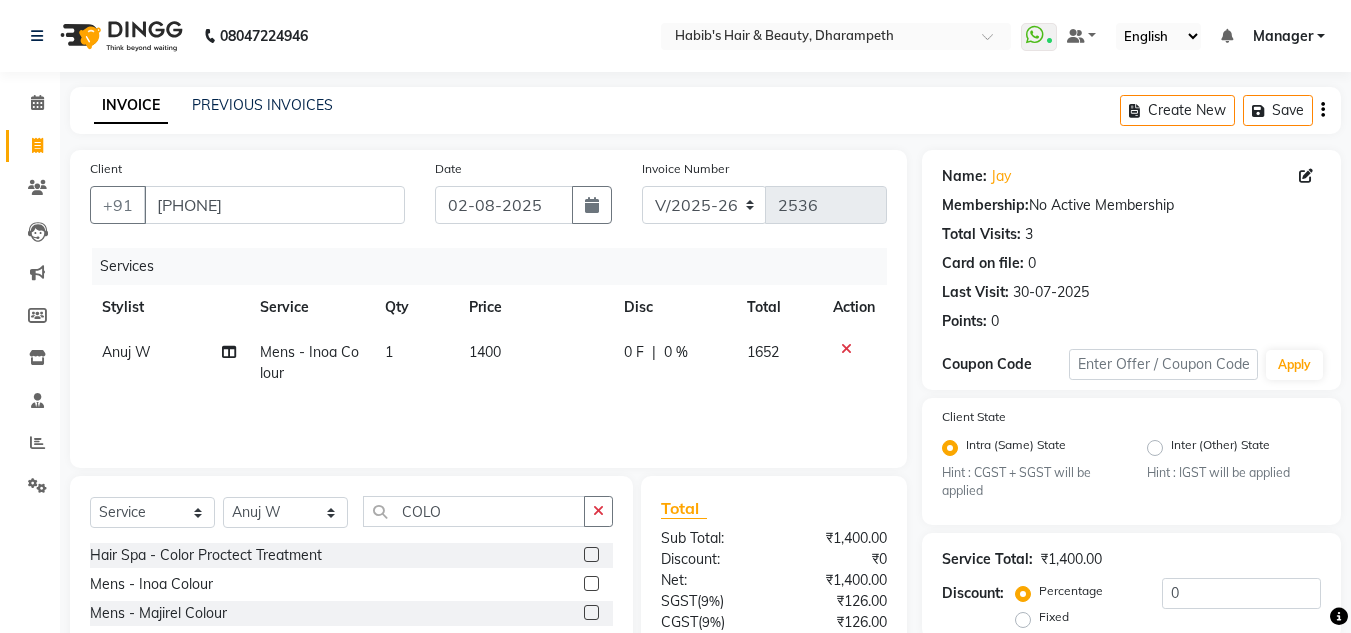click on "1652" 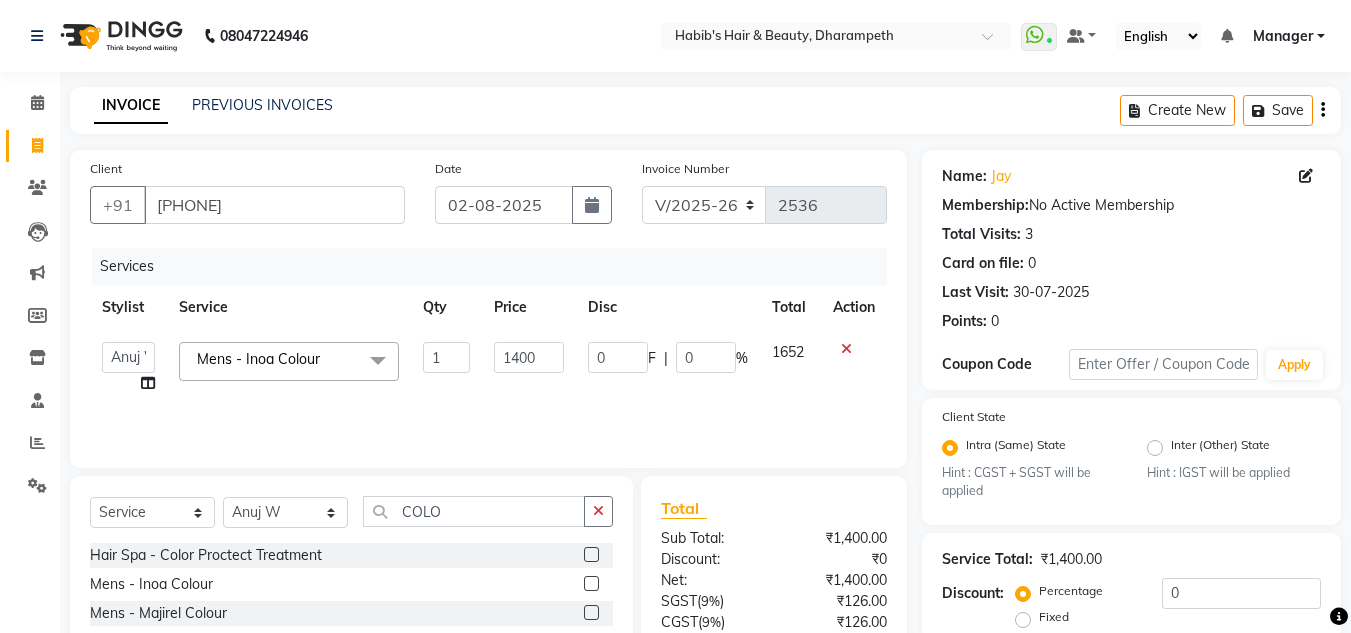 scroll, scrollTop: 177, scrollLeft: 0, axis: vertical 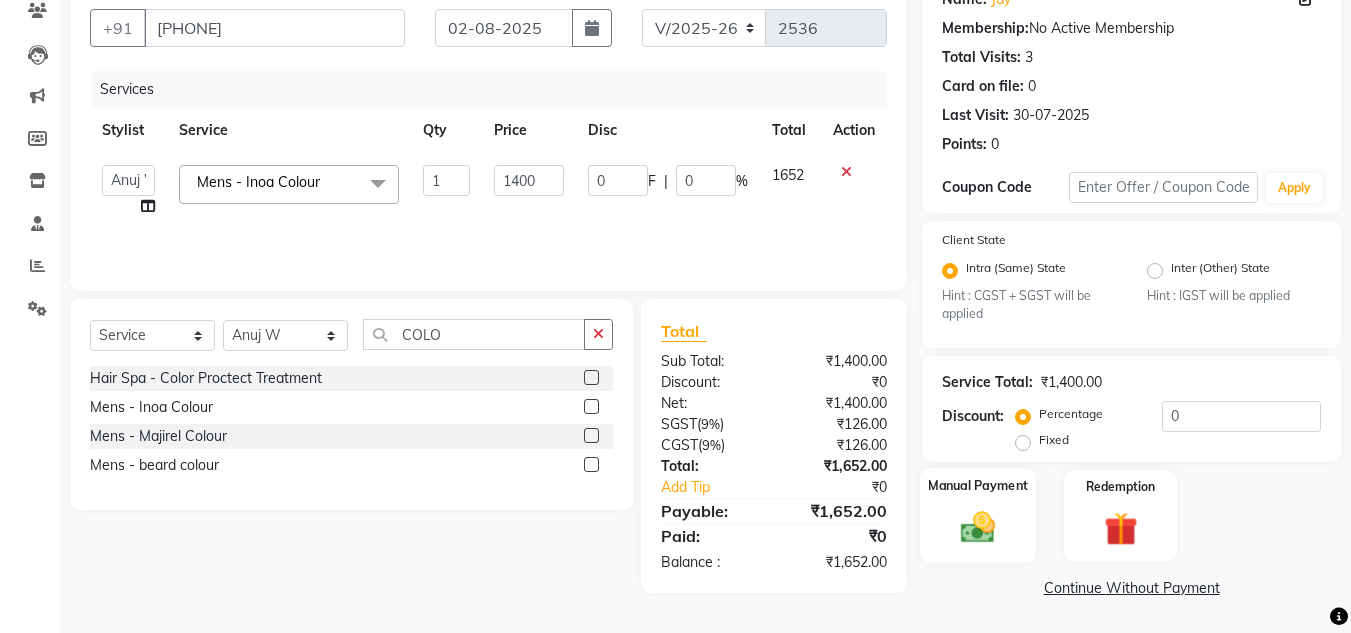click 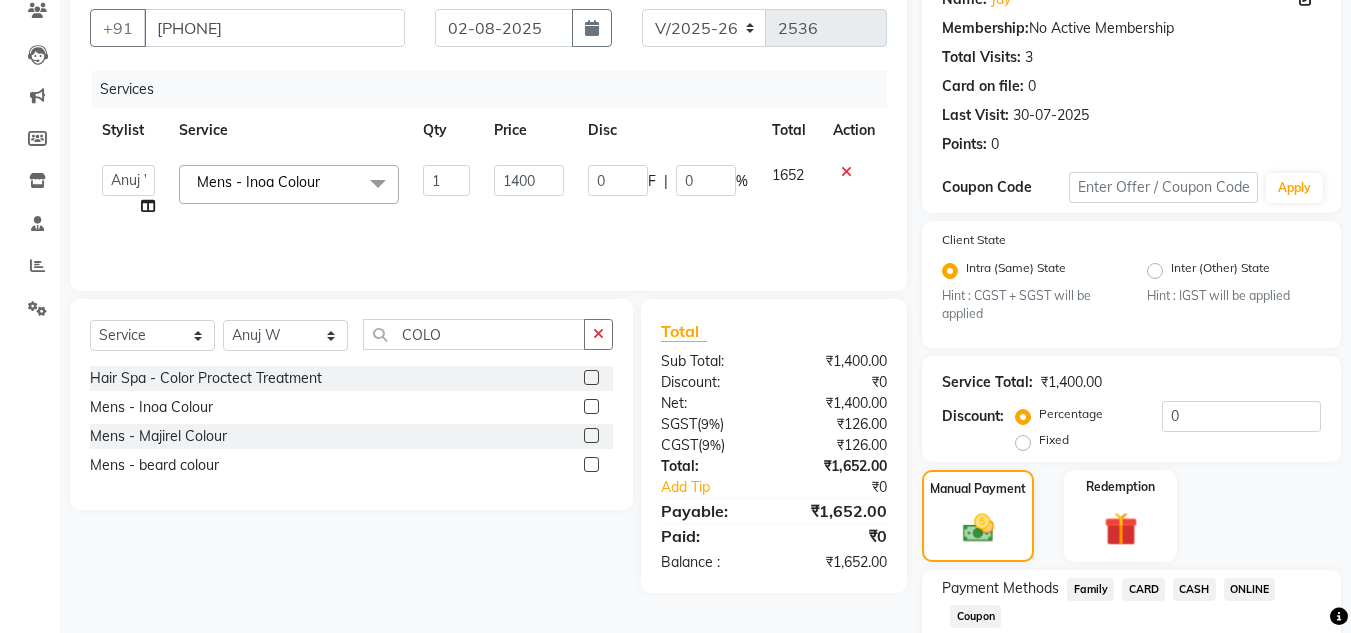 click on "ONLINE" 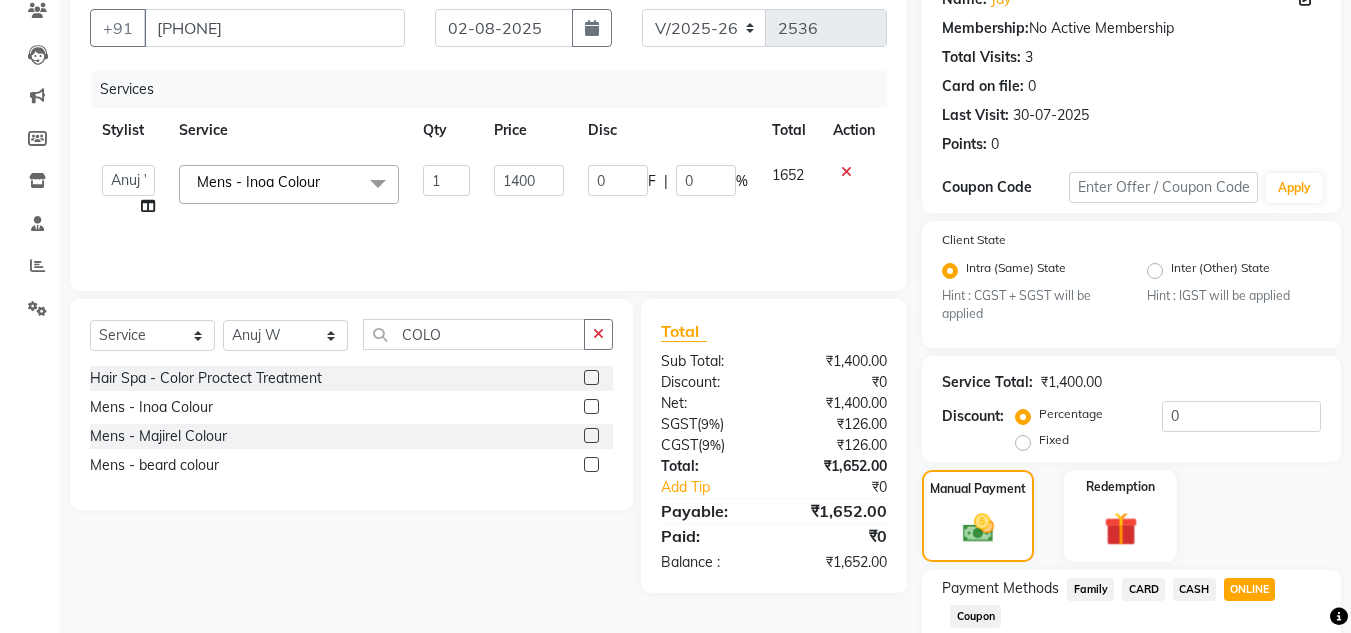 scroll, scrollTop: 361, scrollLeft: 0, axis: vertical 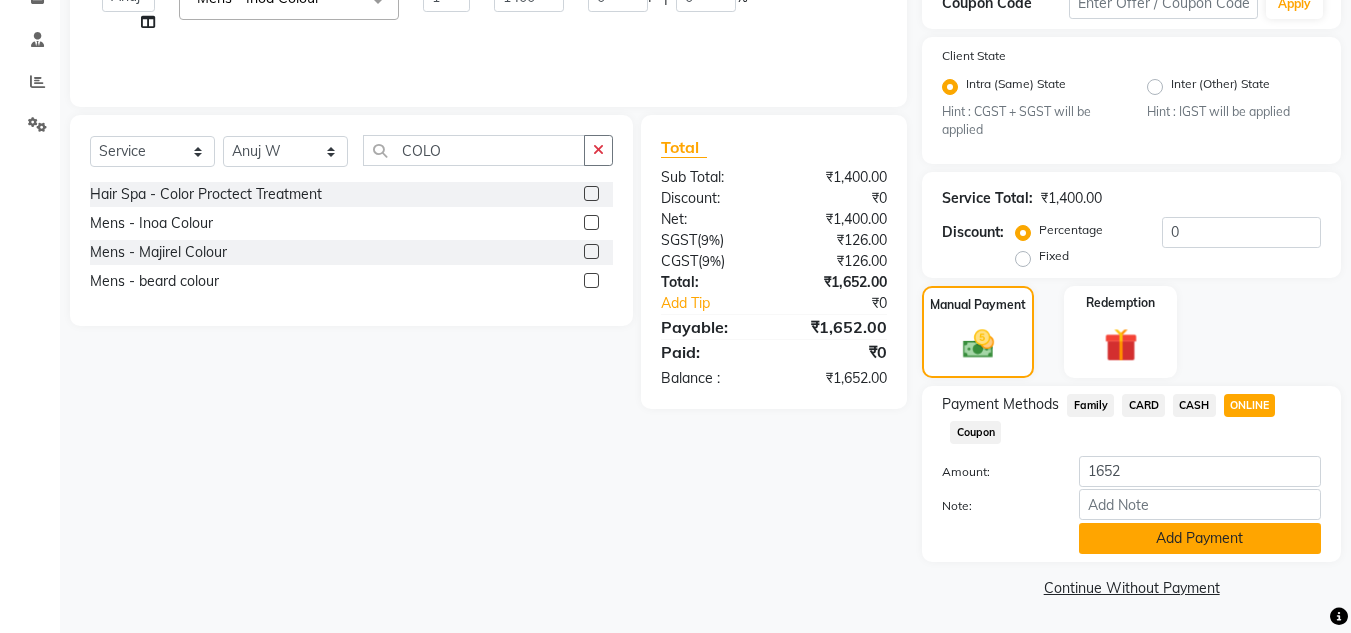click on "Add Payment" 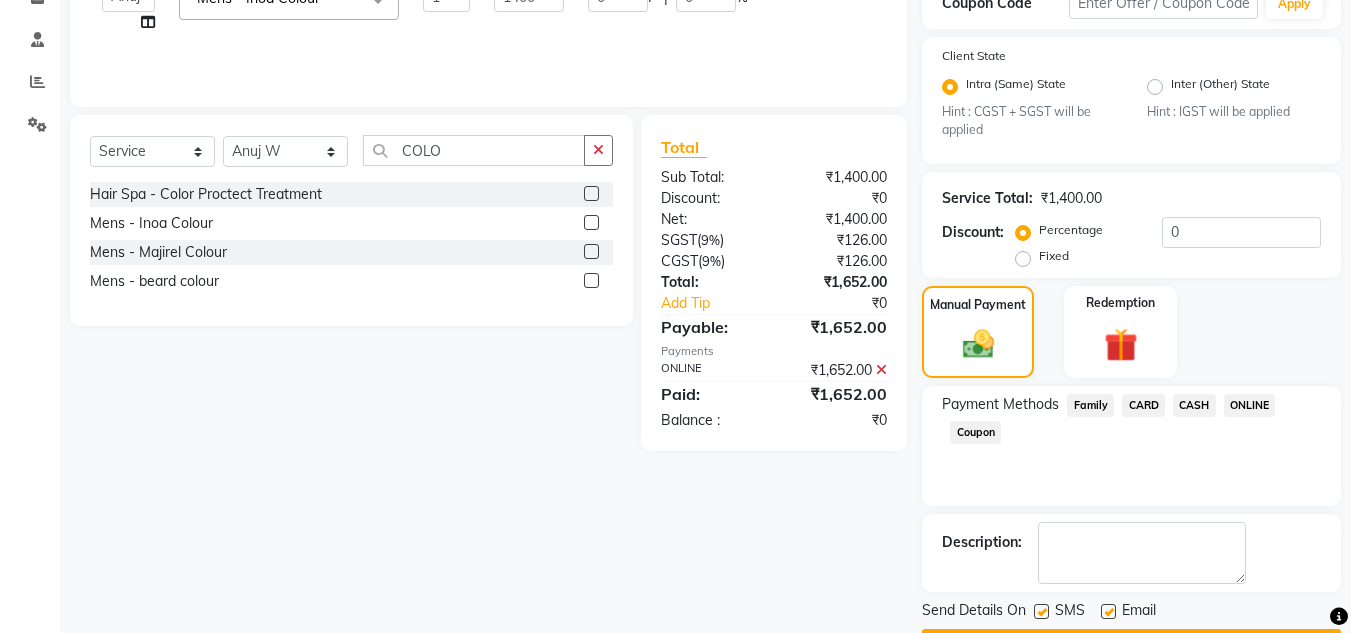 scroll, scrollTop: 418, scrollLeft: 0, axis: vertical 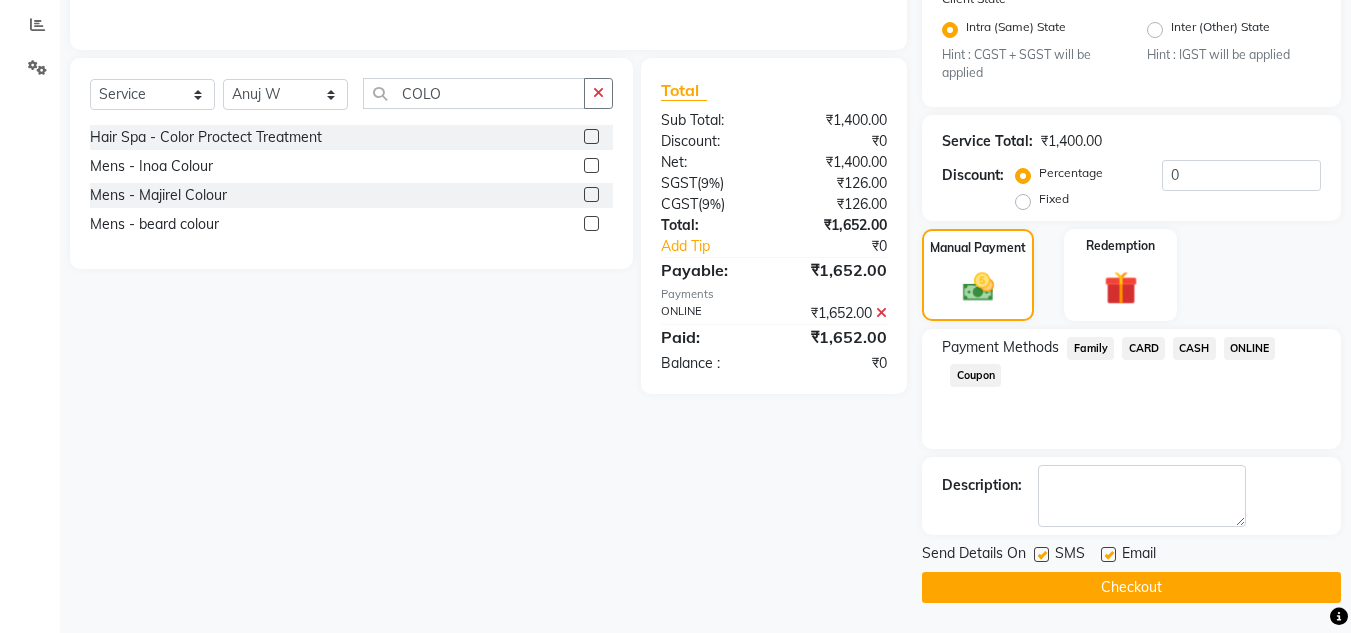 click on "Checkout" 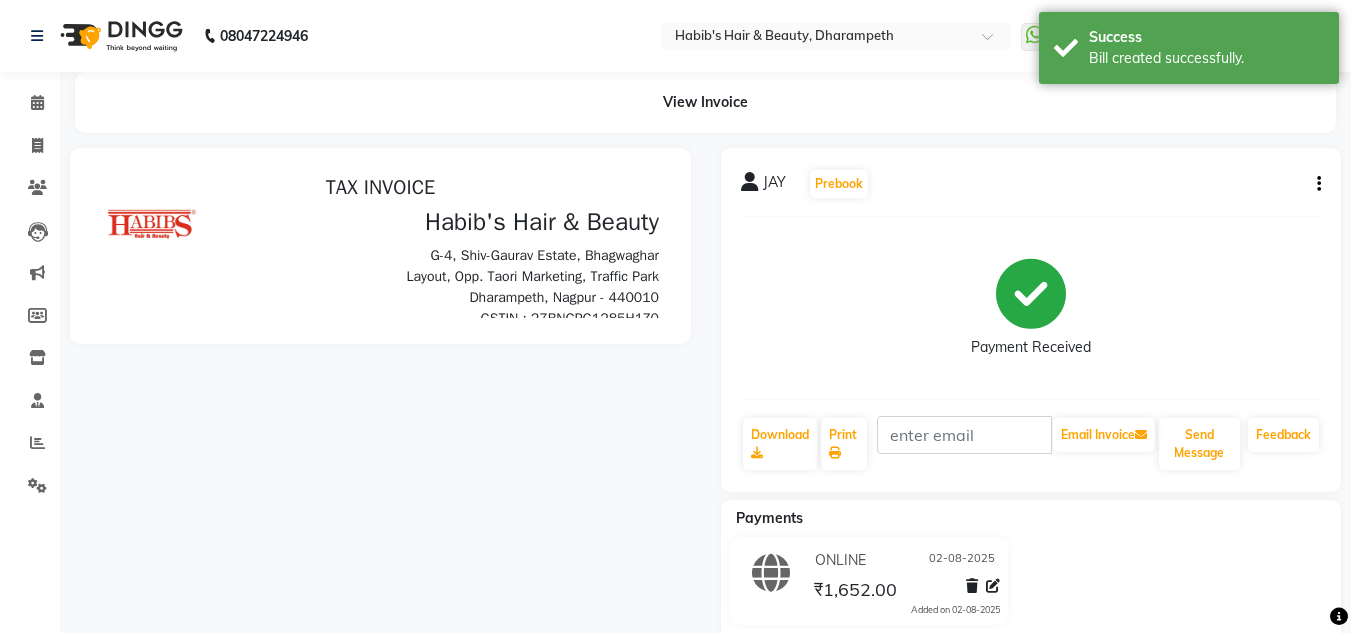 scroll, scrollTop: 0, scrollLeft: 0, axis: both 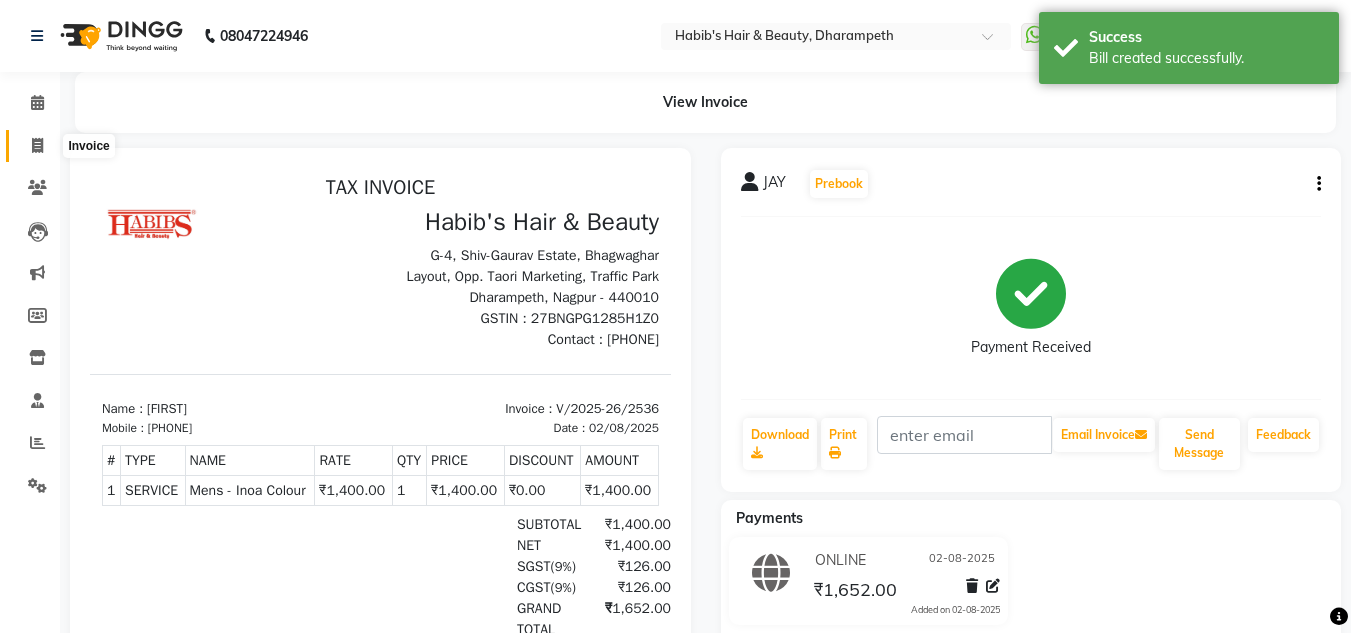 click 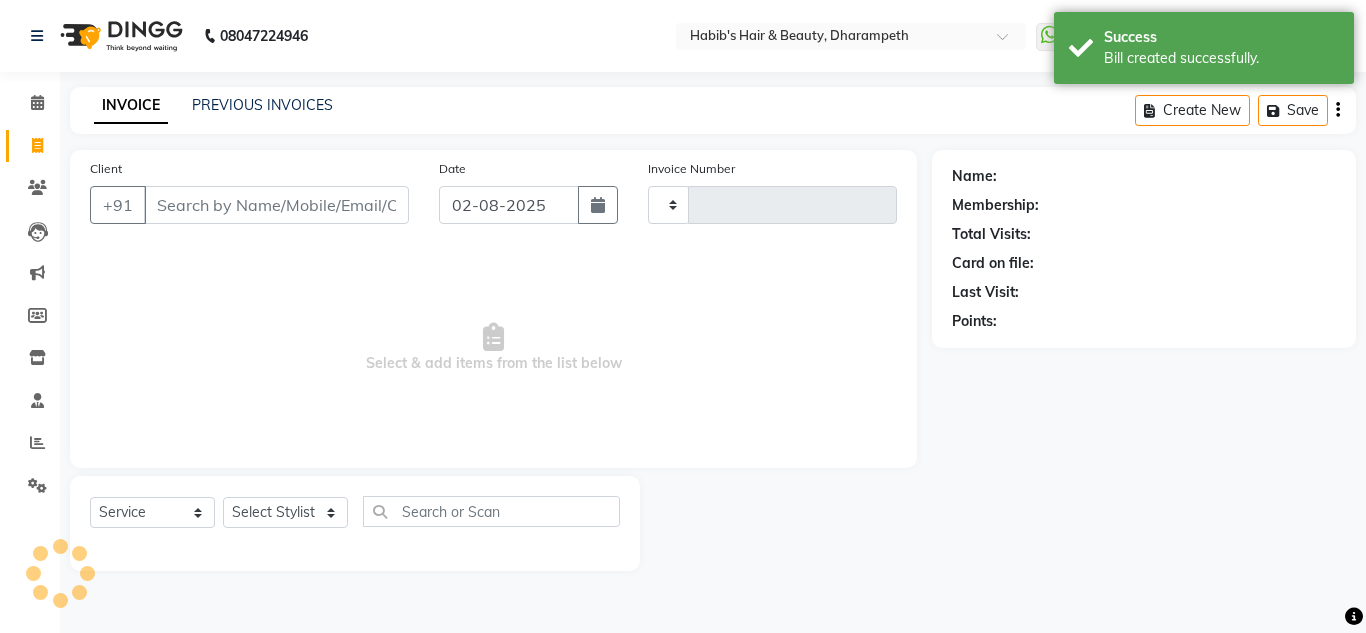 type on "2537" 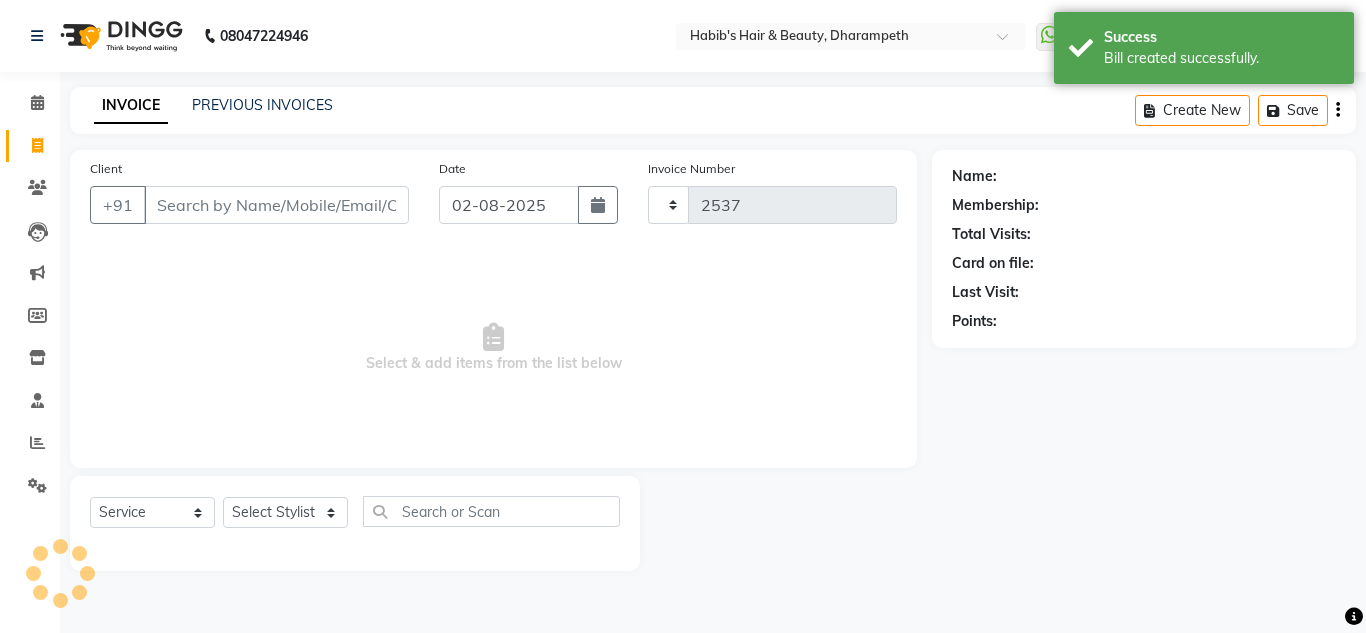 select on "4860" 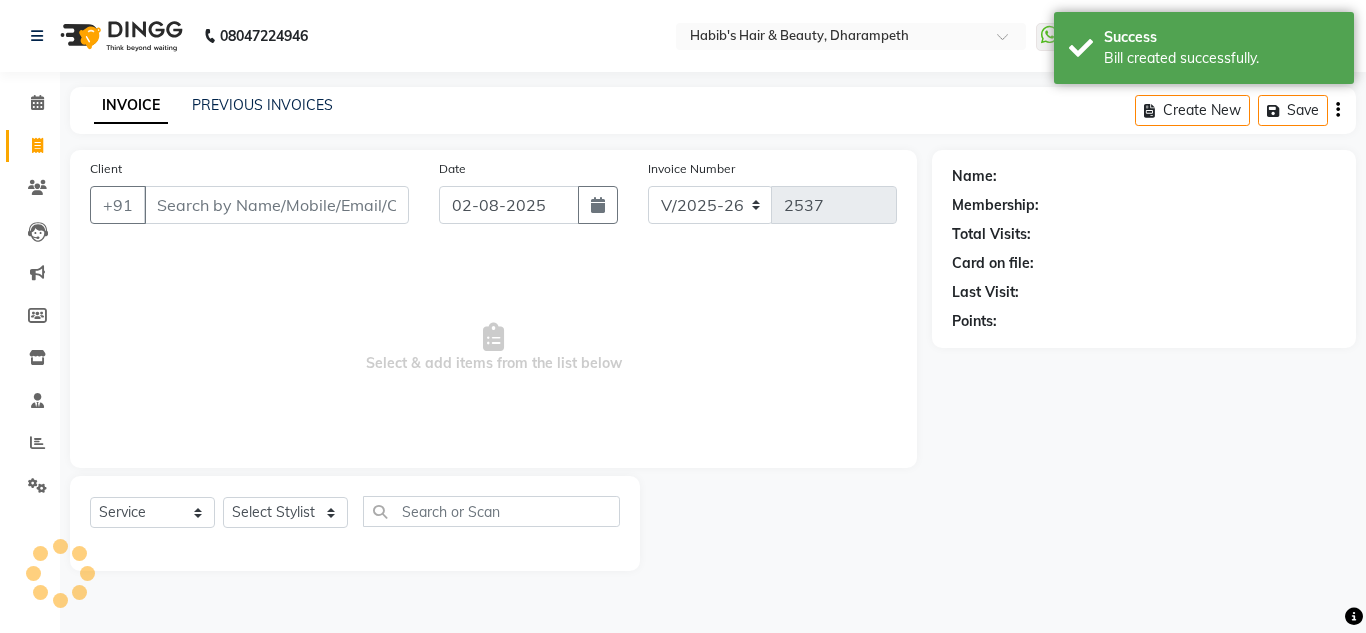 click on "Client" at bounding box center (276, 205) 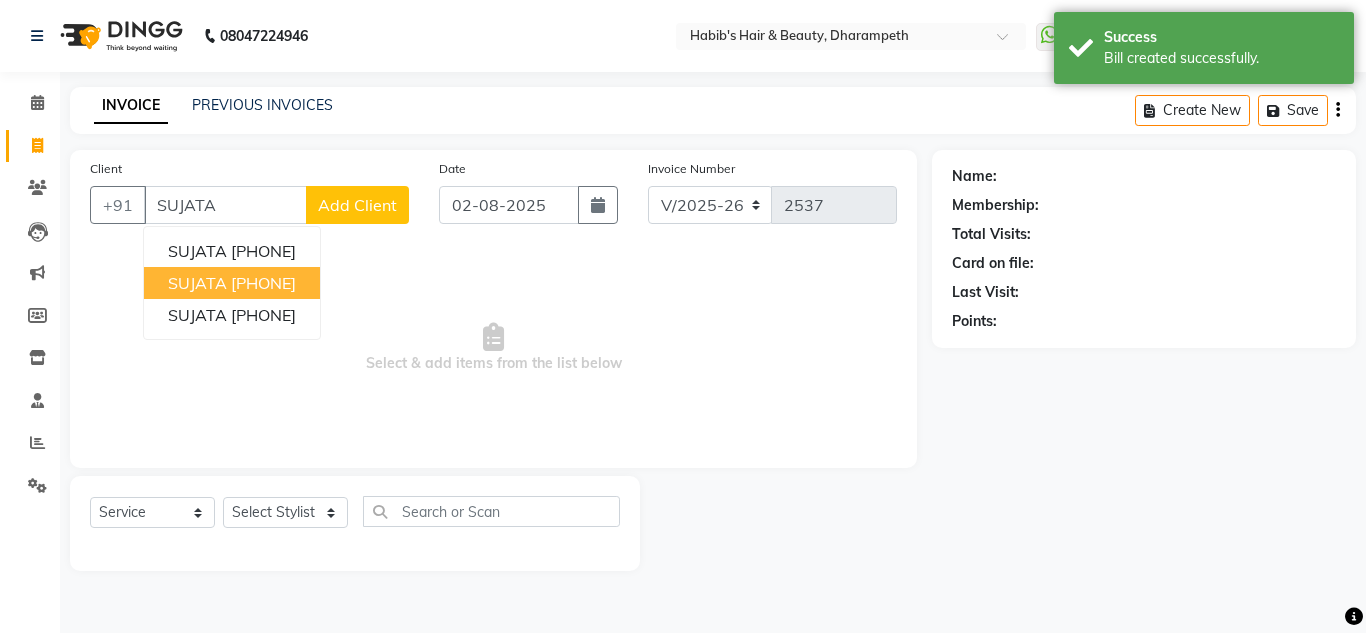 click on "[PHONE]" at bounding box center [263, 283] 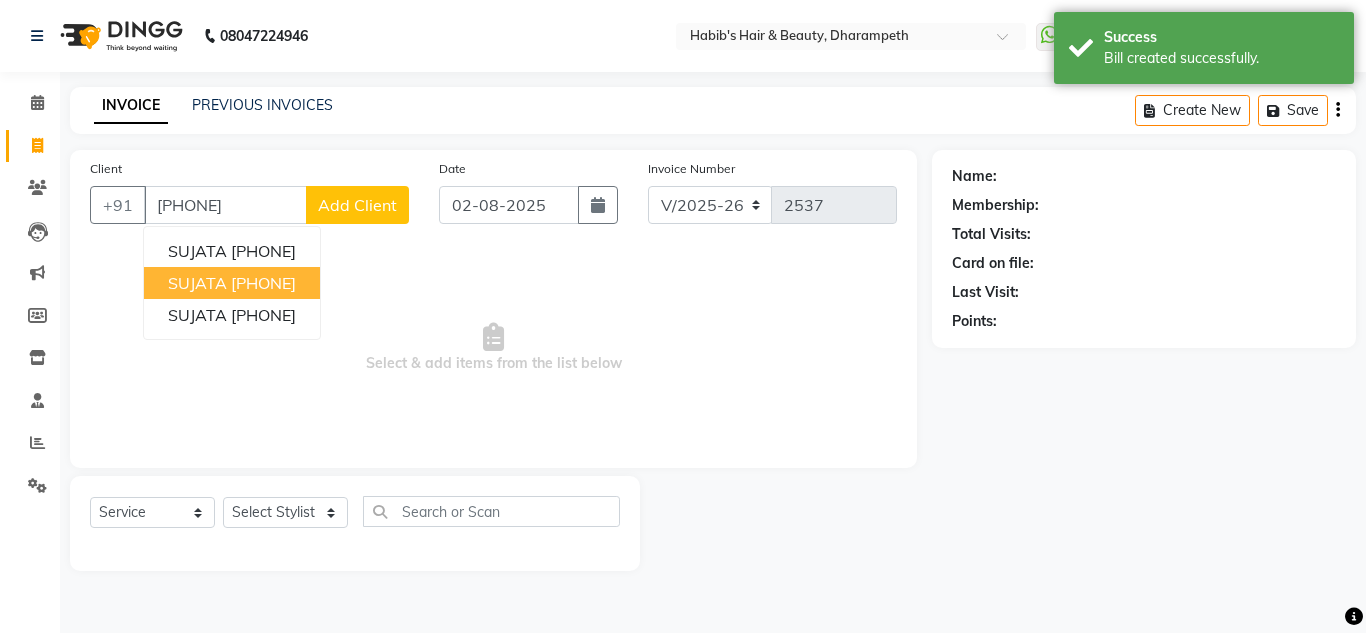 type on "[PHONE]" 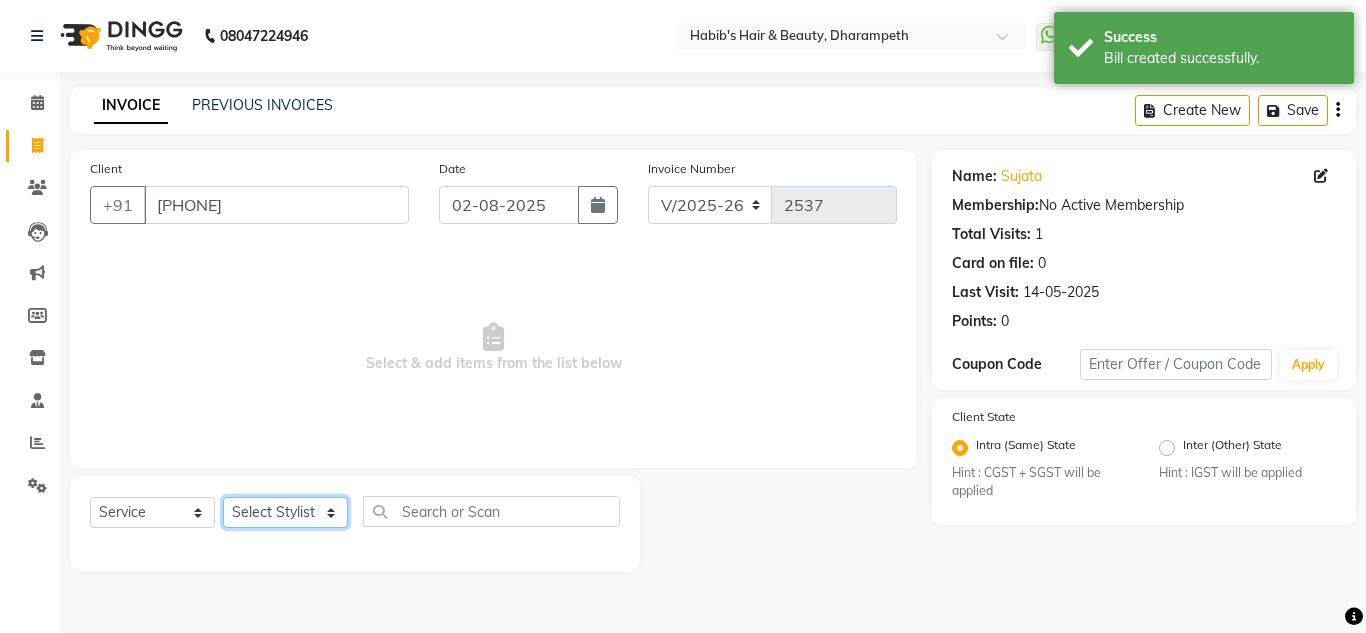 click on "Select Stylist Anuj W Ayush Himanshu P Javed Manager Pooja Pratham C Sakshi S Saniya S Shilpa P Vedant N" 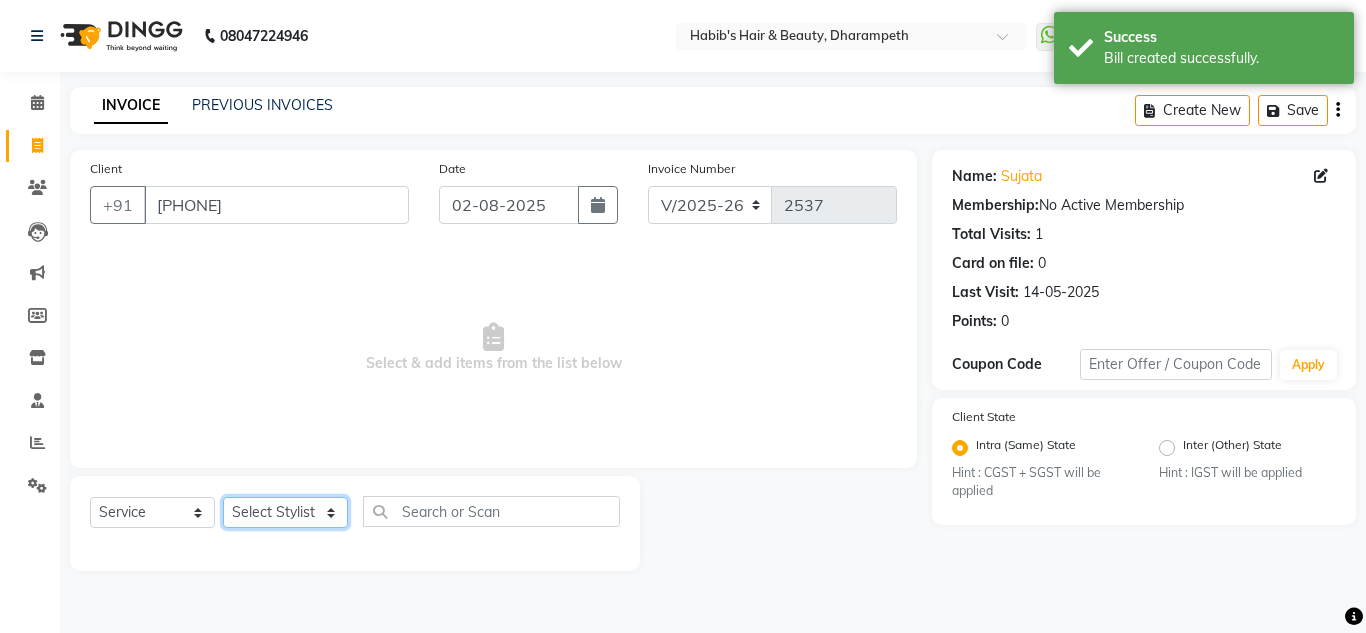 select on "63038" 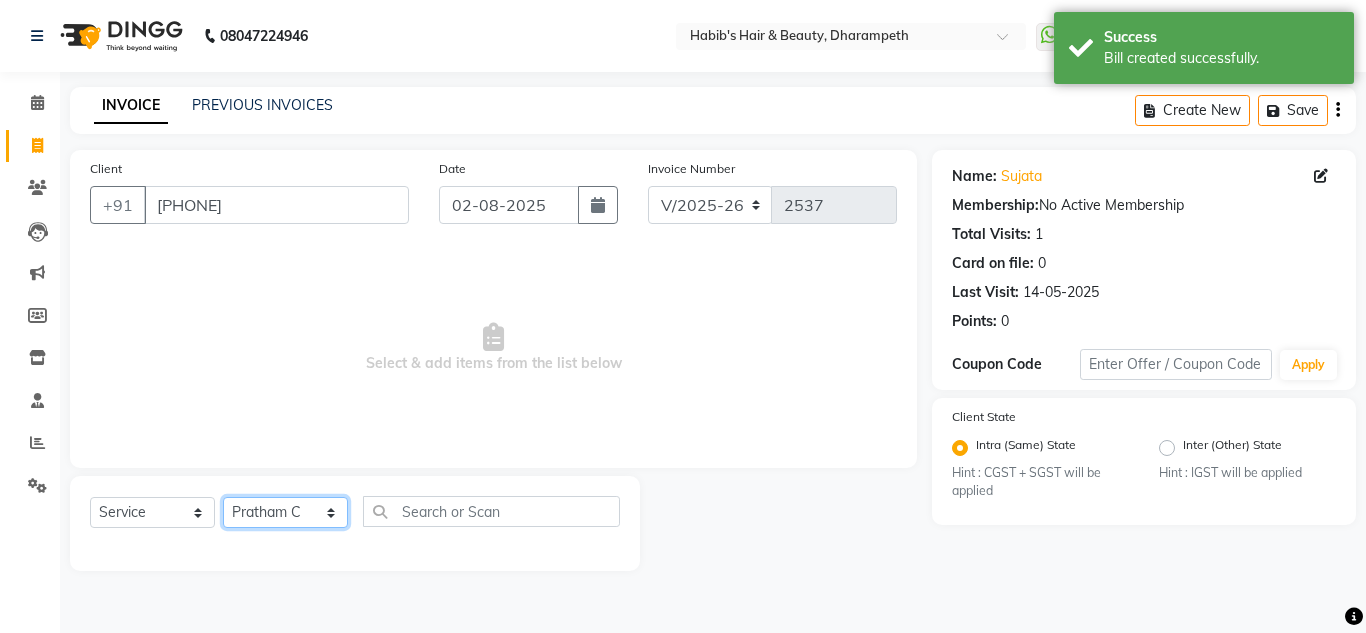 click on "Select Stylist Anuj W Ayush Himanshu P Javed Manager Pooja Pratham C Sakshi S Saniya S Shilpa P Vedant N" 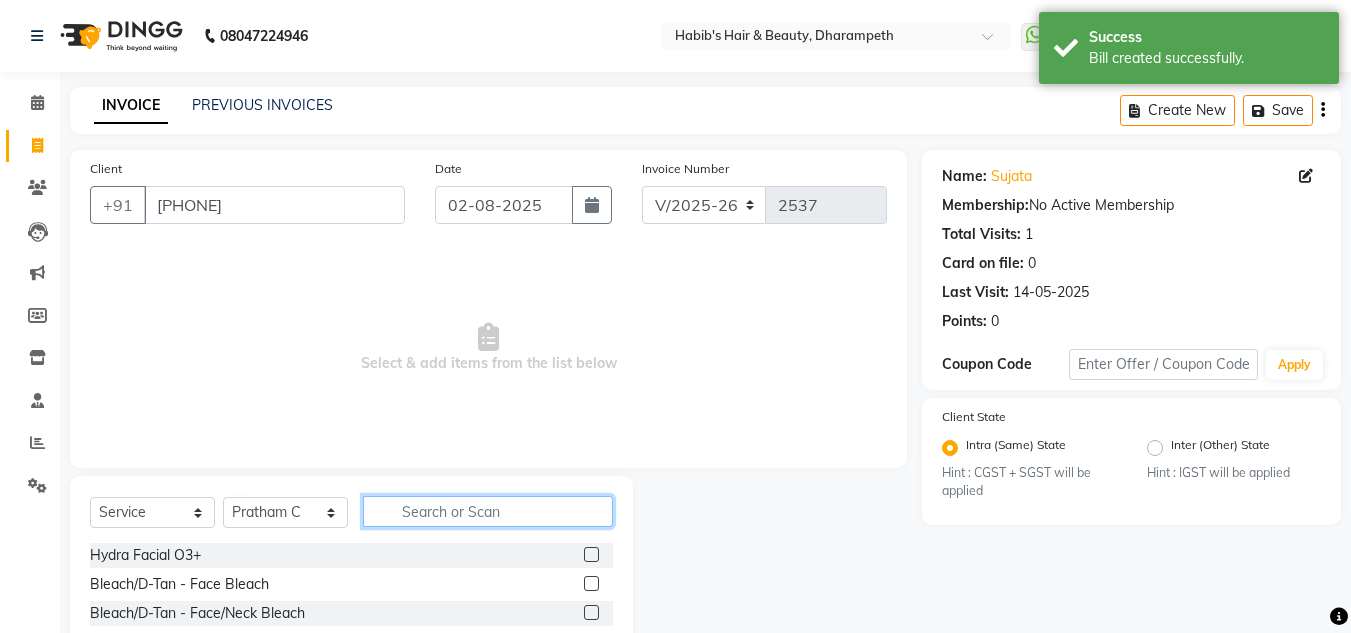 click 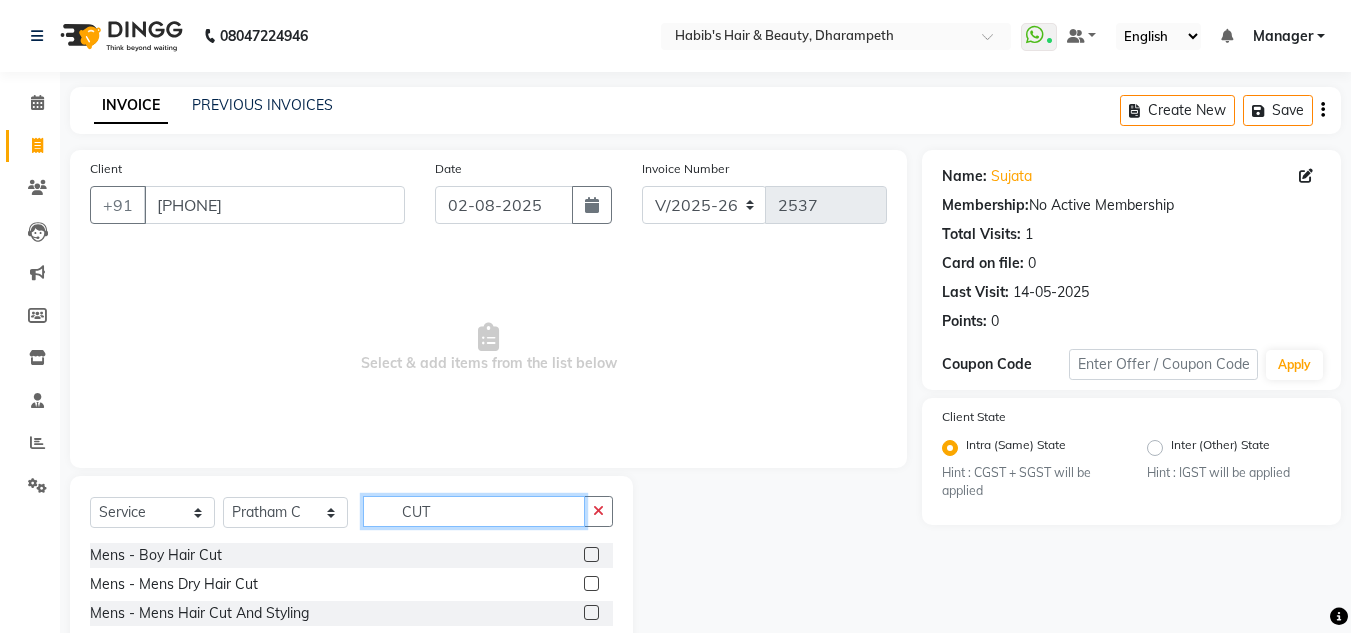 scroll, scrollTop: 168, scrollLeft: 0, axis: vertical 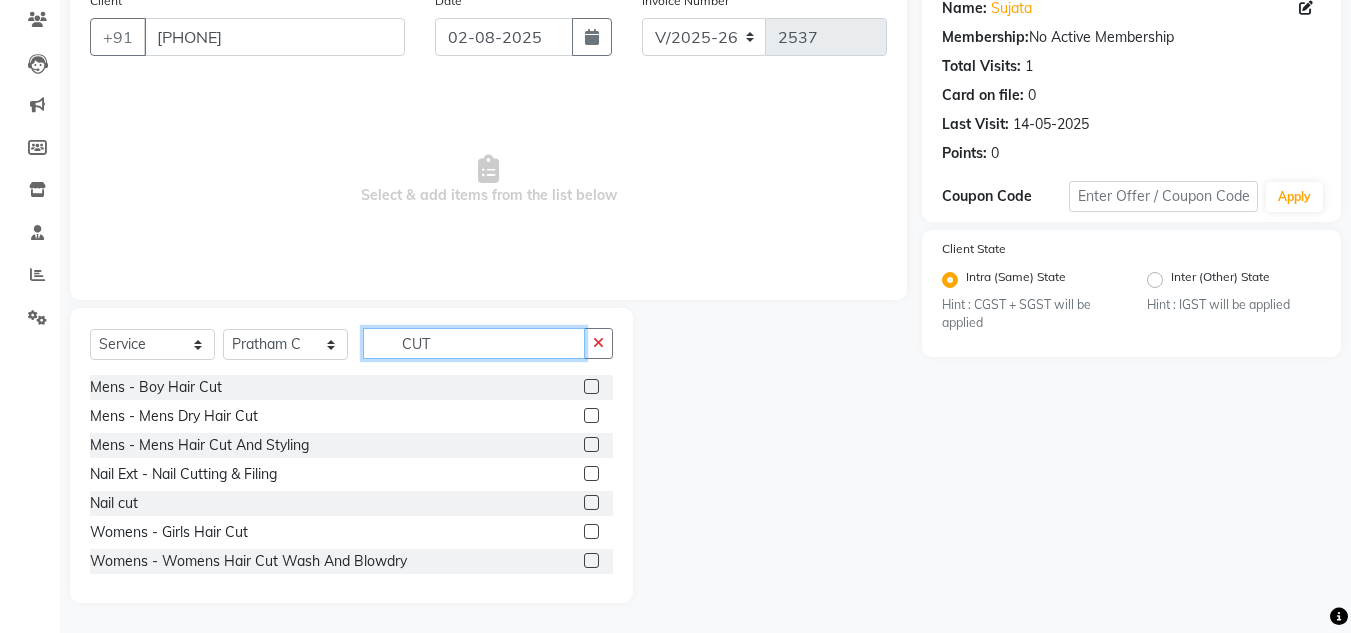 type on "CUT" 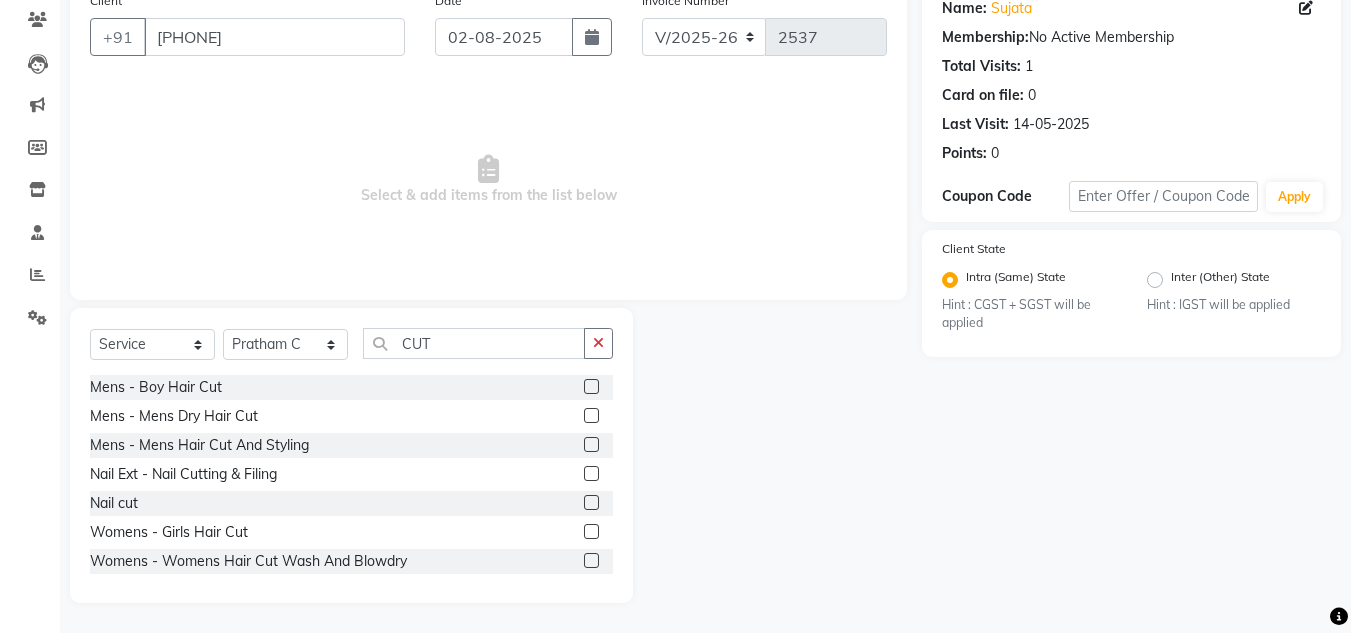 click 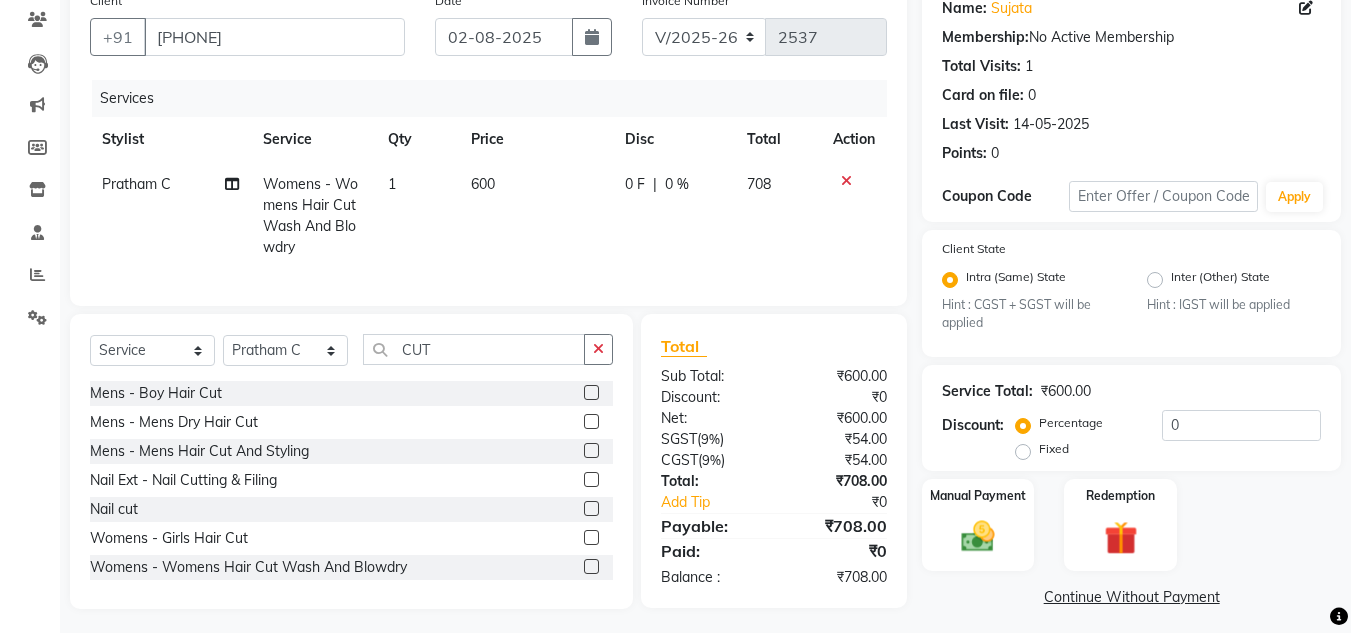 click 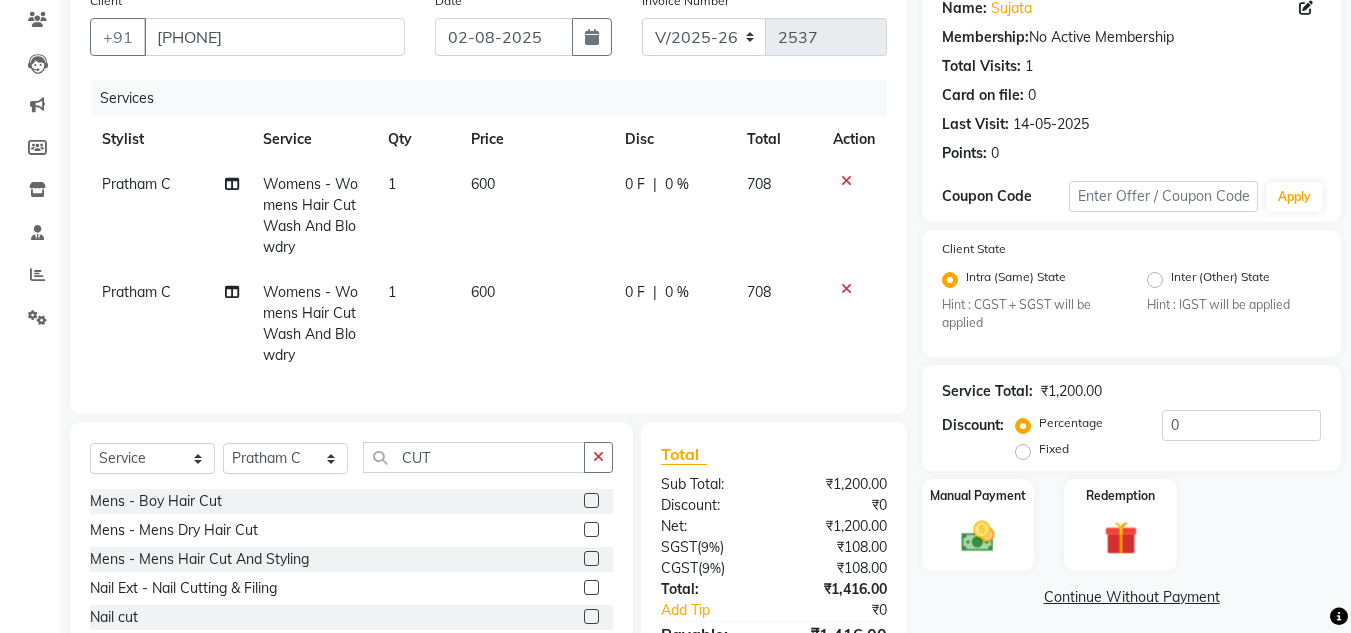 checkbox on "false" 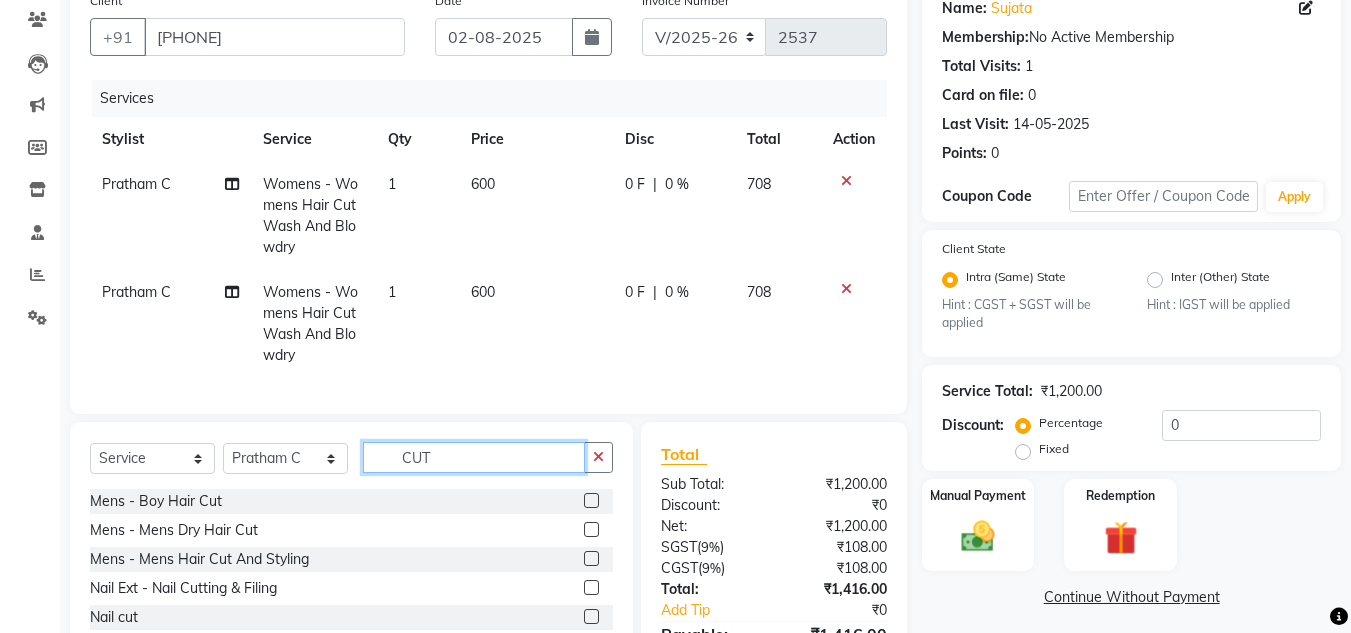 click on "CUT" 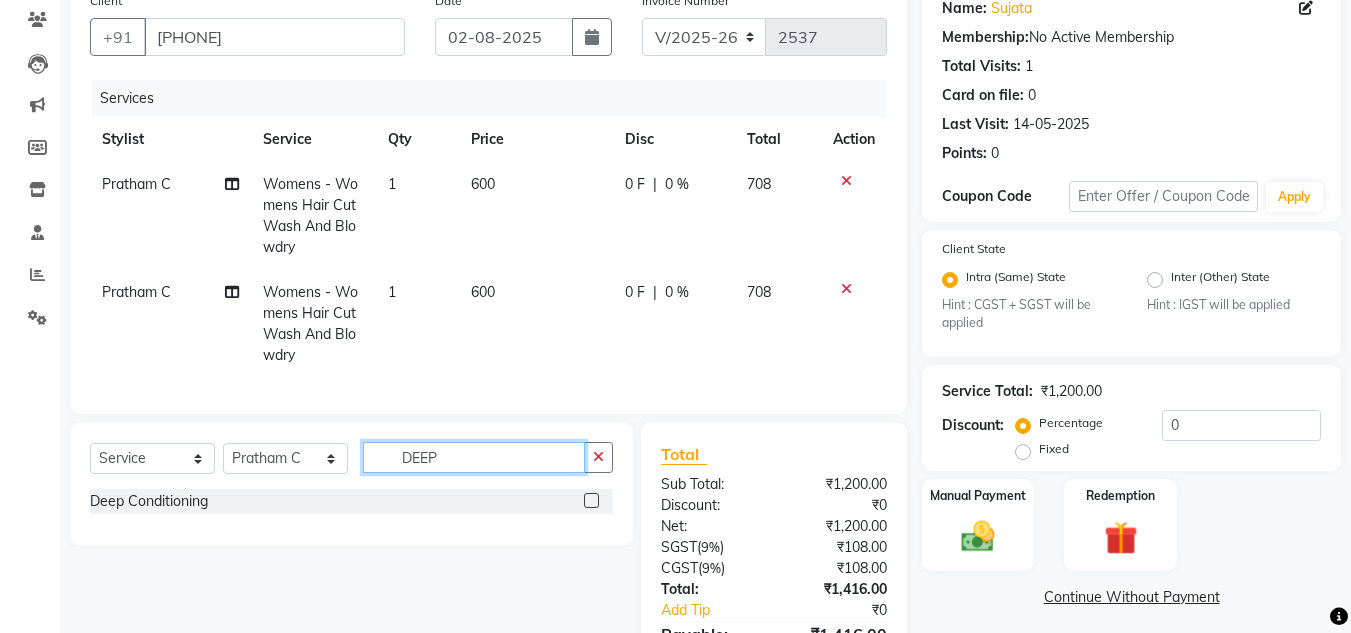 type on "DEEP" 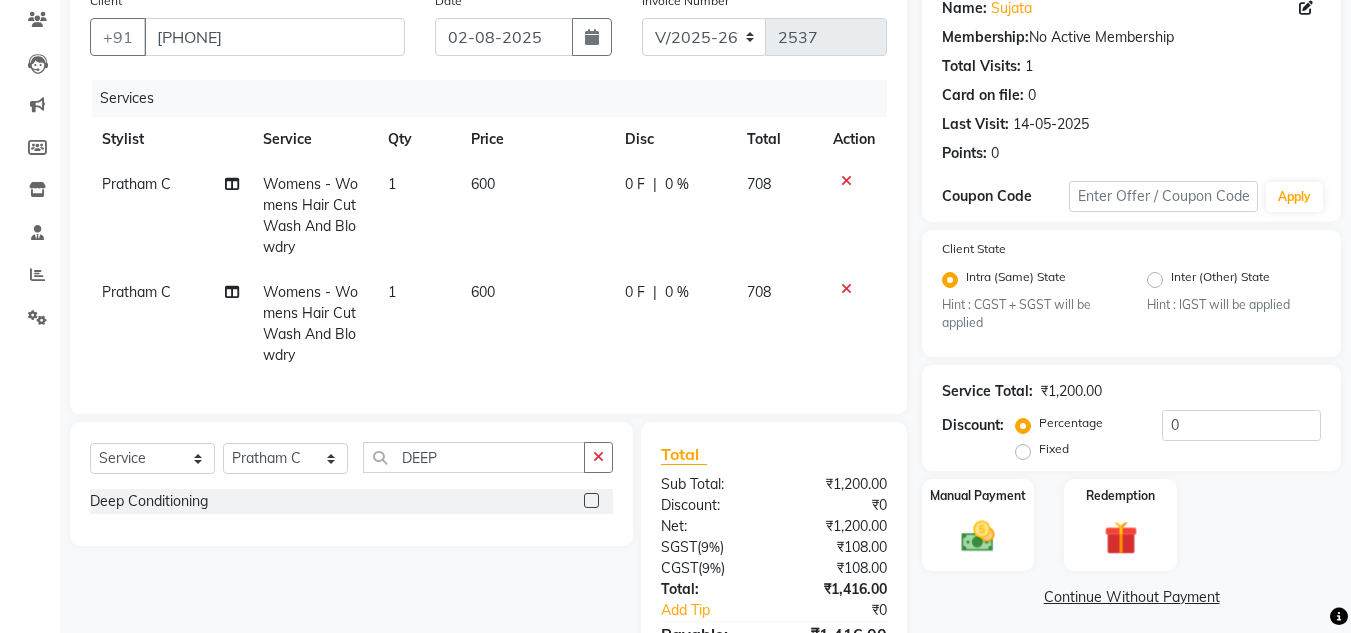click 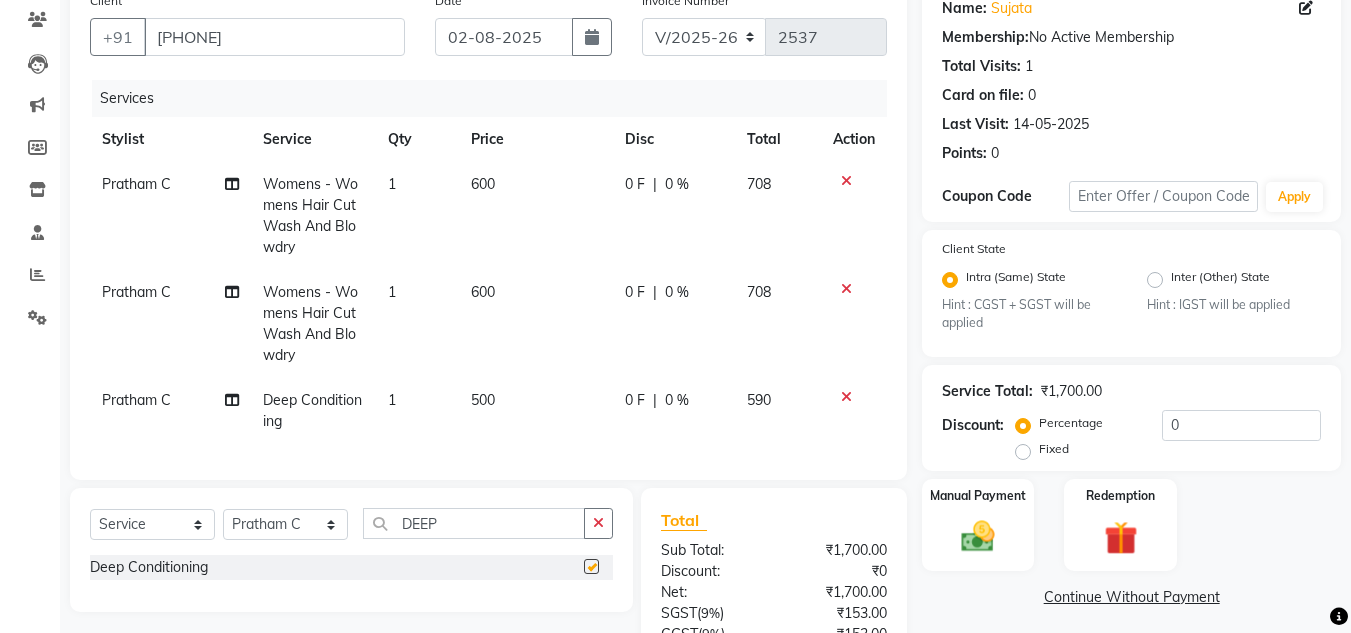 checkbox on "false" 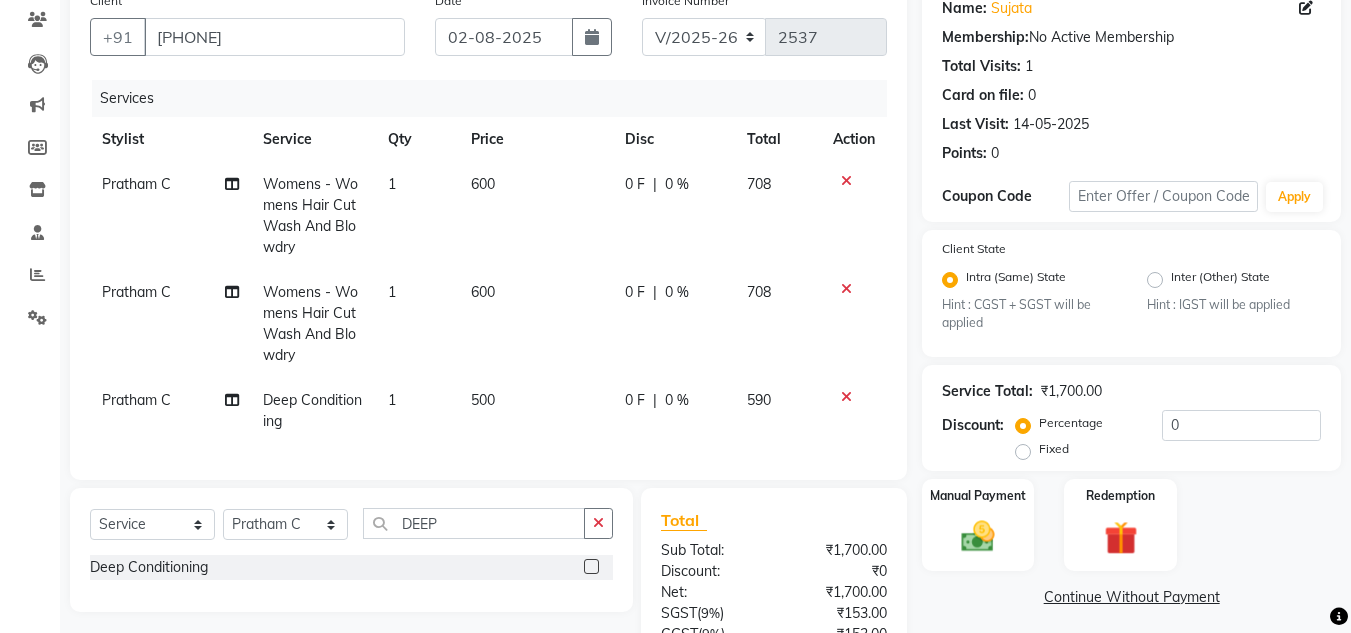 click on "1" 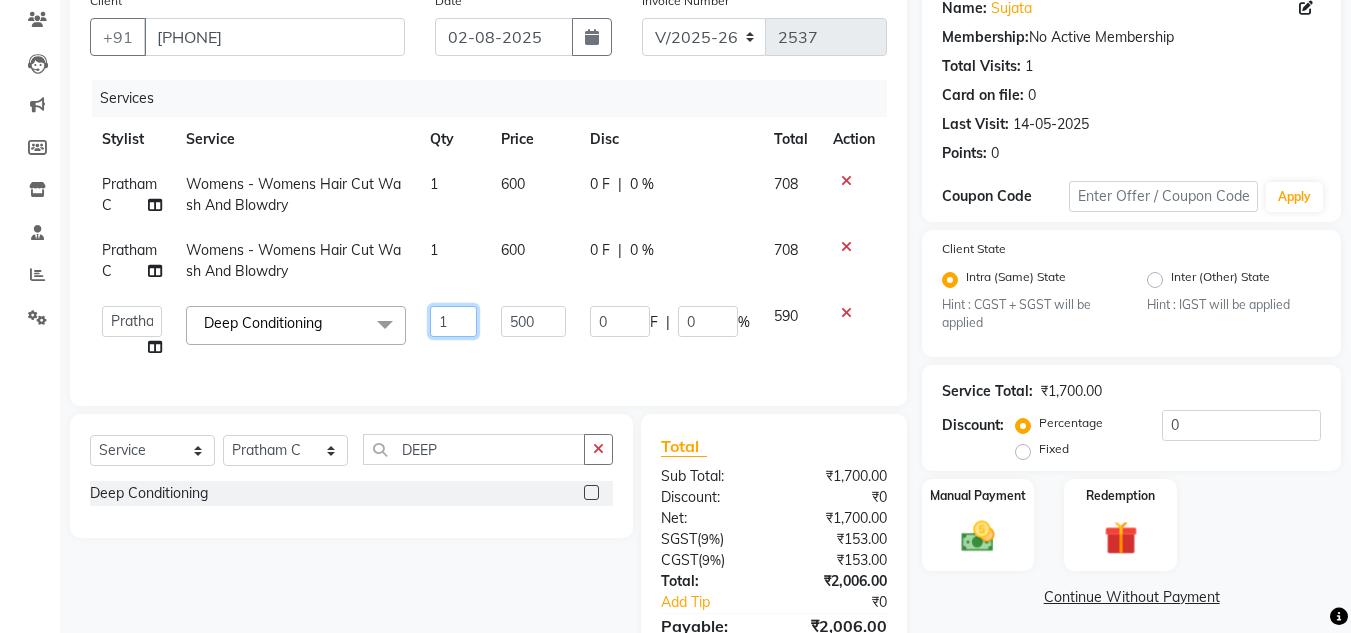 click on "1" 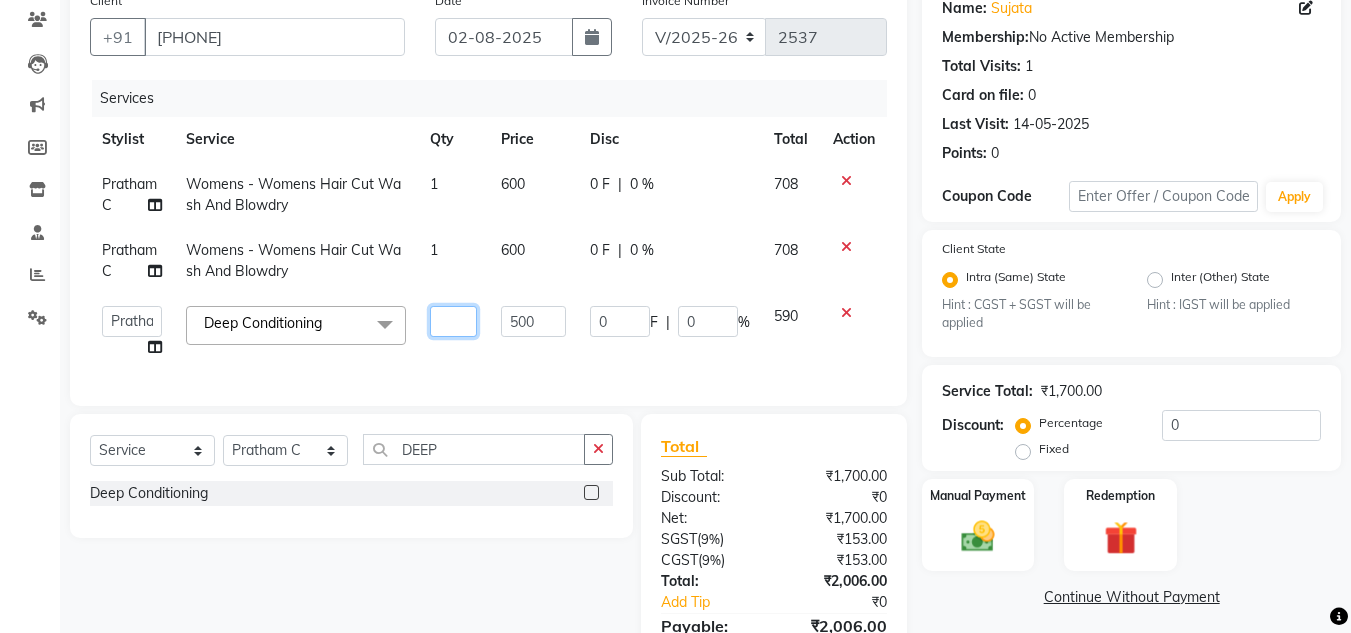 type on "2" 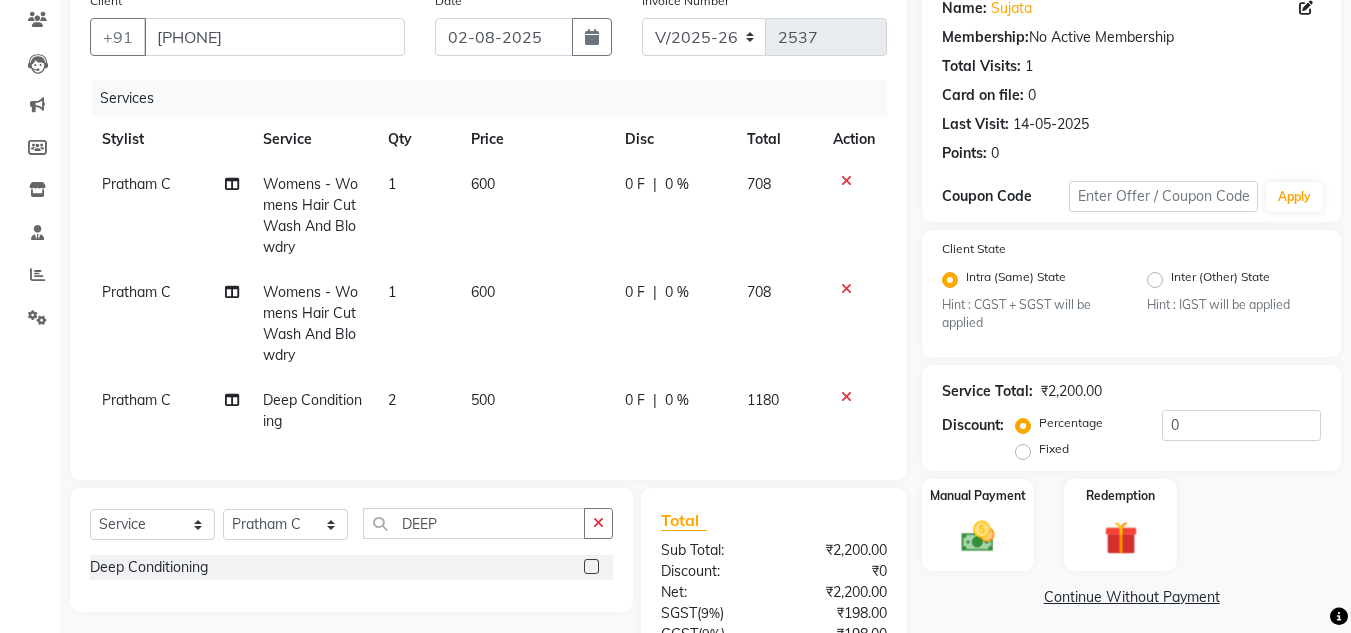 click on "Pratham C Womens - Womens Hair Cut Wash And Blowdry 1 600 0 F | 0 % 708 Pratham C Womens - Womens Hair Cut Wash And Blowdry 1 600 0 F | 0 % 708 Pratham C Deep Conditioning 2 500 0 F | 0 % 1180" 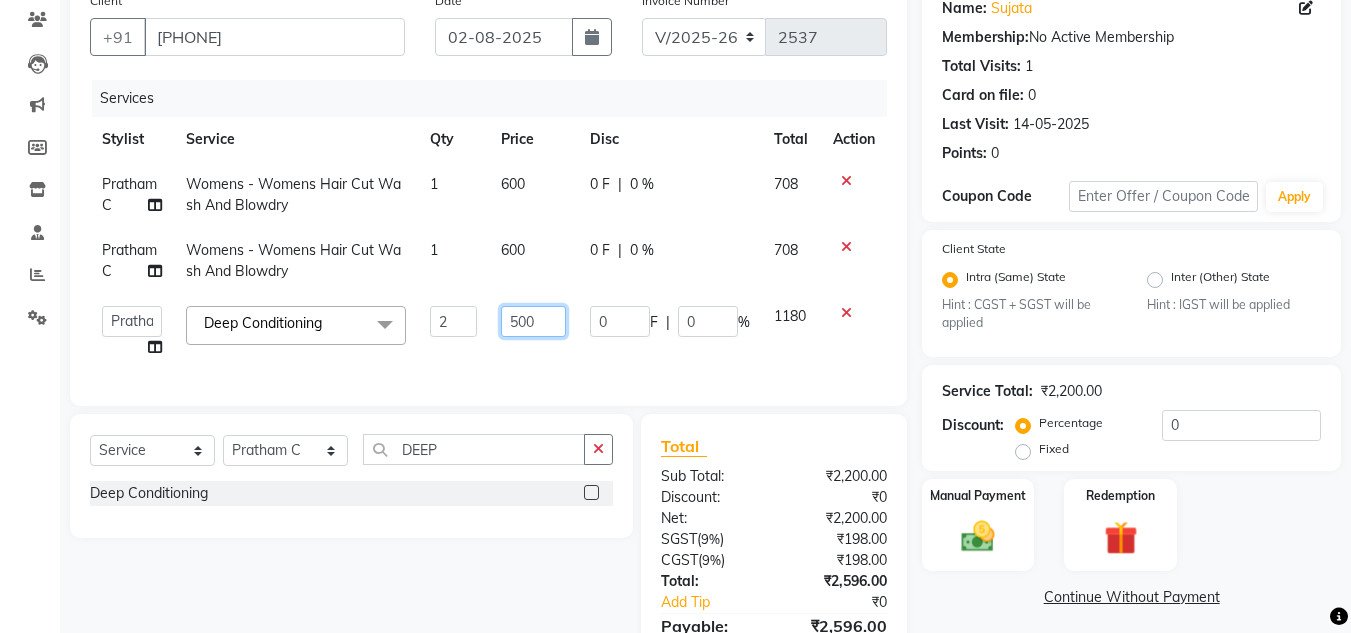 click on "500" 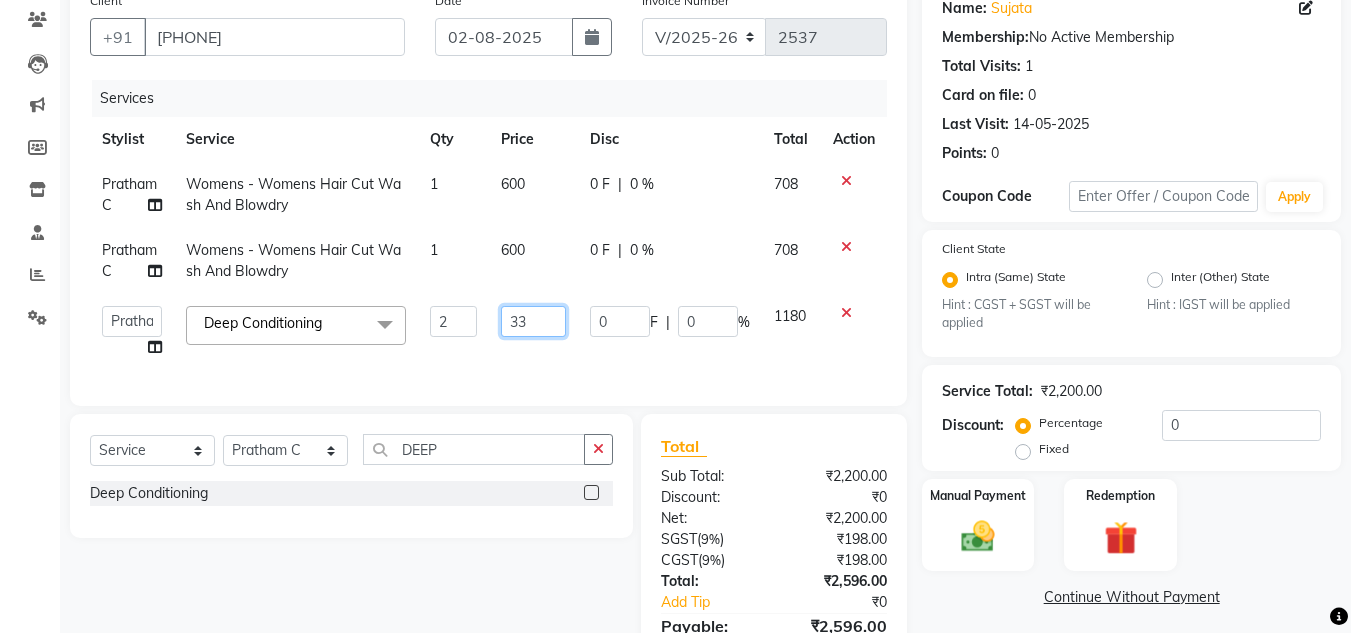 type on "339" 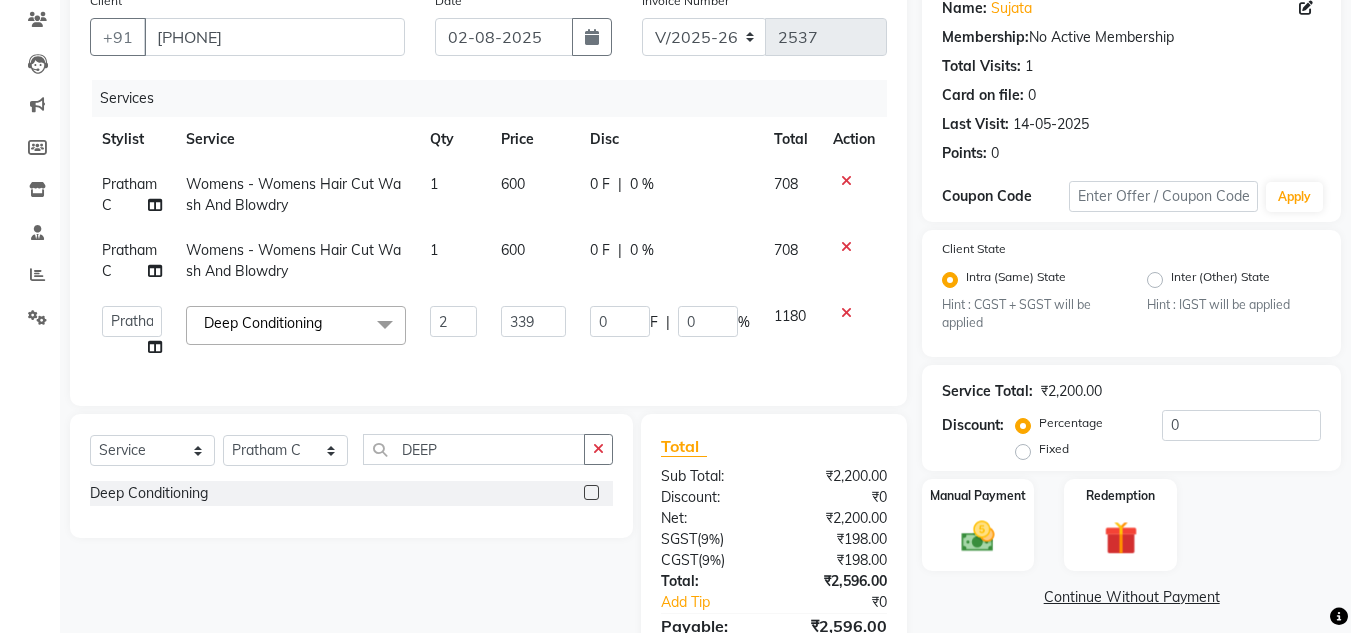 click on "Womens - Womens Hair Cut Wash And Blowdry x Hydra Facial O3+ Bleach/D-Tan - Face Bleach Bleach/D-Tan - Face/Neck Bleach Bleach/D-Tan - Full Body Bleach Bleach/D-Tan - Hand Bleach Bleach/D-Tan - Legs Bleach Bleach/D-Tan - O3 D-Tan Bleach/D-Tan - Raga D- Tan NANO PLASTIA SHOULDER LENGTH Mintree Tan- Go Manicure Mintree Tan-Go Pedicure TIP Deep Conditioning Whitening Facial O3+ Facial Mediceuticals dand treatment BOOKING AMT OF SERVICE Fibre Complex Treatment Female Lower Lips -Threading Knot Free Service Blow Dry - Blow Dry Below Shoulder Length Blow Dry - Blow Dry Shoulder Length Blow Dry - Blow Dry Waist Length Clean Up - Aroma Clean Up Clean Up - Herbal Cleanup Clean Up - Instglow Claenup Clean Up - O3 Pore Clean Up Clean Up - Vlcc Gold Clean Up Clean Up - D Tan Clean UP Face Pack - Black Mask Charcoal Face Pack - Black Mask O3 Face Pack - O3 Peel Off Face Pack - Thermal Sheet Mask Facial - Anti Tan Facial Facial - Clariglow Cheryls Facial - Dermalite Cheryls Facial - Diamond Facial Botox - Treatment" 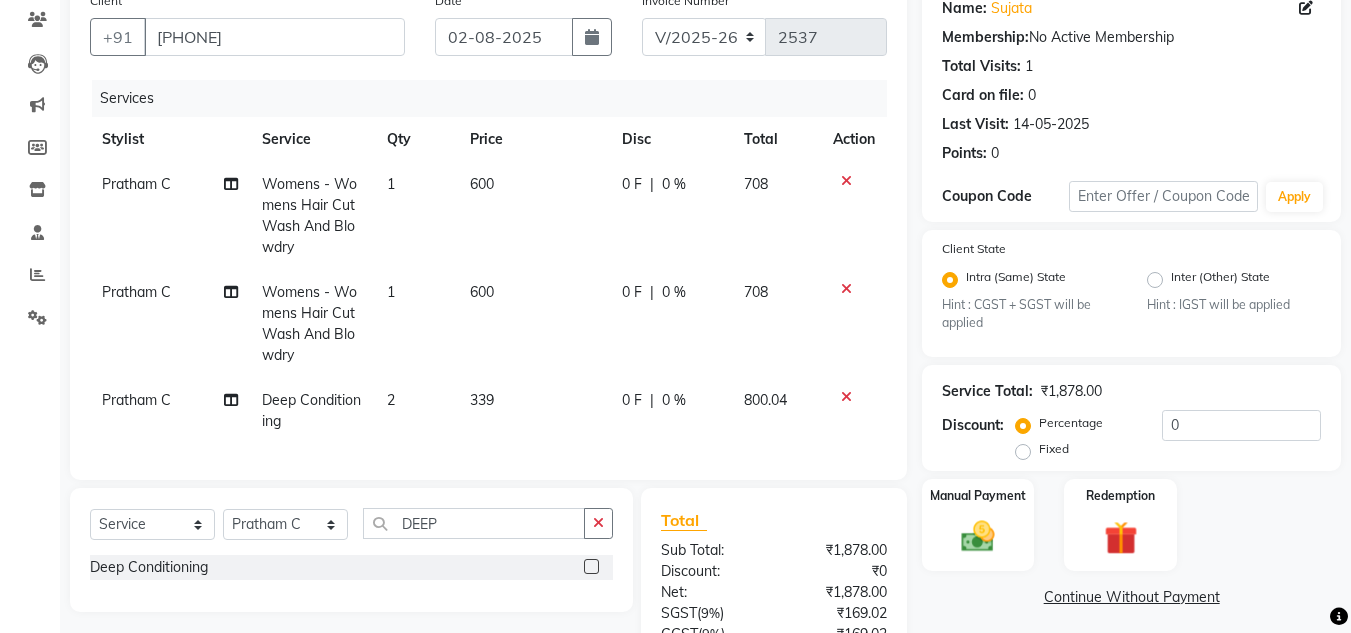 click on "600" 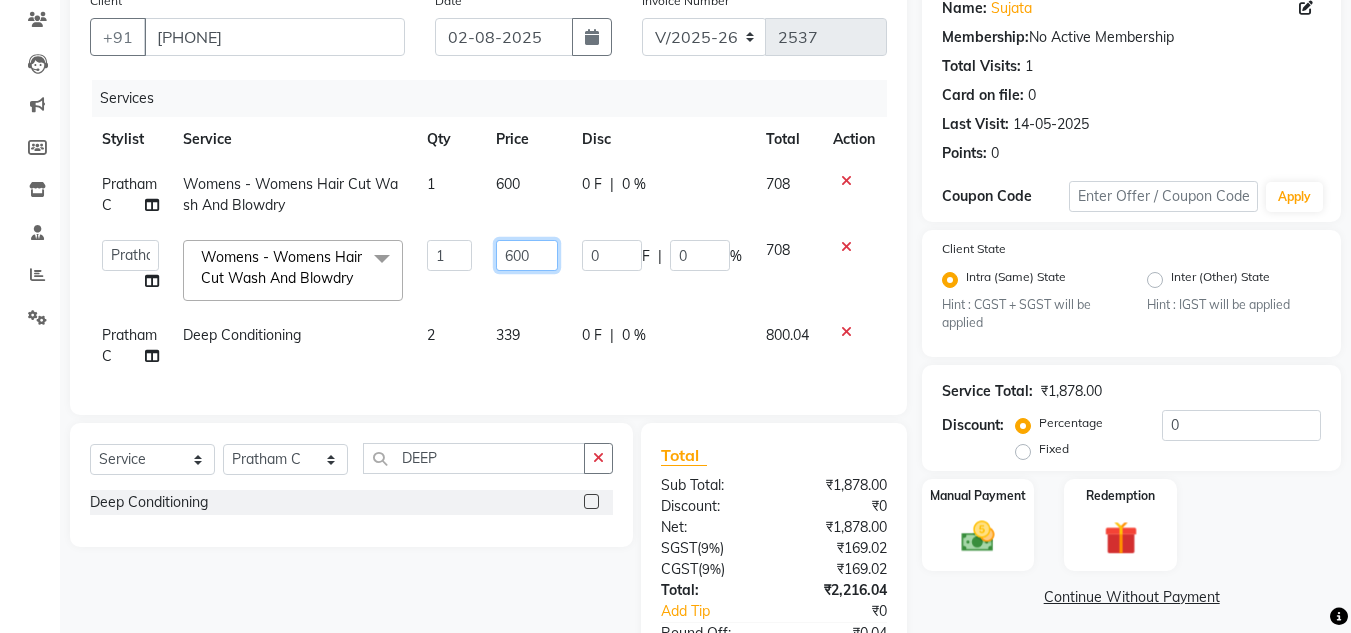 click on "600" 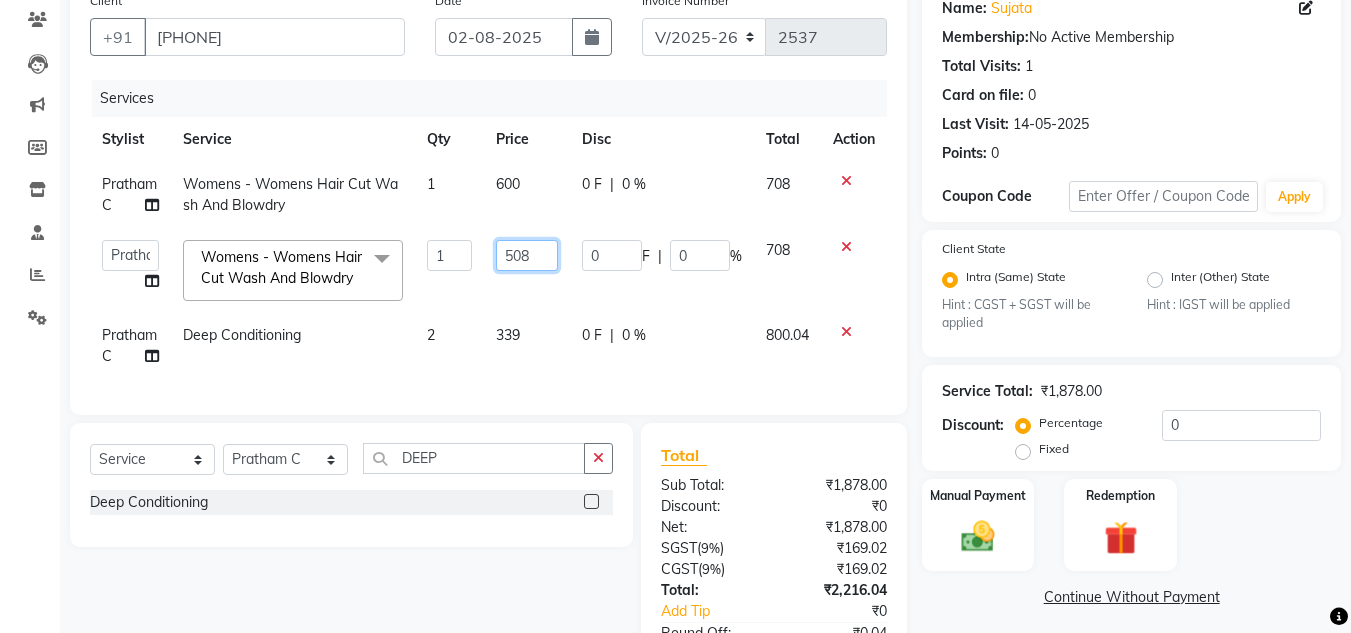 type on "508.5" 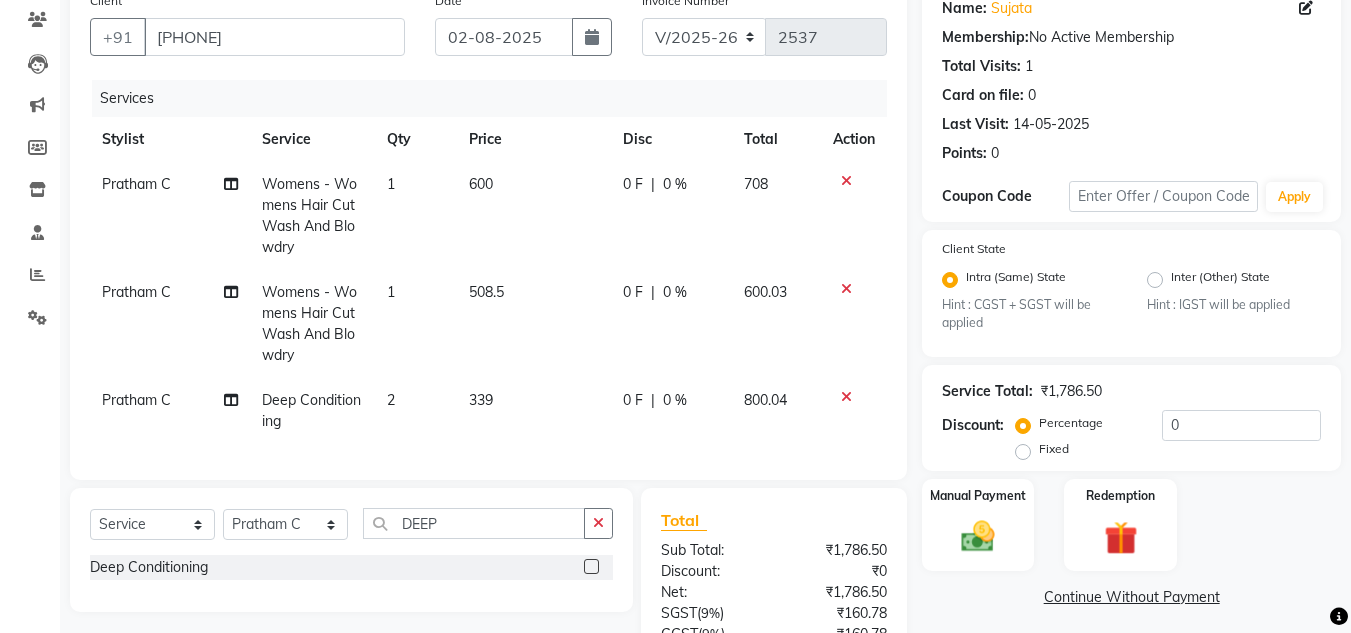 click on "Pratham C Womens - Womens Hair Cut Wash And Blowdry 1 600 0 F | 0 % 708 Pratham C Womens - Womens Hair Cut Wash And Blowdry 1 508.5 0 F | 0 % 600.03 Pratham C Deep Conditioning 2 339 0 F | 0 % 800.04" 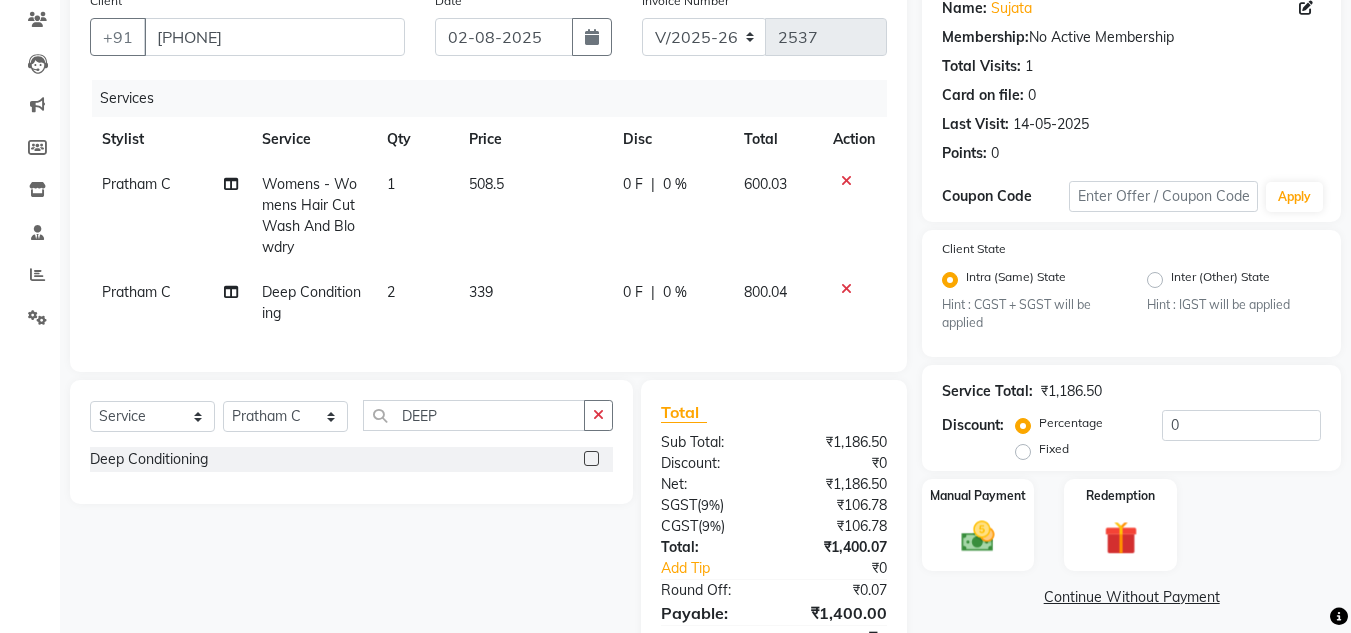click on "1" 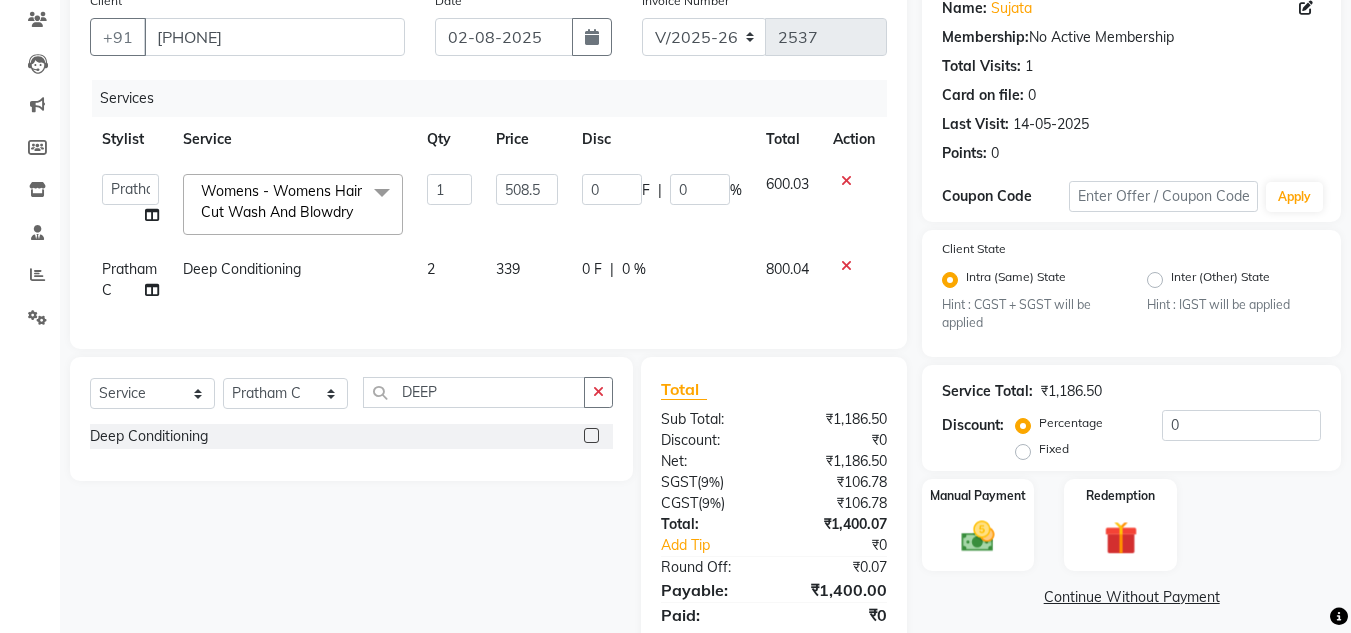 click on "Womens - Womens Hair Cut Wash And Blowdry x Hydra Facial O3+ Bleach/D-Tan - Face Bleach Bleach/D-Tan - Face/Neck Bleach Bleach/D-Tan - Full Body Bleach Bleach/D-Tan - Hand Bleach Bleach/D-Tan - Legs Bleach Bleach/D-Tan - O3 D-Tan Bleach/D-Tan - Raga D- Tan NANO PLASTIA SHOULDER LENGTH Mintree Tan- Go Manicure Mintree Tan-Go Pedicure TIP Deep Conditioning Whitening Facial O3+ Facial Mediceuticals dand treatment BOOKING AMT OF SERVICE Fibre Complex Treatment Female Lower Lips -Threading Knot Free Service Blow Dry - Blow Dry Below Shoulder Length Blow Dry - Blow Dry Shoulder Length Blow Dry - Blow Dry Waist Length Clean Up - Aroma Clean Up Clean Up - Herbal Cleanup Clean Up - Instglow Claenup Clean Up - O3 Pore Clean Up Clean Up - Vlcc Gold Clean Up Clean Up - D Tan Clean UP Face Pack - Black Mask Charcoal Face Pack - Black Mask O3 Face Pack - O3 Peel Off Face Pack - Thermal Sheet Mask Facial - Anti Tan Facial Facial - Clariglow Cheryls Facial - Dermalite Cheryls Facial - Diamond Facial Botox - Treatment" 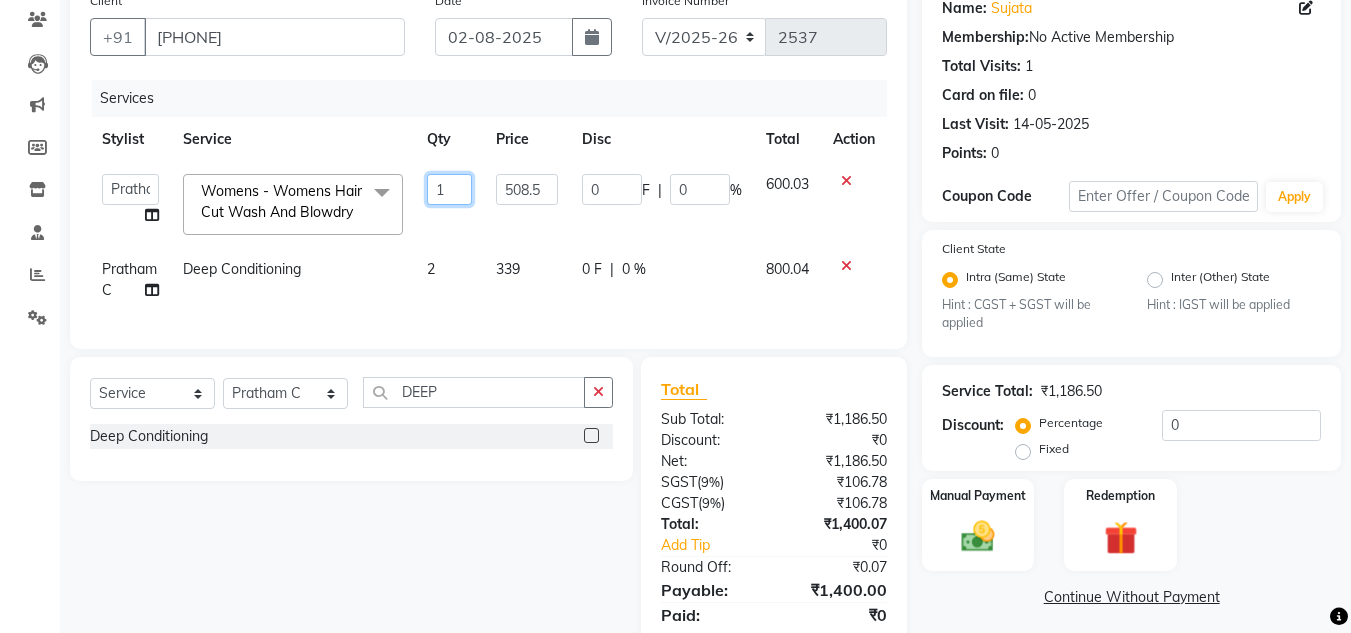 click on "1" 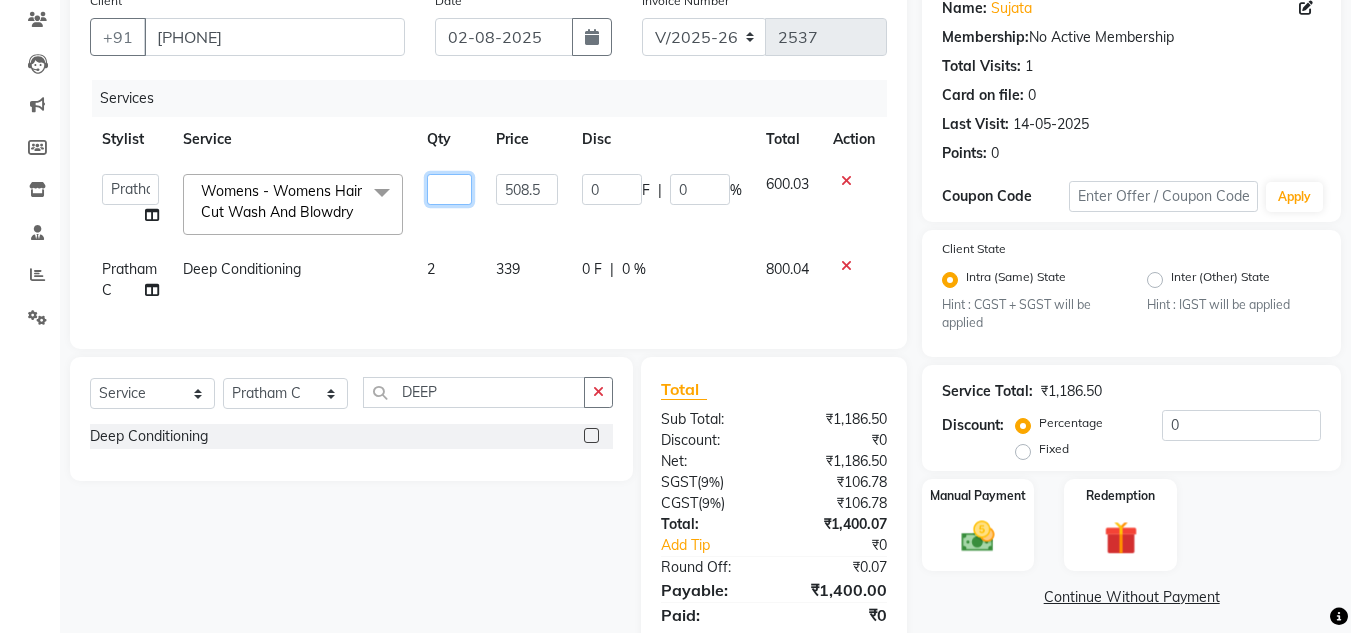 type on "2" 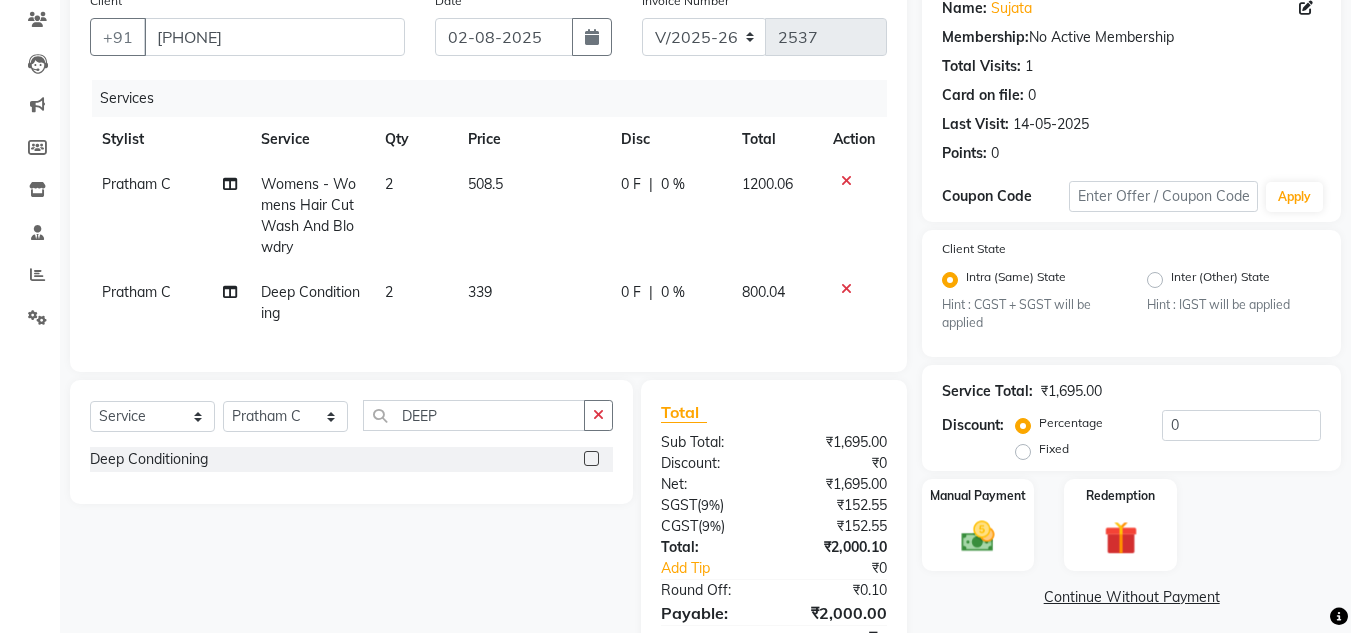click on "1200.06" 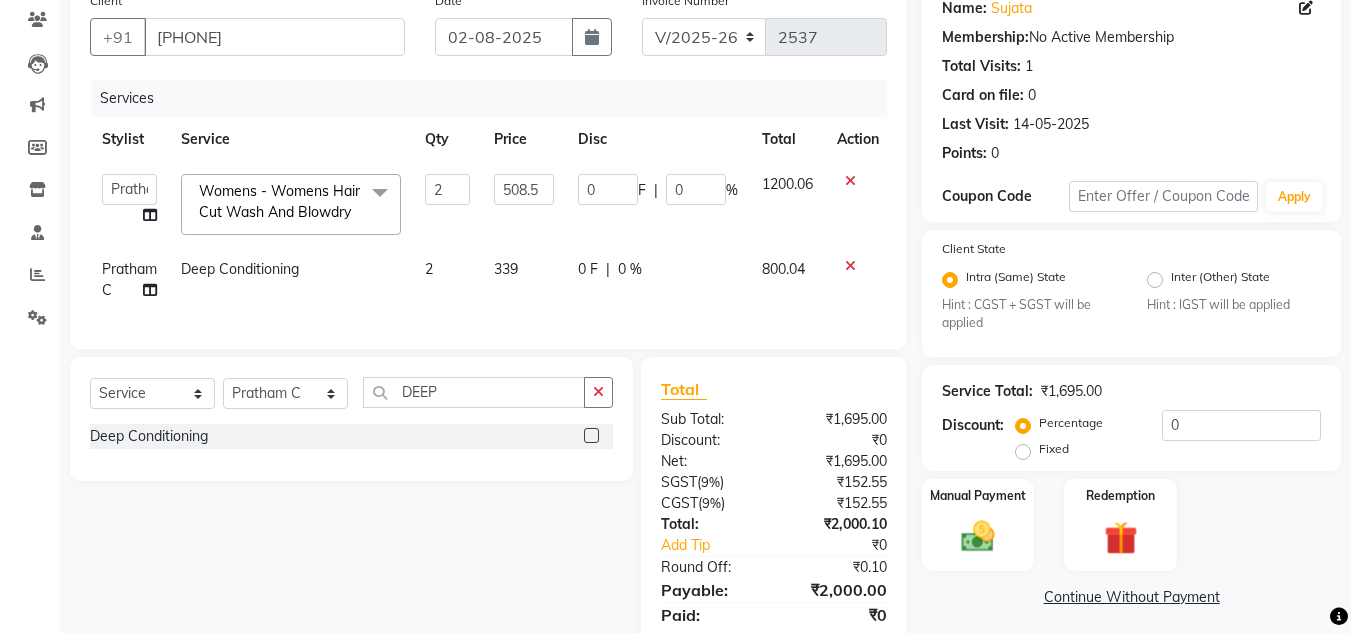 scroll, scrollTop: 252, scrollLeft: 0, axis: vertical 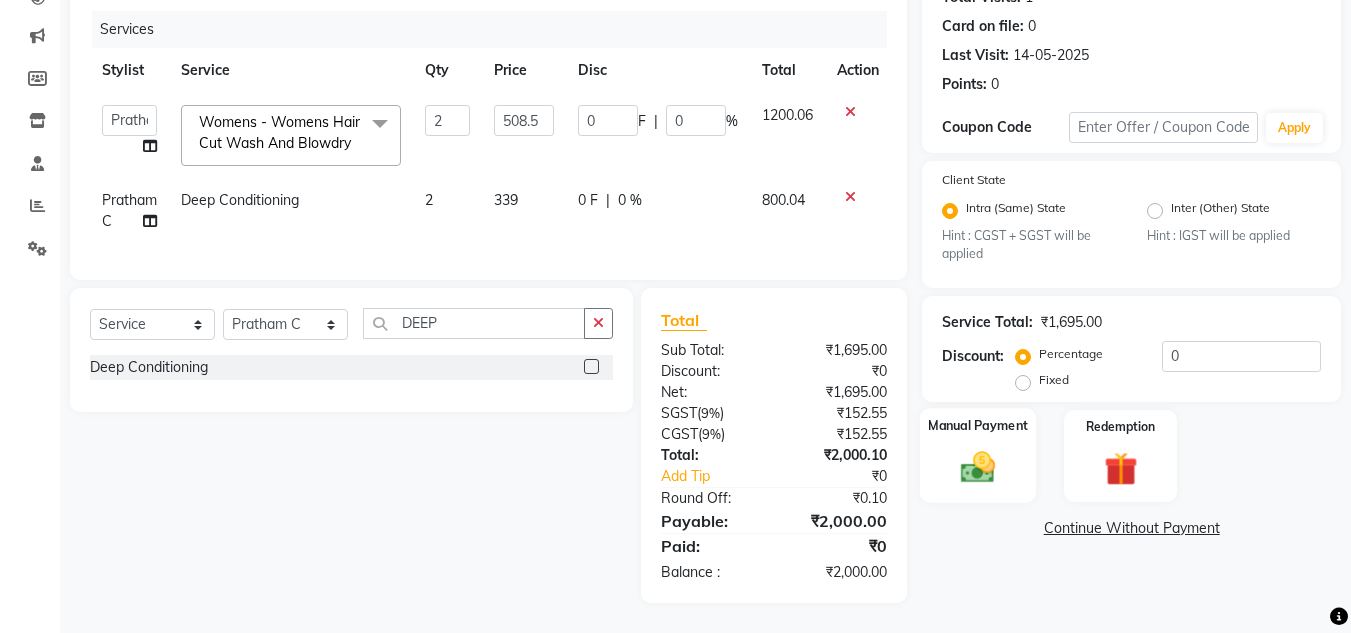 click 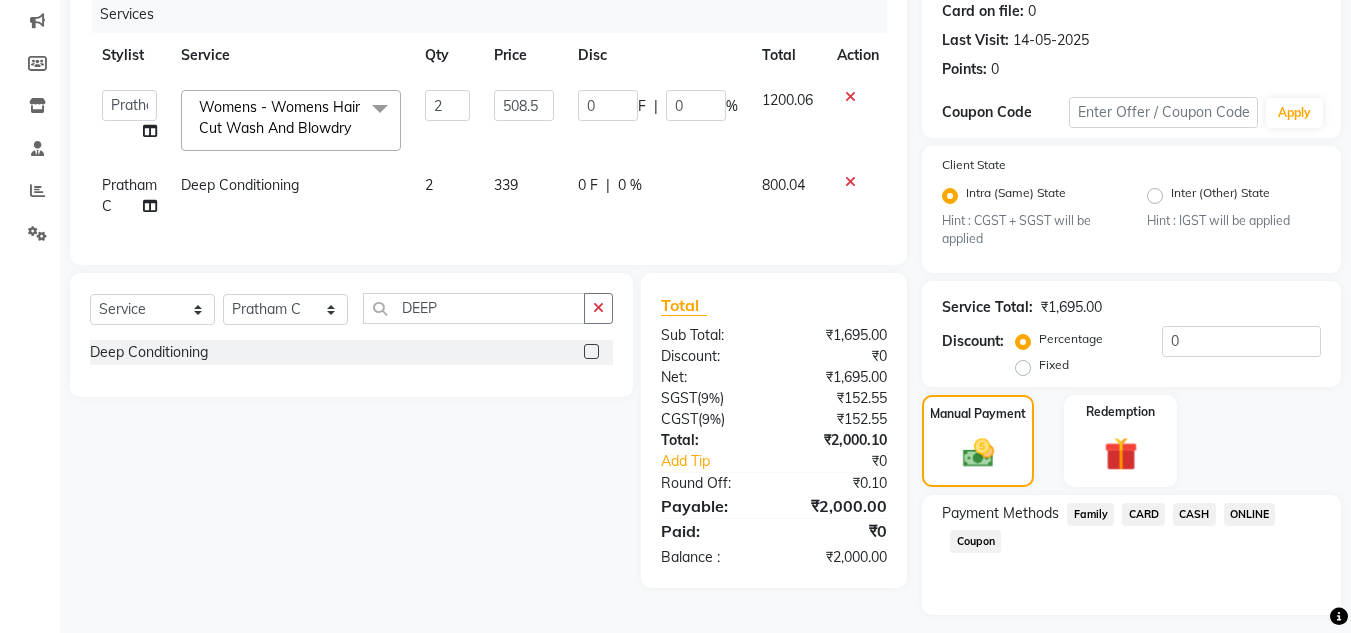 click on "ONLINE" 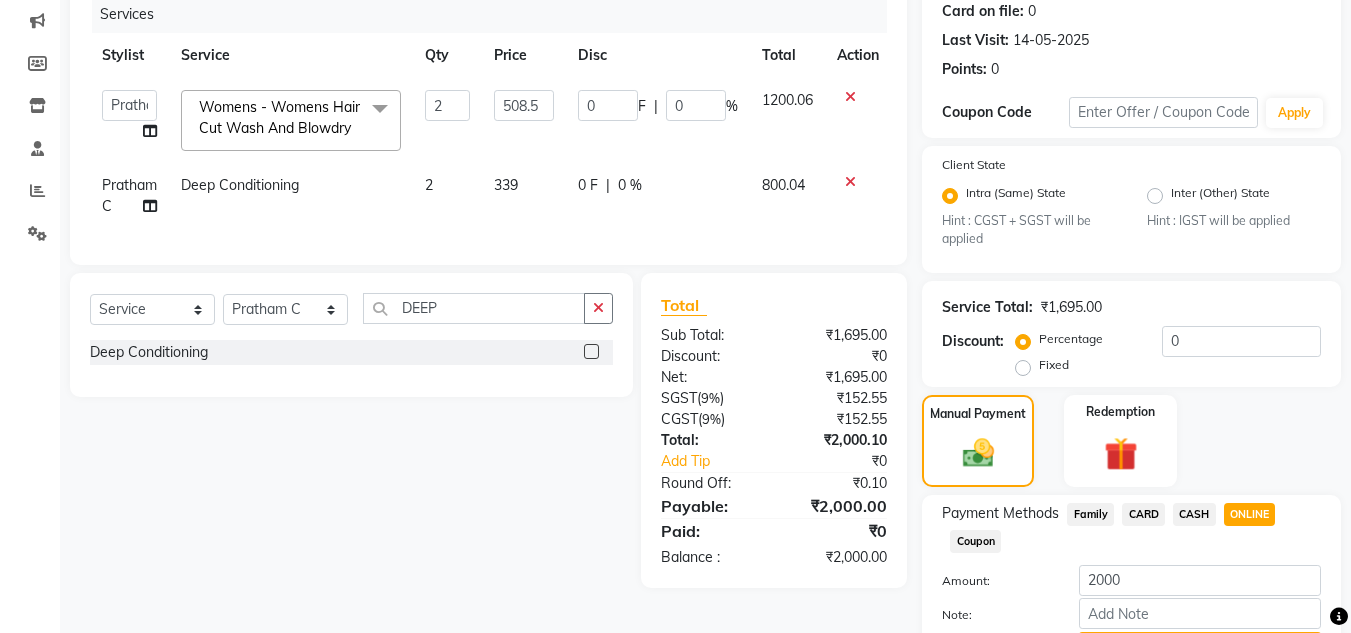 scroll, scrollTop: 361, scrollLeft: 0, axis: vertical 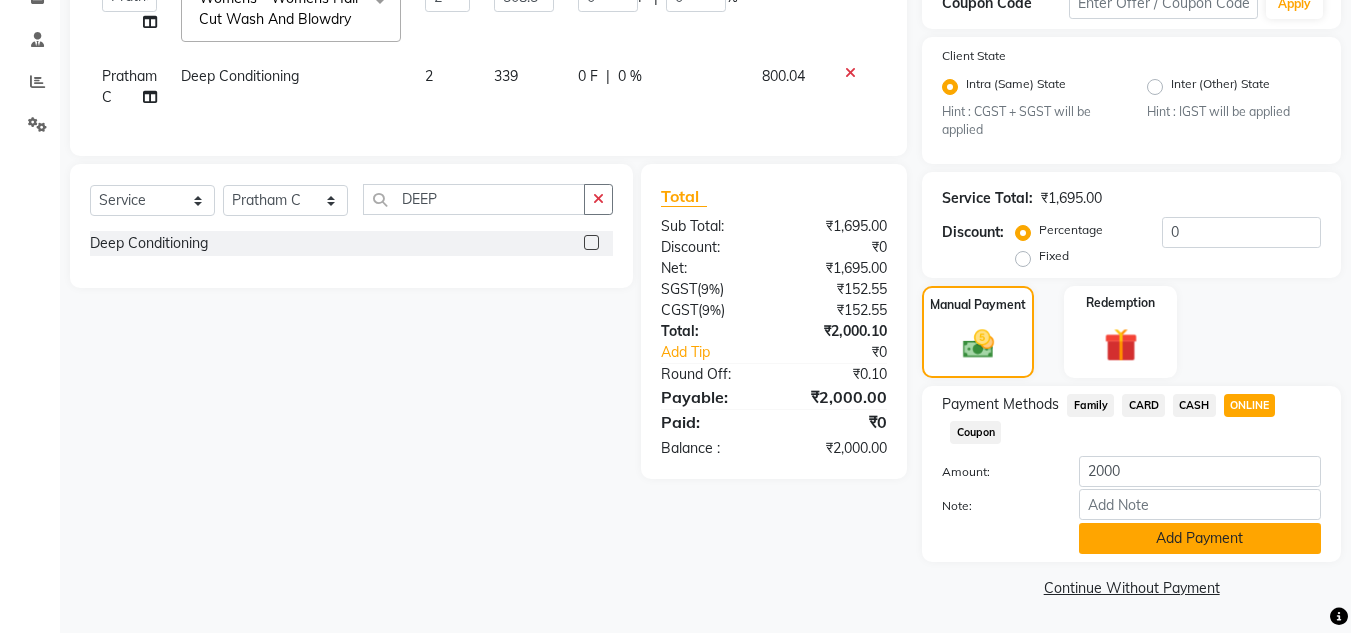 click on "Add Payment" 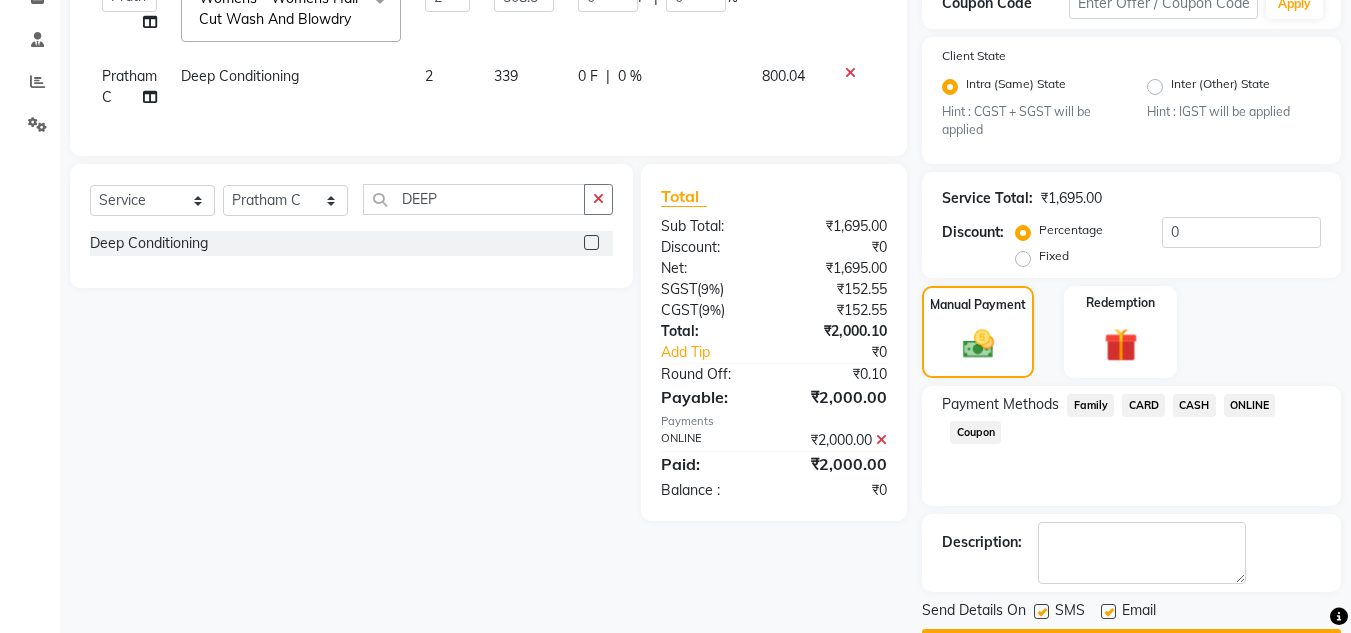 scroll, scrollTop: 418, scrollLeft: 0, axis: vertical 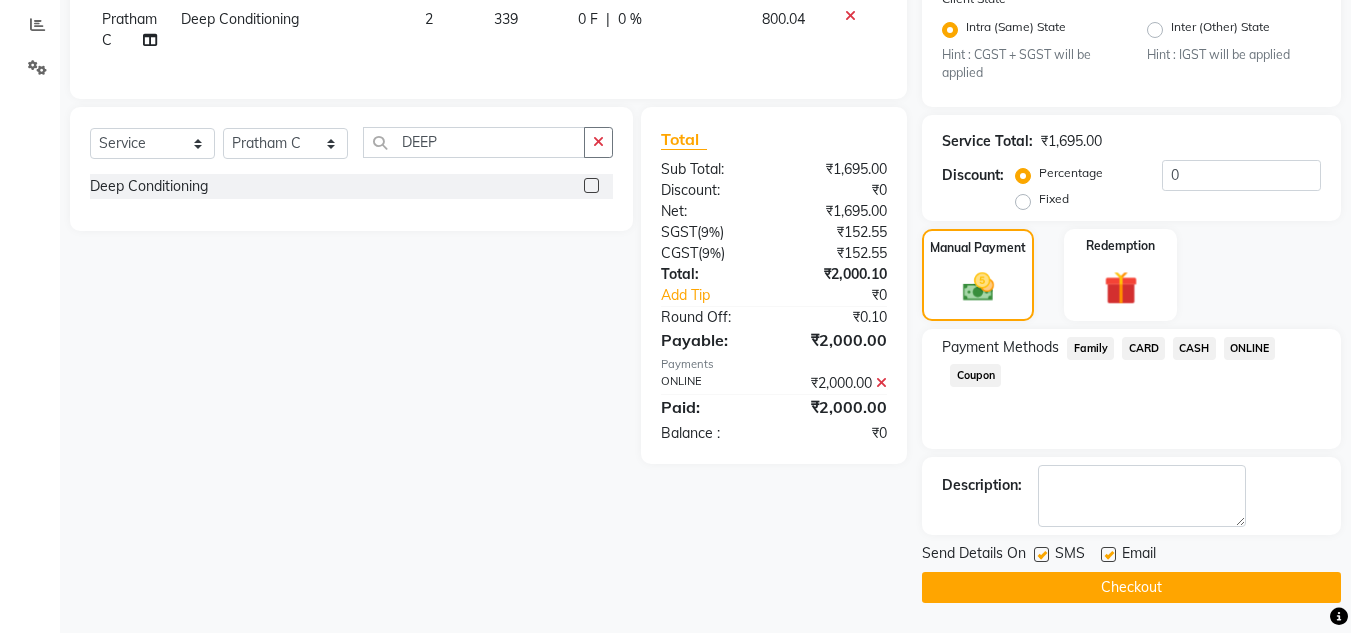 click on "Checkout" 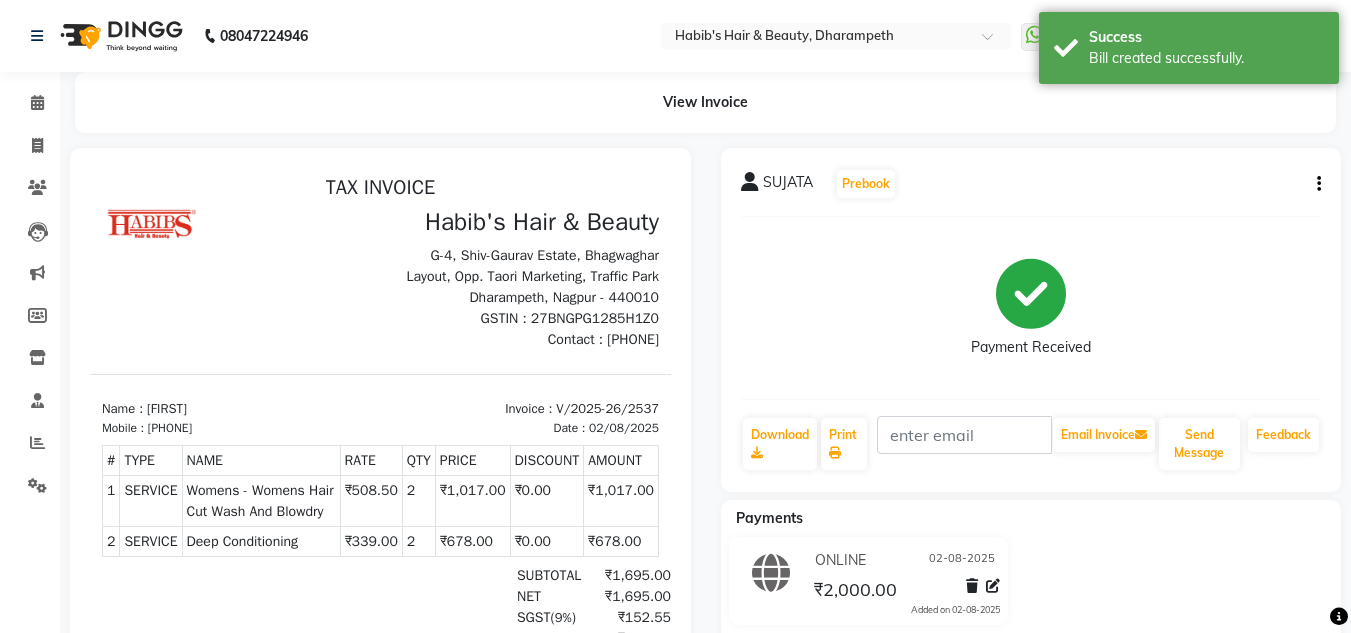 scroll, scrollTop: 0, scrollLeft: 0, axis: both 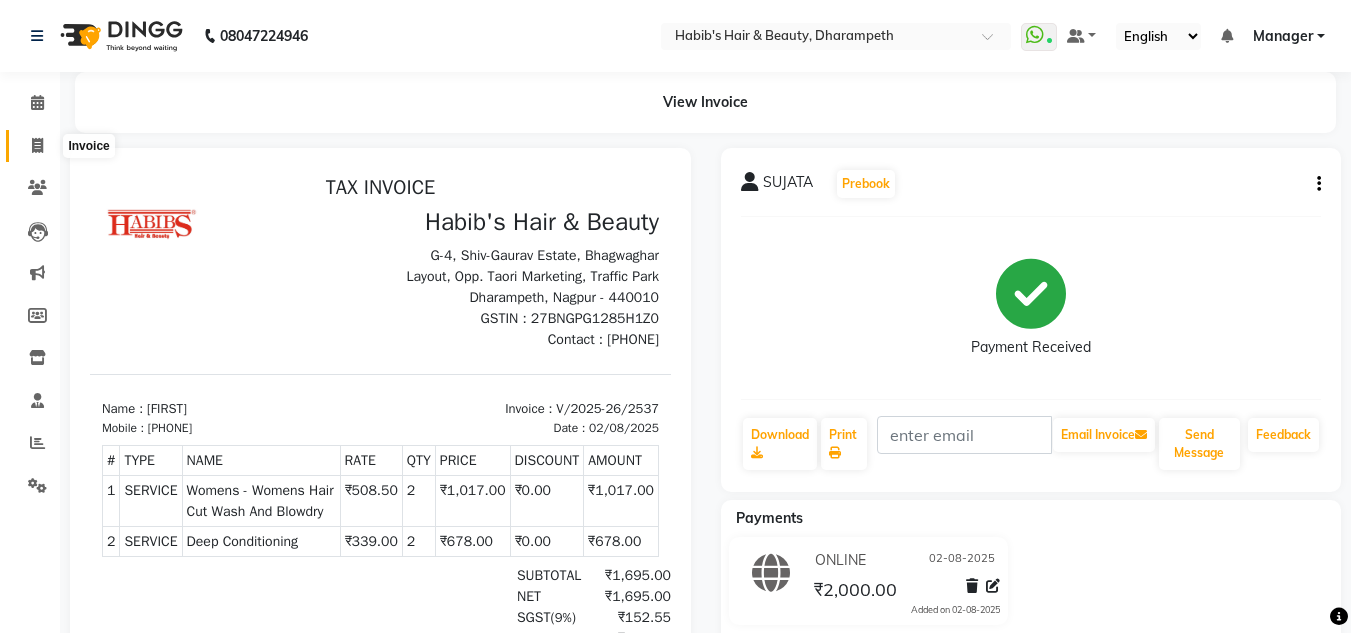 click 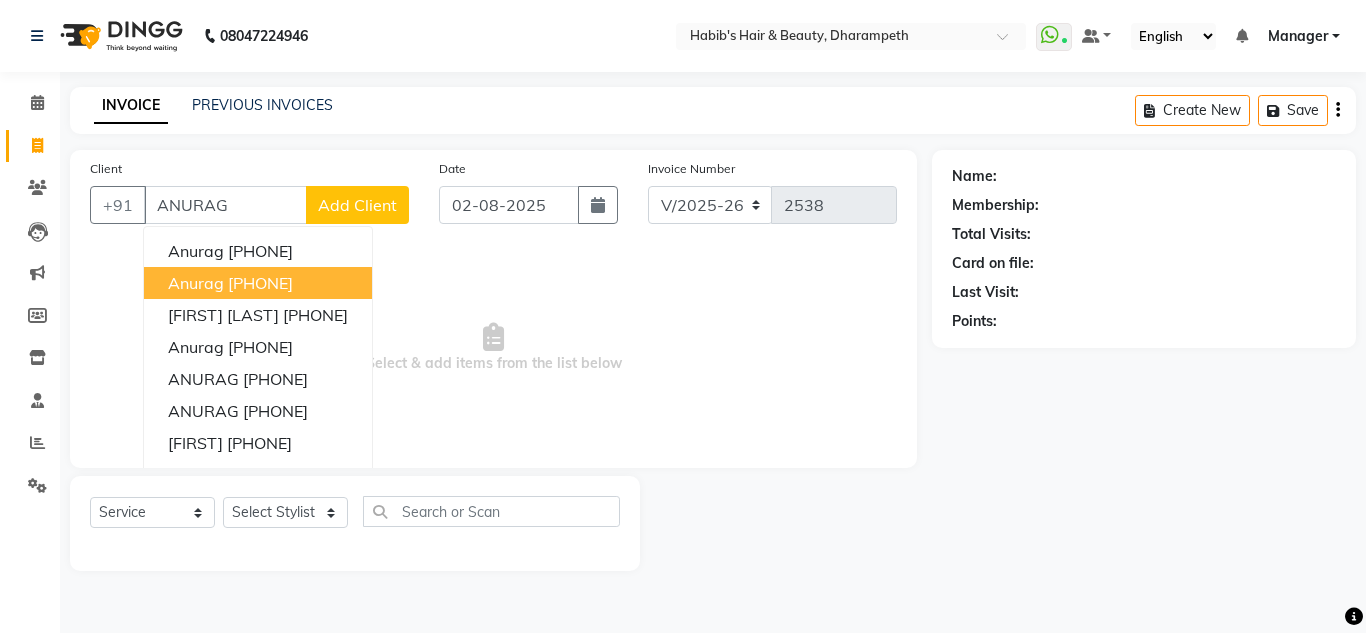 click on "[PHONE]" at bounding box center (260, 283) 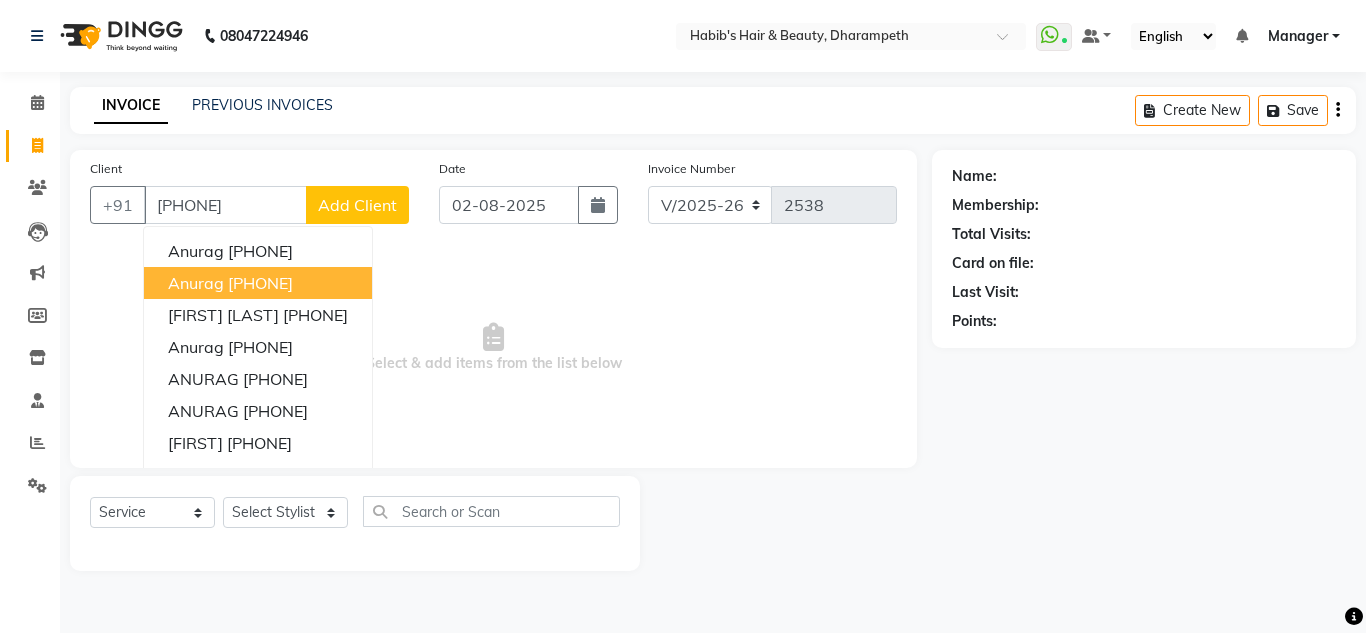 type on "[PHONE]" 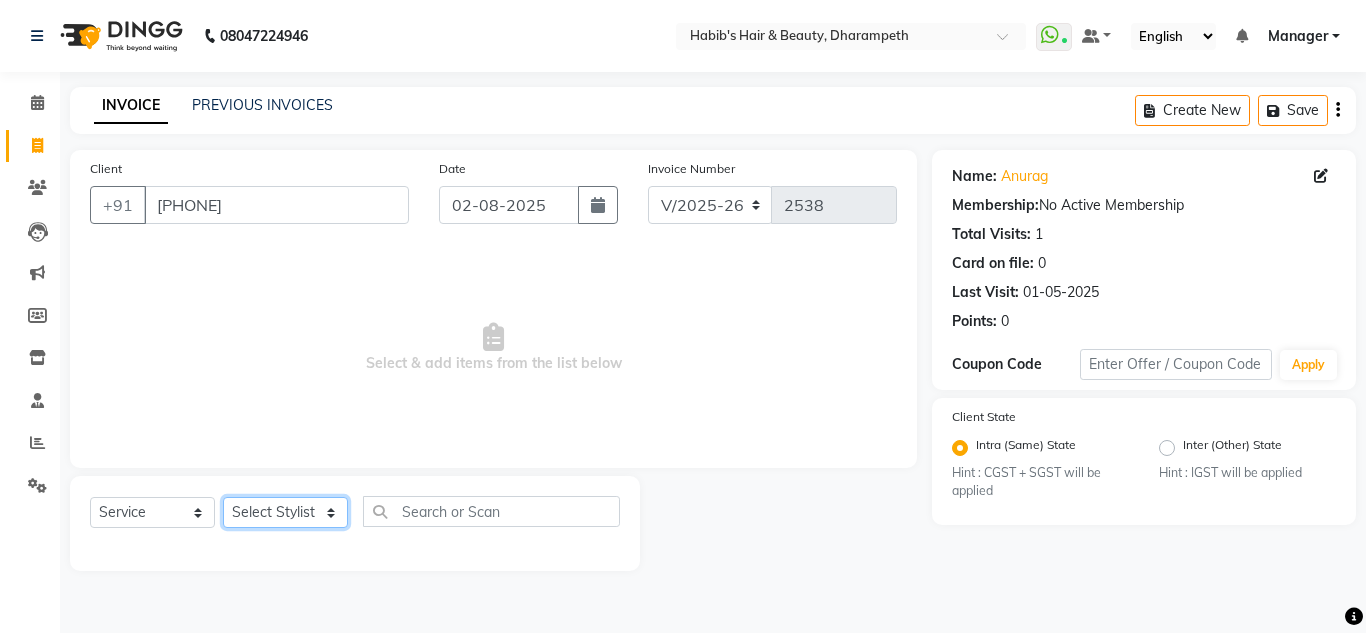 click on "Select Stylist Anuj W Ayush Himanshu P Javed Manager Pooja Pratham C Sakshi S Saniya S Shilpa P Vedant N" 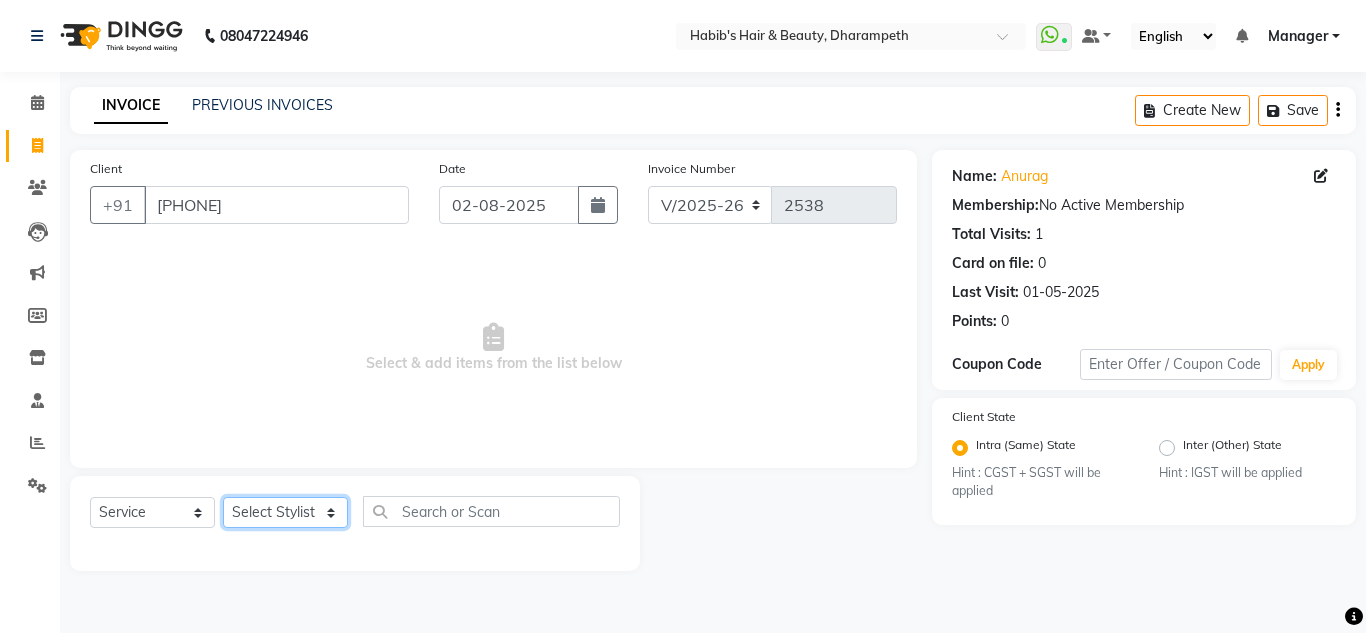 select on "69525" 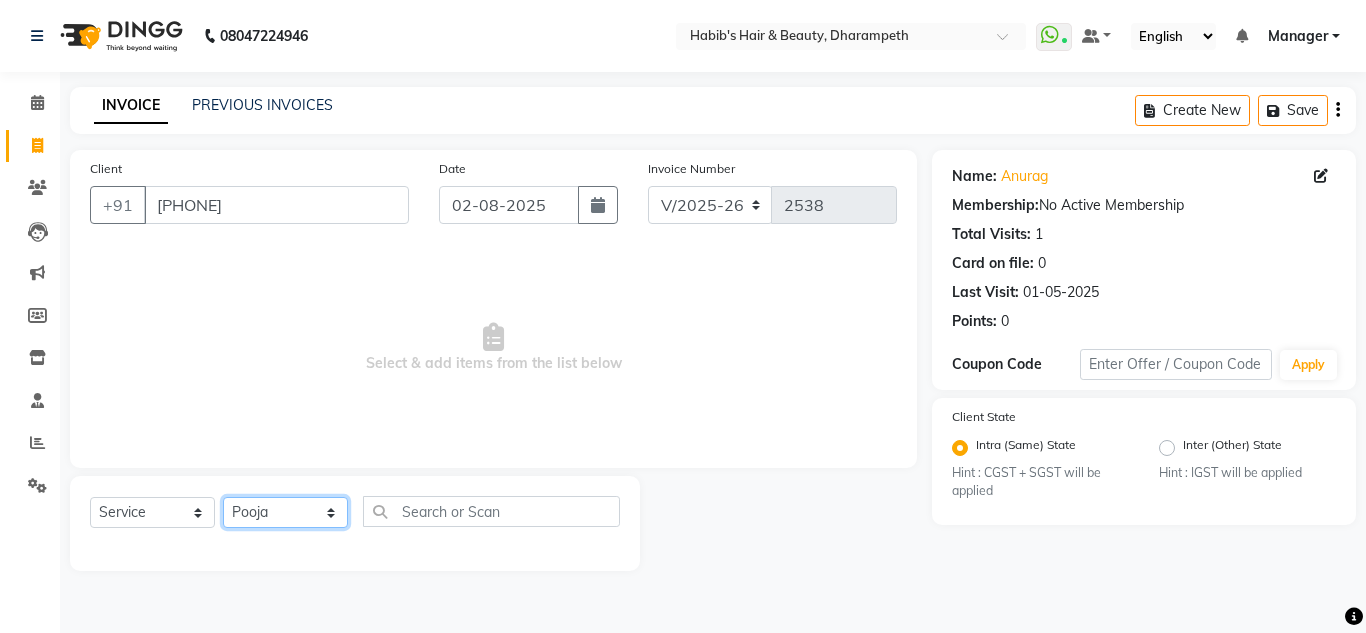 click on "Select Stylist Anuj W Ayush Himanshu P Javed Manager Pooja Pratham C Sakshi S Saniya S Shilpa P Vedant N" 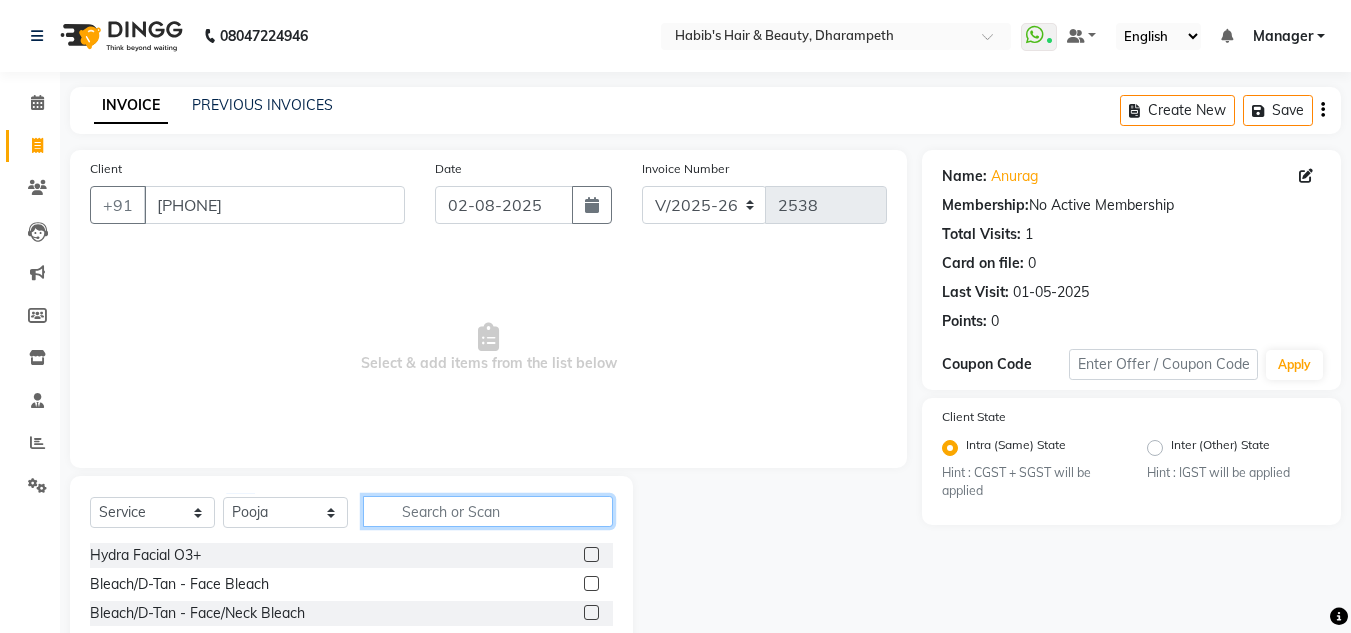 click 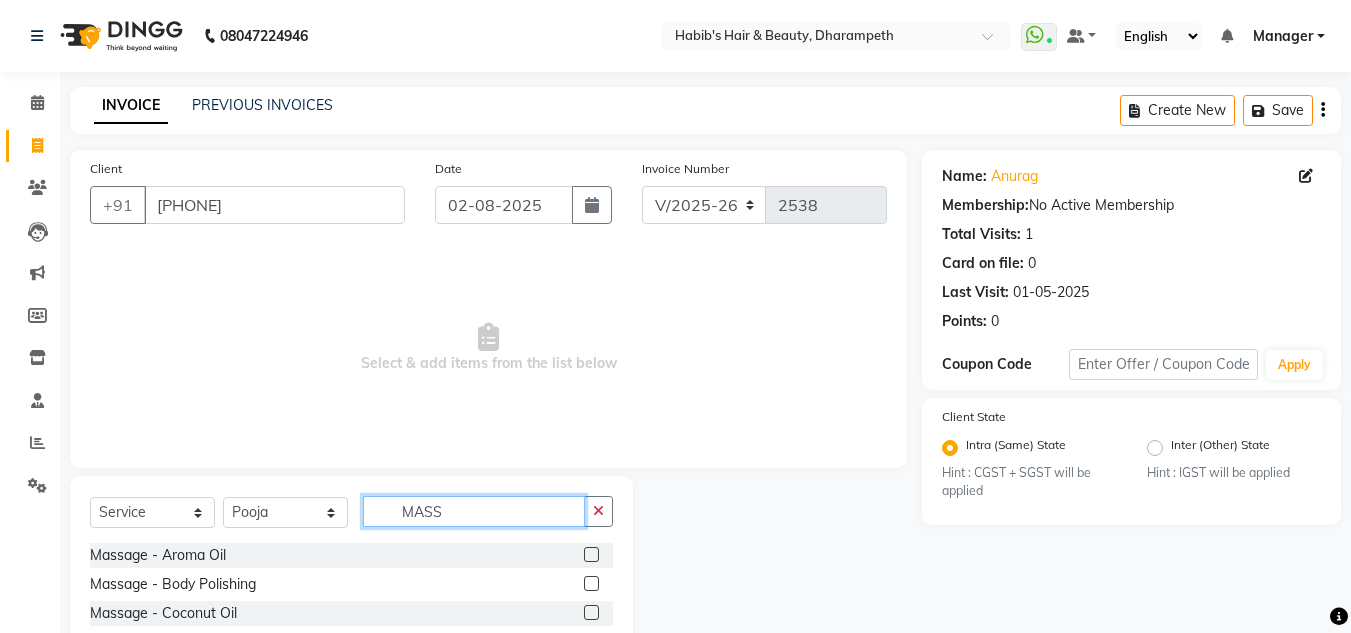 type on "MASS" 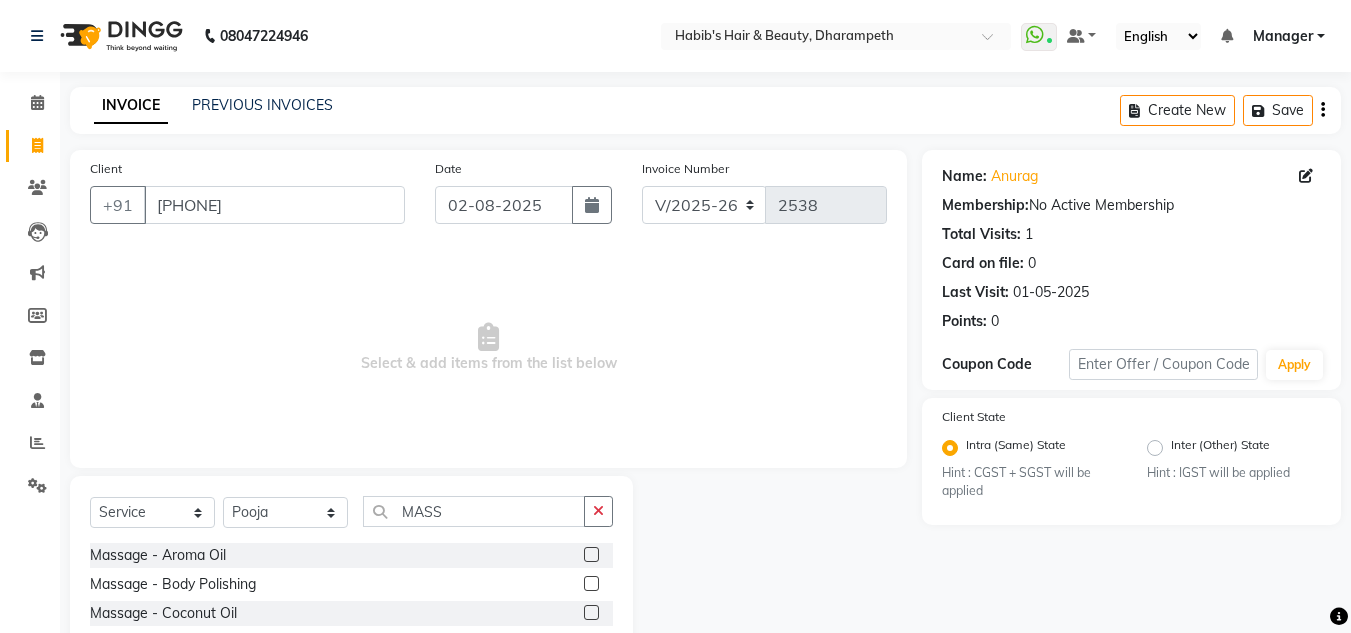 click 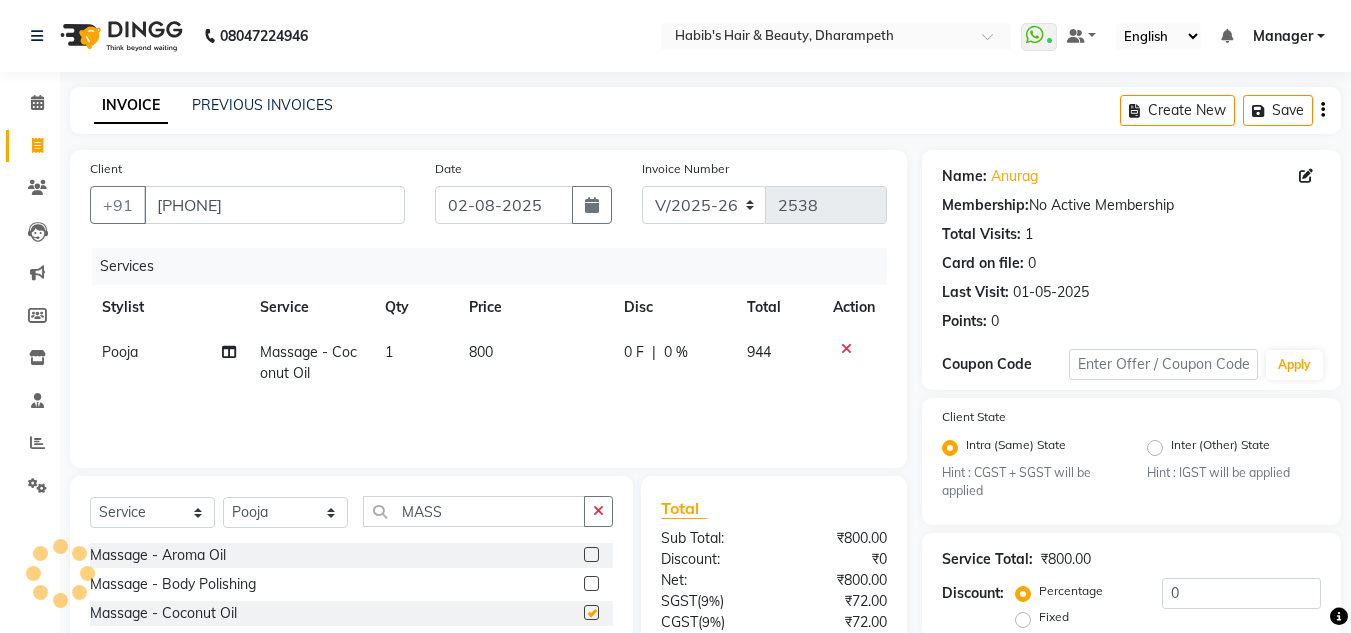 checkbox on "false" 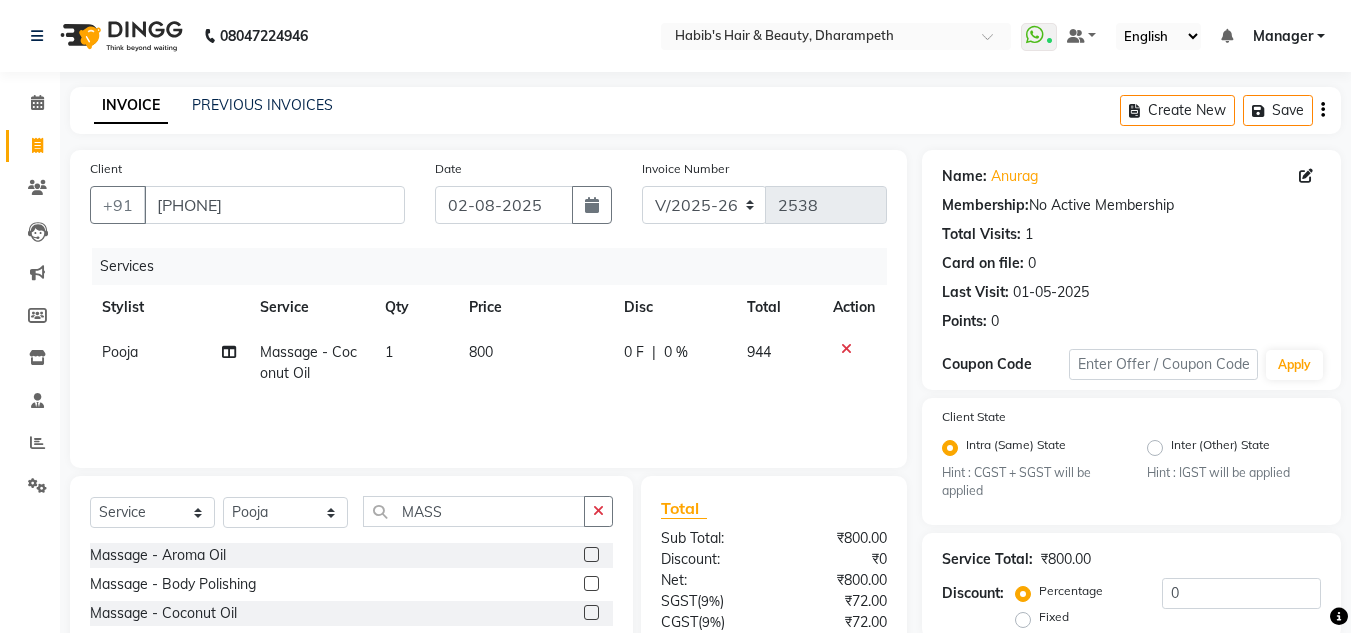 click on "800" 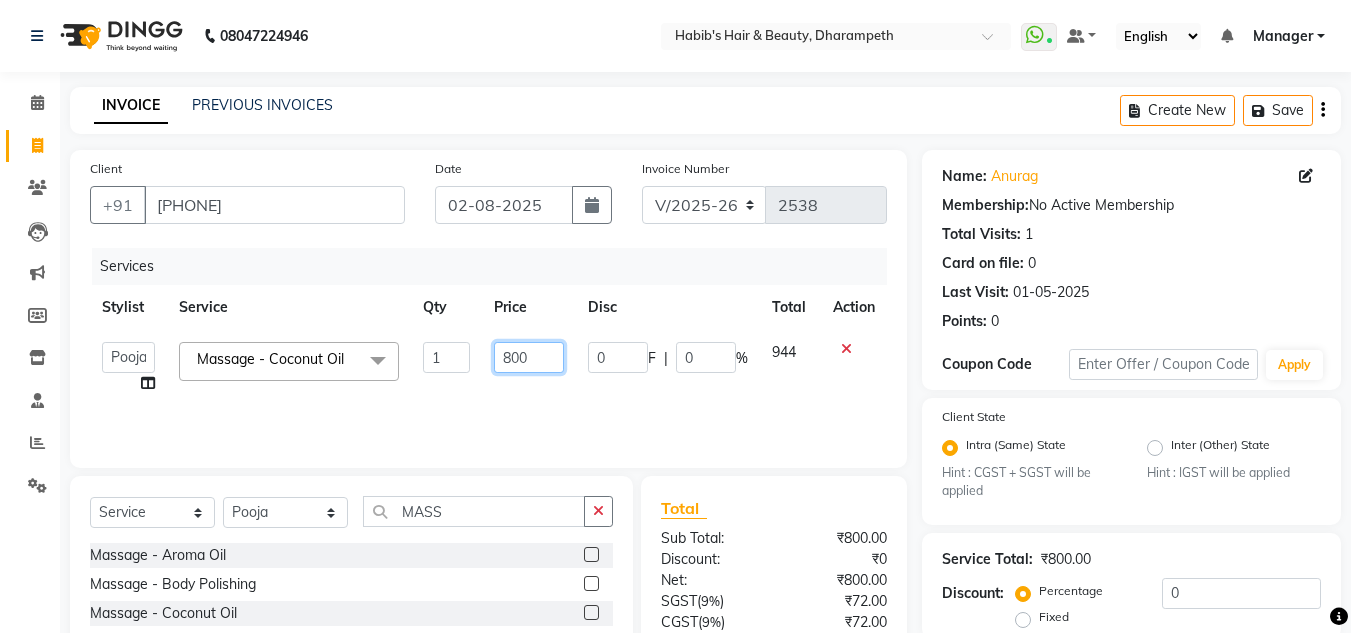 click on "800" 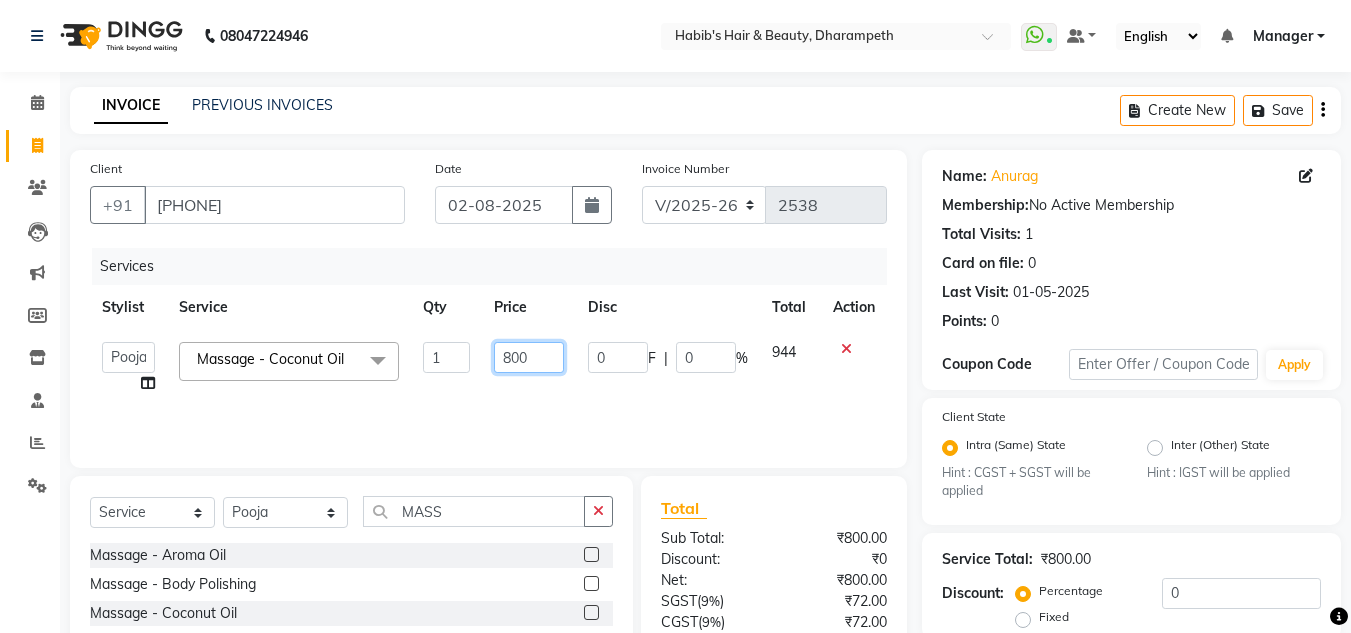 click on "800" 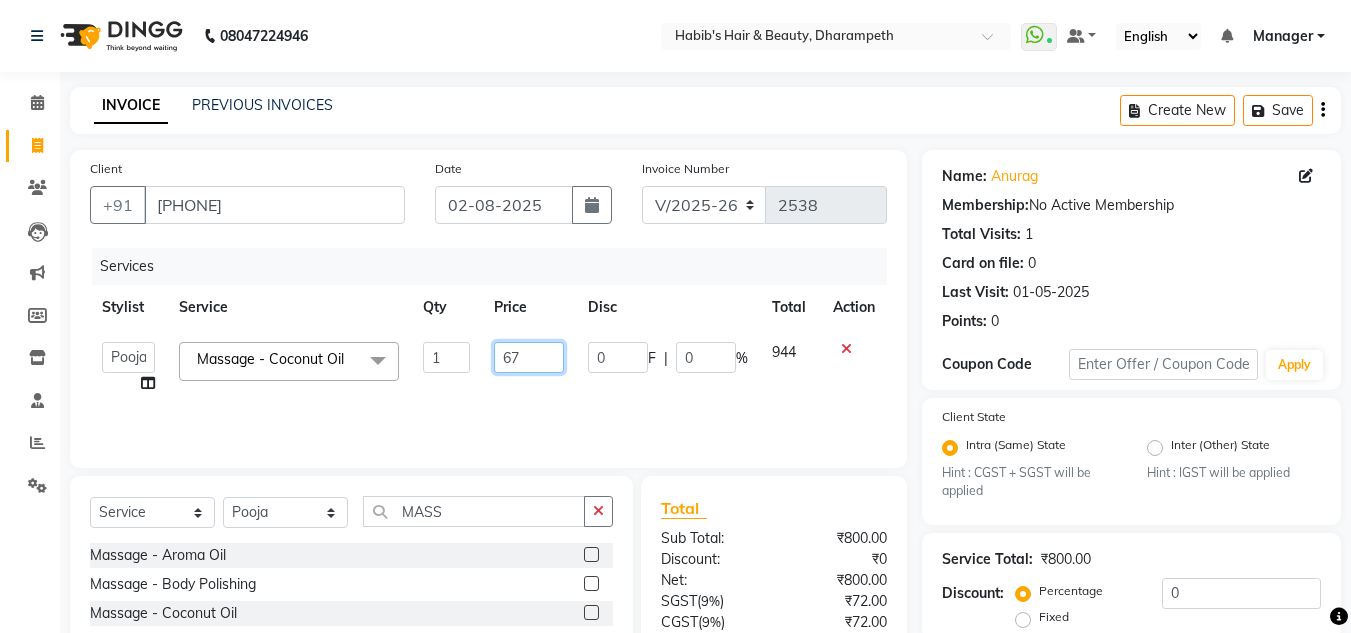 type on "678" 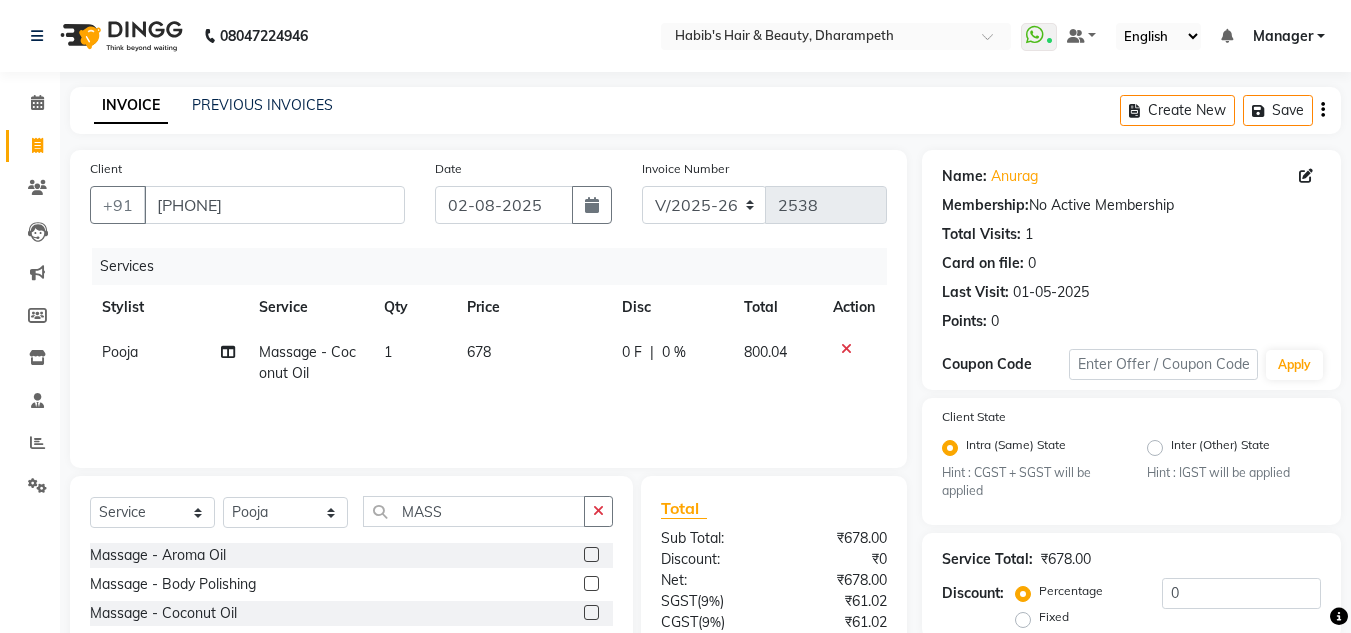 click on "800.04" 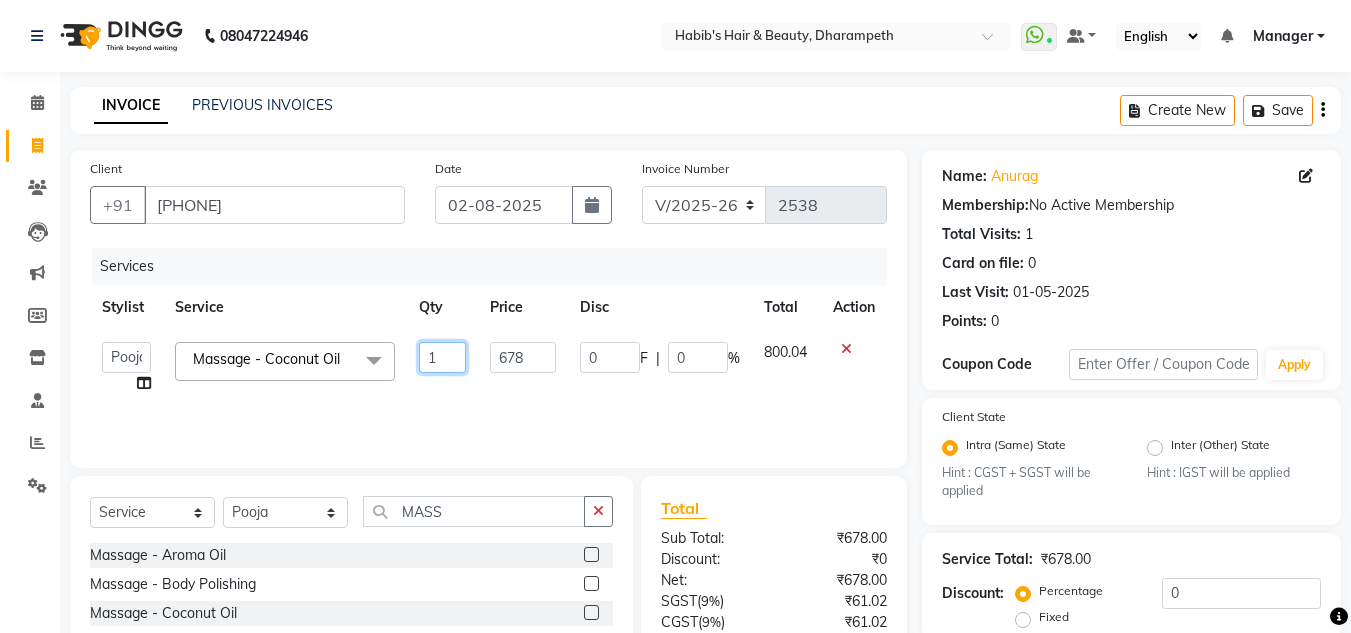 click on "1" 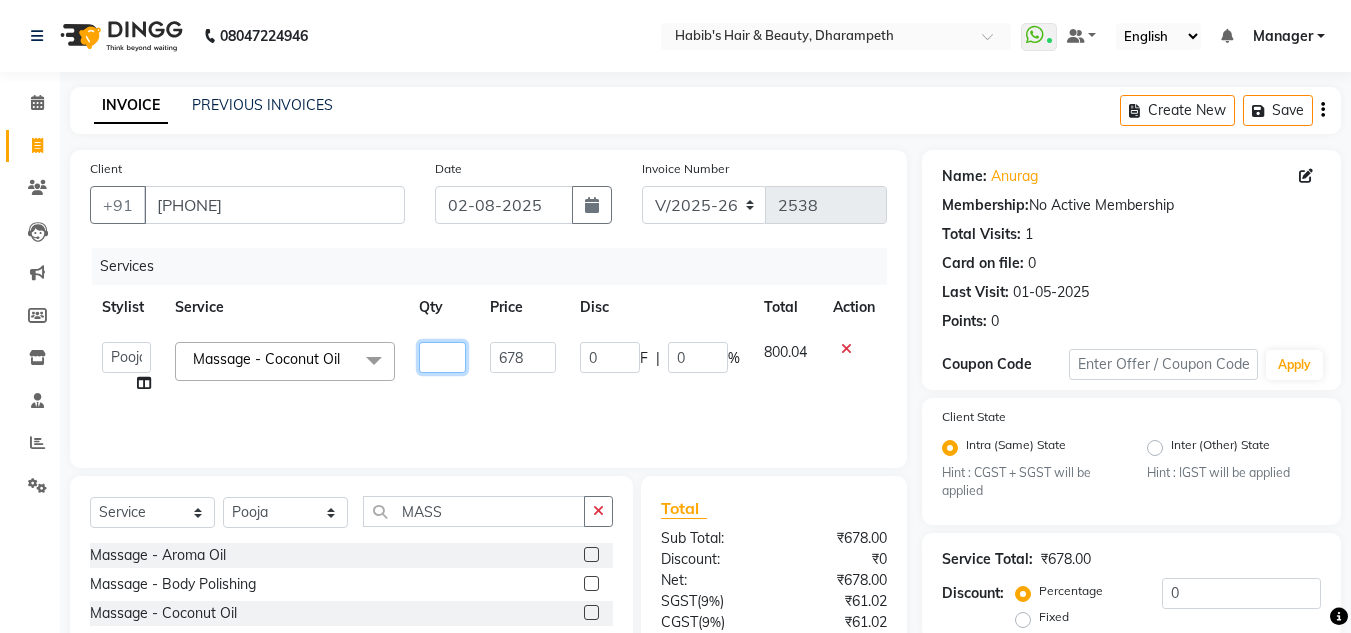 type on "2" 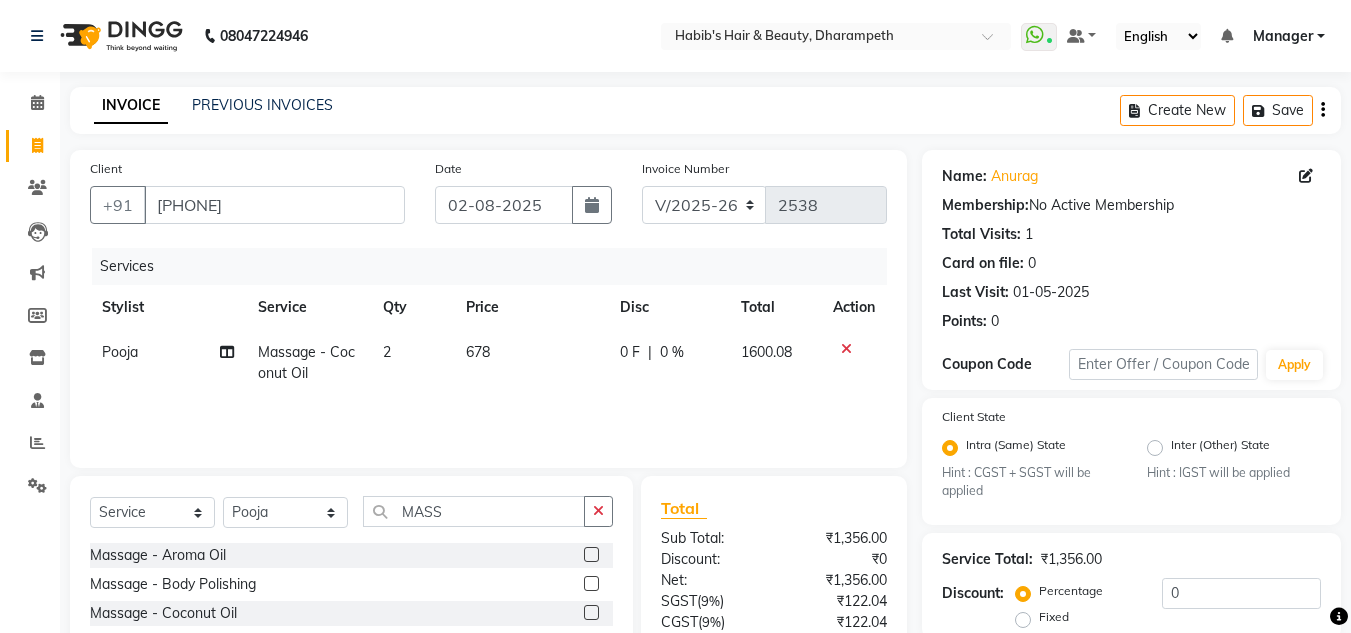 click on "1600.08" 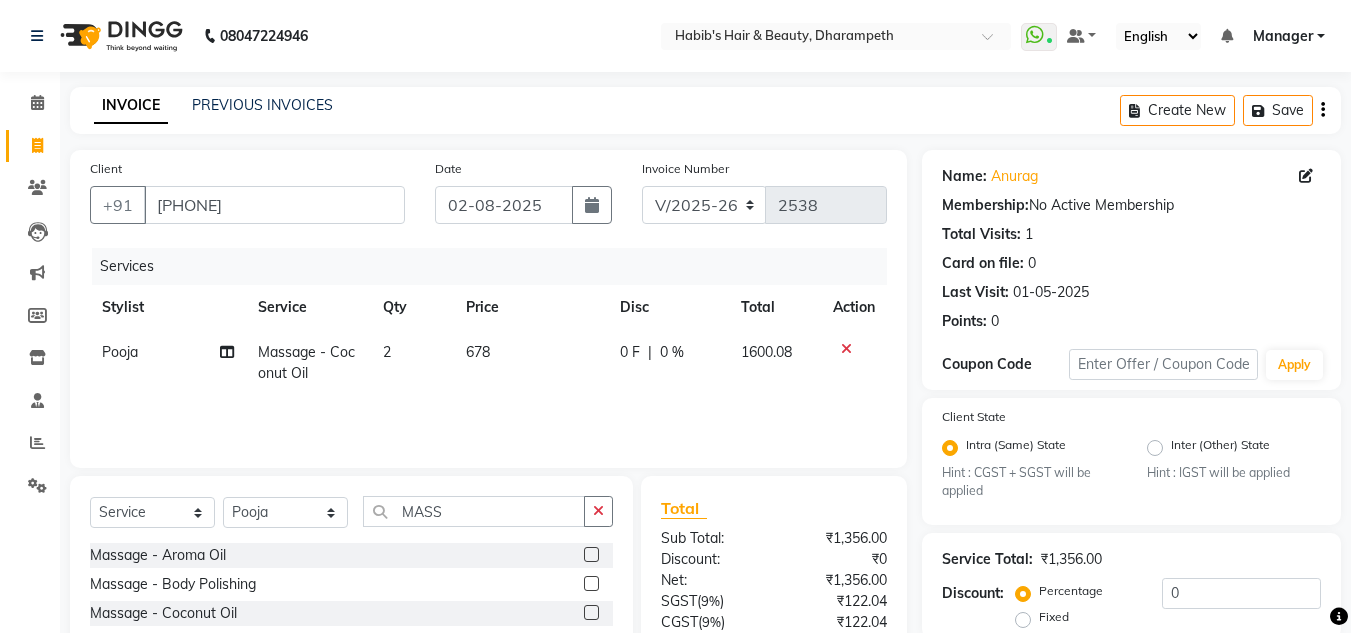 select on "69525" 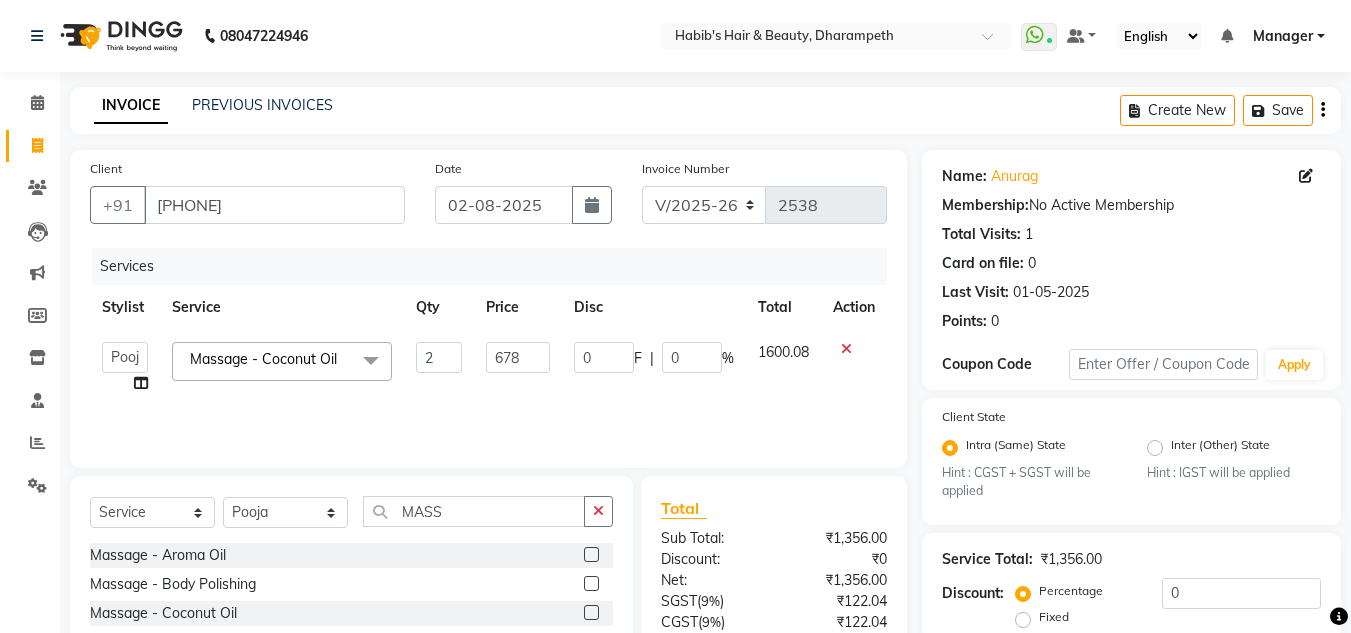 scroll, scrollTop: 188, scrollLeft: 0, axis: vertical 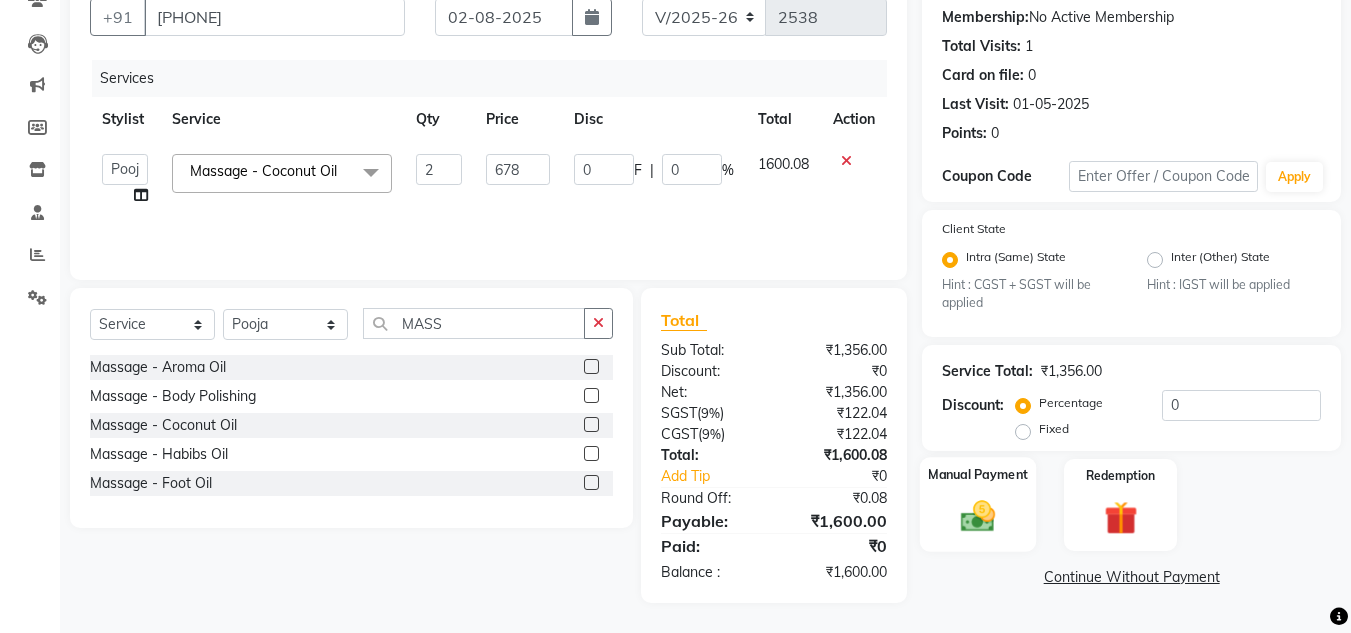 click 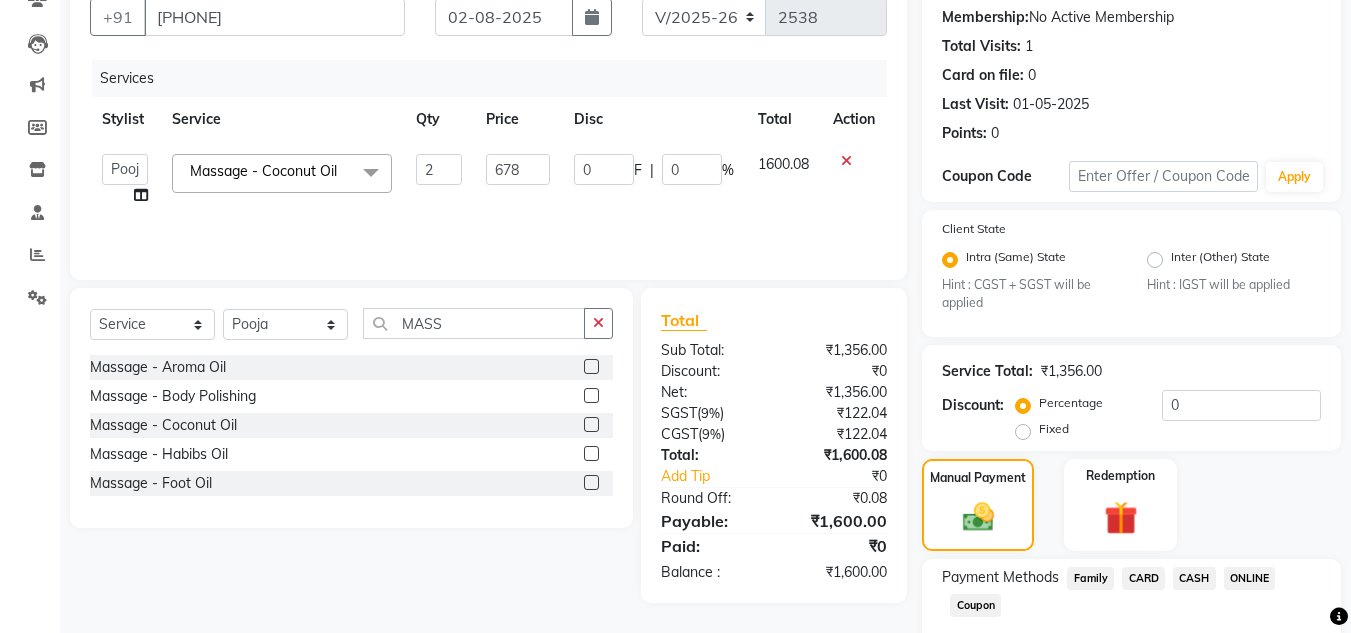 click on "ONLINE" 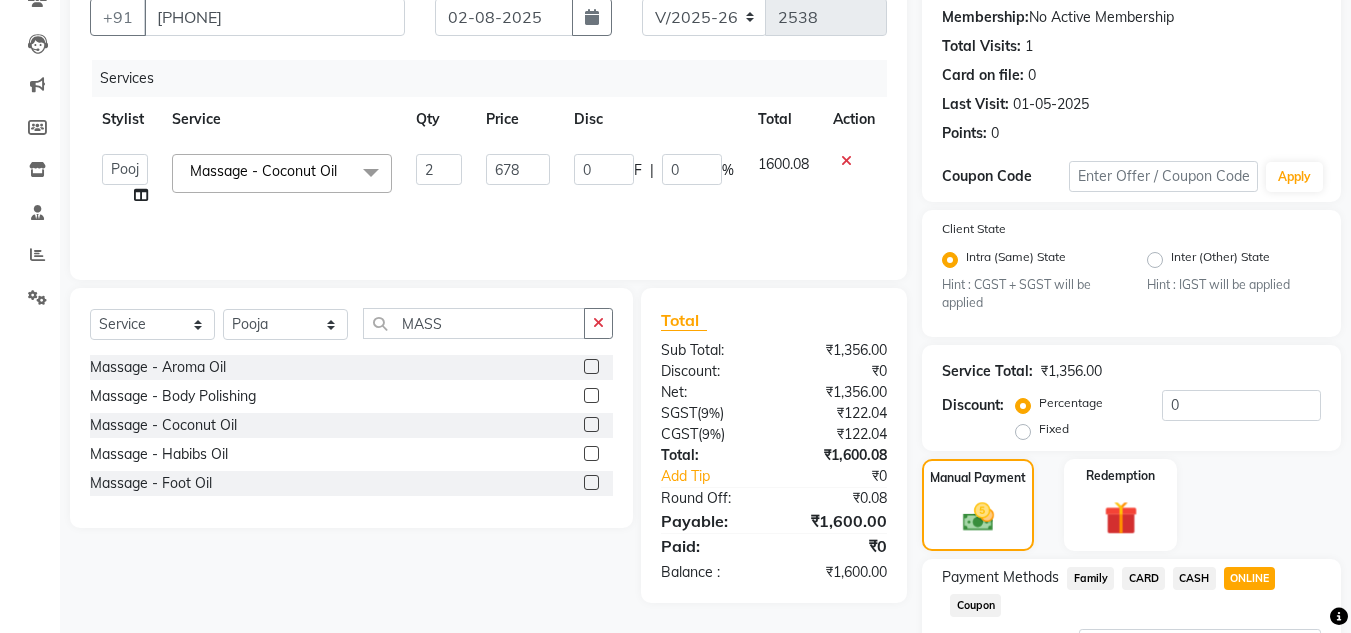 scroll, scrollTop: 361, scrollLeft: 0, axis: vertical 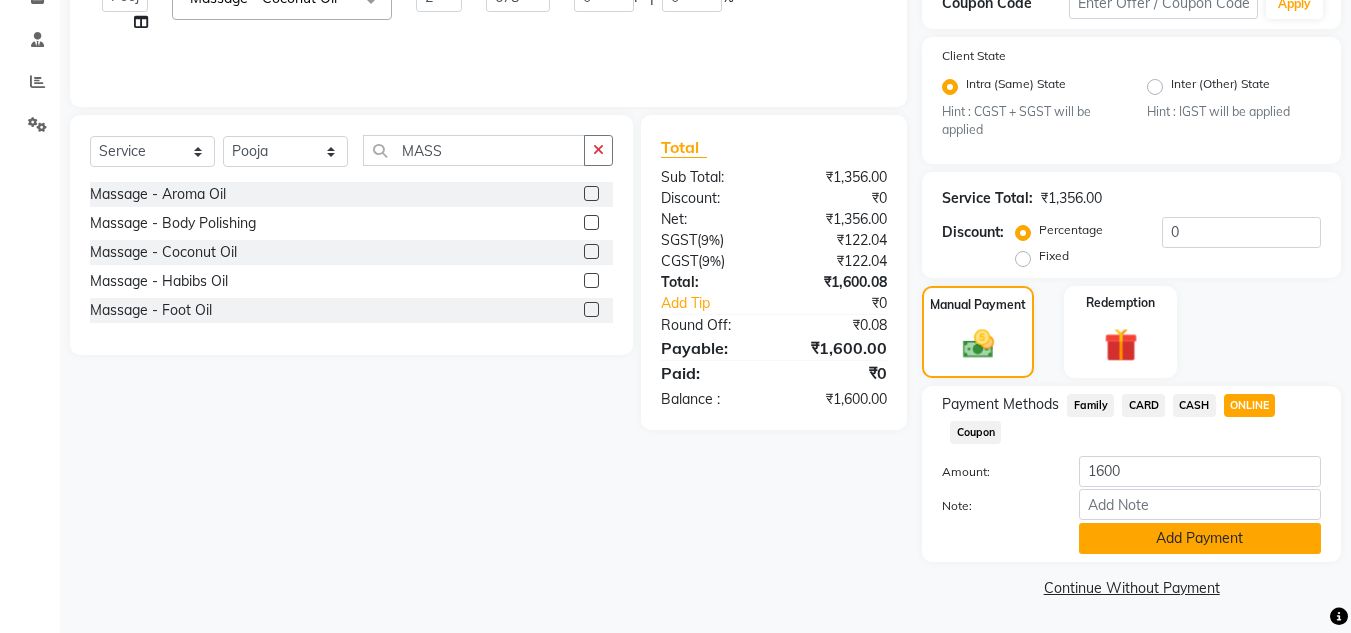 click on "Add Payment" 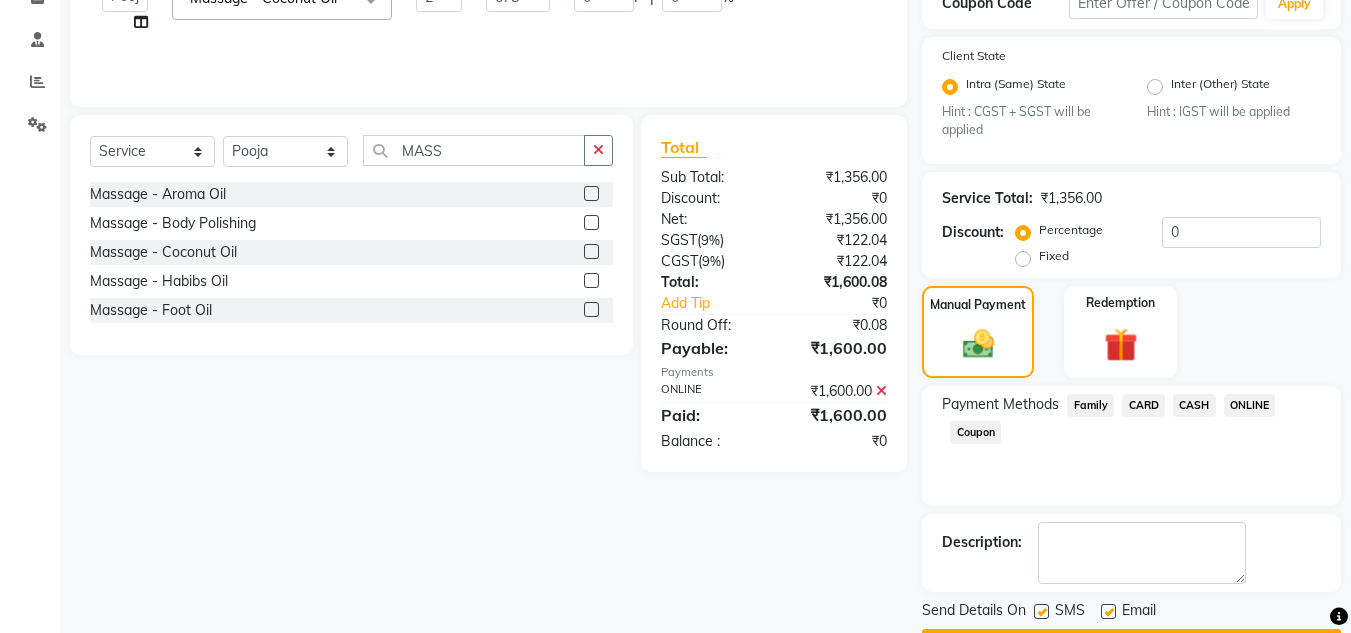 scroll, scrollTop: 418, scrollLeft: 0, axis: vertical 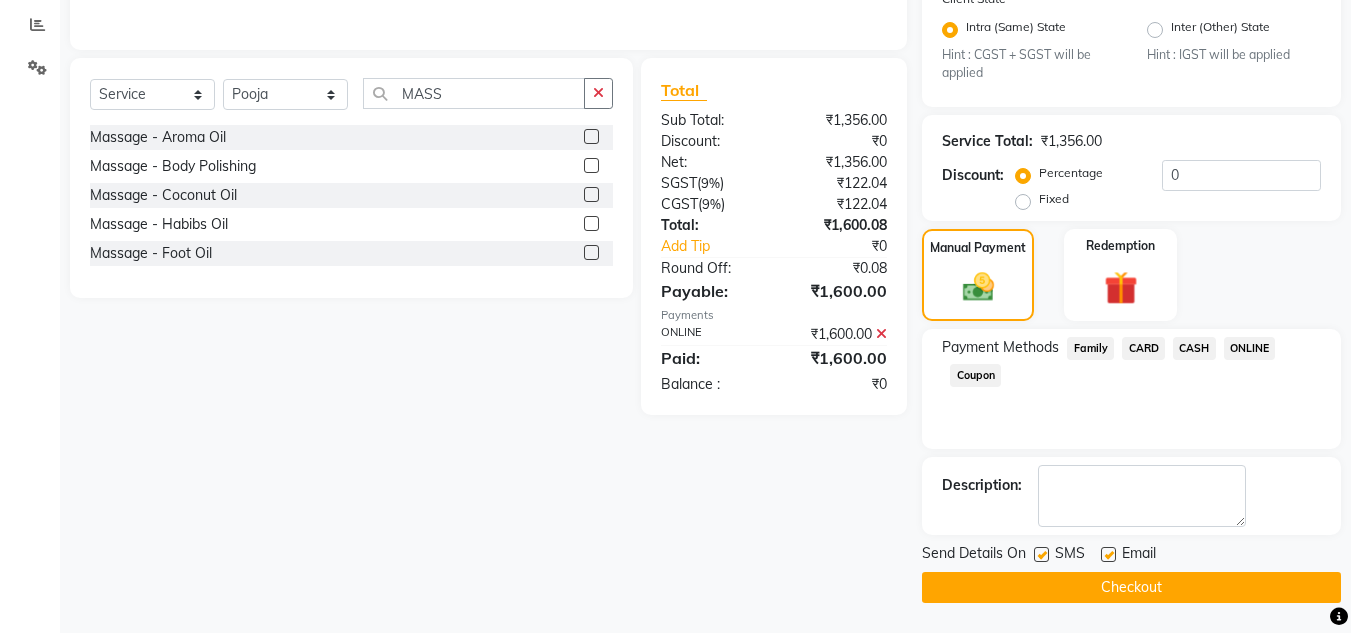 click on "Checkout" 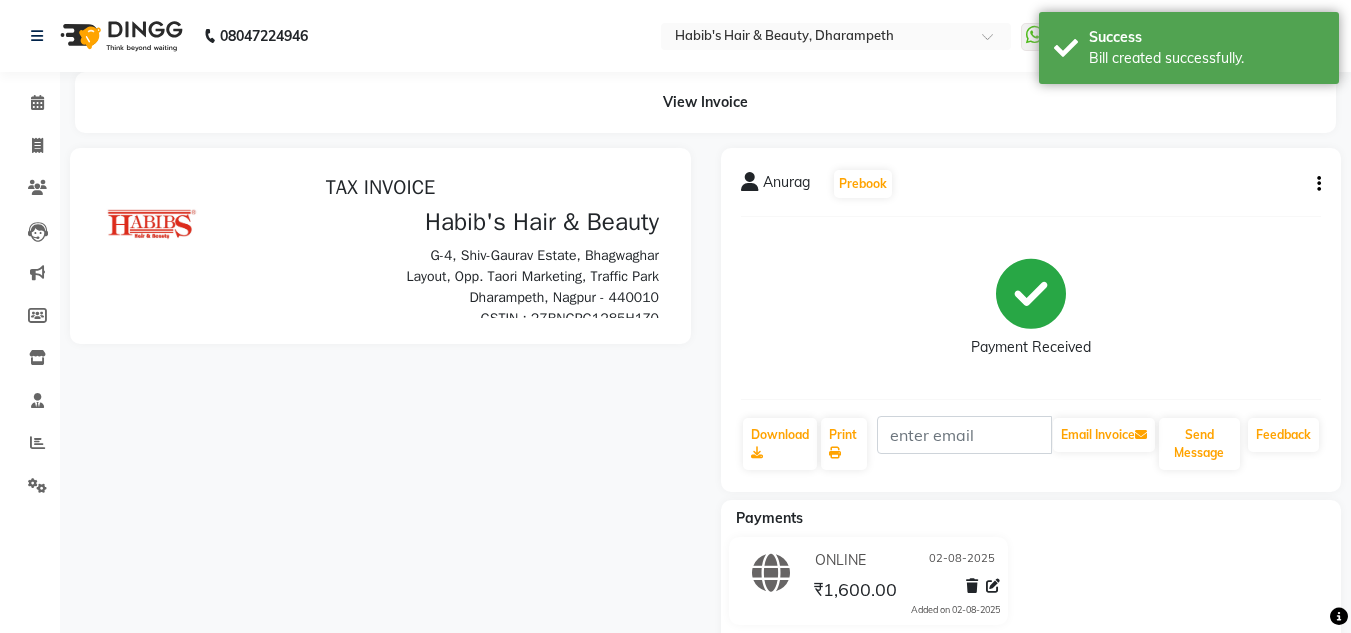 scroll, scrollTop: 0, scrollLeft: 0, axis: both 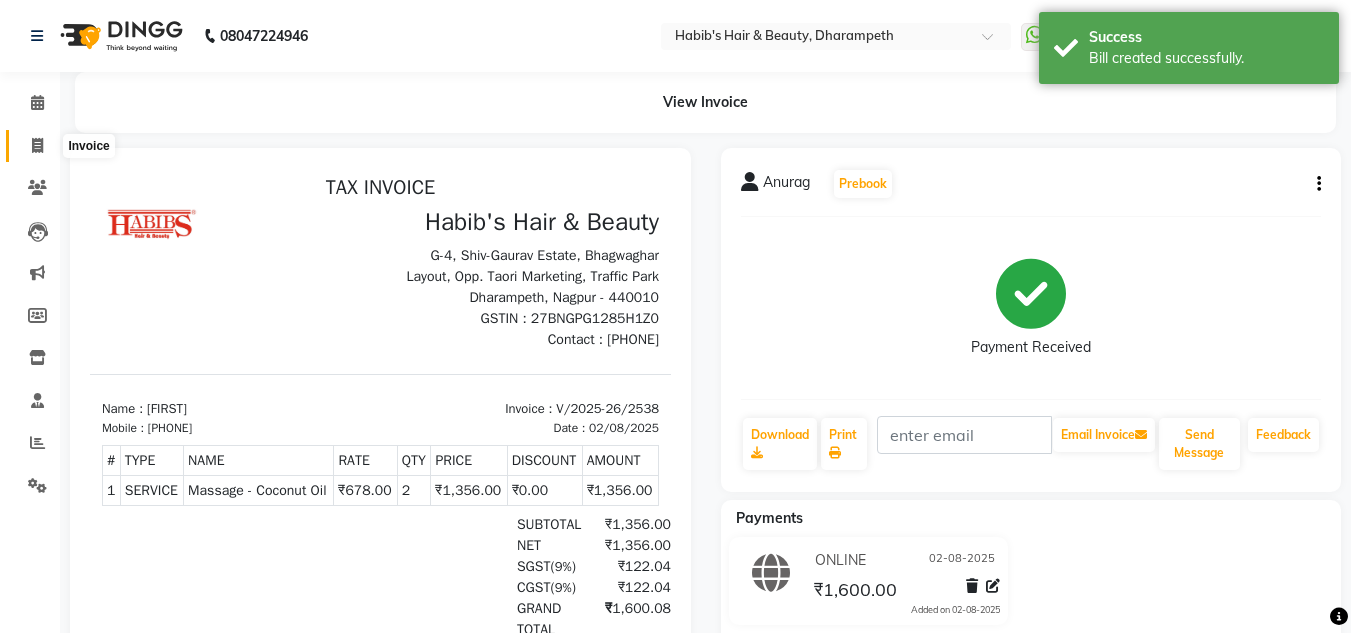 click 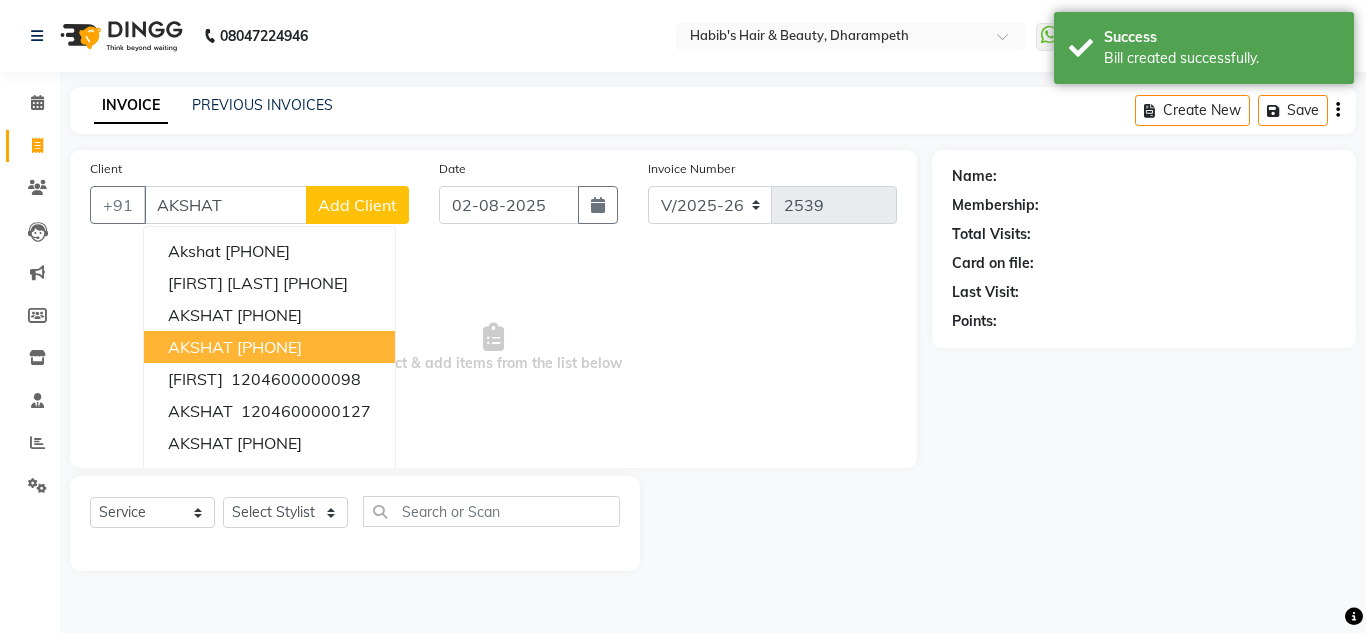 click on "[FIRST] [PHONE]" at bounding box center (269, 347) 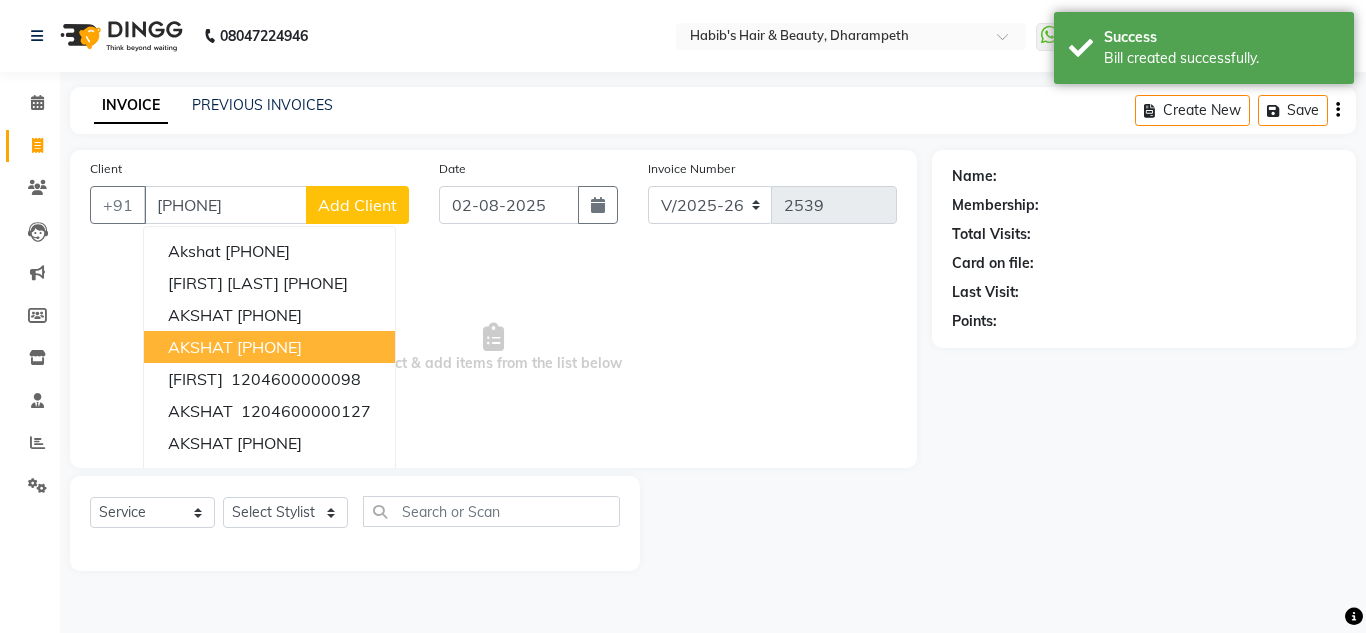 type on "[PHONE]" 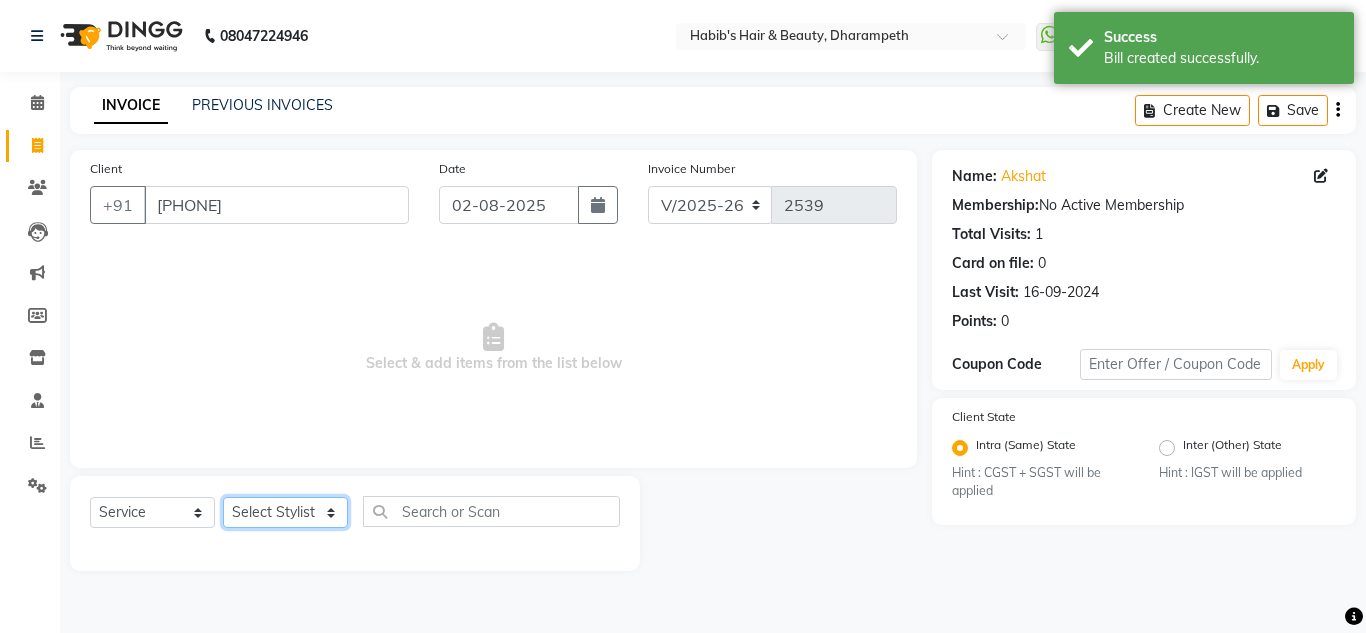 click on "Select Stylist Anuj W Ayush Himanshu P Javed Manager Pooja Pratham C Sakshi S Saniya S Shilpa P Vedant N" 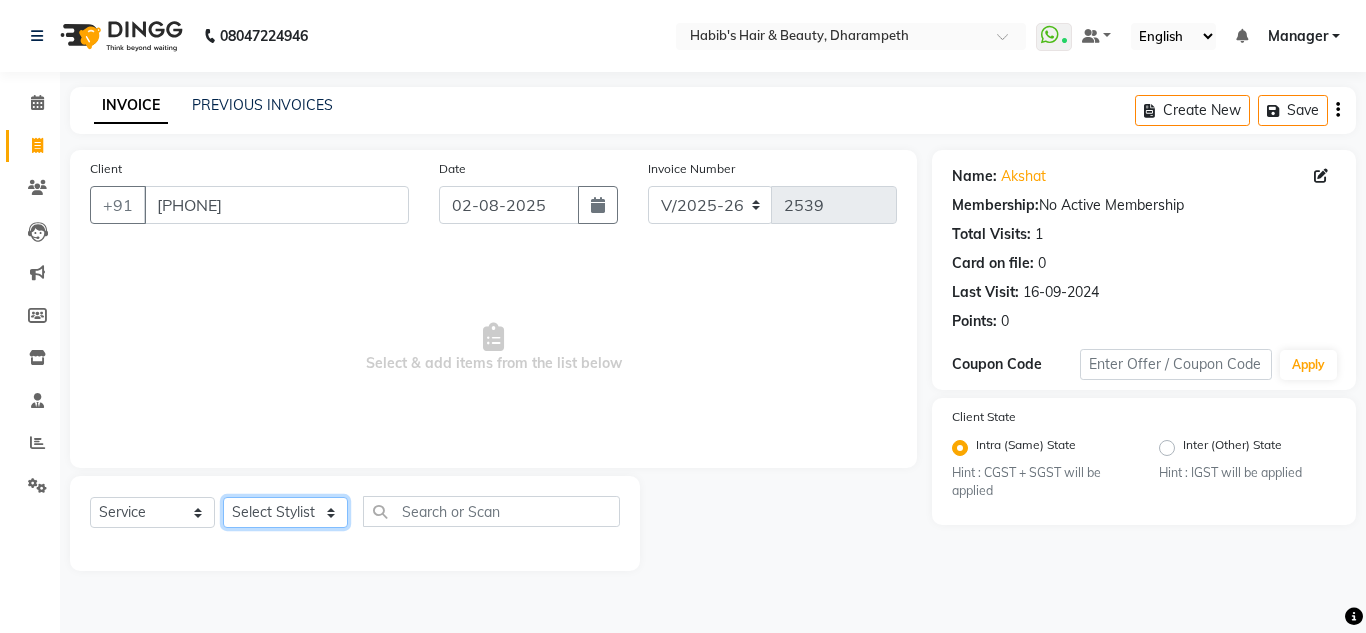 select on "65623" 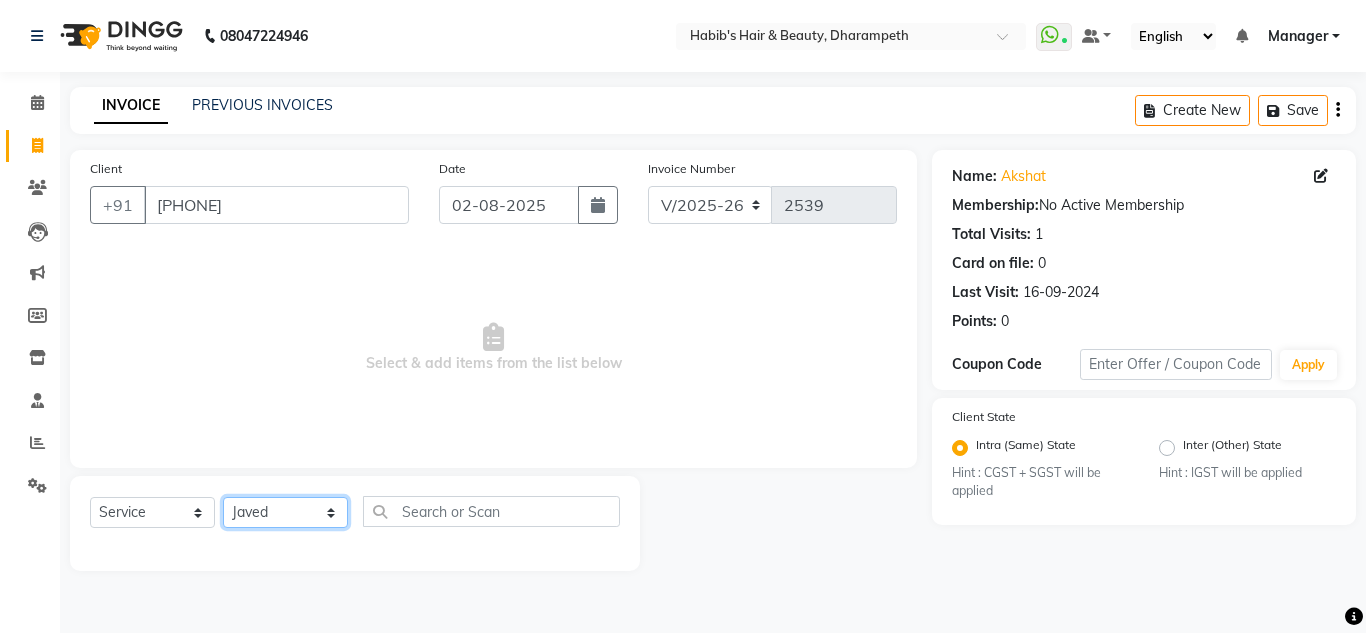 click on "Select Stylist Anuj W Ayush Himanshu P Javed Manager Pooja Pratham C Sakshi S Saniya S Shilpa P Vedant N" 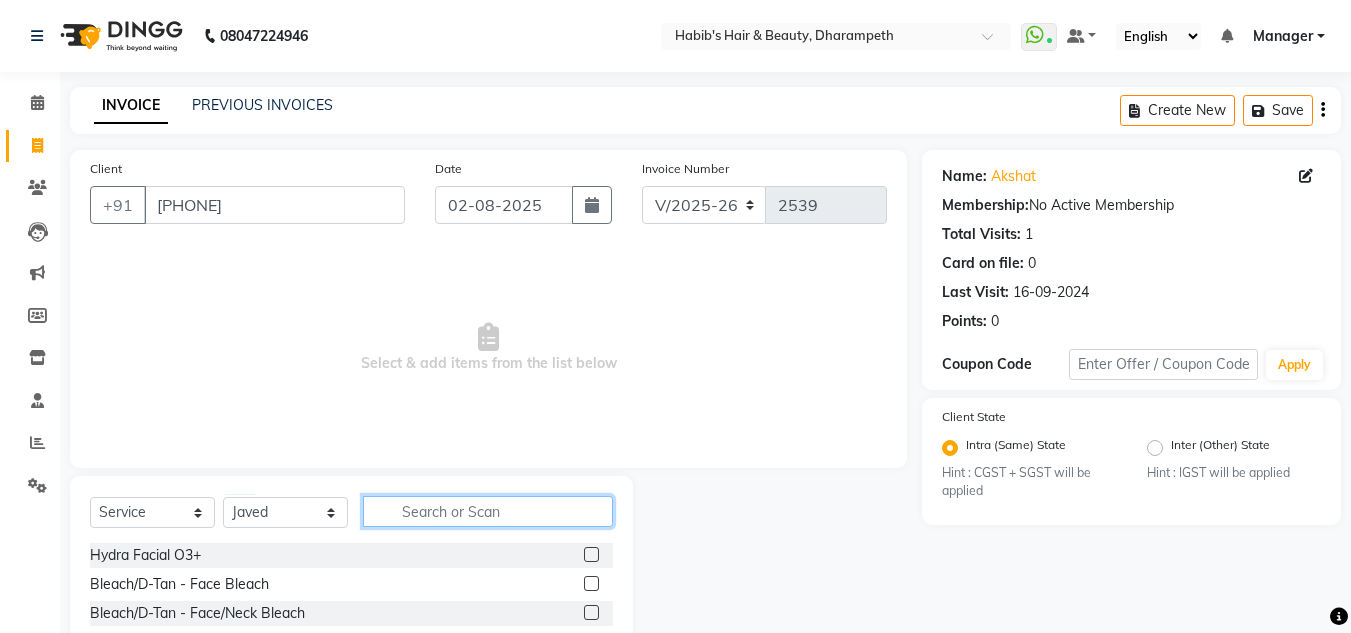 click 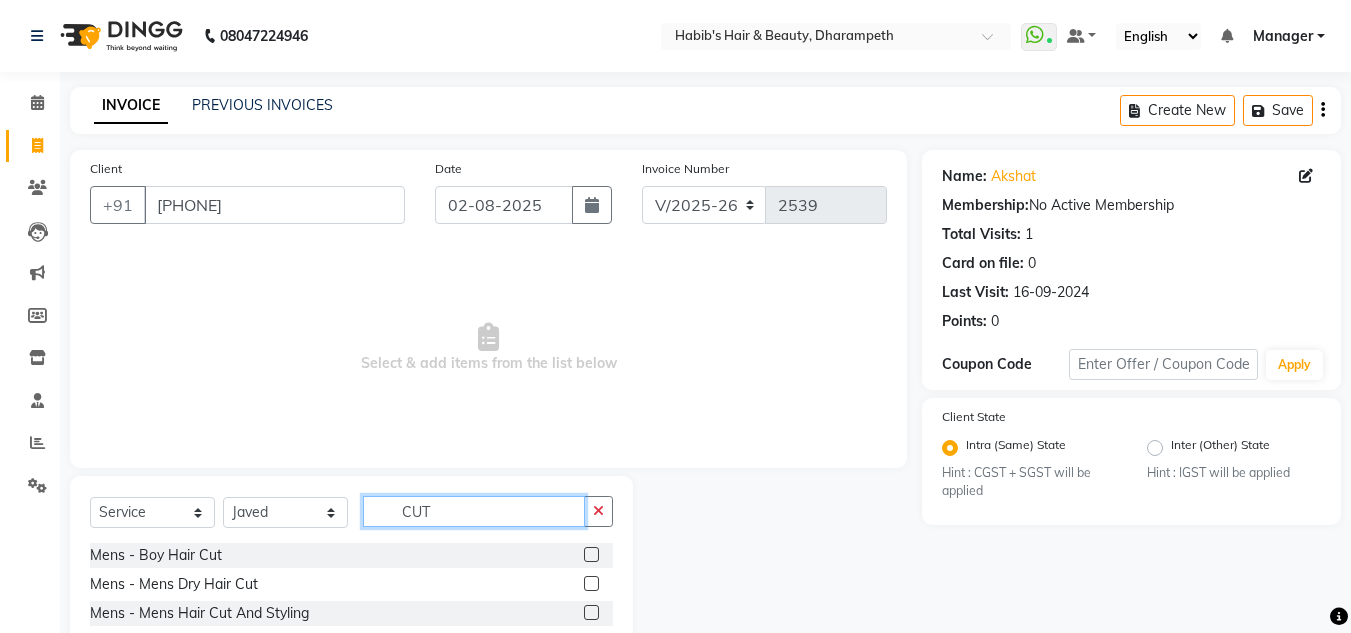 type on "CUT" 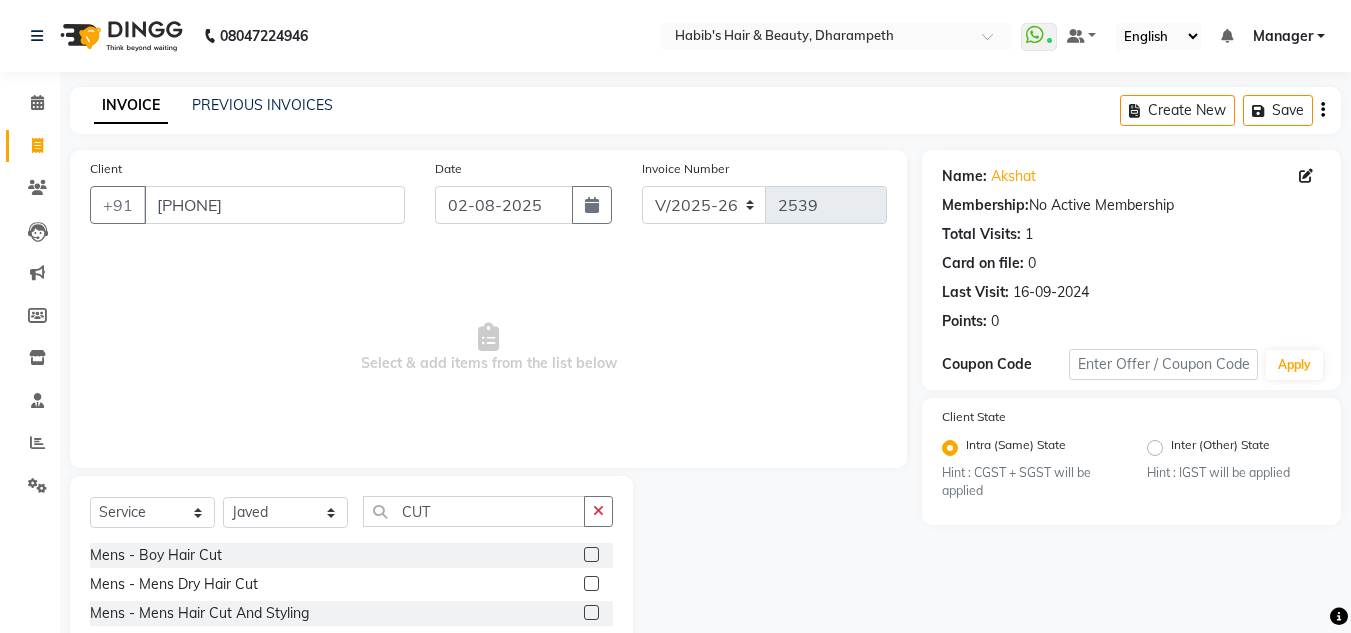 click 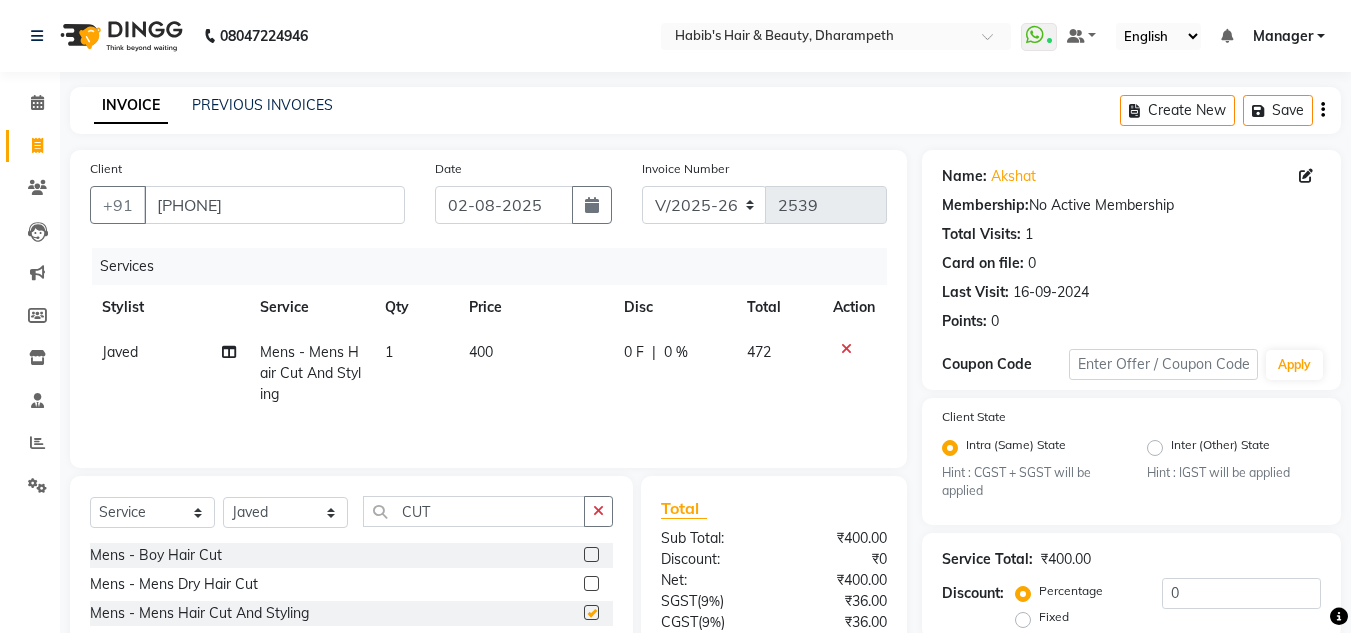 checkbox on "false" 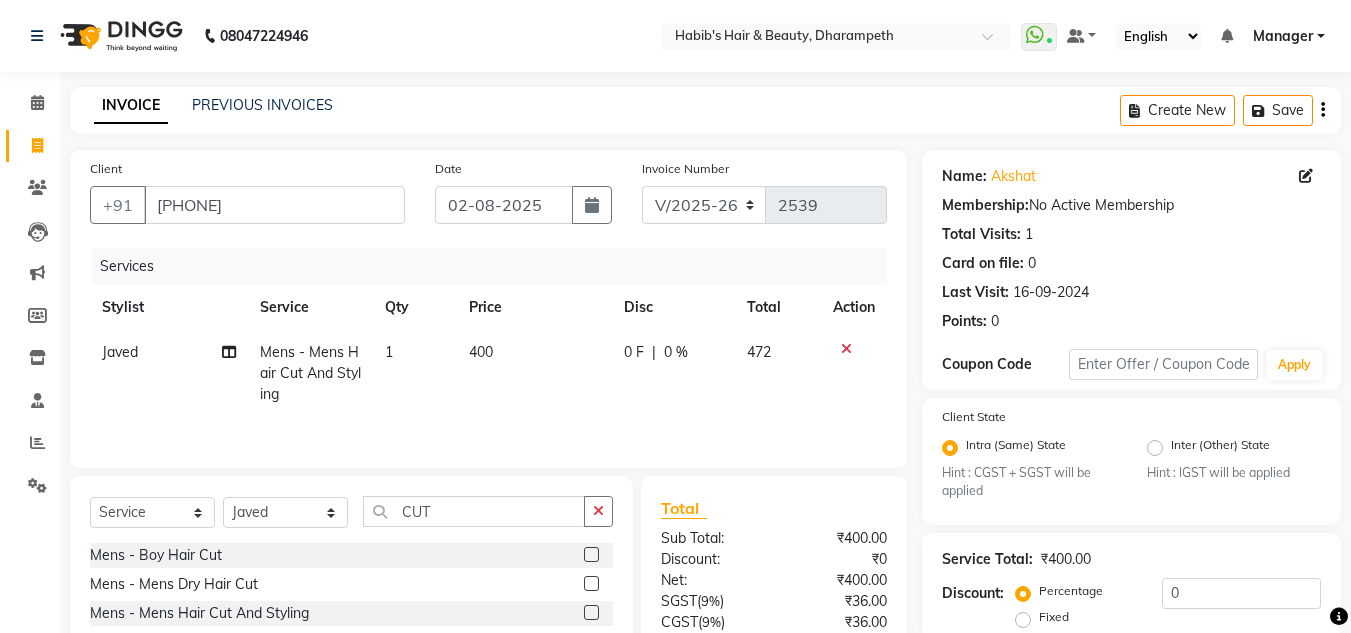 click on "400" 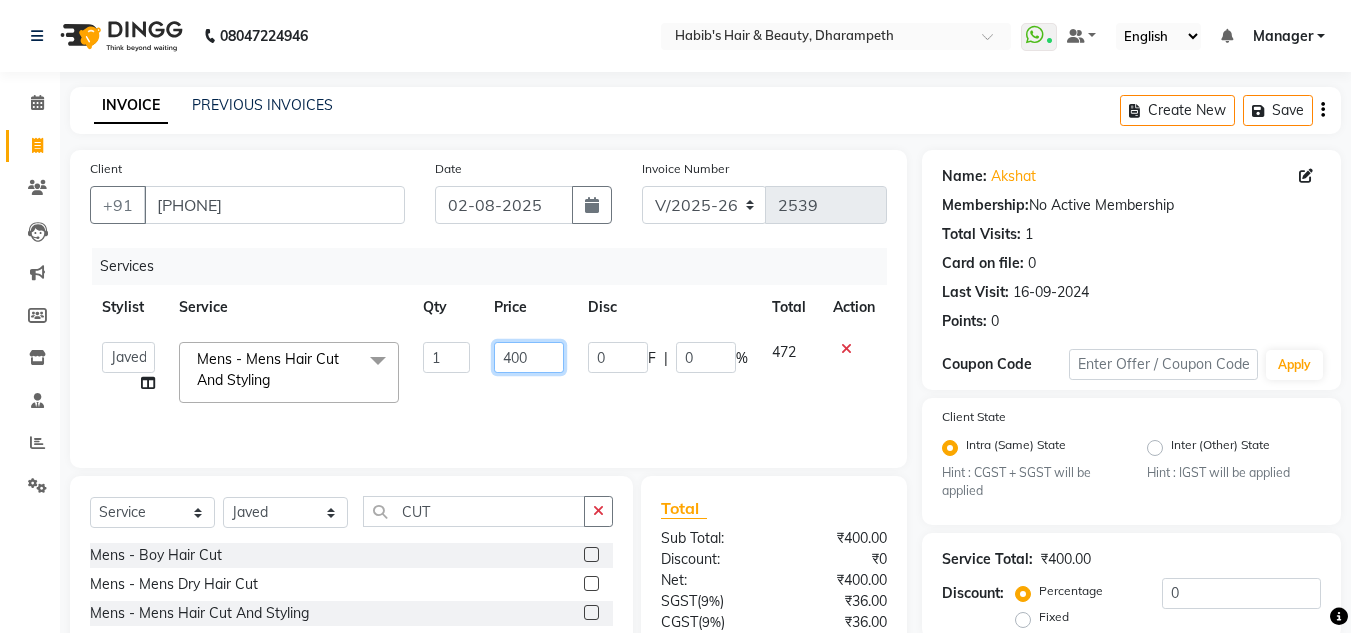 click on "400" 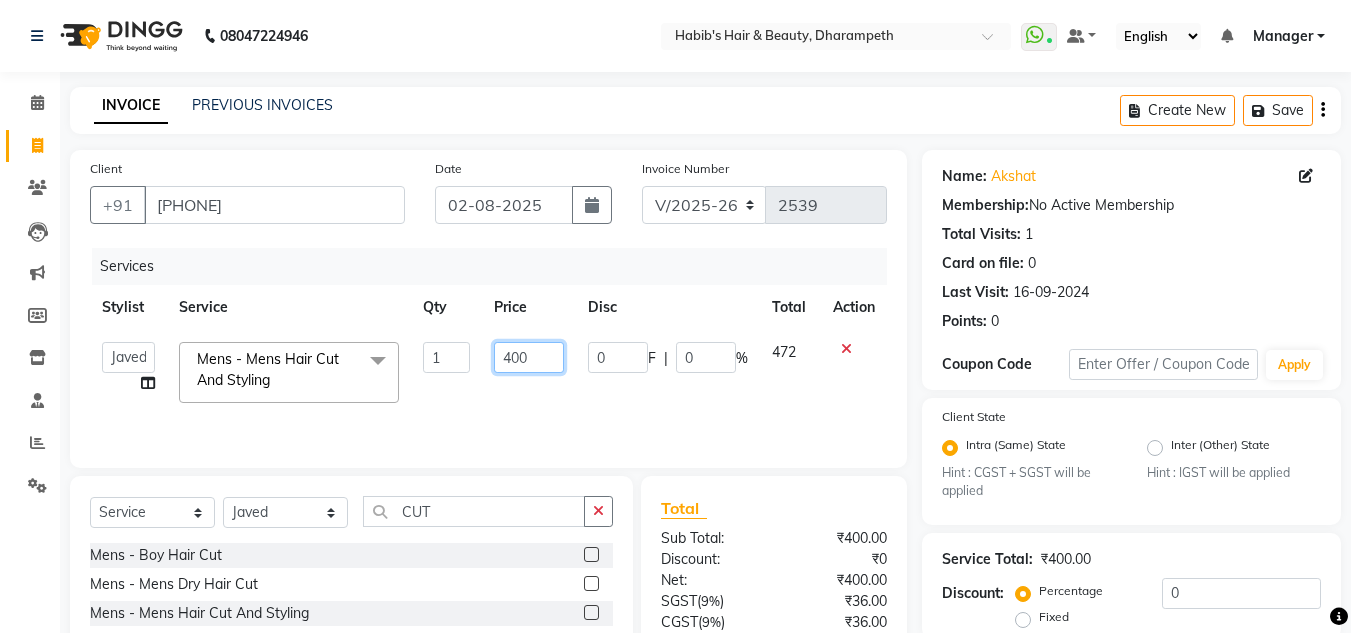 click on "400" 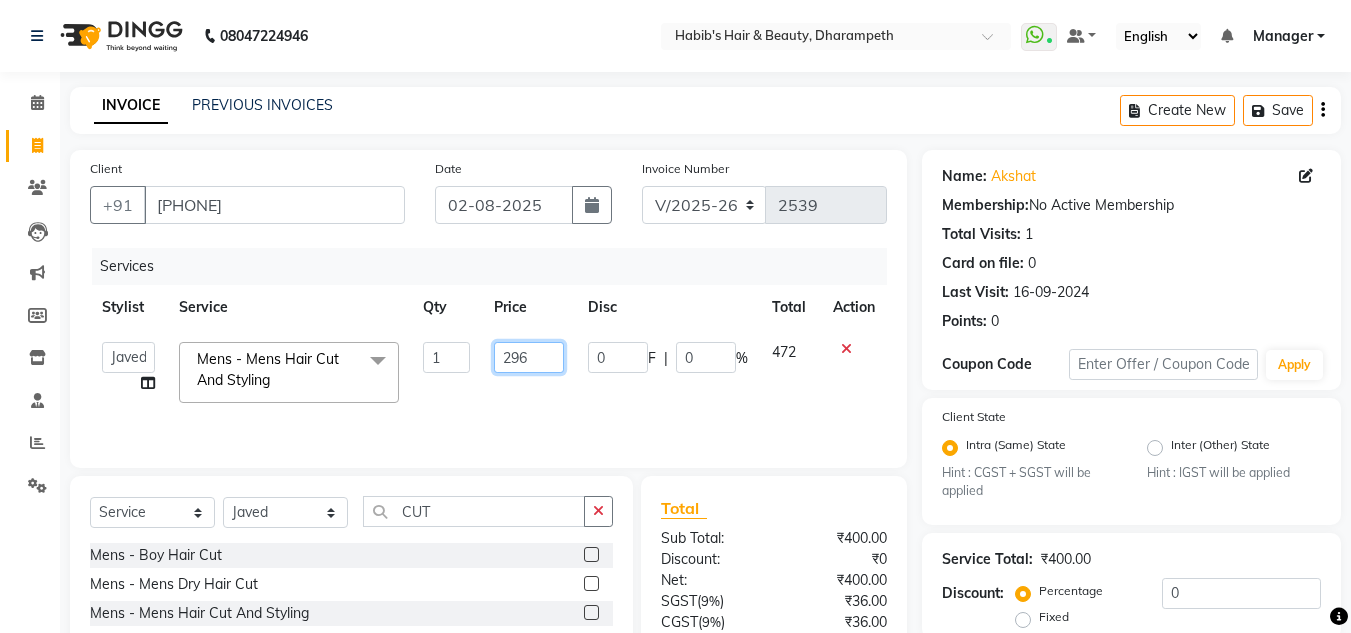 type on "296.6" 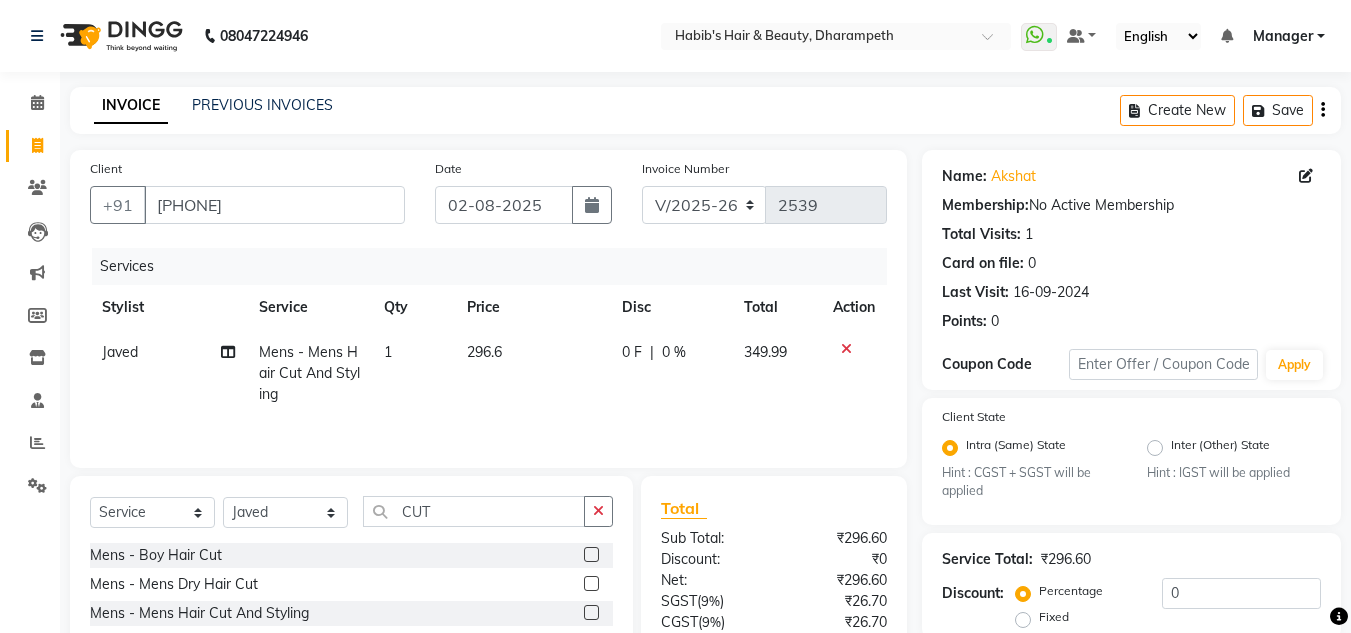 click on "349.99" 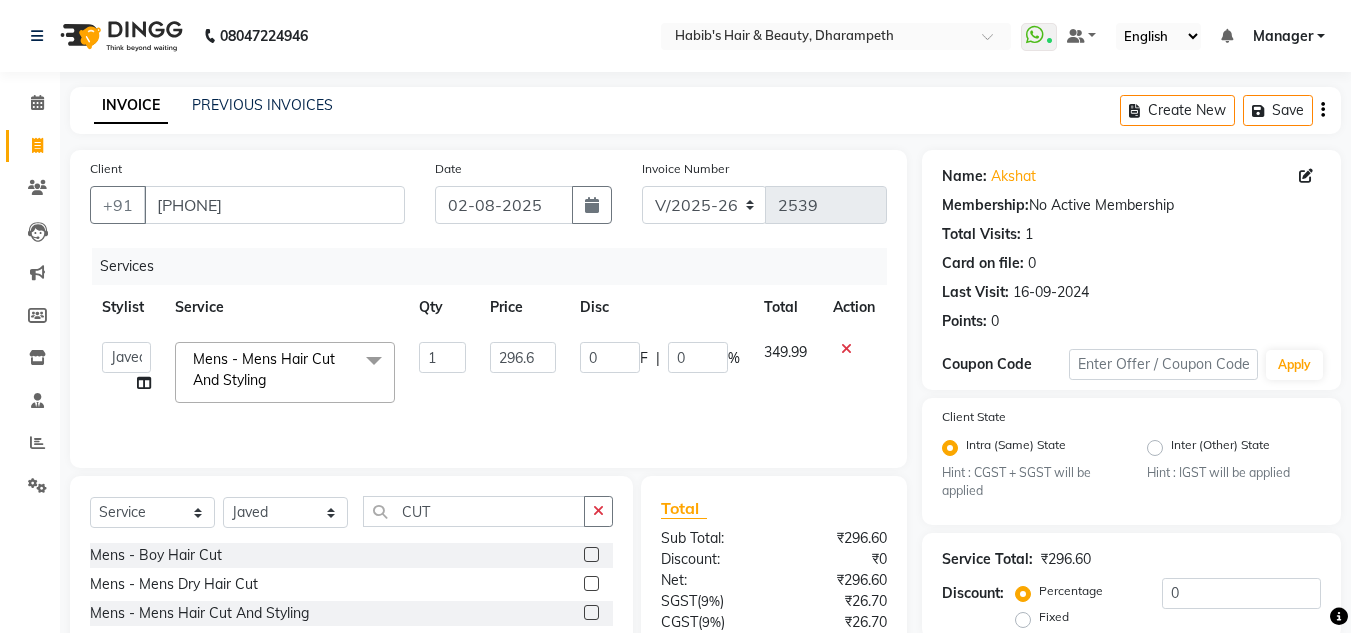 click on "349.99" 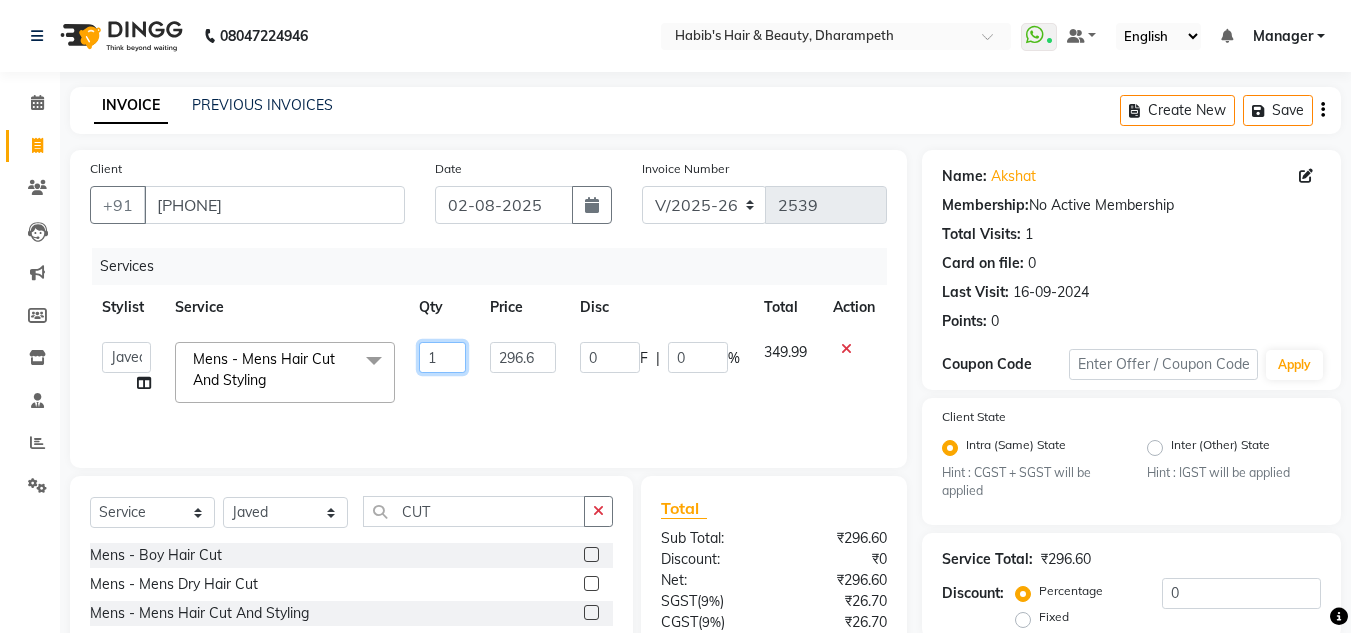 click on "1" 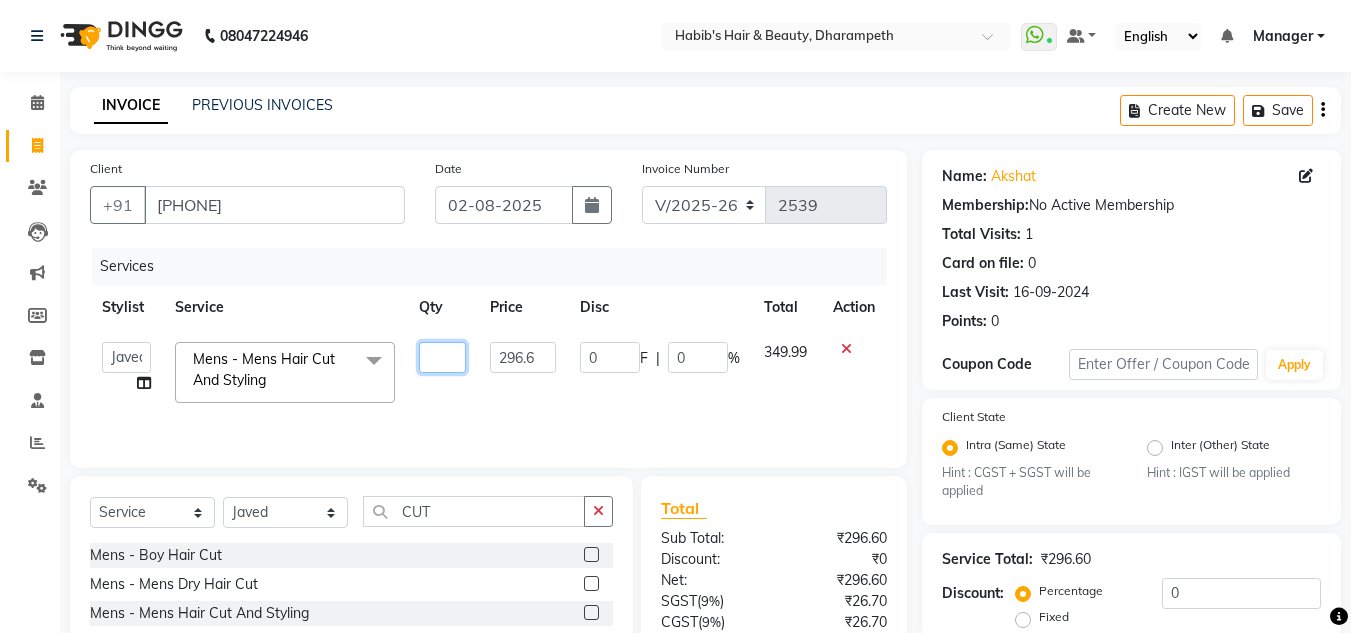 type on "2" 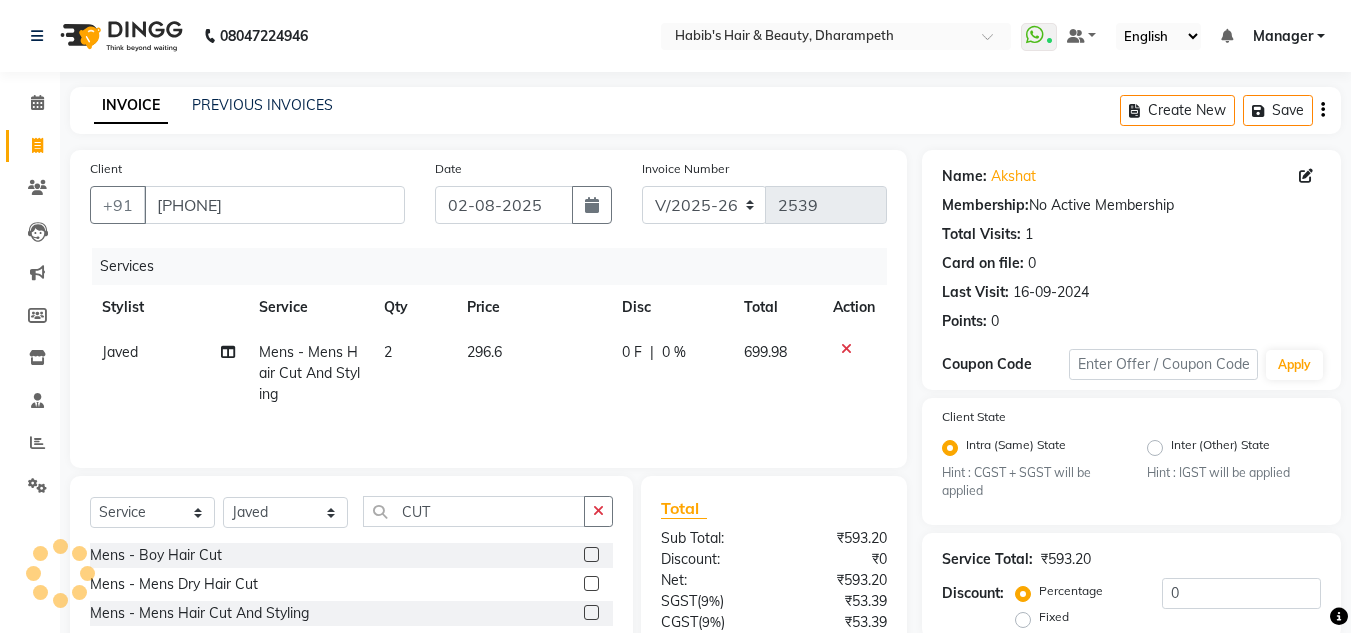 click on "699.98" 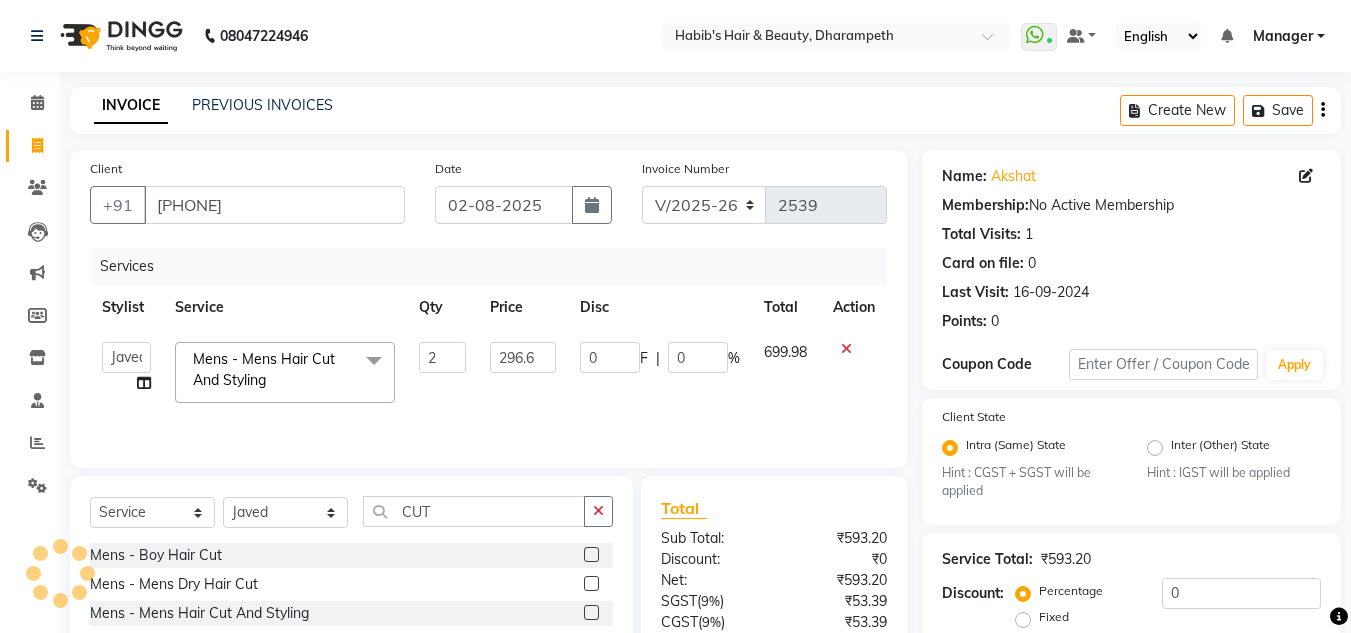 scroll, scrollTop: 188, scrollLeft: 0, axis: vertical 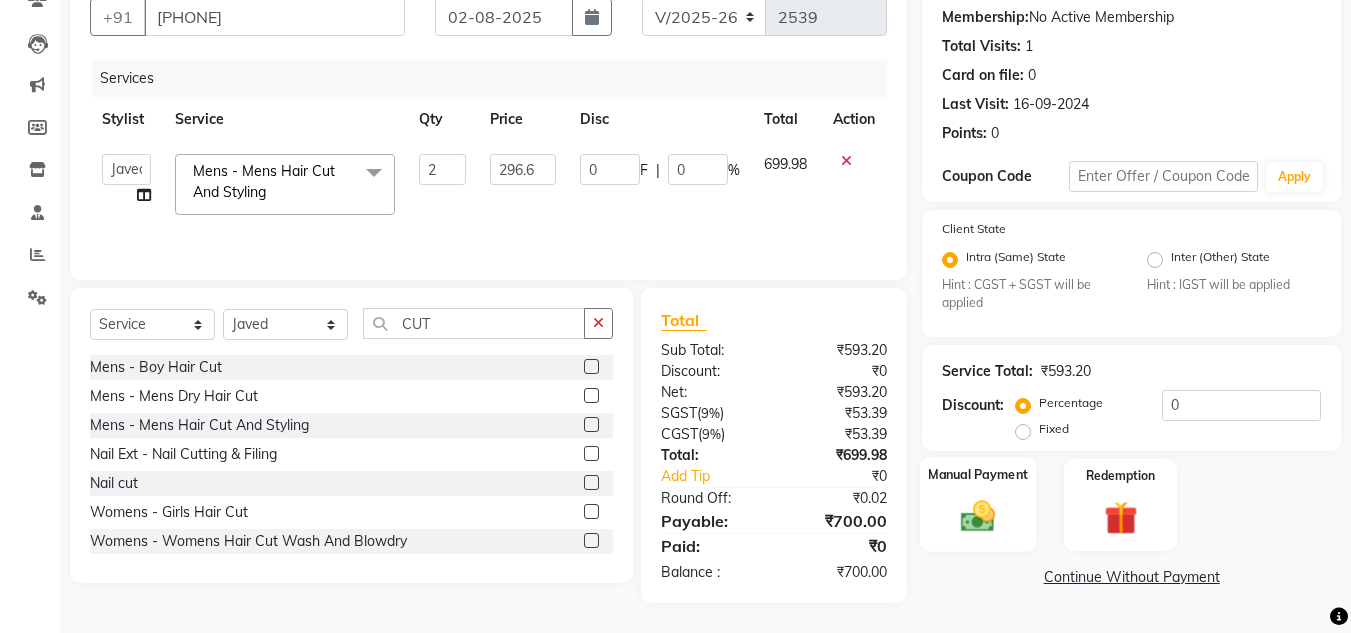 click 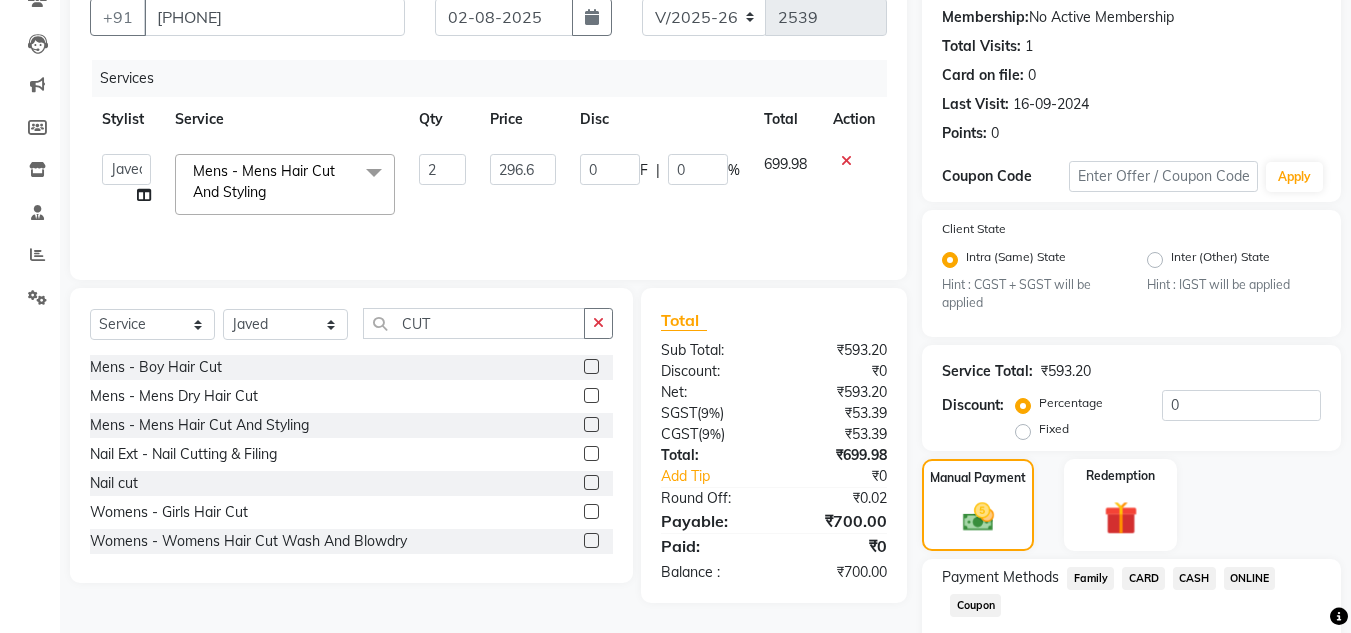 click on "CASH" 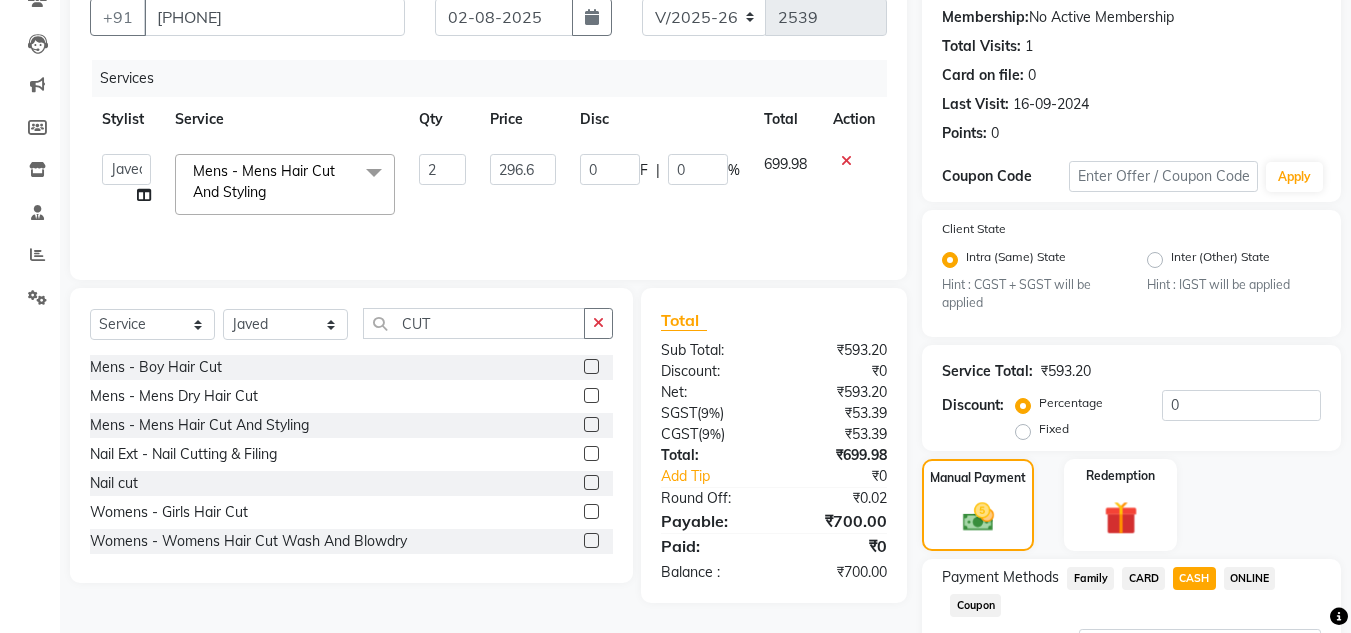 scroll, scrollTop: 361, scrollLeft: 0, axis: vertical 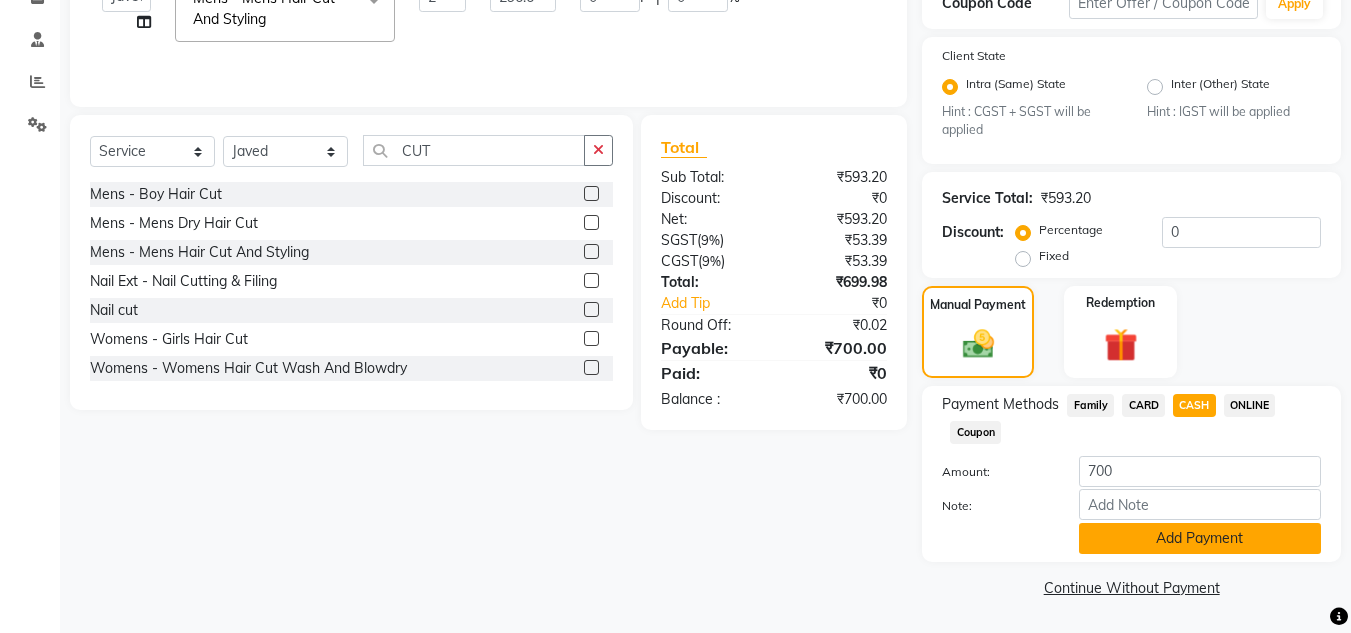 click on "Add Payment" 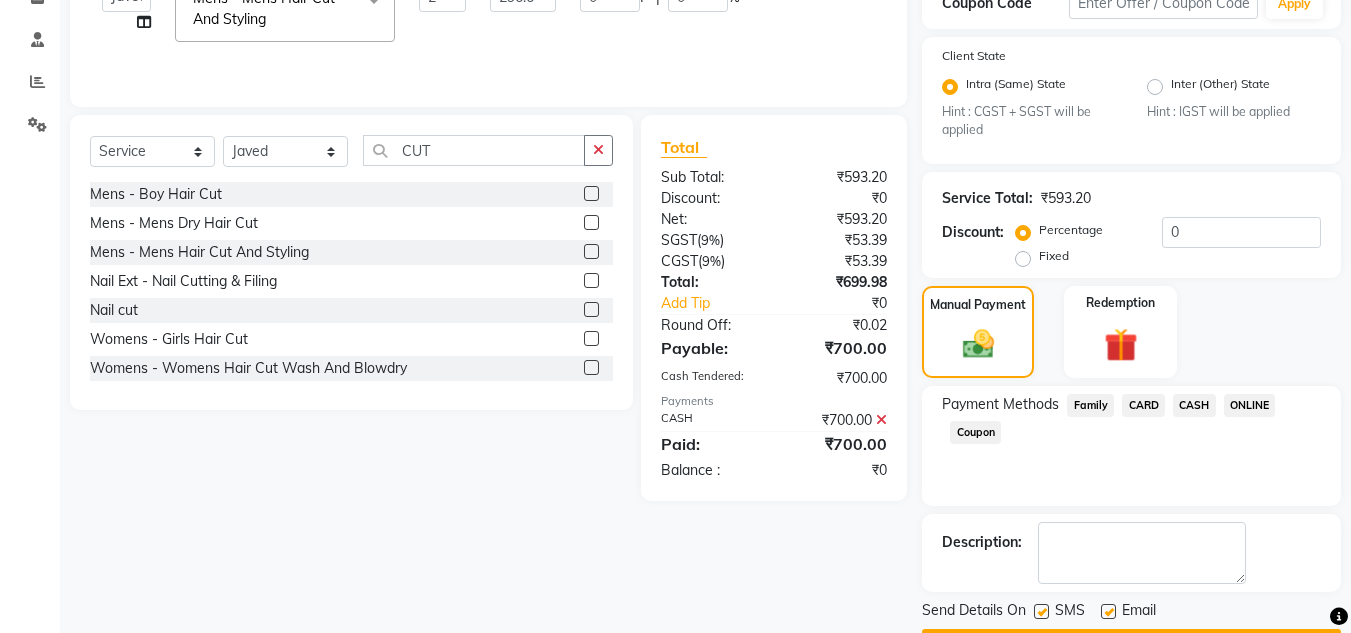 scroll, scrollTop: 418, scrollLeft: 0, axis: vertical 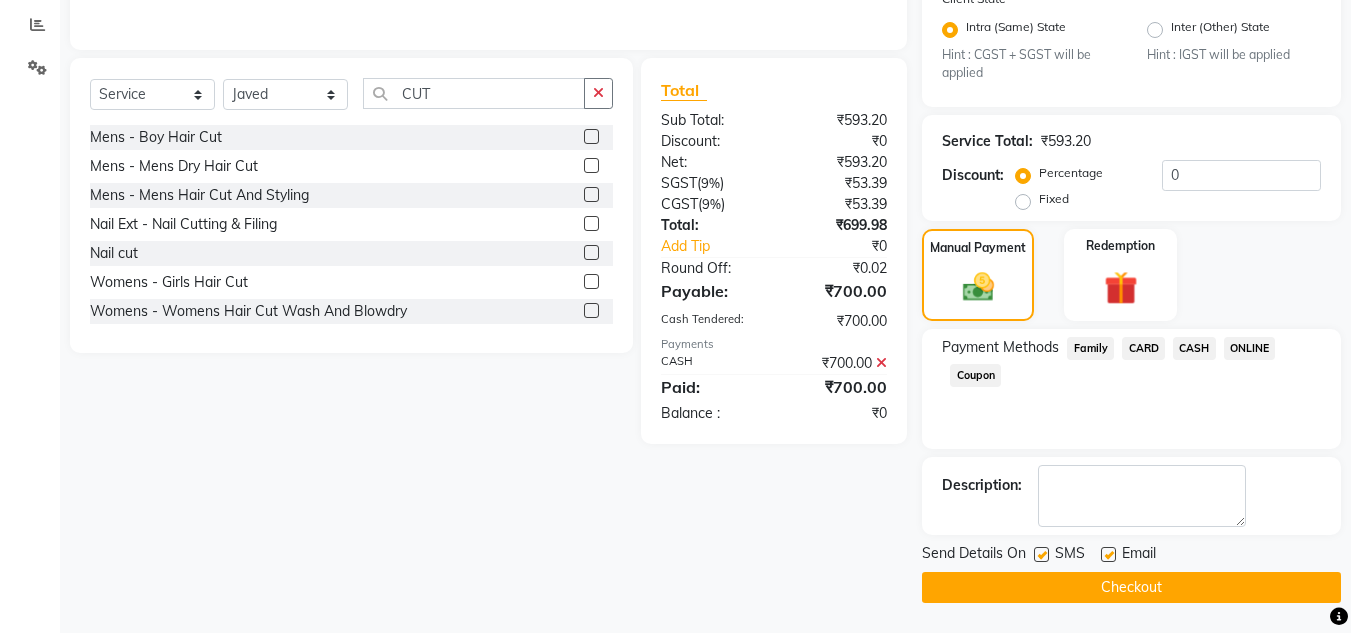 click on "Checkout" 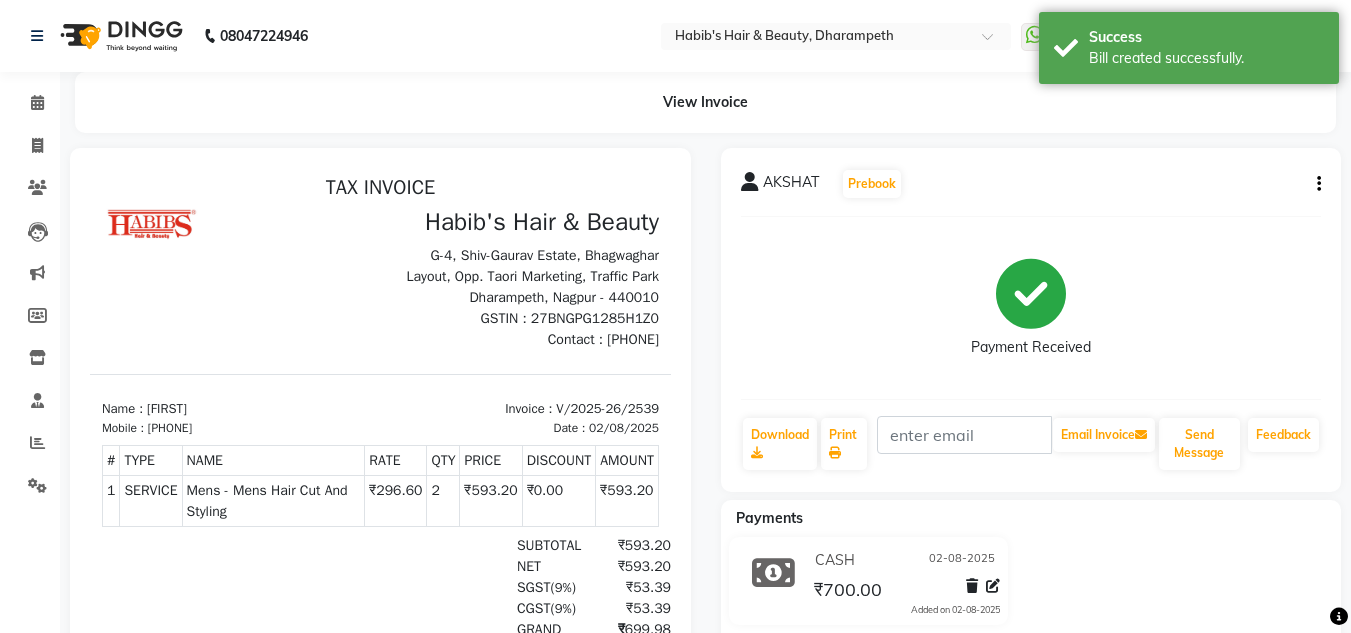 scroll, scrollTop: 0, scrollLeft: 0, axis: both 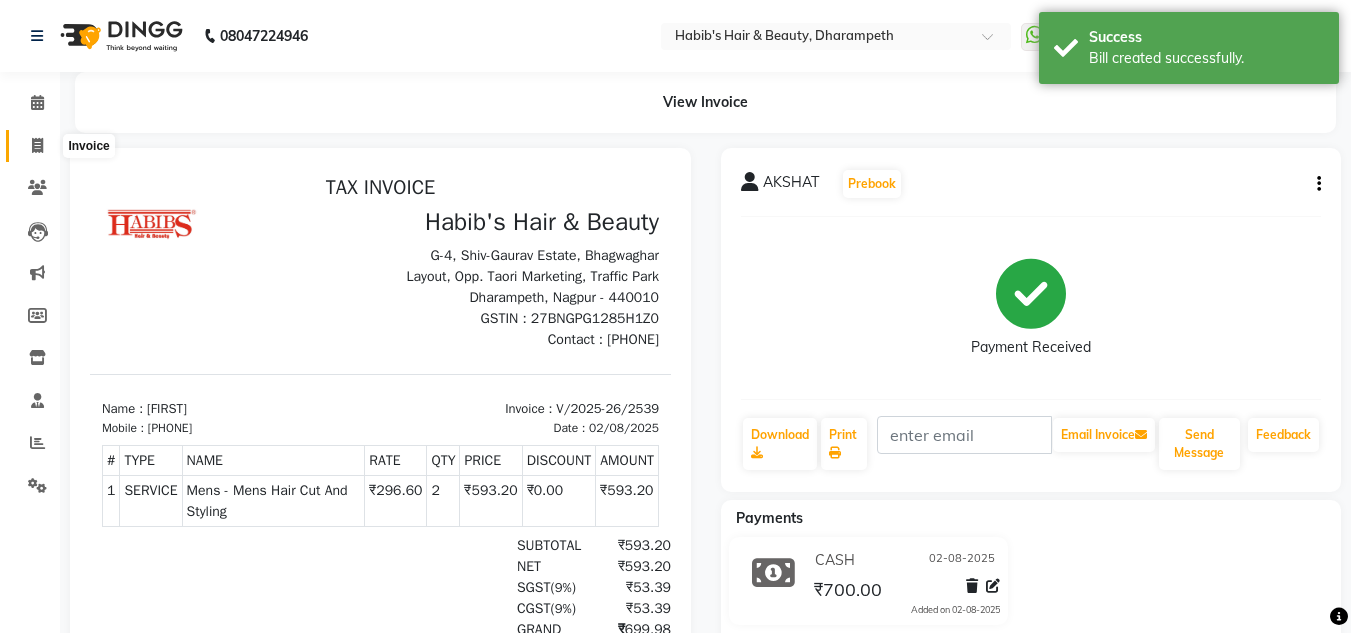click 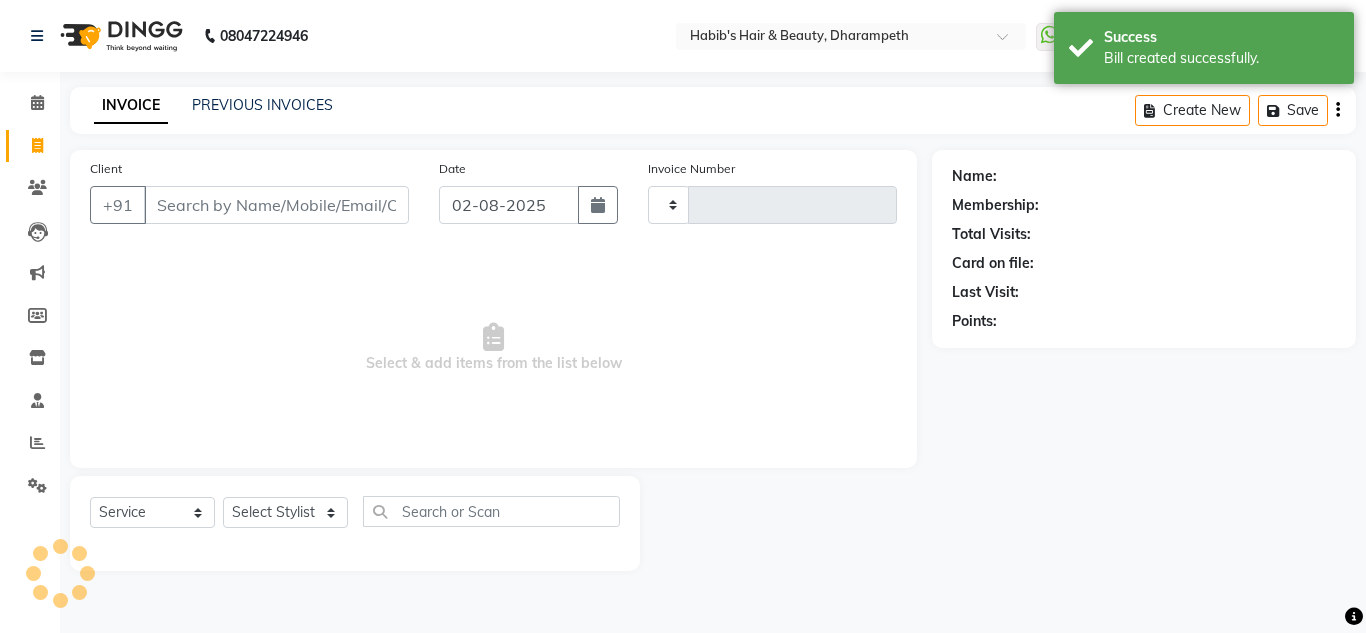 type on "2540" 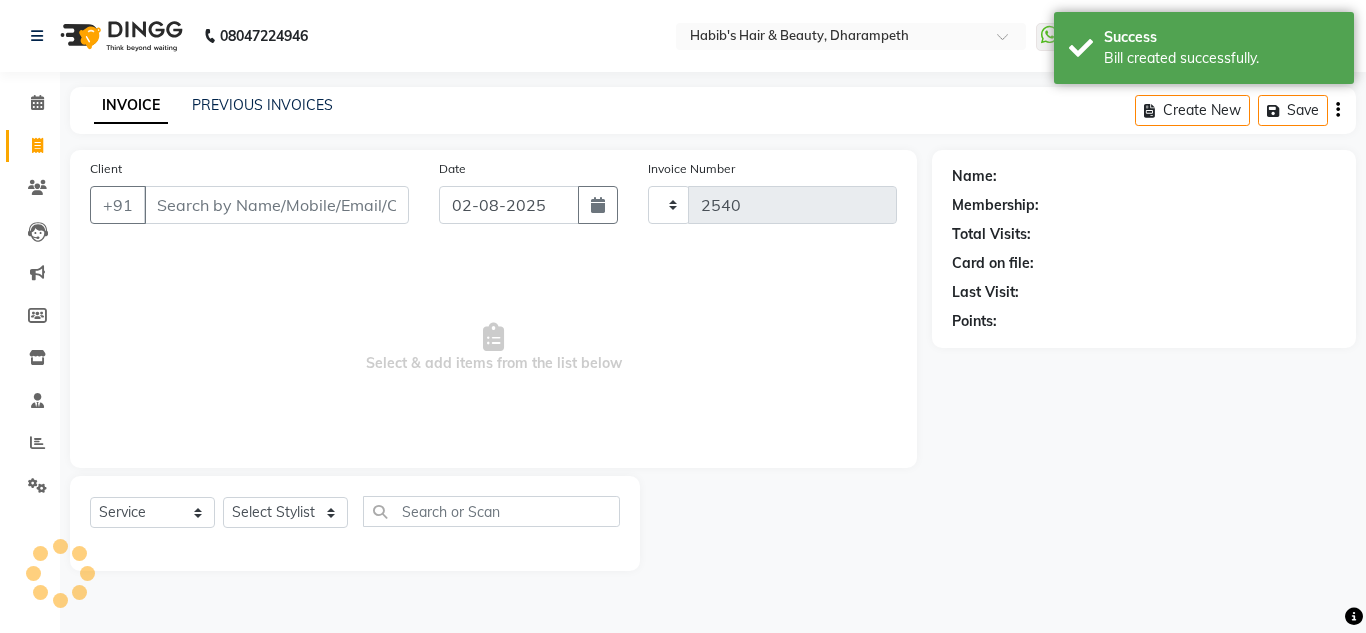 select on "4860" 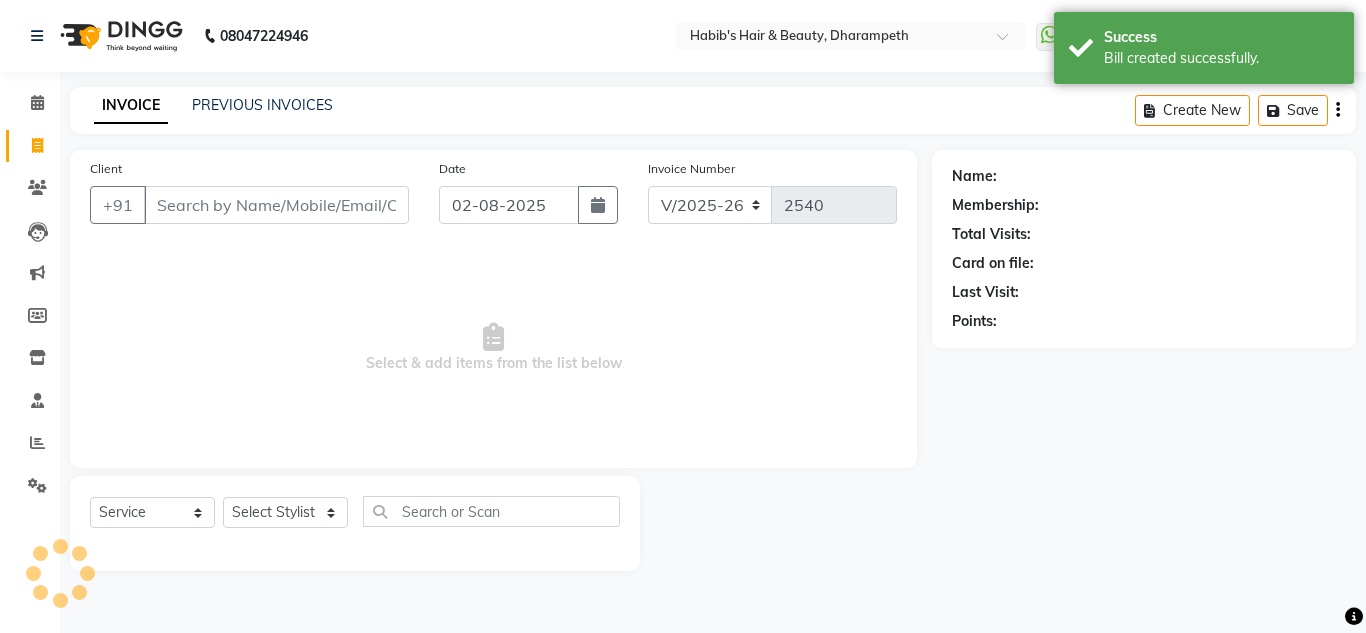 click on "Client" at bounding box center [276, 205] 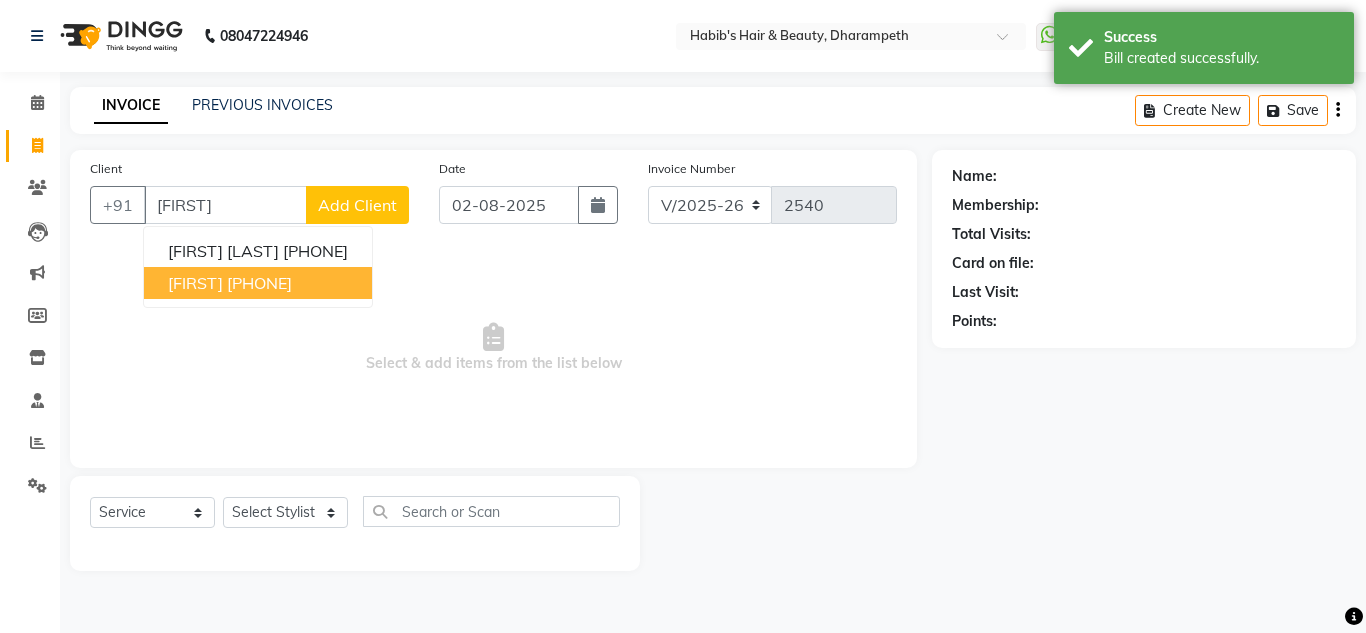 click on "[PHONE]" at bounding box center (259, 283) 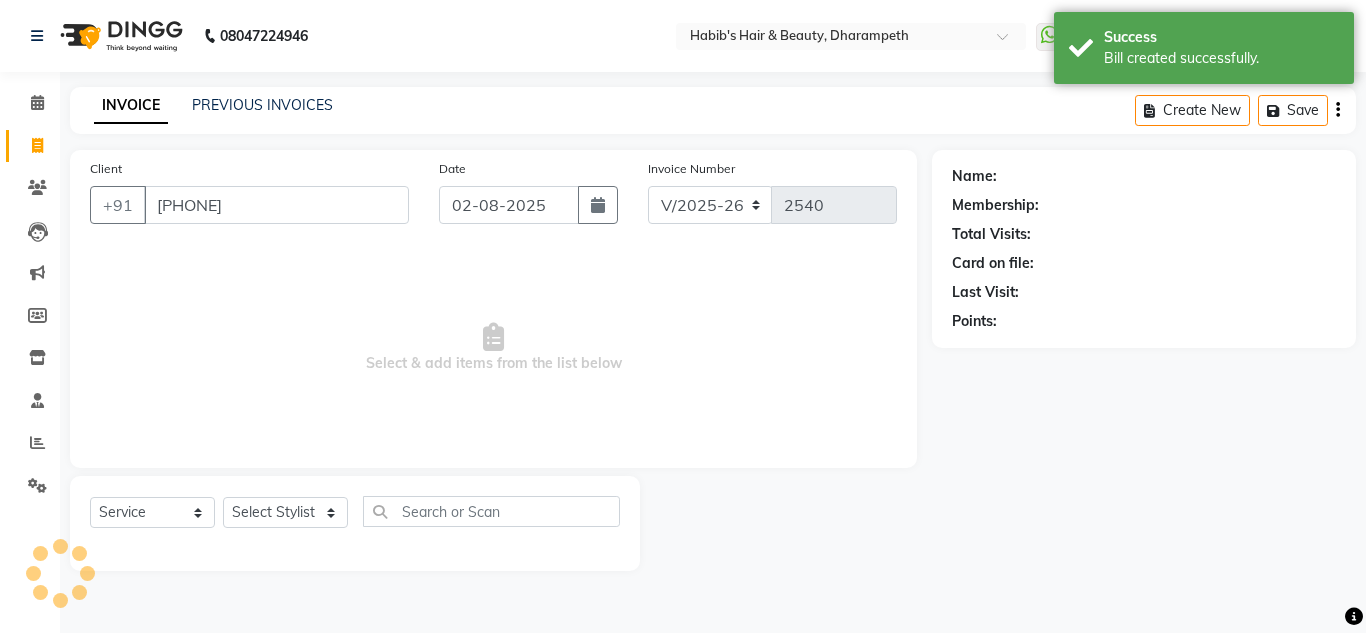 type on "[PHONE]" 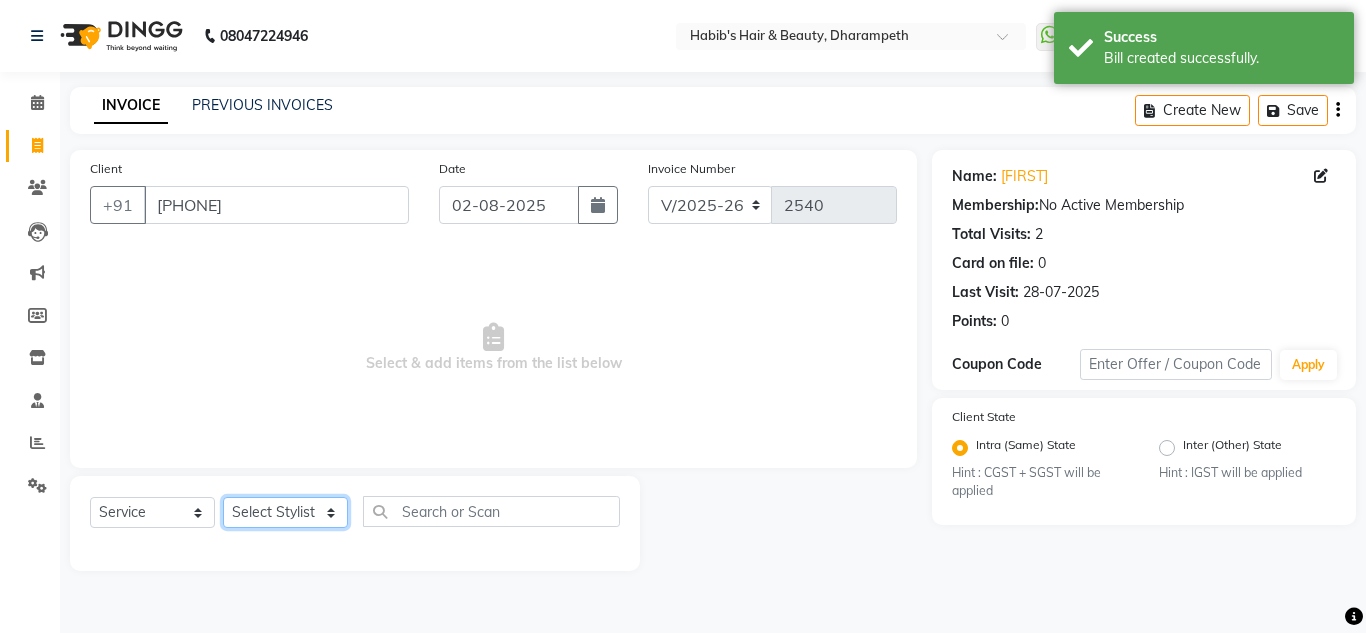 click on "Select Stylist Anuj W Ayush Himanshu P Javed Manager Pooja Pratham C Sakshi S Saniya S Shilpa P Vedant N" 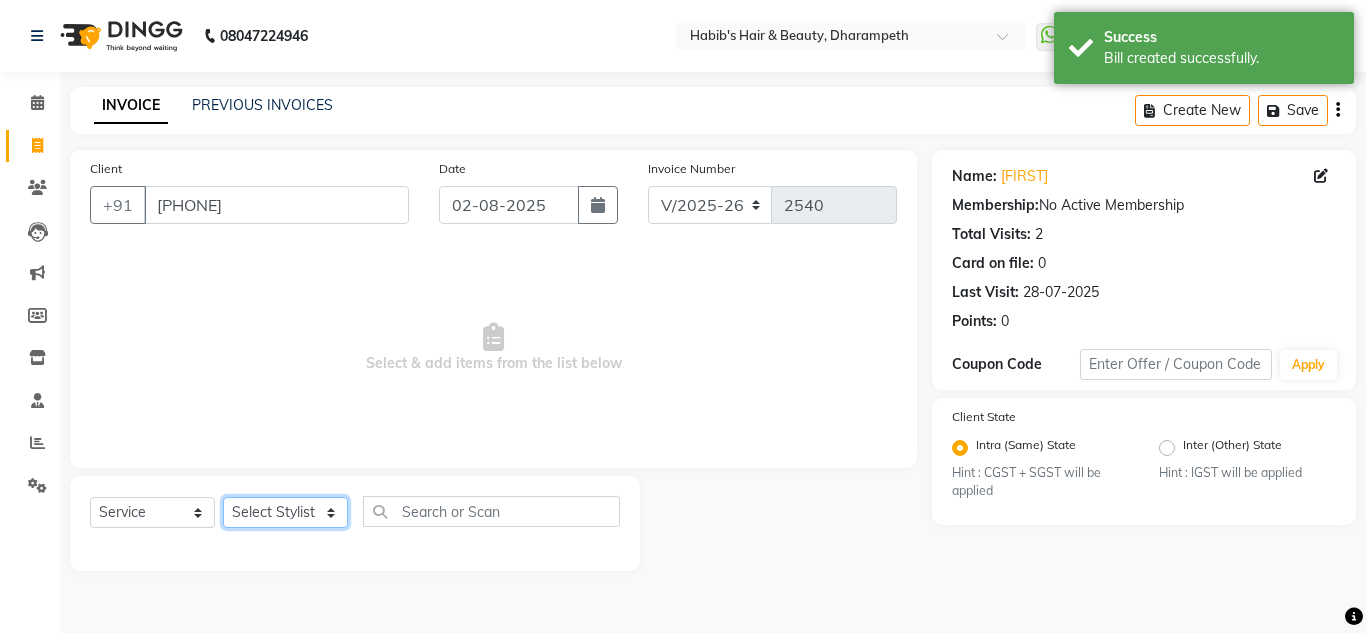 select on "37168" 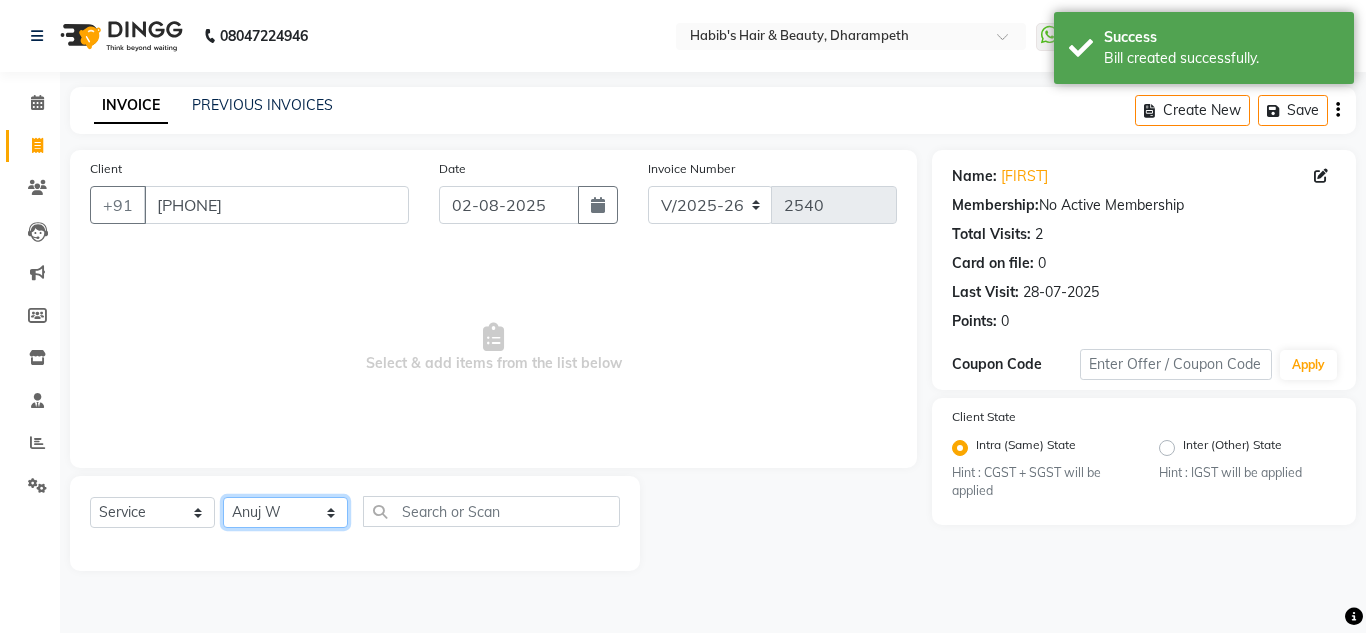 click on "Select Stylist Anuj W Ayush Himanshu P Javed Manager Pooja Pratham C Sakshi S Saniya S Shilpa P Vedant N" 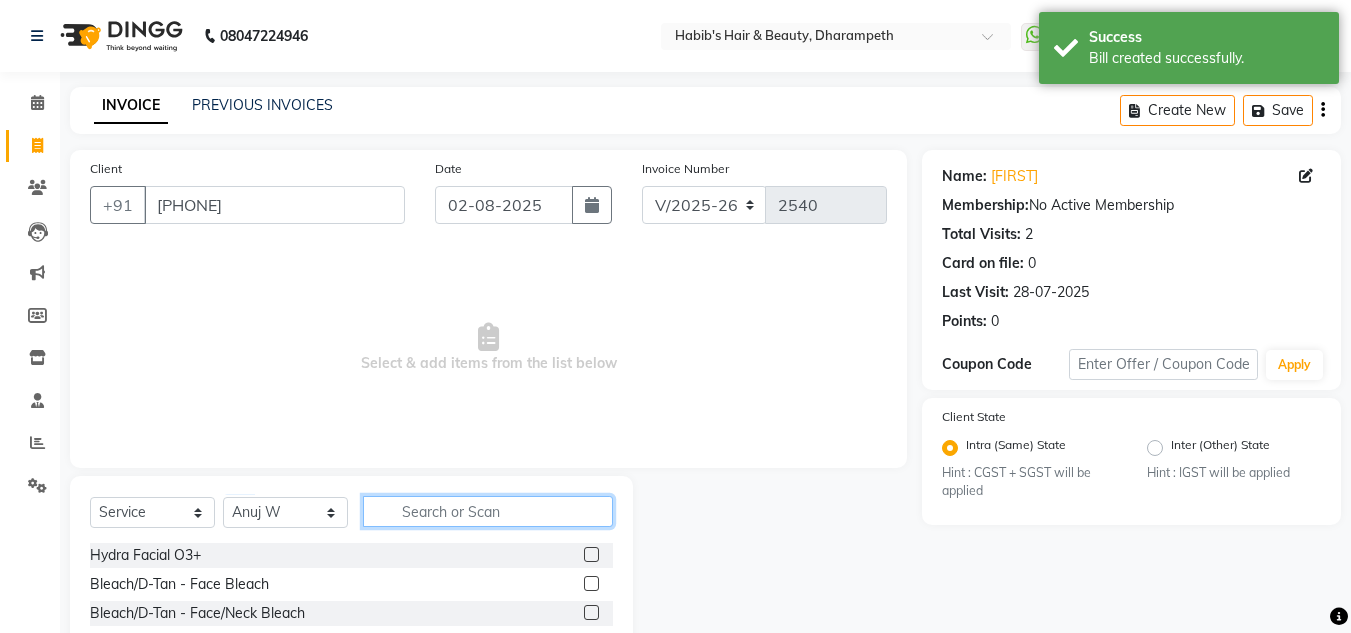 click 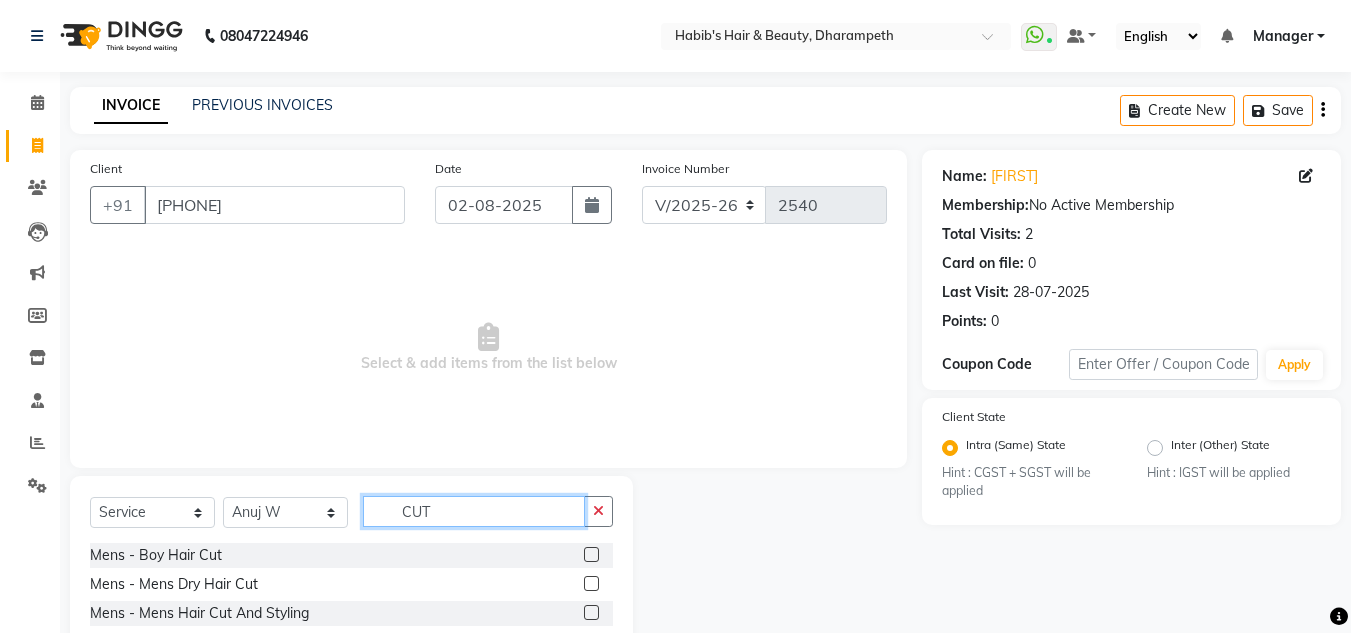 type on "CUT" 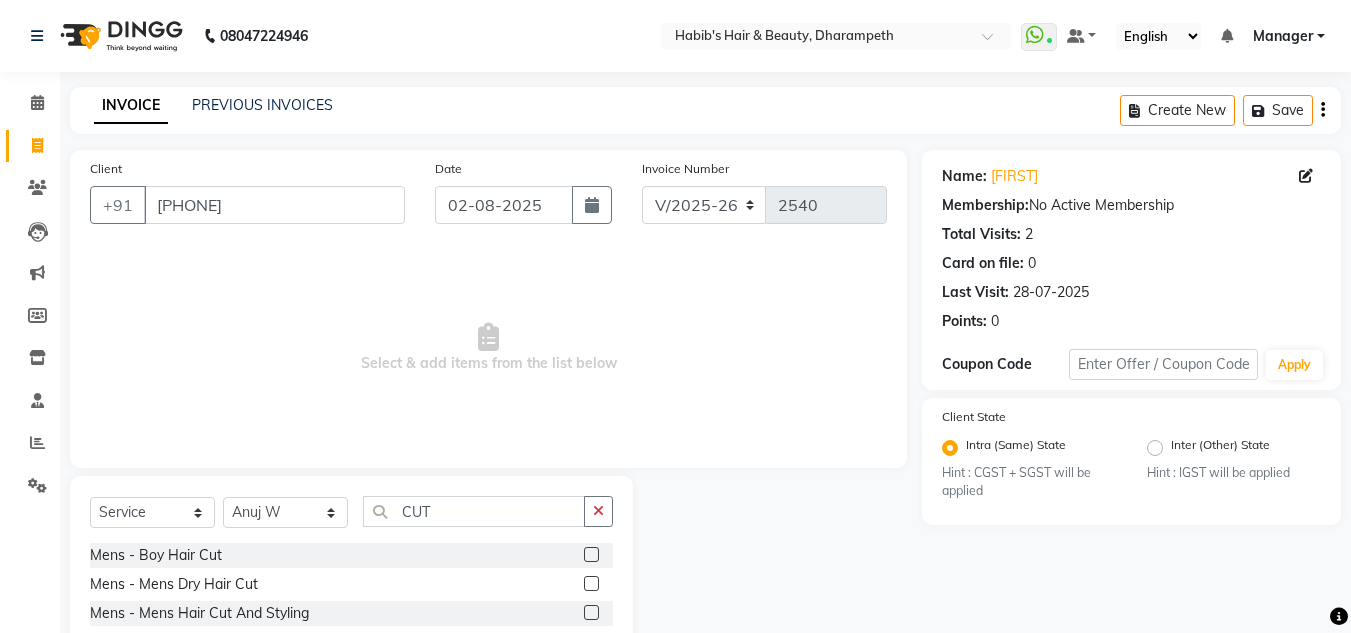 click 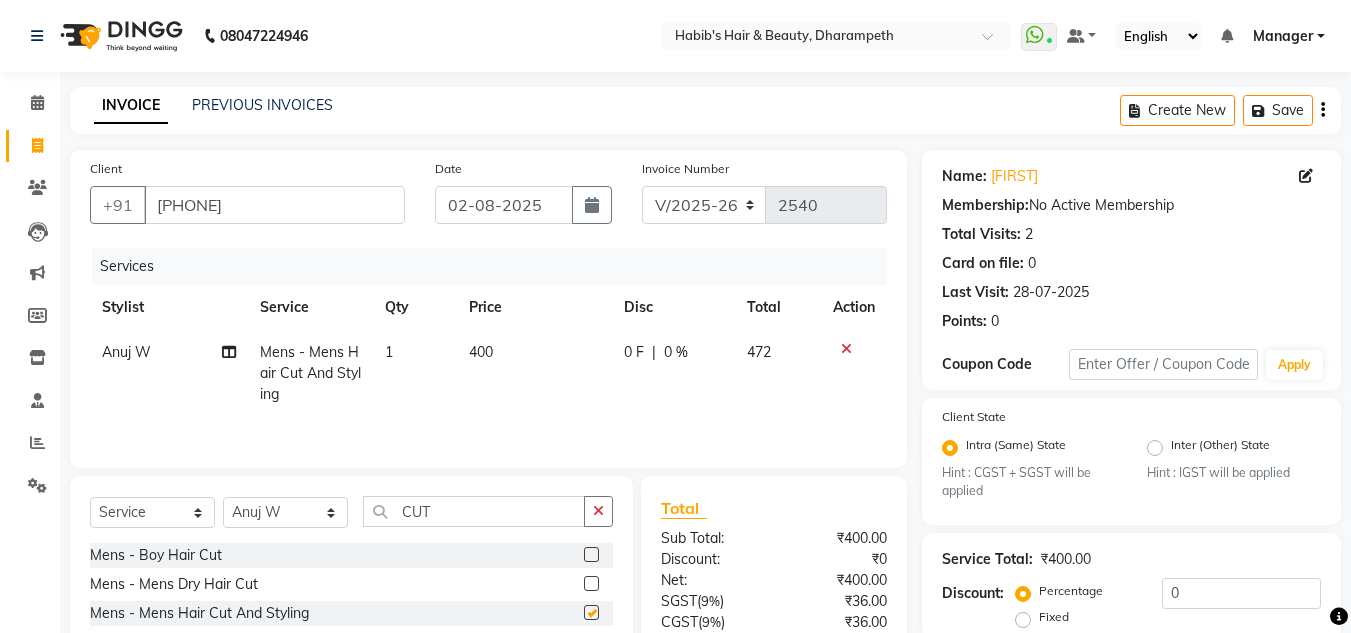checkbox on "false" 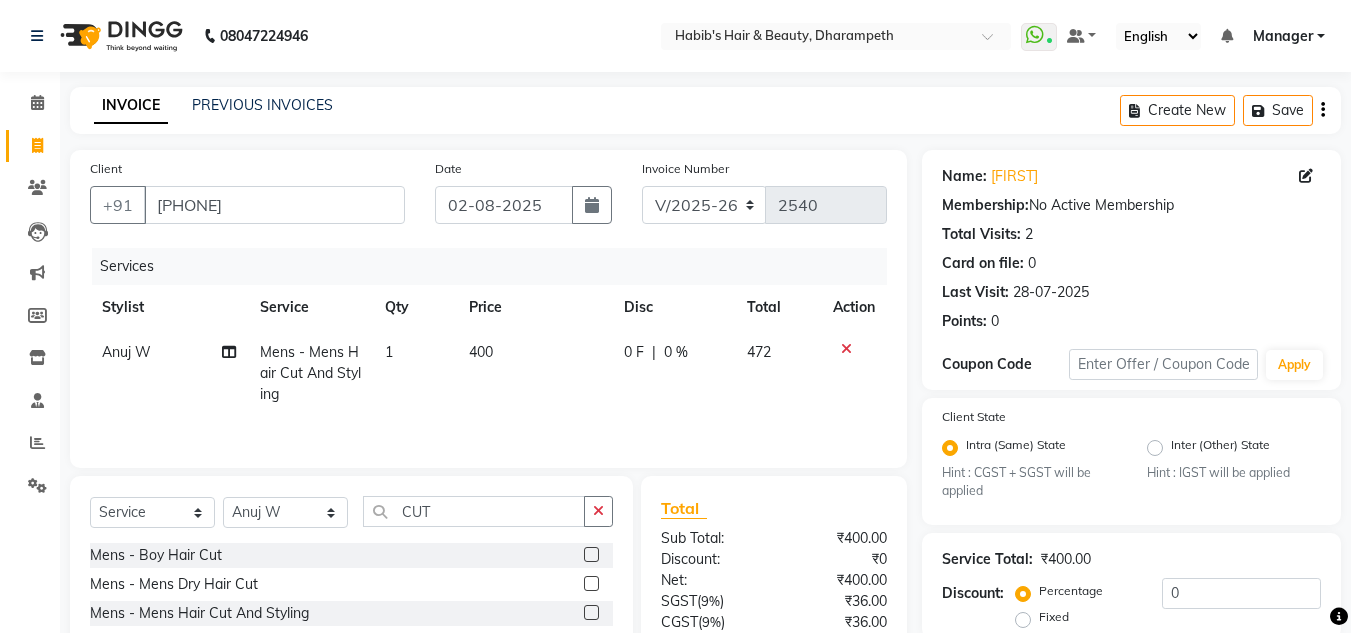 click on "400" 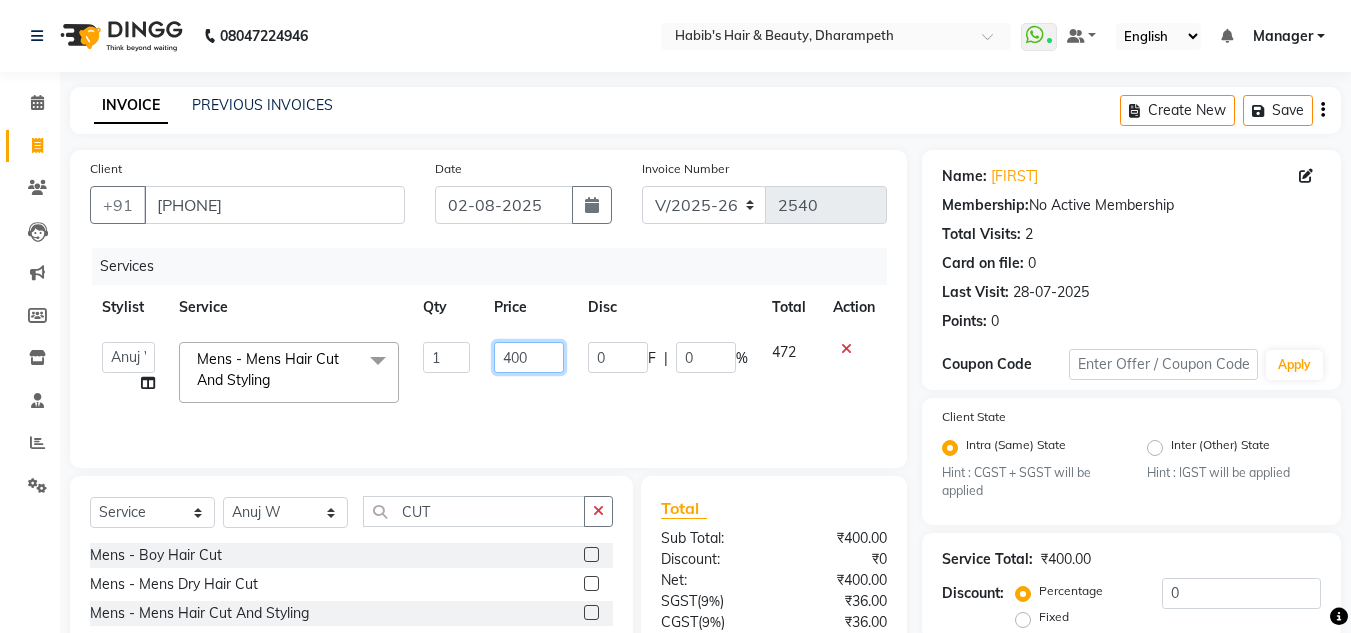 click on "400" 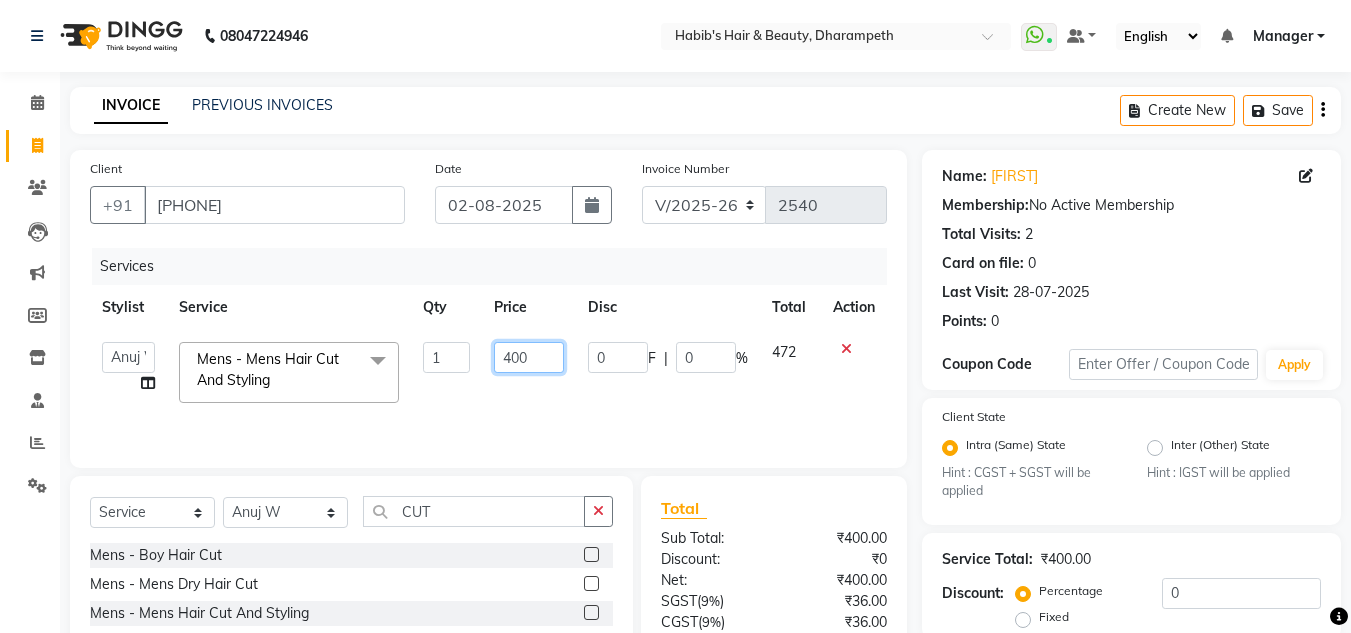 click on "400" 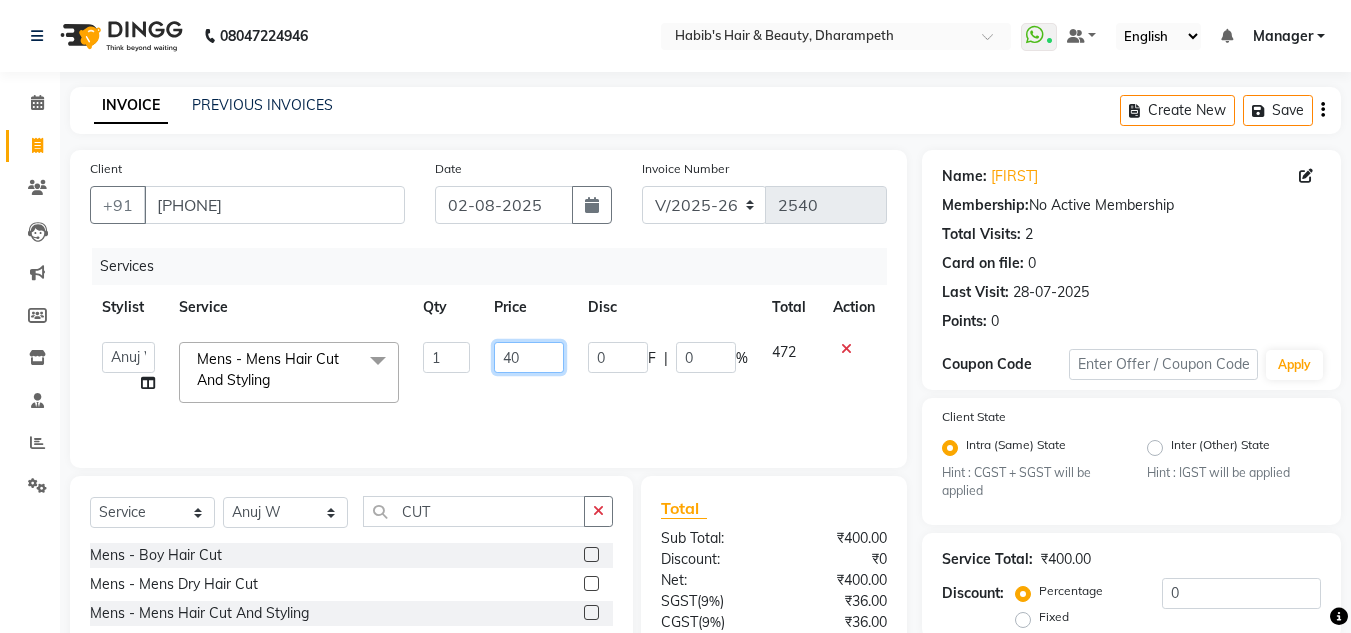 type on "4" 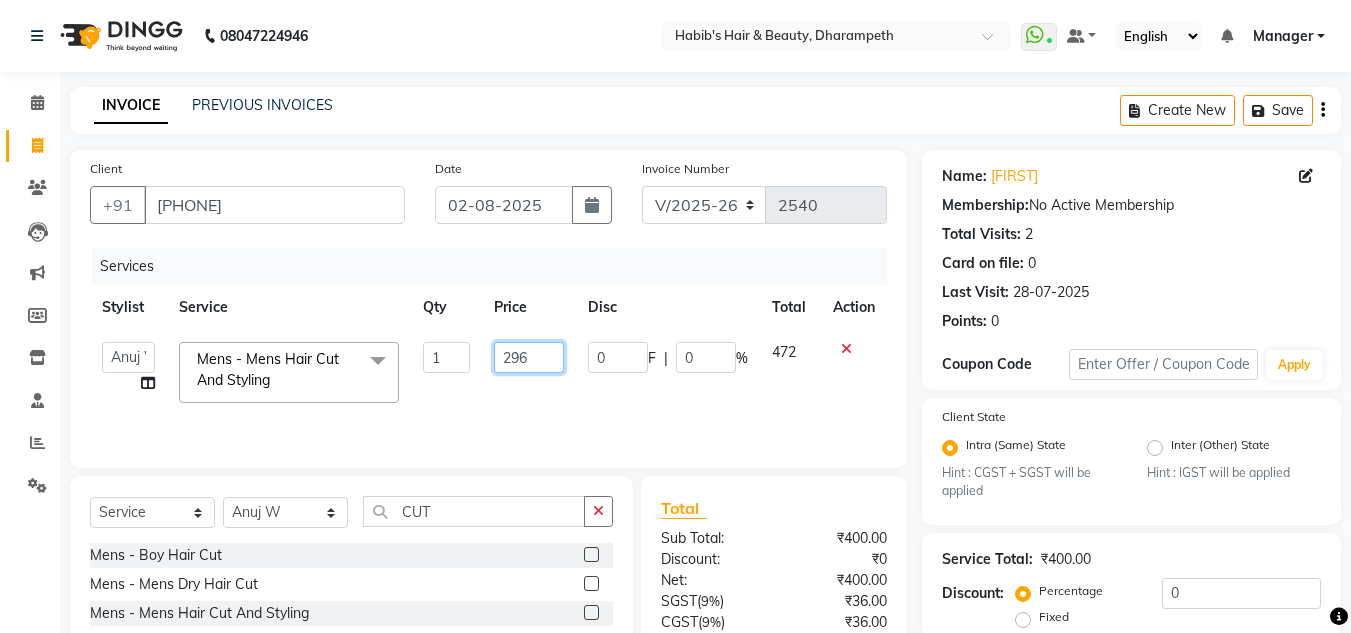 type on "296.6" 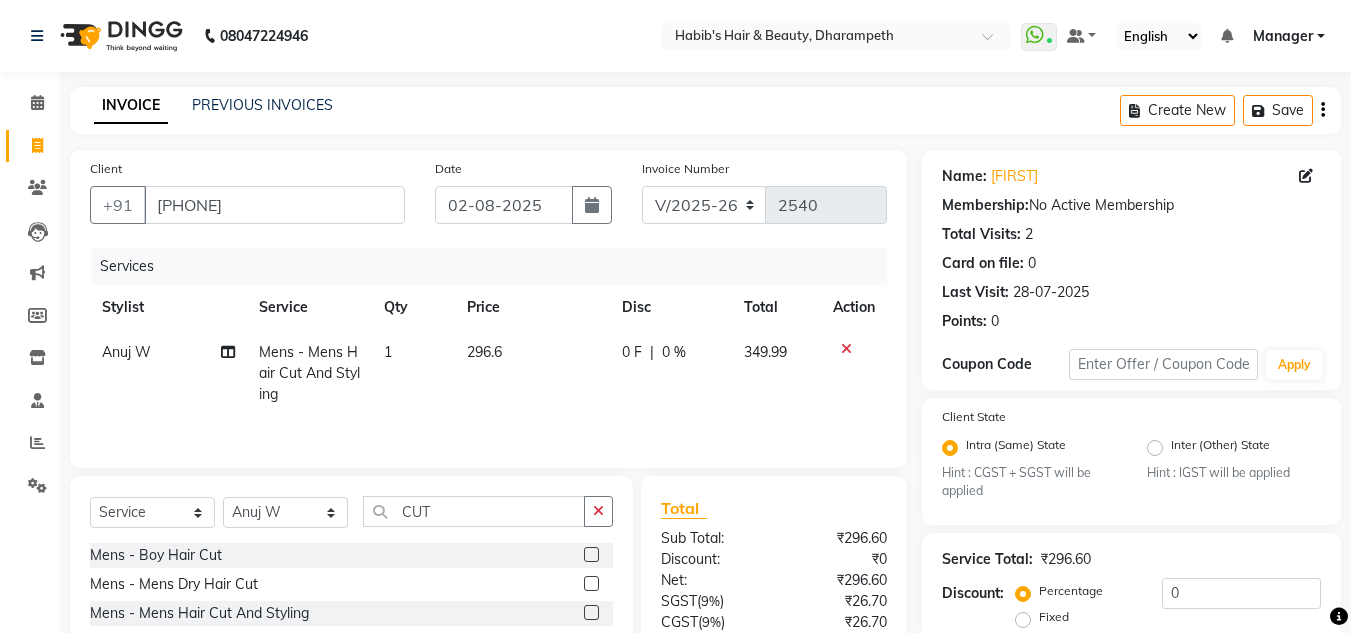 click on "349.99" 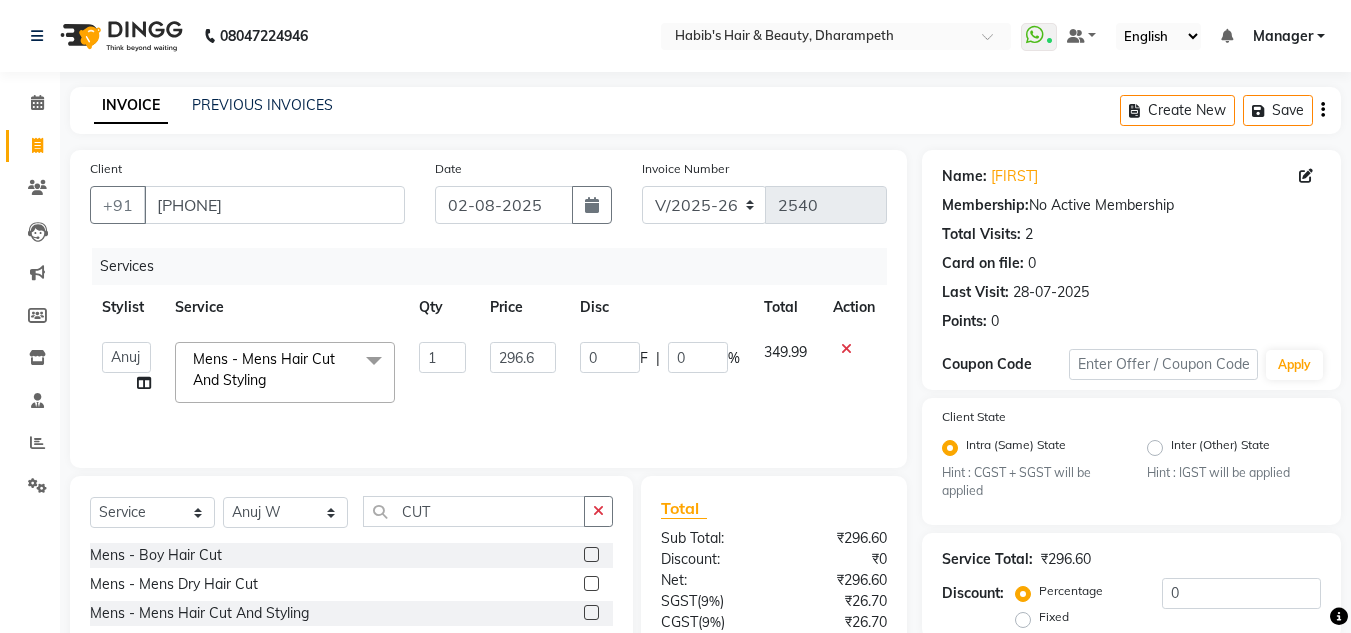 drag, startPoint x: 1310, startPoint y: 306, endPoint x: 1365, endPoint y: 260, distance: 71.70077 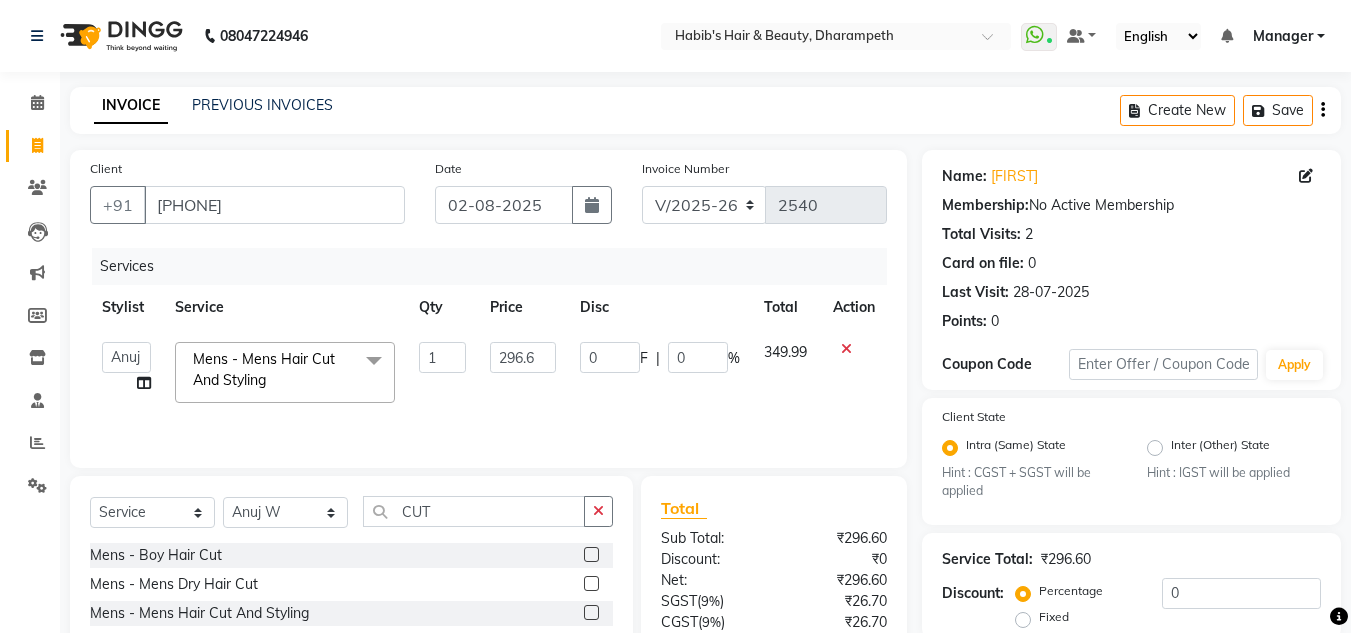 click on "08047224946 Select Location × Habib's Hair & Beauty, Dharampeth WhatsApp Status ✕ Status: Connected Most Recent Message: 01-08-2025 12:42 PM Recent Service Activity: 02-08-2025 03:35 PM Default Panel My Panel English ENGLISH Español العربية मराठी हिंदी ગુજરાતી தமிழ் 中文 Notifications nothing to show Manager Manage Profile Change Password Sign out Version:3.15.11 ☀ Habib's Hair & Beauty, Dharampeth Calendar Invoice Clients Leads Marketing Members Inventory Staff Reports Settings Completed InProgress Upcoming Dropped Tentative Check-In Confirm Bookings Generate Report Segments Page Builder INVOICE PREVIOUS INVOICES Create New Save Client +91 [PHONE] Date 02-08-2025 Invoice Number V/2025 V/2025-26 2540 Services Stylist Service Qty Price Disc Total Action Anuj W Ayush Himanshu P Javed Manager Pooja Pratham C Sakshi S Saniya S Shilpa P Vedant N Mens - Mens Hair Cut And Styling x TIP 1 0" at bounding box center (675, 316) 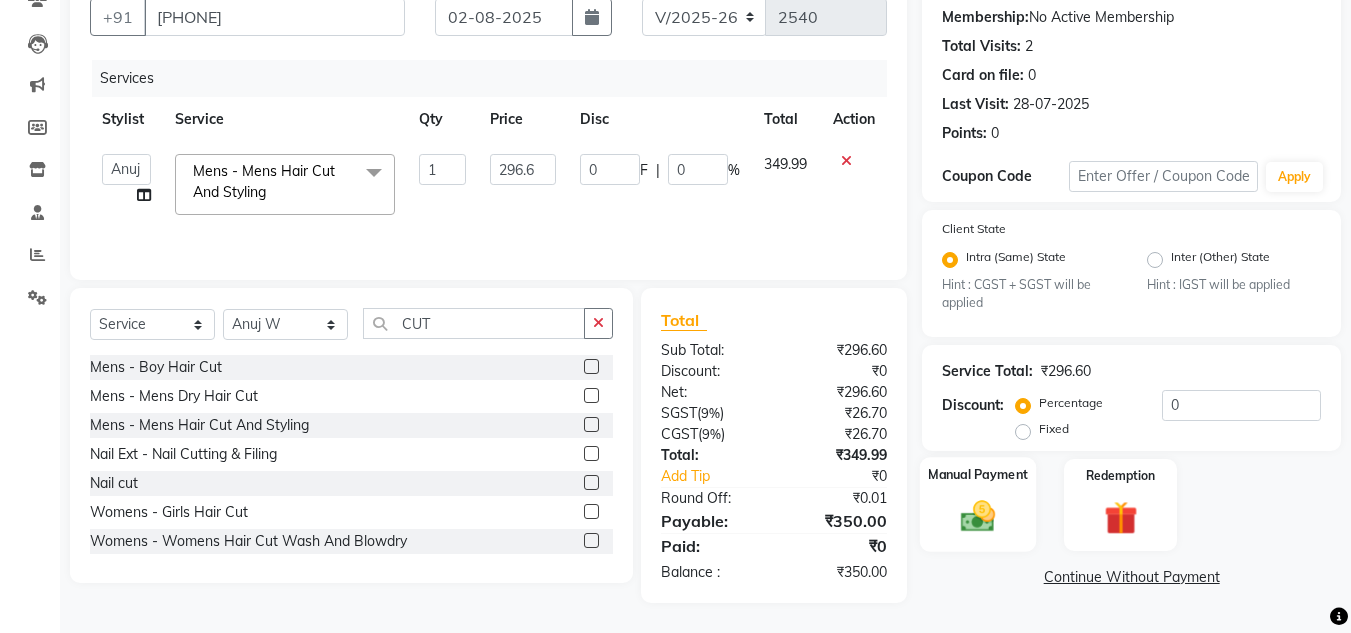 click 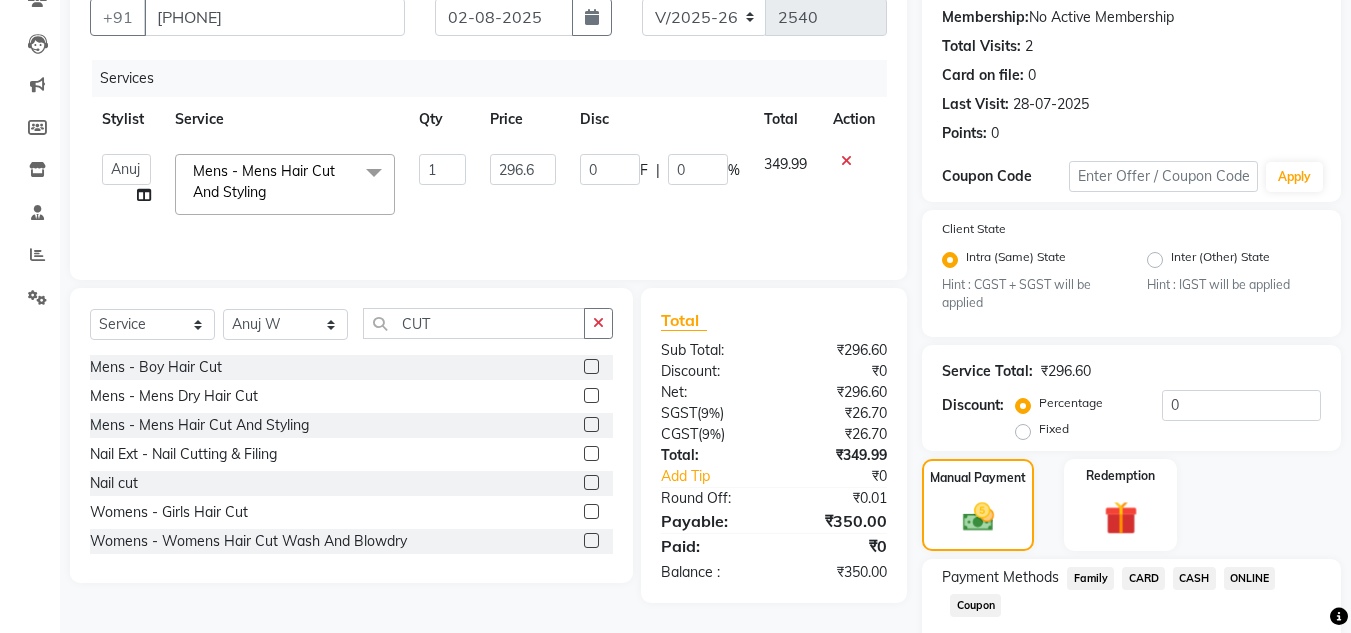 click on "ONLINE" 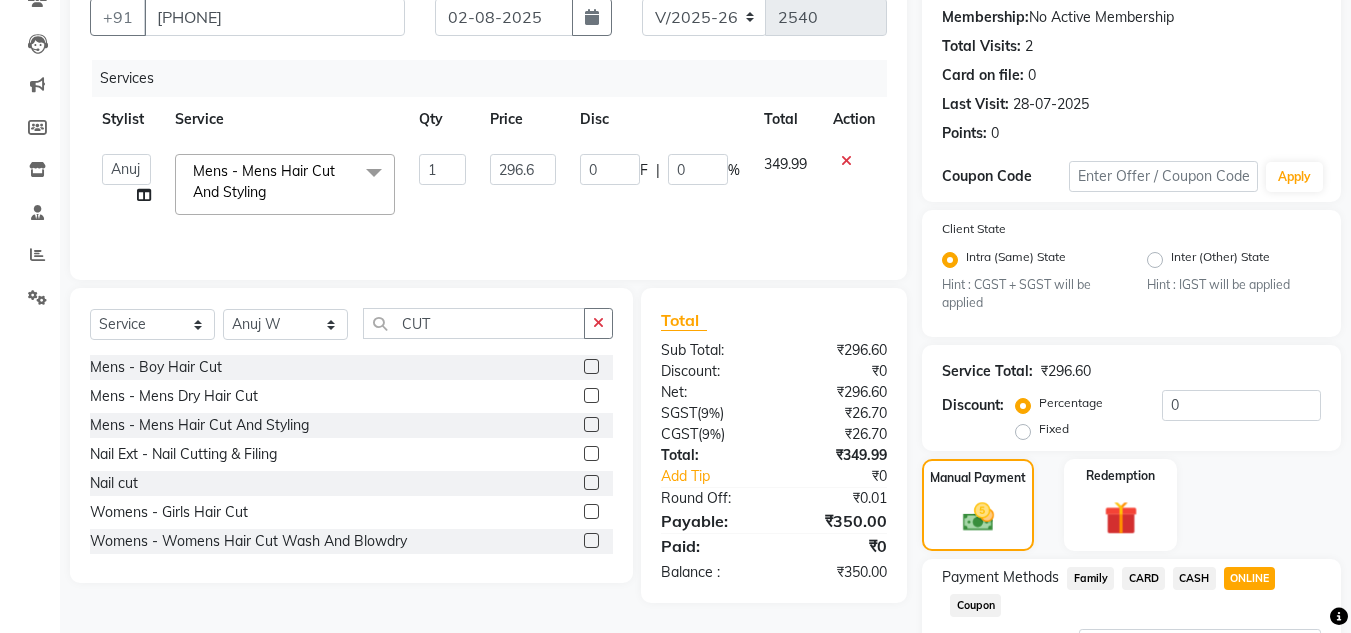 scroll, scrollTop: 361, scrollLeft: 0, axis: vertical 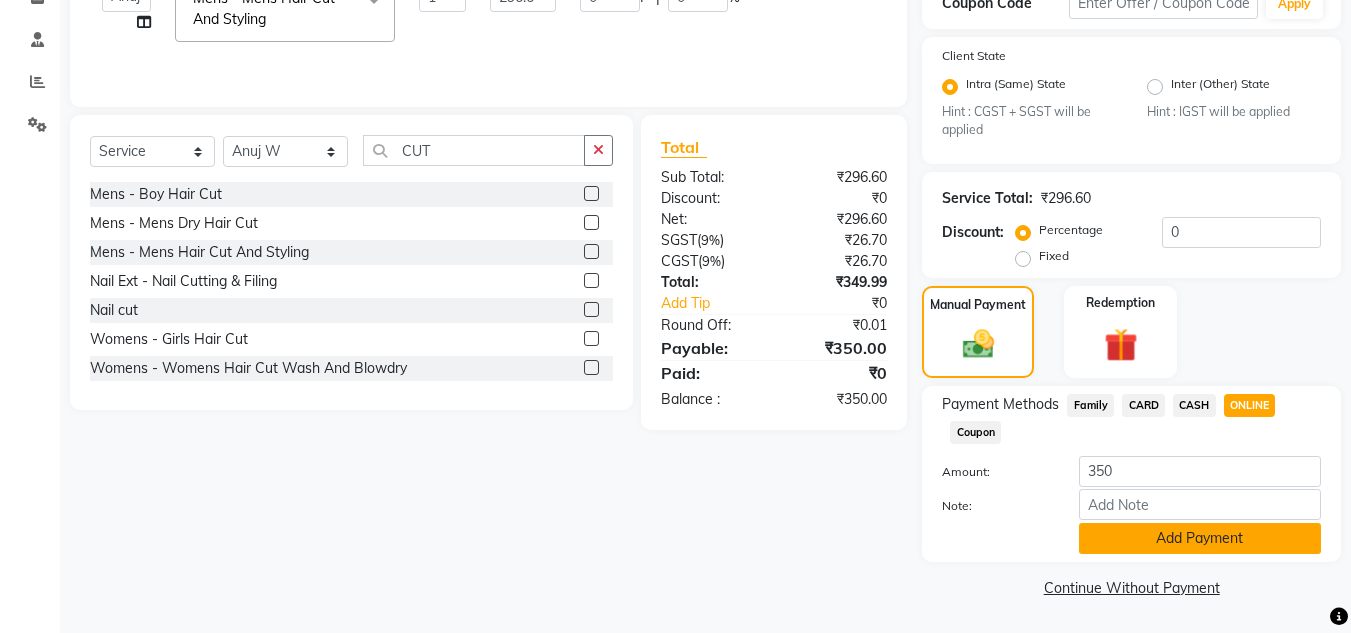 click on "Add Payment" 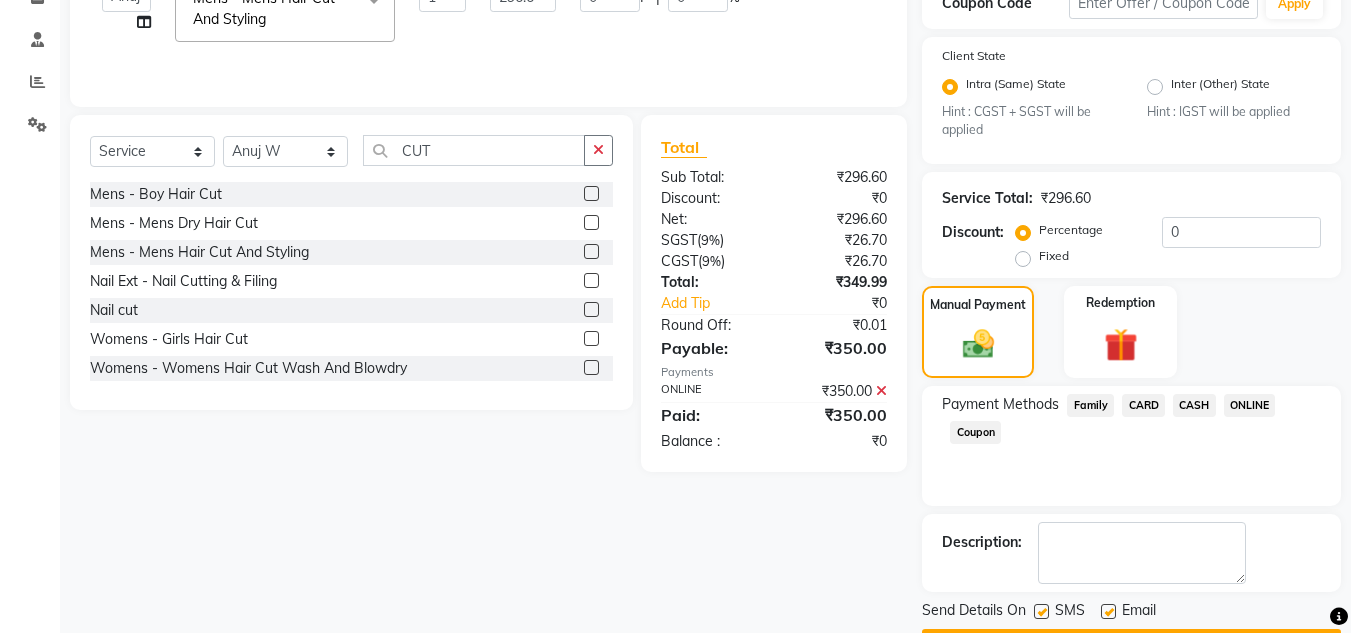 scroll, scrollTop: 418, scrollLeft: 0, axis: vertical 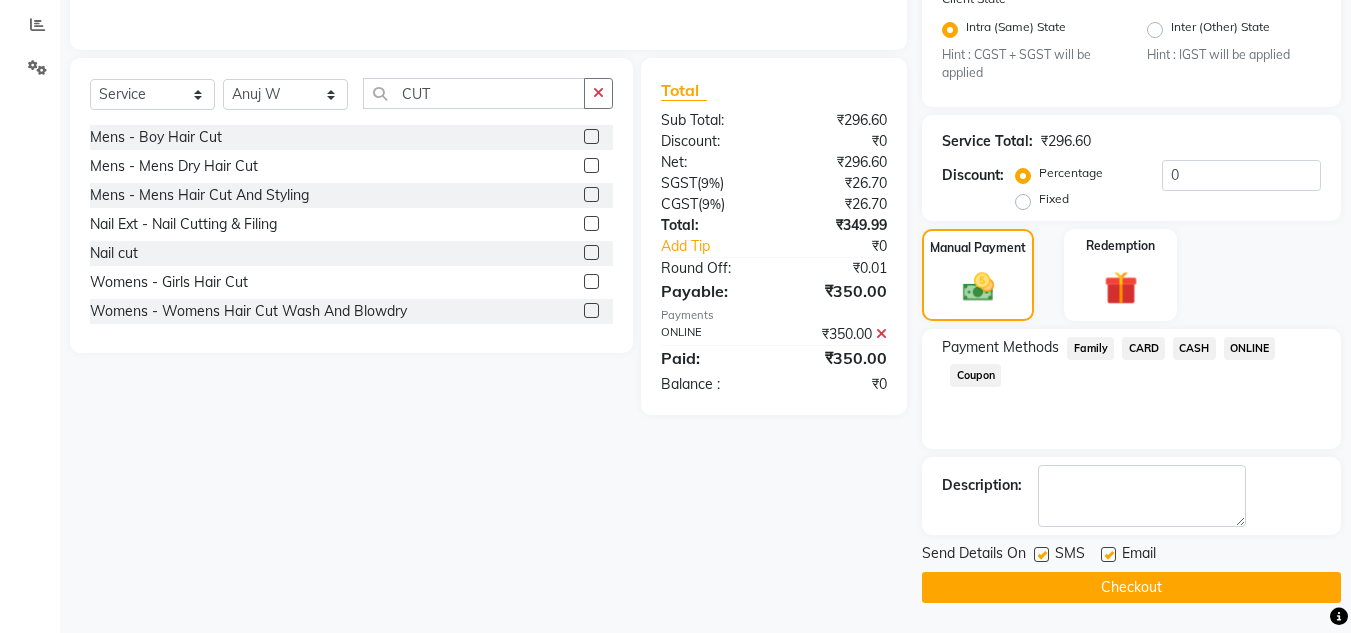 click on "Checkout" 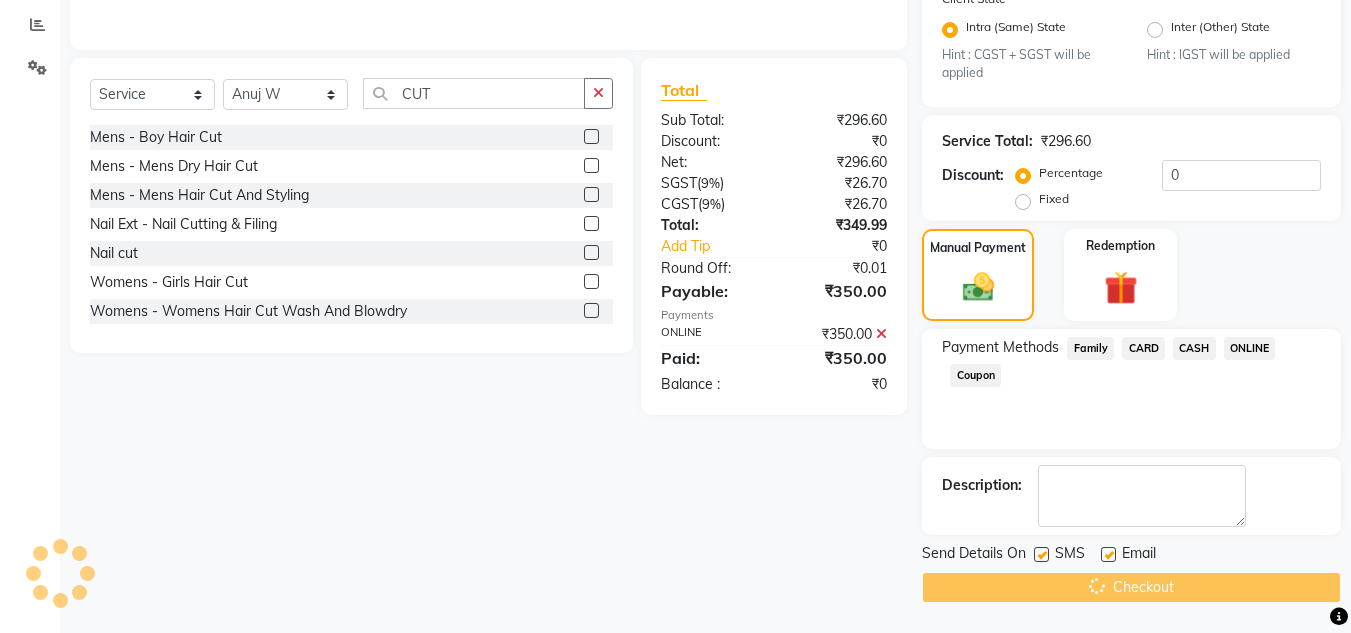 scroll, scrollTop: 0, scrollLeft: 0, axis: both 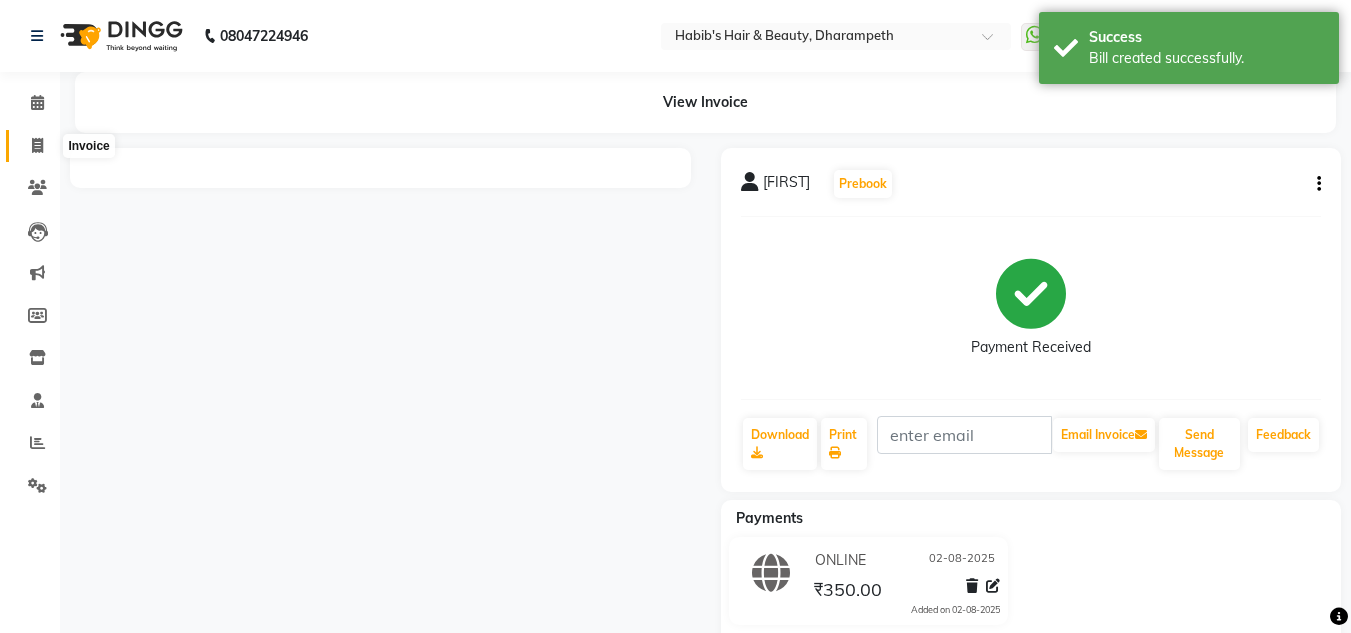 click 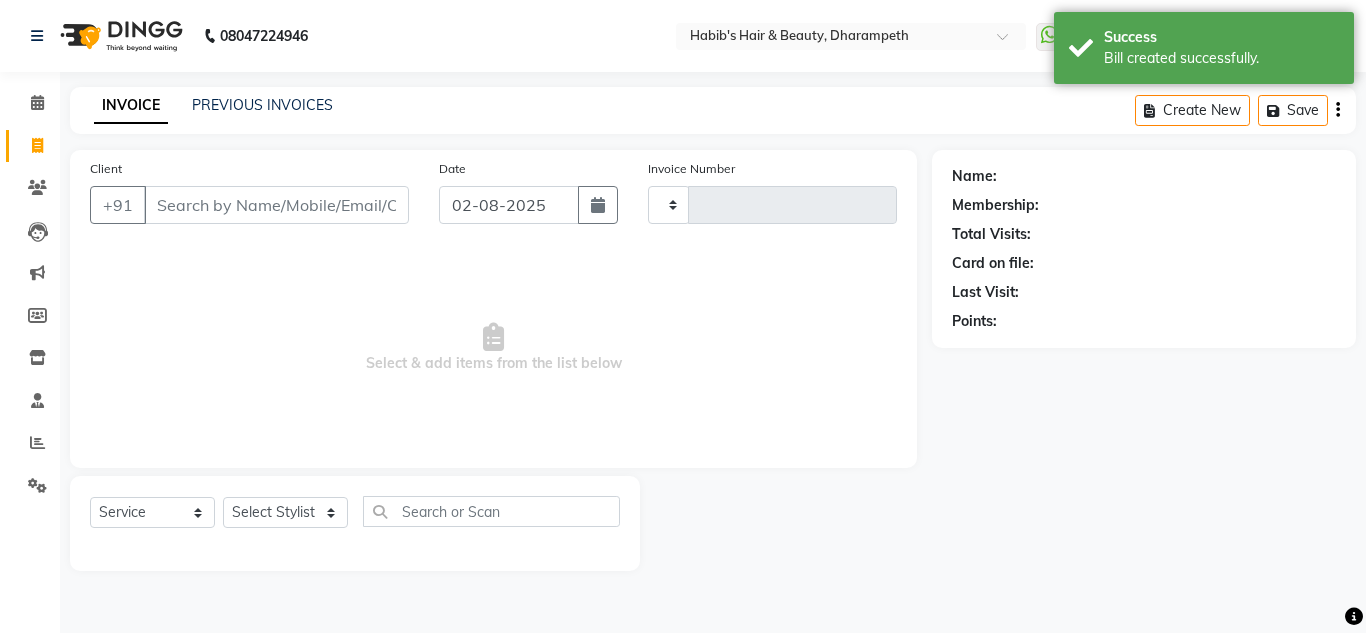 type on "2541" 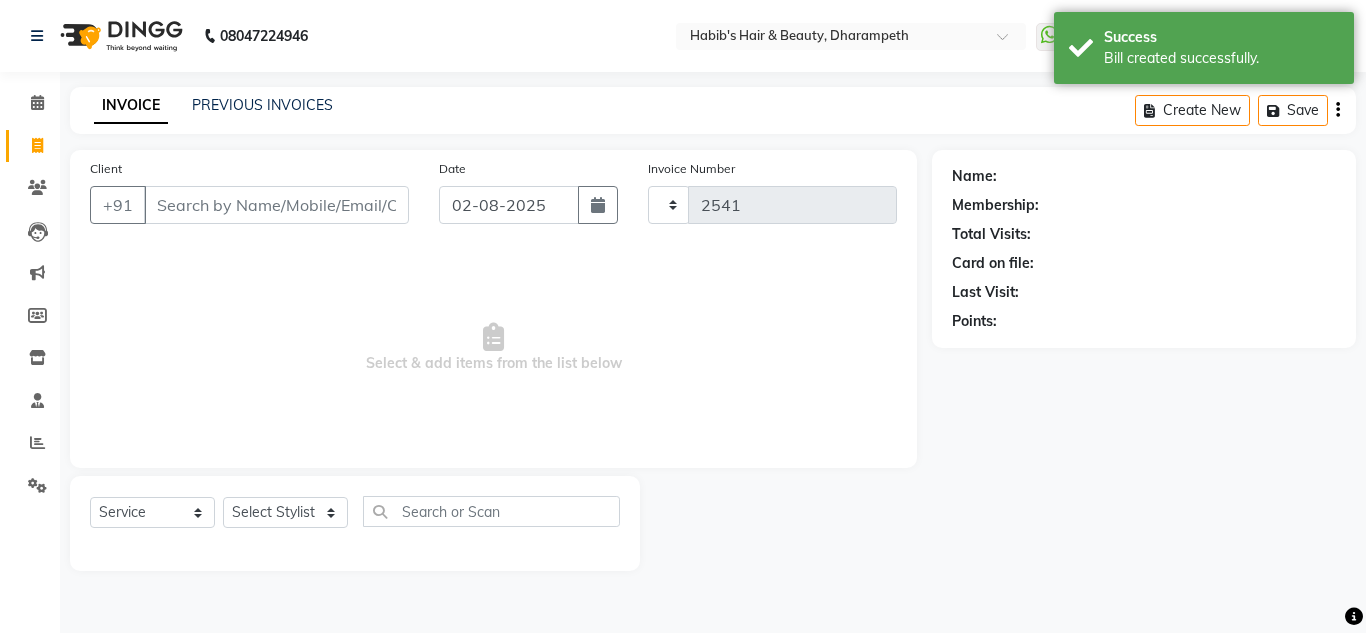 select on "4860" 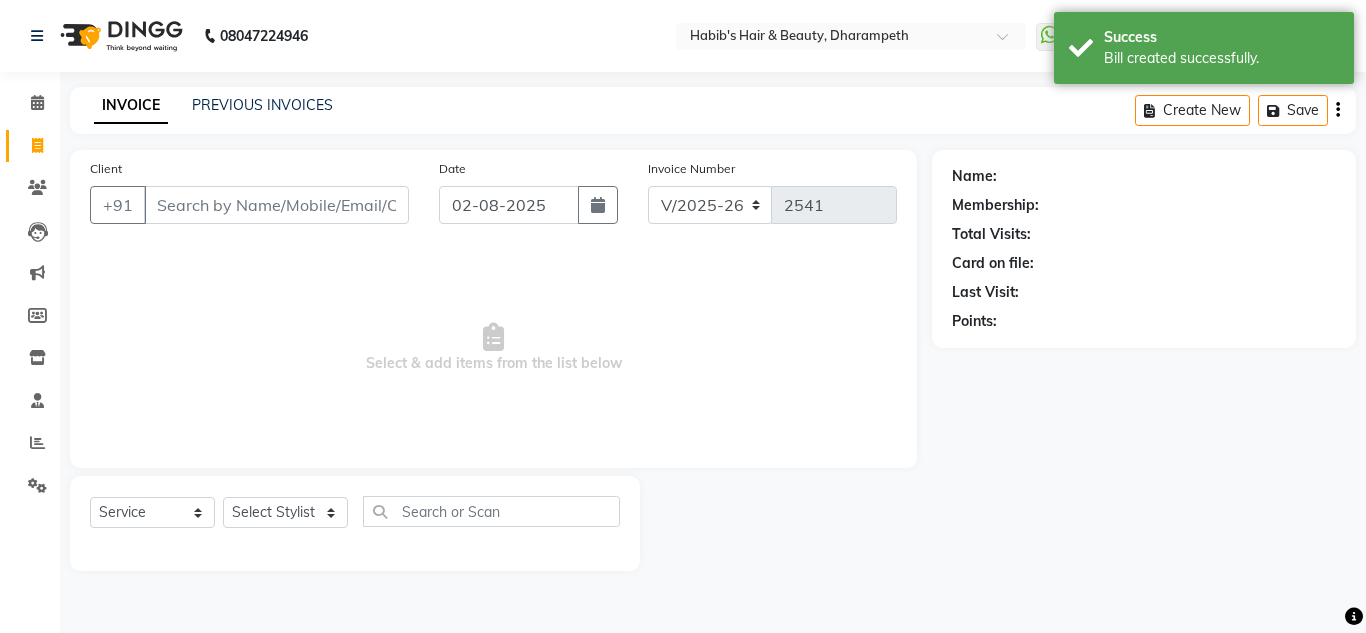 click on "Client" at bounding box center (276, 205) 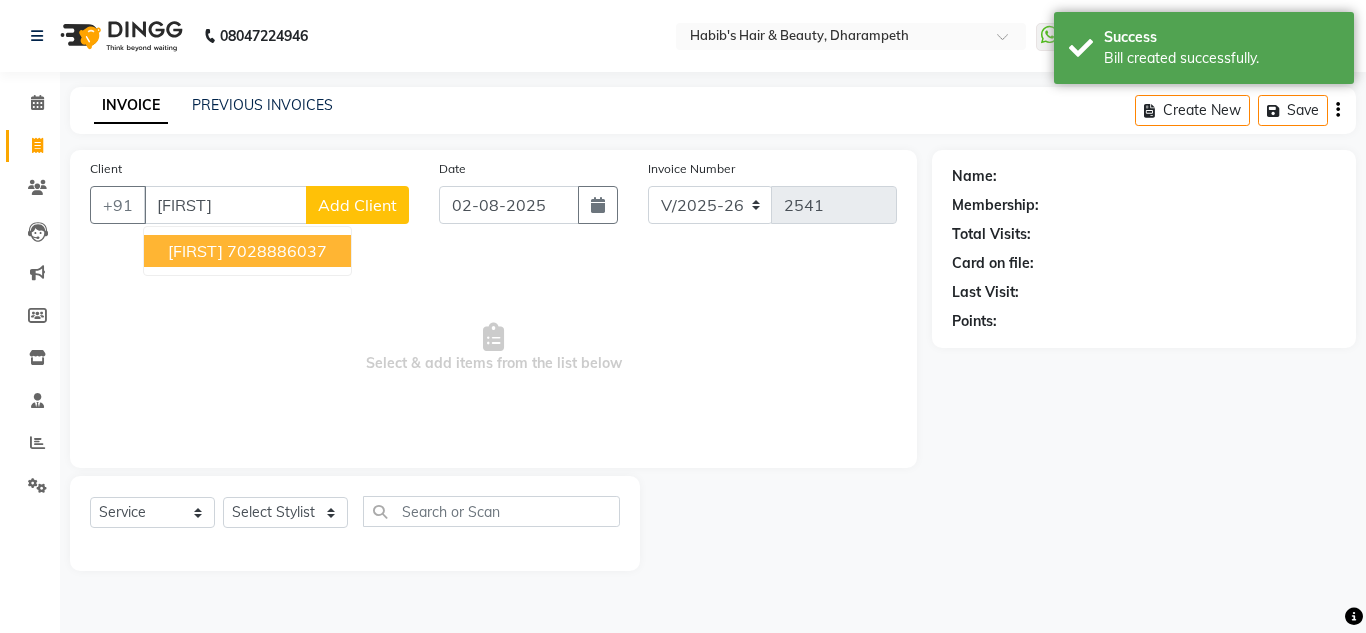 click on "7028886037" at bounding box center [277, 251] 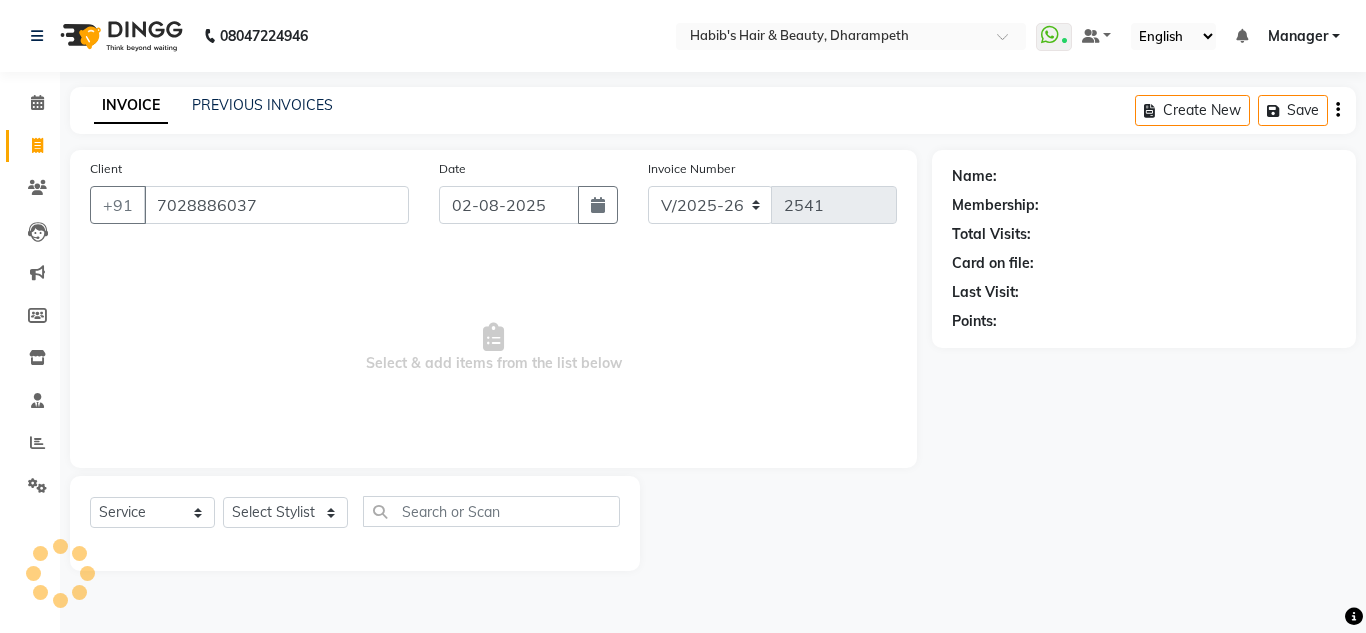 type on "7028886037" 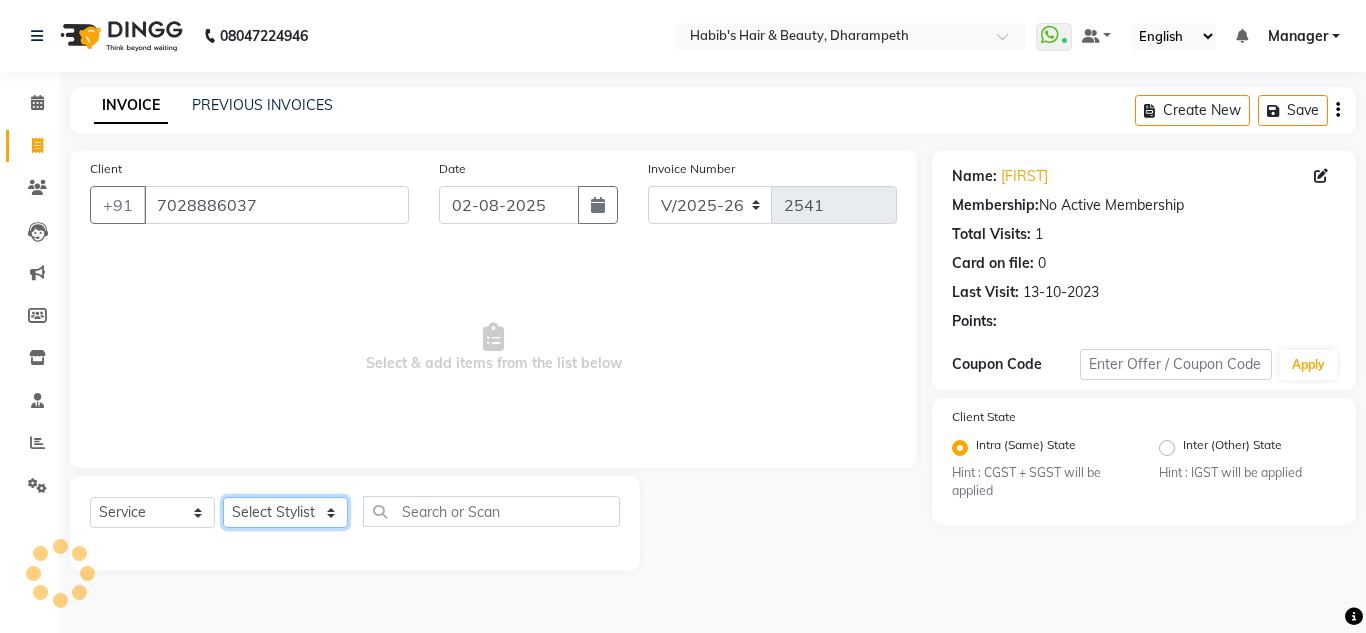 click on "Select Stylist Anuj W Ayush Himanshu P Javed Manager Pooja Pratham C Sakshi S Saniya S Shilpa P Vedant N" 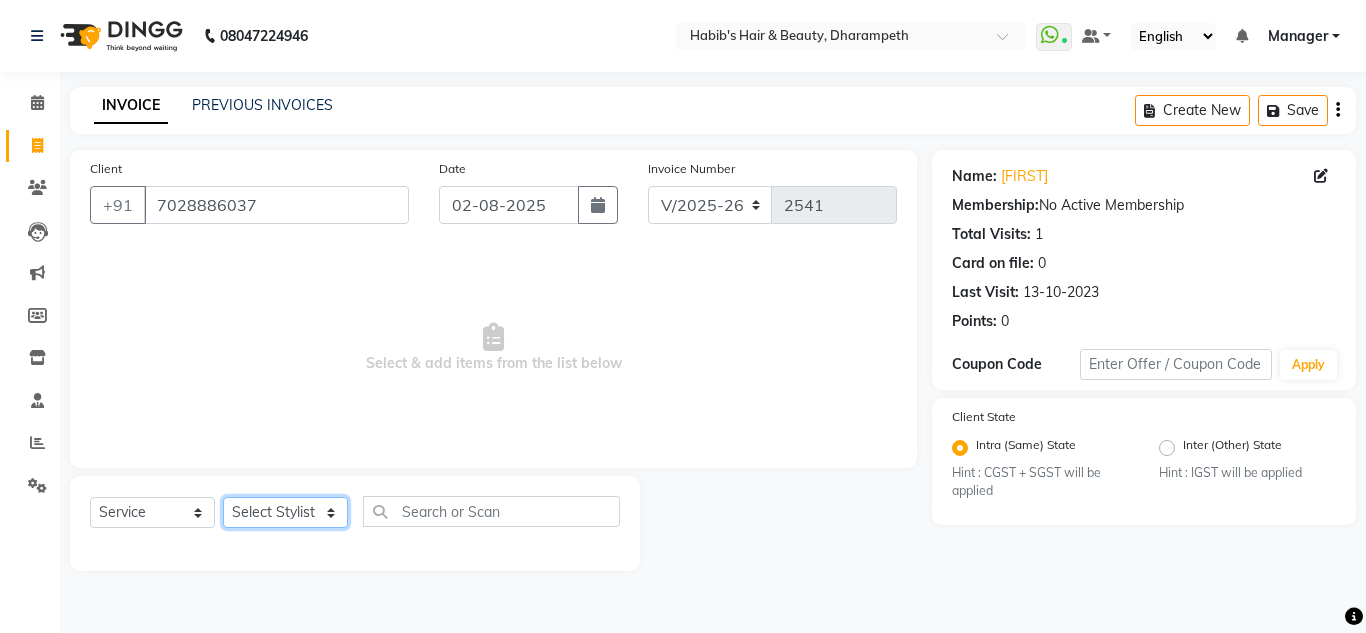 select on "63038" 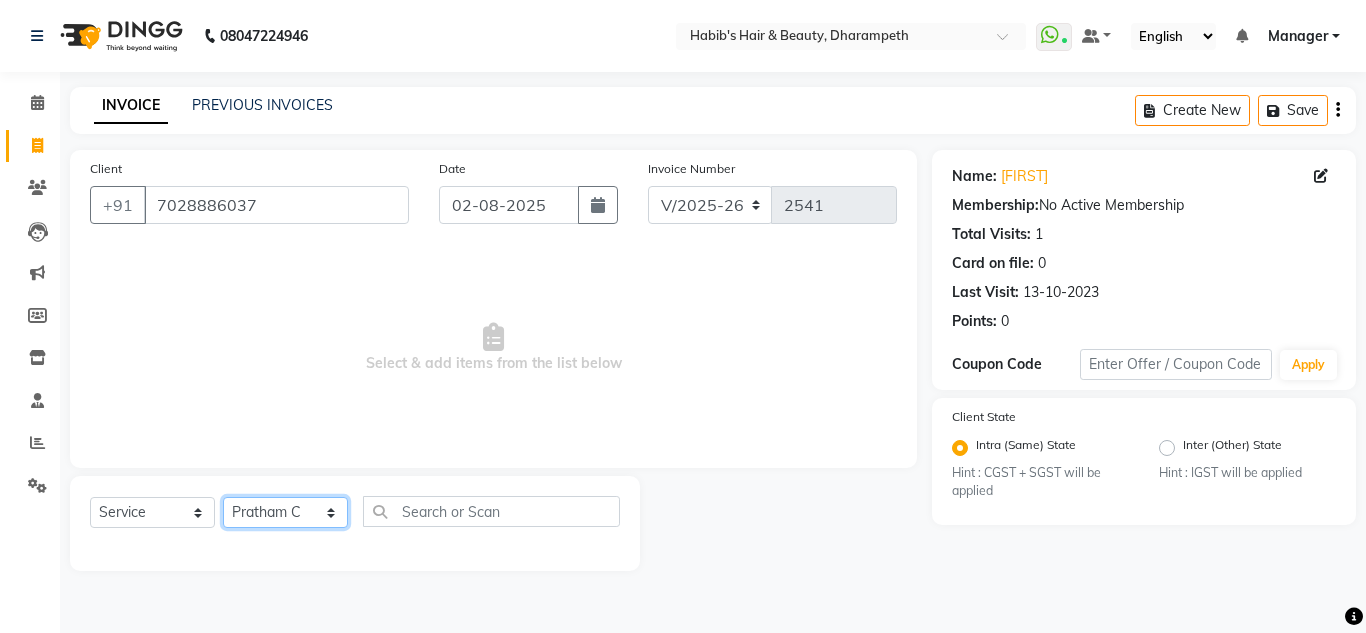 click on "Select Stylist Anuj W Ayush Himanshu P Javed Manager Pooja Pratham C Sakshi S Saniya S Shilpa P Vedant N" 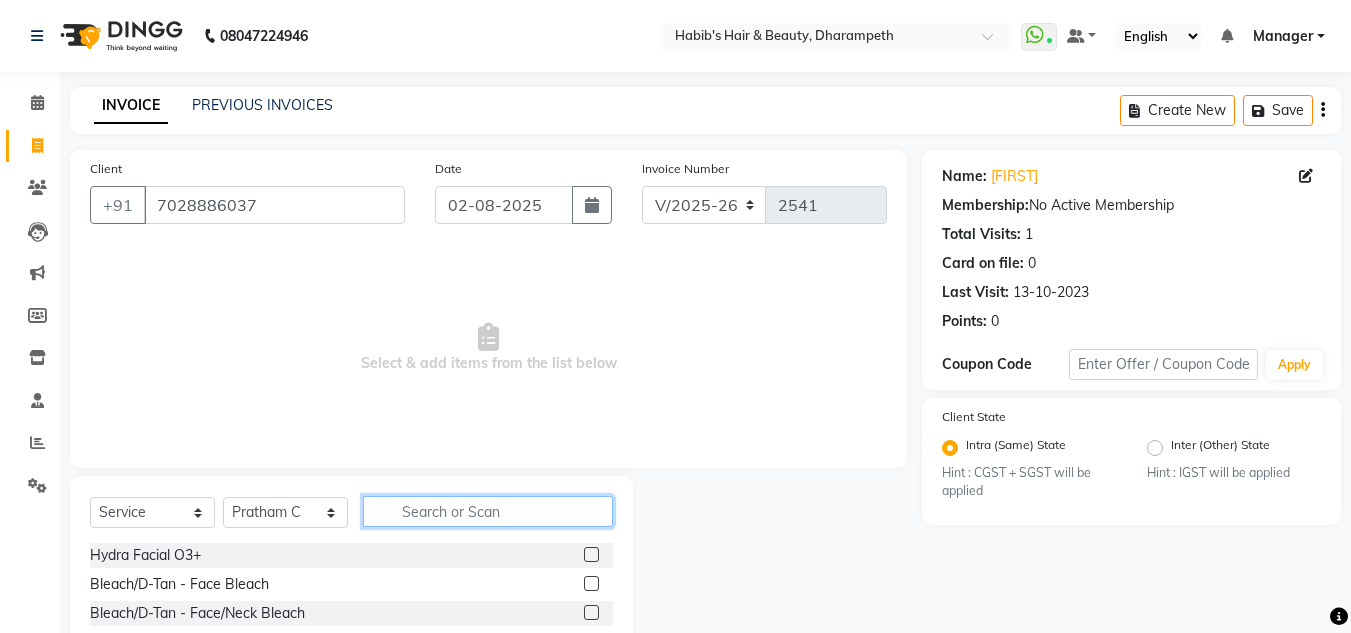 click 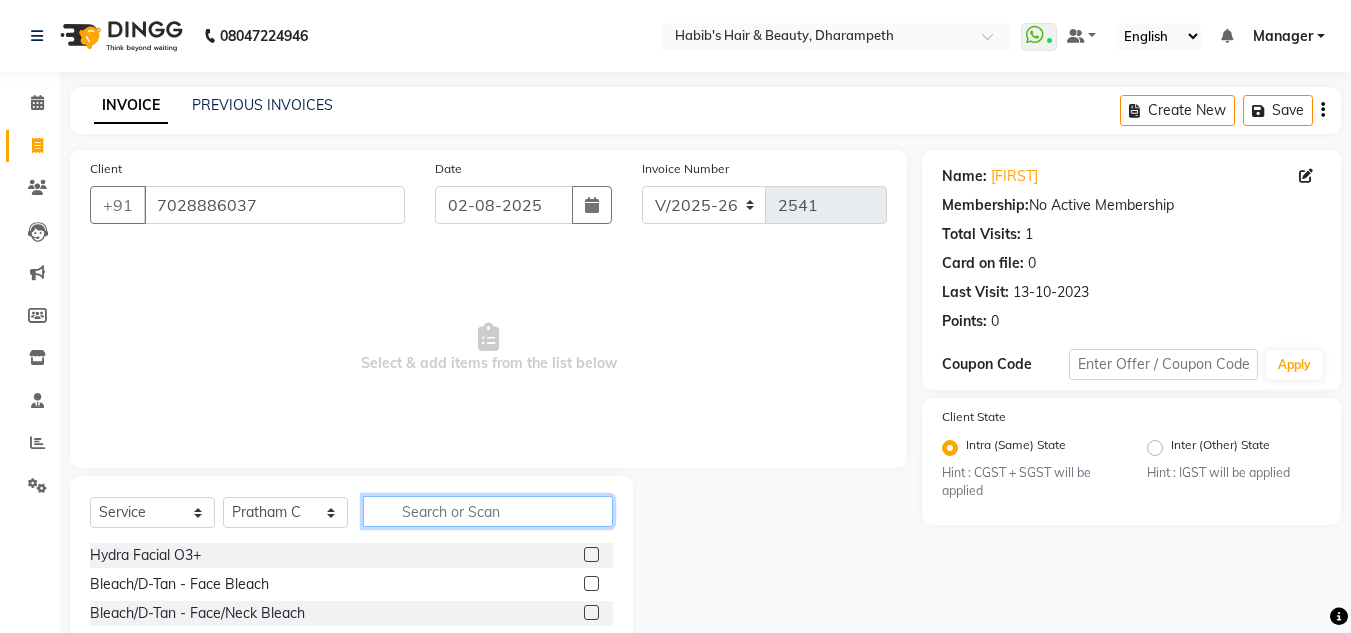 click 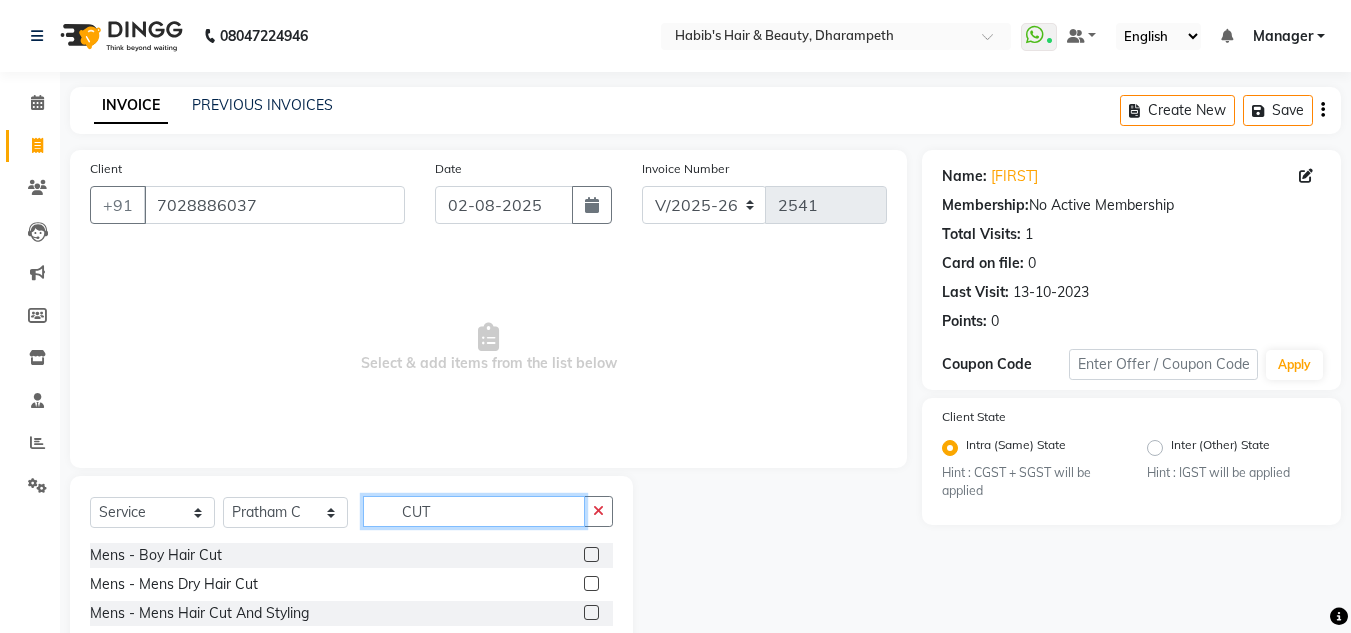 type on "CUT" 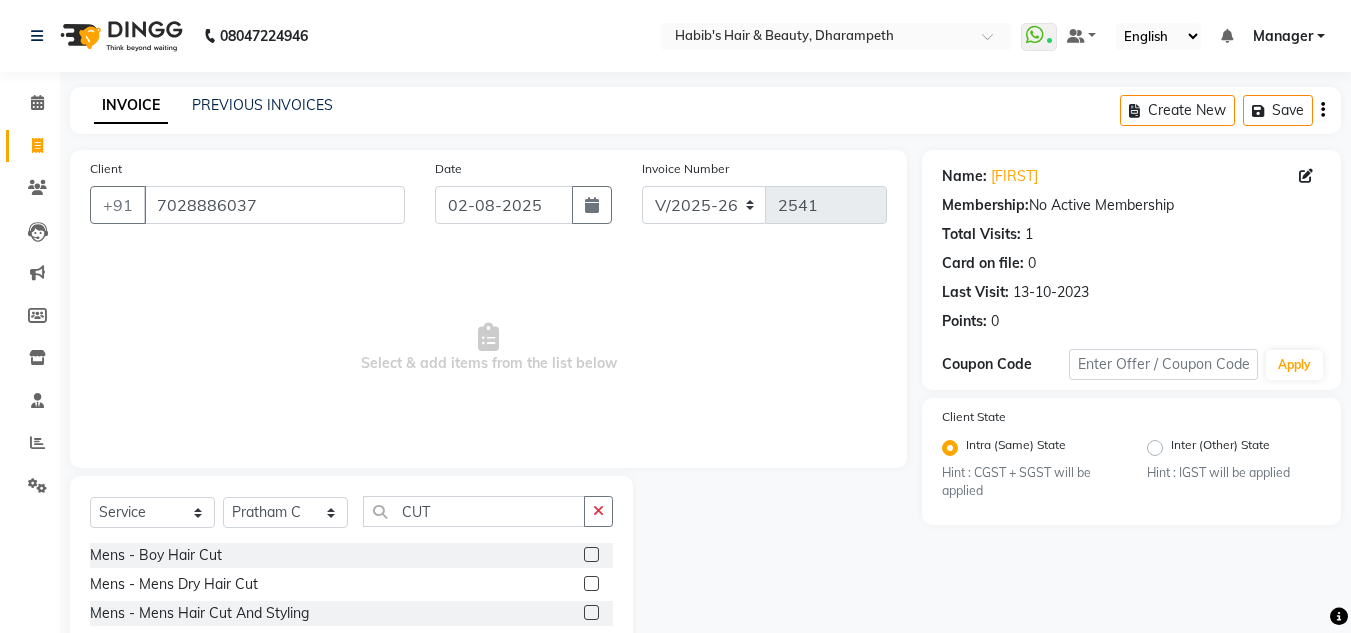 click 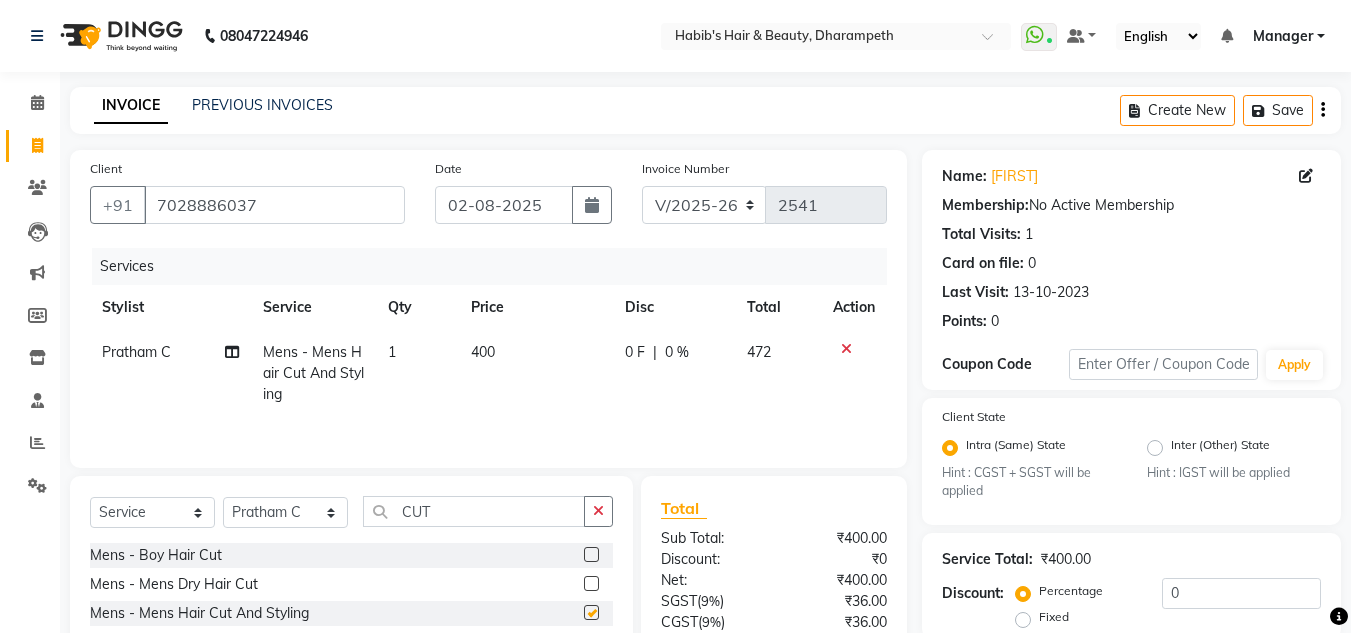 checkbox on "false" 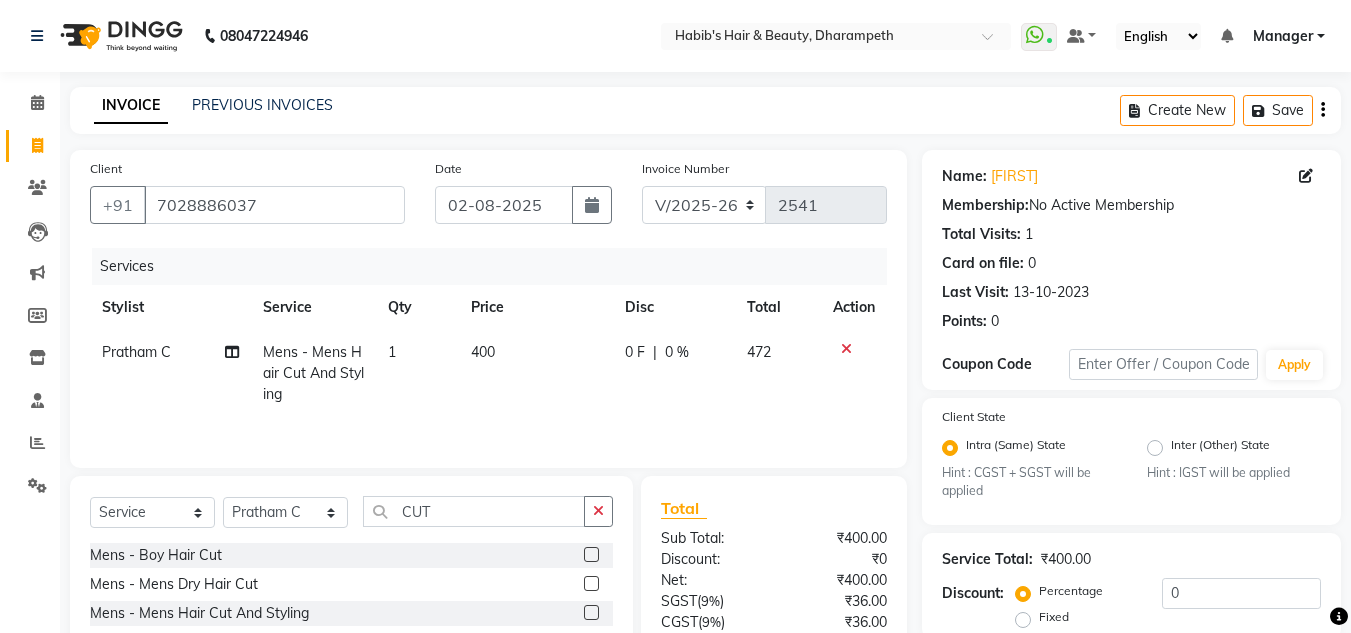 click on "400" 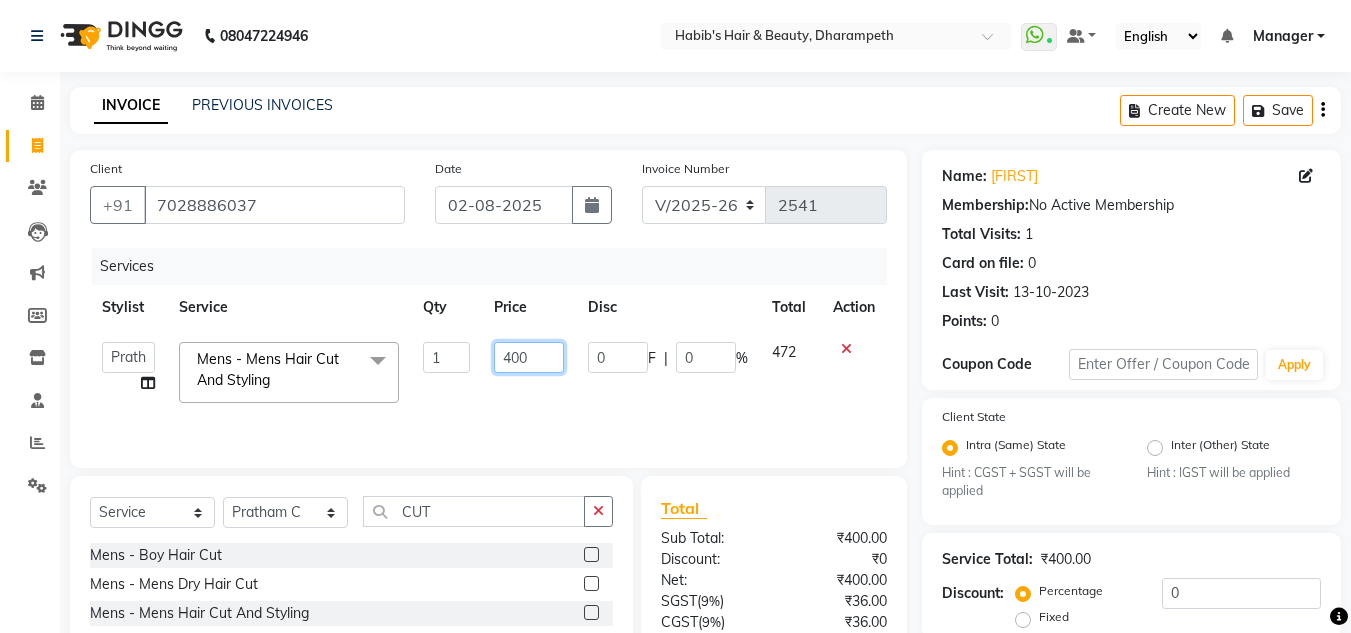 click on "400" 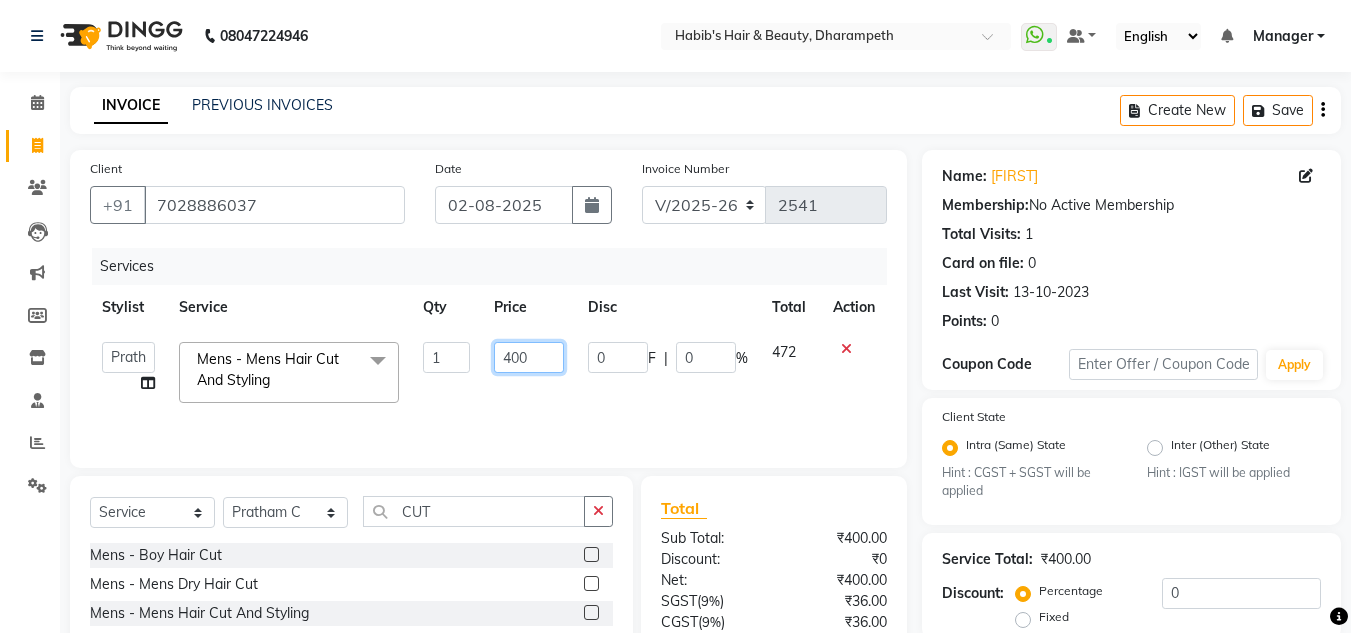 click on "400" 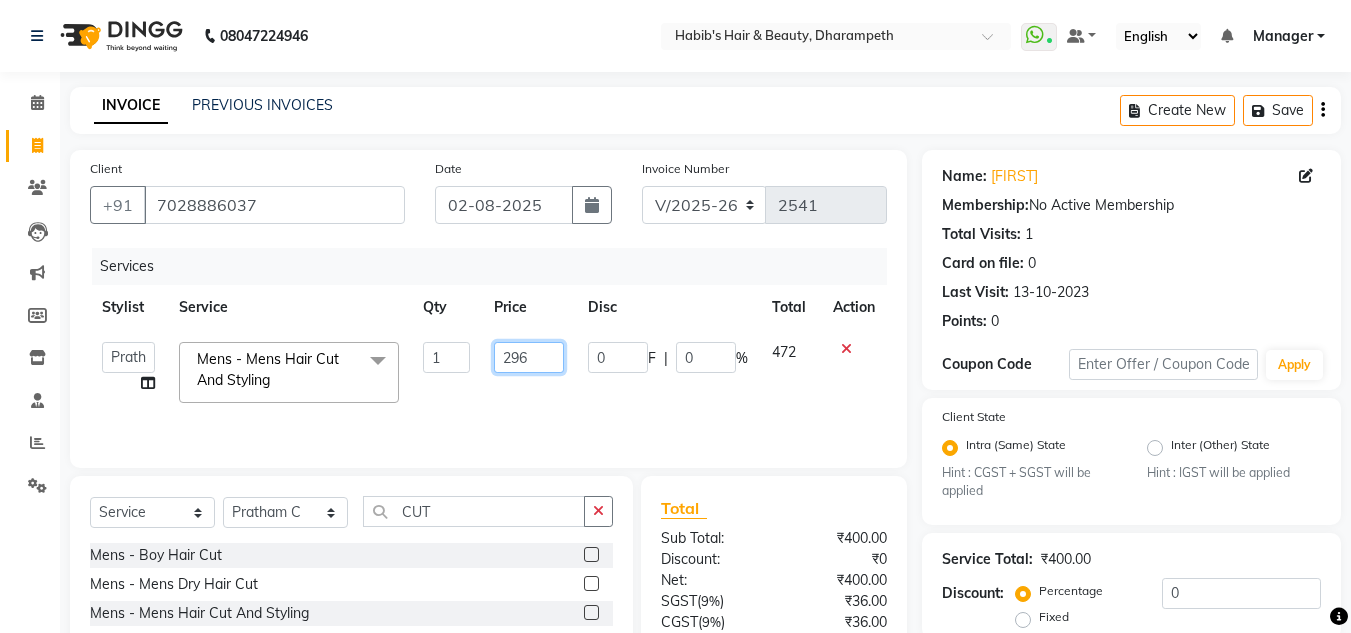 type on "296.5" 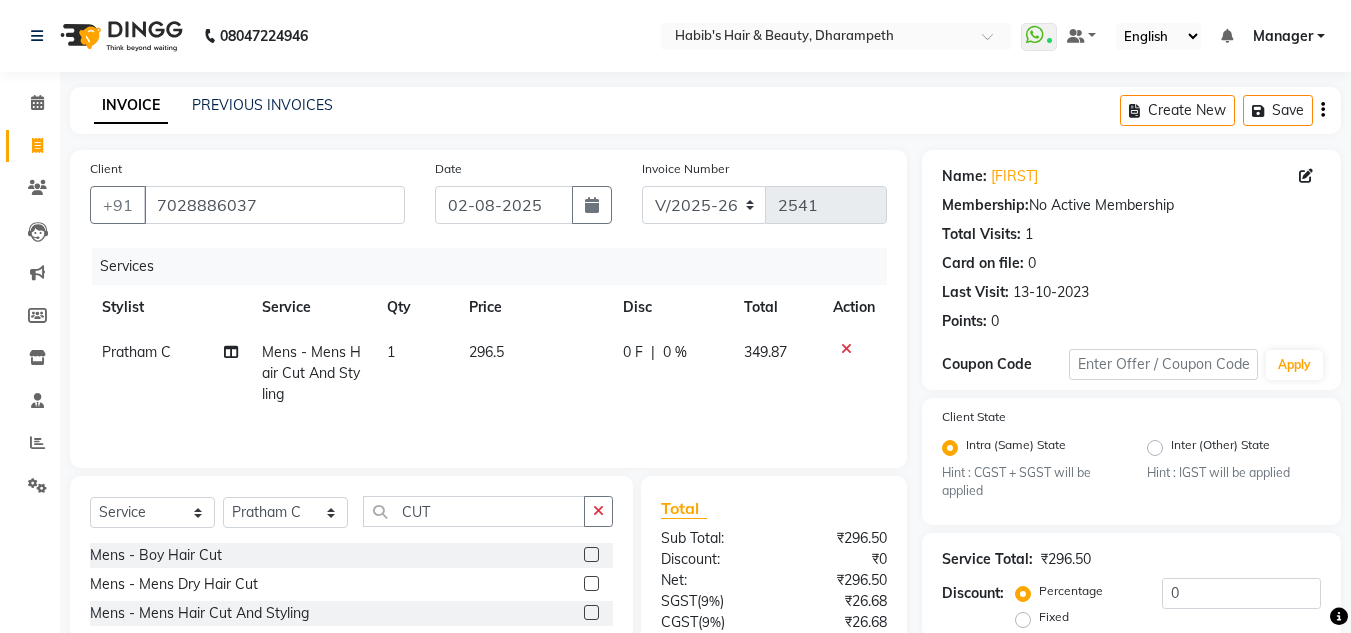 click on "349.87" 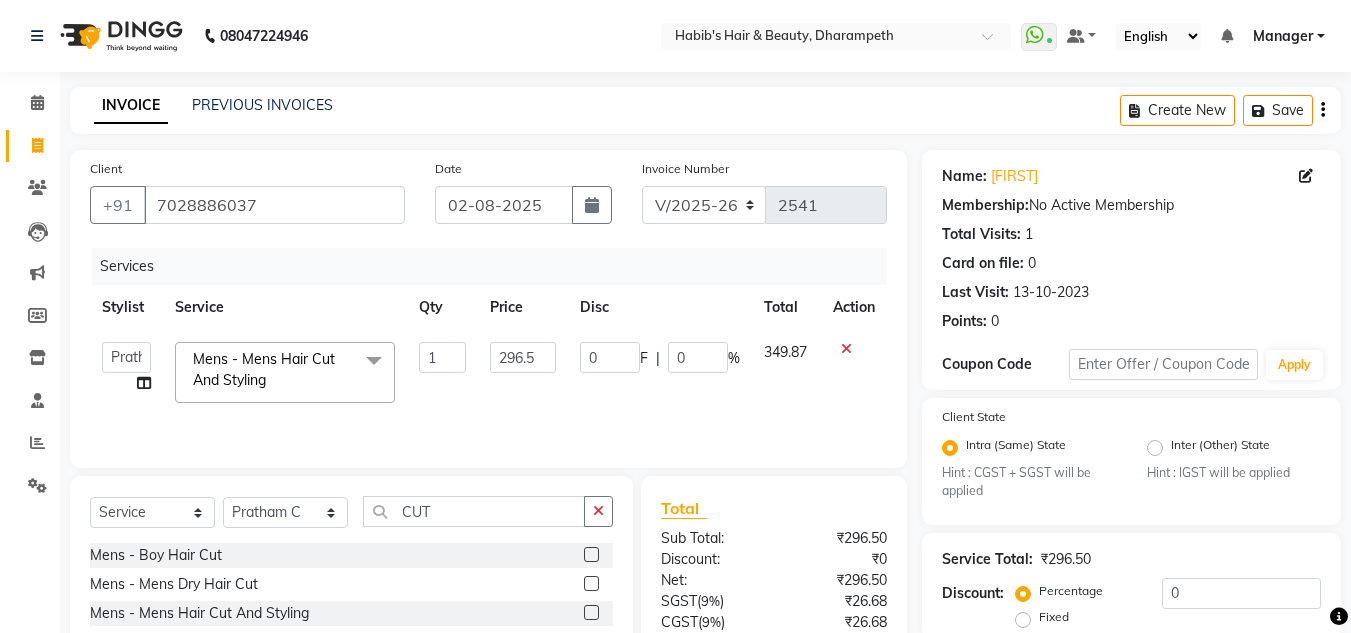 scroll, scrollTop: 188, scrollLeft: 0, axis: vertical 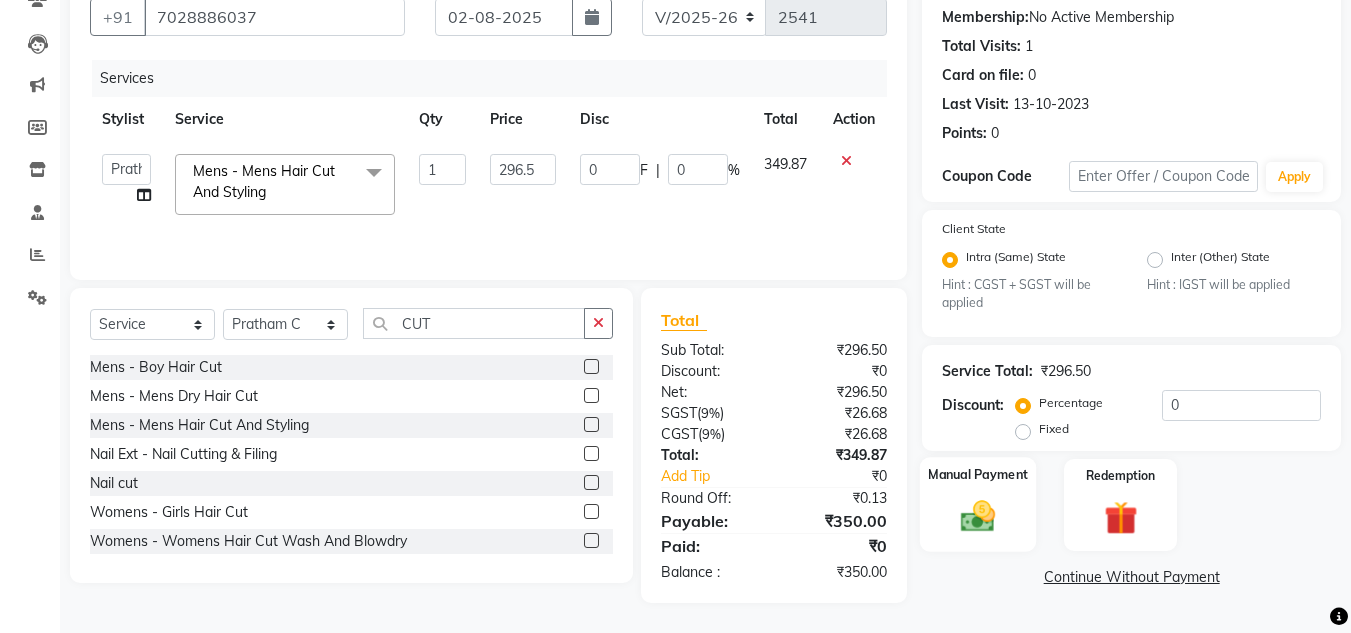 click 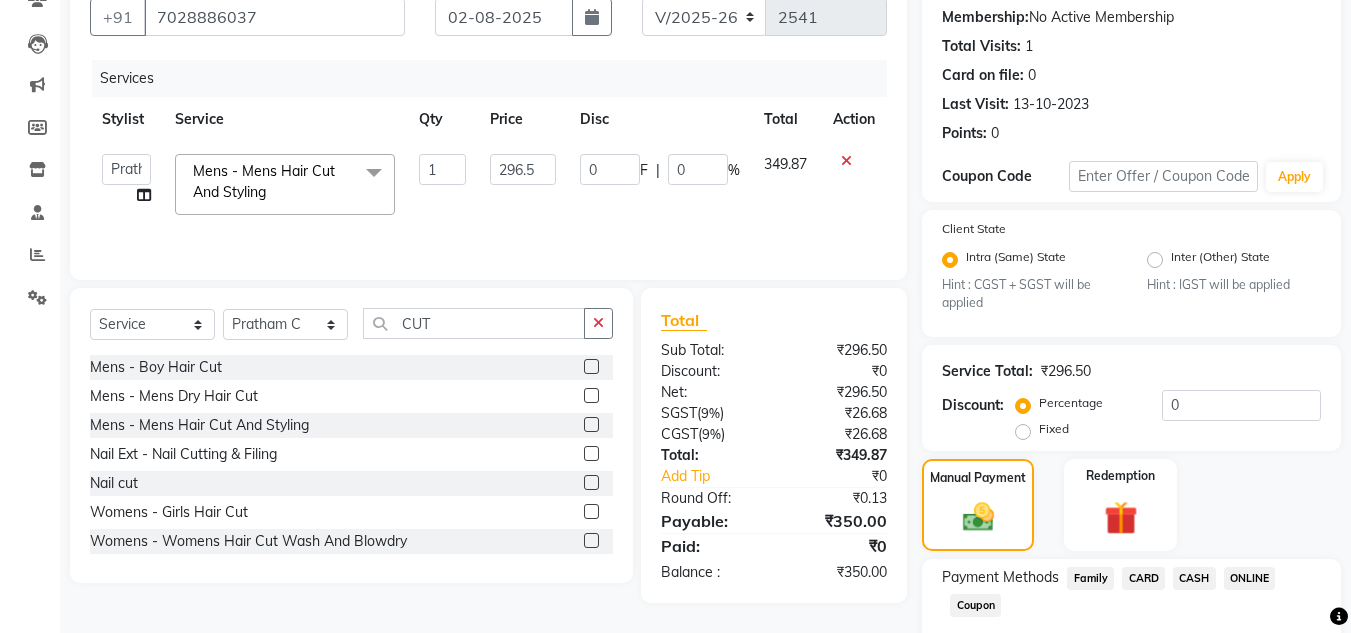 click on "ONLINE" 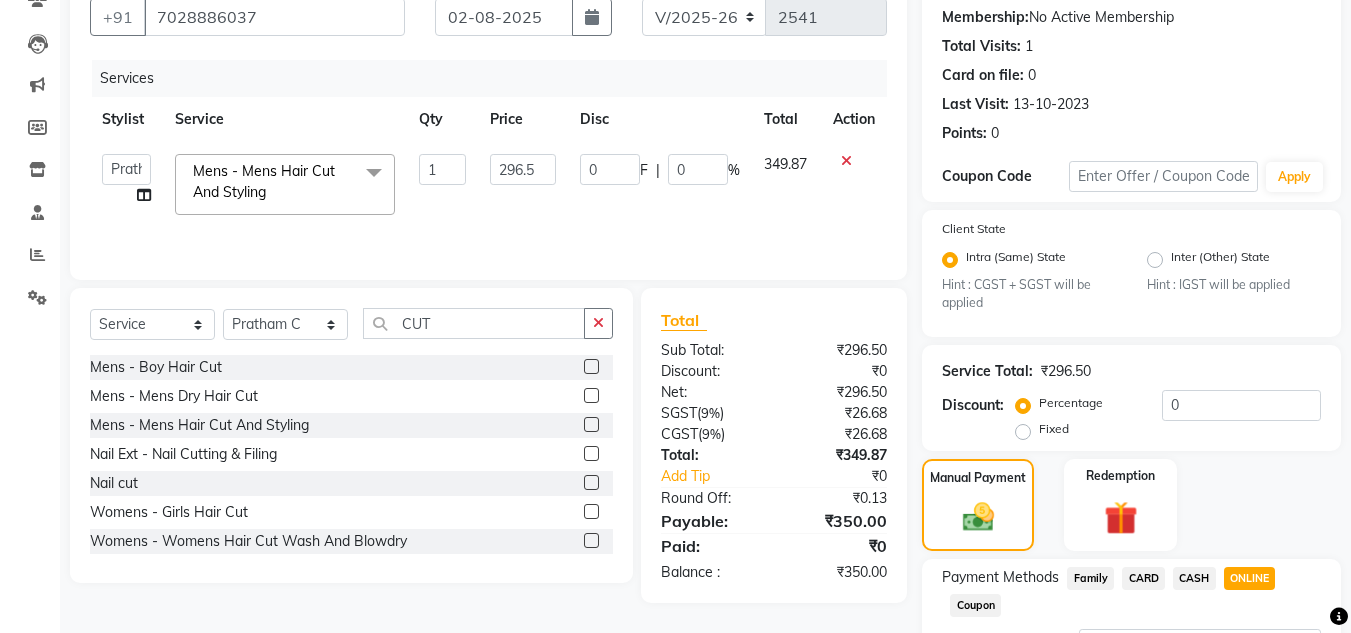 scroll, scrollTop: 361, scrollLeft: 0, axis: vertical 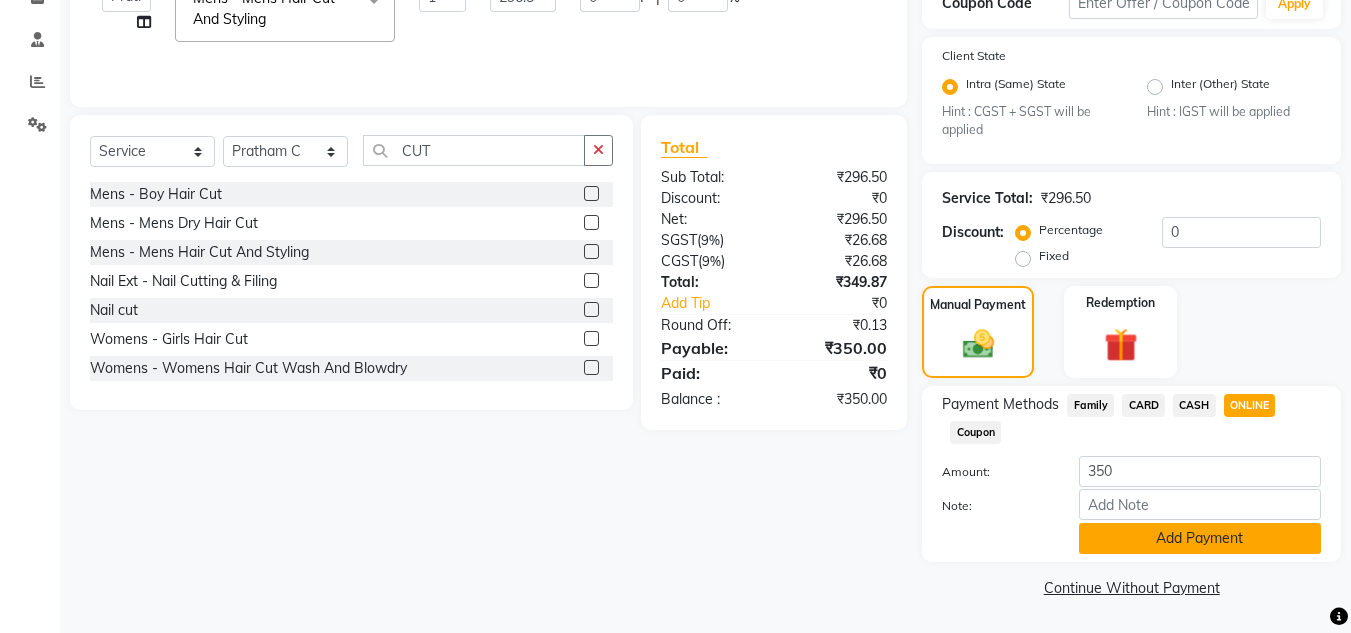 click on "Add Payment" 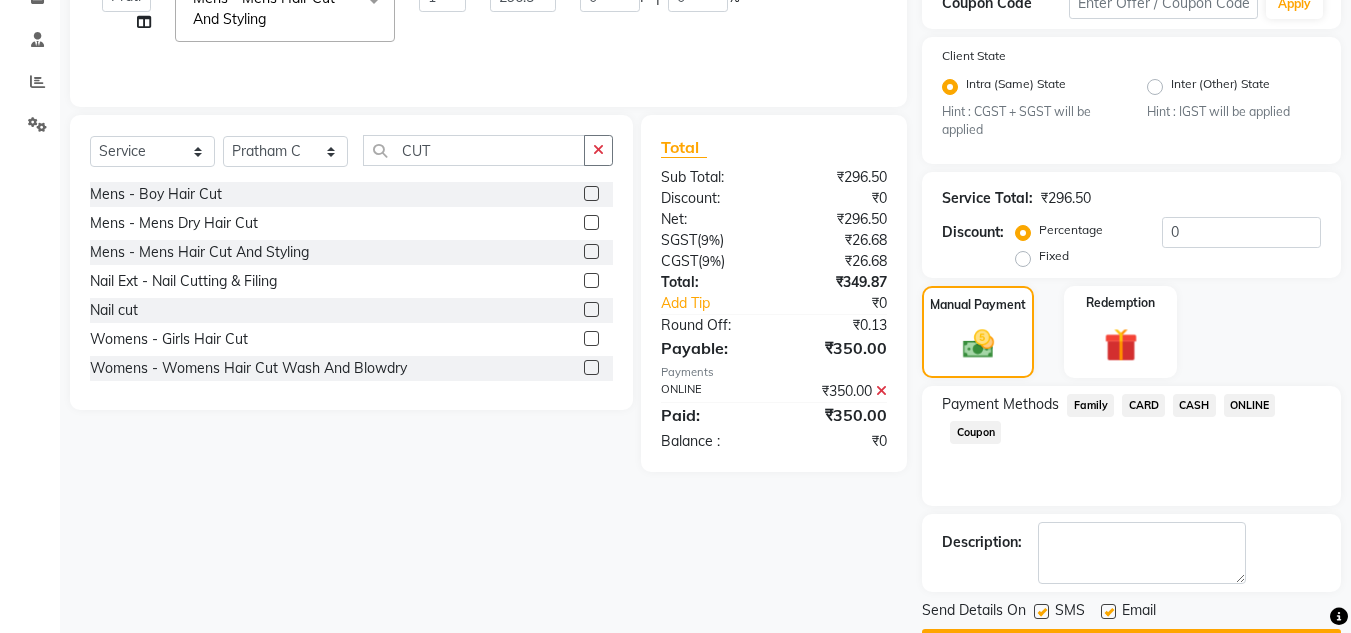 scroll, scrollTop: 418, scrollLeft: 0, axis: vertical 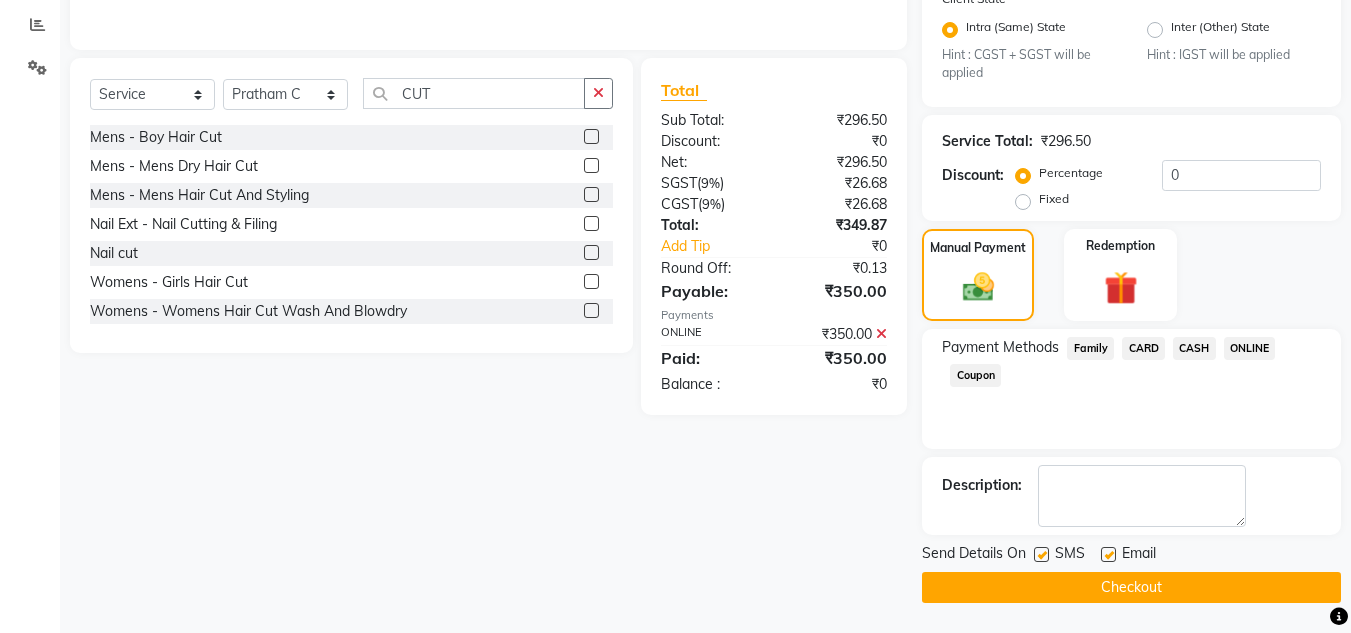 click on "Checkout" 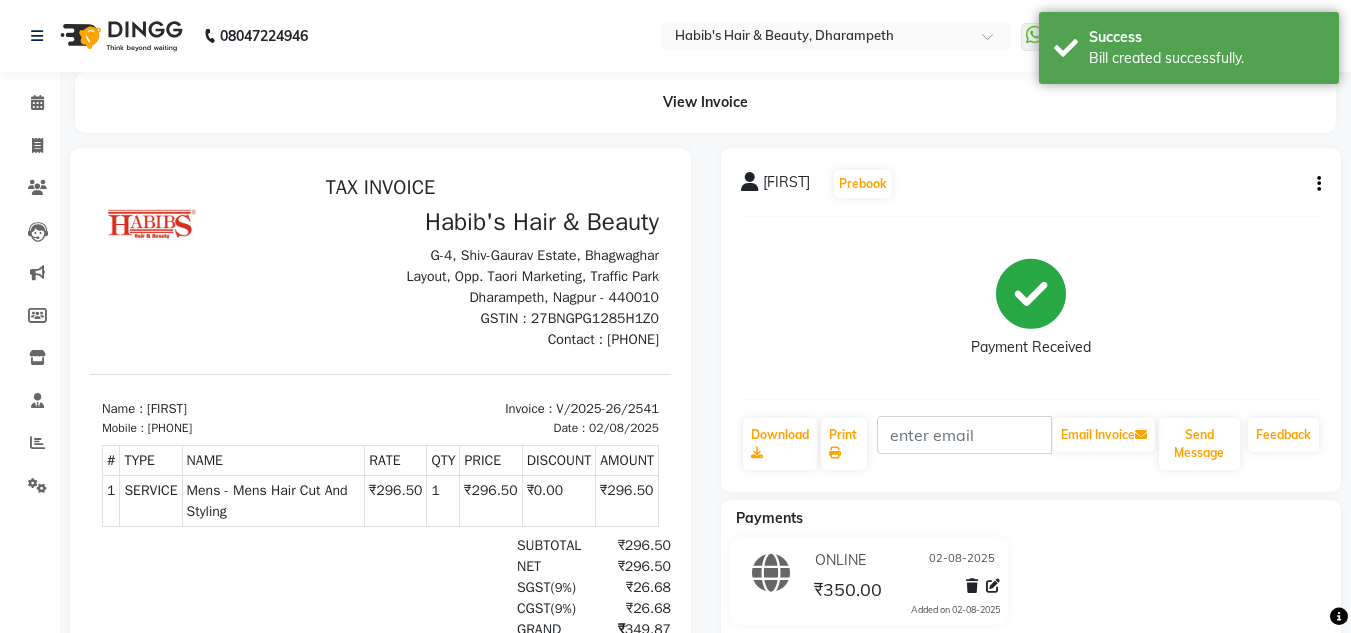scroll, scrollTop: 0, scrollLeft: 0, axis: both 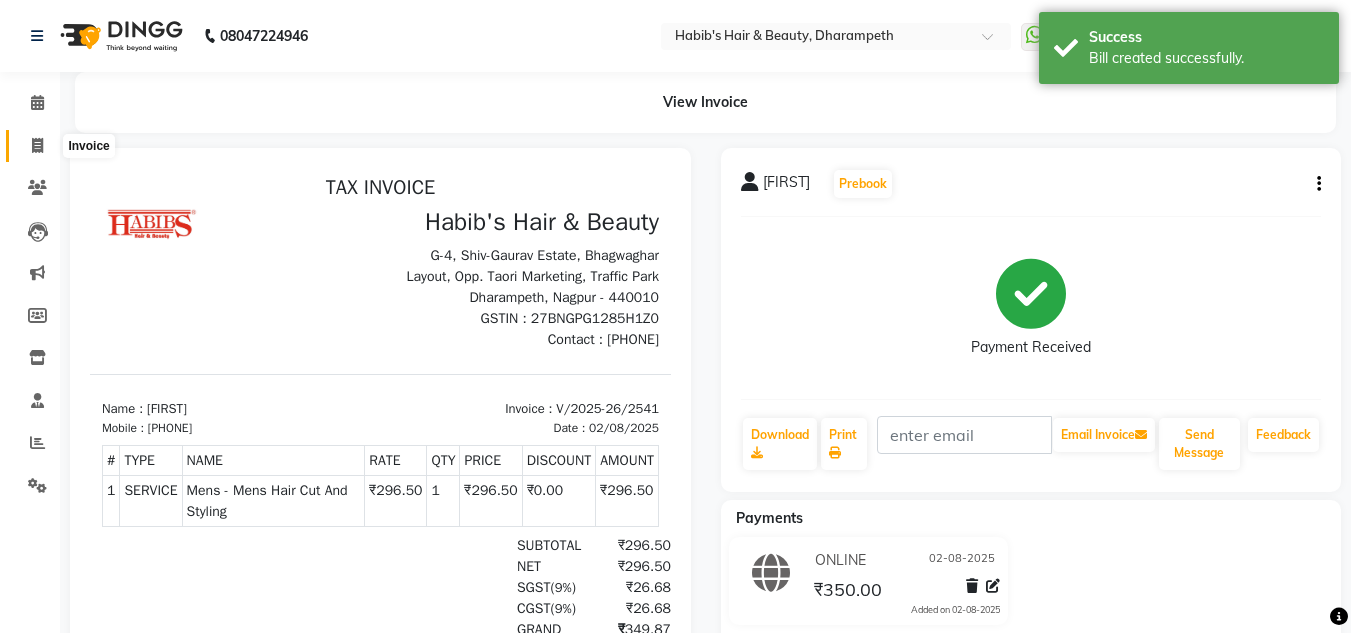 click 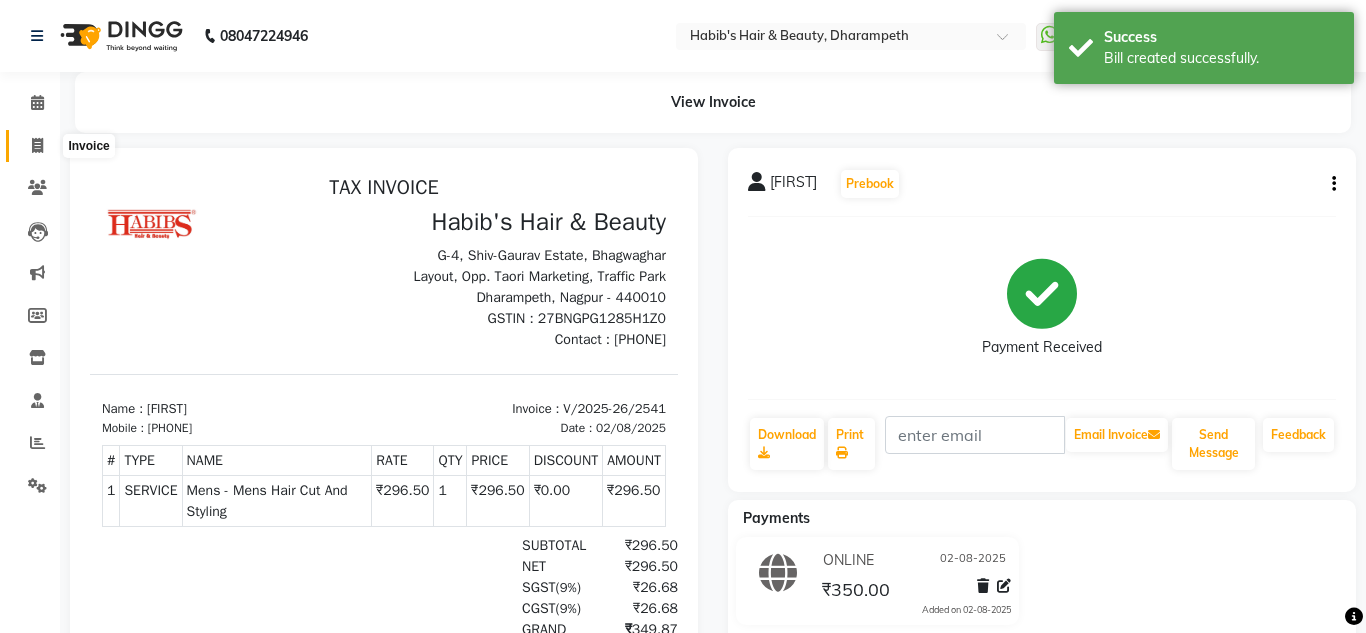 select on "4860" 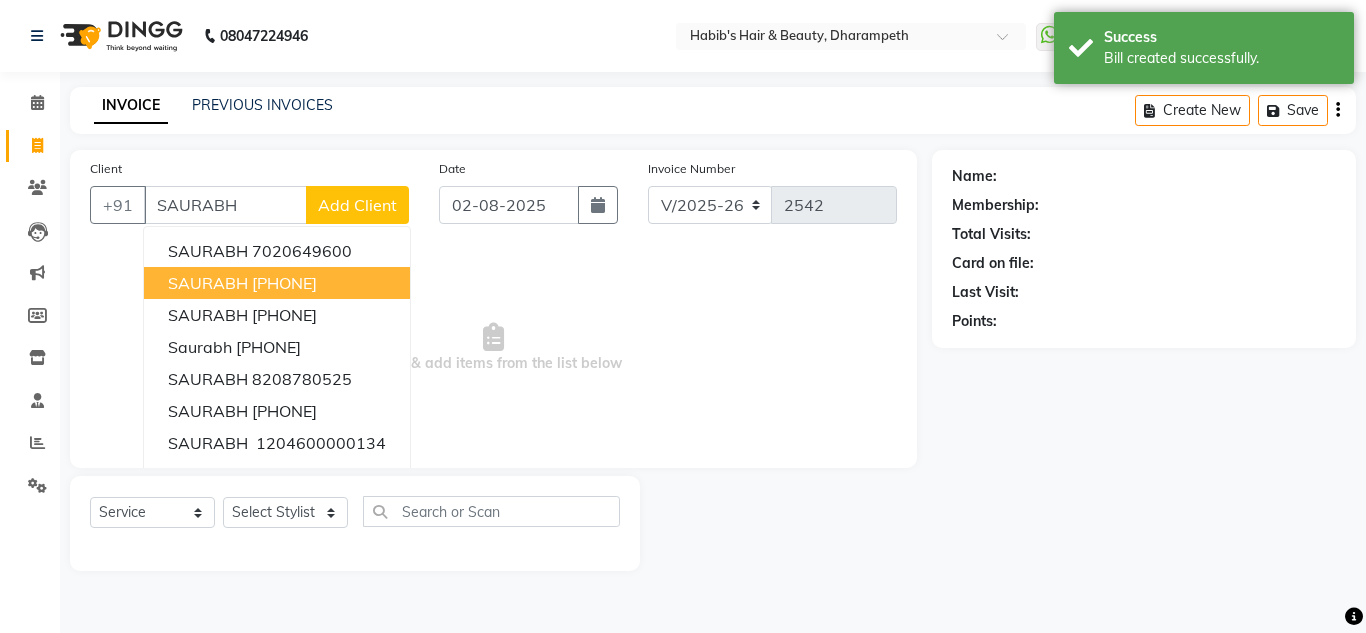 click on "[PHONE]" at bounding box center [284, 283] 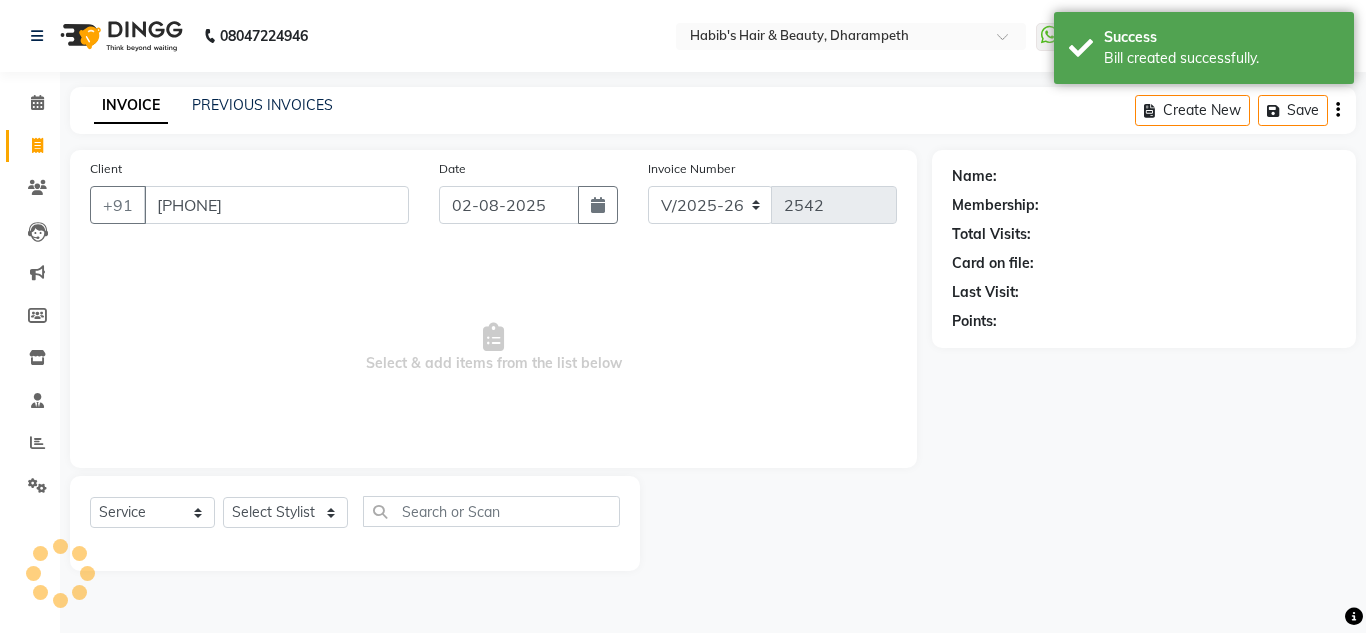 type on "[PHONE]" 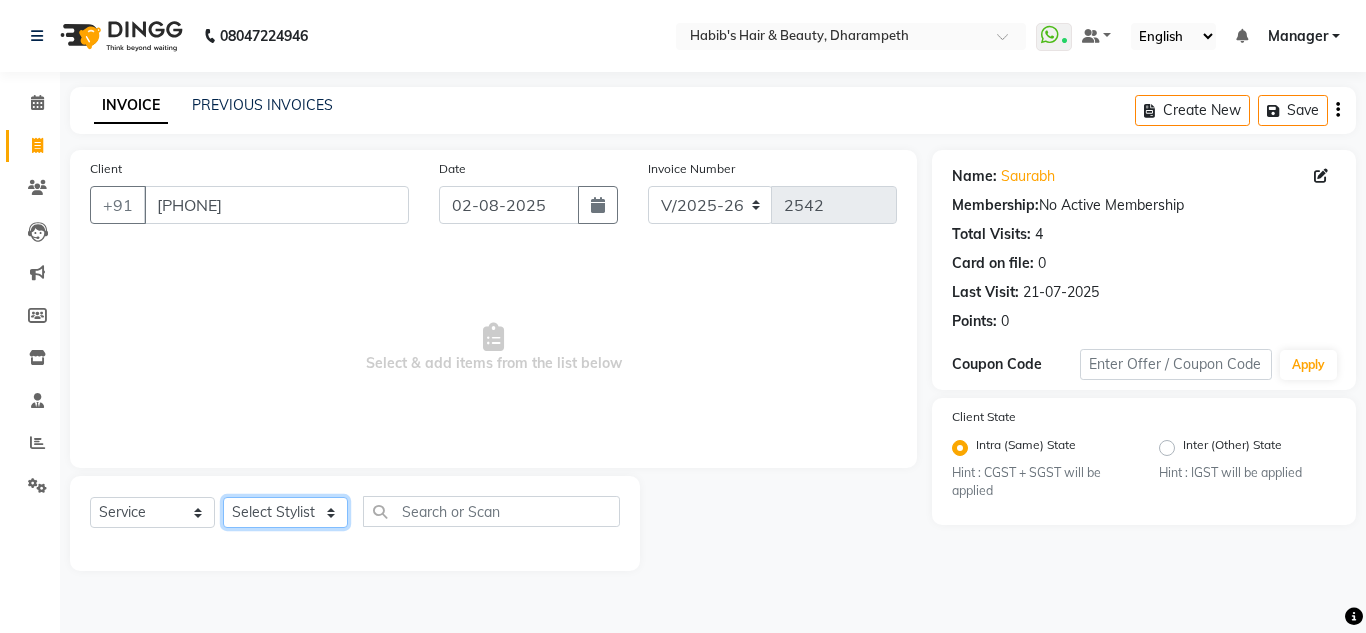 click on "Select Stylist Anuj W Ayush Himanshu P Javed Manager Pooja Pratham C Sakshi S Saniya S Shilpa P Vedant N" 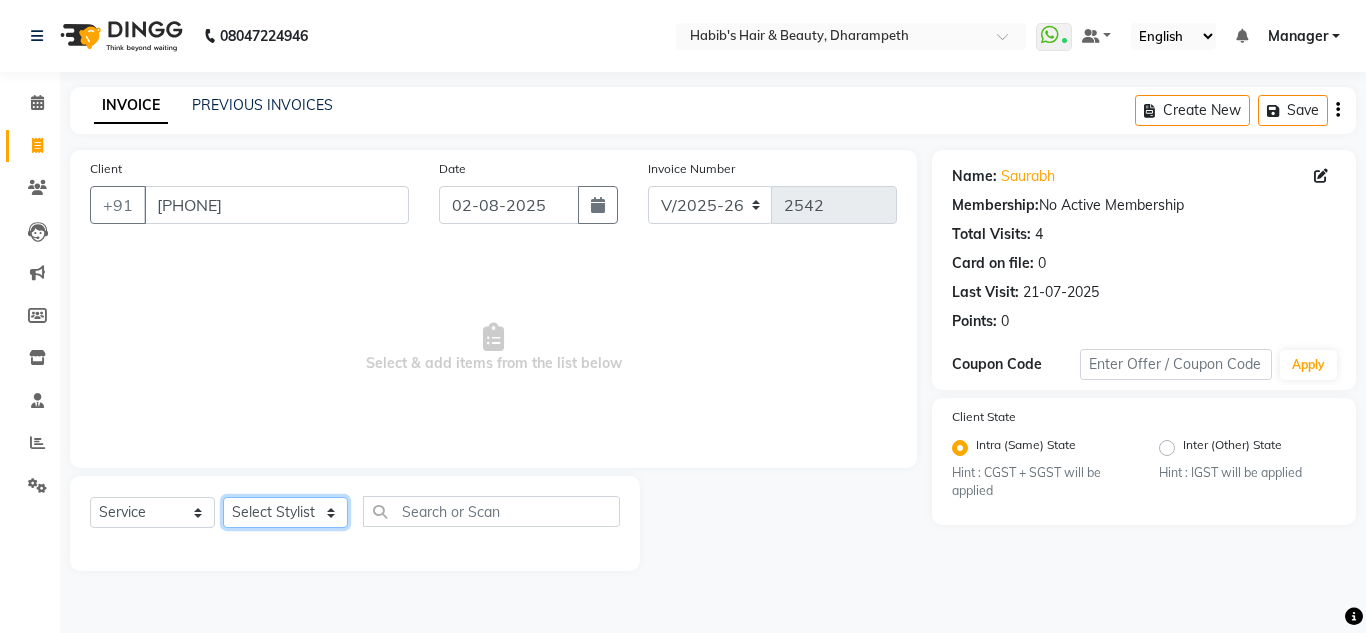 select 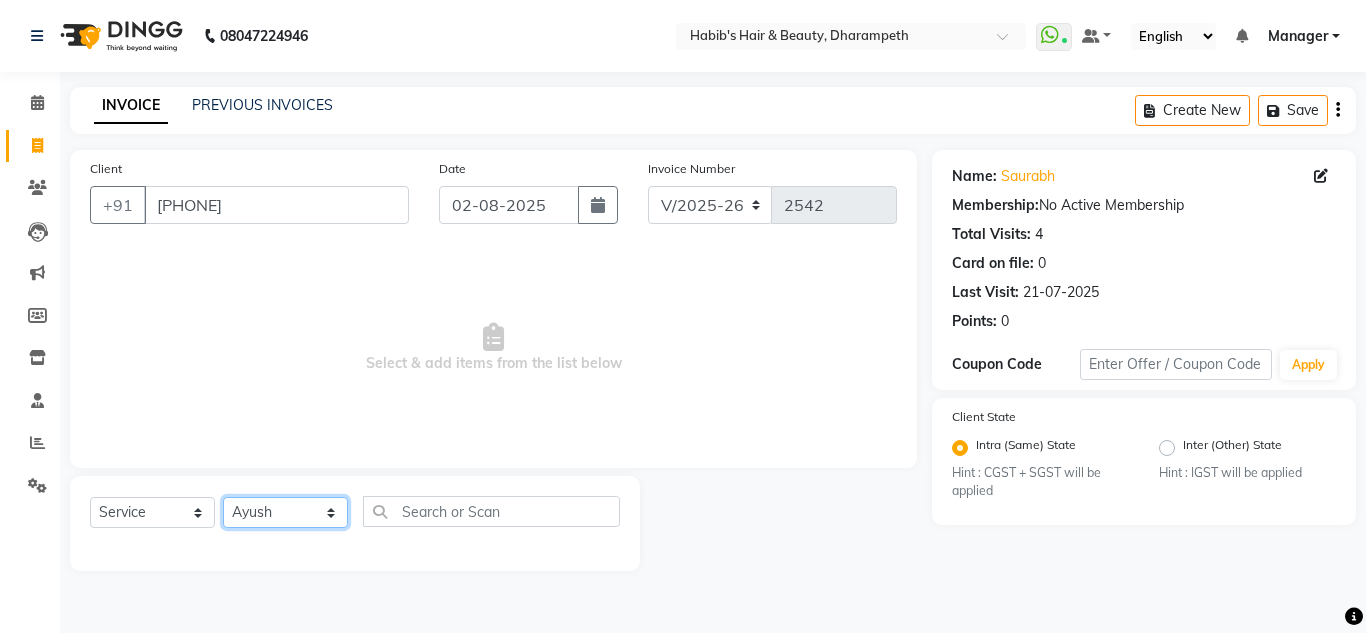click on "Select Stylist Anuj W Ayush Himanshu P Javed Manager Pooja Pratham C Sakshi S Saniya S Shilpa P Vedant N" 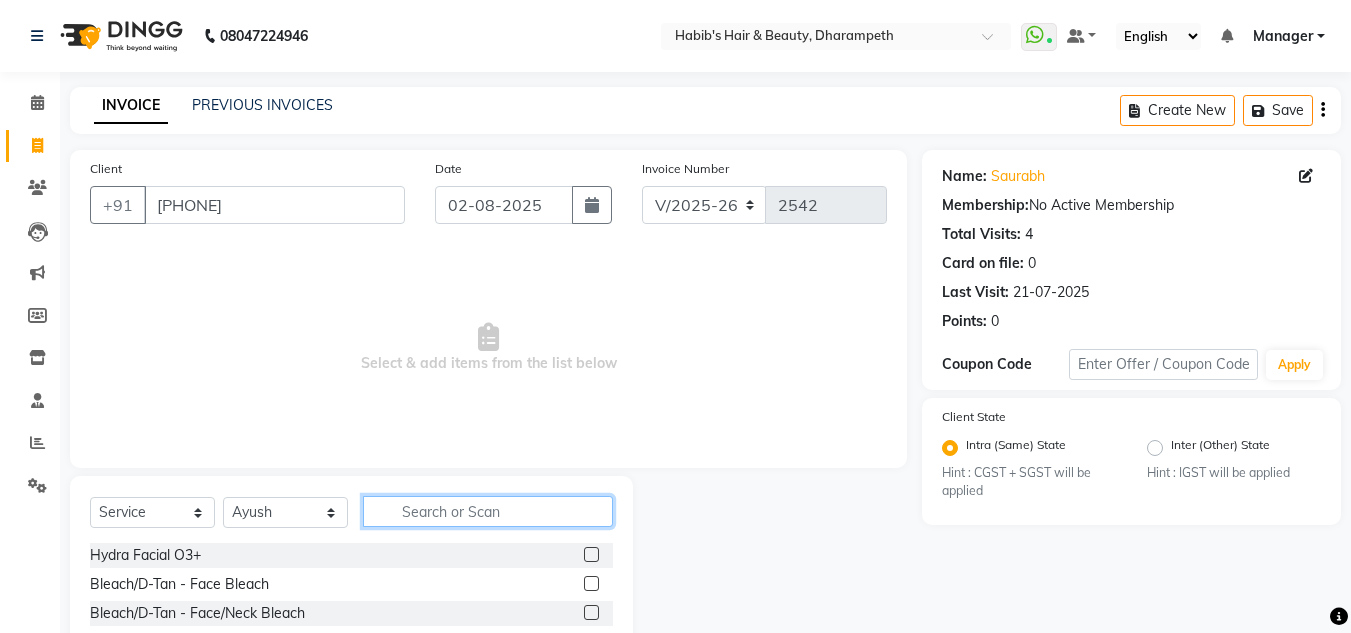 click 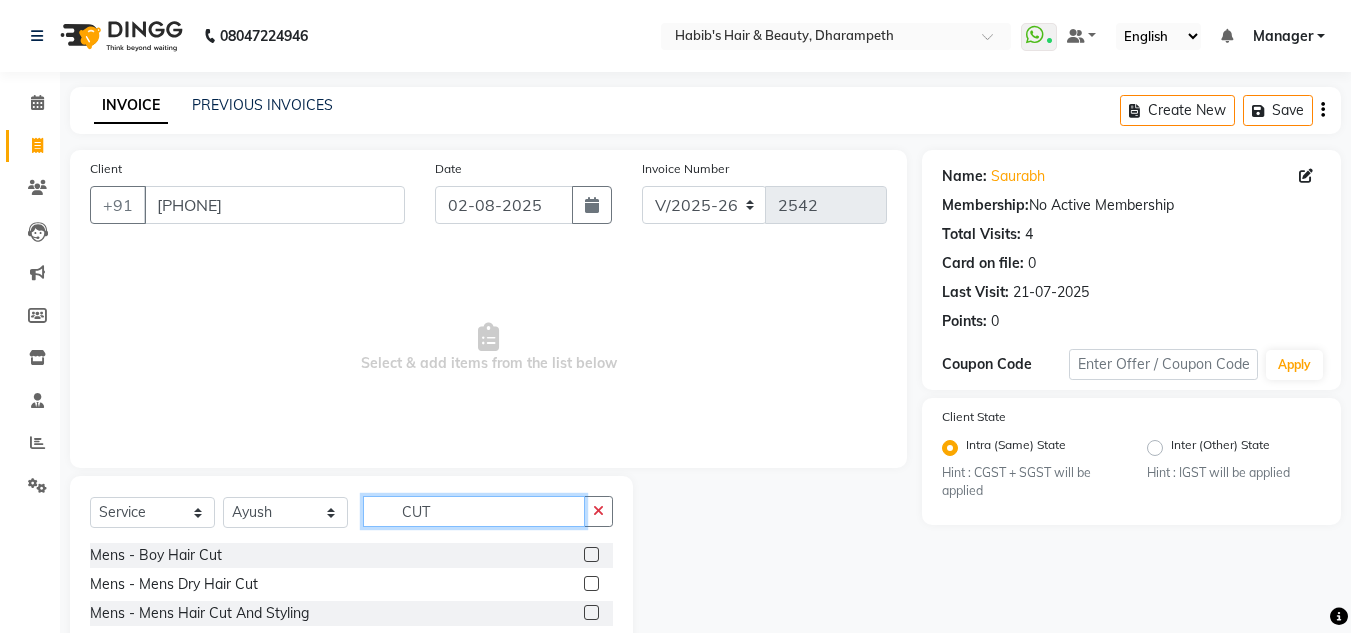 type on "CUT" 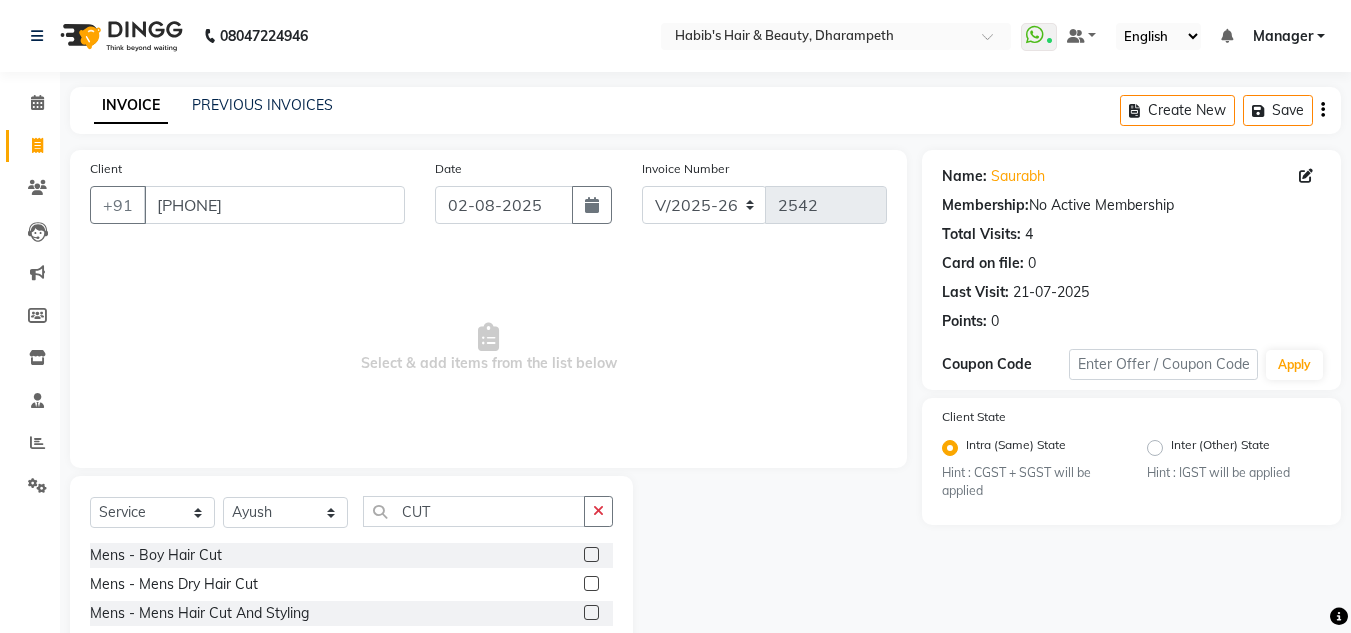click 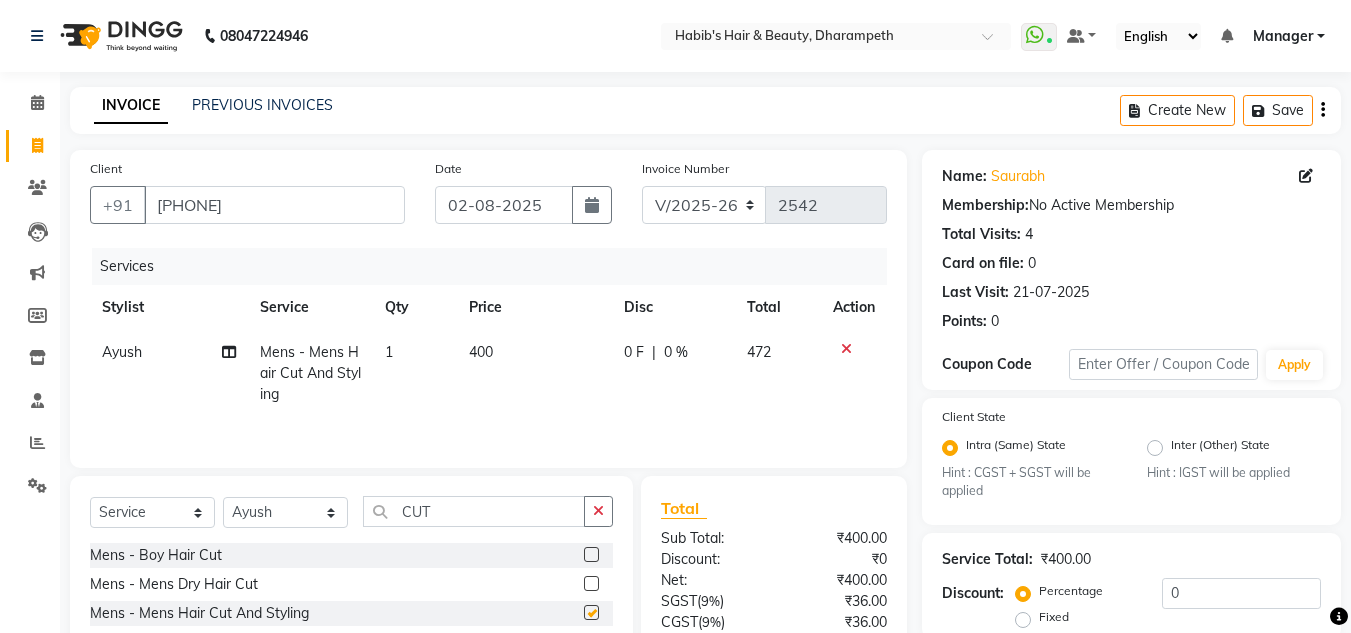 checkbox on "false" 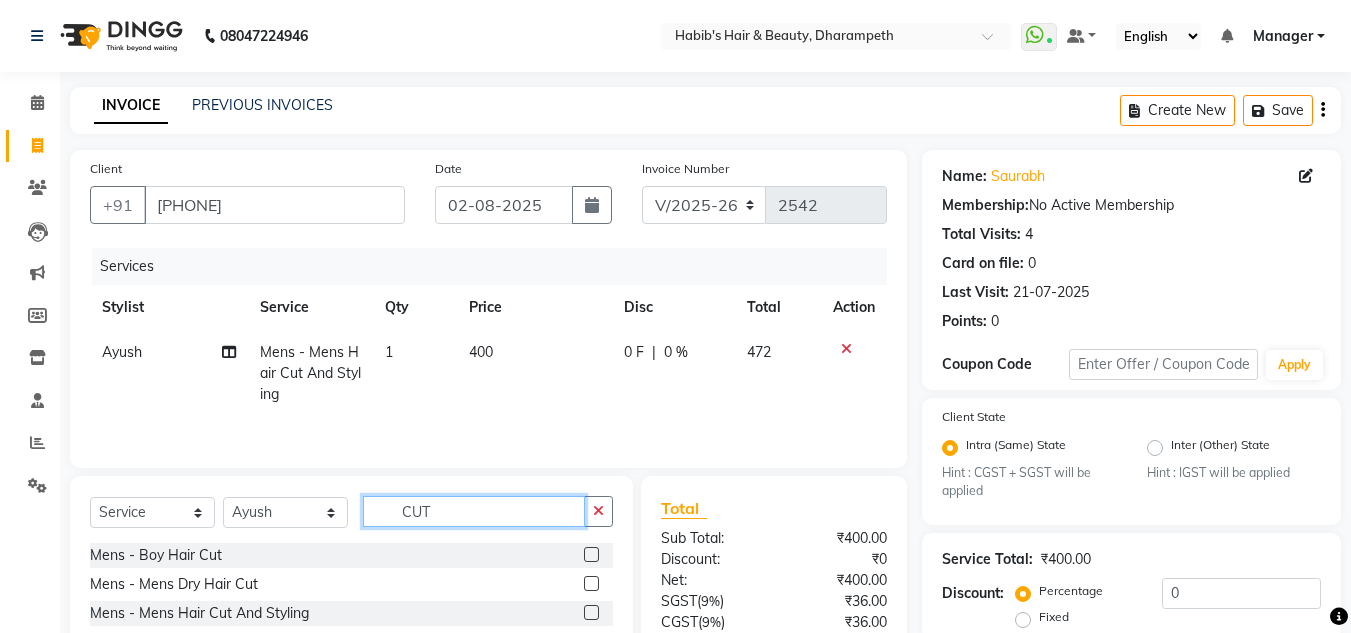 click on "CUT" 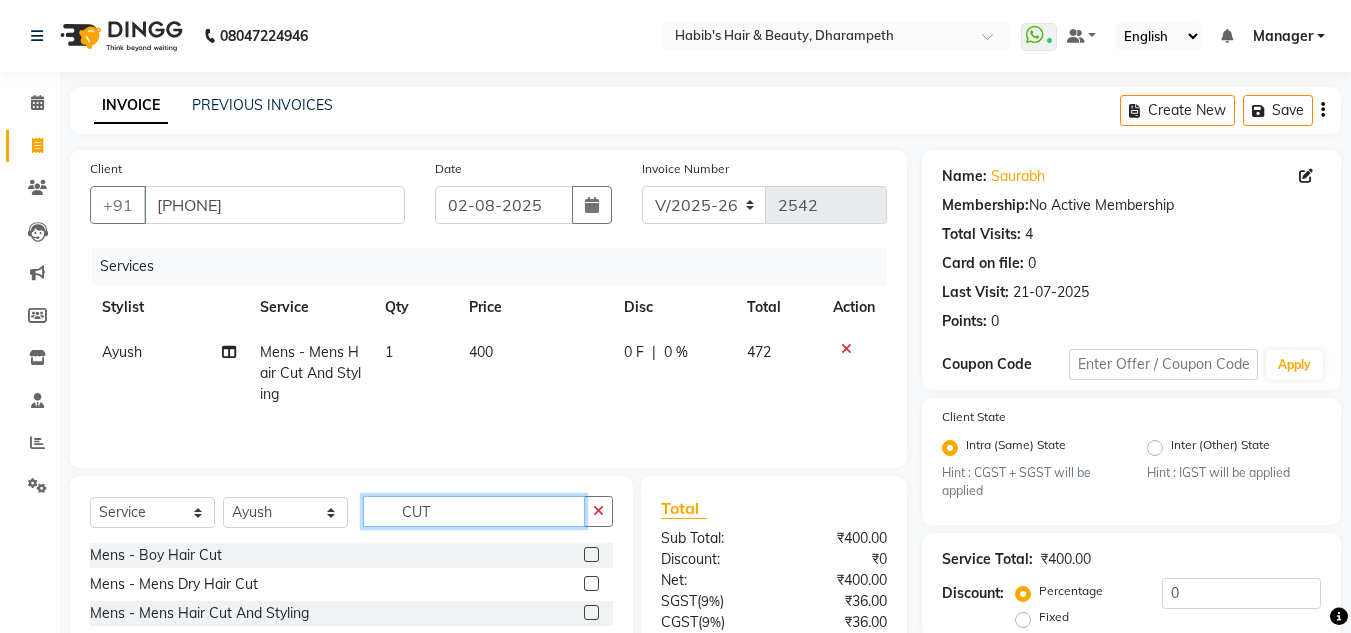click on "CUT" 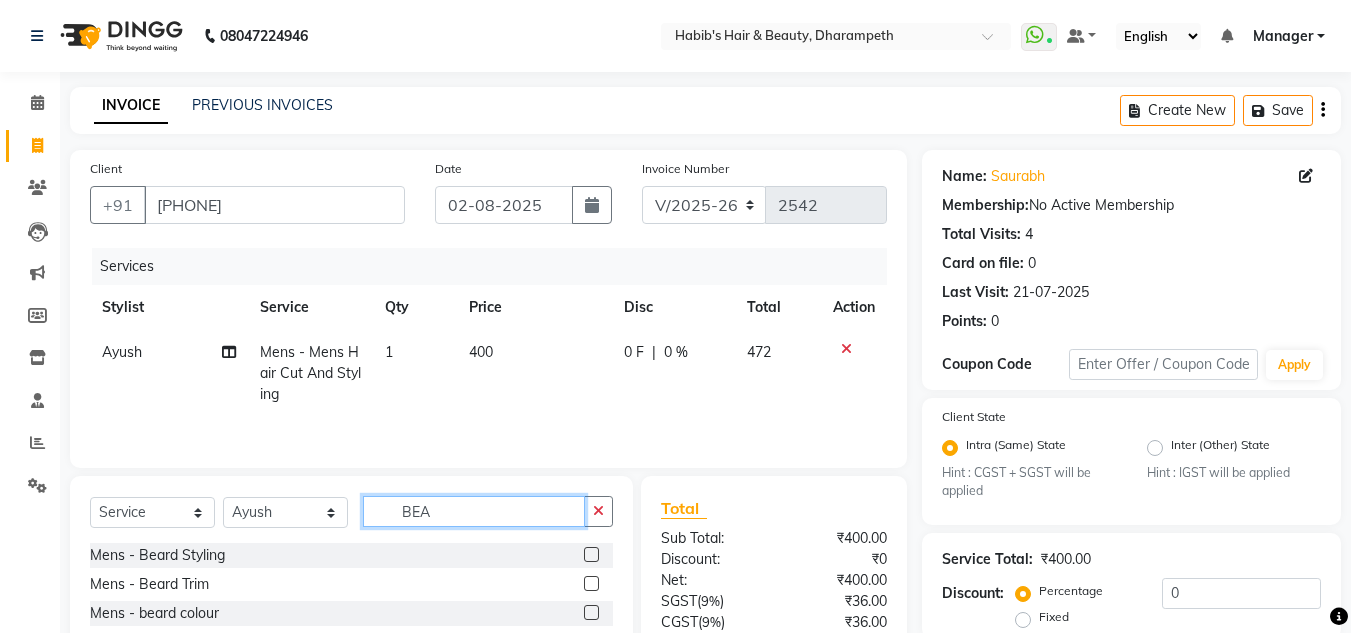 type on "BEA" 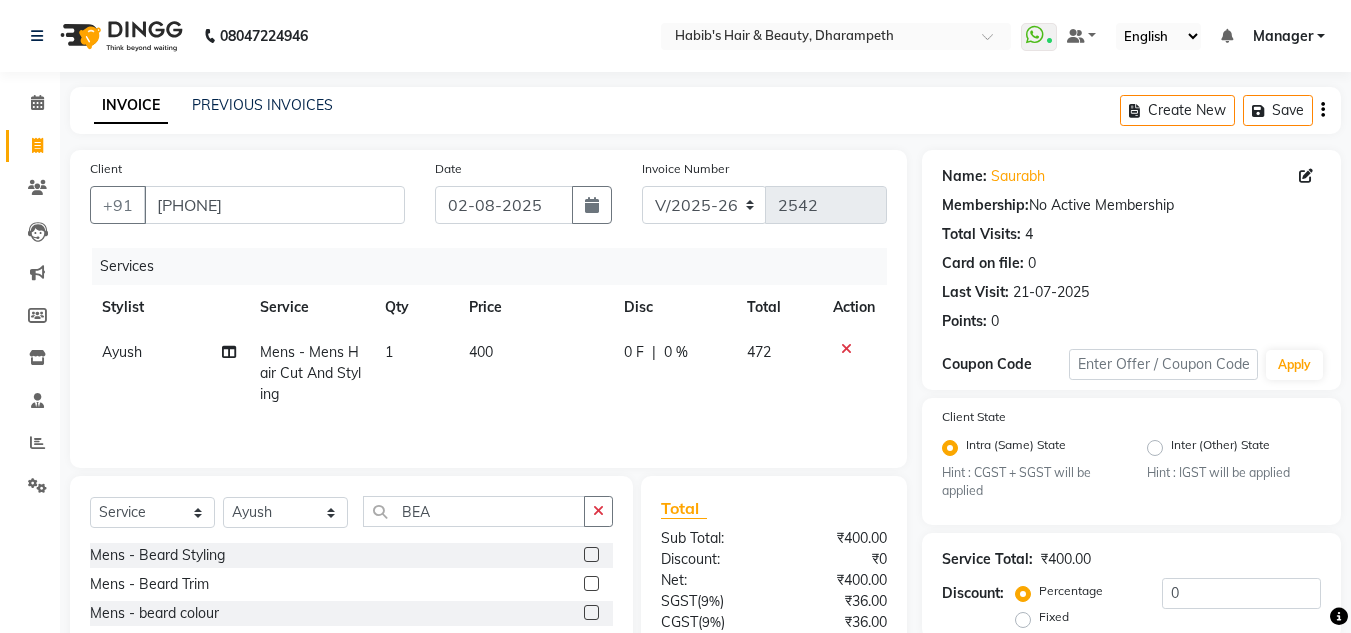 click 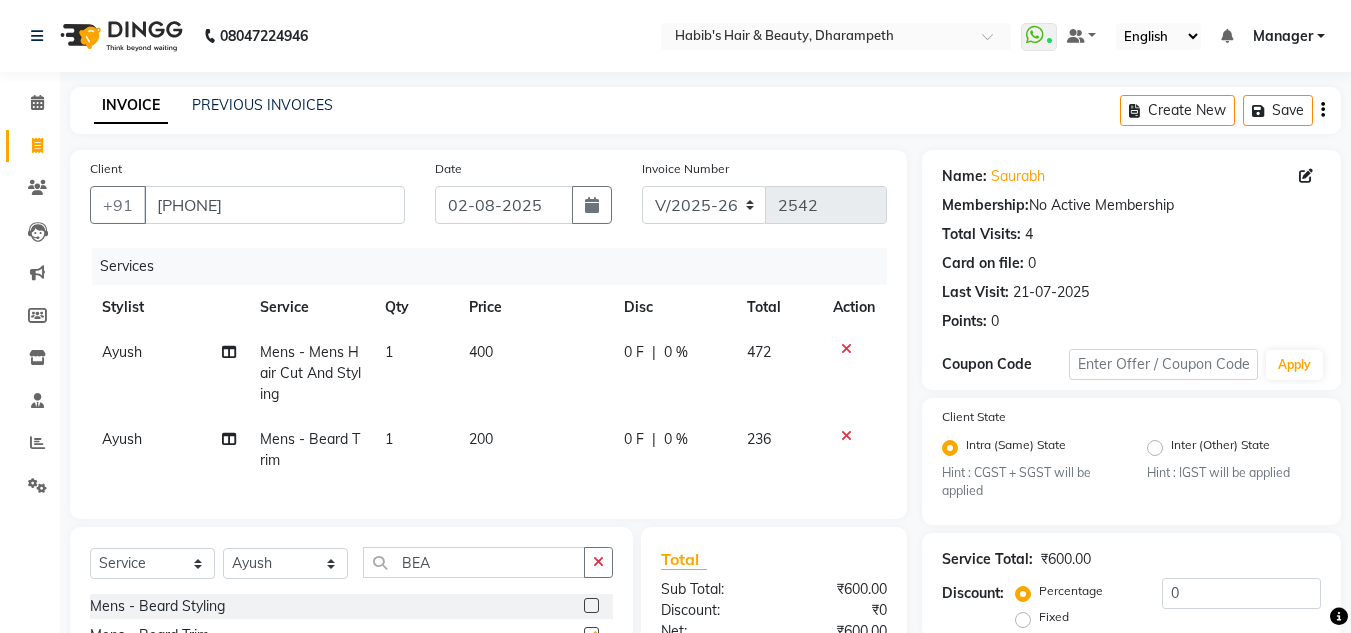 checkbox on "false" 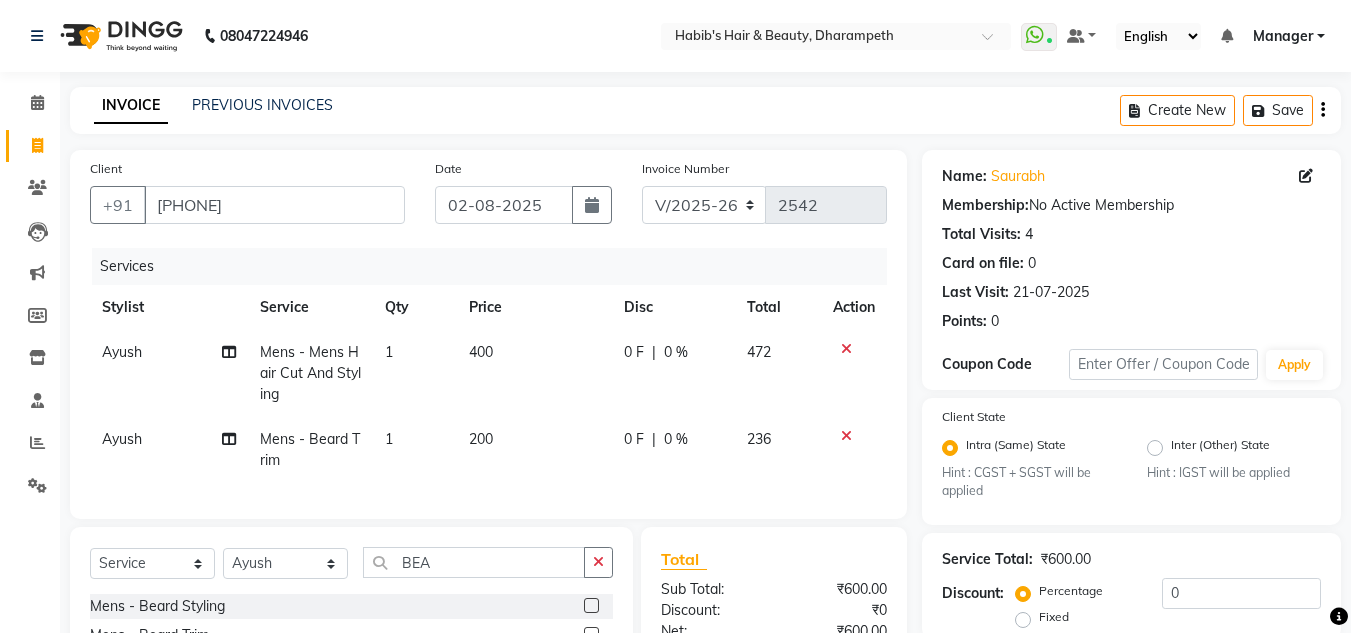 click on "400" 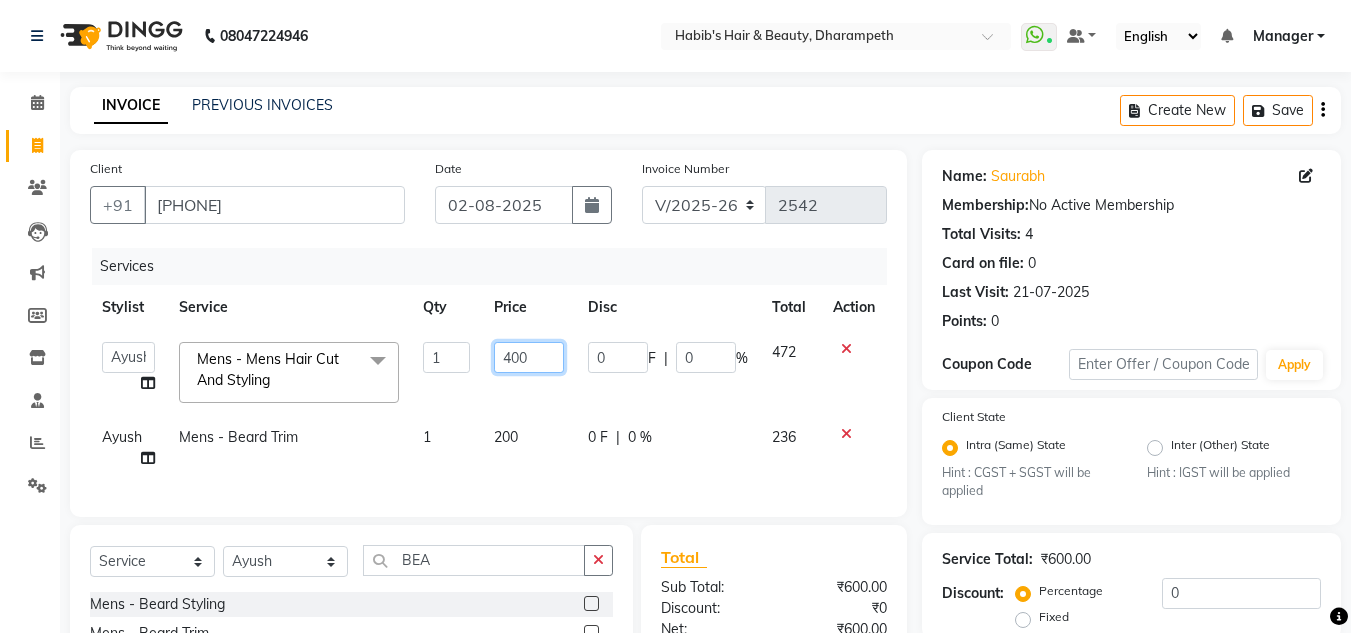 click on "400" 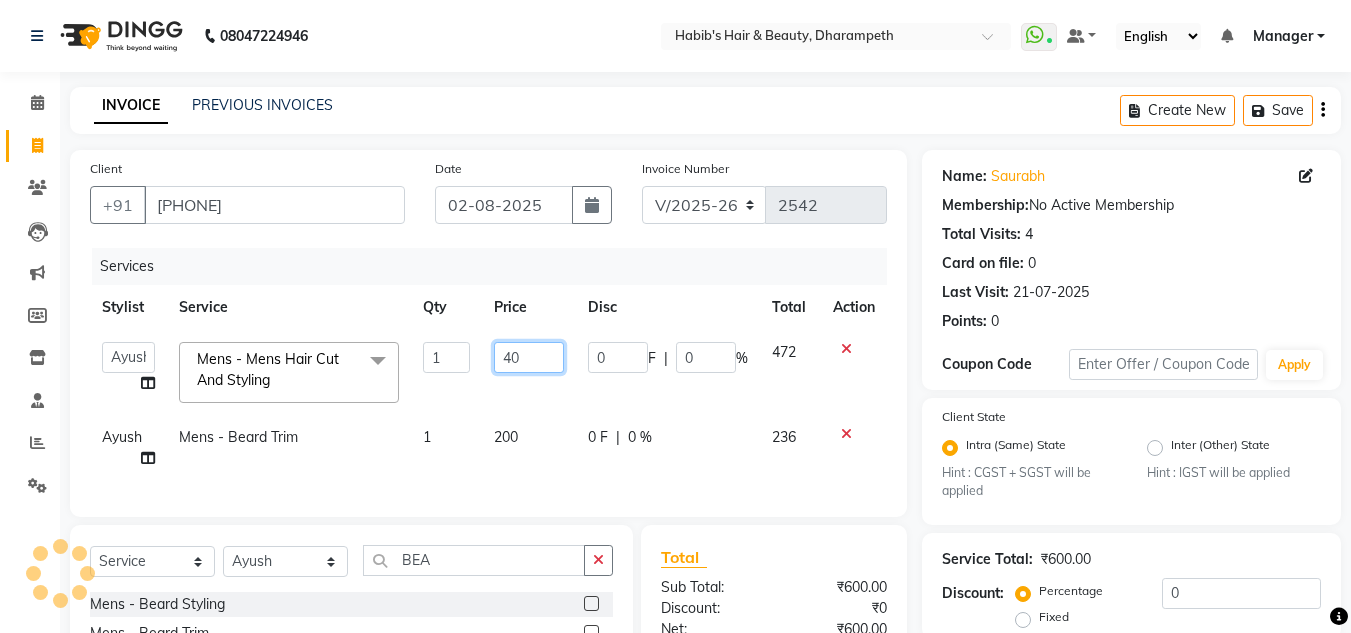 type on "4" 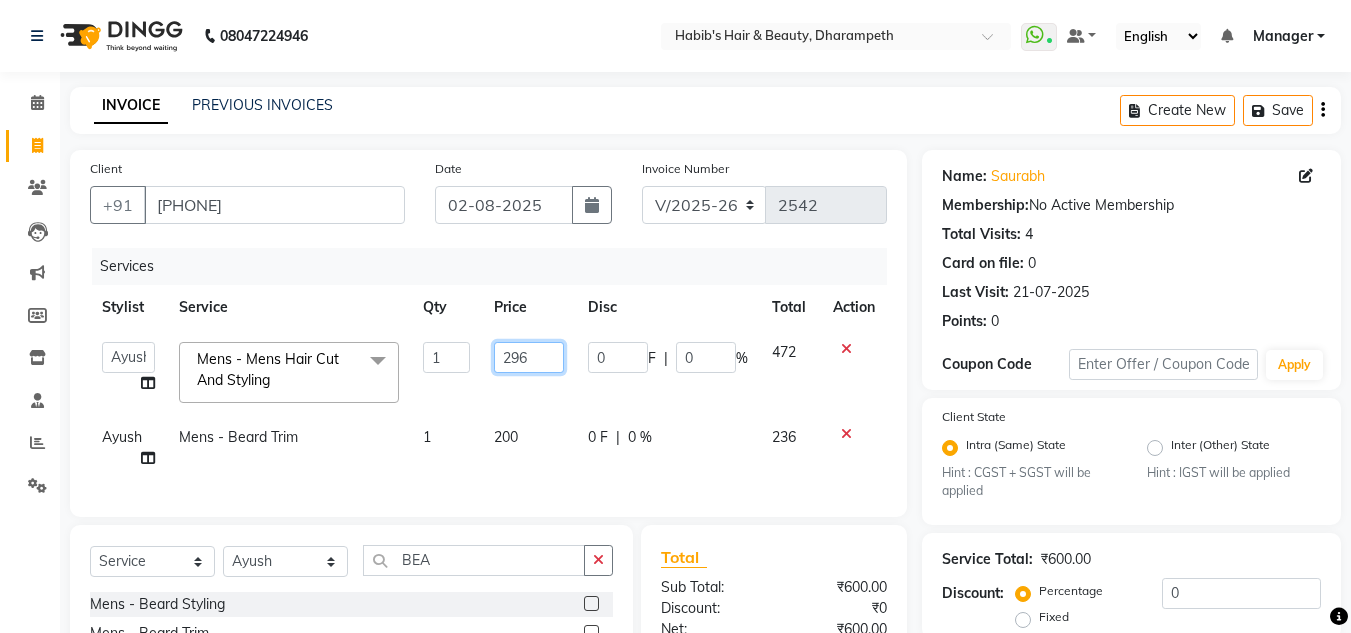 type on "296.5" 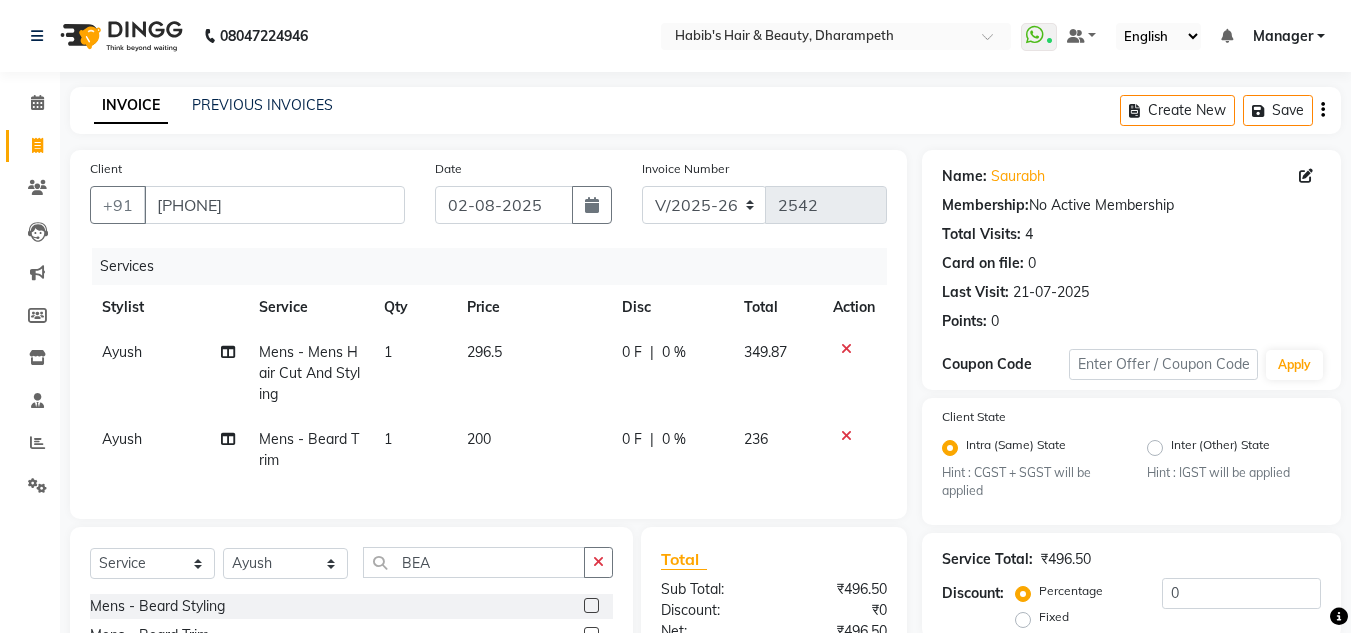 click on "349.87" 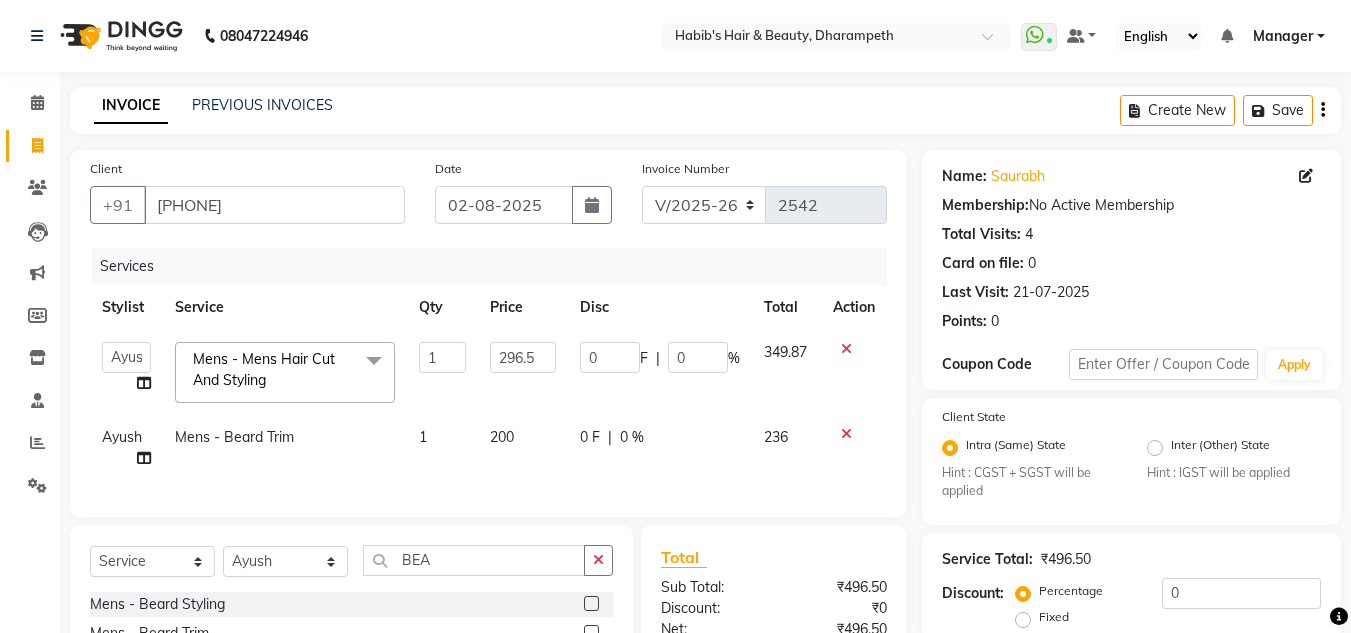 click on "200" 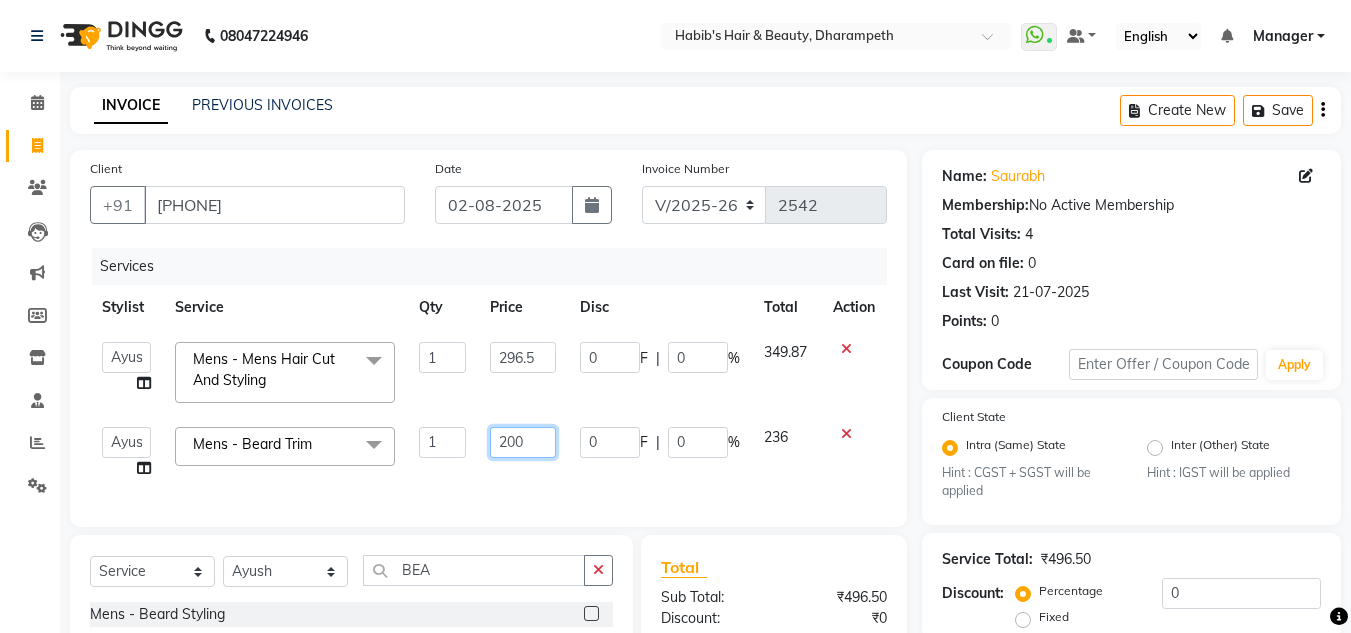 click on "200" 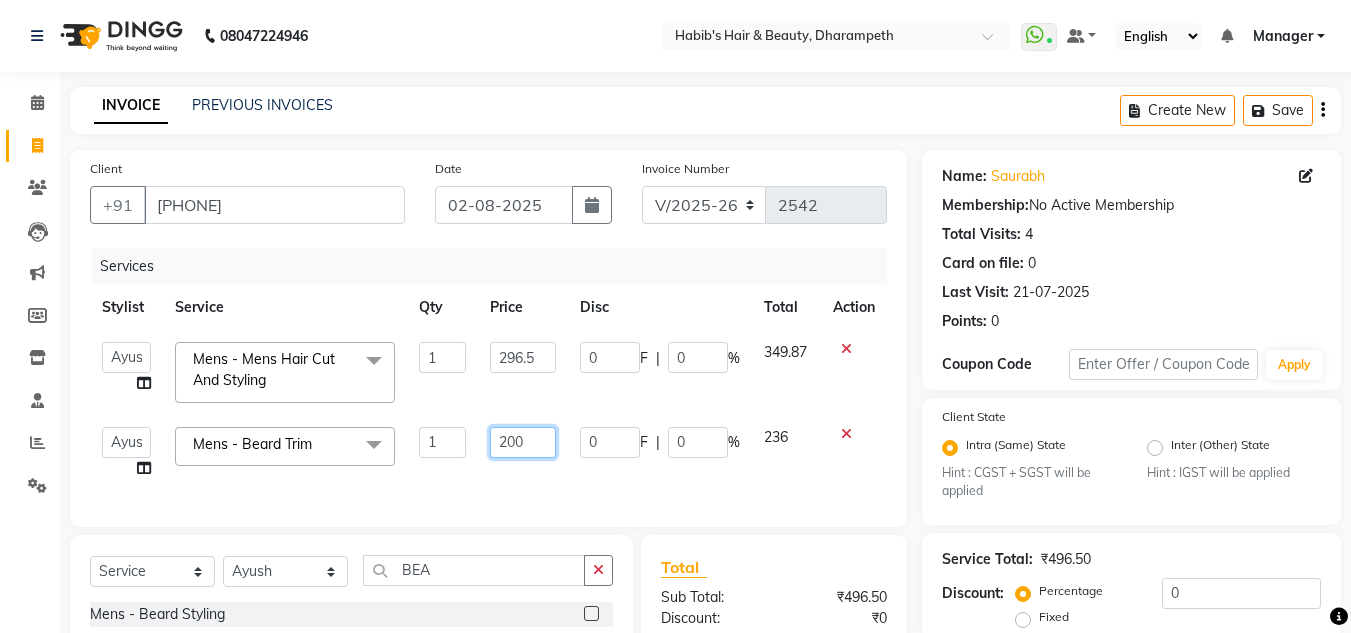 click on "200" 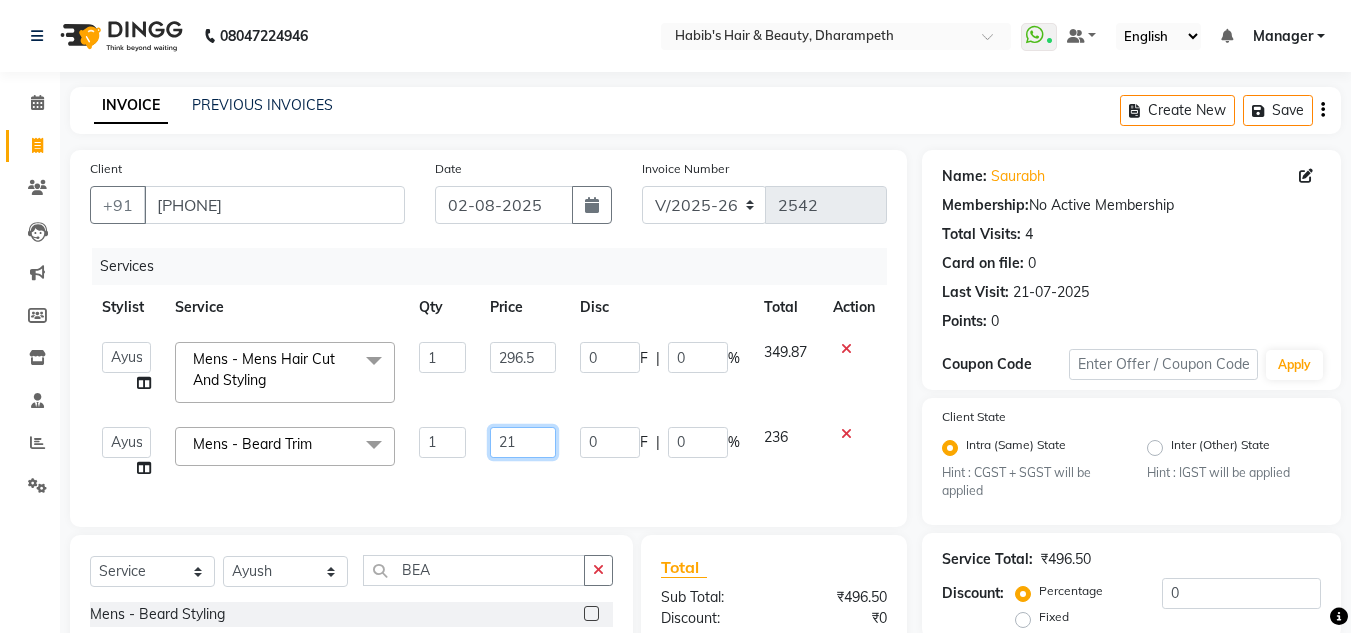 type on "212" 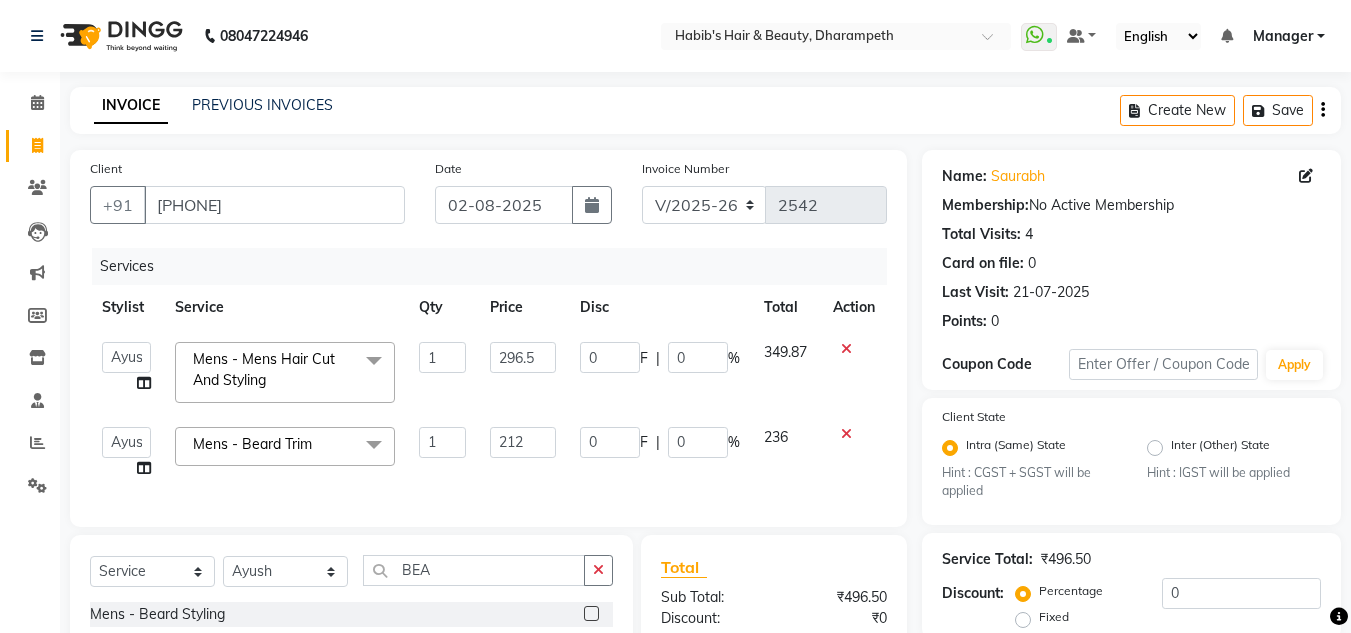 click on "236" 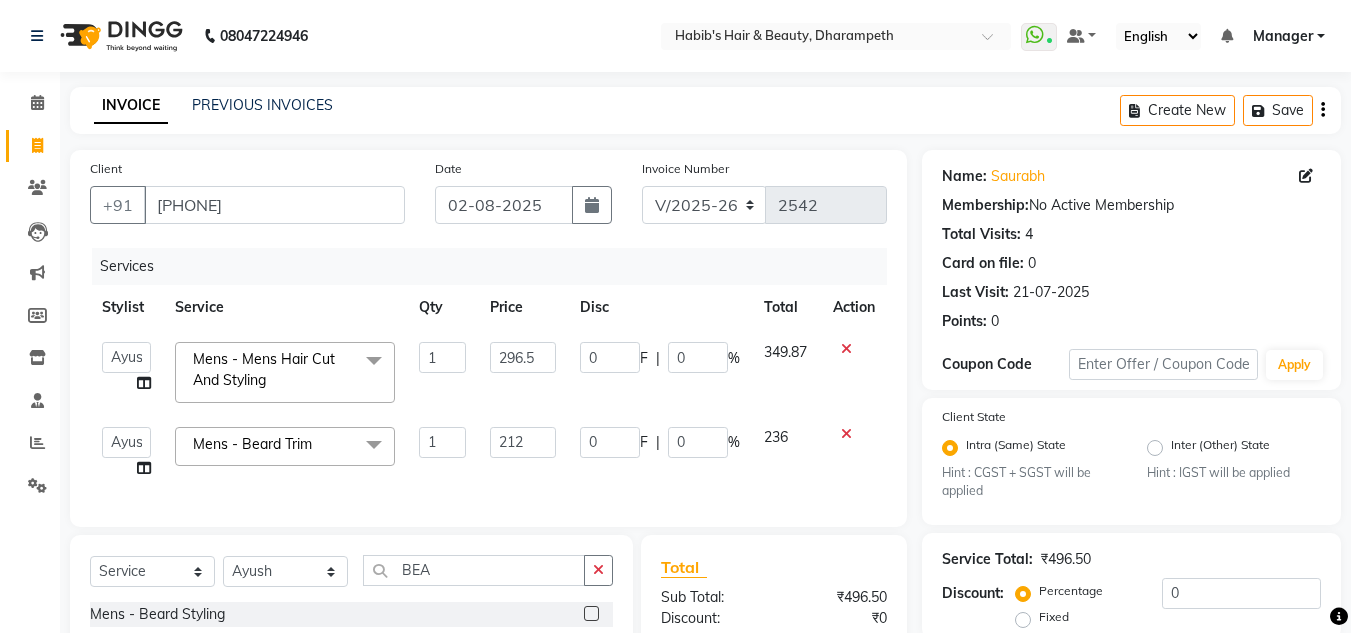 select 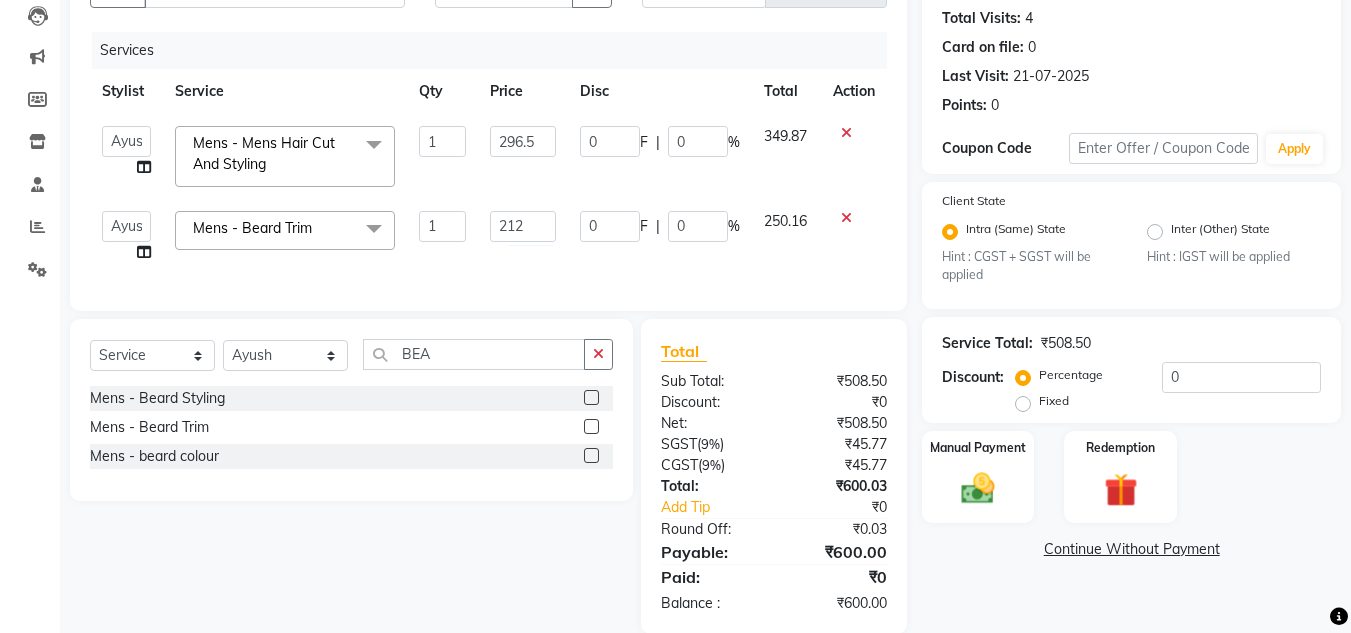 scroll, scrollTop: 231, scrollLeft: 0, axis: vertical 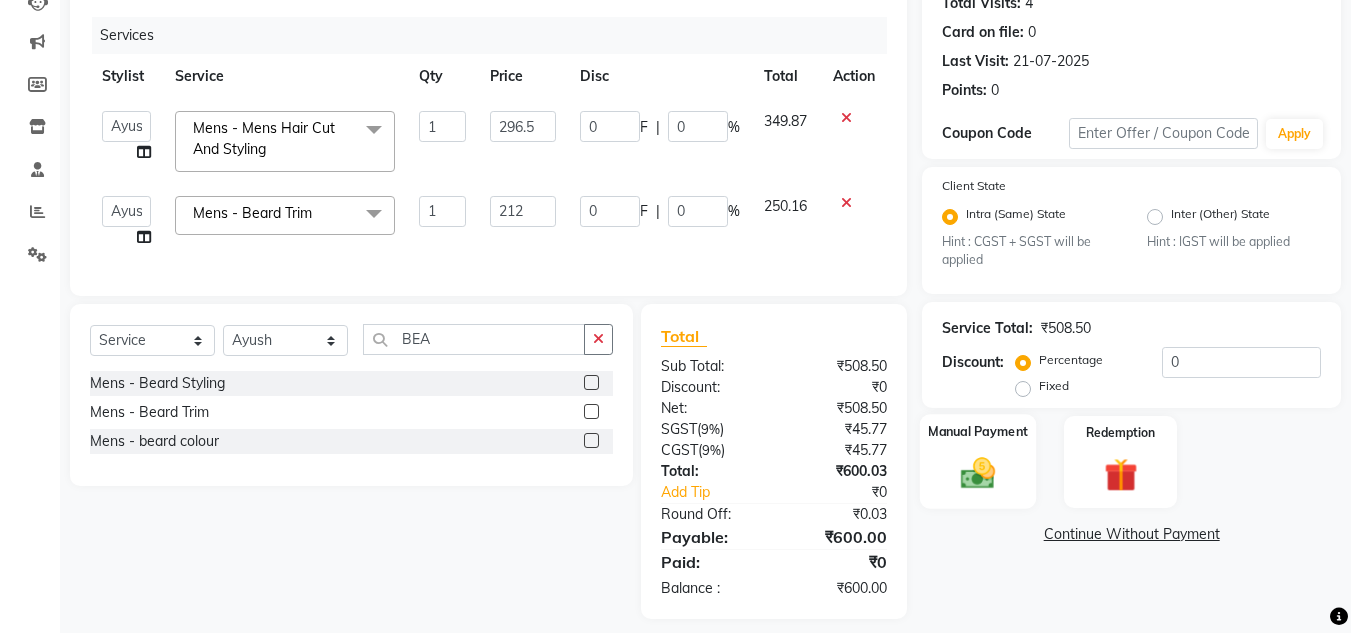 click 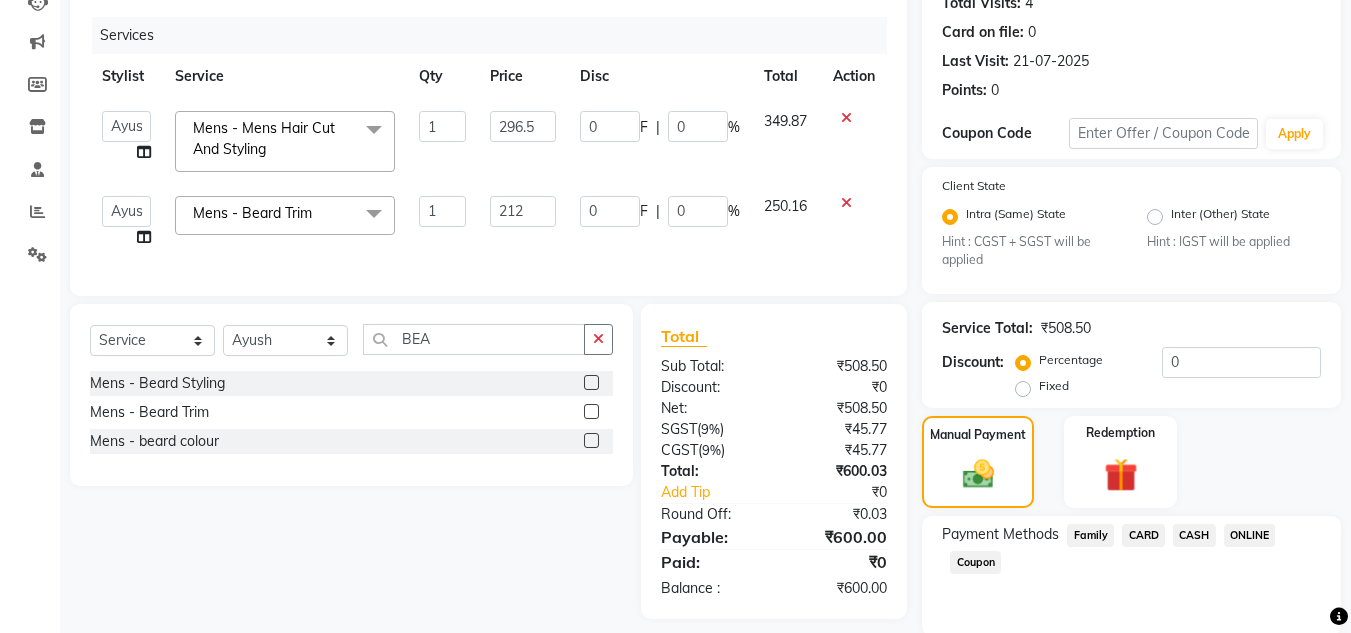click on "ONLINE" 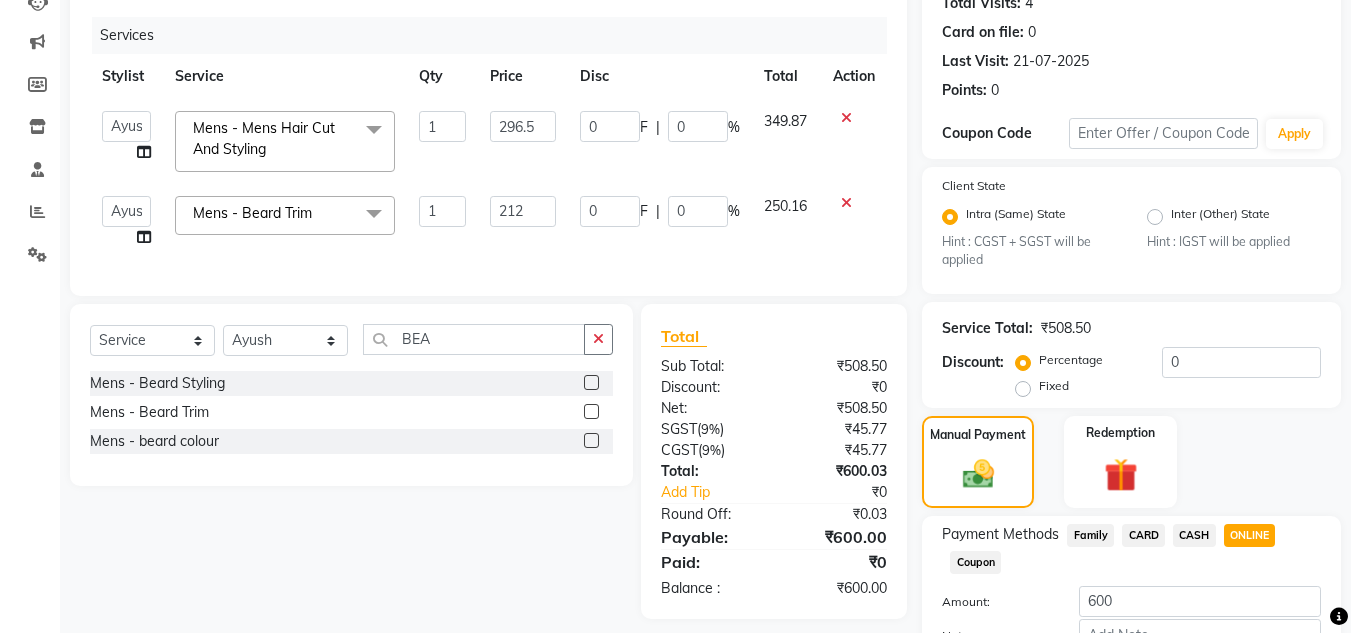 scroll, scrollTop: 361, scrollLeft: 0, axis: vertical 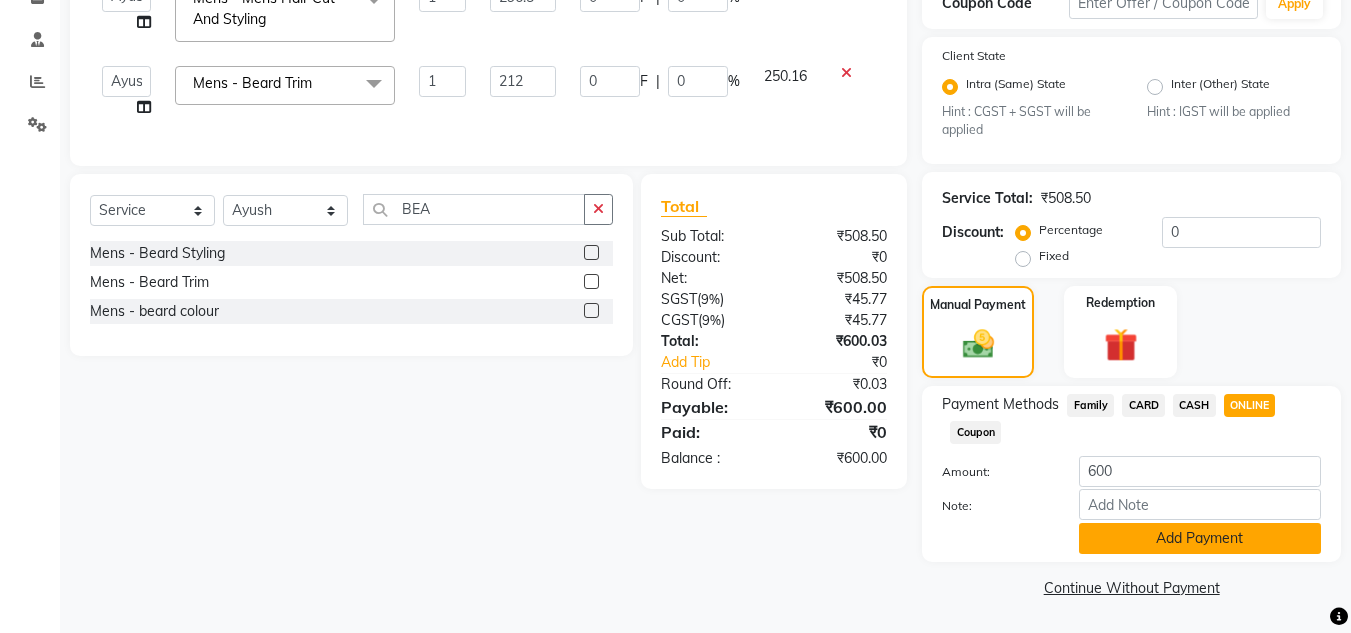 click on "Add Payment" 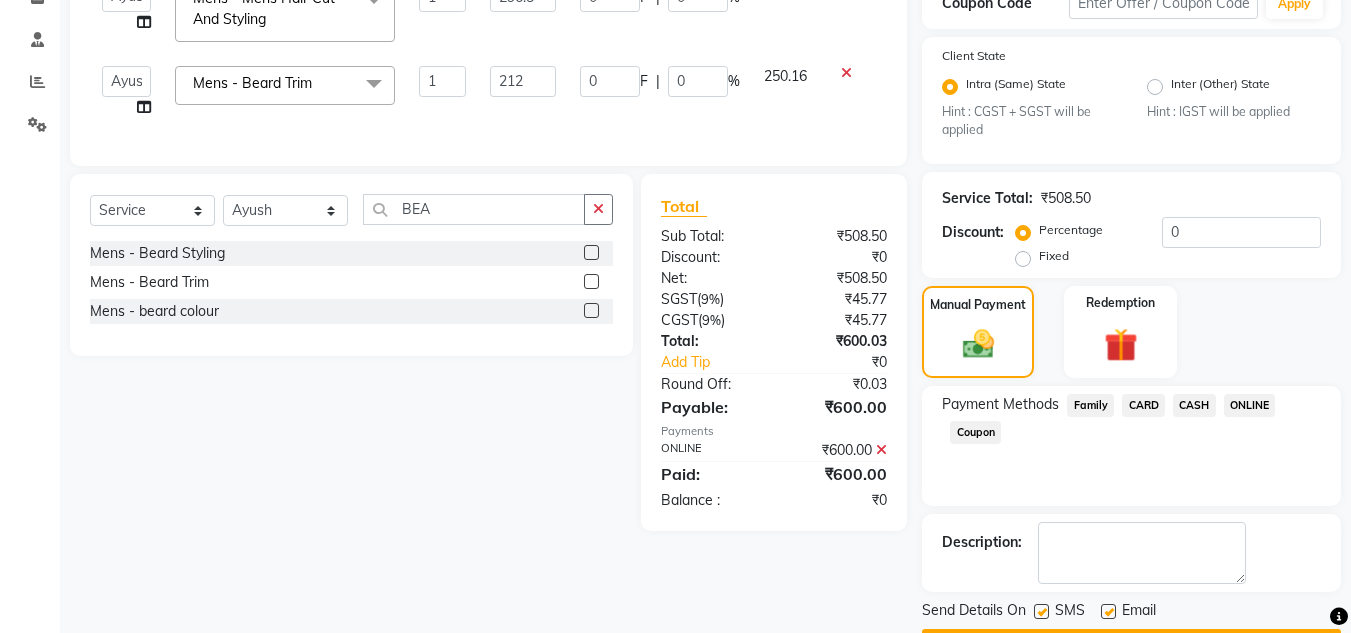 scroll, scrollTop: 418, scrollLeft: 0, axis: vertical 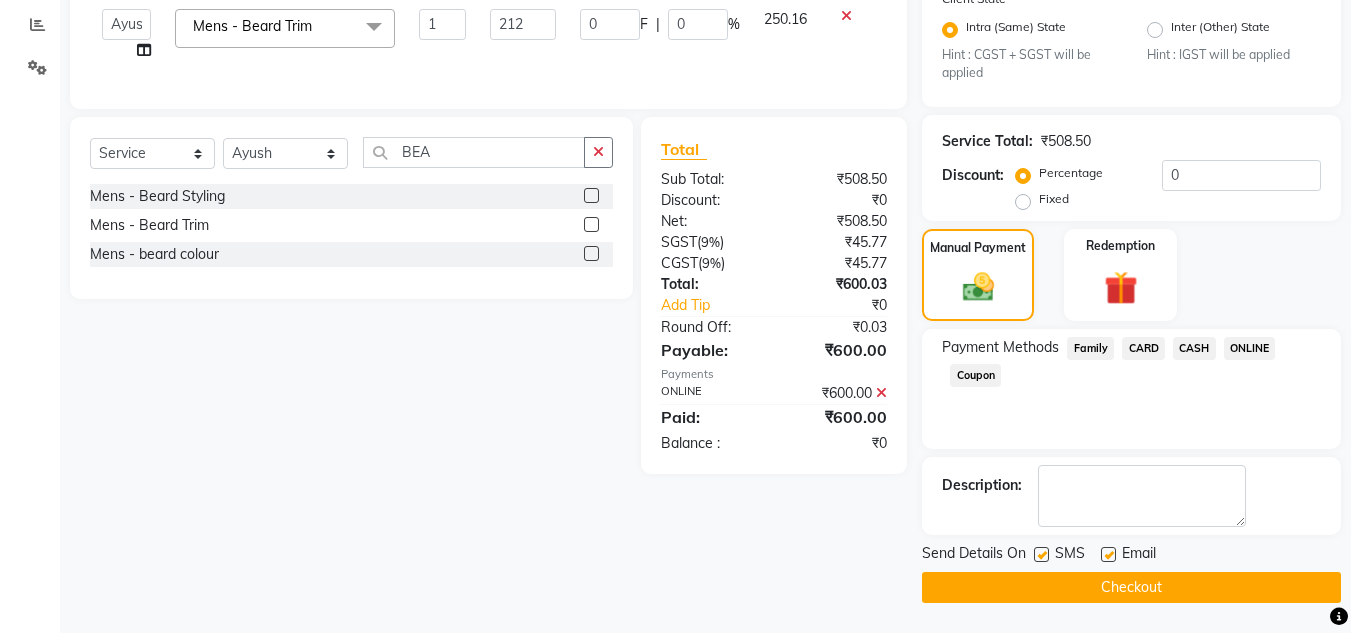 click on "Checkout" 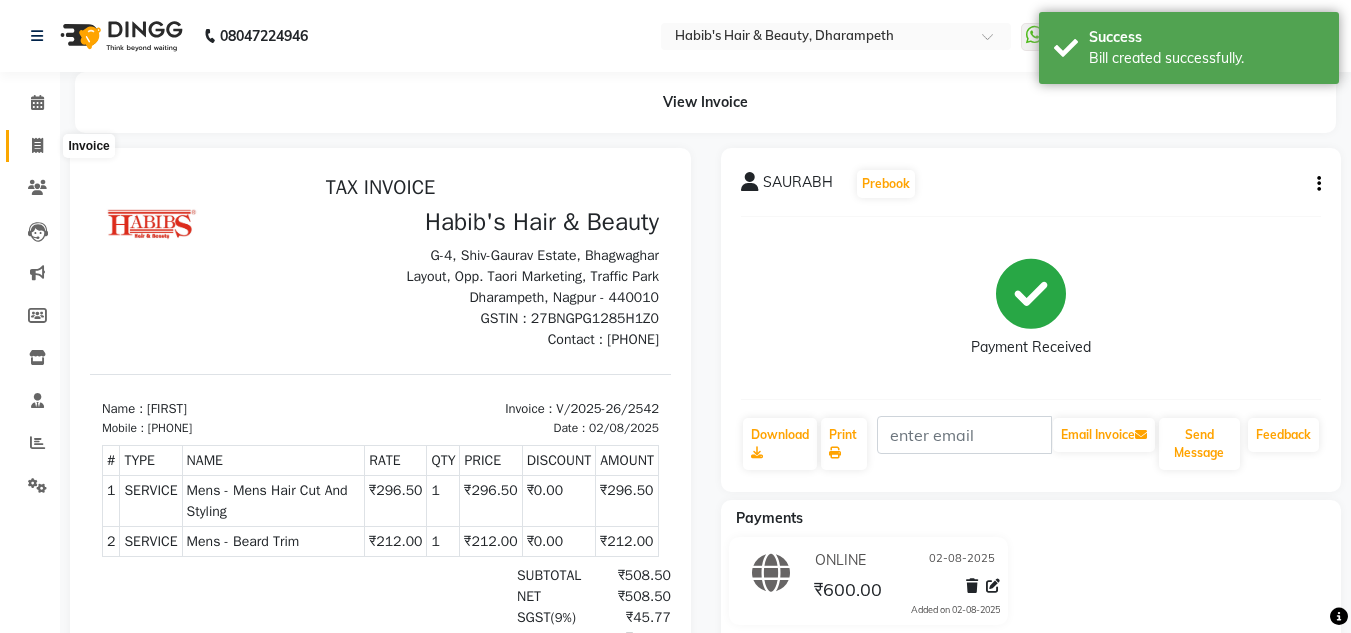 scroll, scrollTop: 0, scrollLeft: 0, axis: both 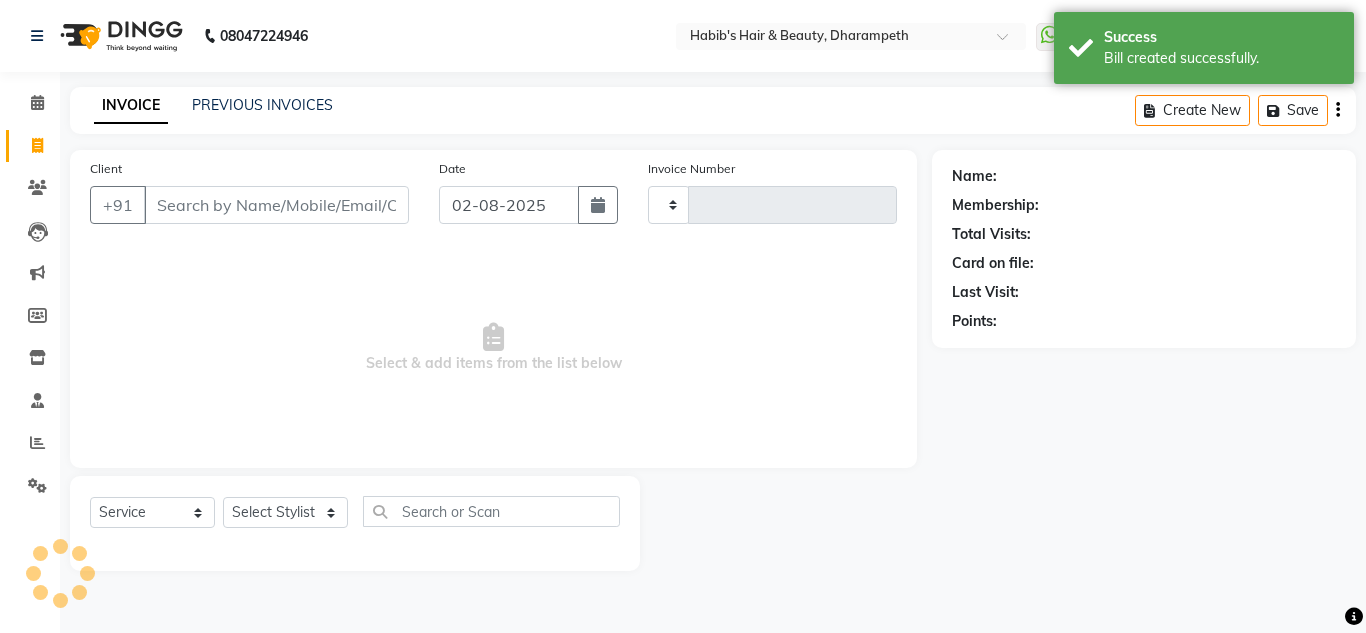 type on "2543" 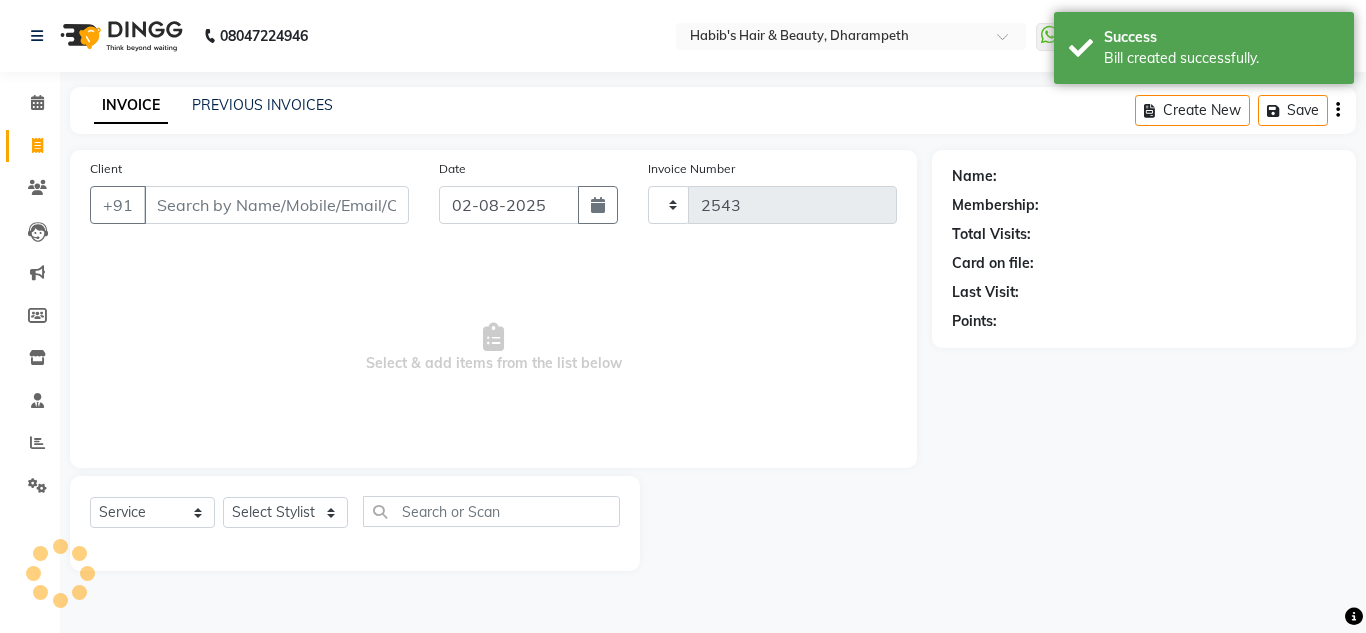 select on "4860" 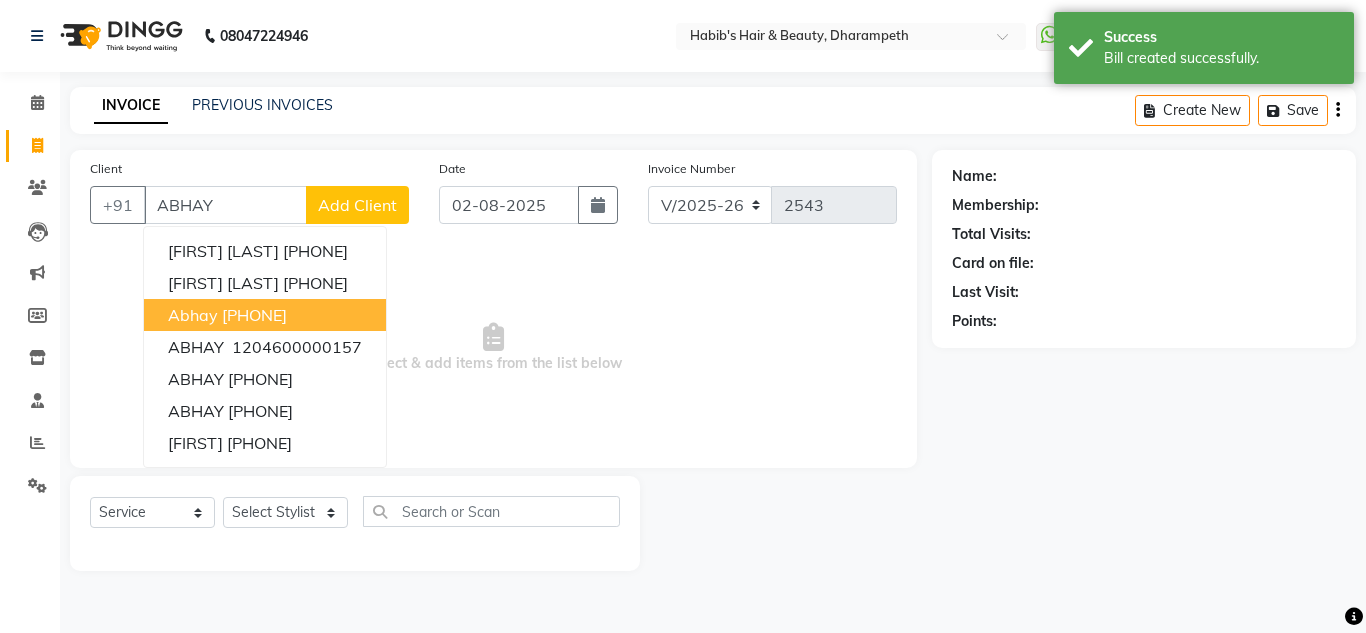 click on "[FIRST] [PHONE]" at bounding box center [265, 315] 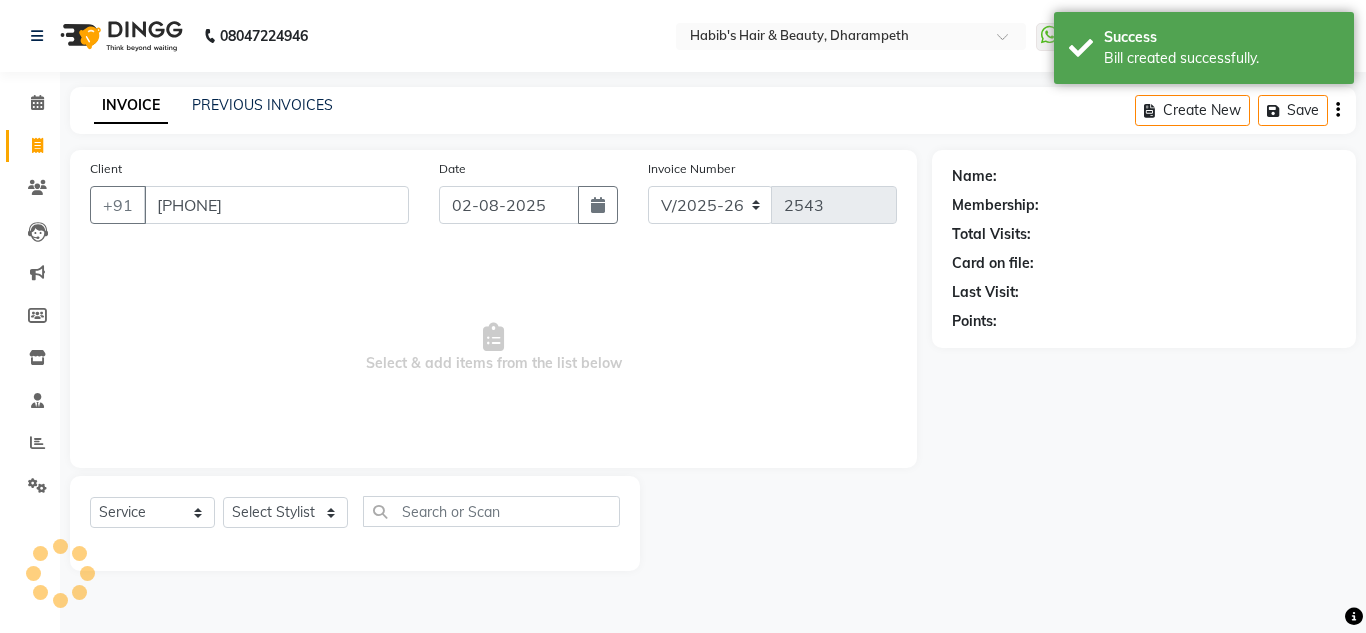 type on "[PHONE]" 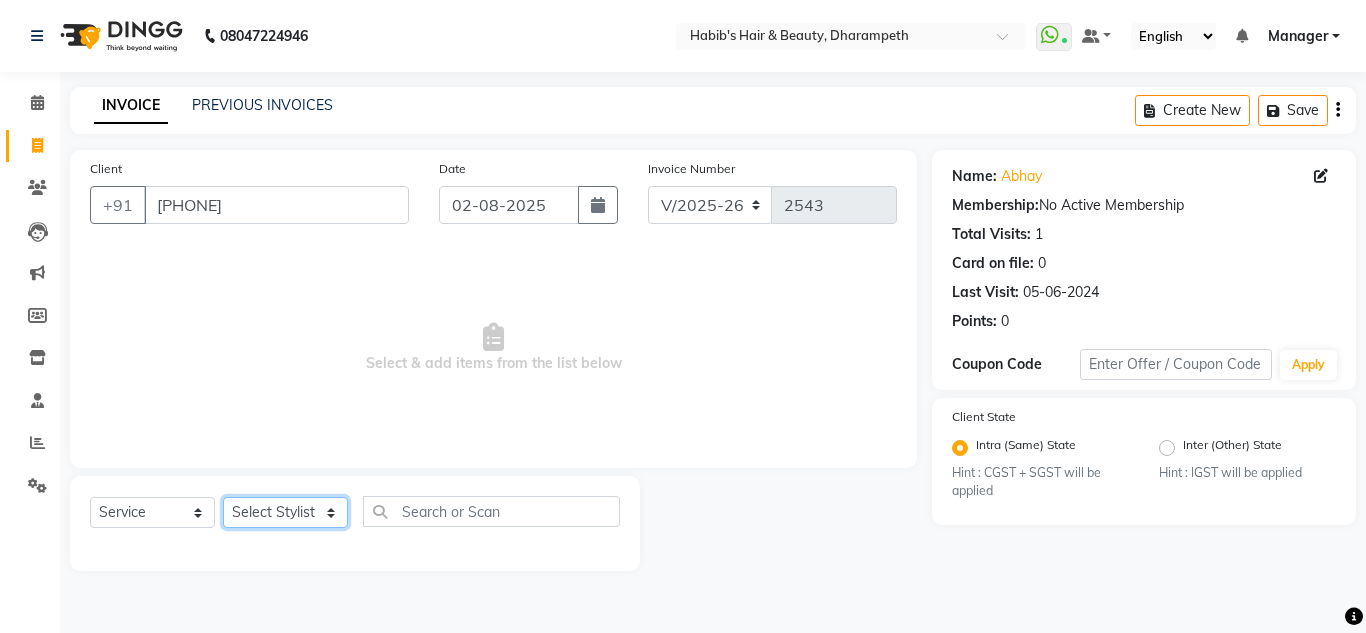 click on "Select Stylist Anuj W Ayush Himanshu P Javed Manager Pooja Pratham C Sakshi S Saniya S Shilpa P Vedant N" 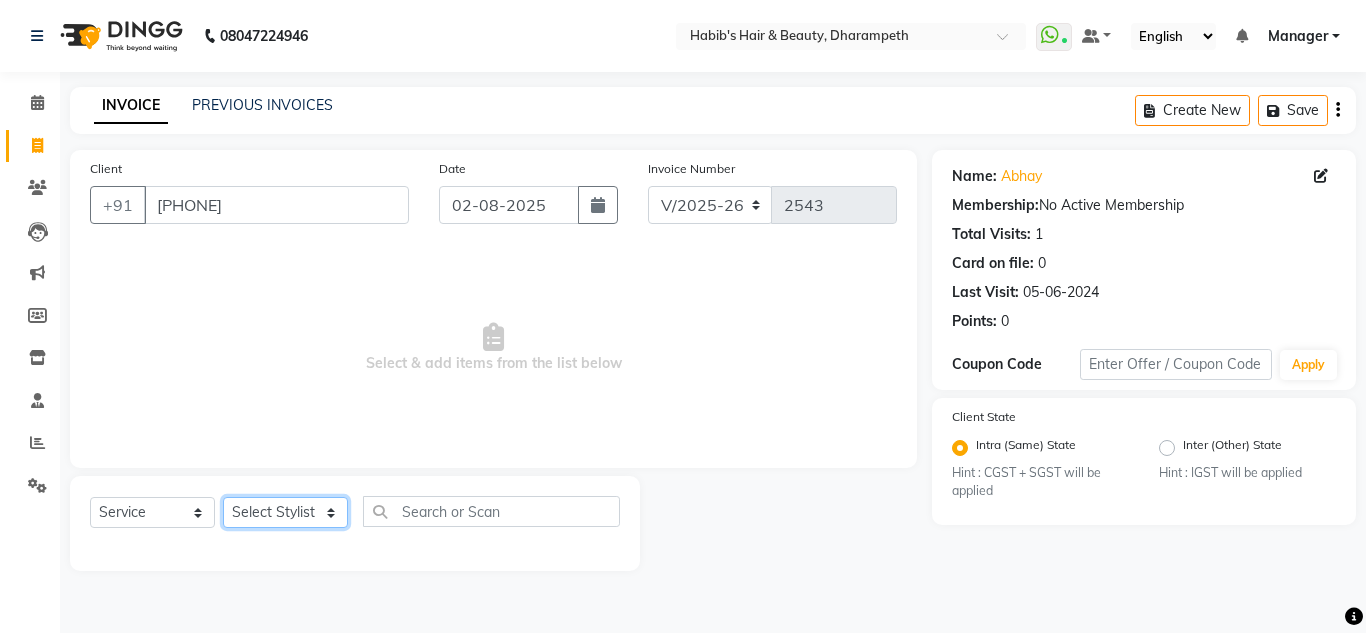 click on "Select Stylist Anuj W Ayush Himanshu P Javed Manager Pooja Pratham C Sakshi S Saniya S Shilpa P Vedant N" 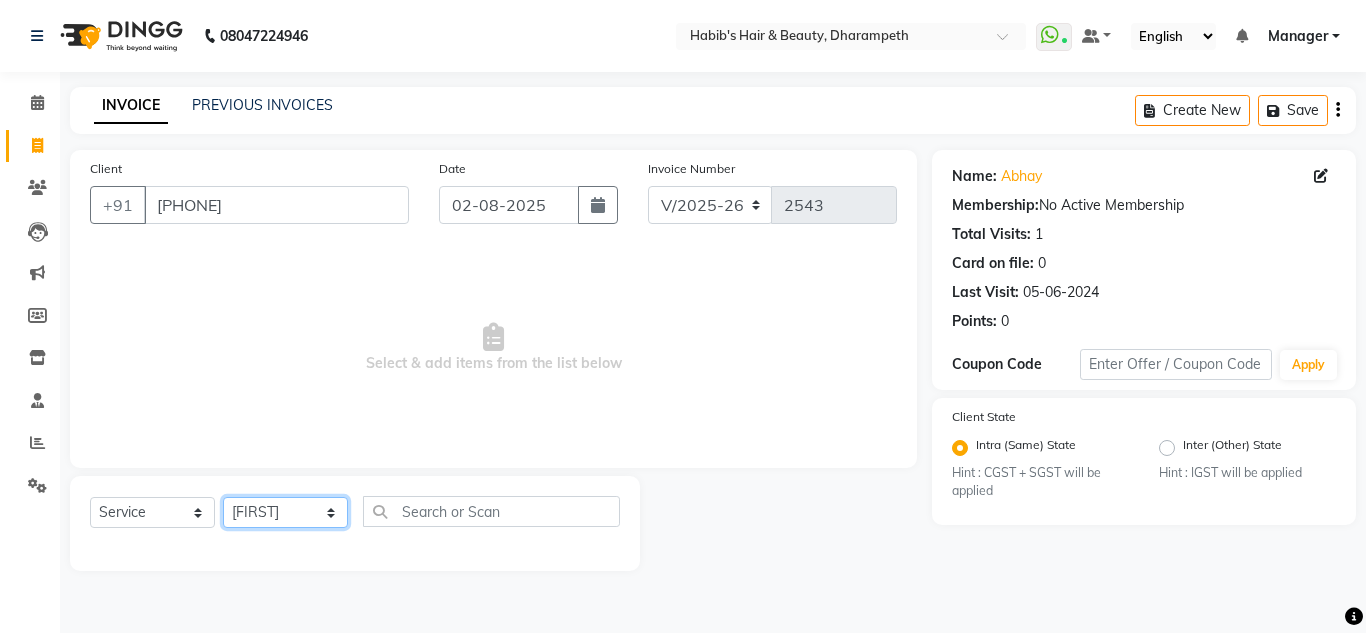 click on "Select Stylist Anuj W Ayush Himanshu P Javed Manager Pooja Pratham C Sakshi S Saniya S Shilpa P Vedant N" 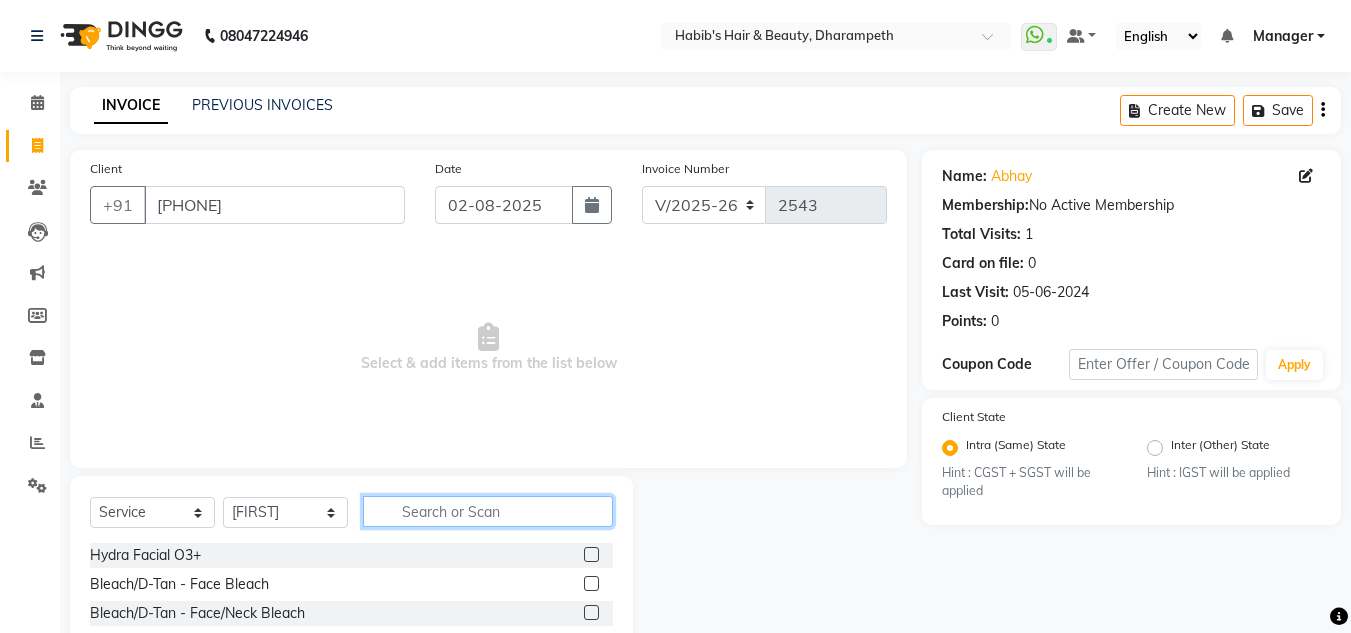 click 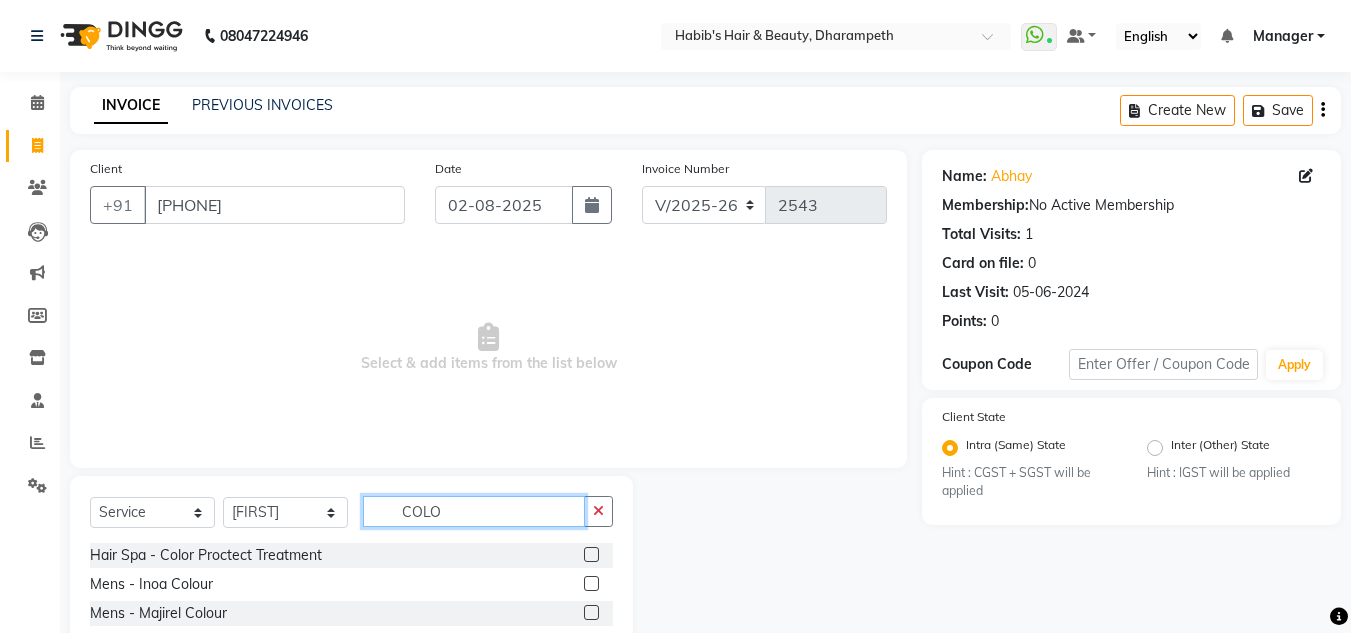 type on "COLO" 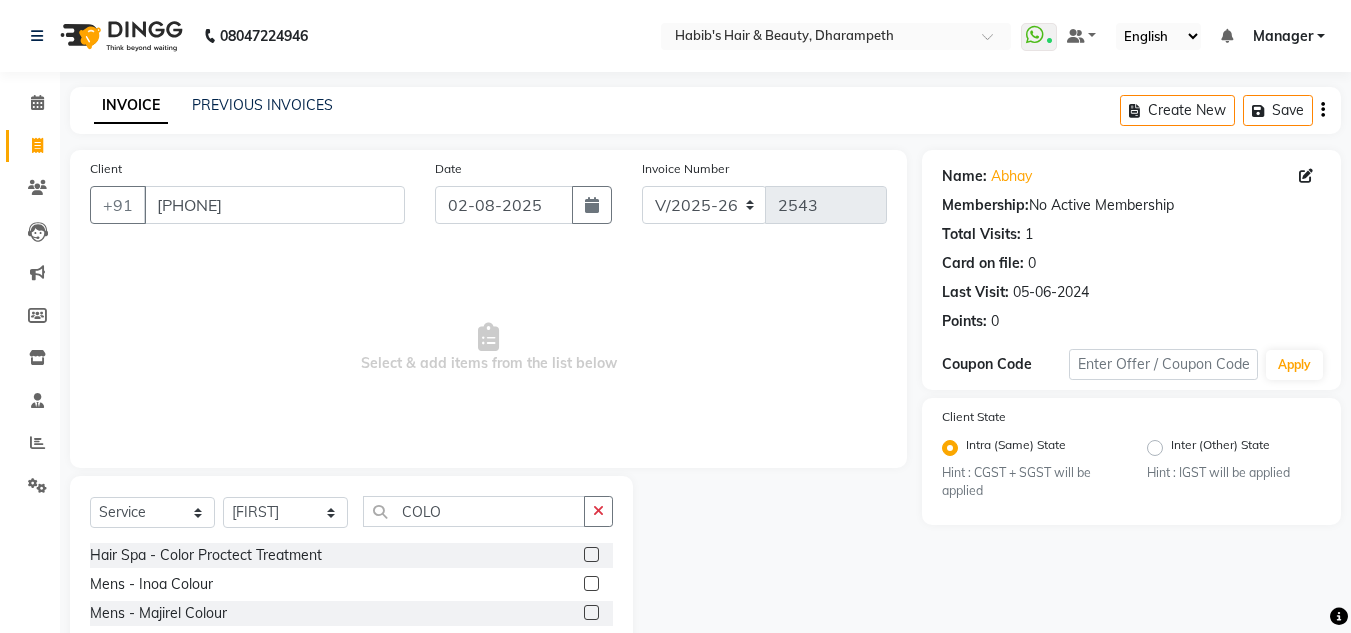 click 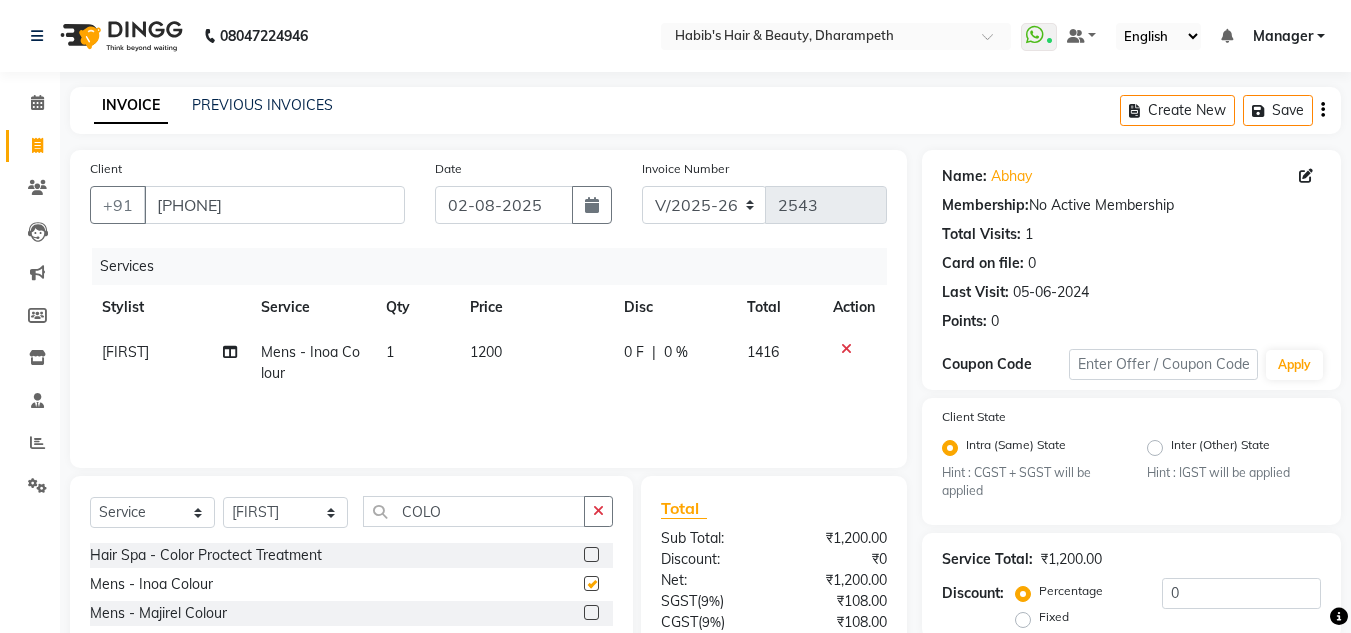 checkbox on "false" 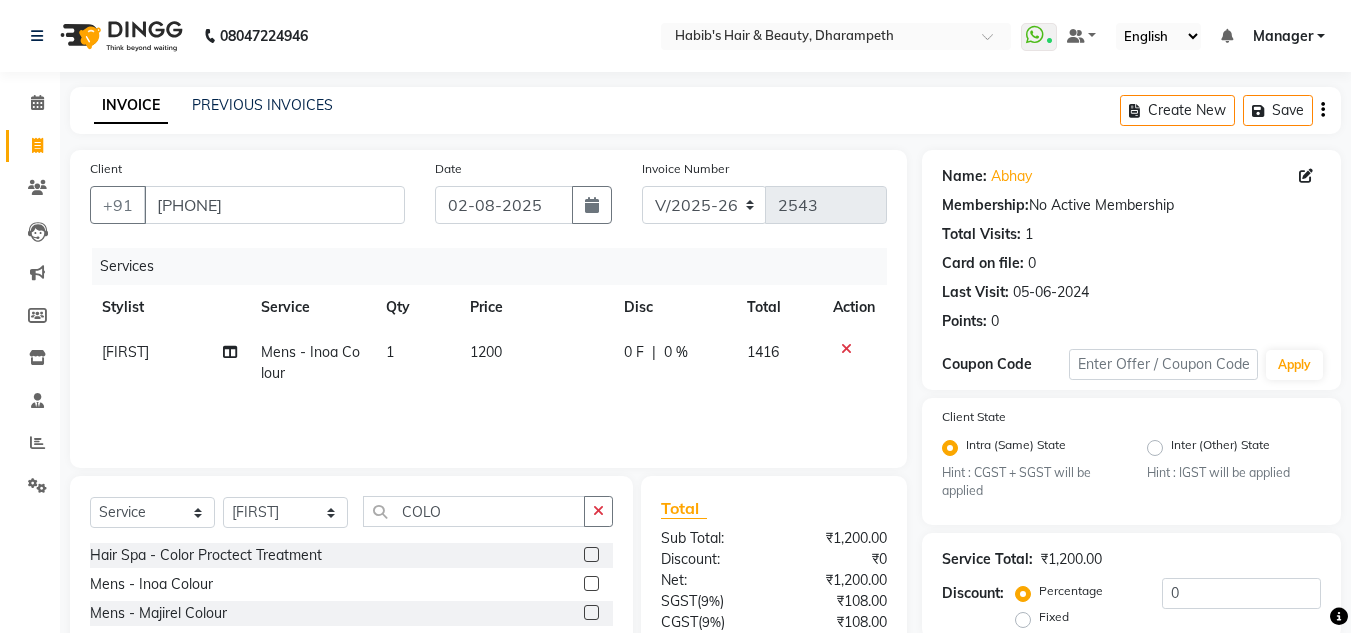 click on "1200" 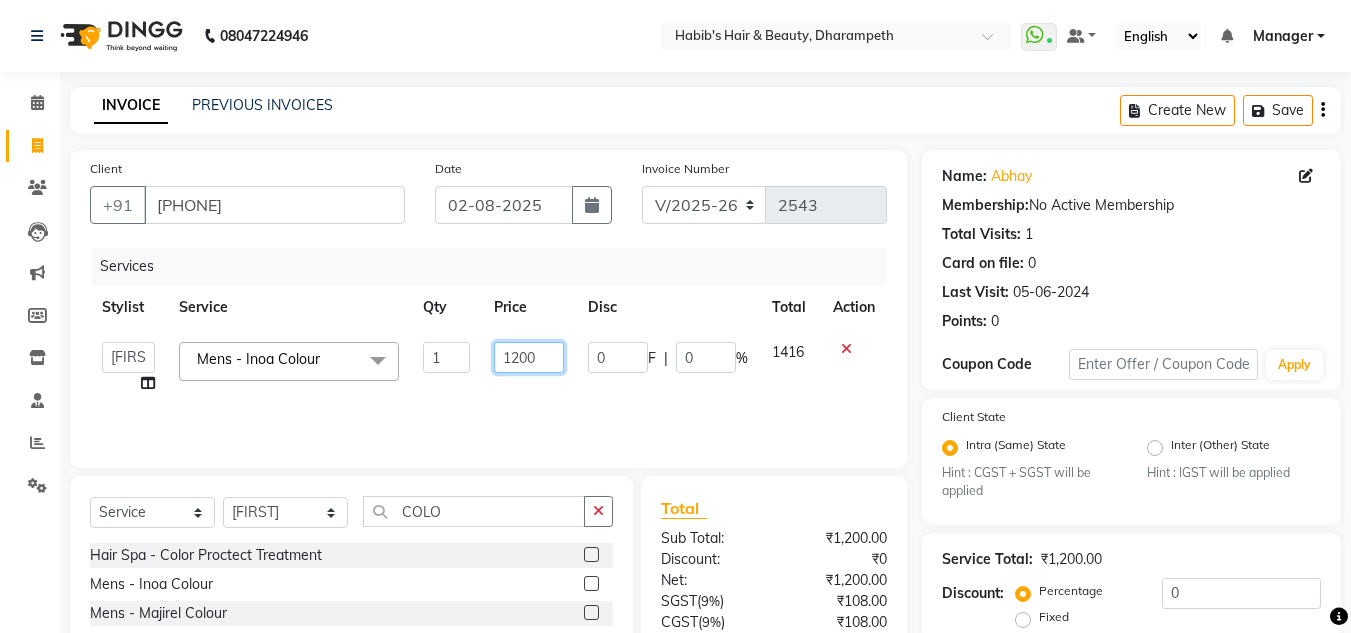 click on "1200" 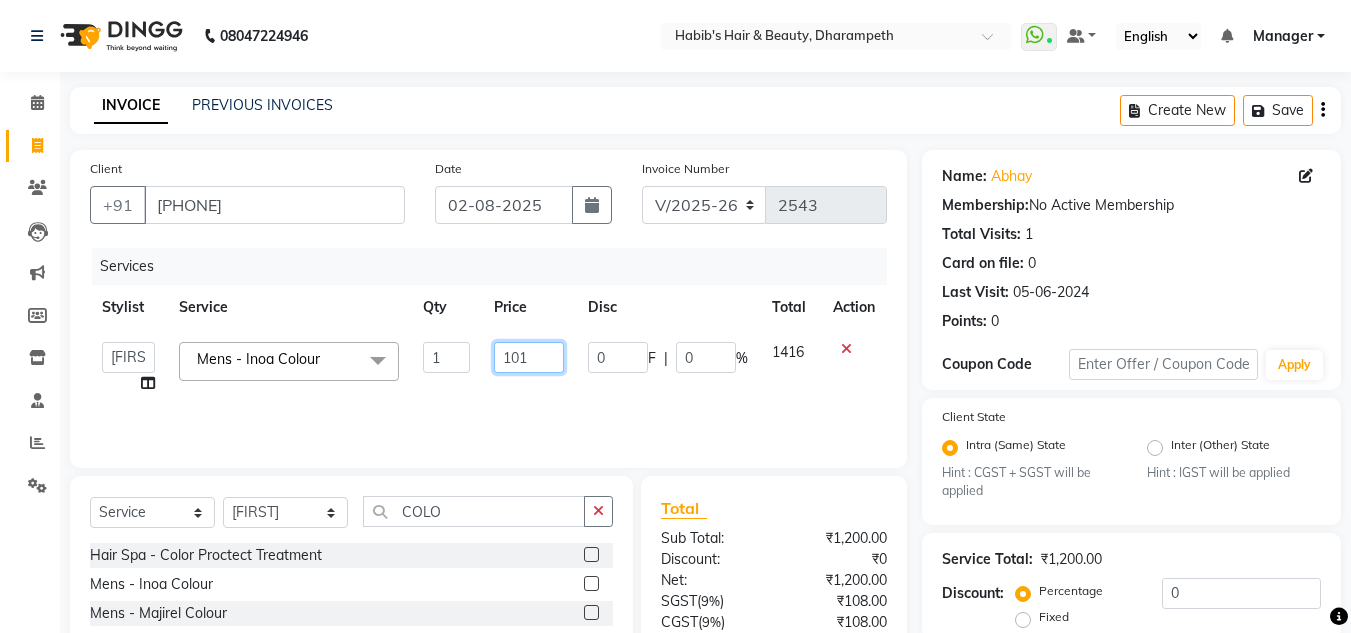 type on "1017" 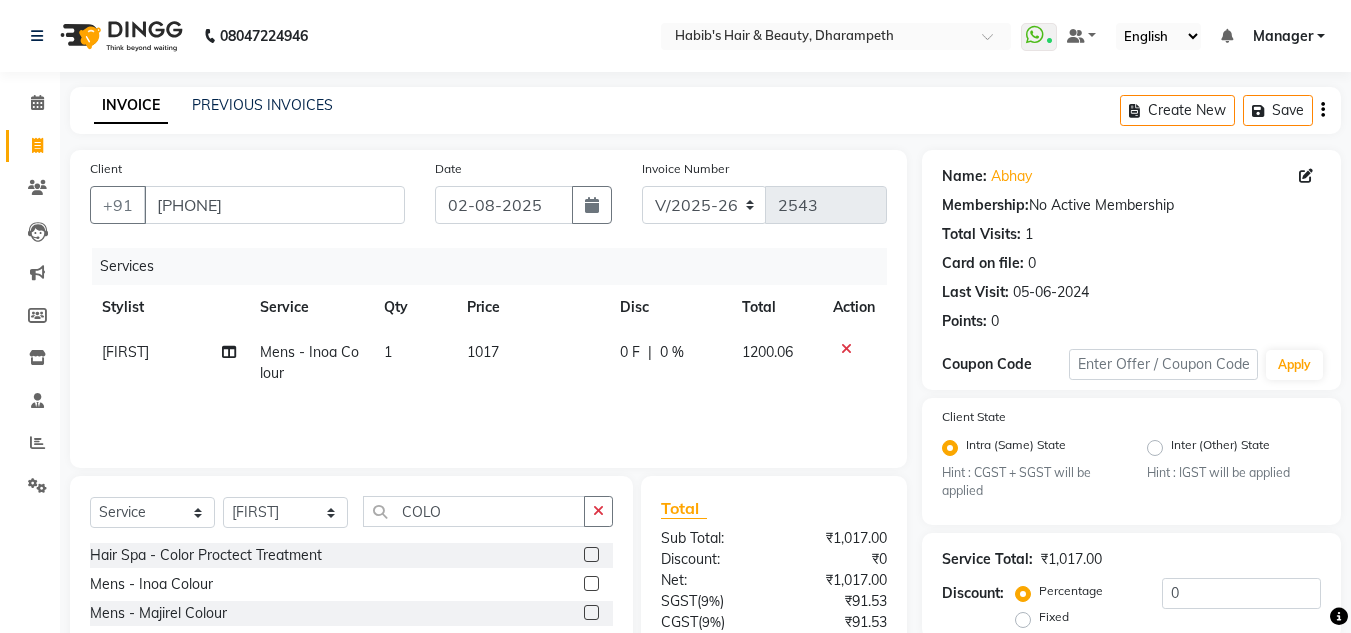 click on "1200.06" 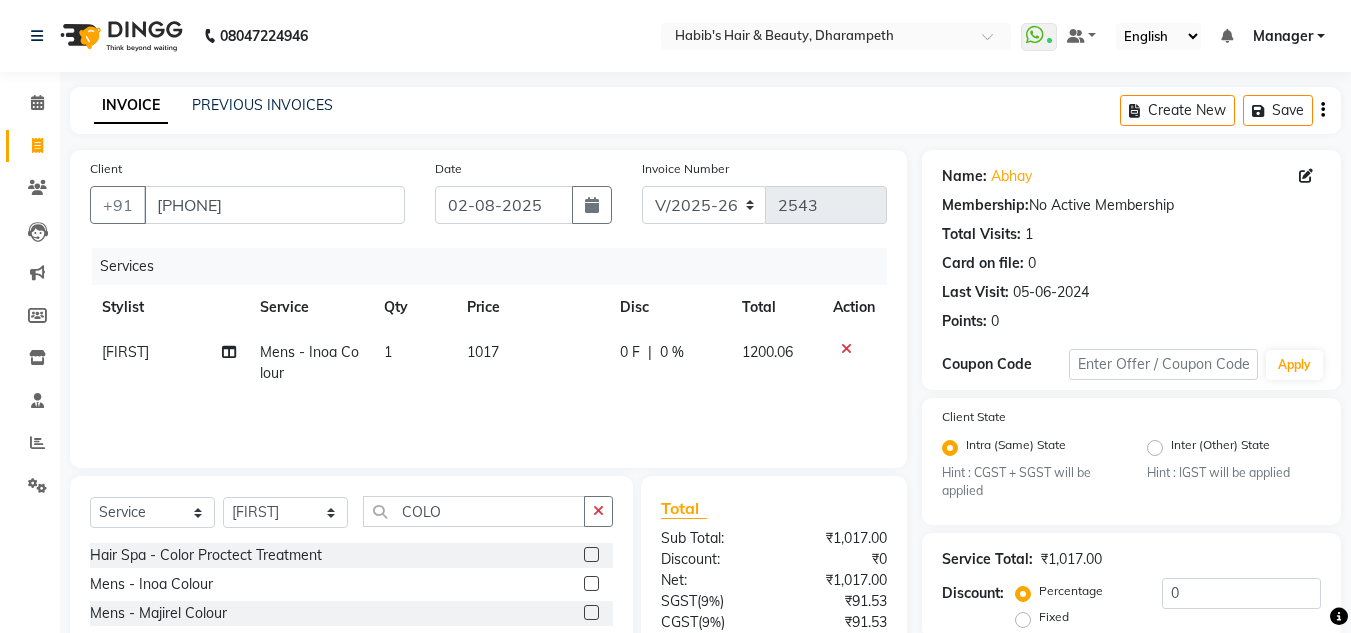 select on "47812" 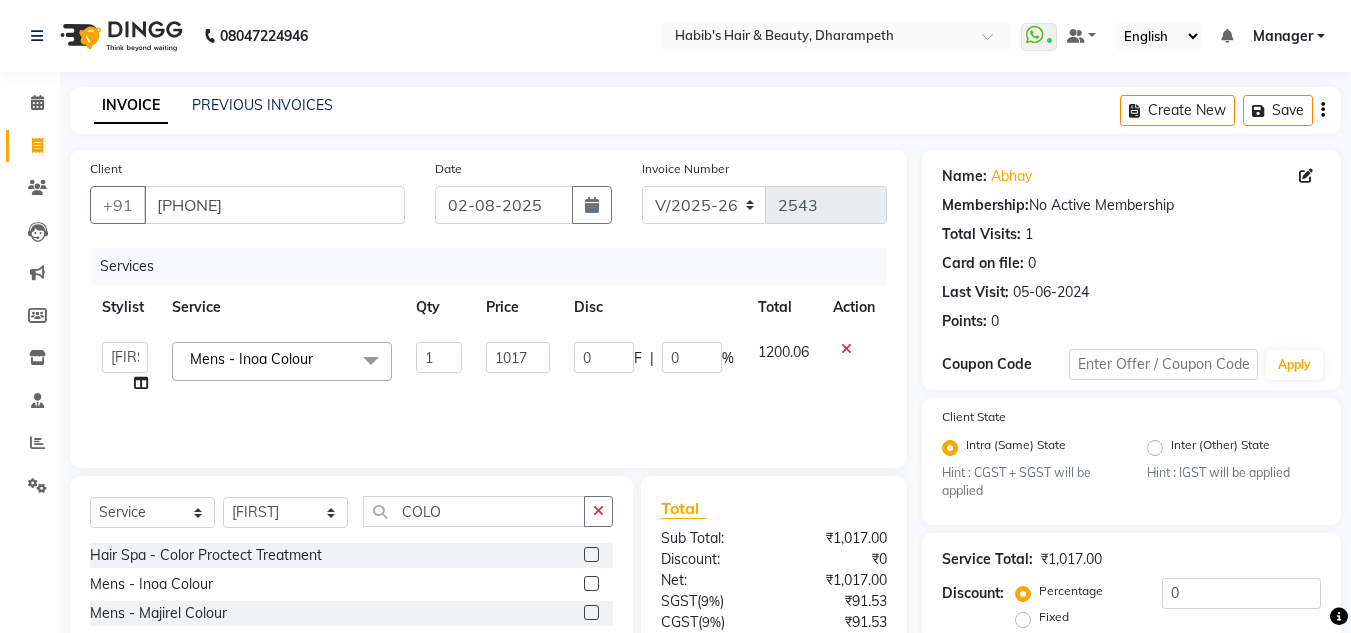 scroll, scrollTop: 188, scrollLeft: 0, axis: vertical 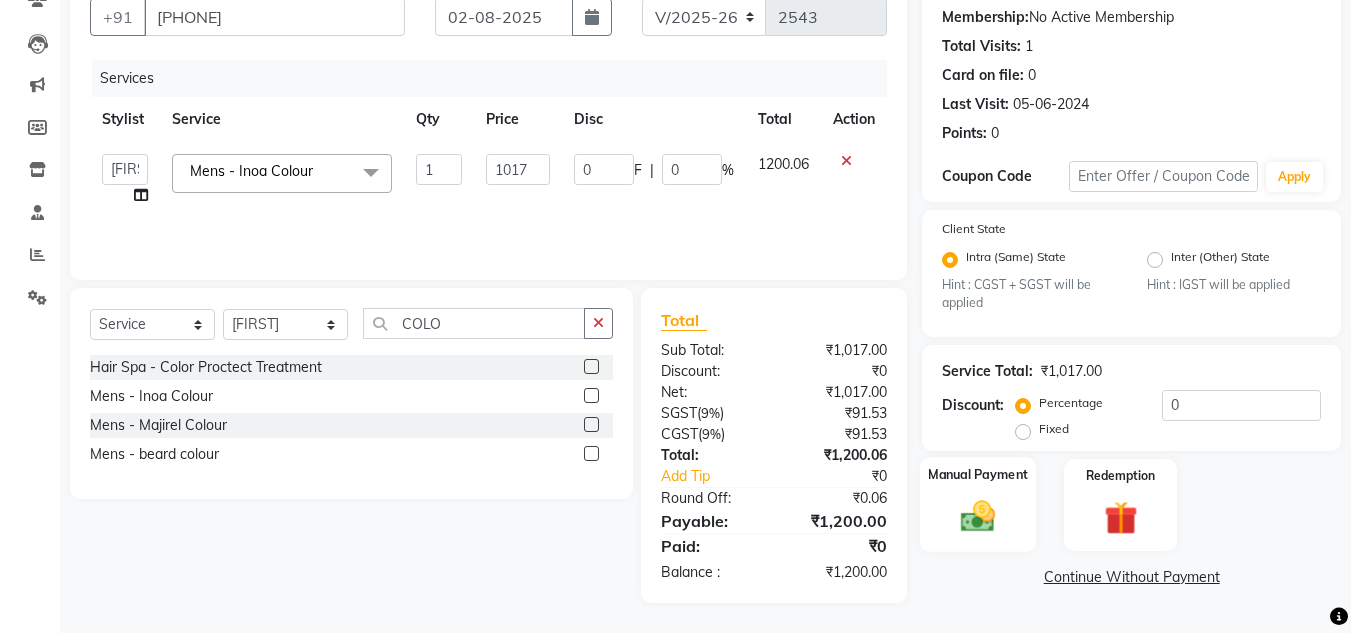click 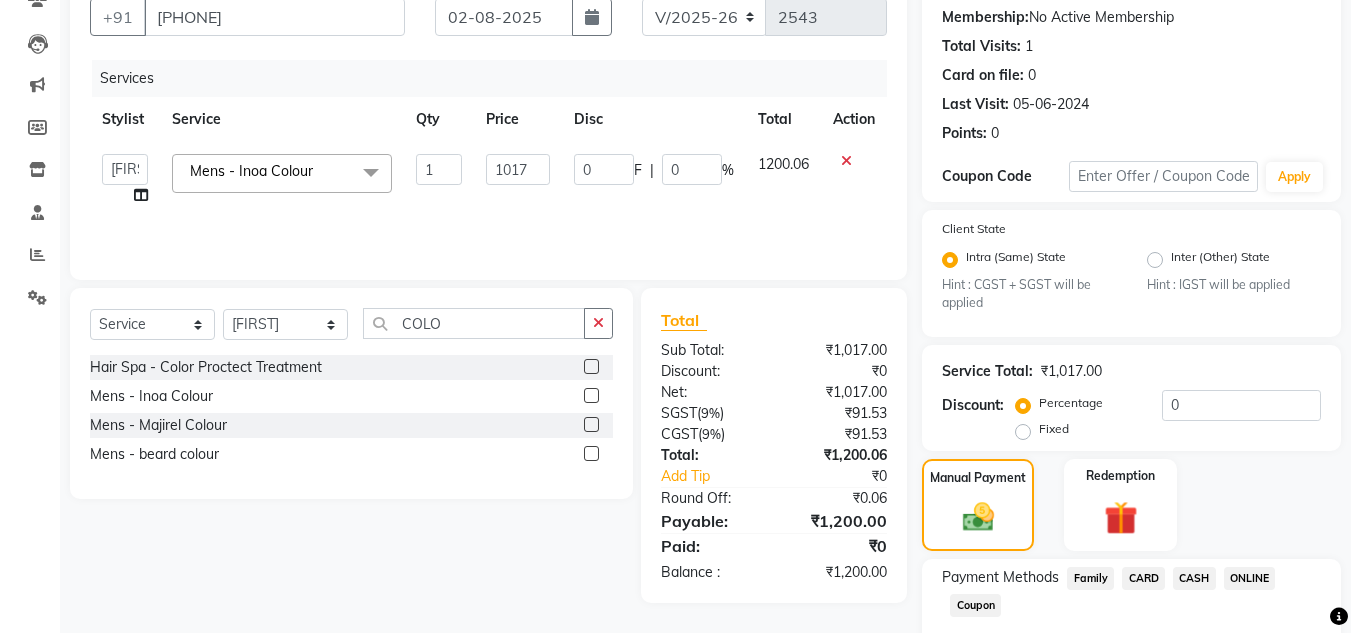 click on "CASH" 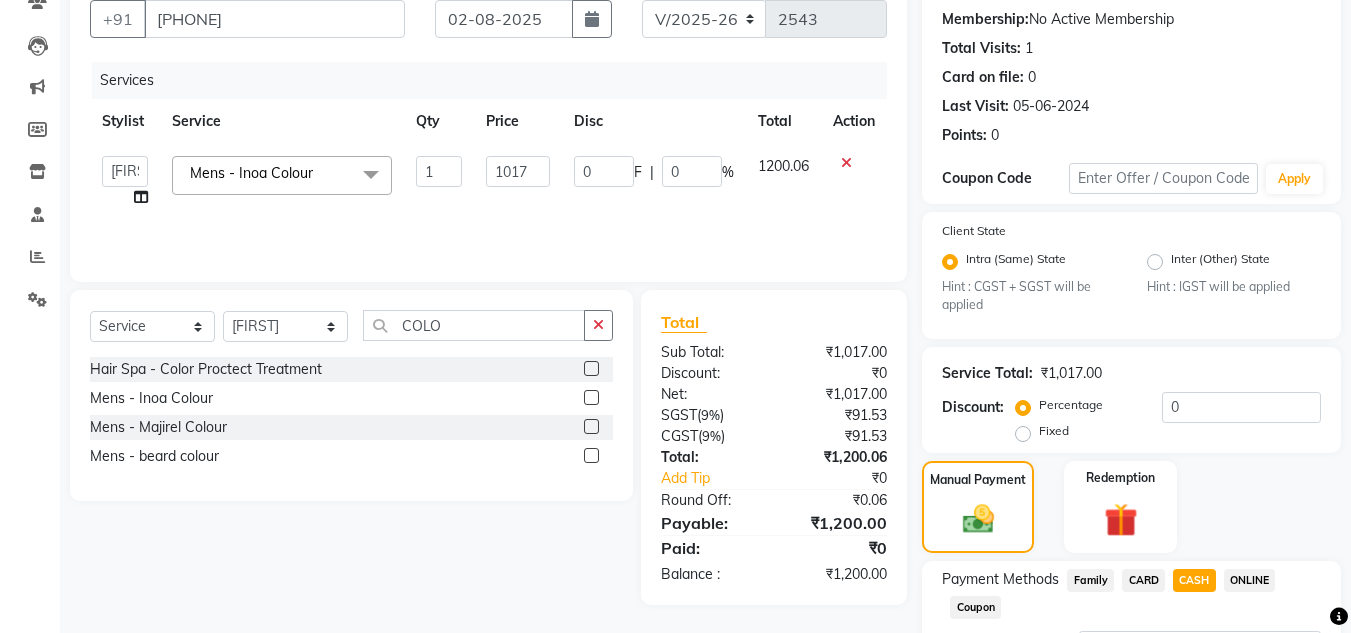 scroll, scrollTop: 361, scrollLeft: 0, axis: vertical 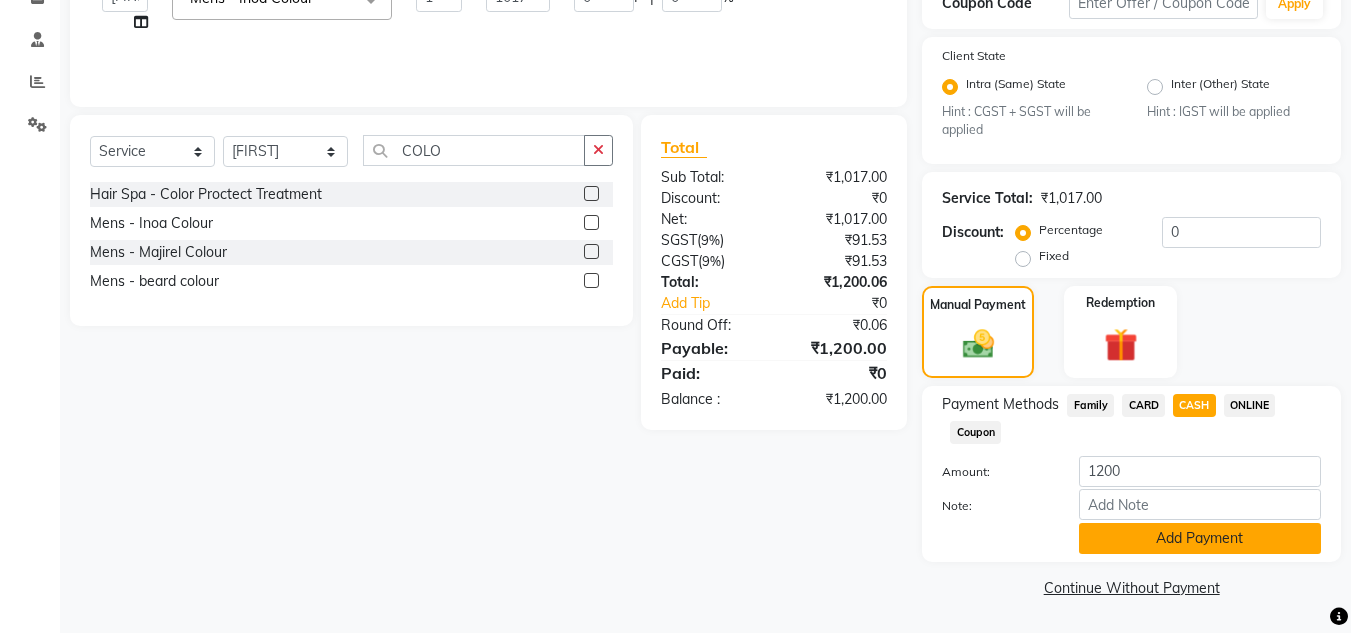click on "Add Payment" 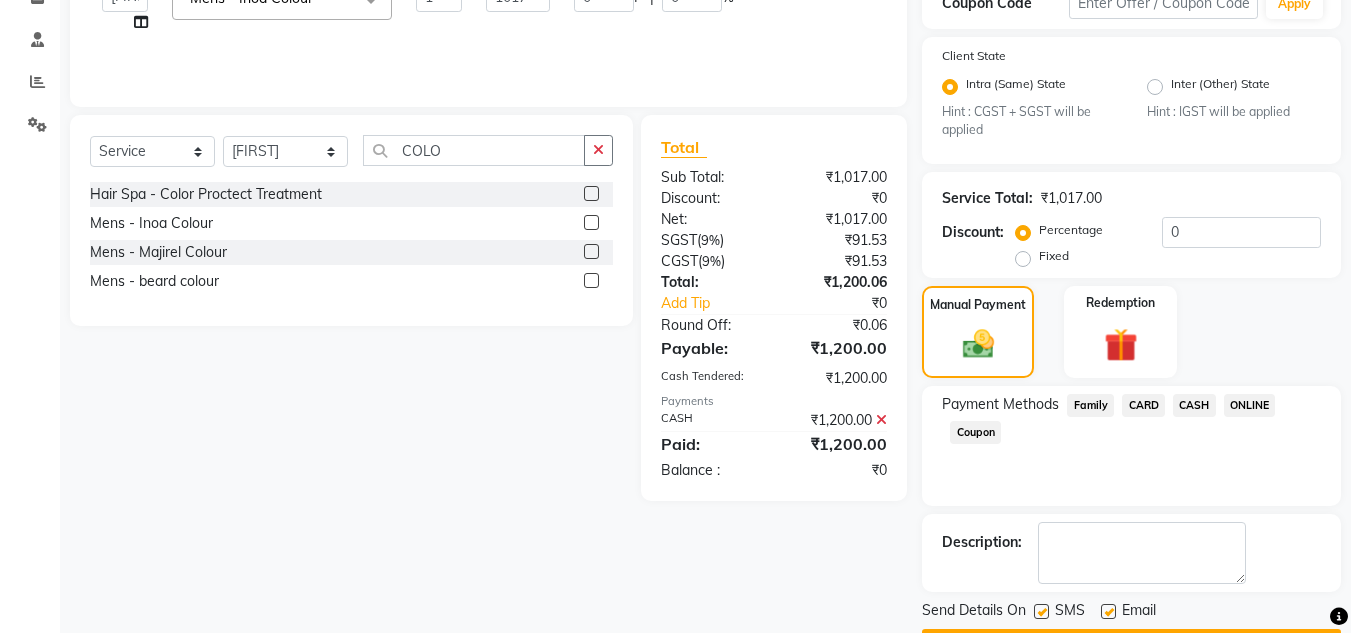 scroll, scrollTop: 418, scrollLeft: 0, axis: vertical 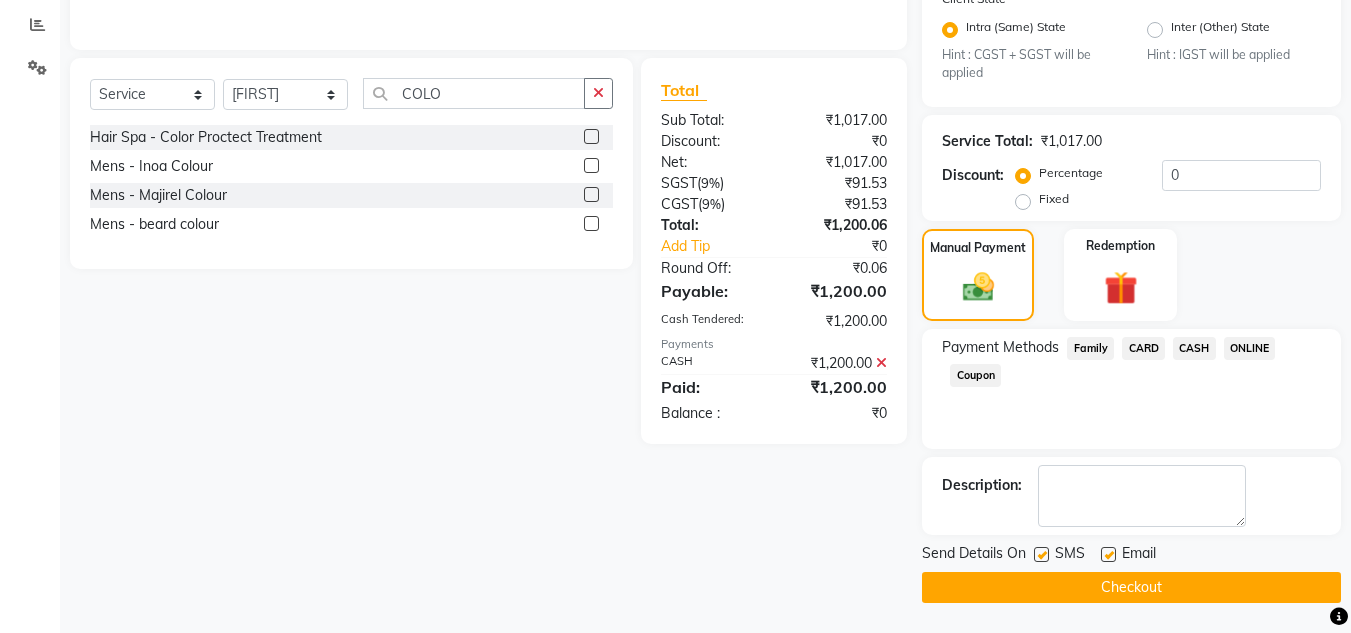 click on "Checkout" 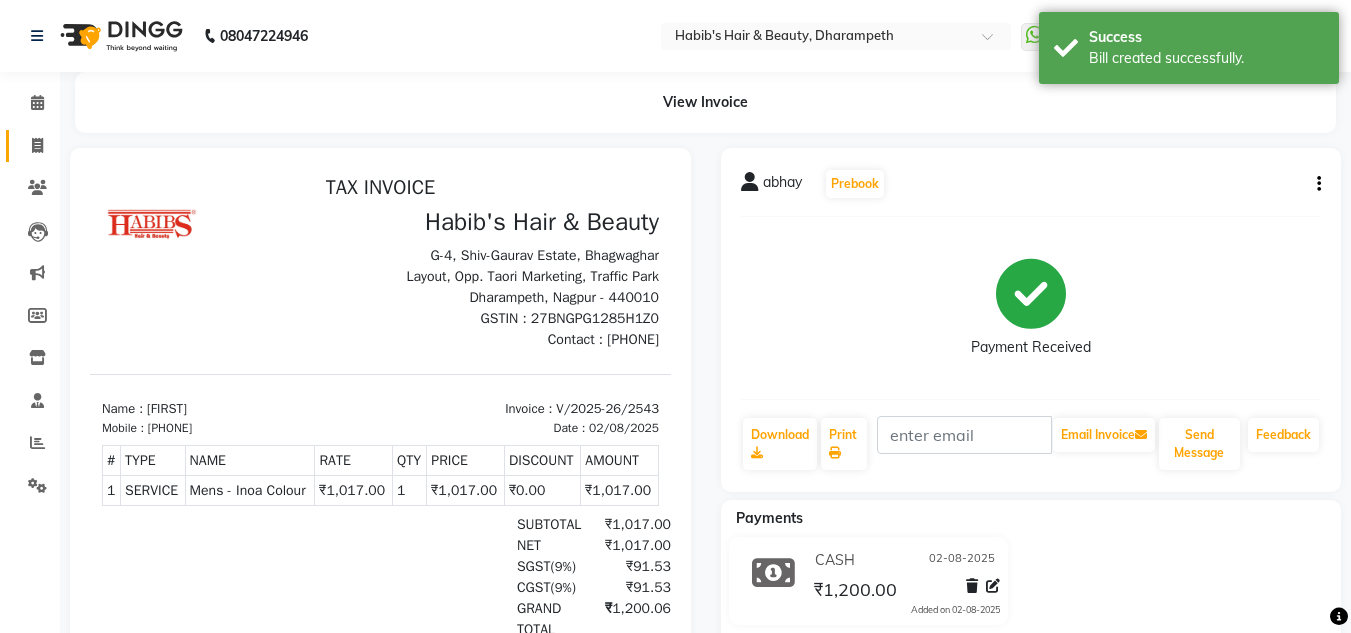scroll, scrollTop: 0, scrollLeft: 0, axis: both 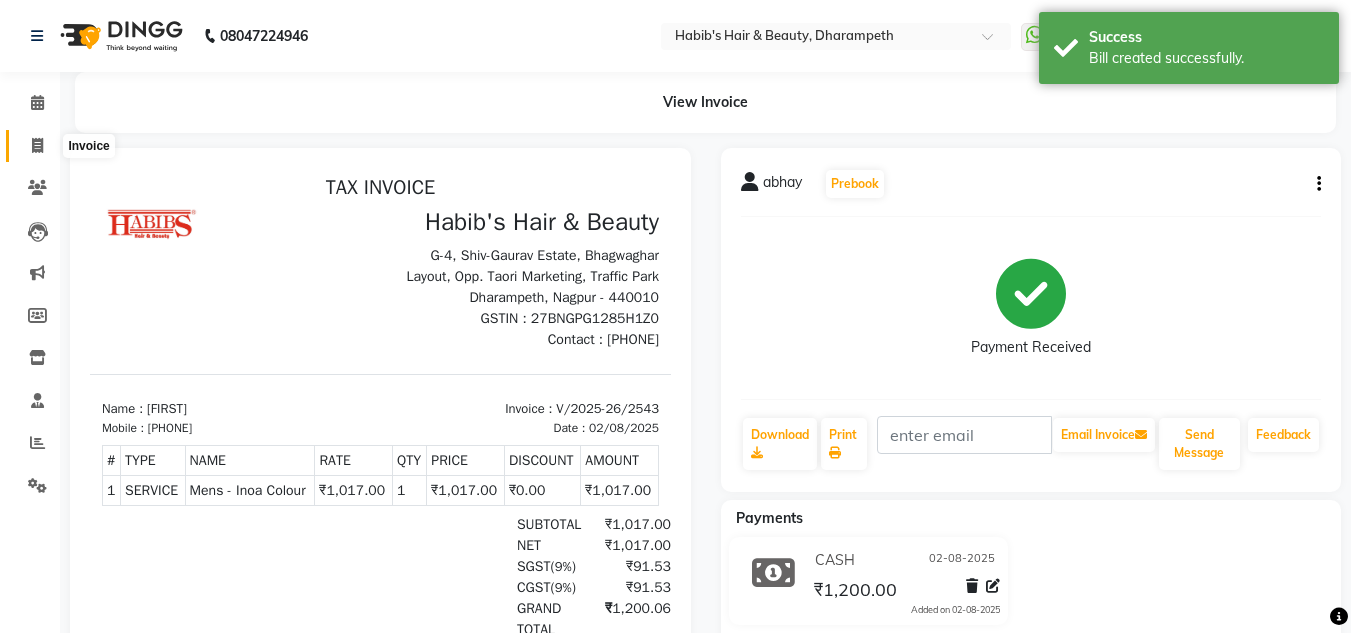 click 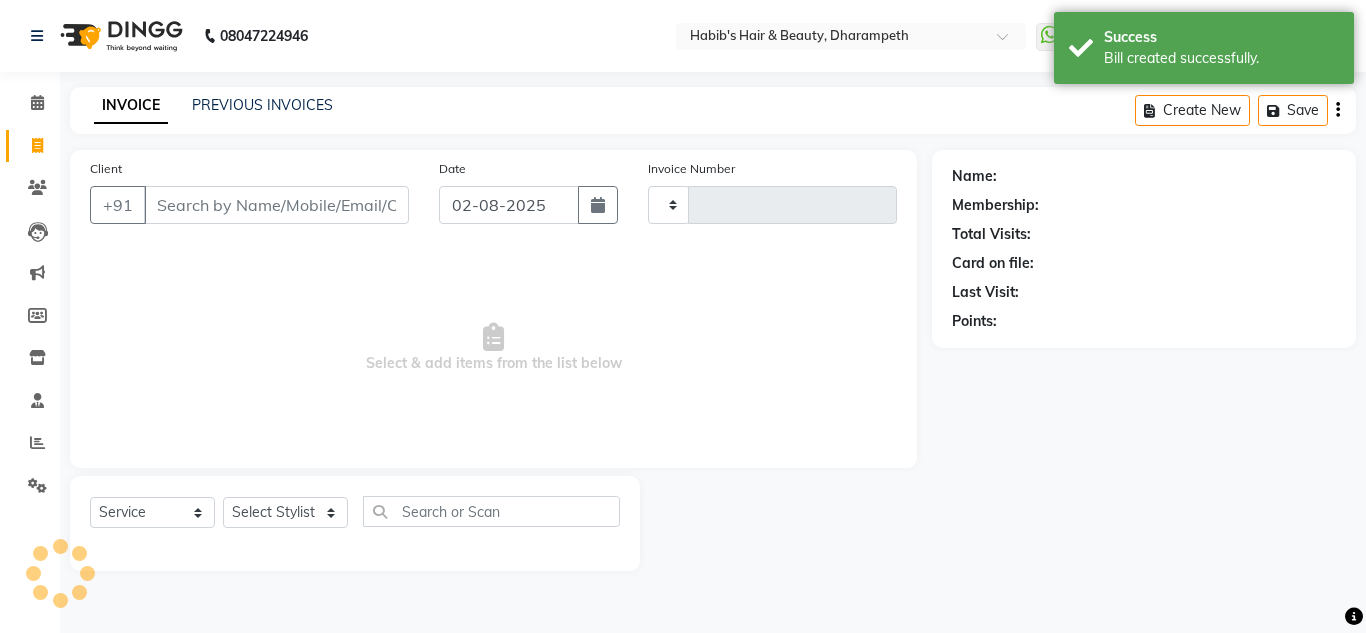 type on "2544" 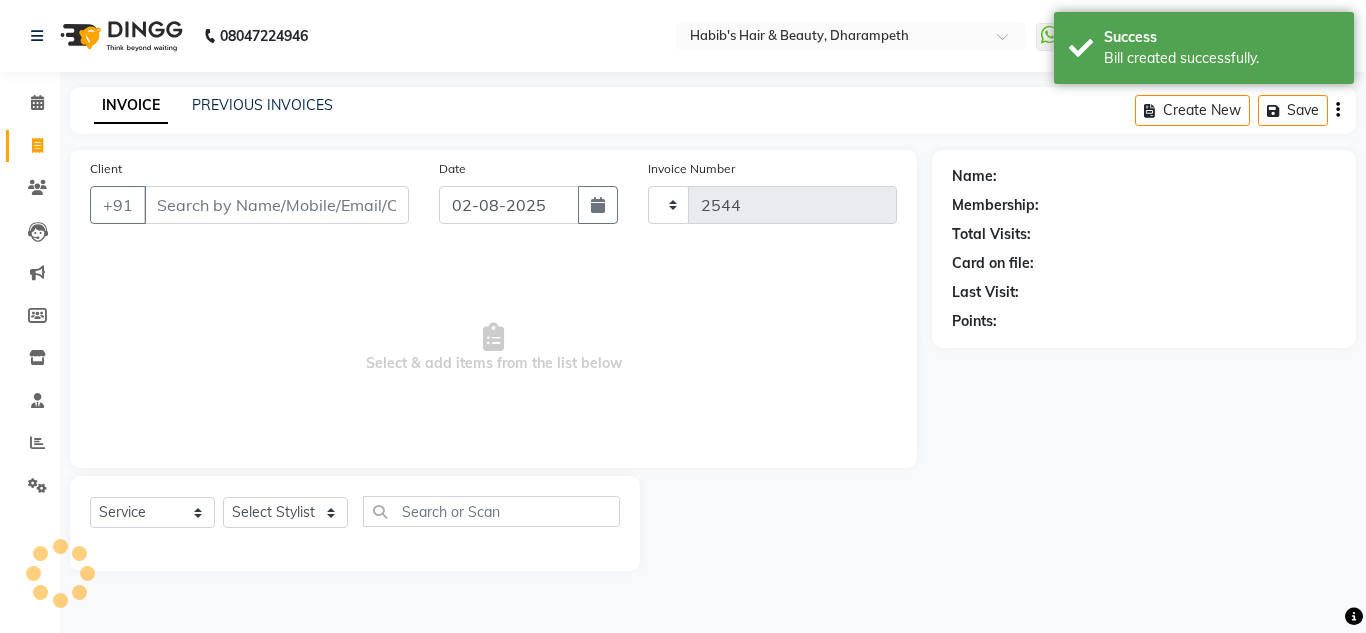 select on "4860" 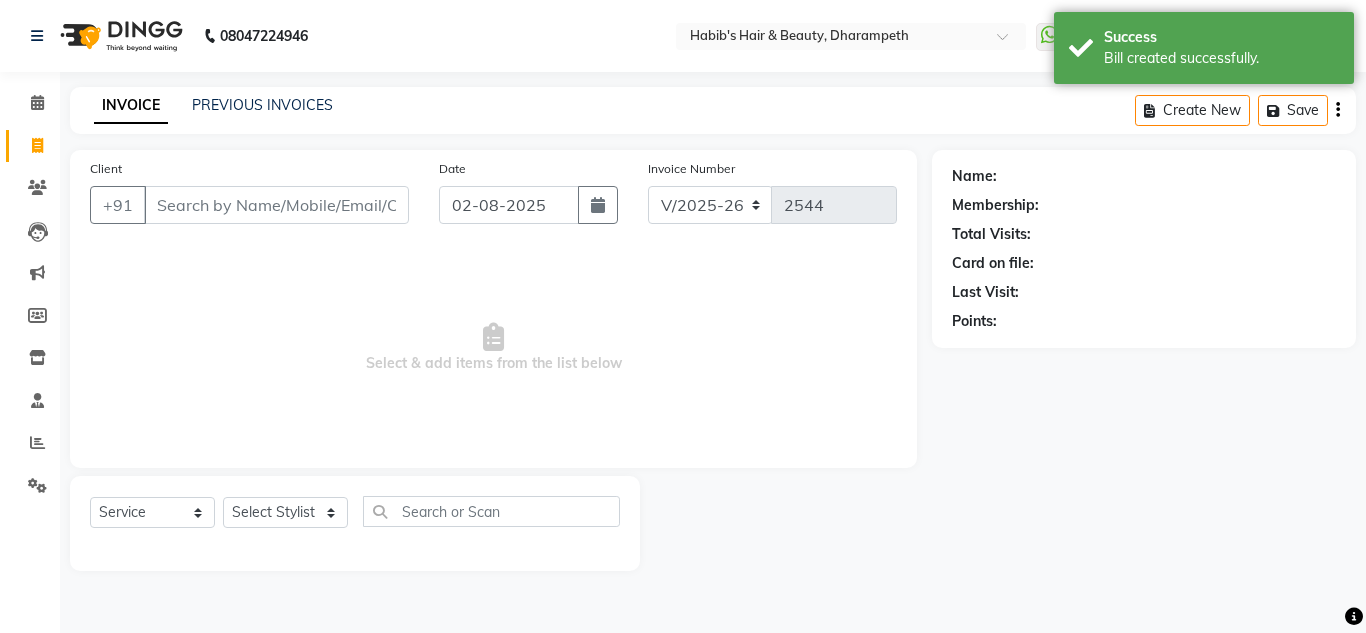 click on "Client" at bounding box center [276, 205] 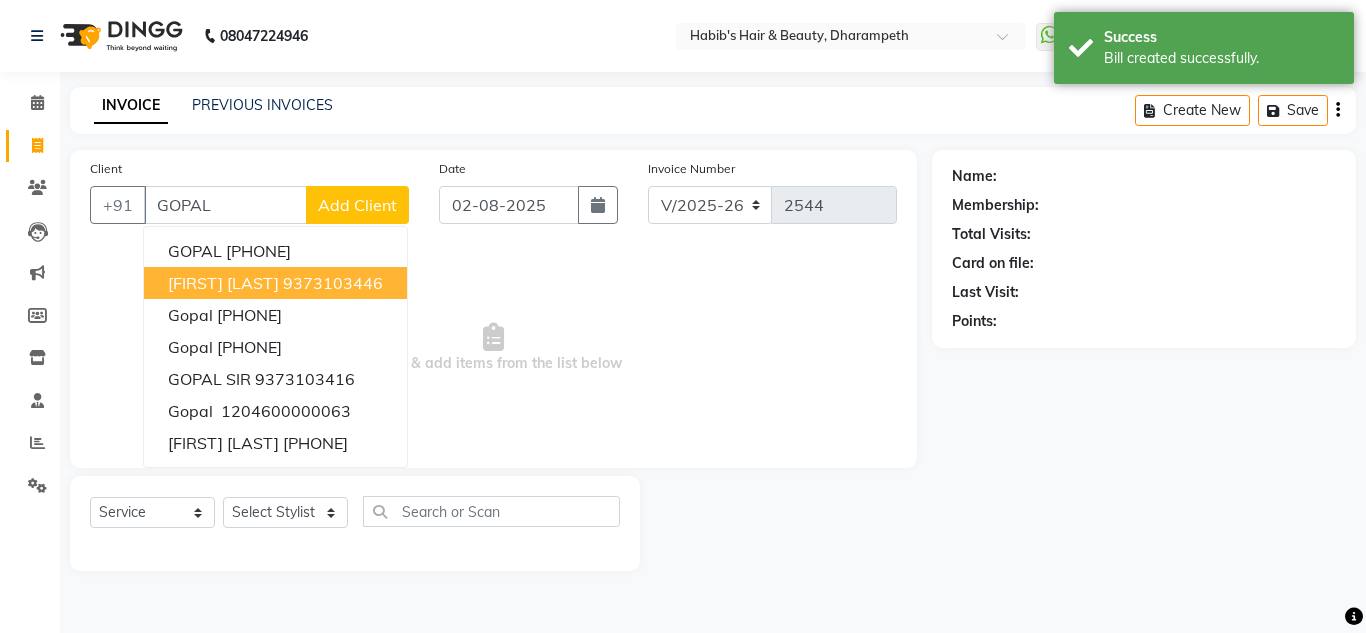 click on "[FIRST] [LAST]" at bounding box center [223, 283] 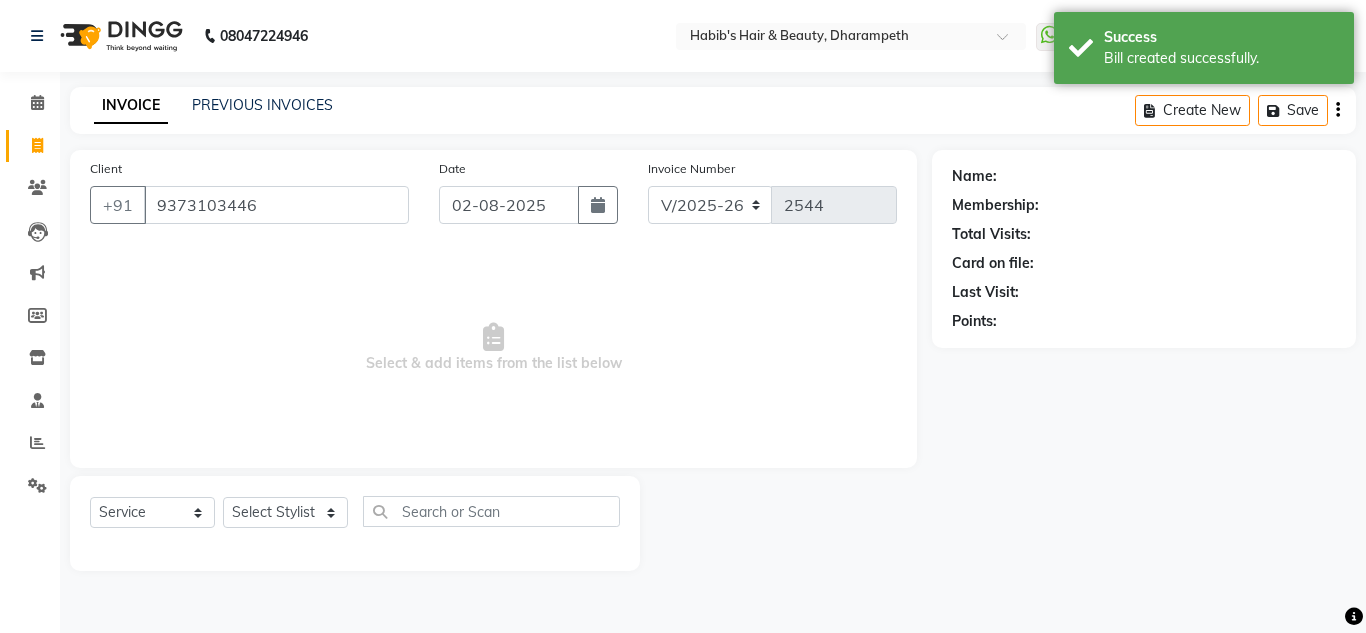 type on "9373103446" 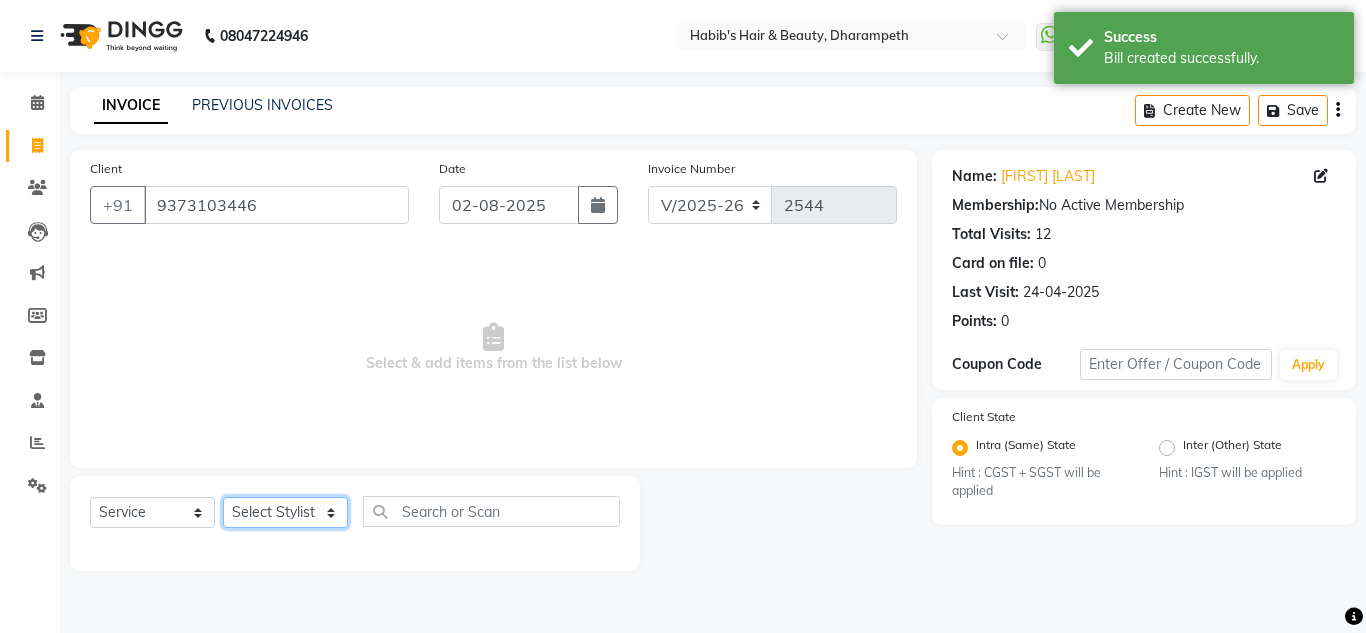click on "Select Stylist Anuj W Ayush Himanshu P Javed Manager Pooja Pratham C Sakshi S Saniya S Shilpa P Vedant N" 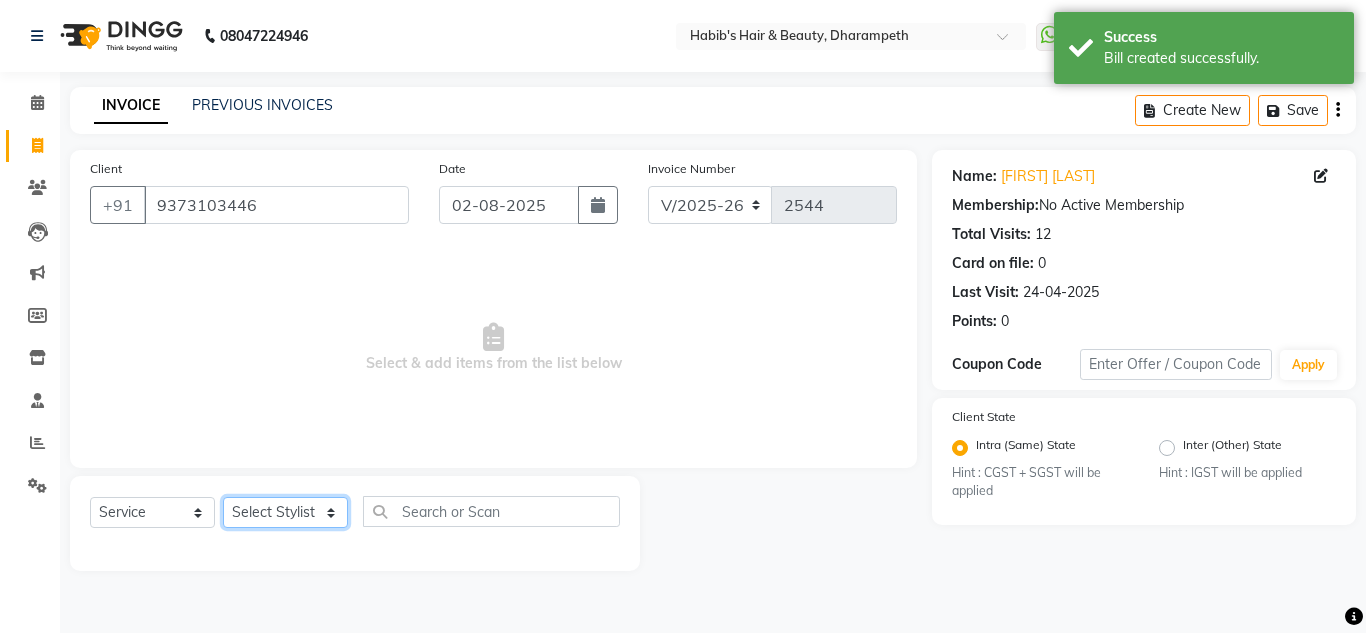 select on "47812" 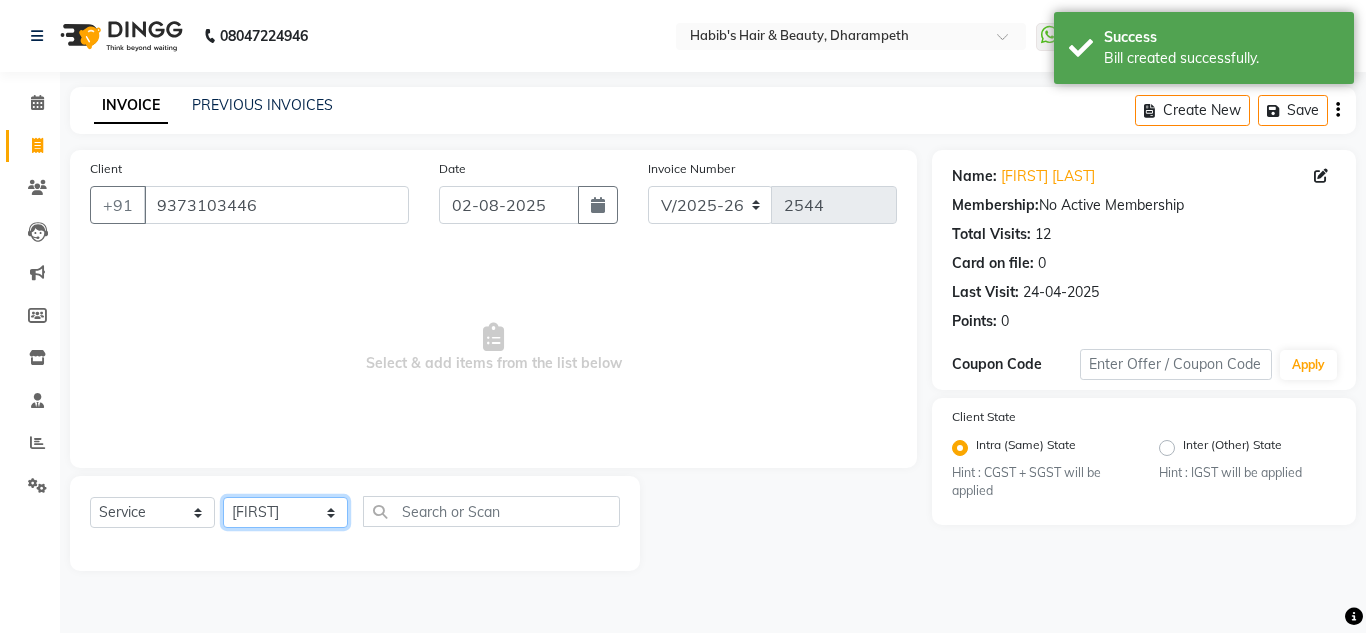 click on "Select Stylist Anuj W Ayush Himanshu P Javed Manager Pooja Pratham C Sakshi S Saniya S Shilpa P Vedant N" 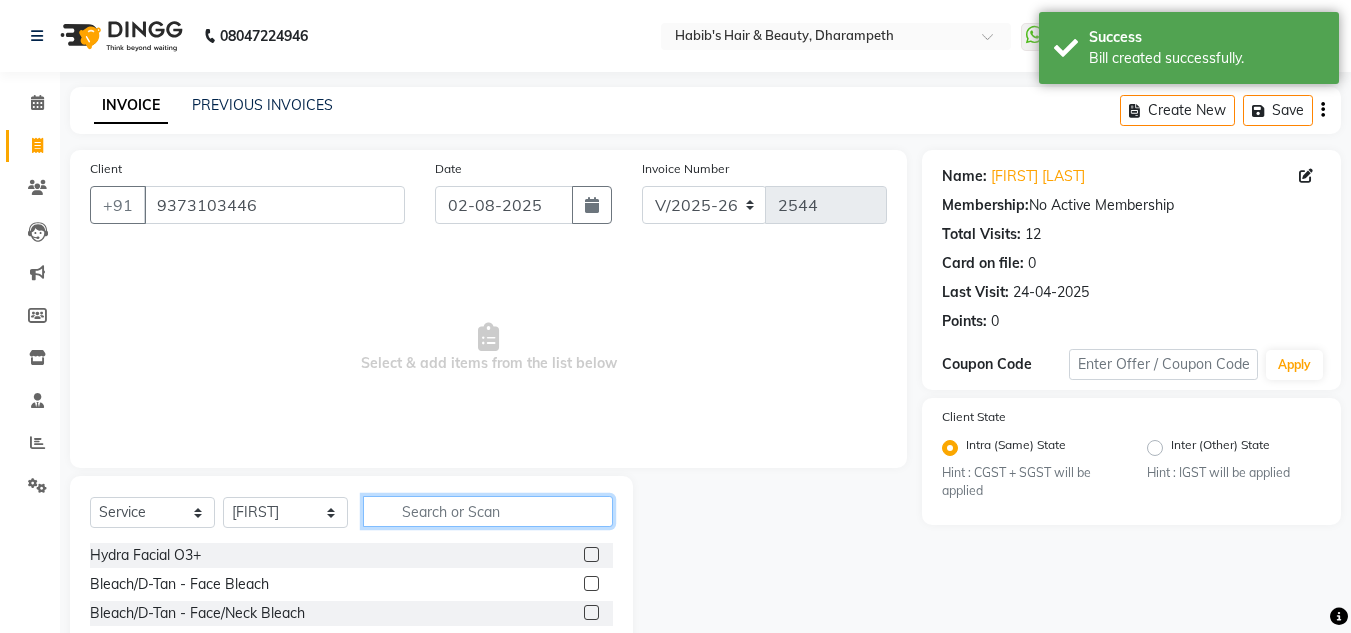 click 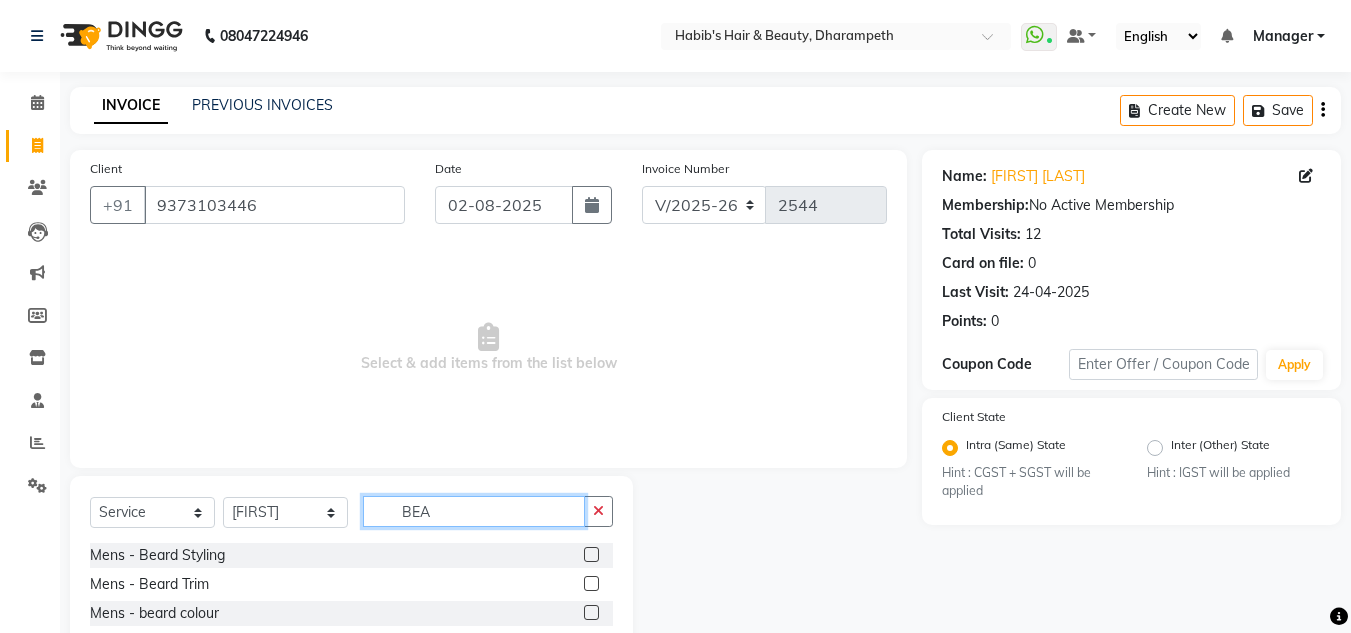 type on "BEA" 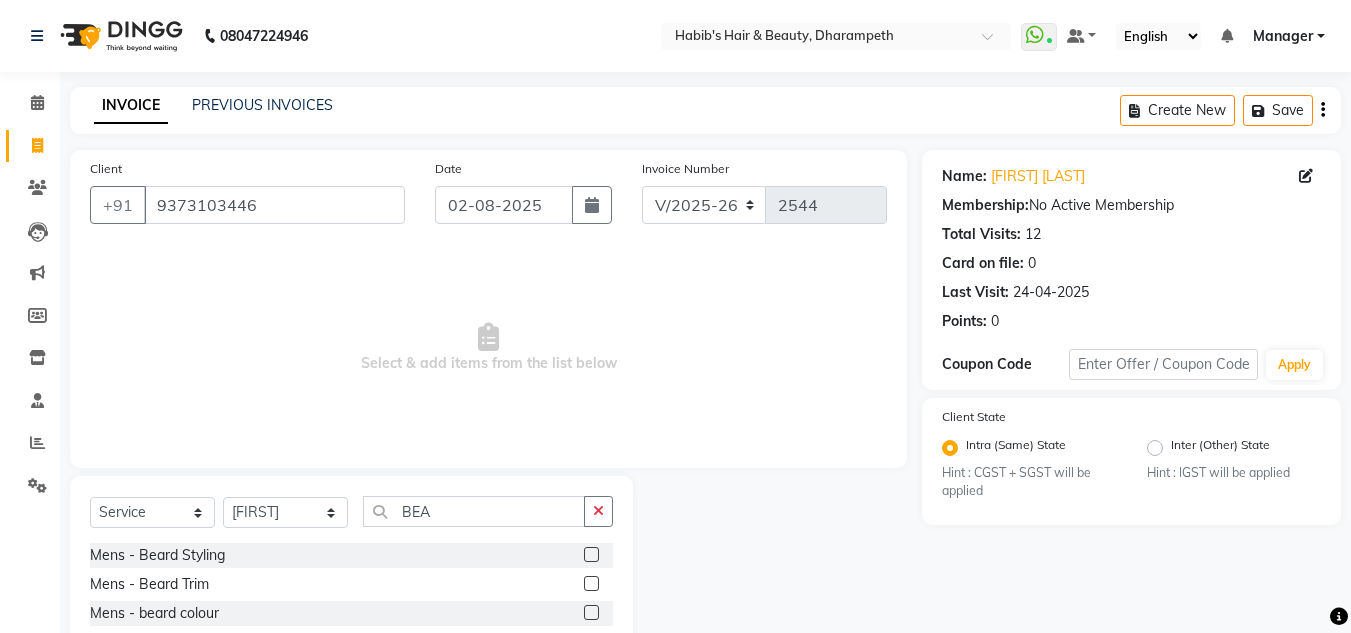 click 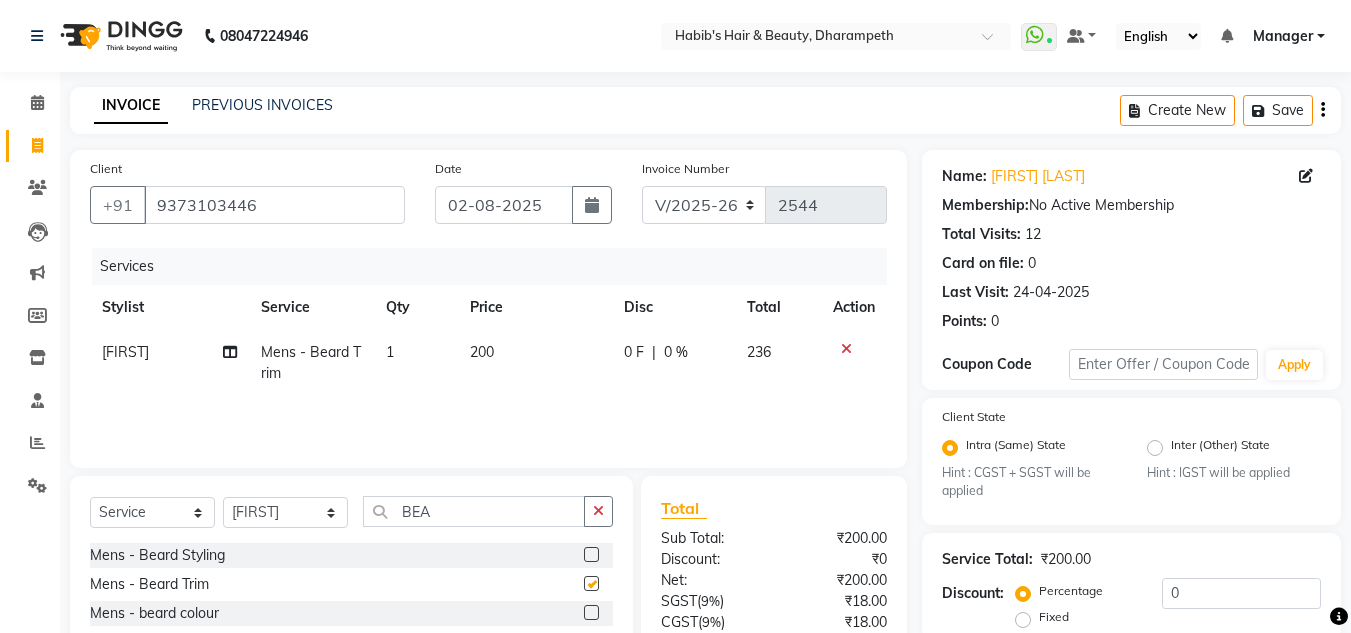 checkbox on "false" 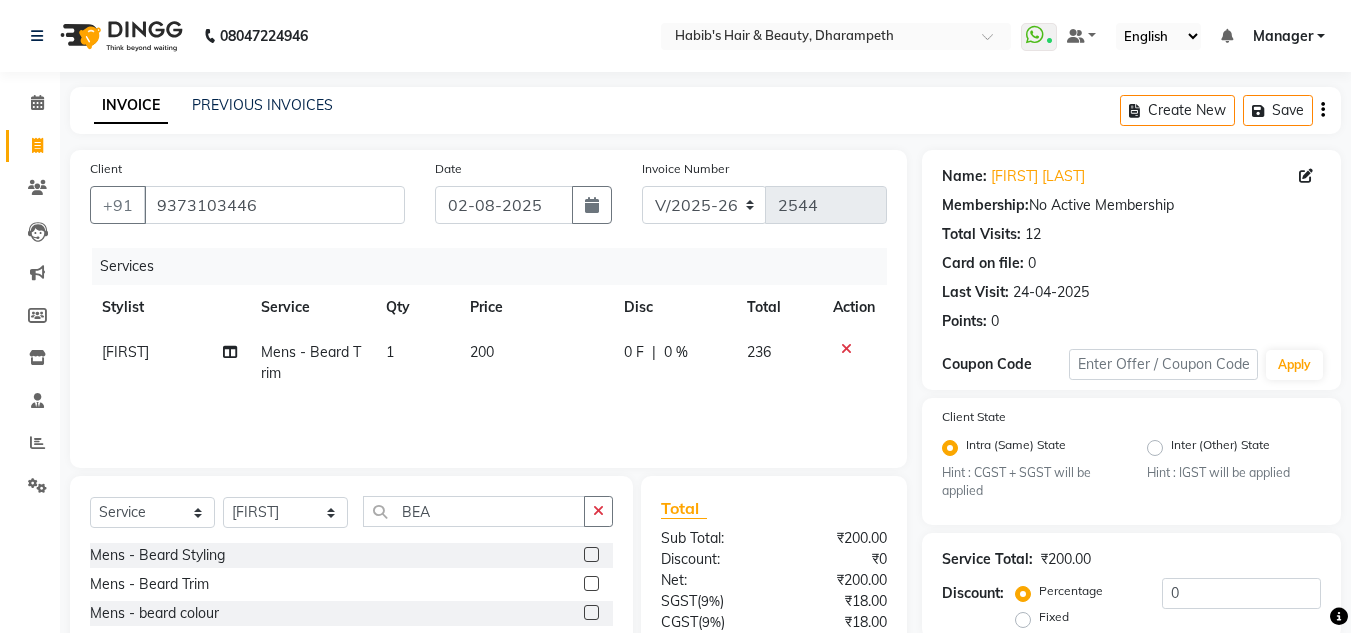 click on "200" 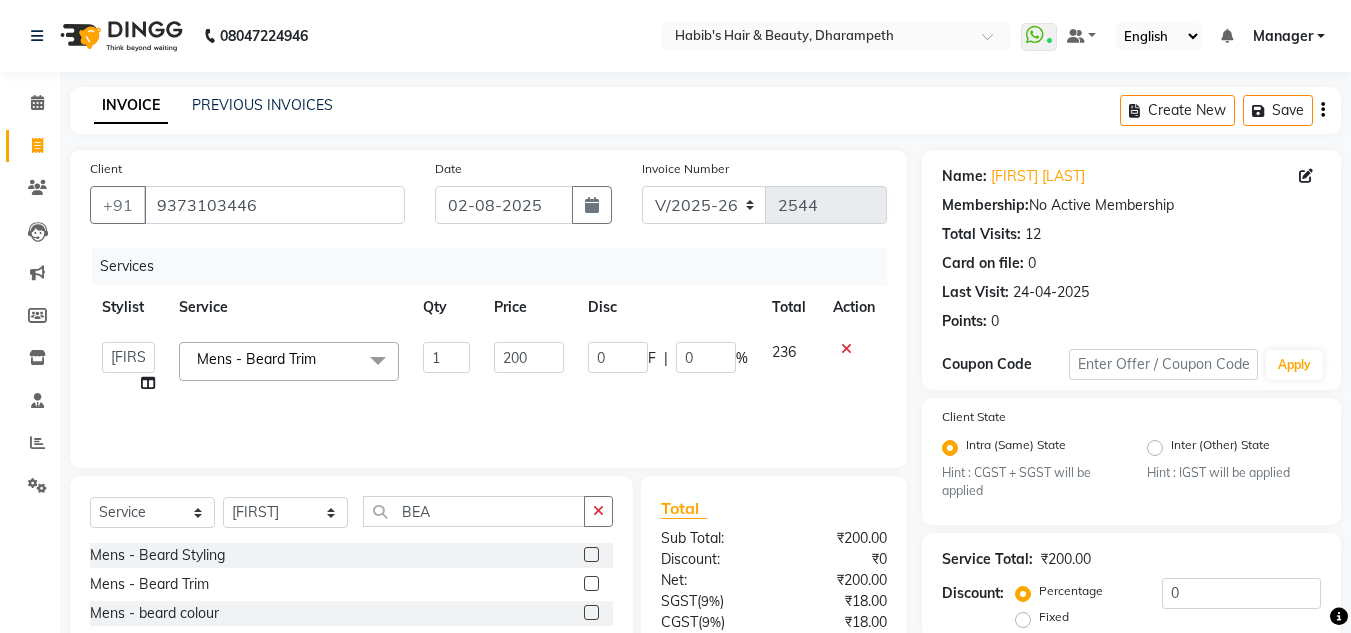 click on "200" 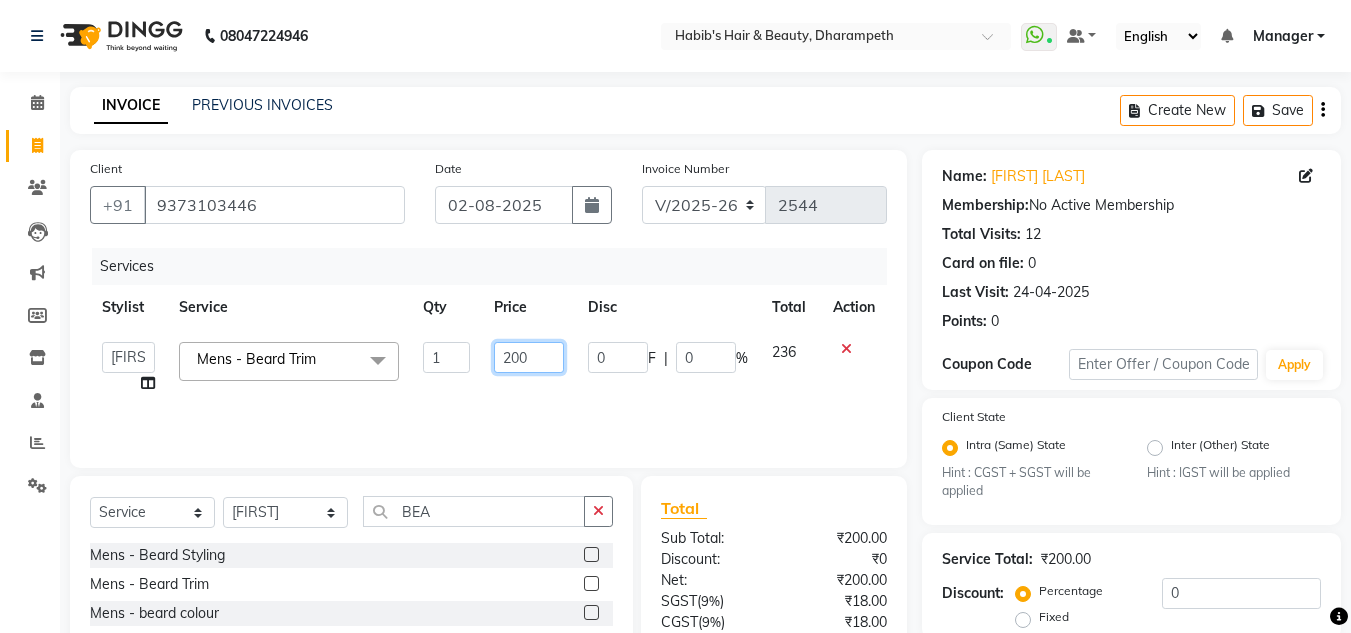 click on "200" 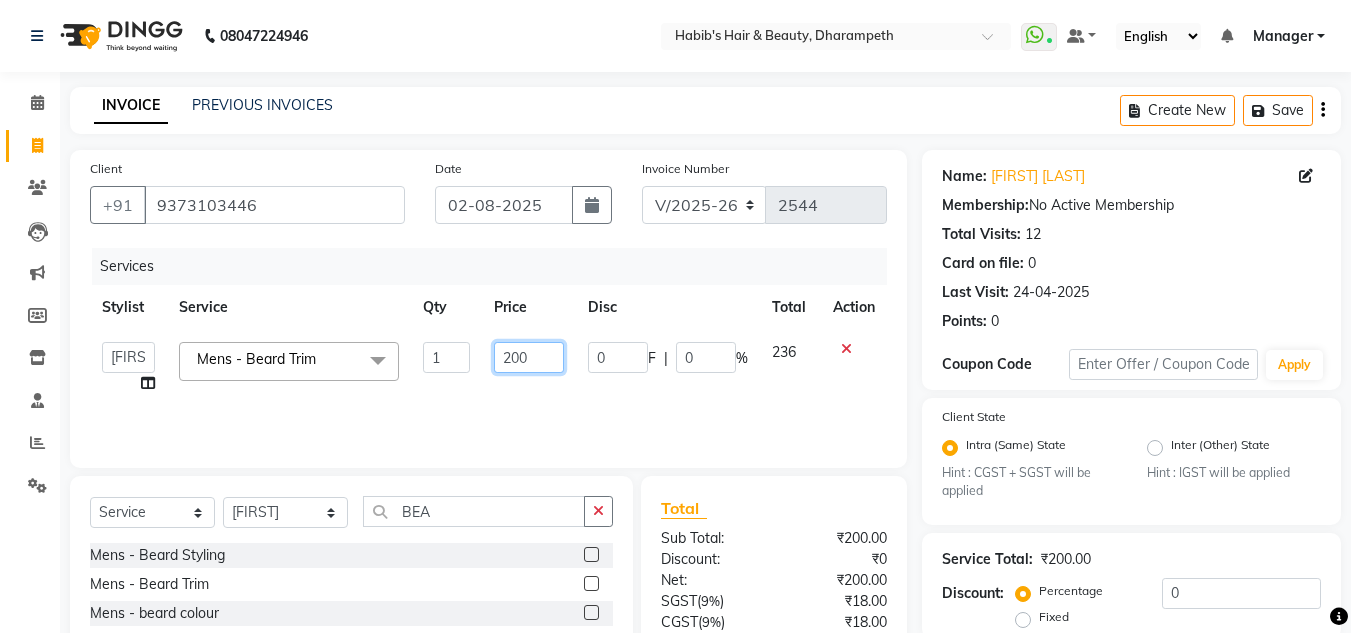 click on "200" 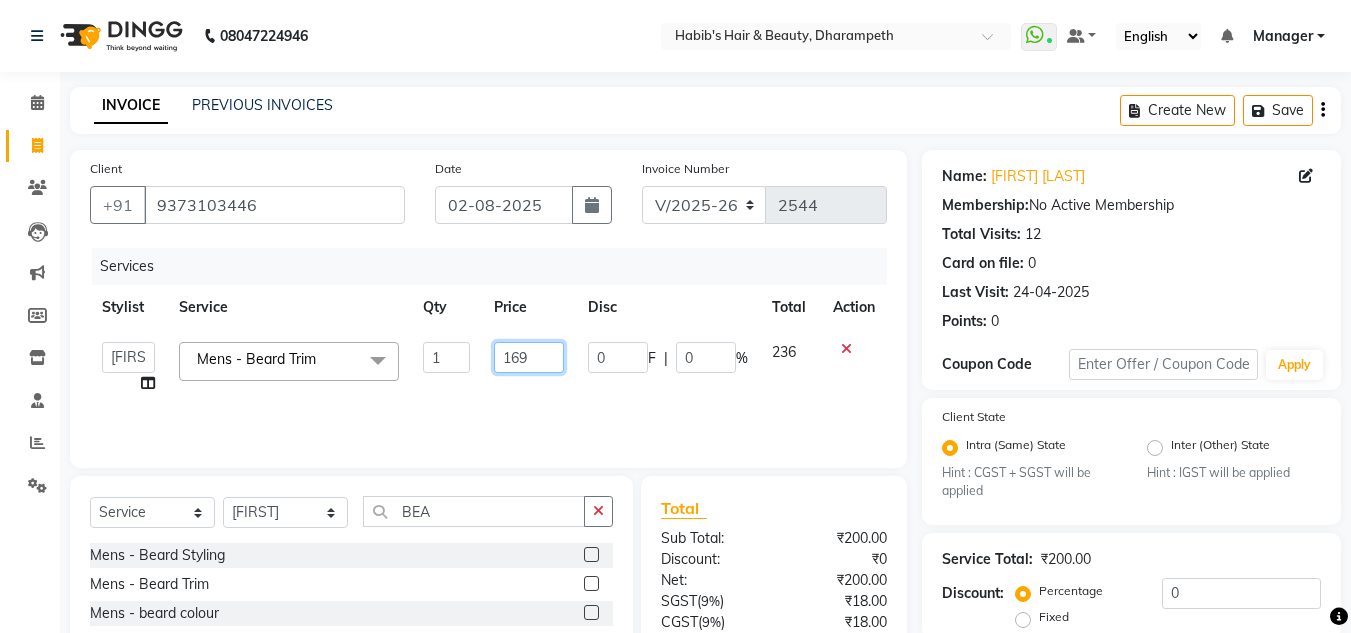 type on "169.5" 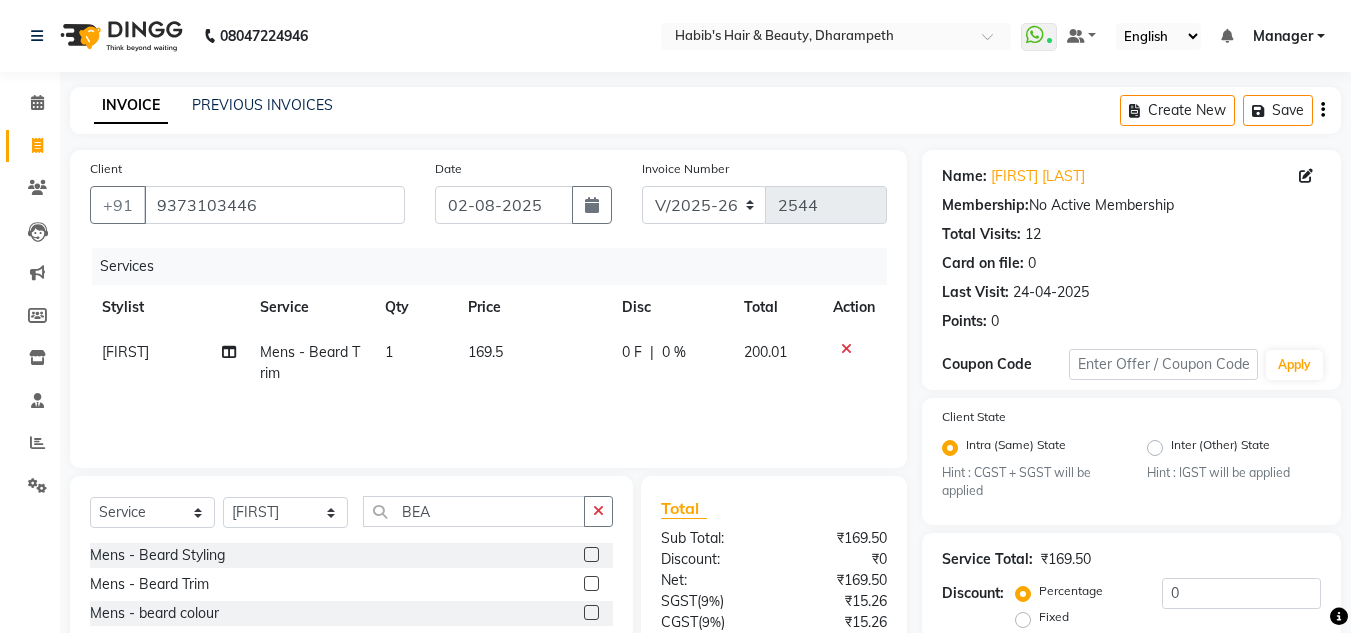 click on "200.01" 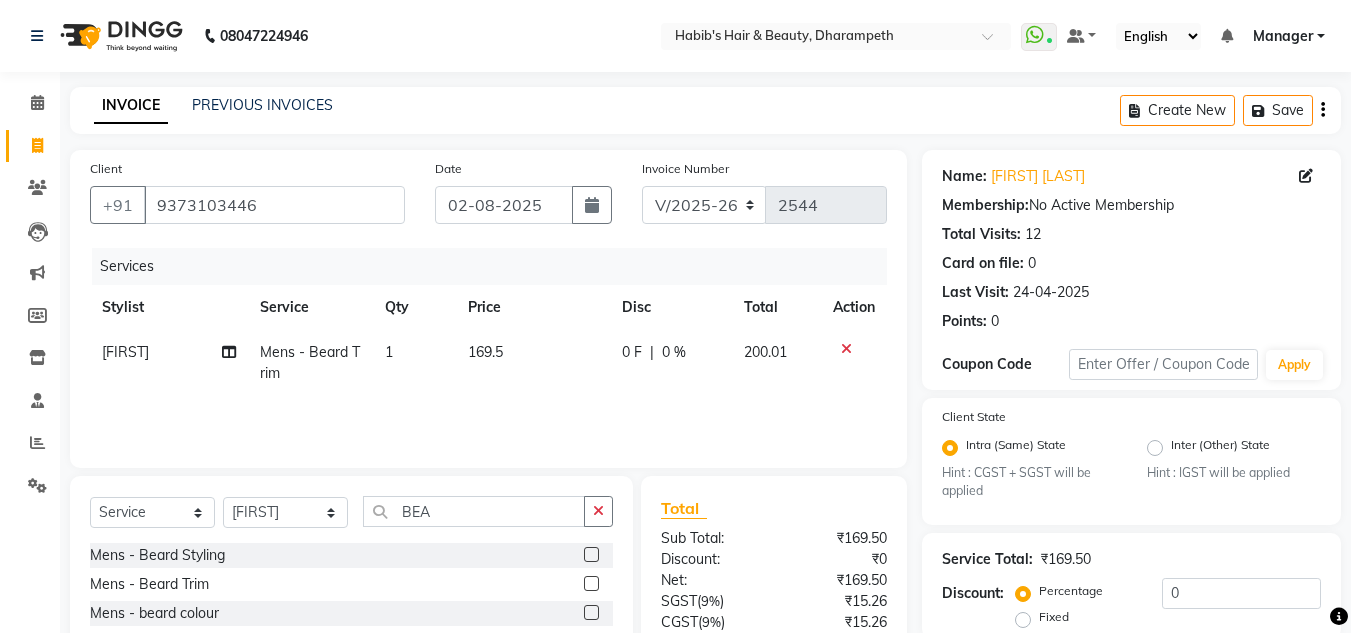 select on "47812" 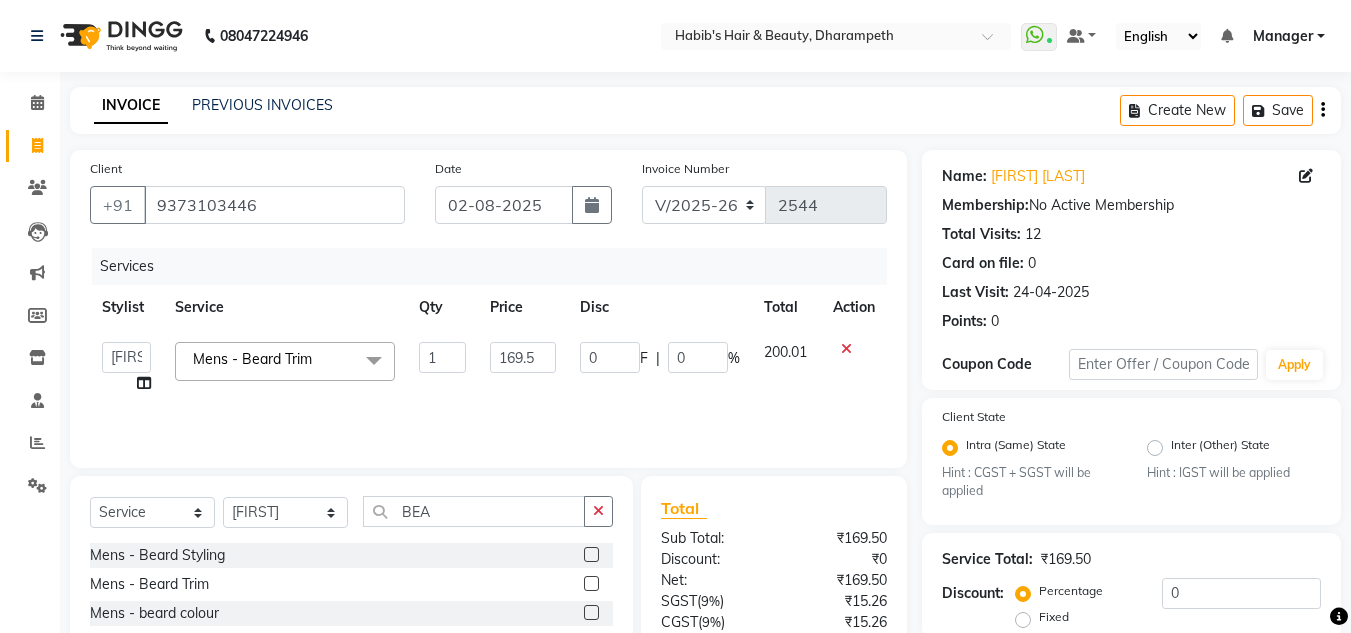 scroll, scrollTop: 188, scrollLeft: 0, axis: vertical 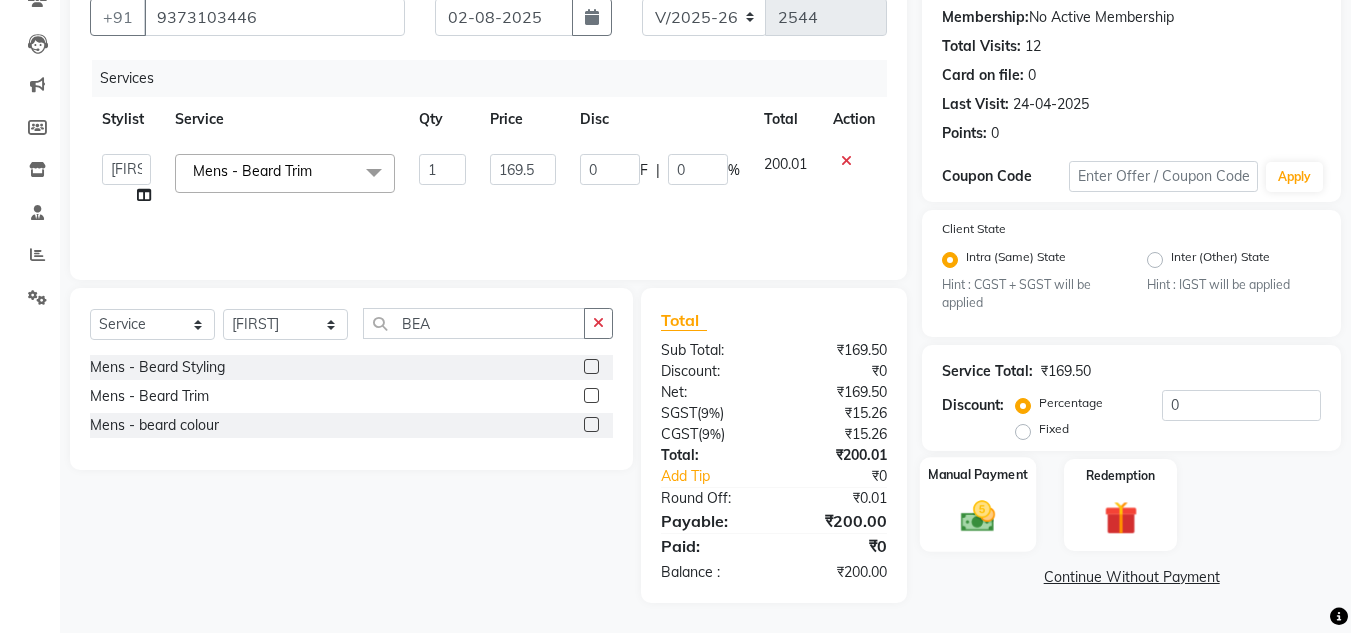 click 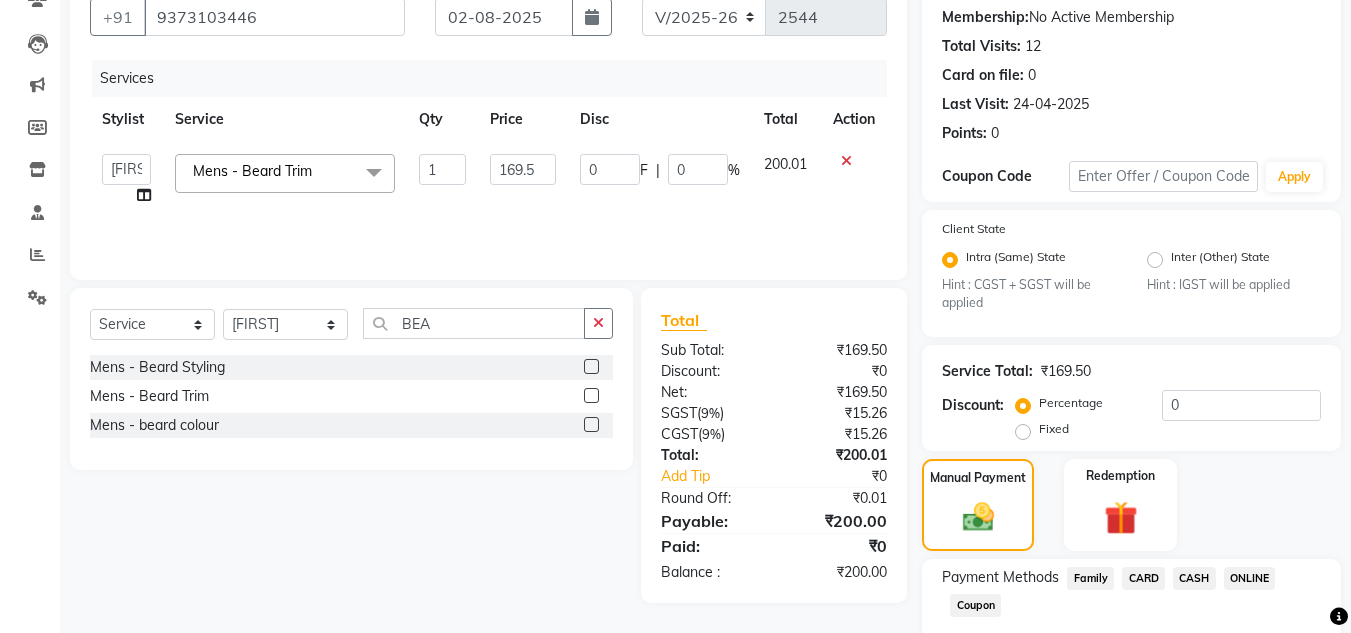 click on "CASH" 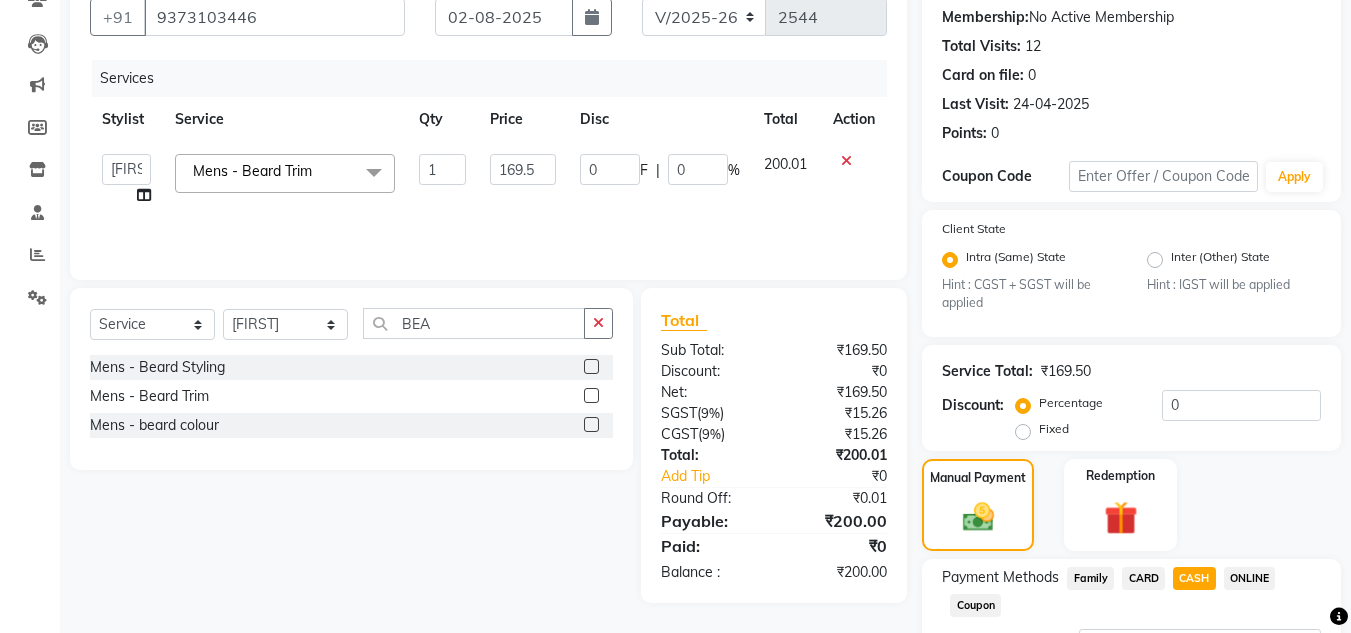 scroll, scrollTop: 361, scrollLeft: 0, axis: vertical 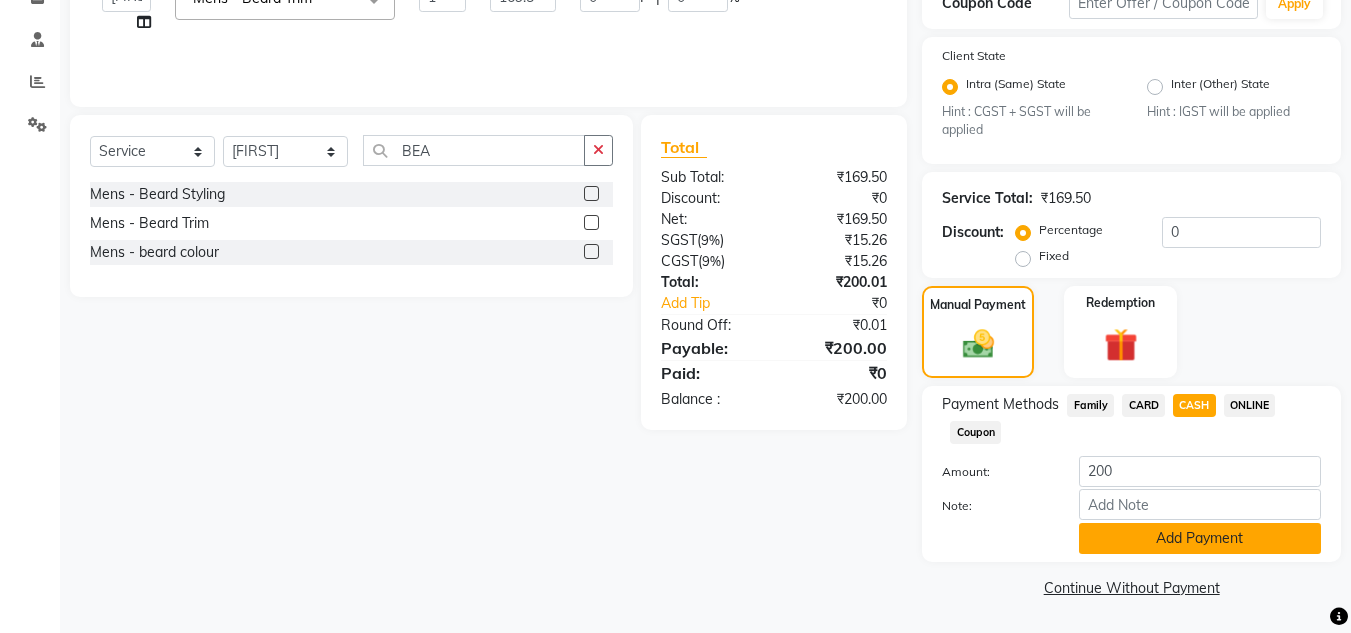 click on "Add Payment" 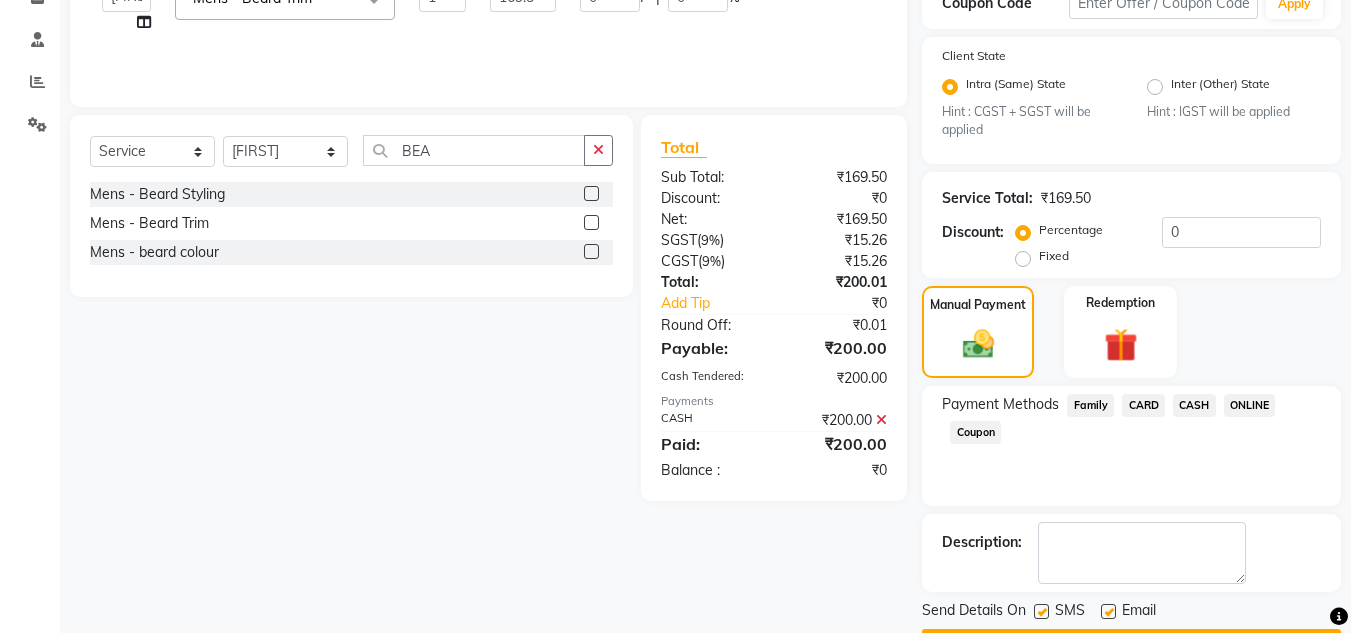 scroll, scrollTop: 418, scrollLeft: 0, axis: vertical 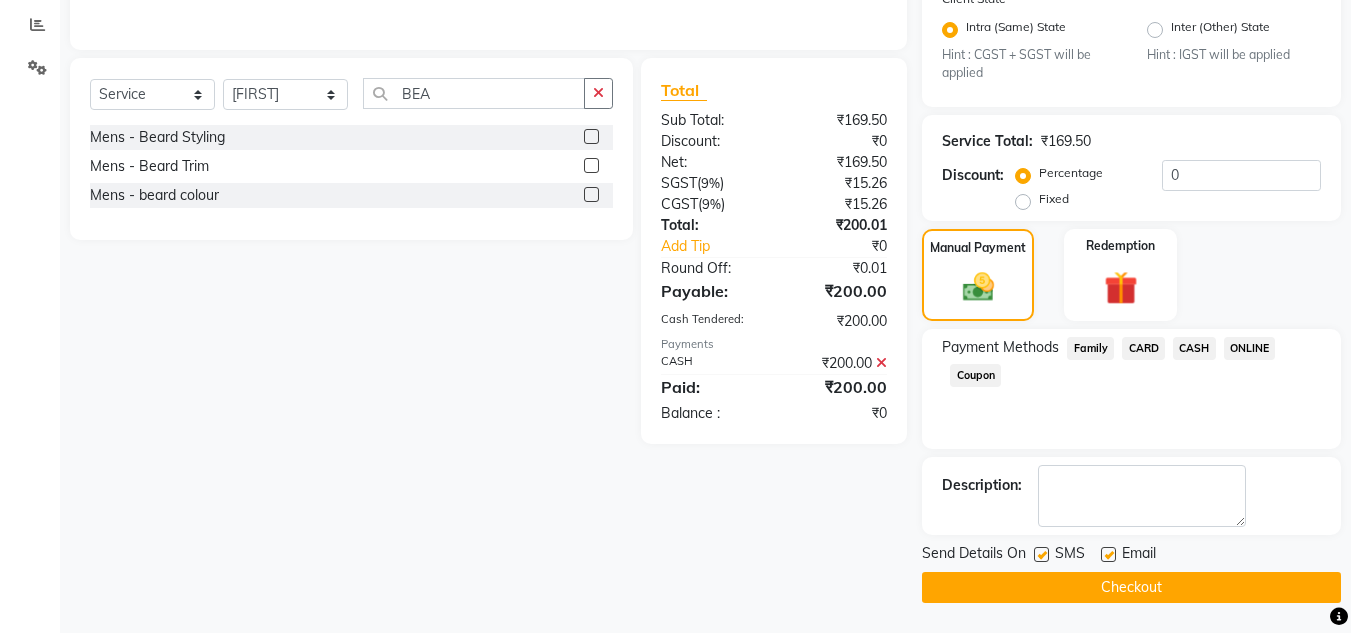click on "Checkout" 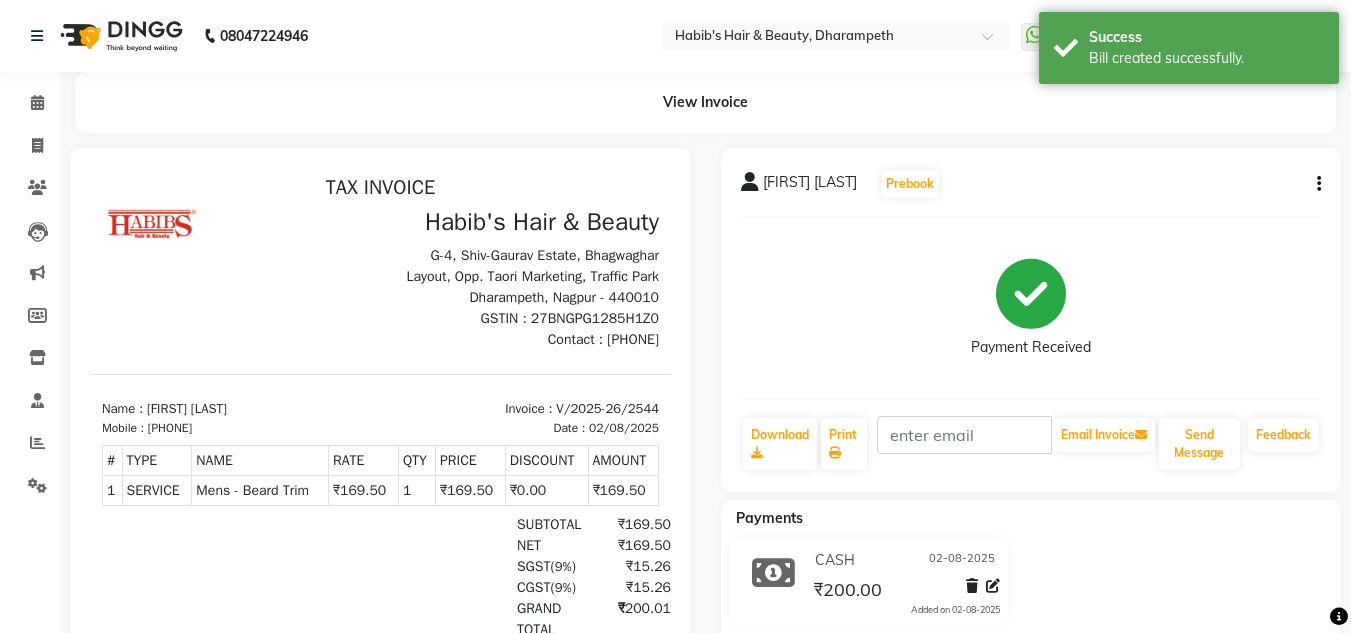 scroll, scrollTop: 0, scrollLeft: 0, axis: both 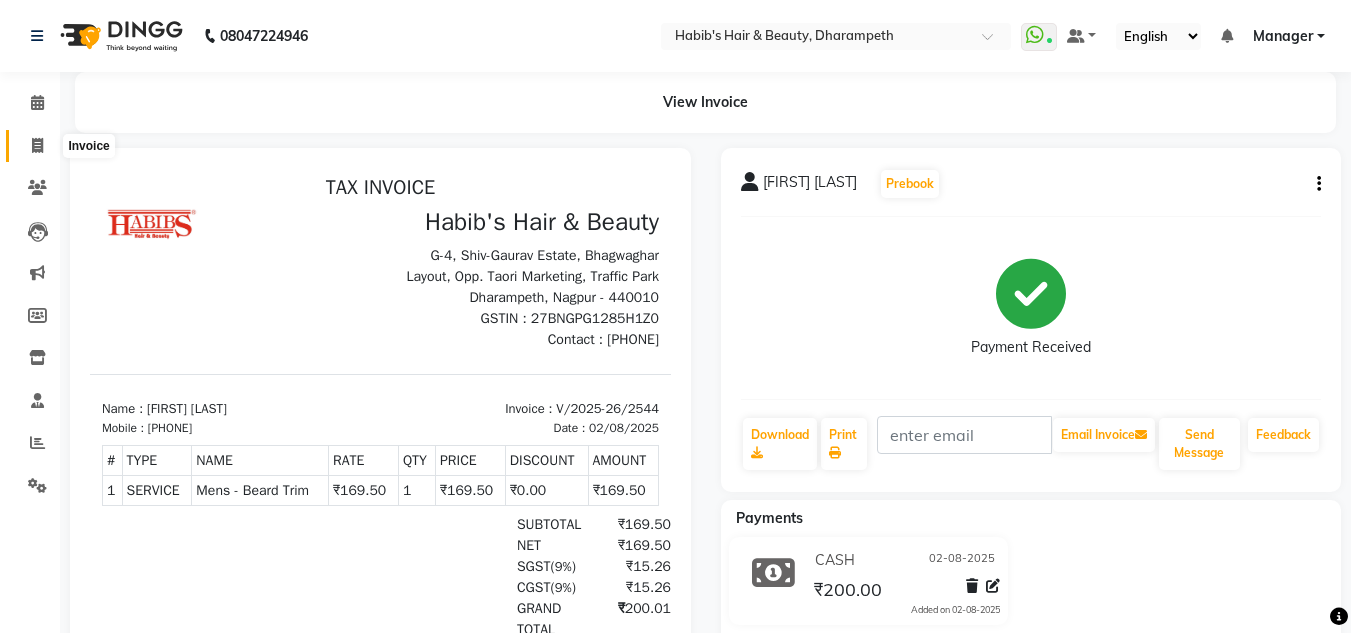 click 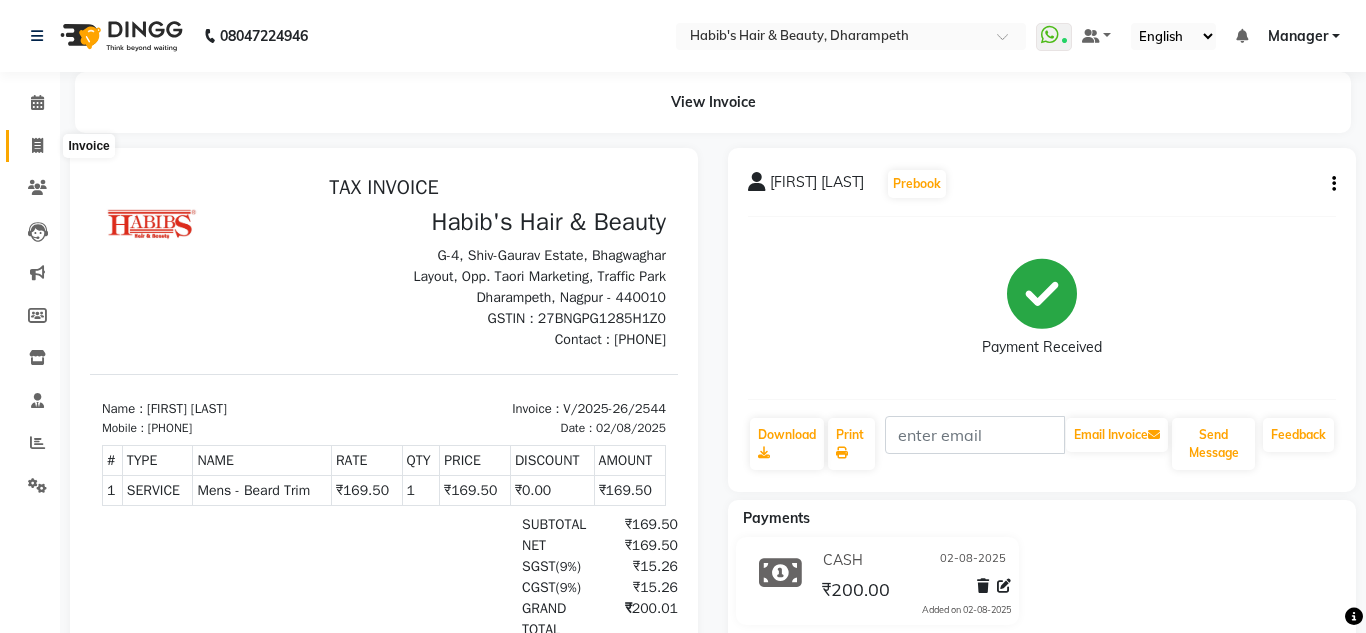 select on "4860" 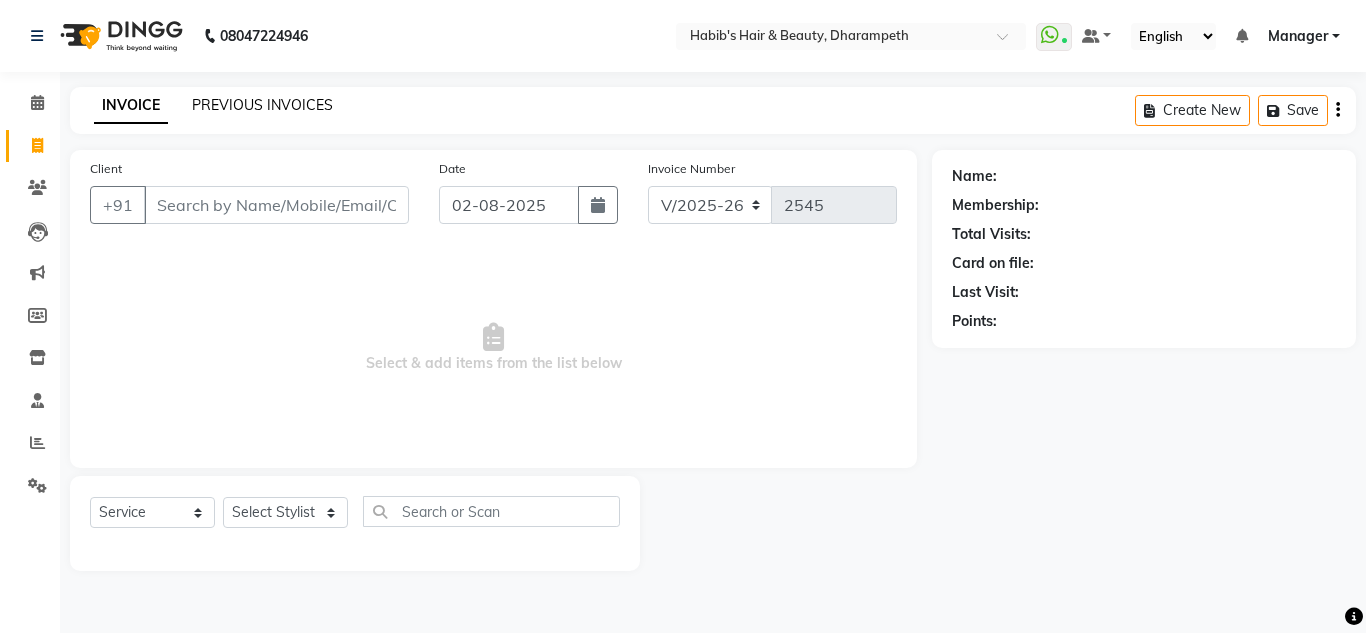 click on "PREVIOUS INVOICES" 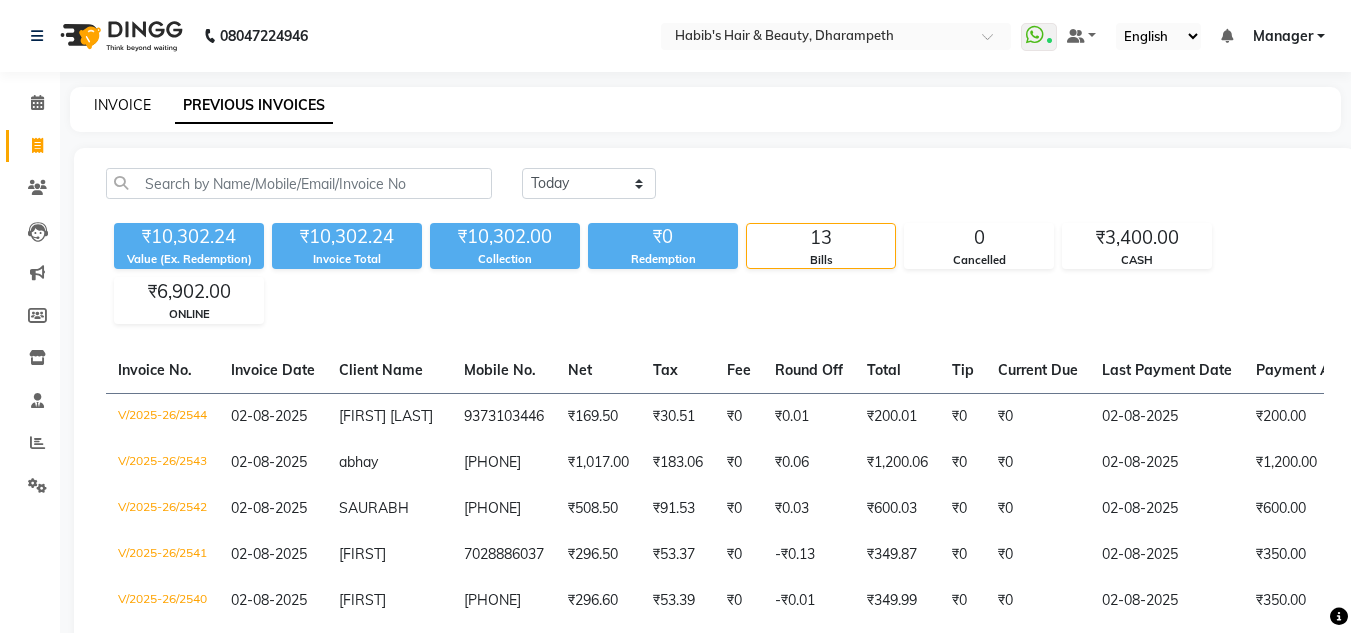 click on "INVOICE" 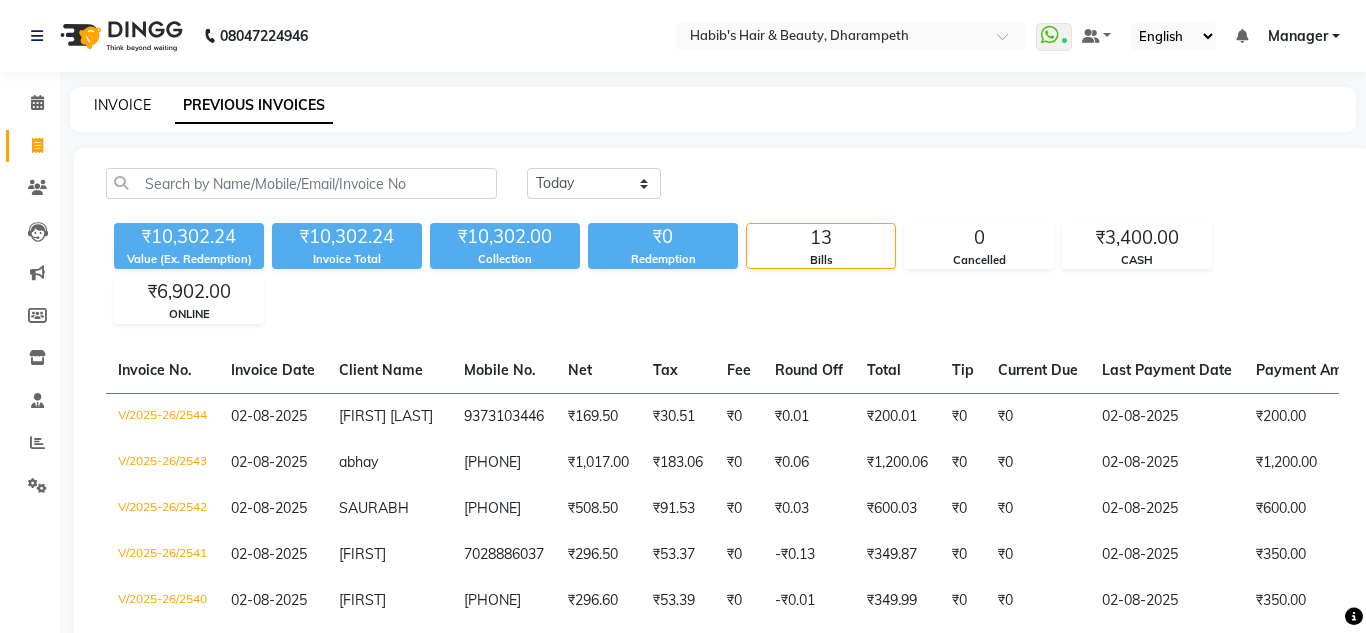 select on "4860" 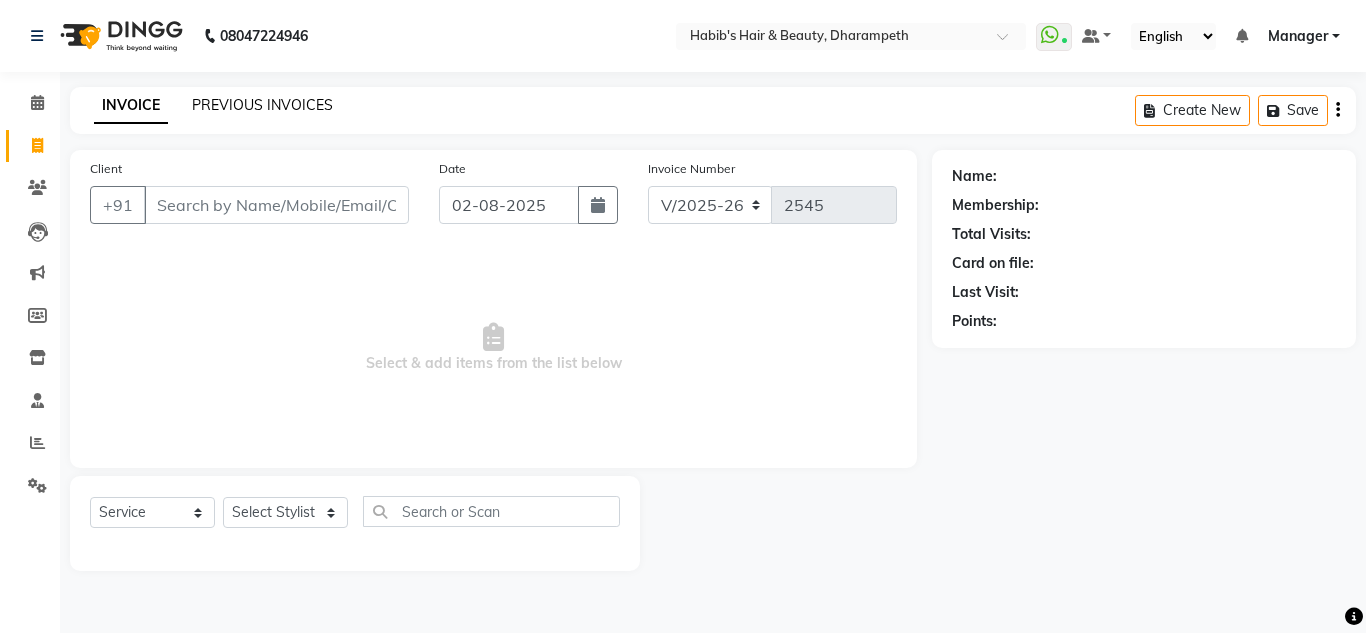 click on "PREVIOUS INVOICES" 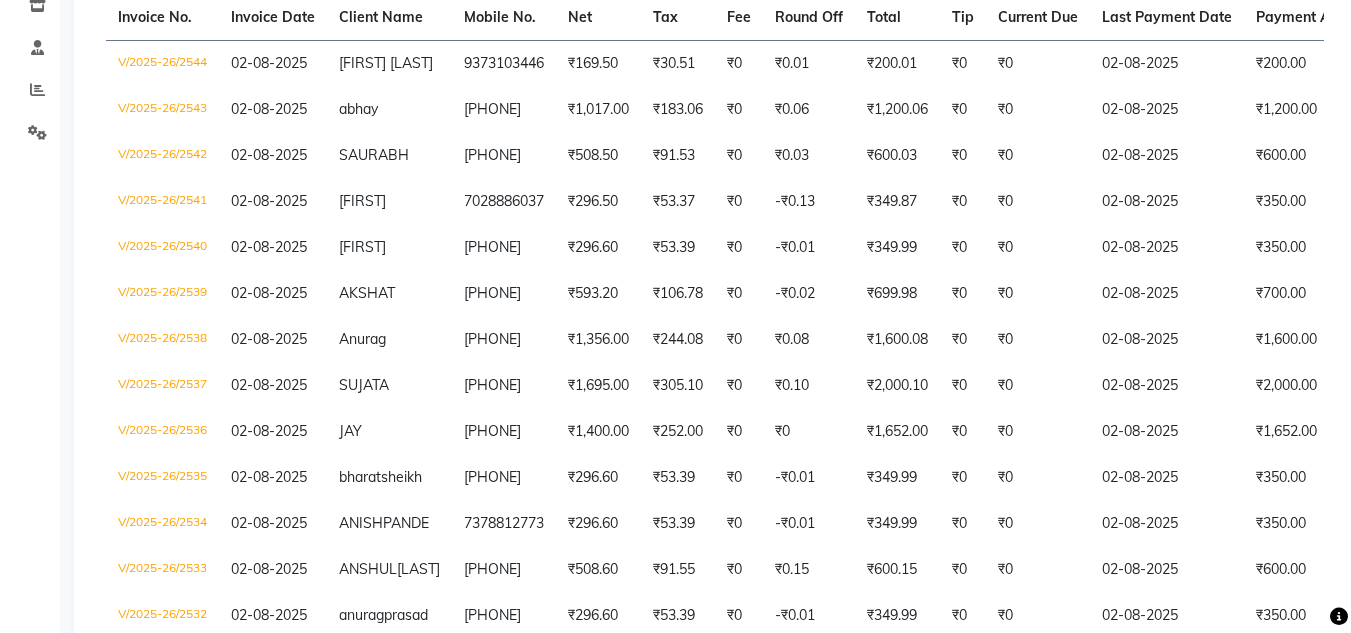 scroll, scrollTop: 20, scrollLeft: 0, axis: vertical 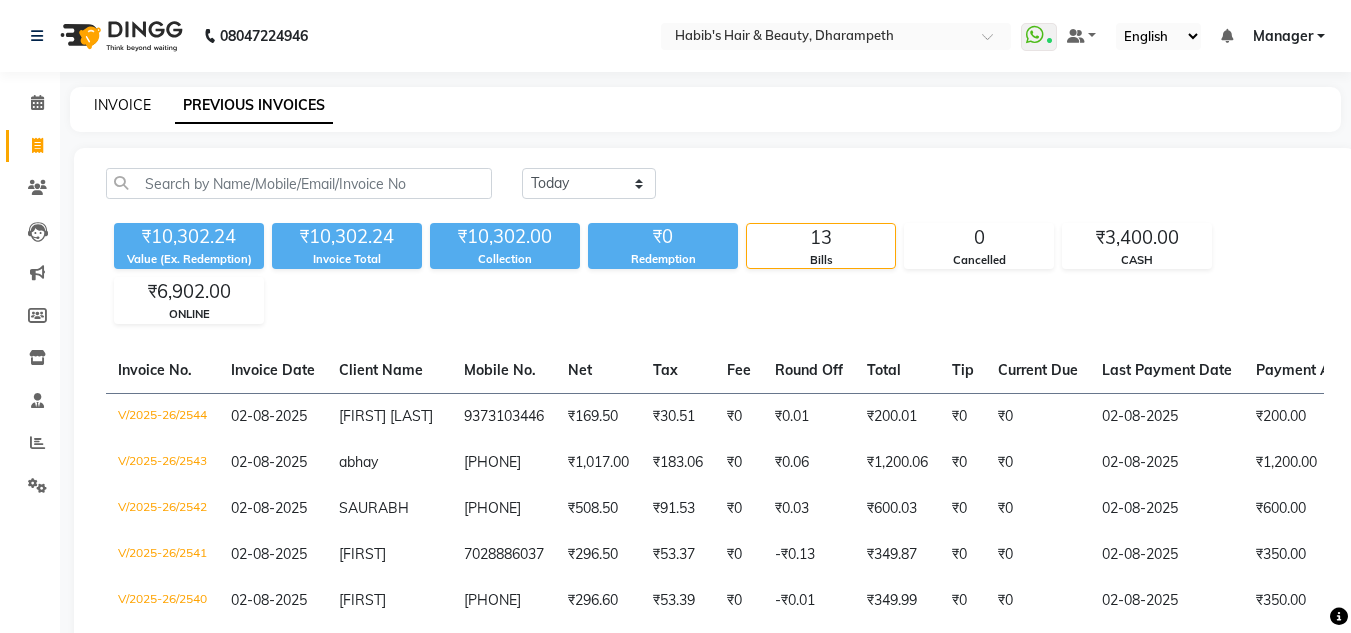 click on "INVOICE" 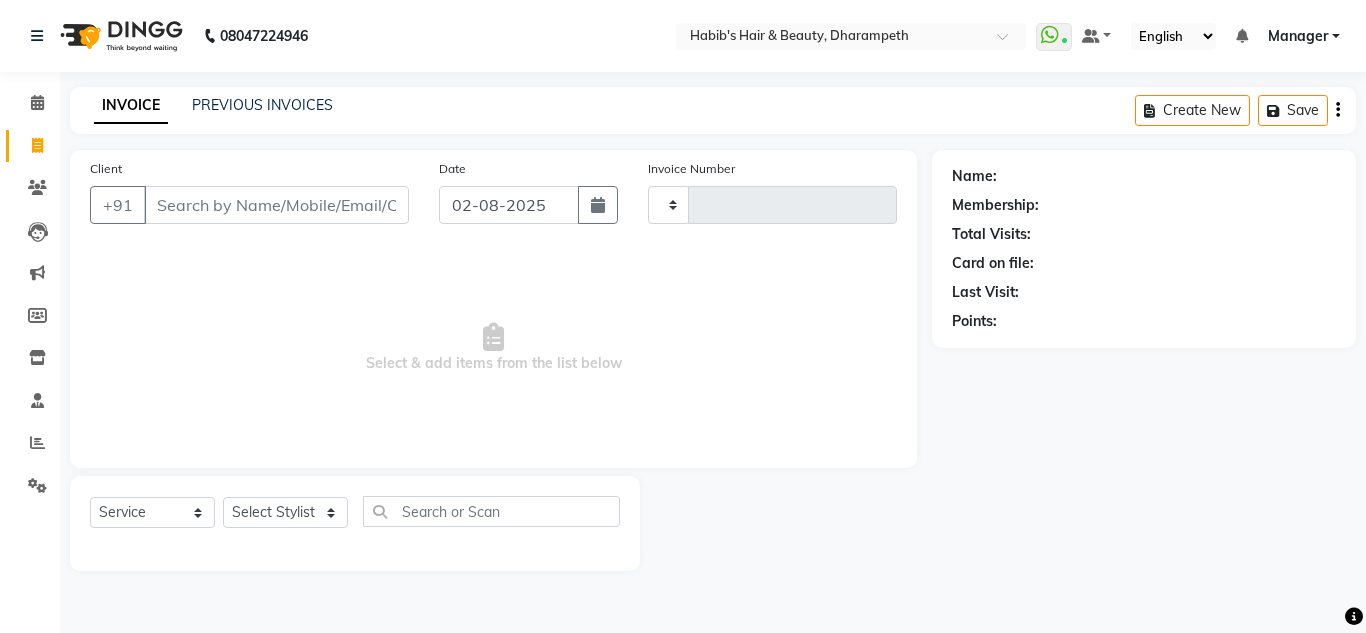 type on "2545" 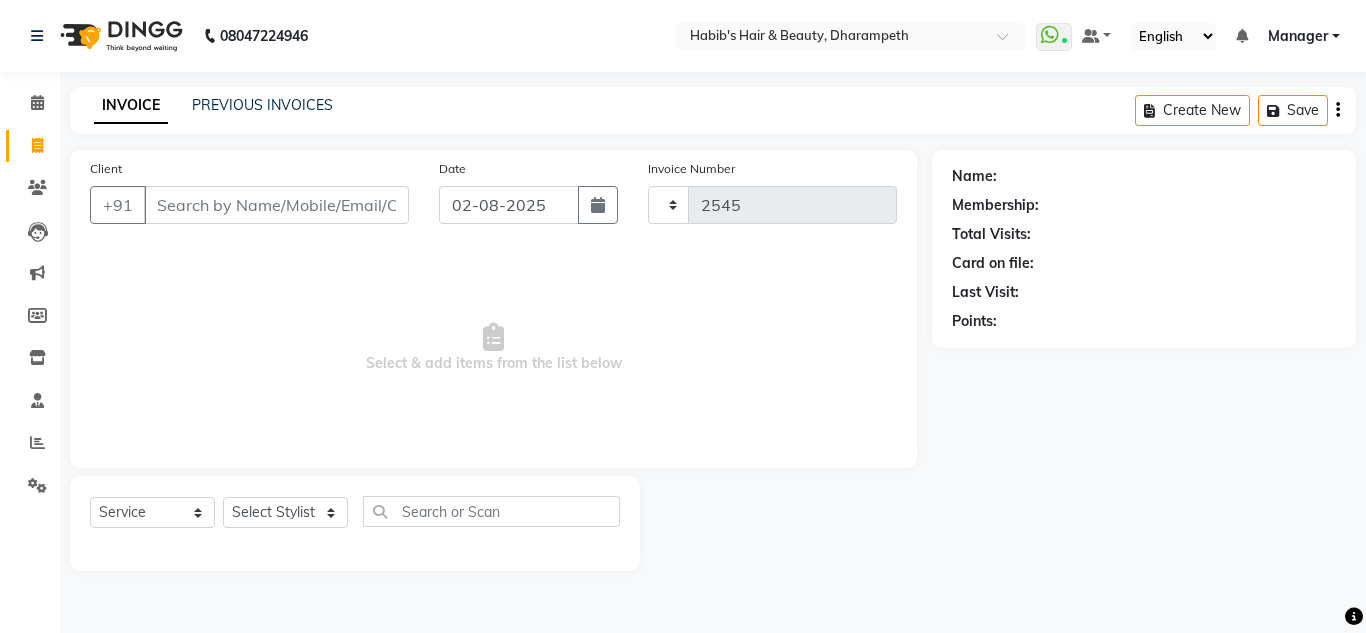 select on "4860" 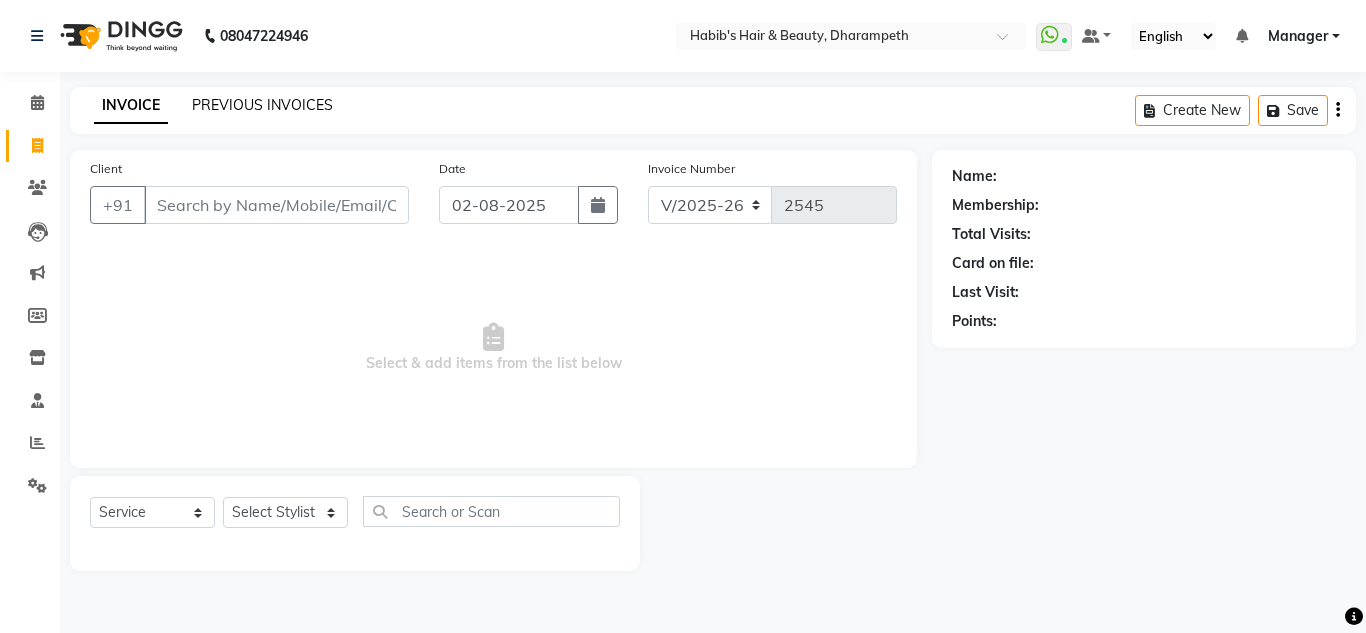 click on "PREVIOUS INVOICES" 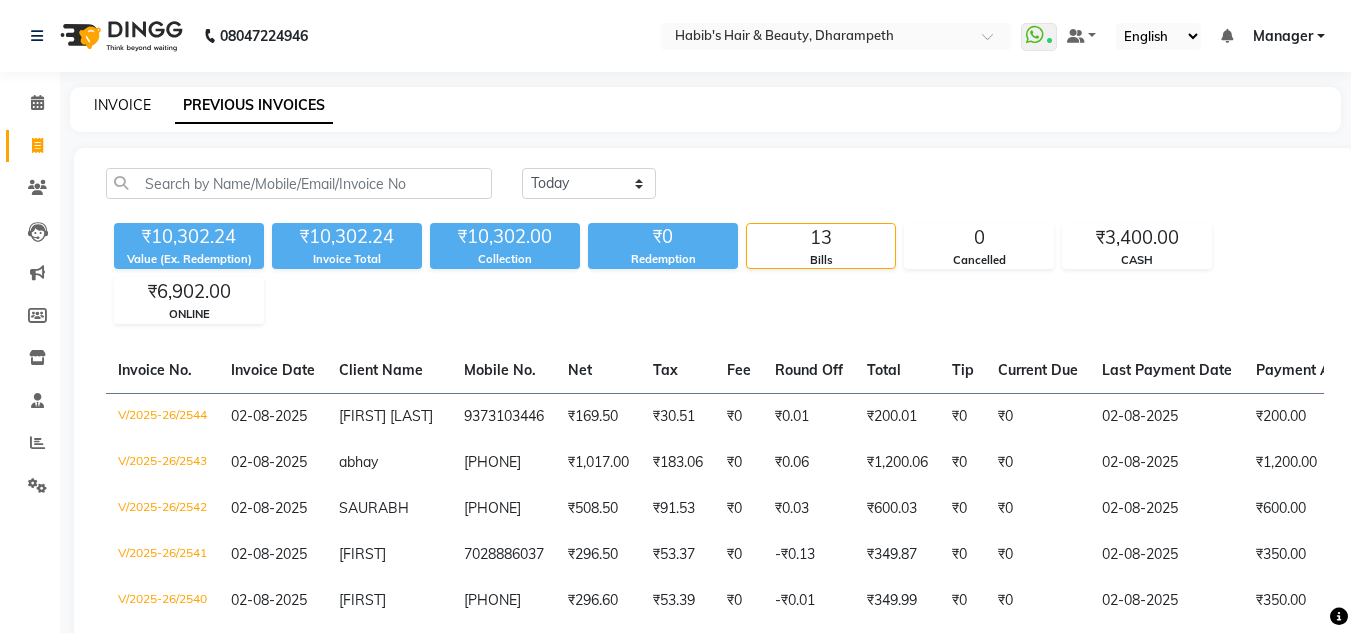 click on "INVOICE" 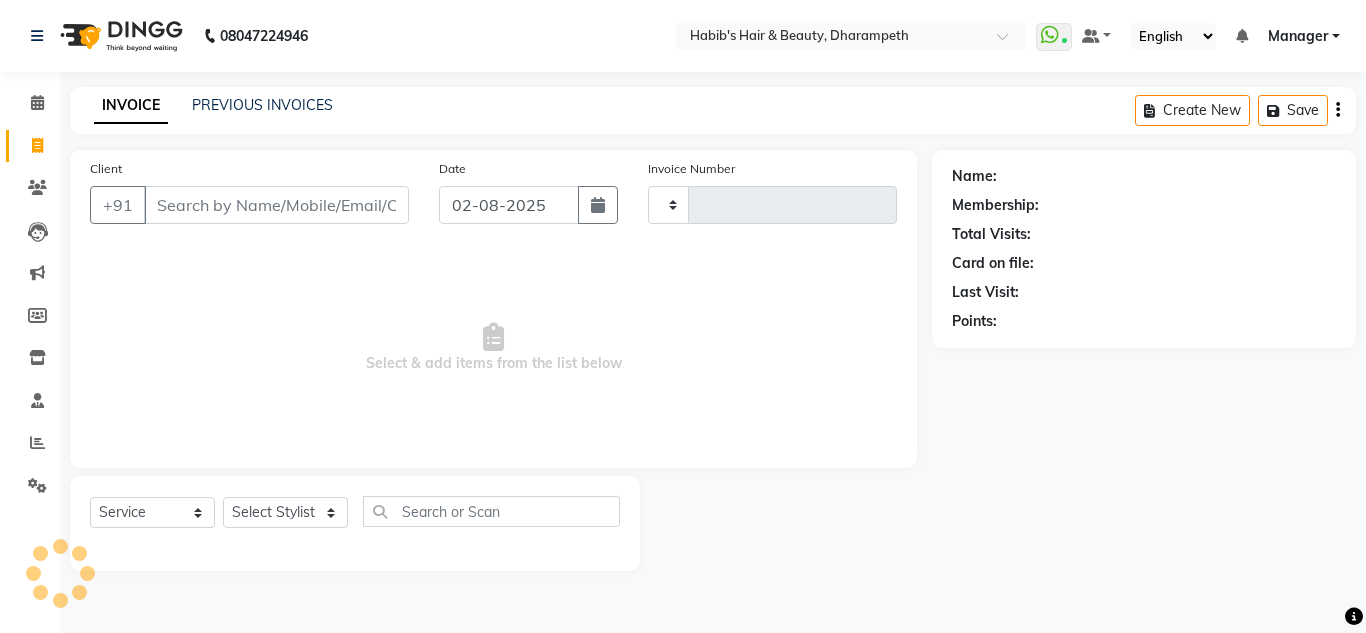 type on "2545" 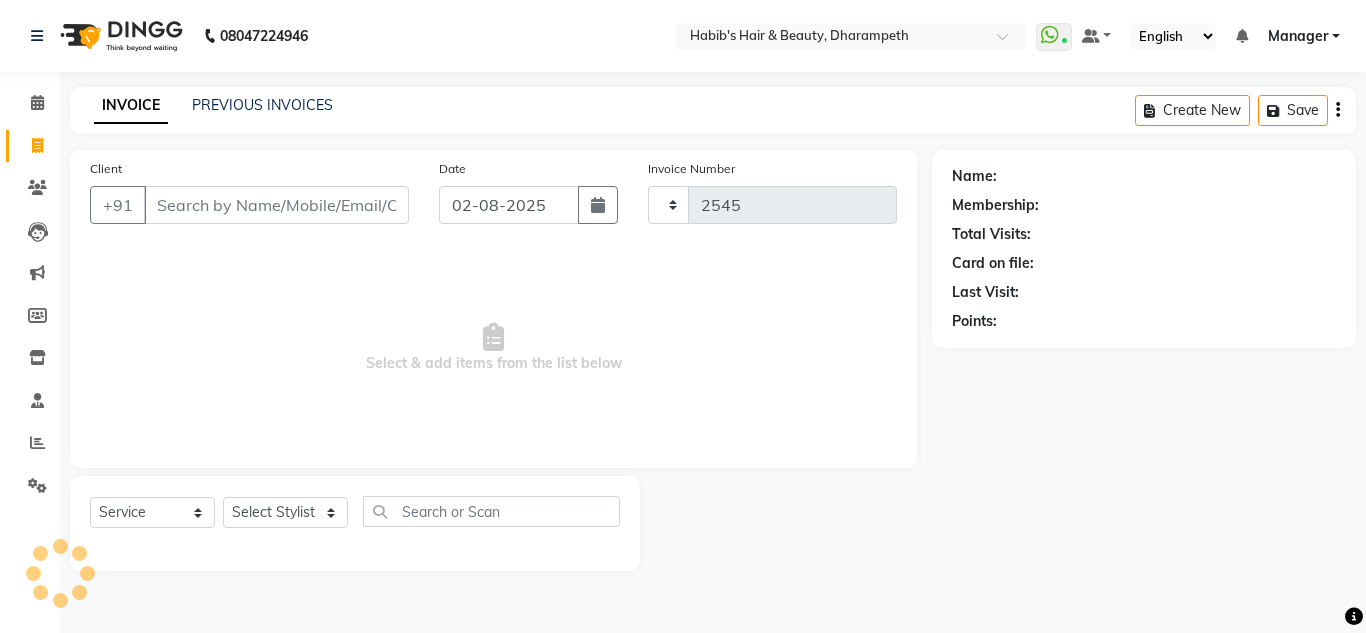 select on "4860" 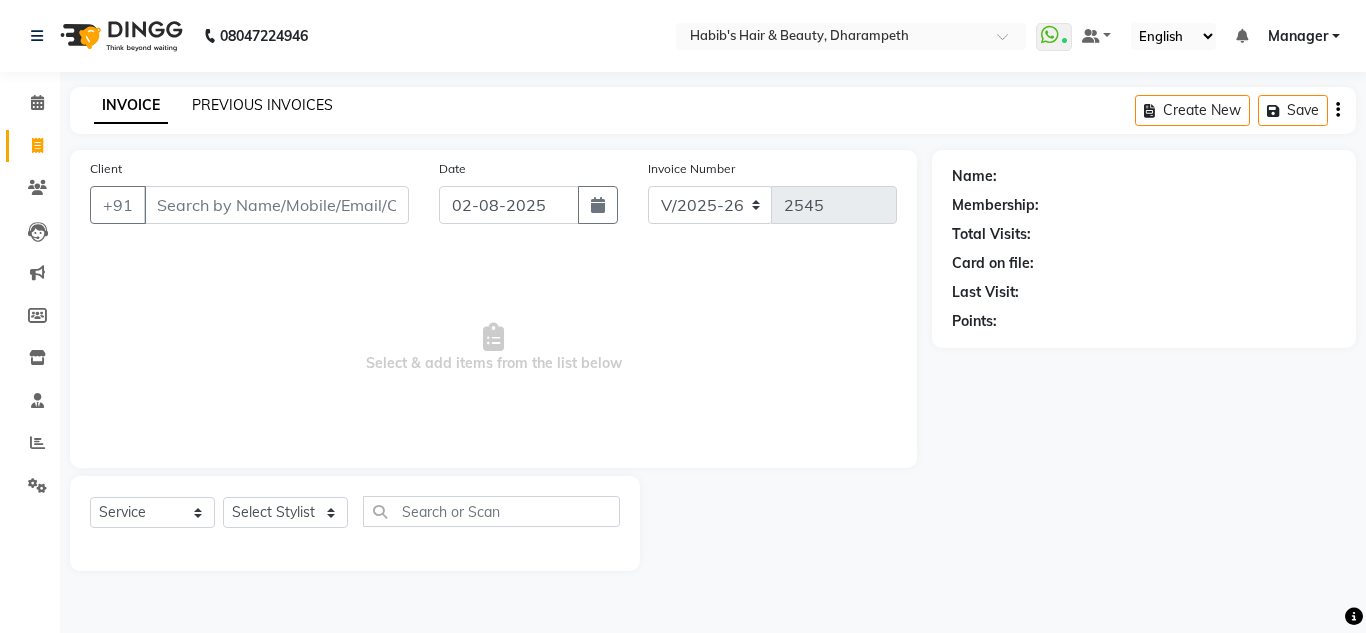 click on "PREVIOUS INVOICES" 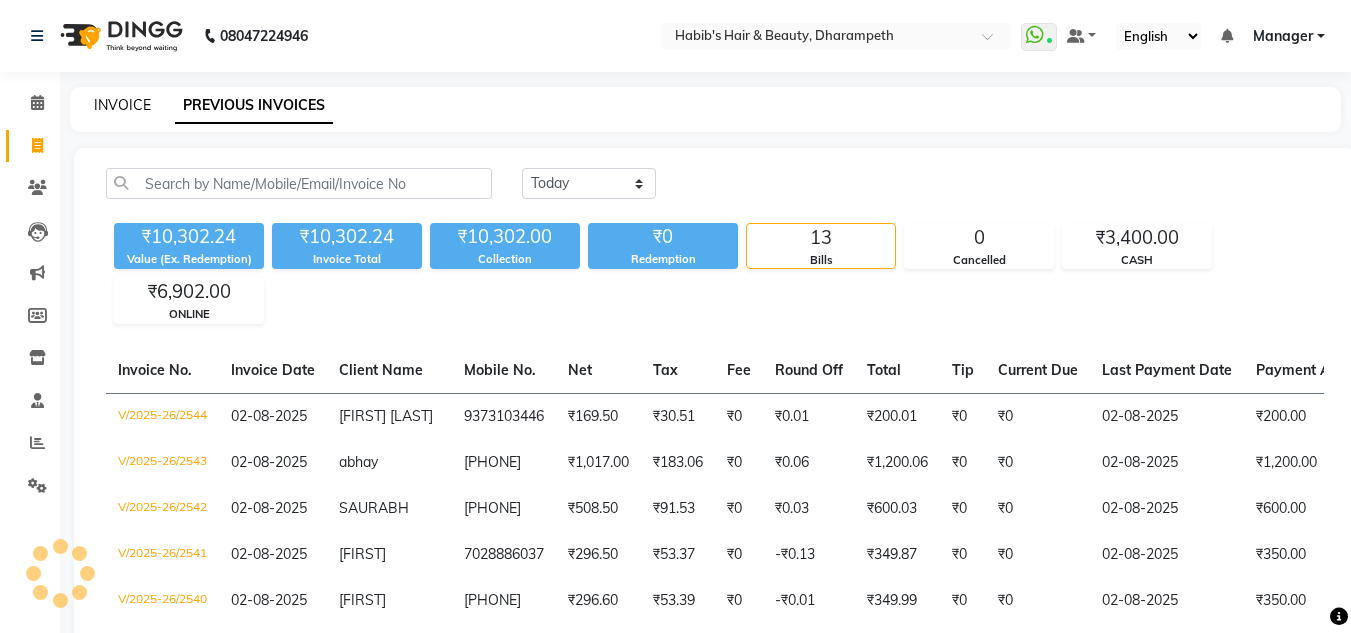 click on "INVOICE" 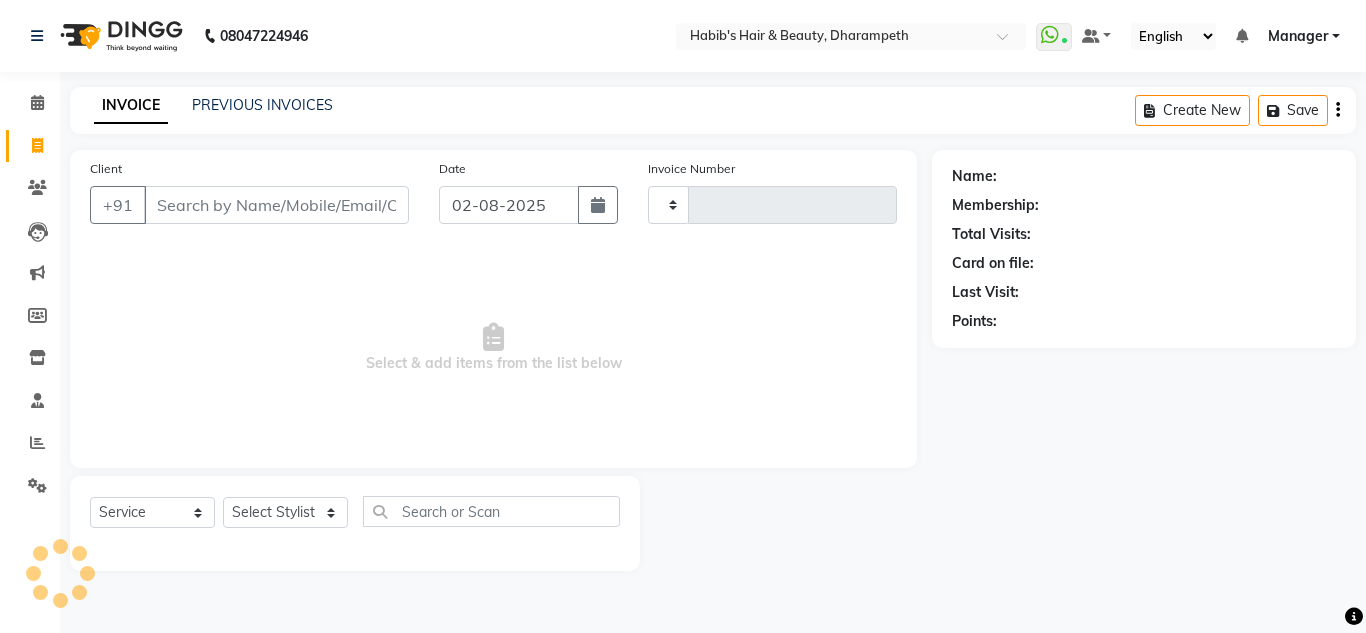 type on "2545" 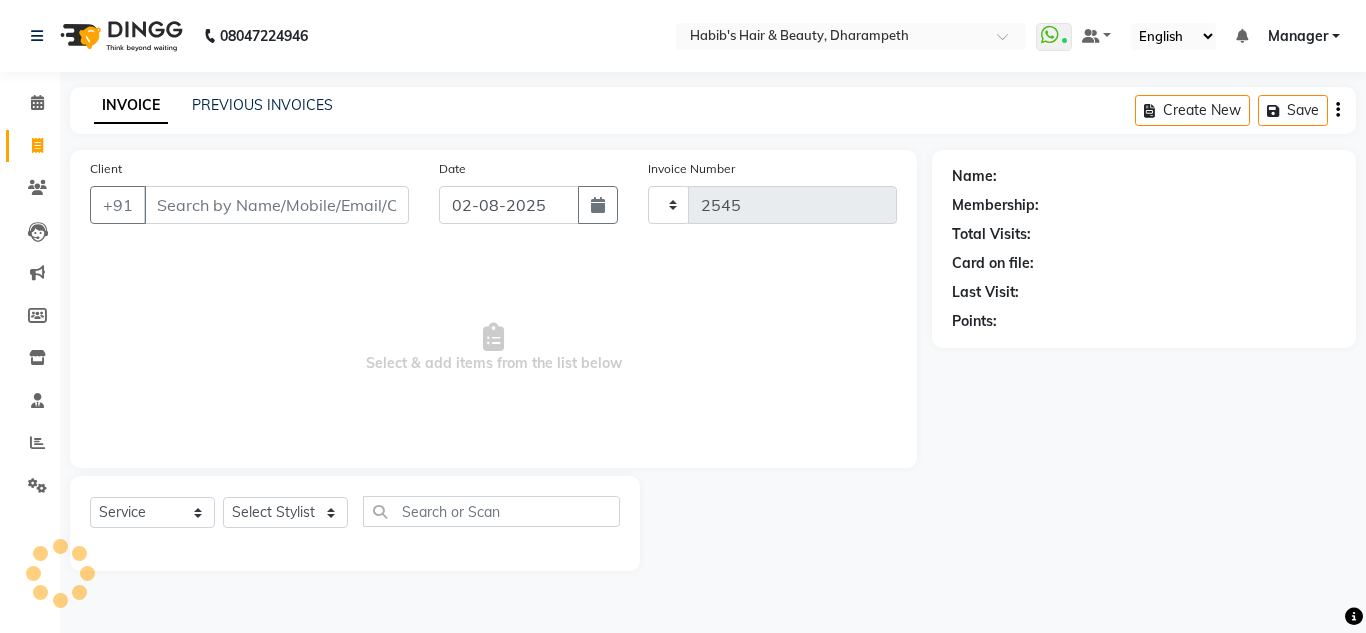 select on "4860" 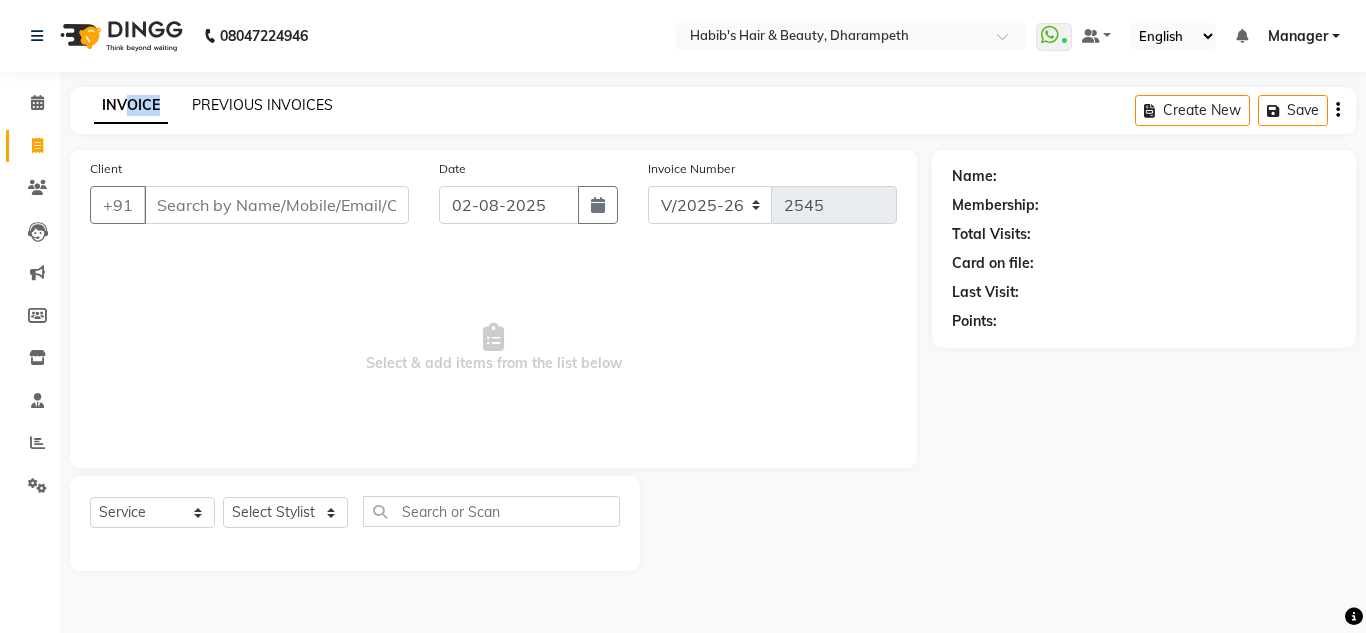 drag, startPoint x: 130, startPoint y: 105, endPoint x: 197, endPoint y: 108, distance: 67.06713 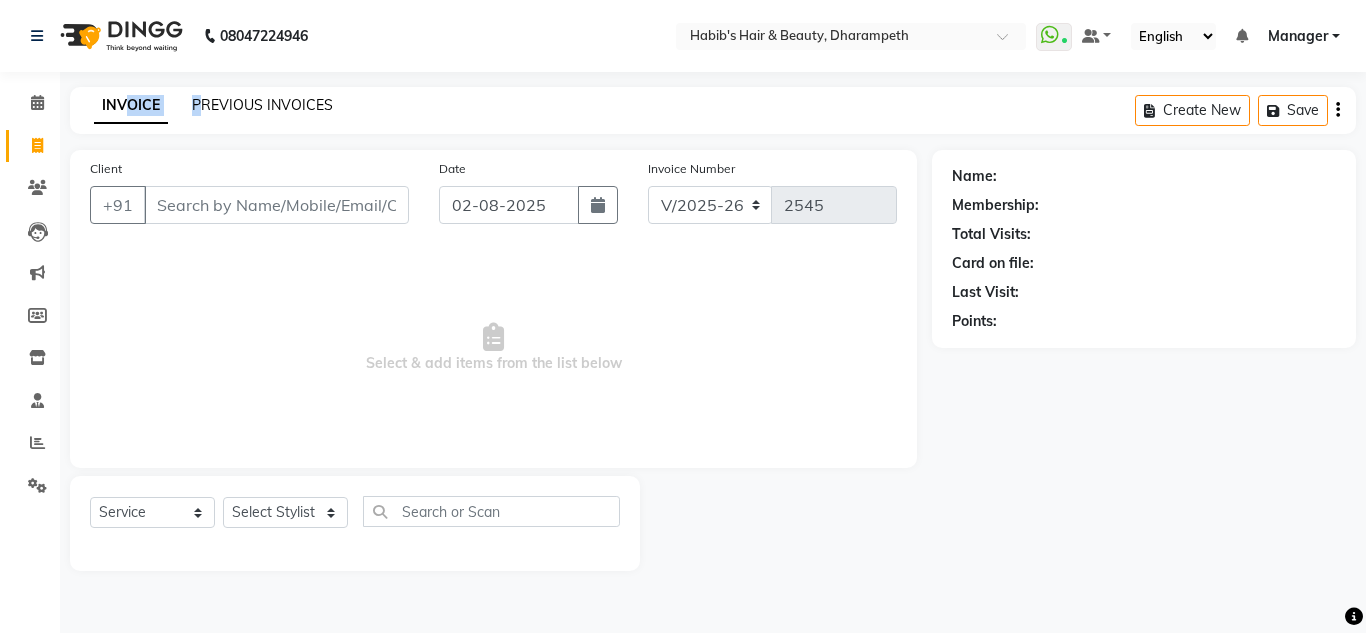 click on "PREVIOUS INVOICES" 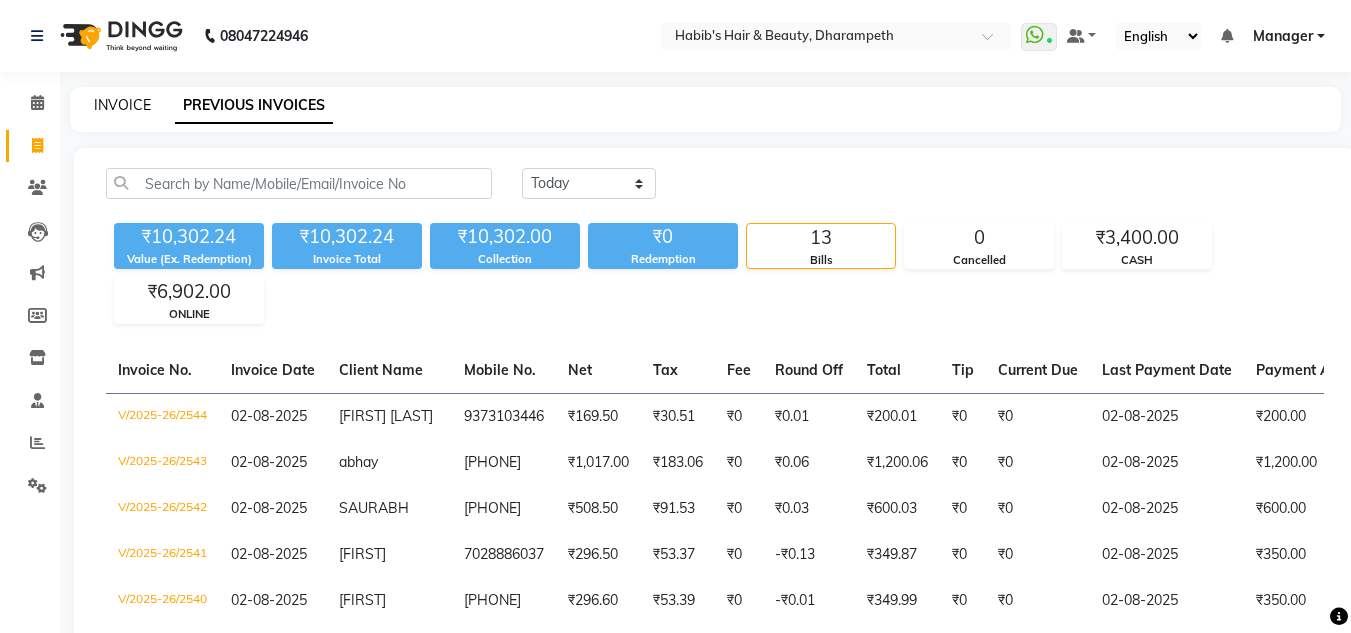click on "INVOICE" 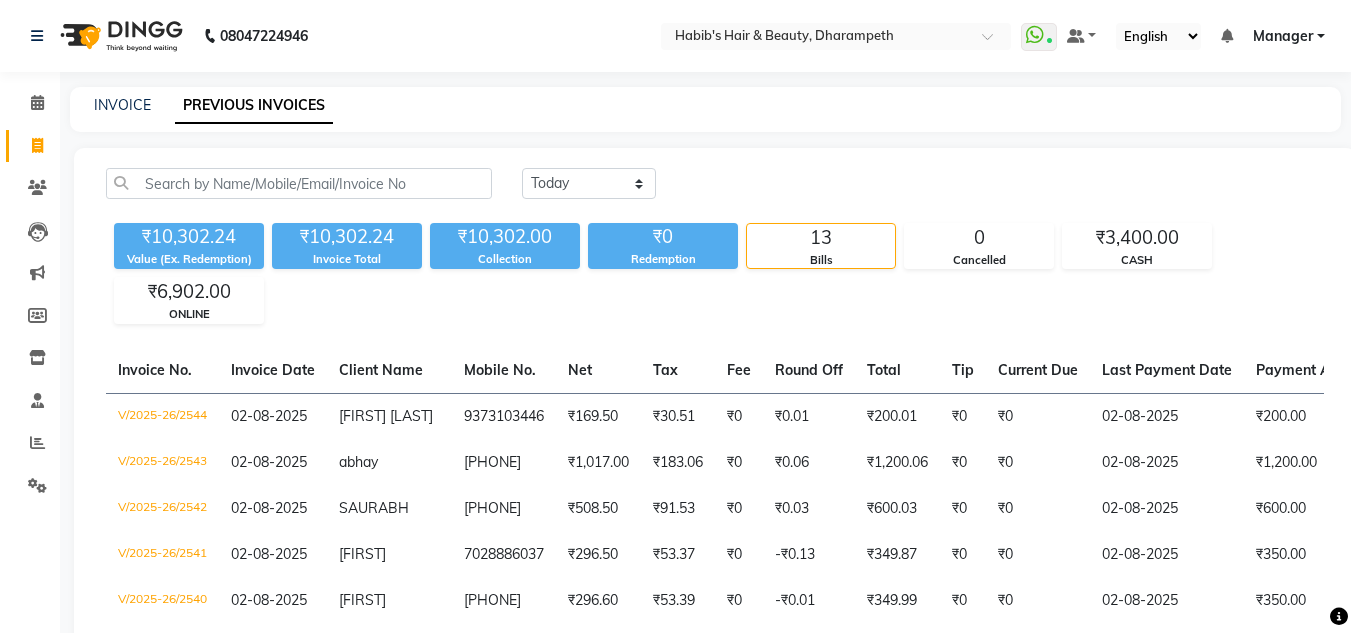 select on "service" 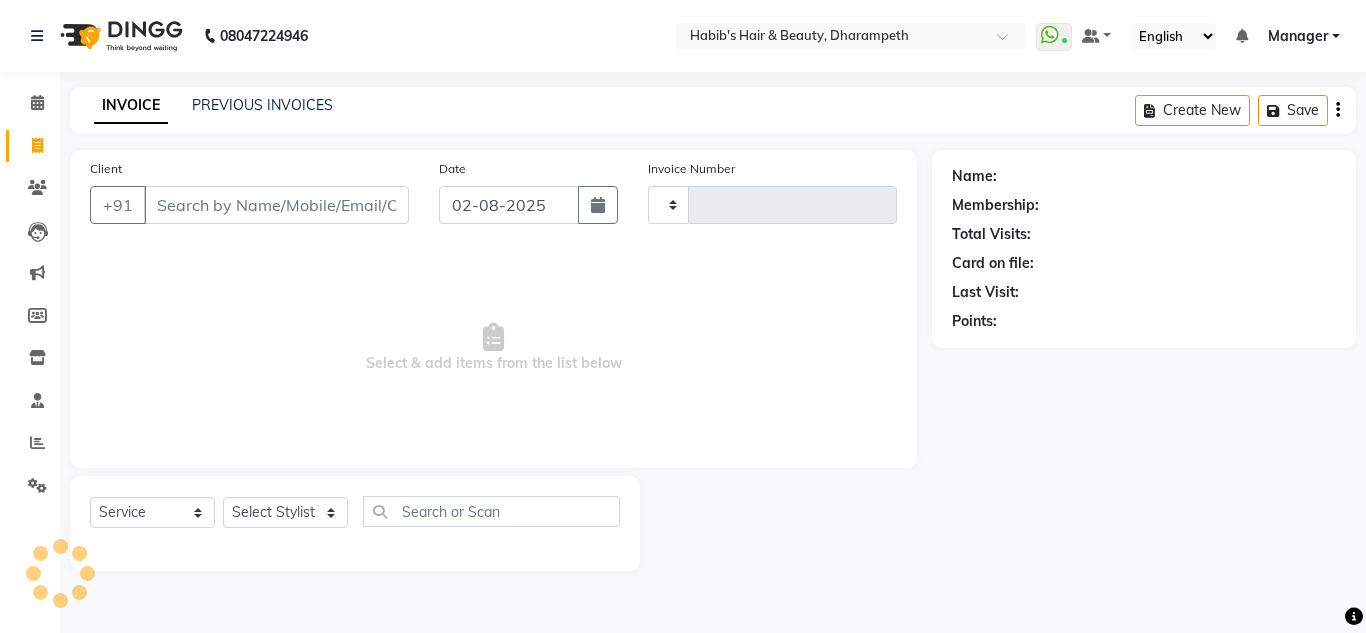 type on "2545" 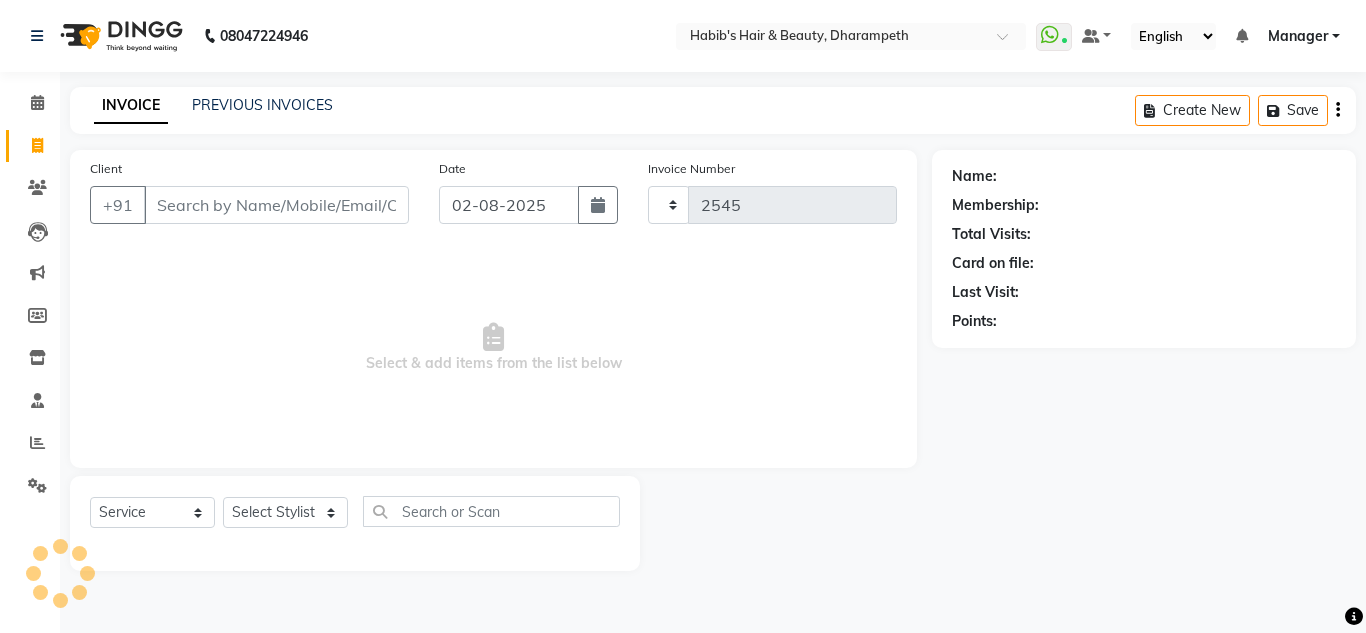 select on "4860" 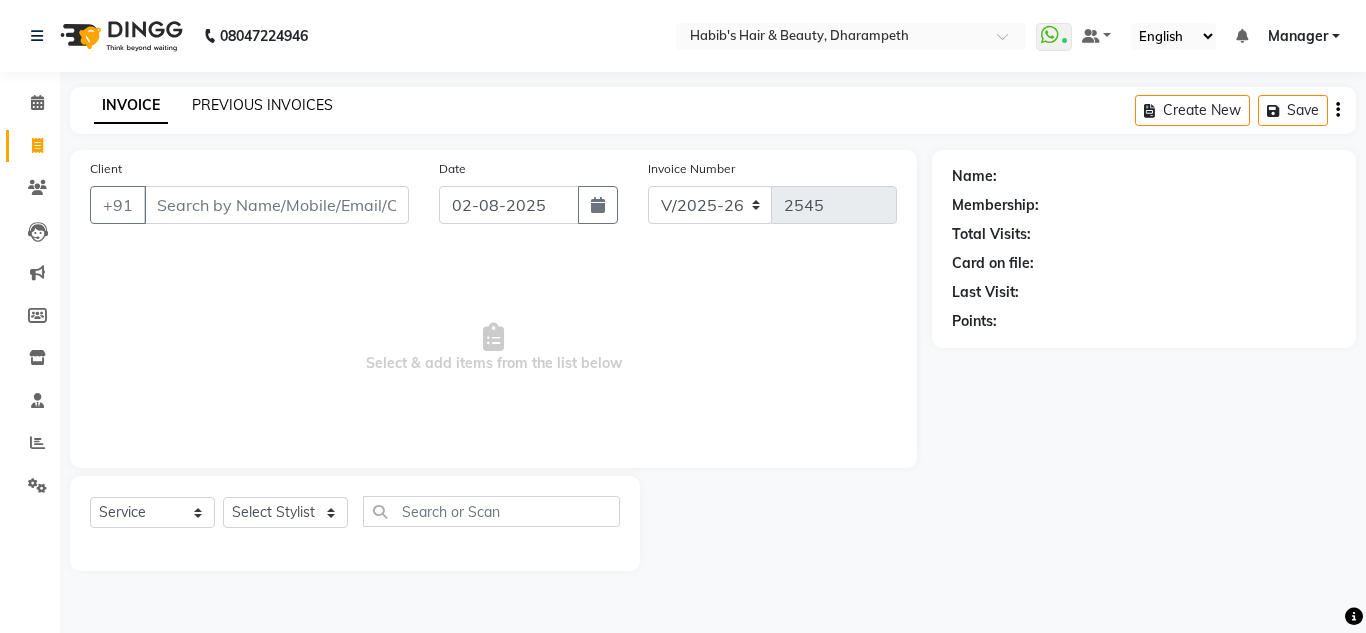 click on "PREVIOUS INVOICES" 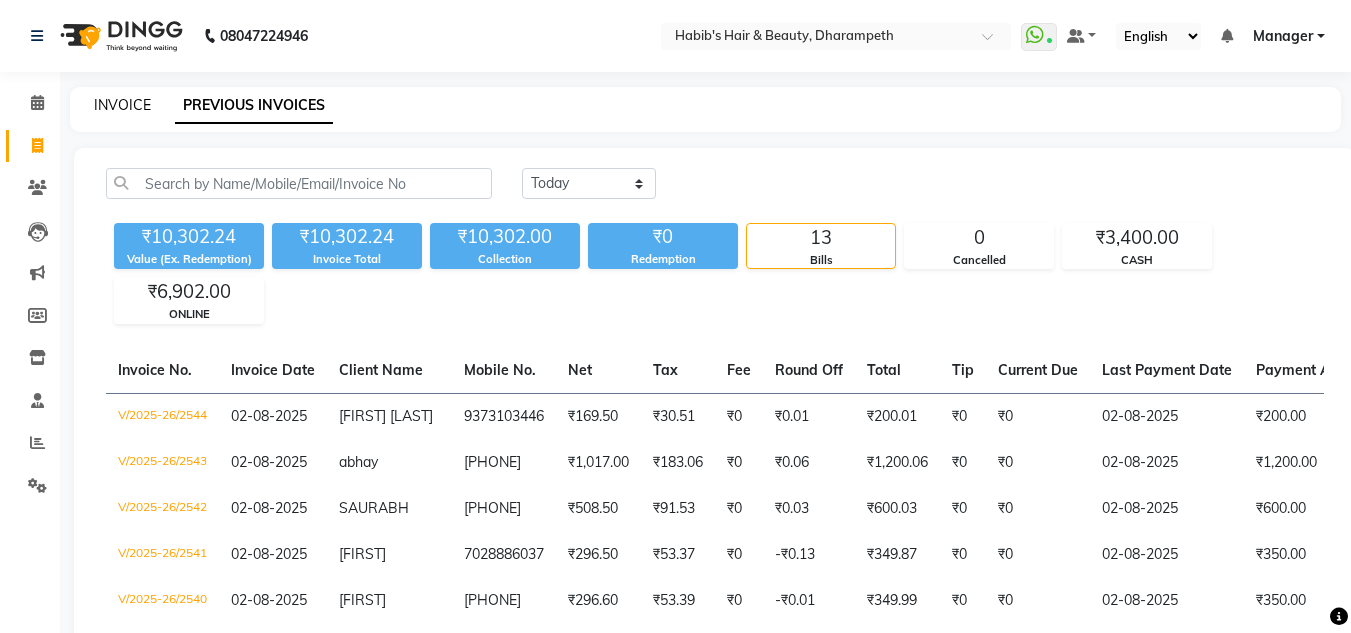 click on "INVOICE" 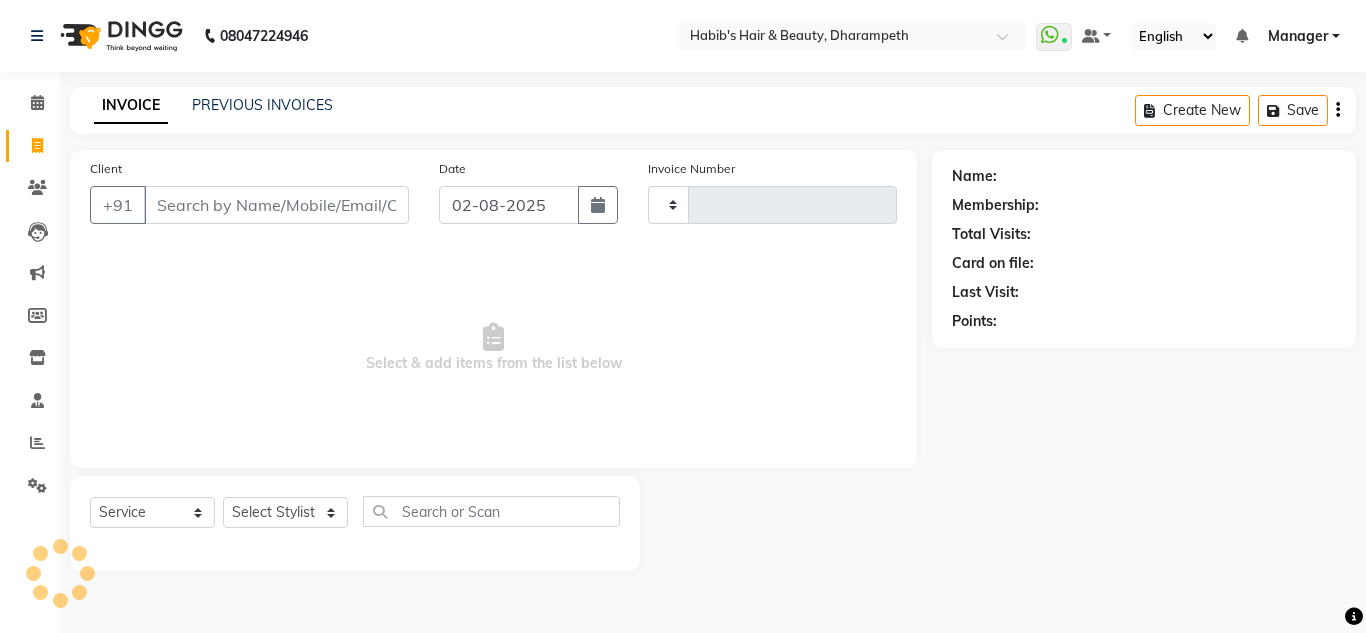 type on "2545" 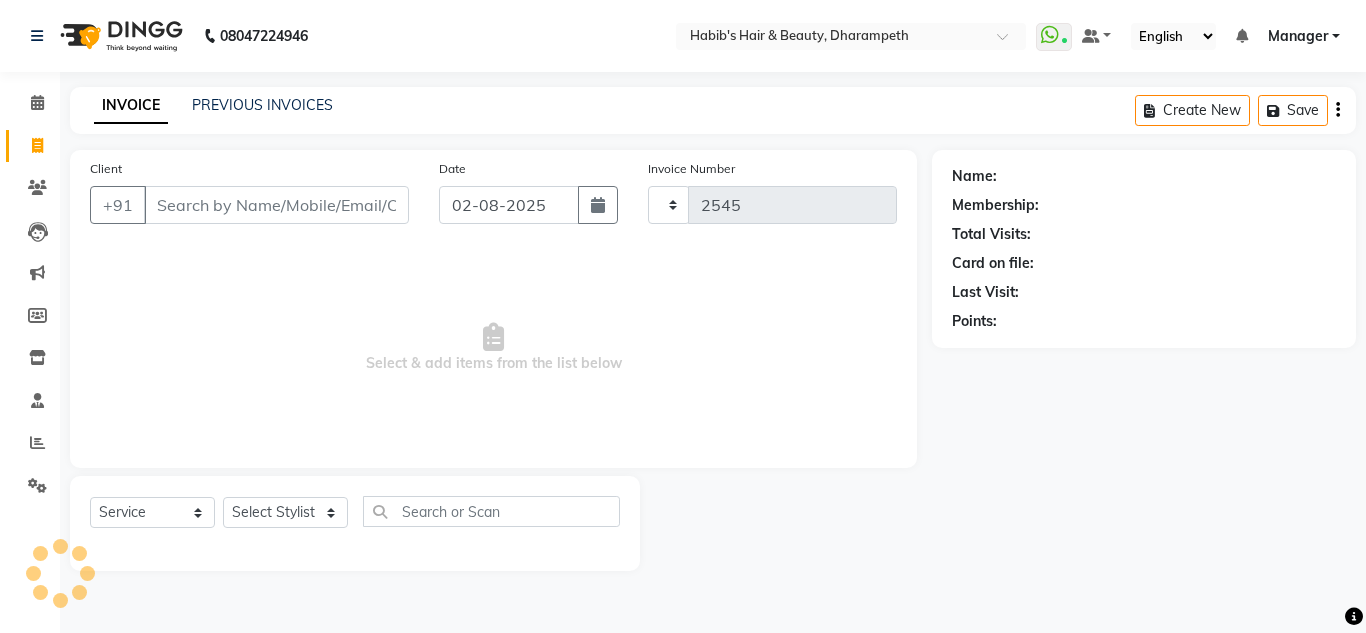 select on "4860" 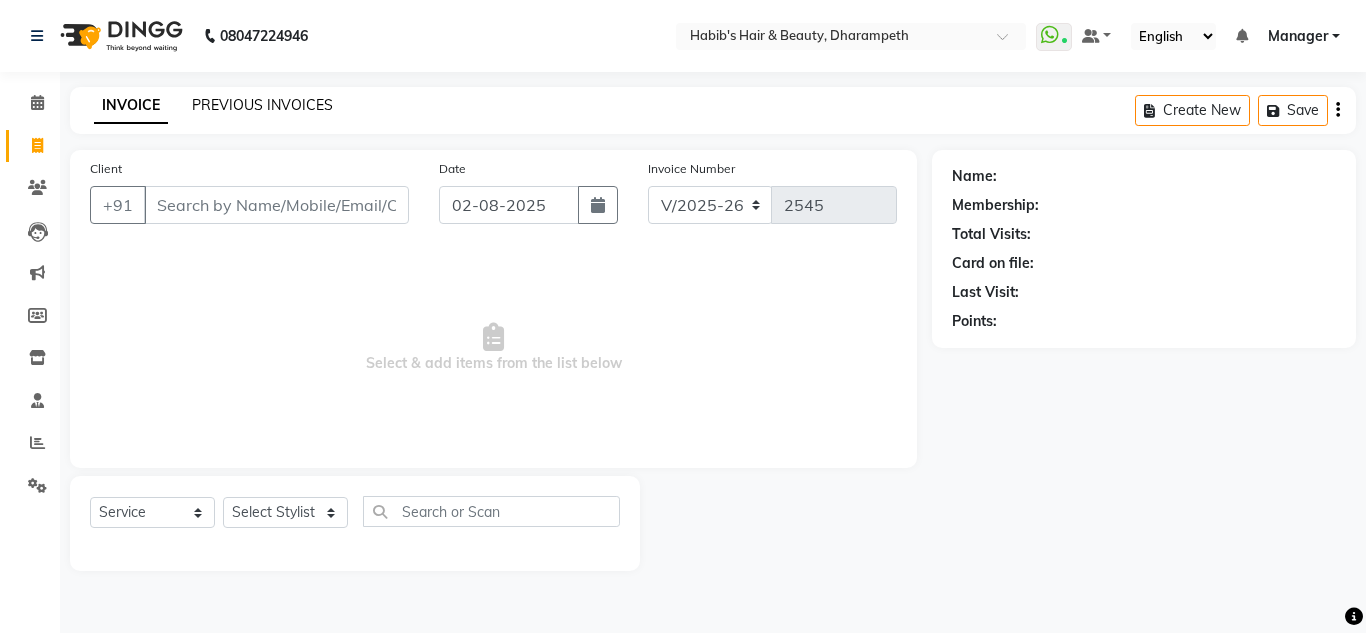 click on "PREVIOUS INVOICES" 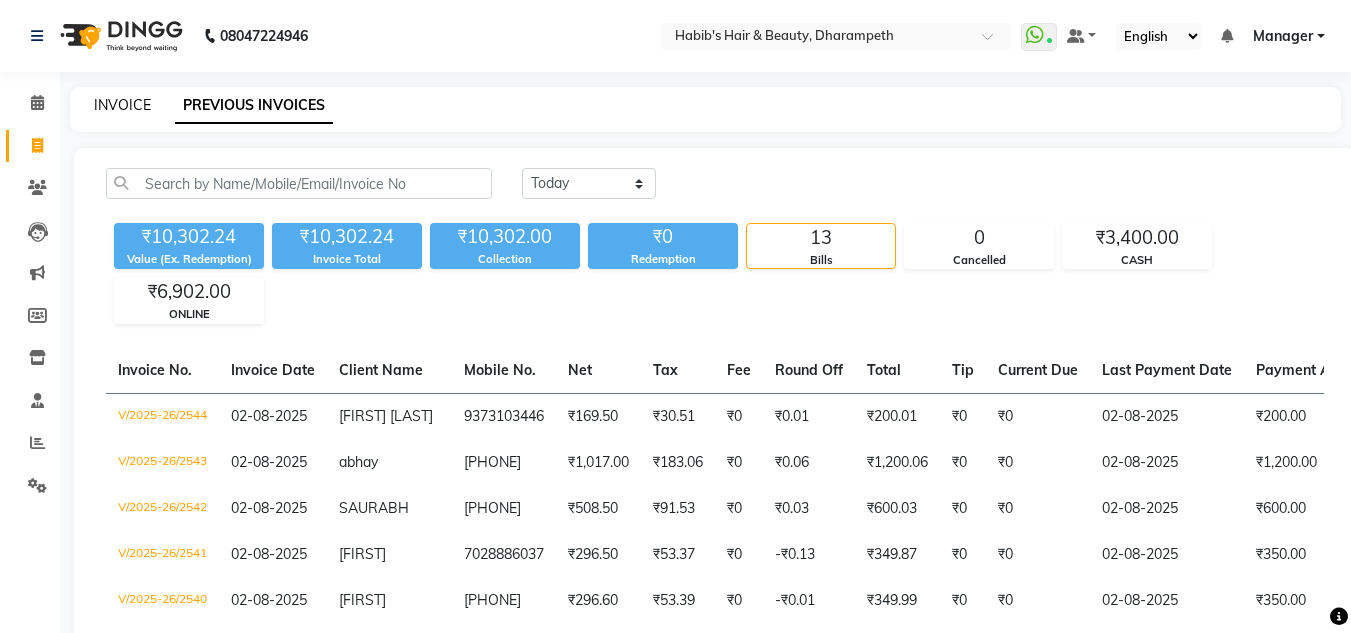 click on "INVOICE" 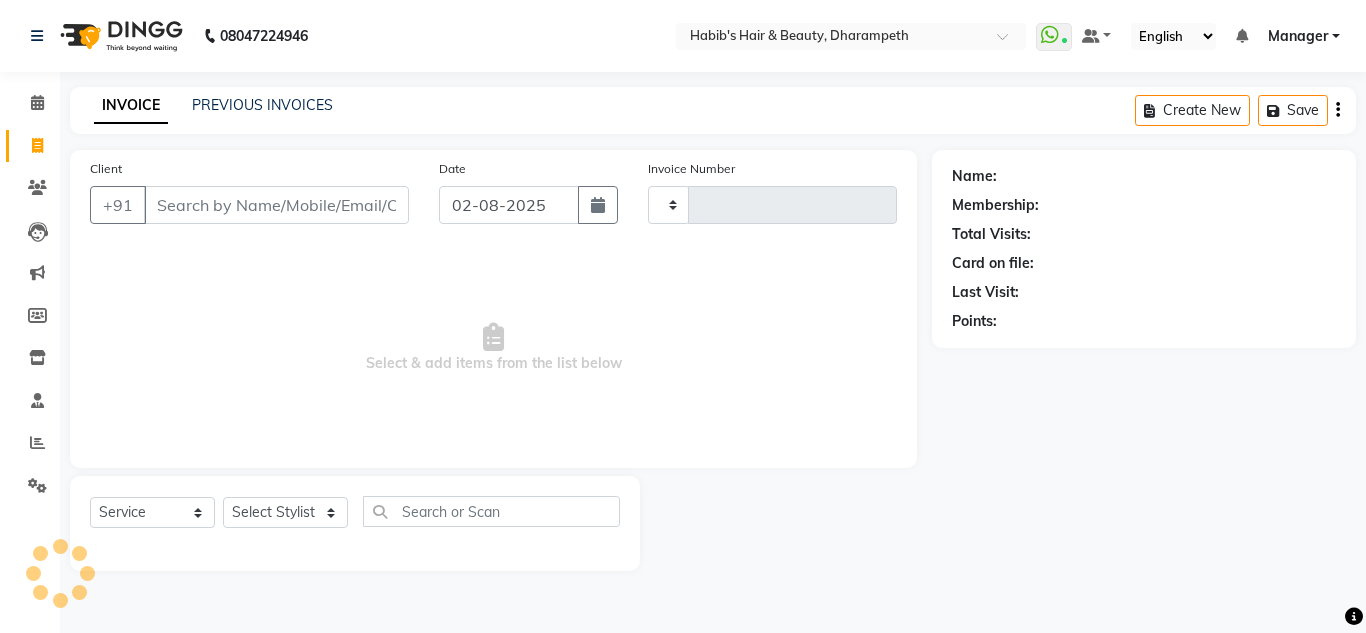 type on "2545" 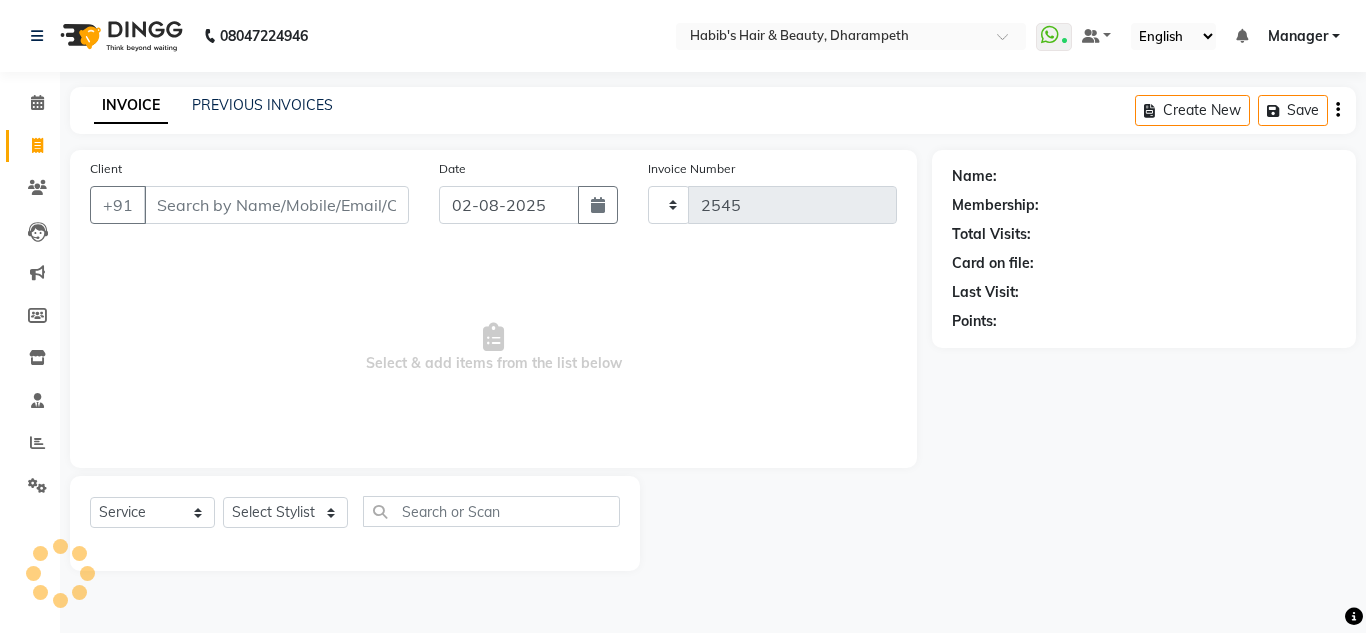 select on "4860" 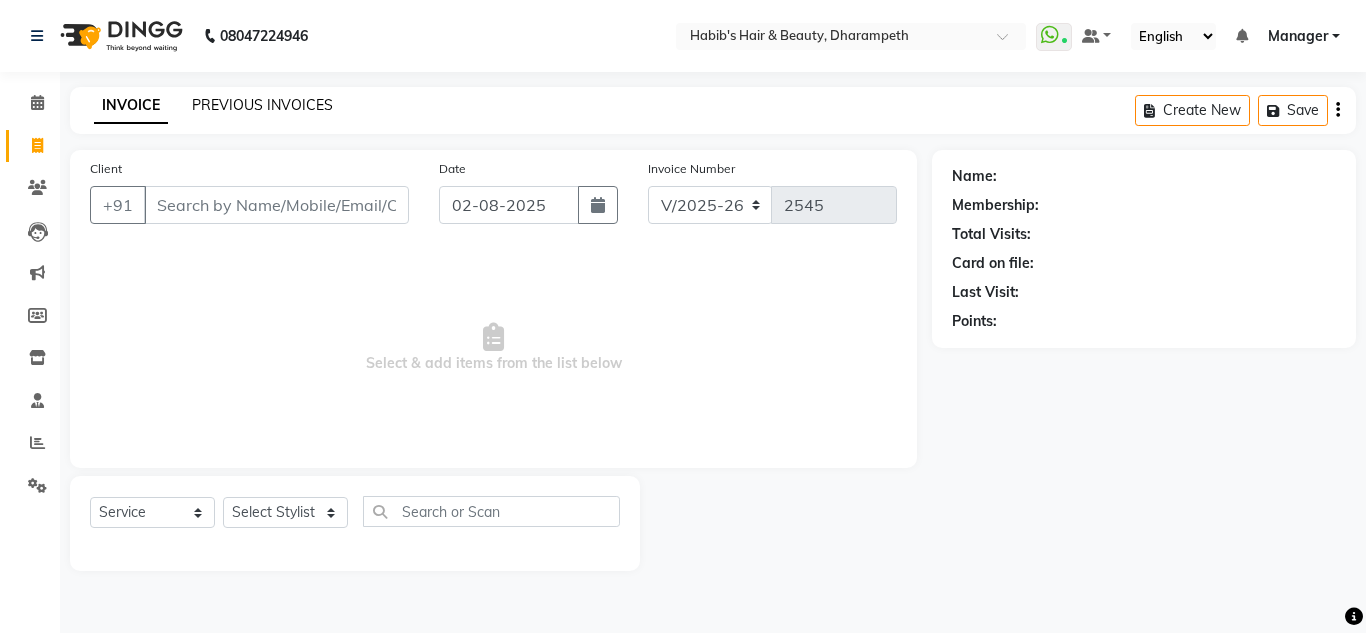 click on "PREVIOUS INVOICES" 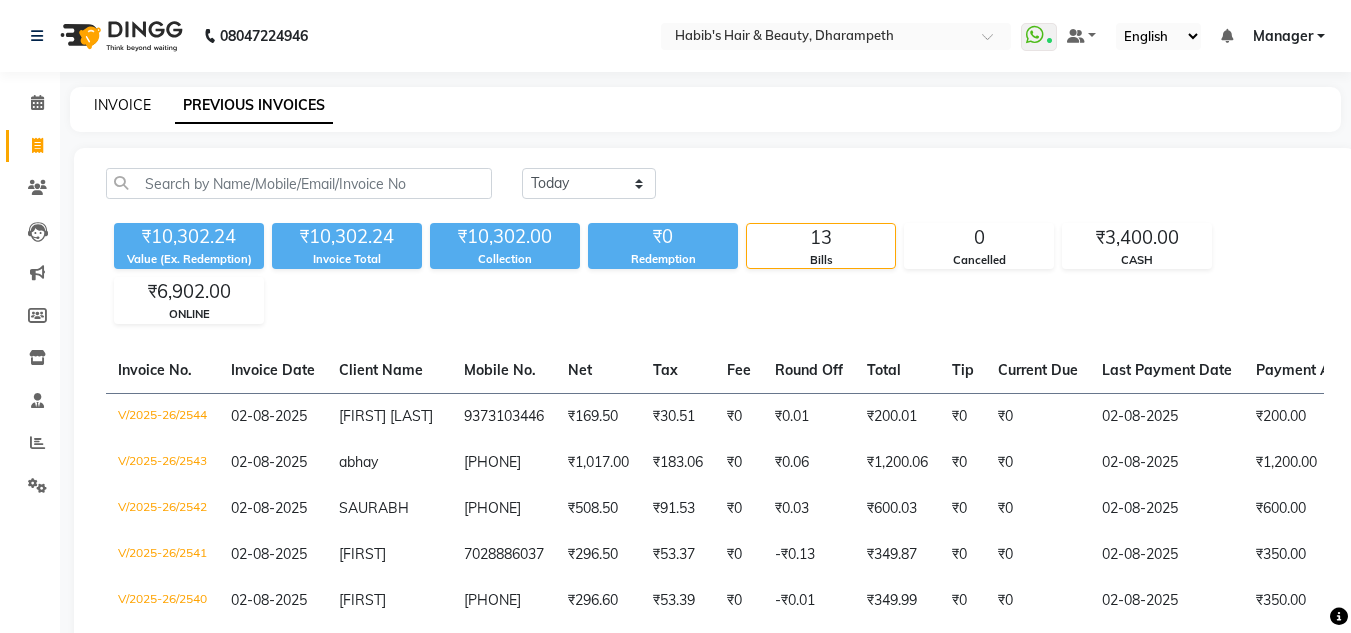 click on "INVOICE" 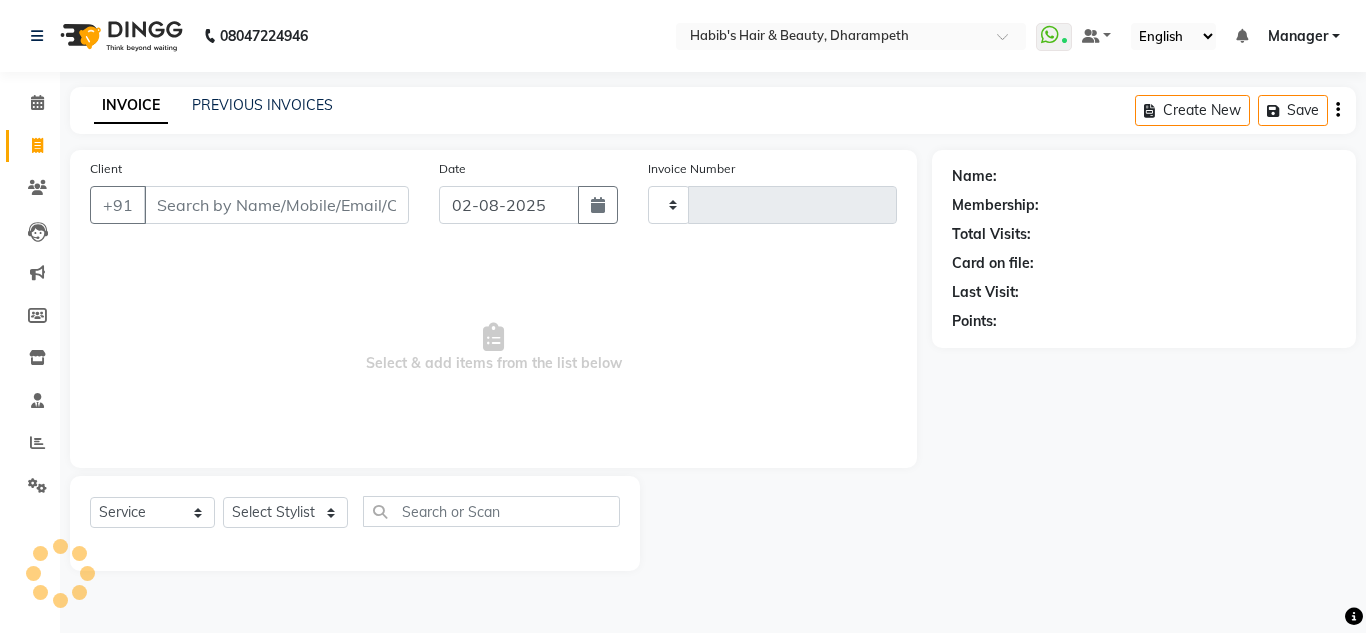 type on "2545" 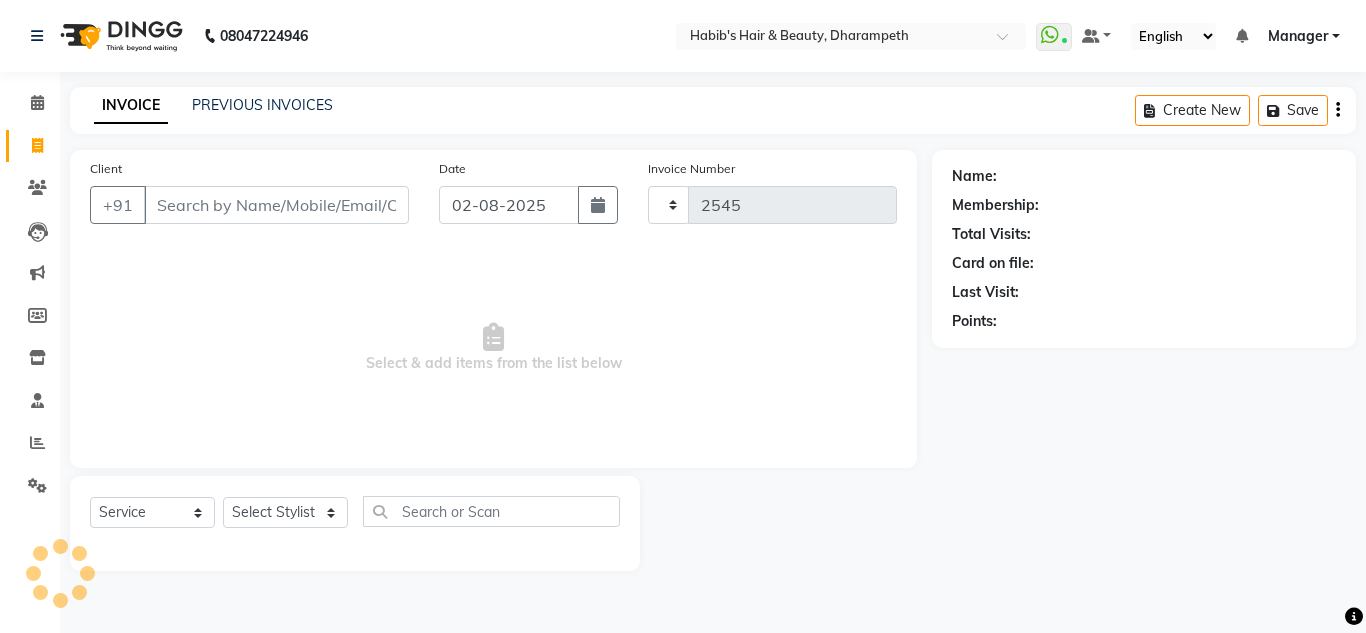 select on "4860" 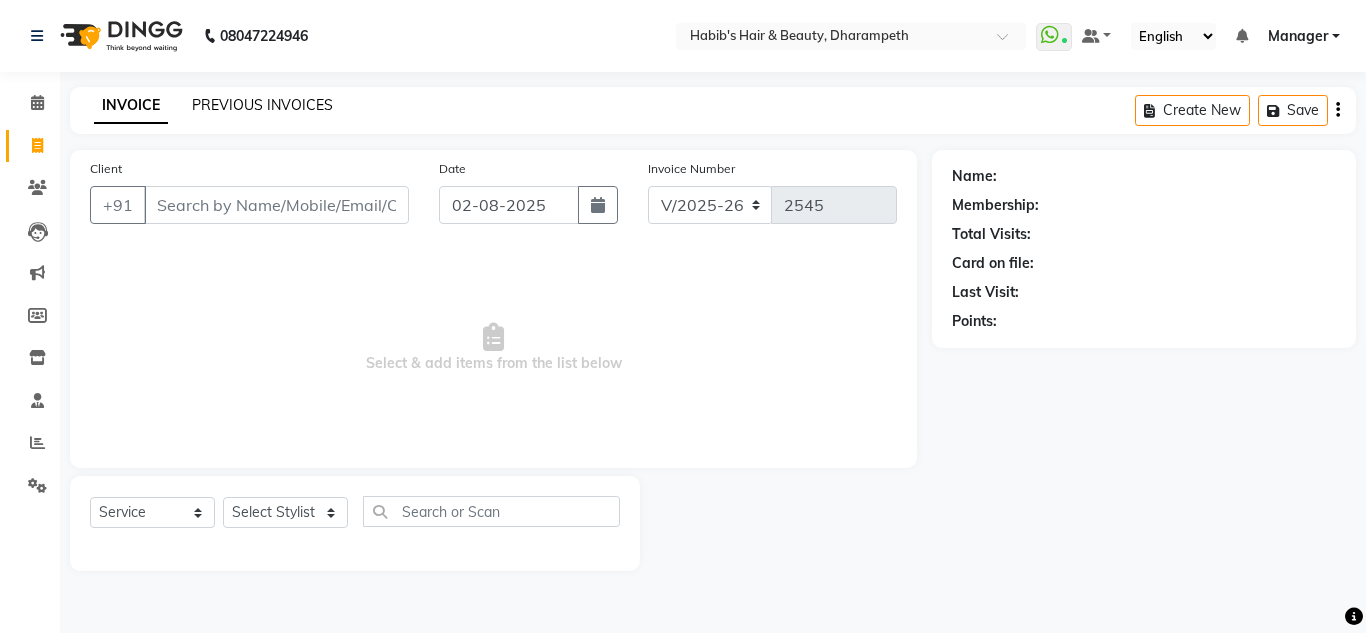 click on "PREVIOUS INVOICES" 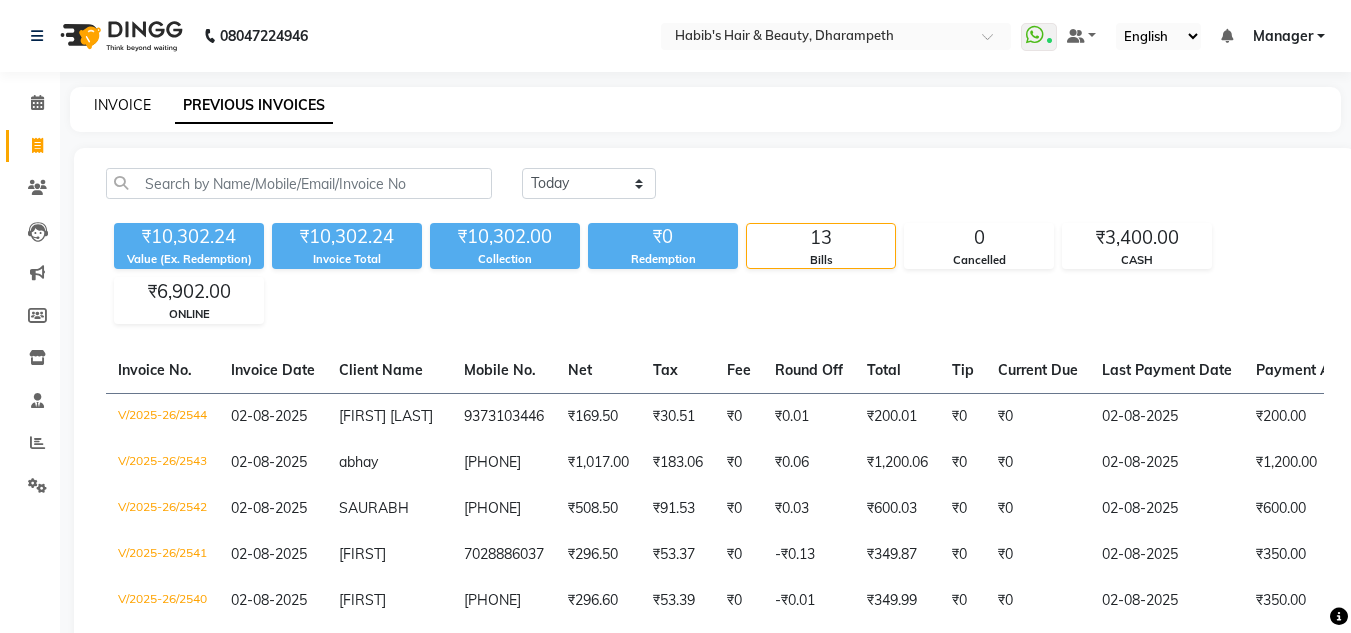 click on "INVOICE PREVIOUS INVOICES" 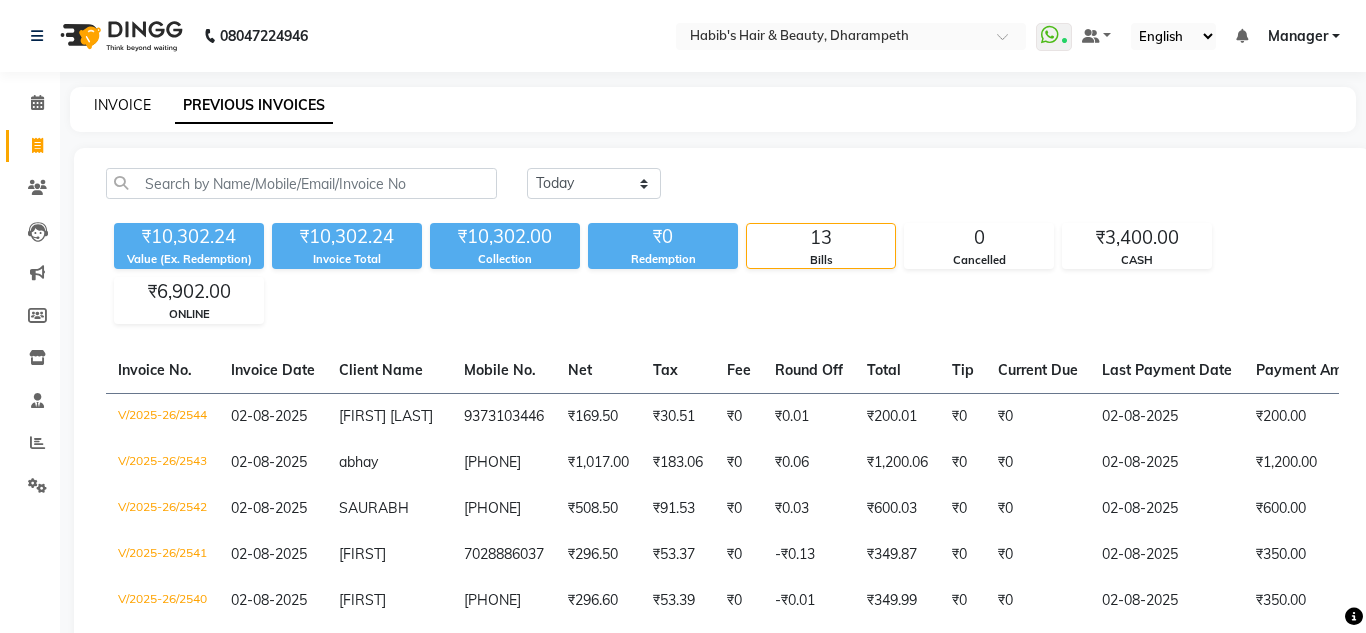 select on "4860" 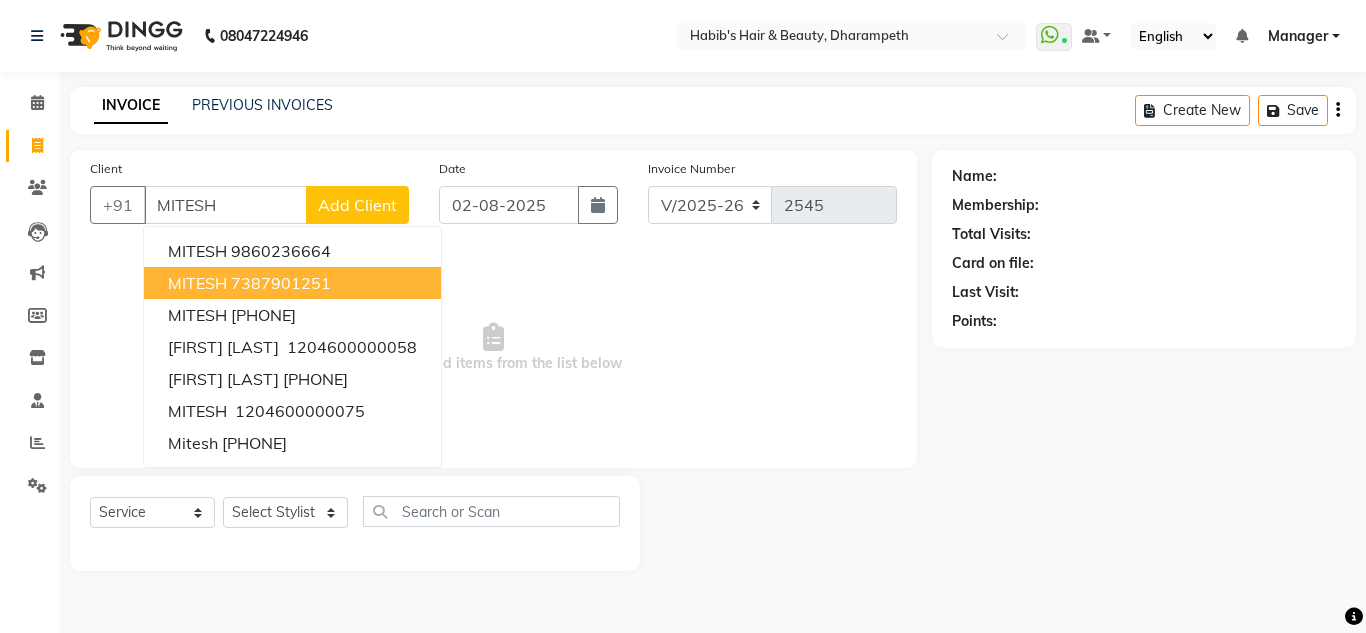 click on "MITESH" at bounding box center (197, 283) 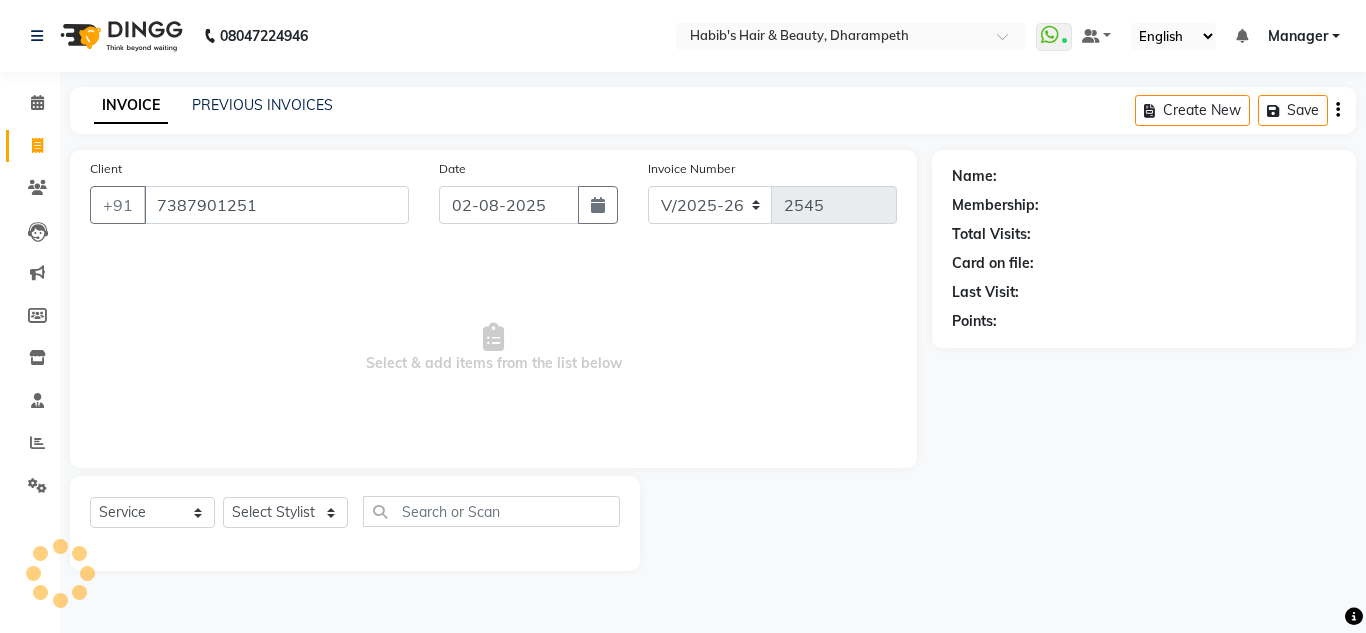 type on "7387901251" 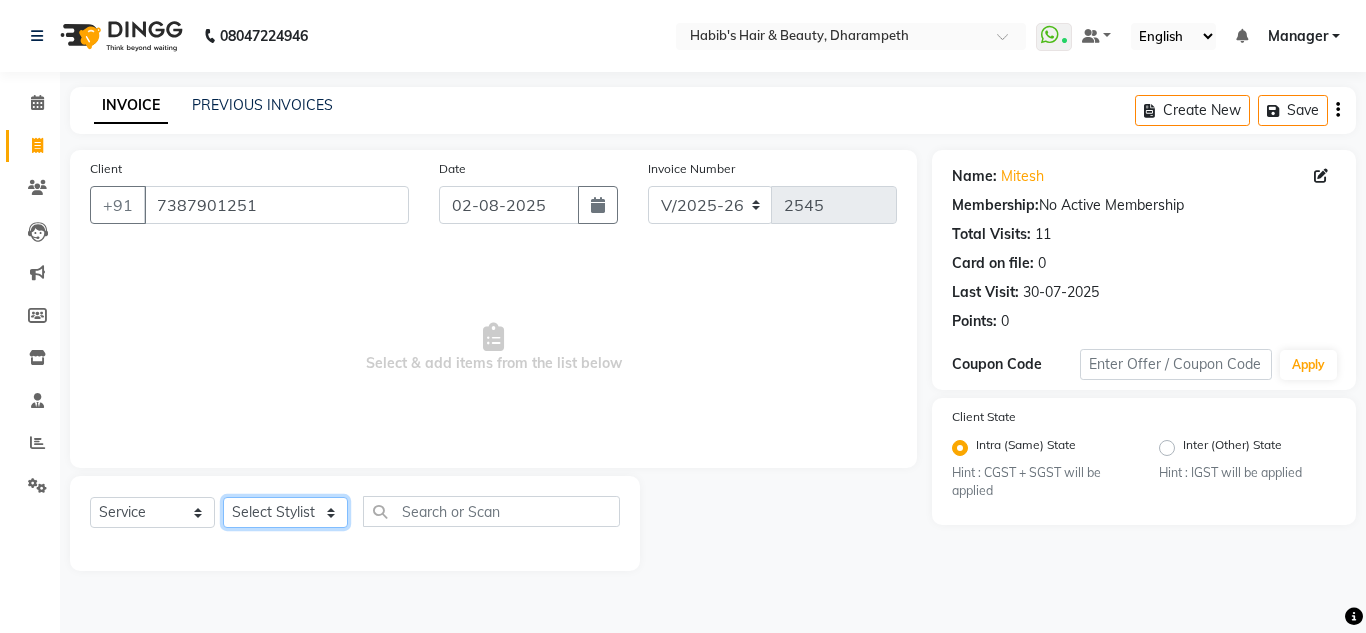 click on "Select Stylist Anuj W Ayush Himanshu P Javed Manager Pooja Pratham C Sakshi S Saniya S Shilpa P Vedant N" 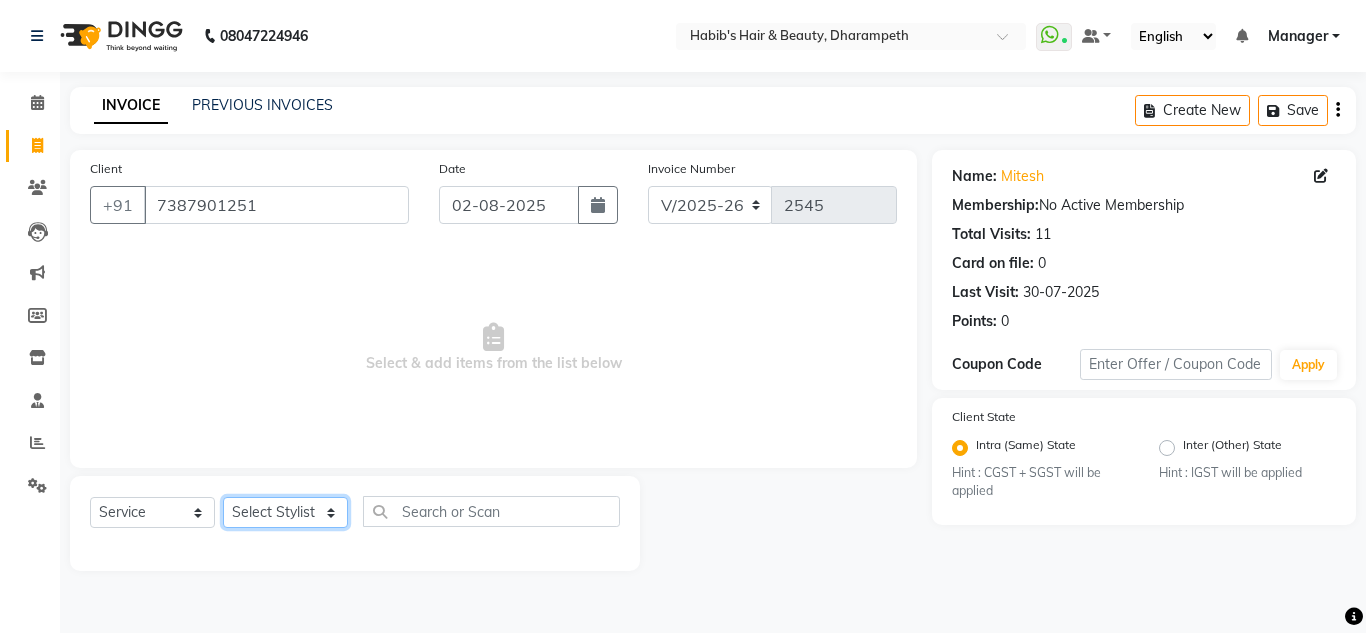 select on "47812" 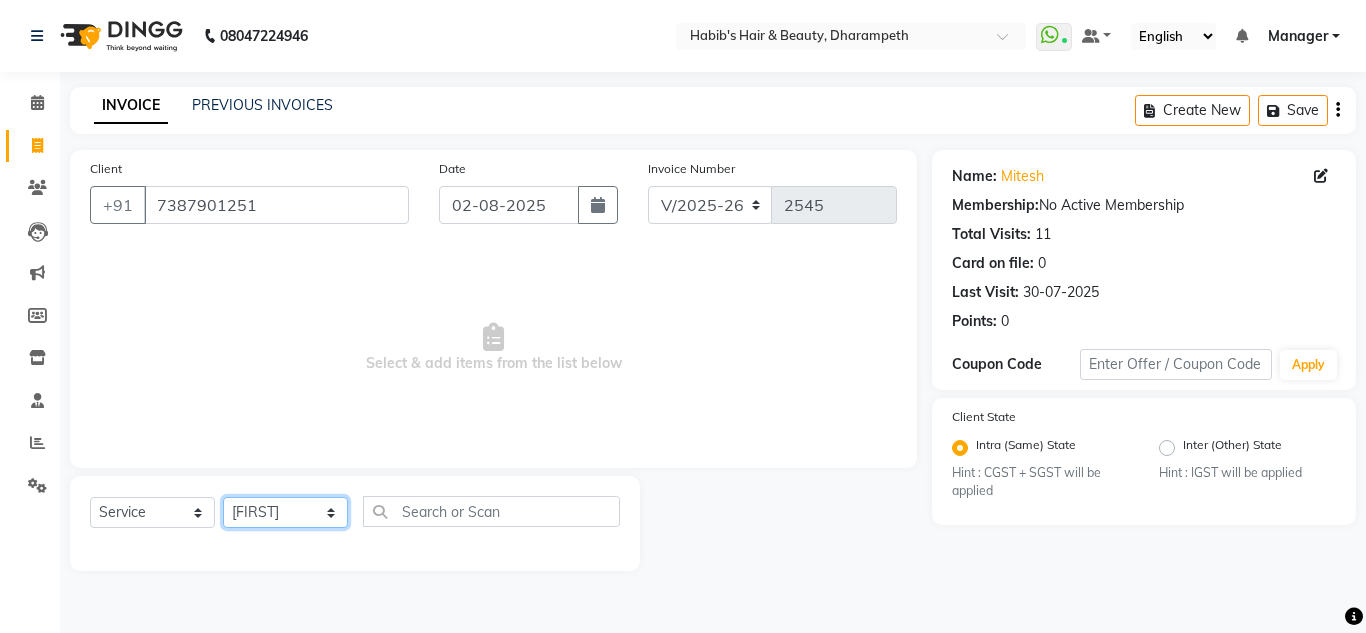 click on "Select Stylist Anuj W Ayush Himanshu P Javed Manager Pooja Pratham C Sakshi S Saniya S Shilpa P Vedant N" 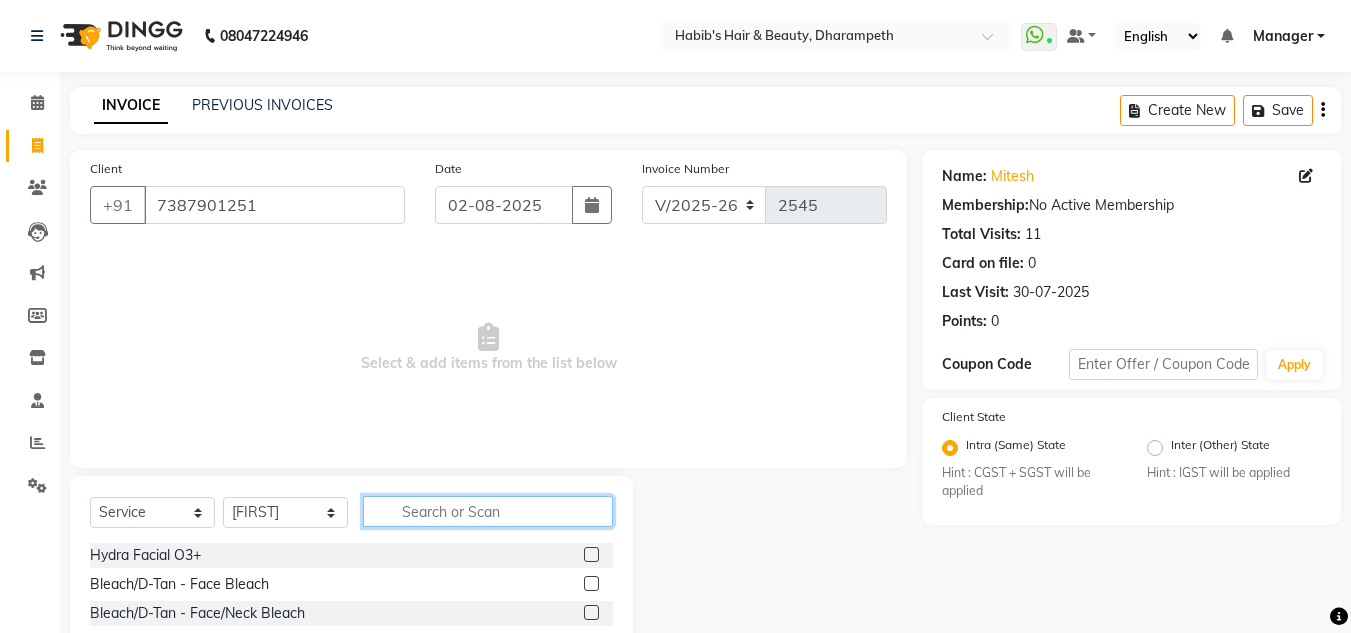 click 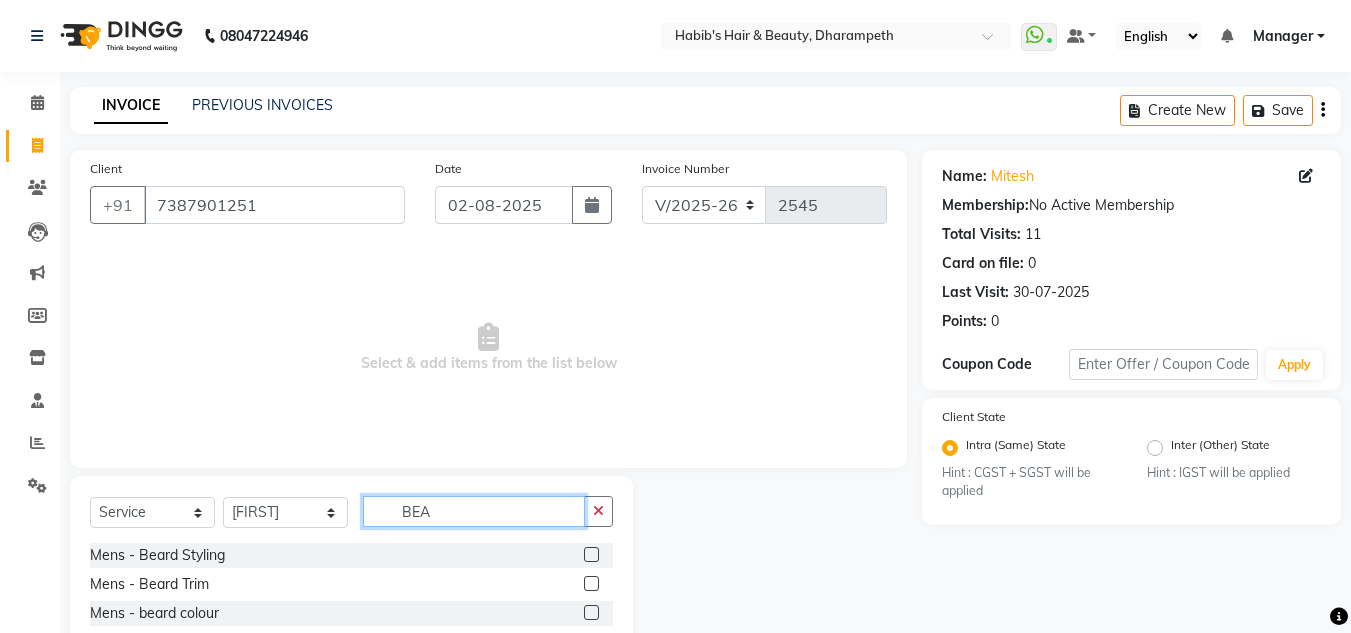 type on "BEA" 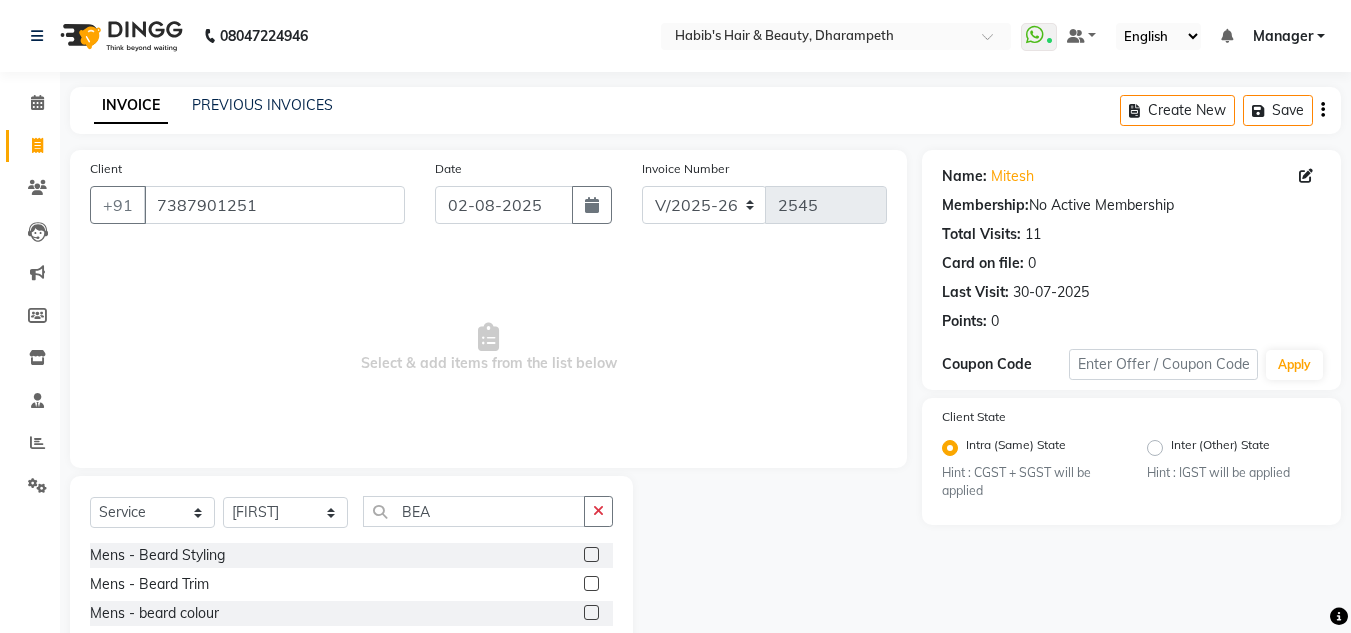 click 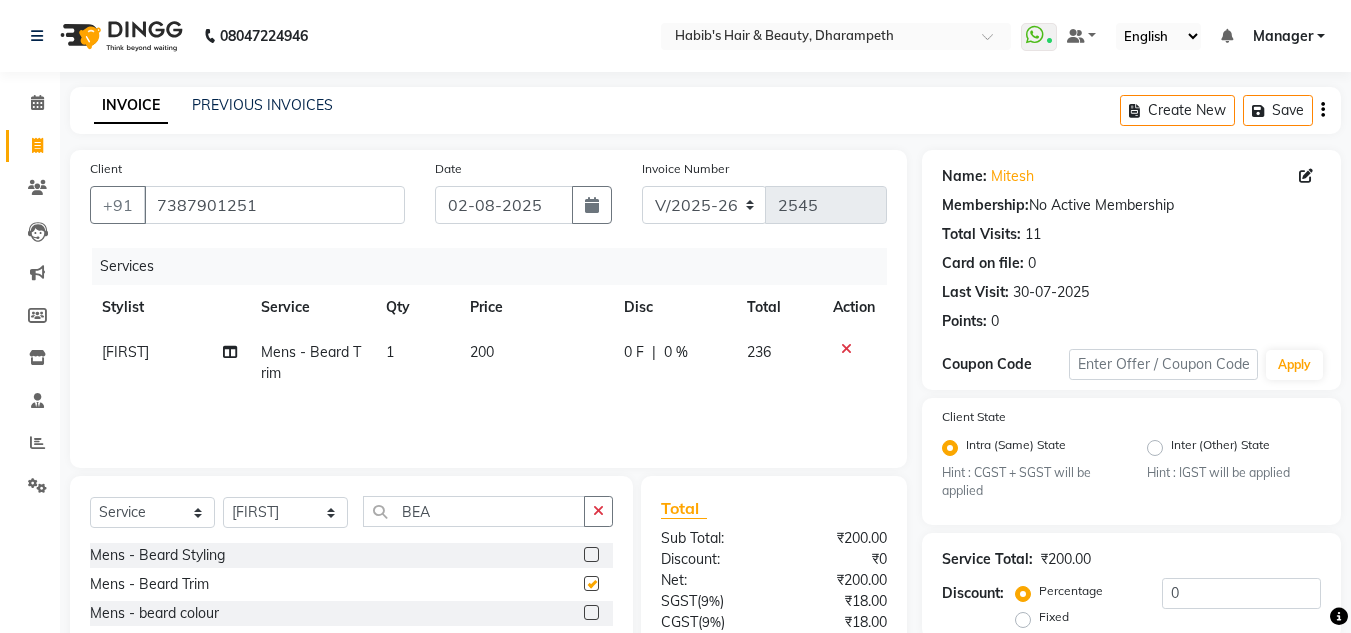 checkbox on "false" 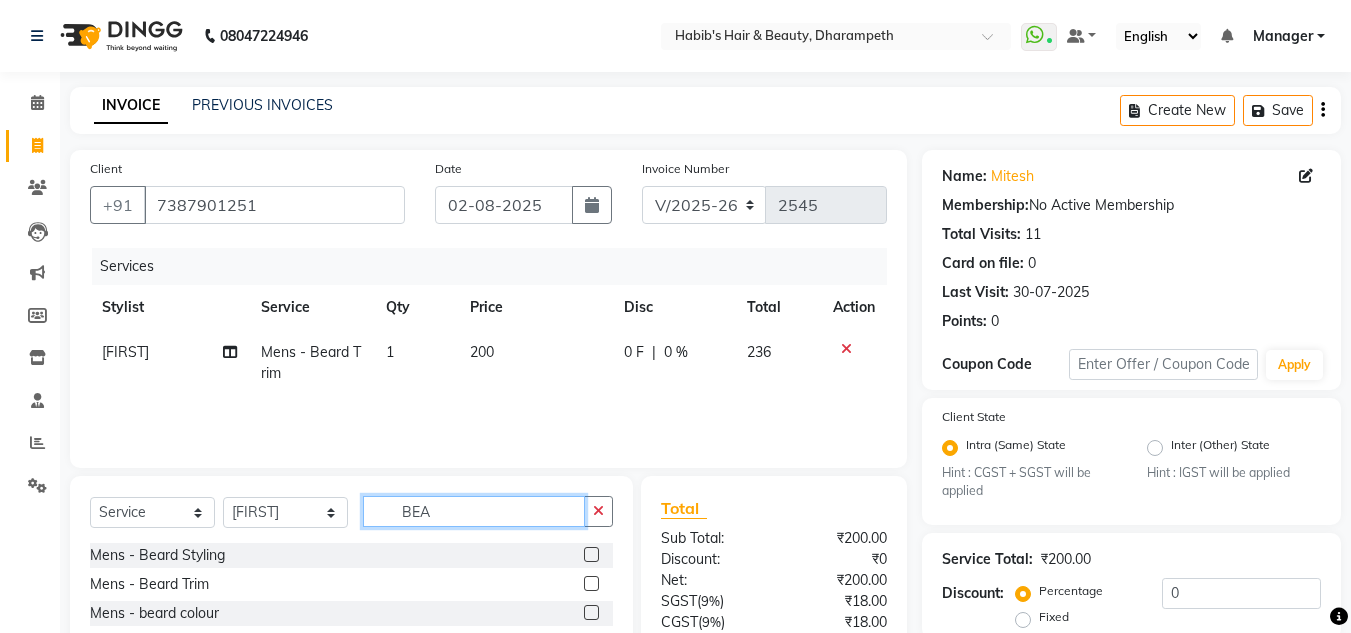 click on "BEA" 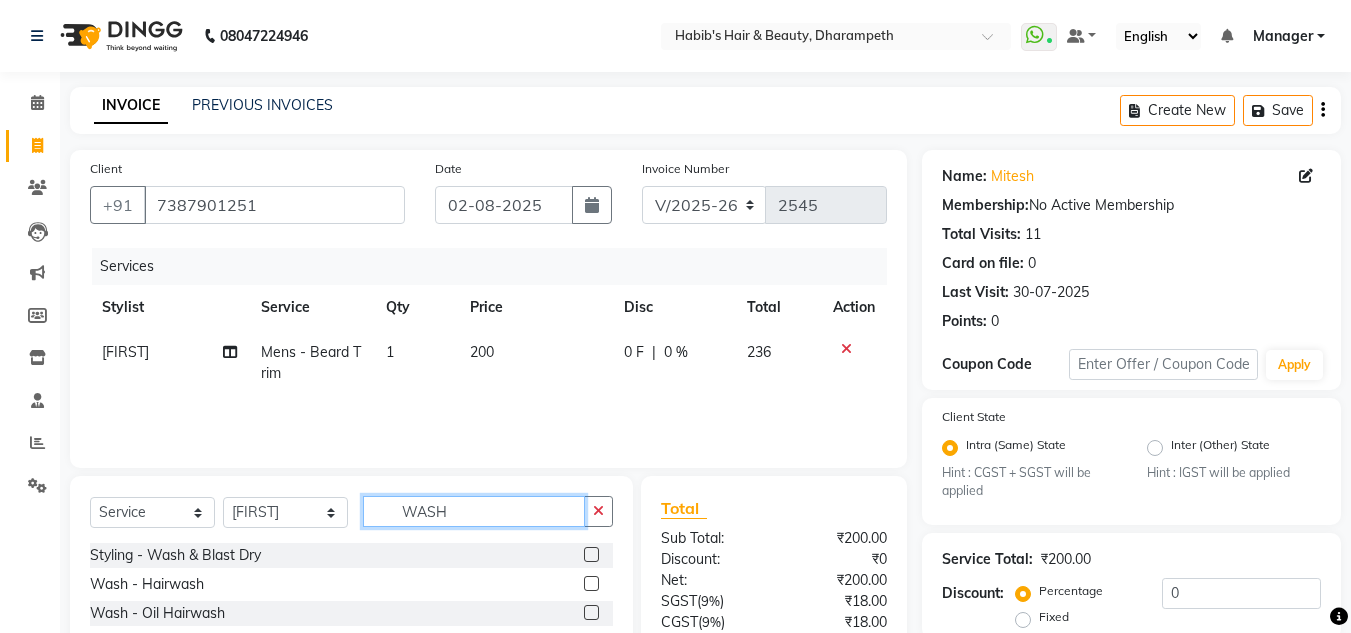 type on "WASH" 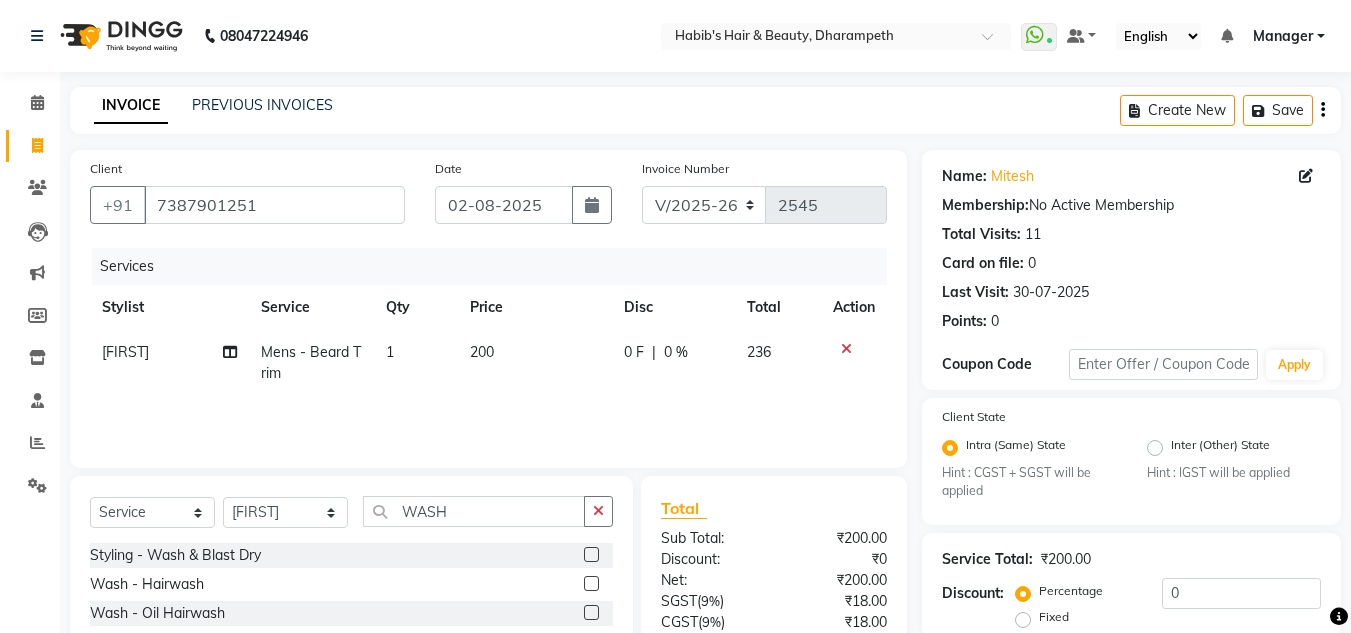 click 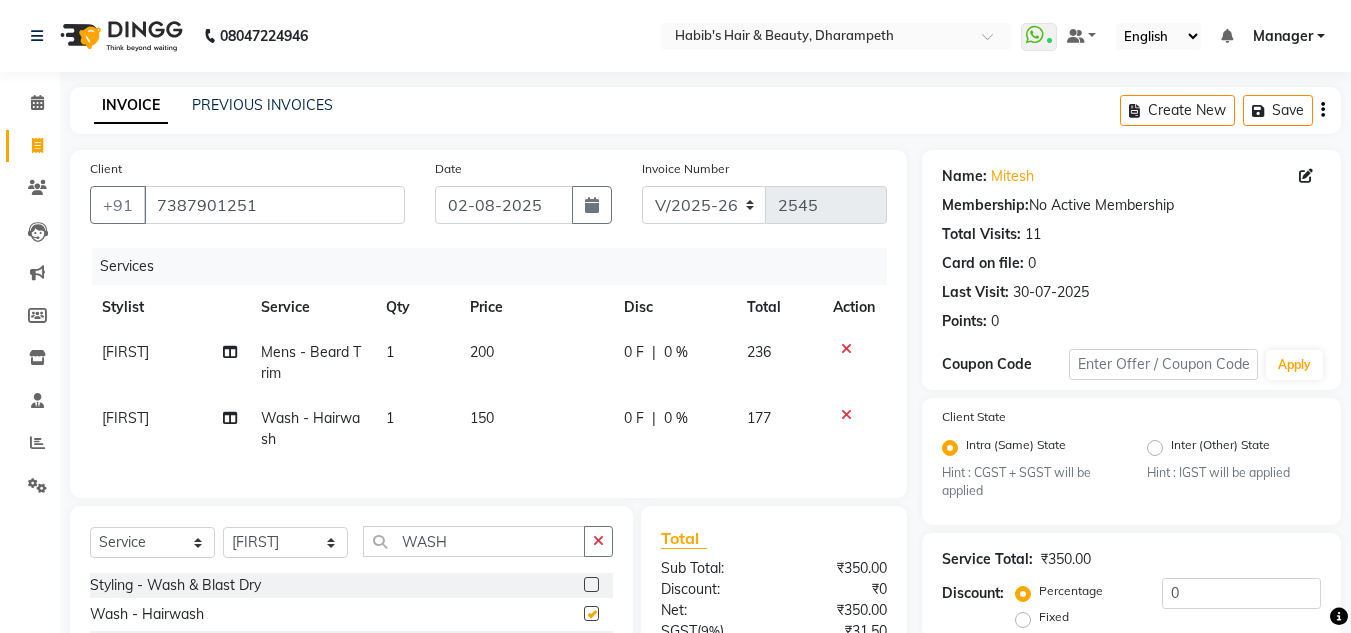 checkbox on "false" 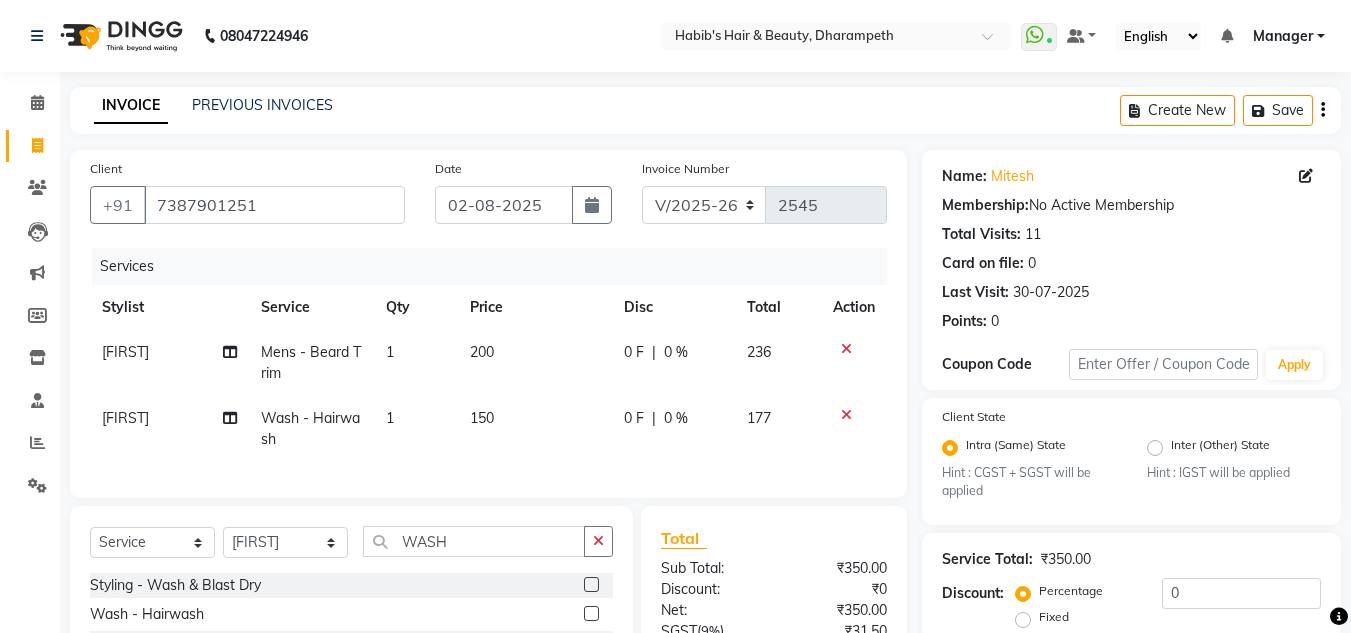 click on "150" 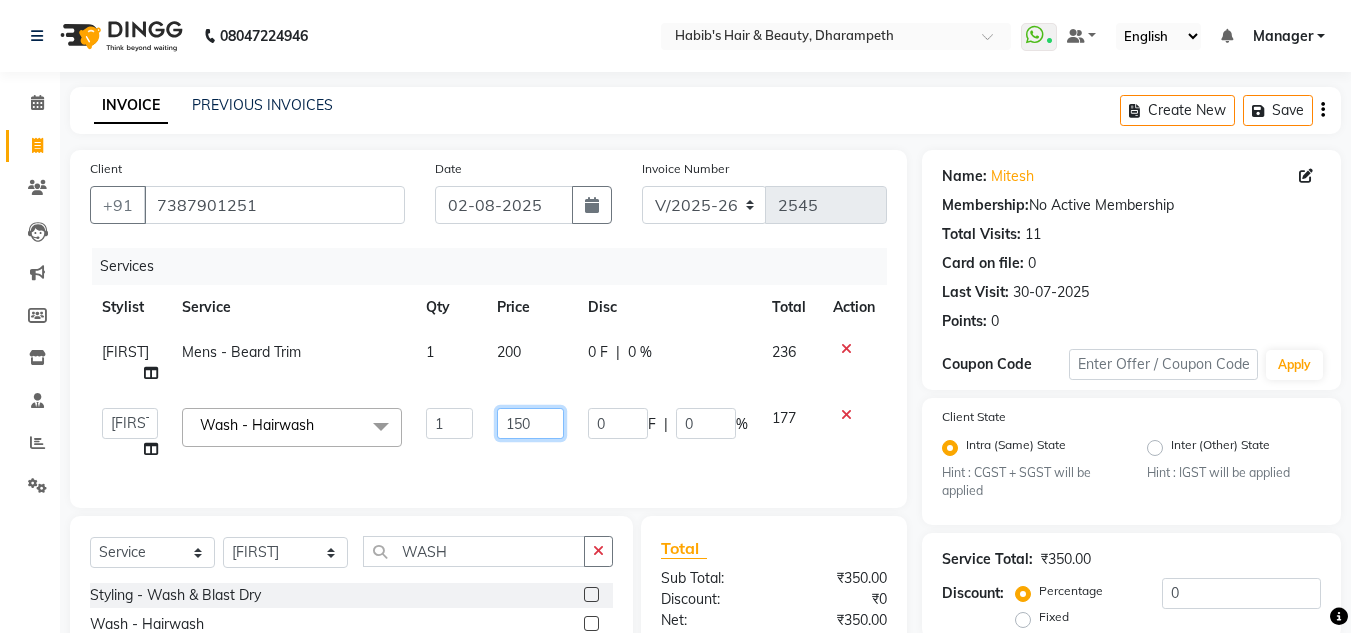 click on "150" 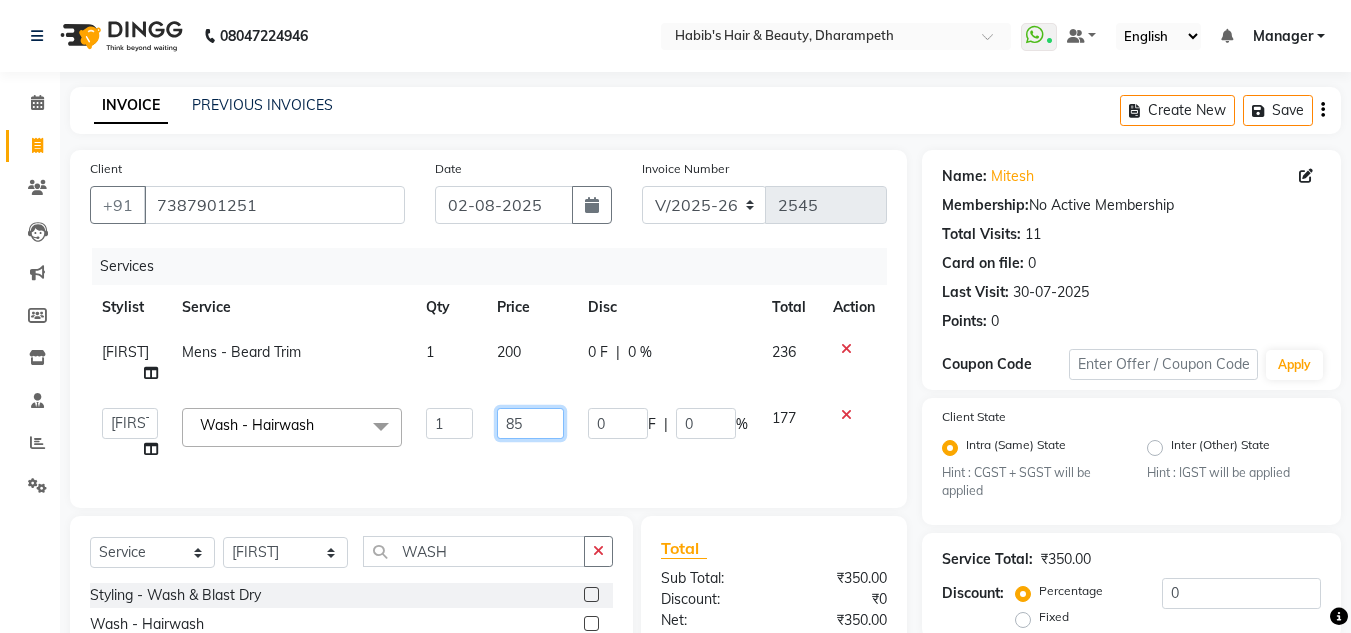 type on "85.5" 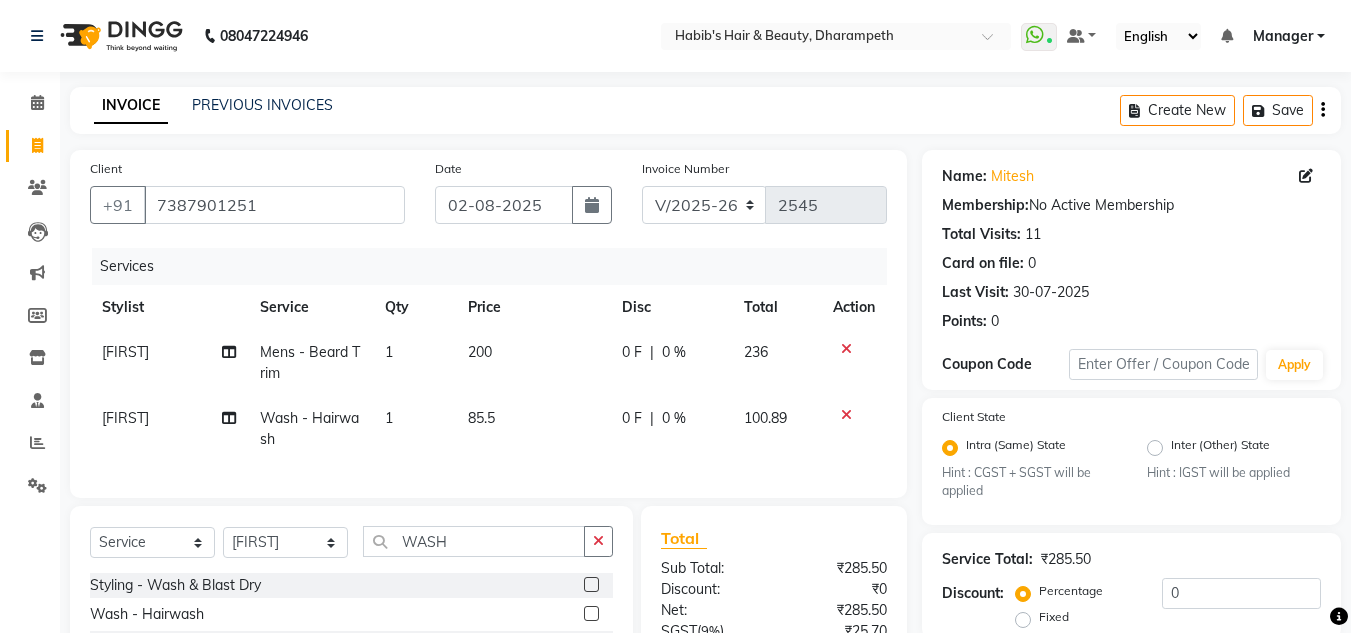 click on "100.89" 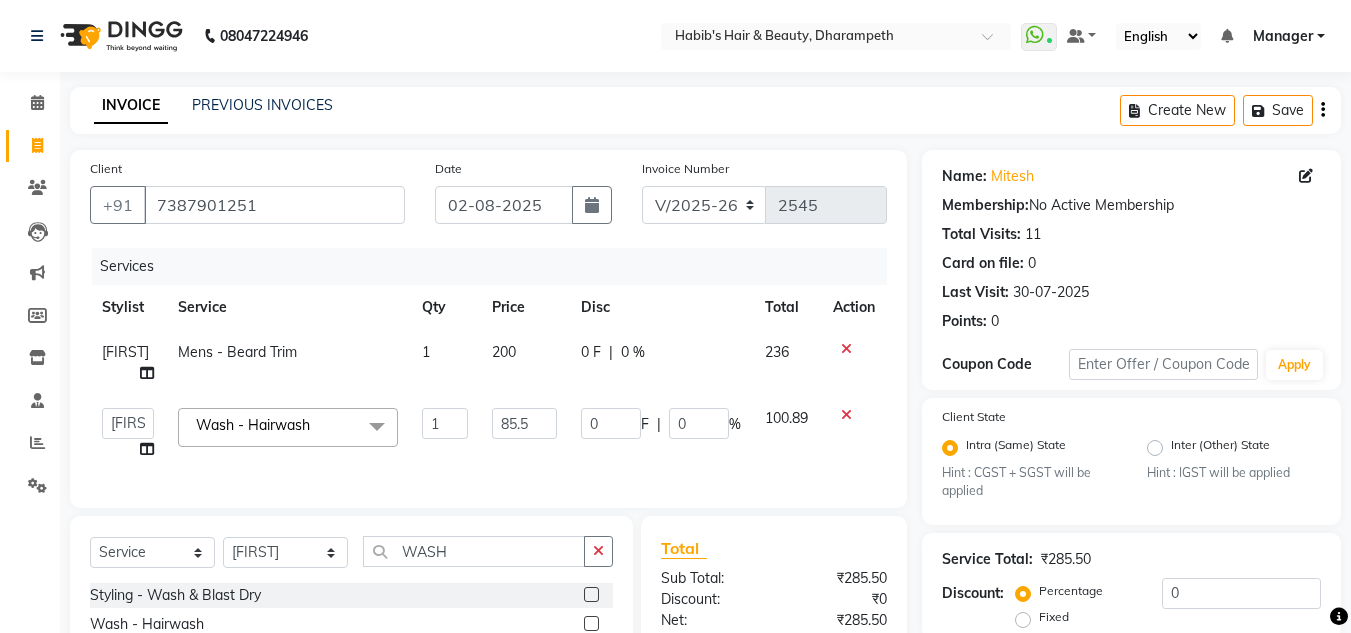 click on "200" 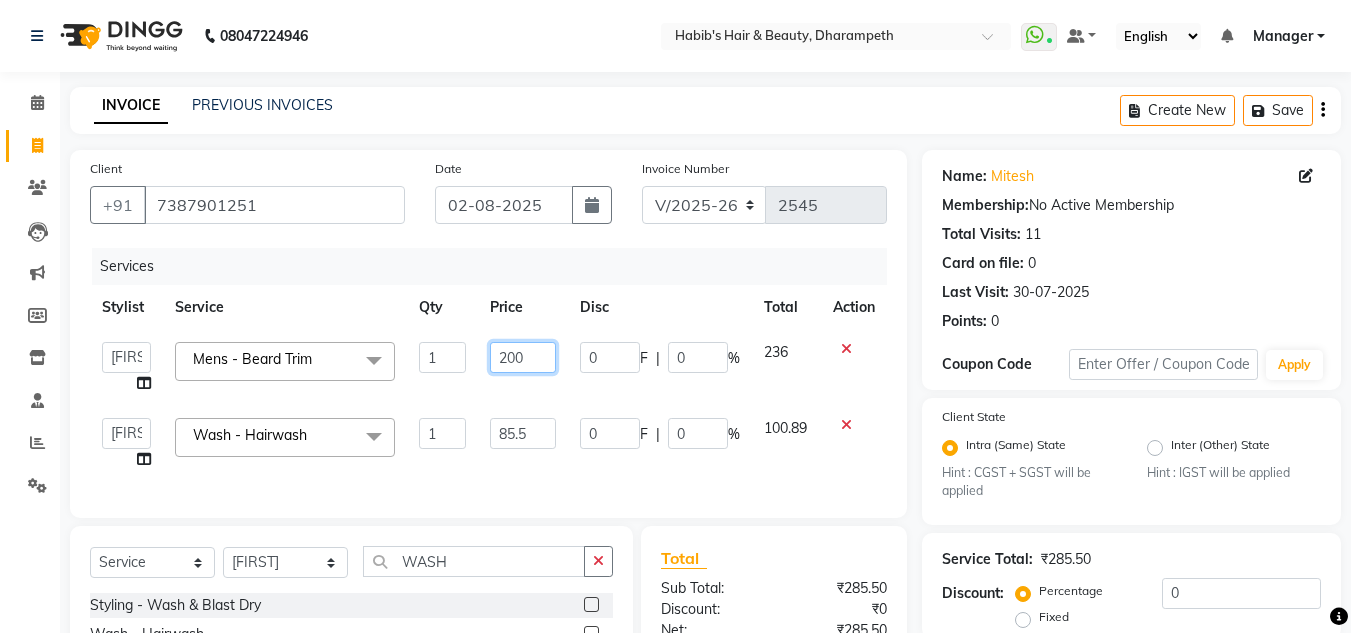 click on "200" 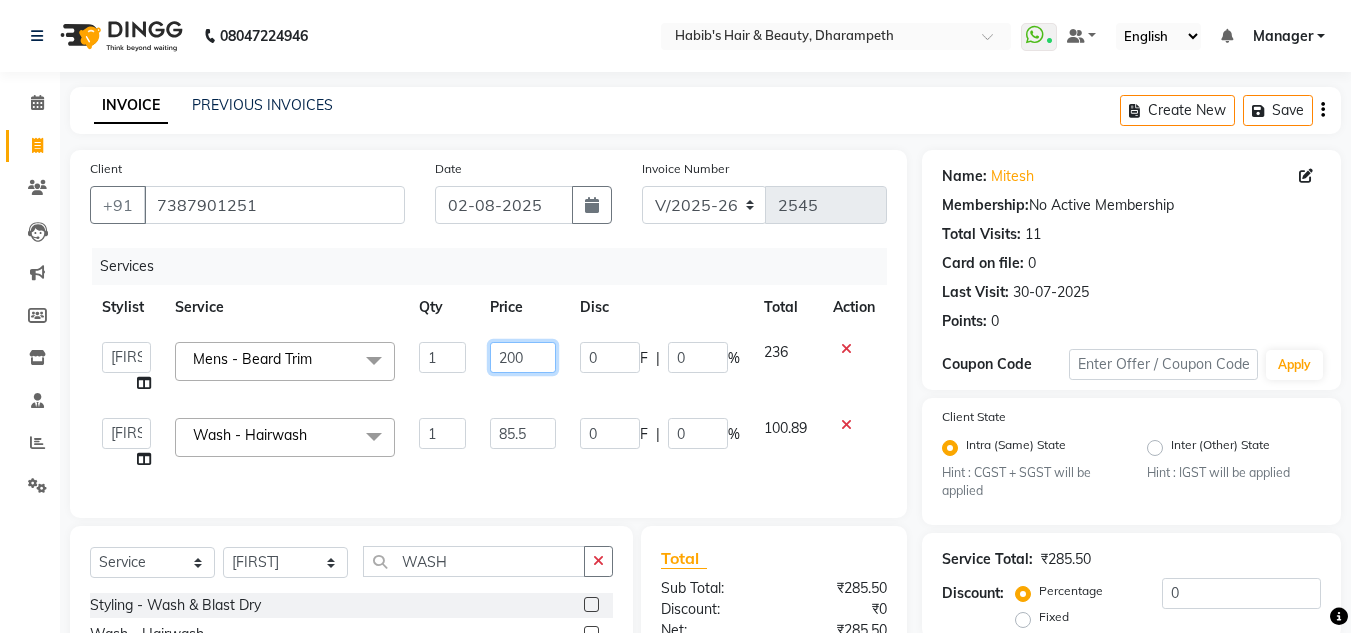 click on "200" 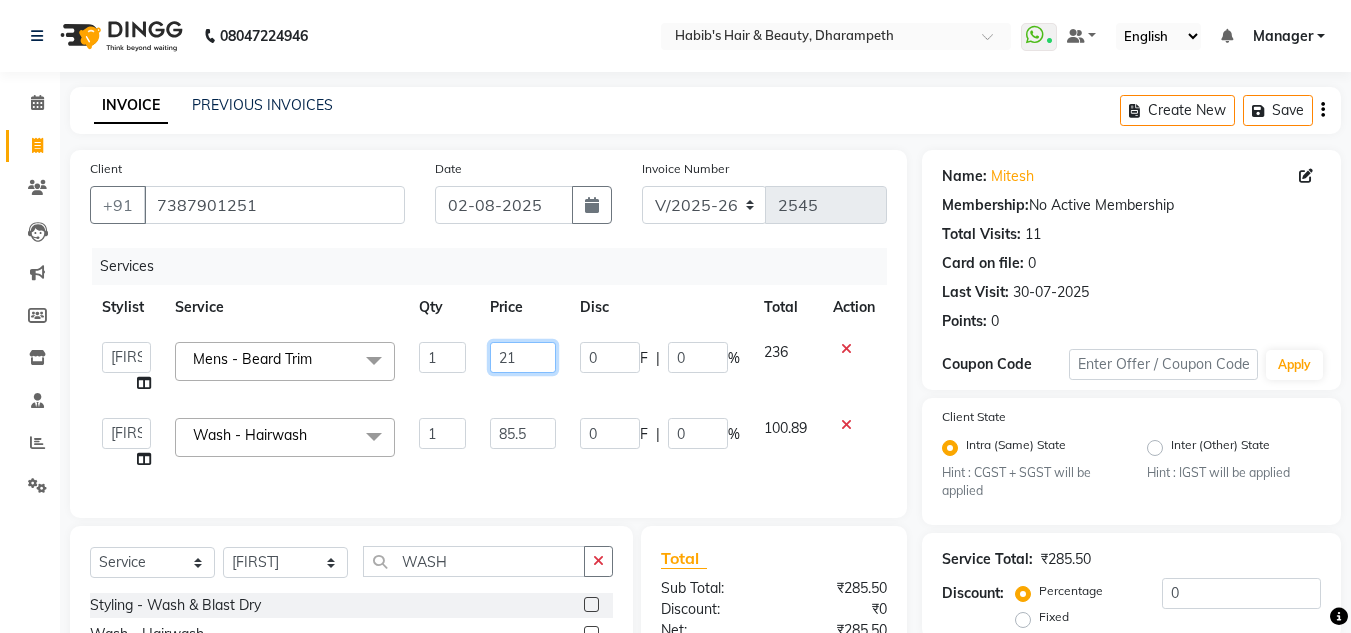 type on "212" 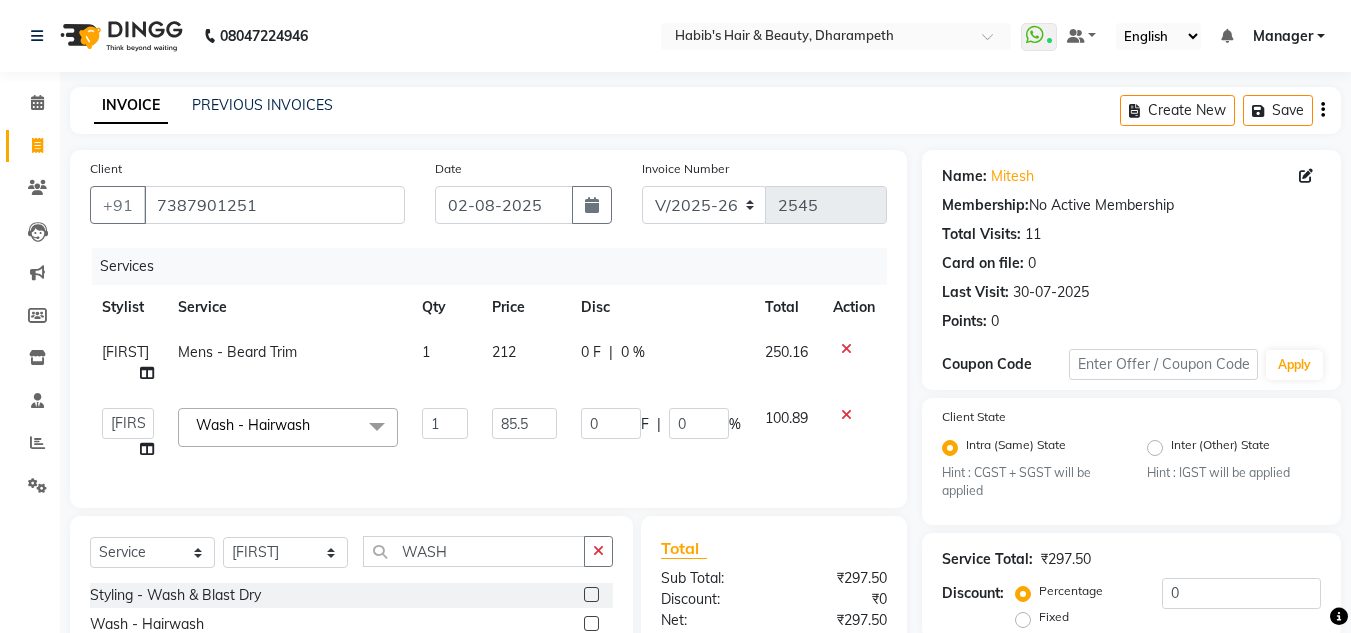 click on "250.16" 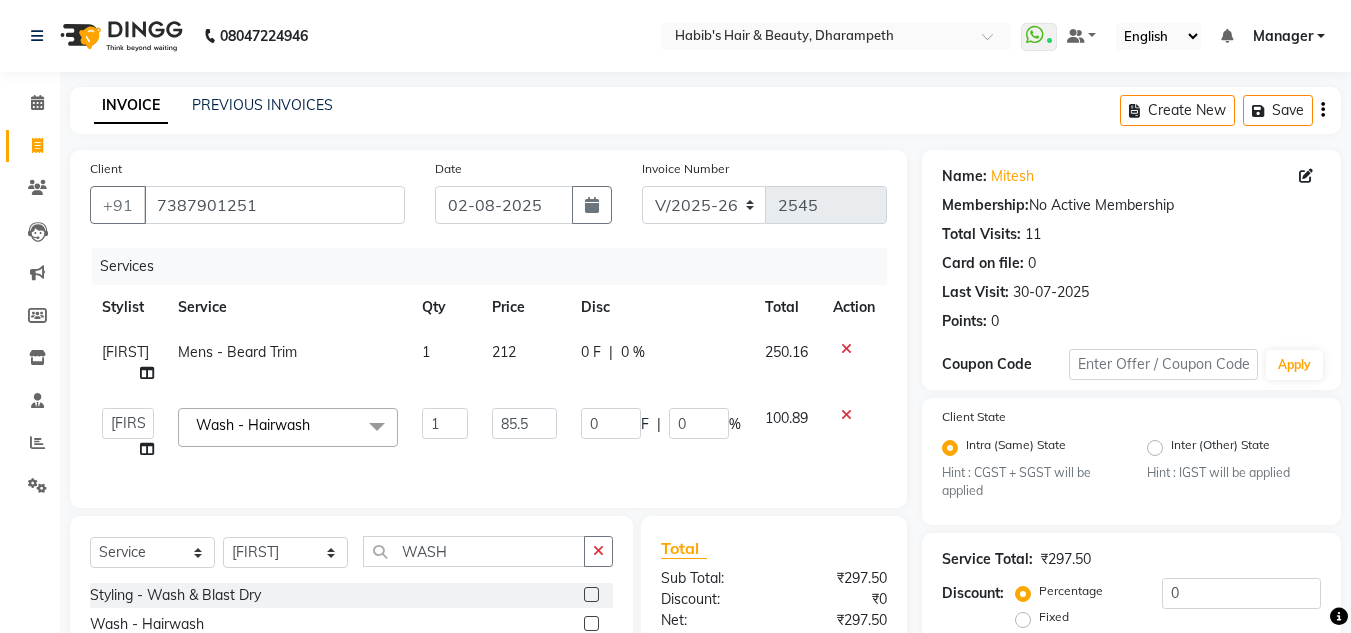 select on "47812" 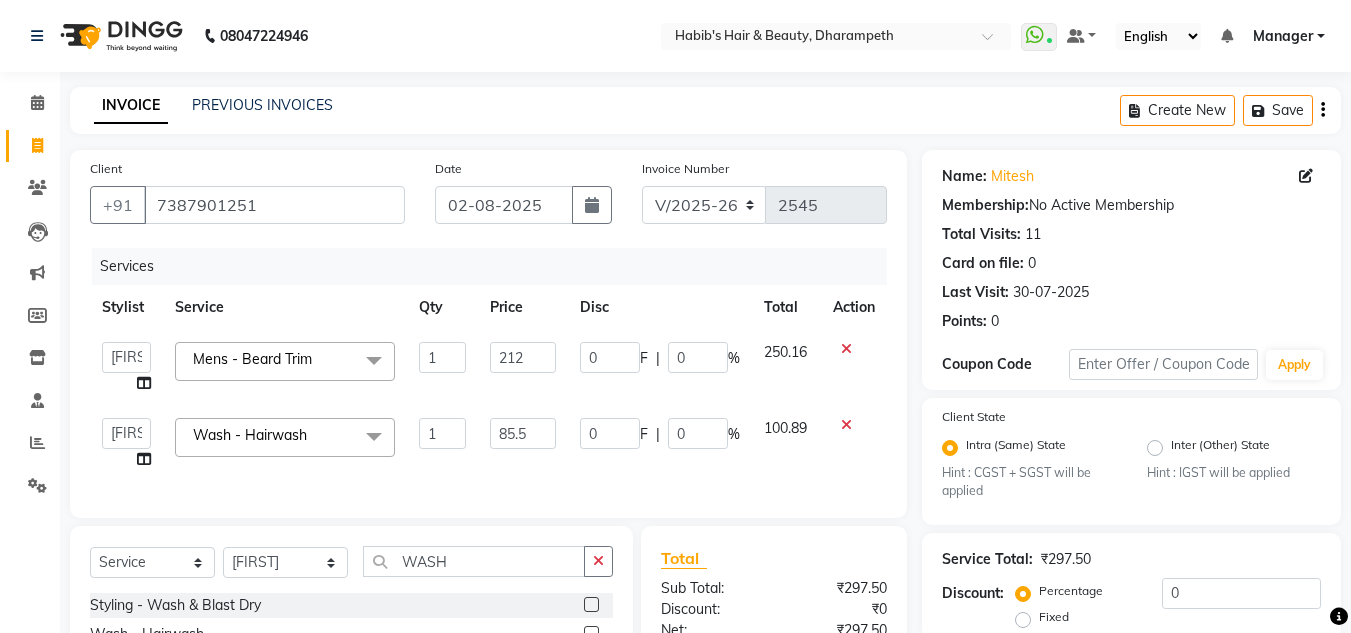 scroll, scrollTop: 247, scrollLeft: 0, axis: vertical 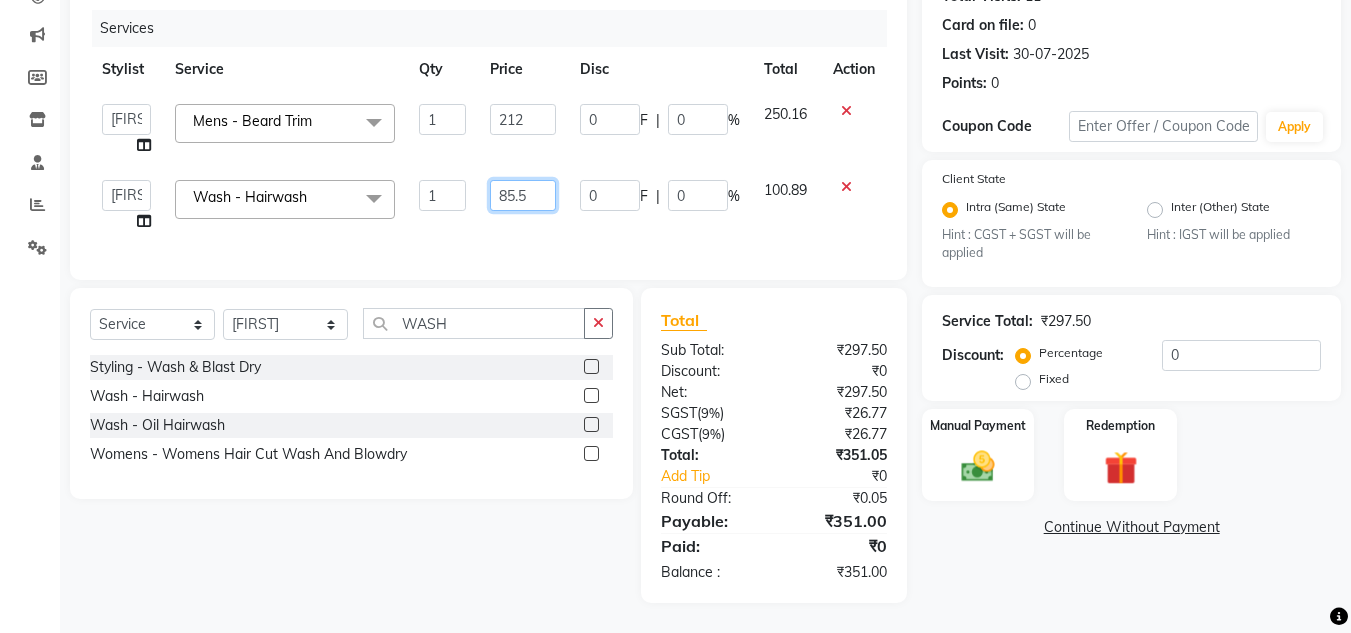 click on "85.5" 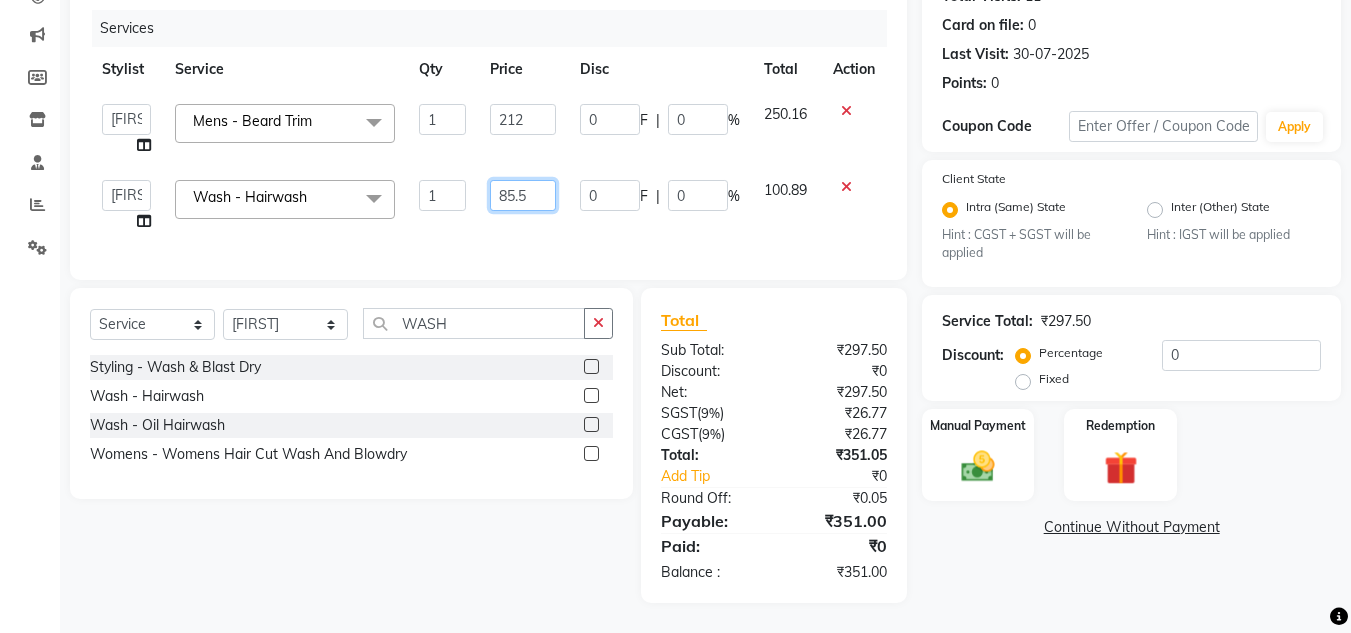 type on "85" 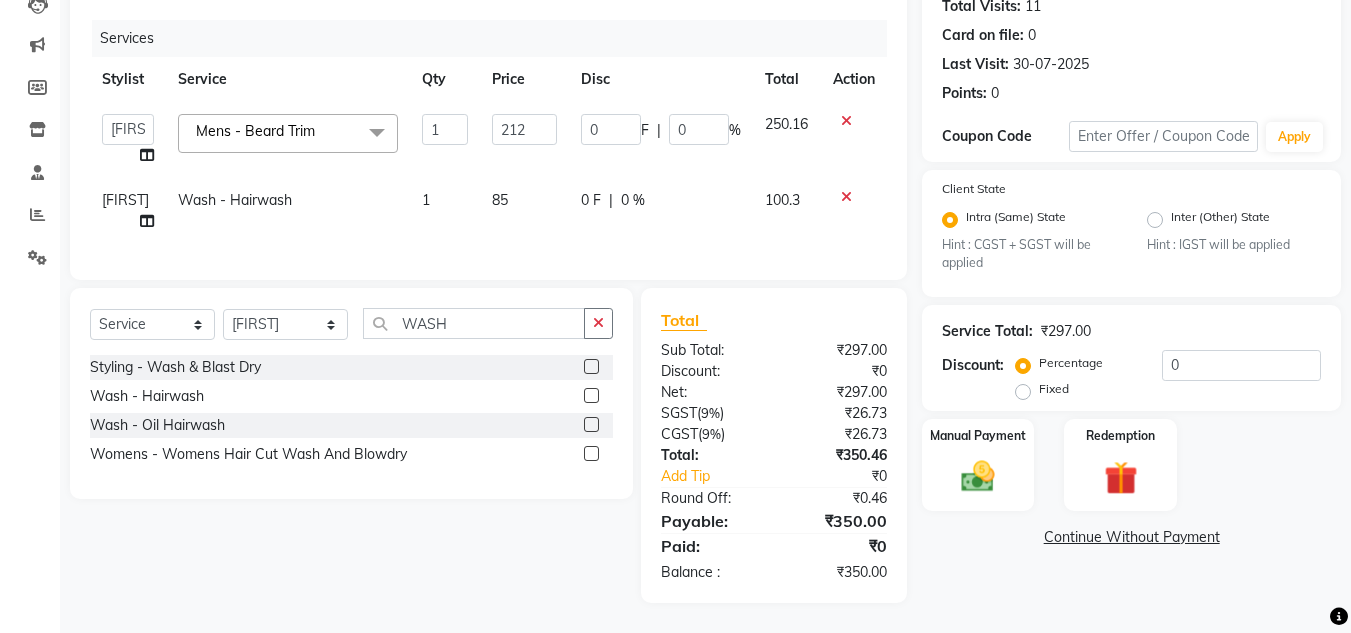 click on "100.3" 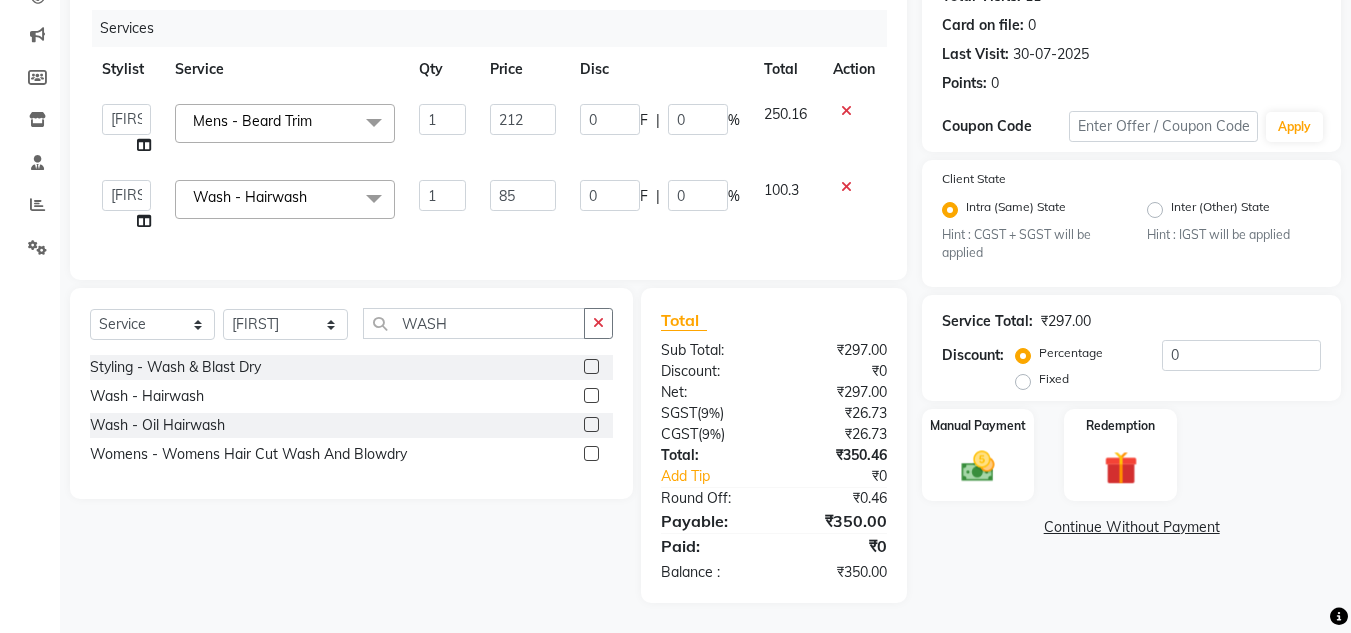 scroll, scrollTop: 247, scrollLeft: 0, axis: vertical 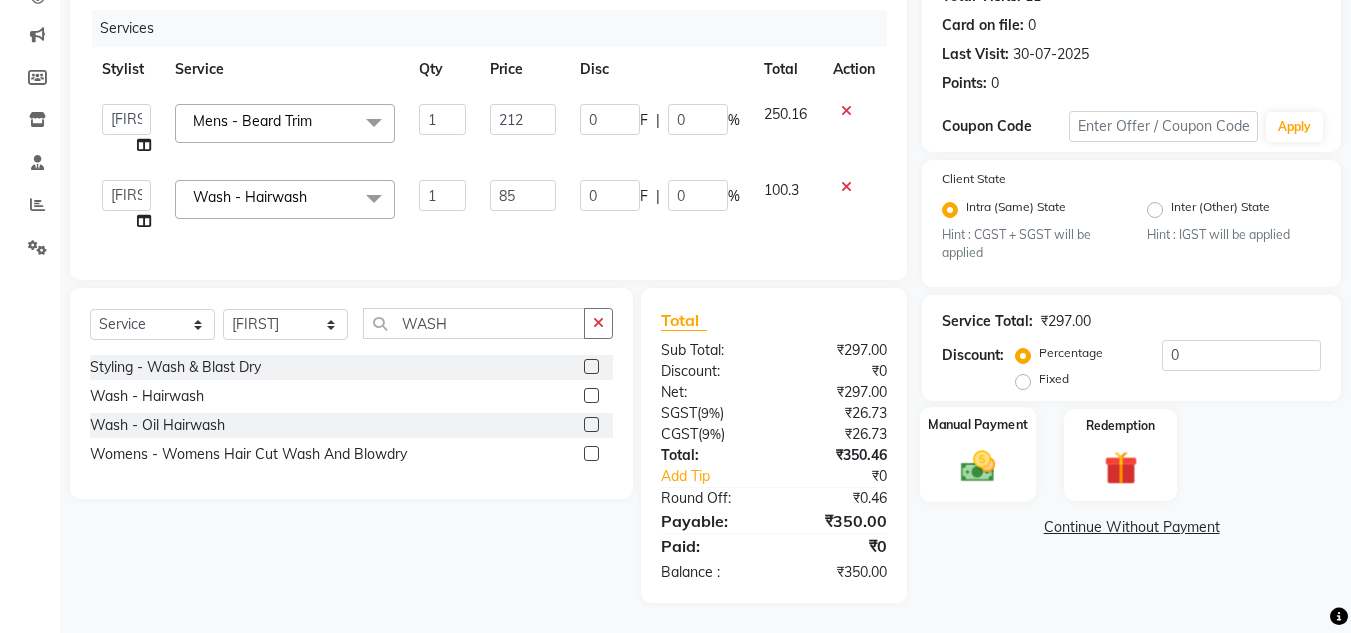 click 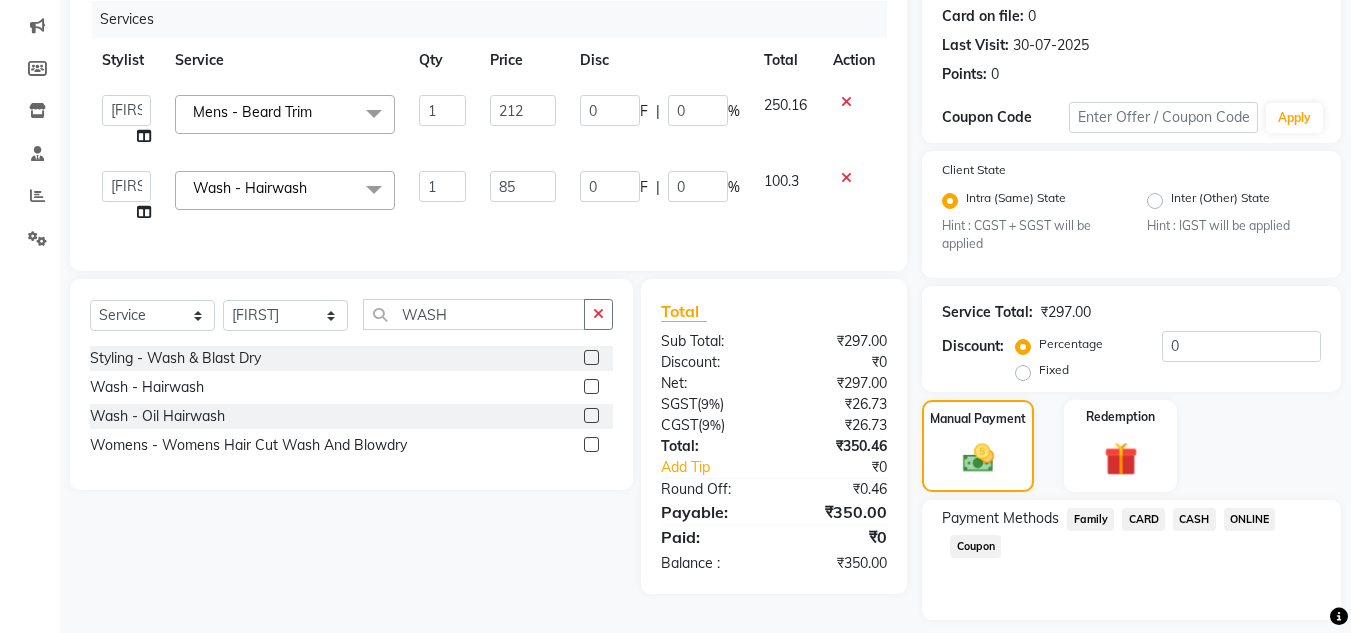 click on "ONLINE" 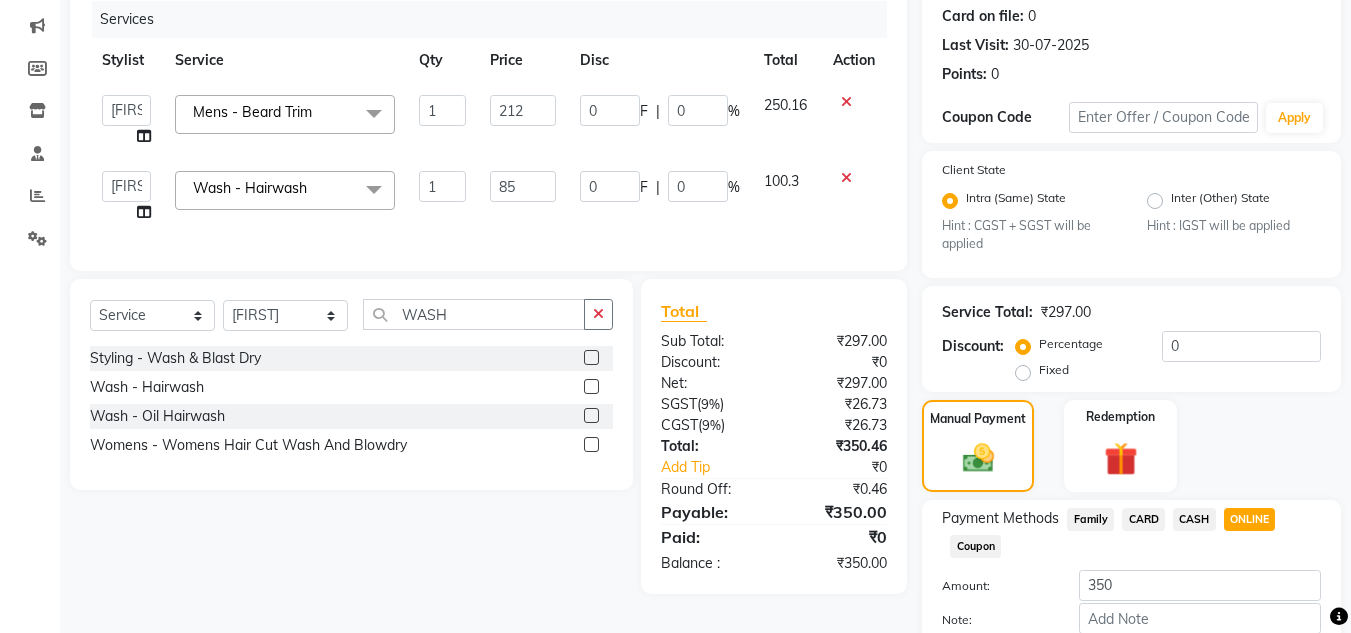 scroll, scrollTop: 361, scrollLeft: 0, axis: vertical 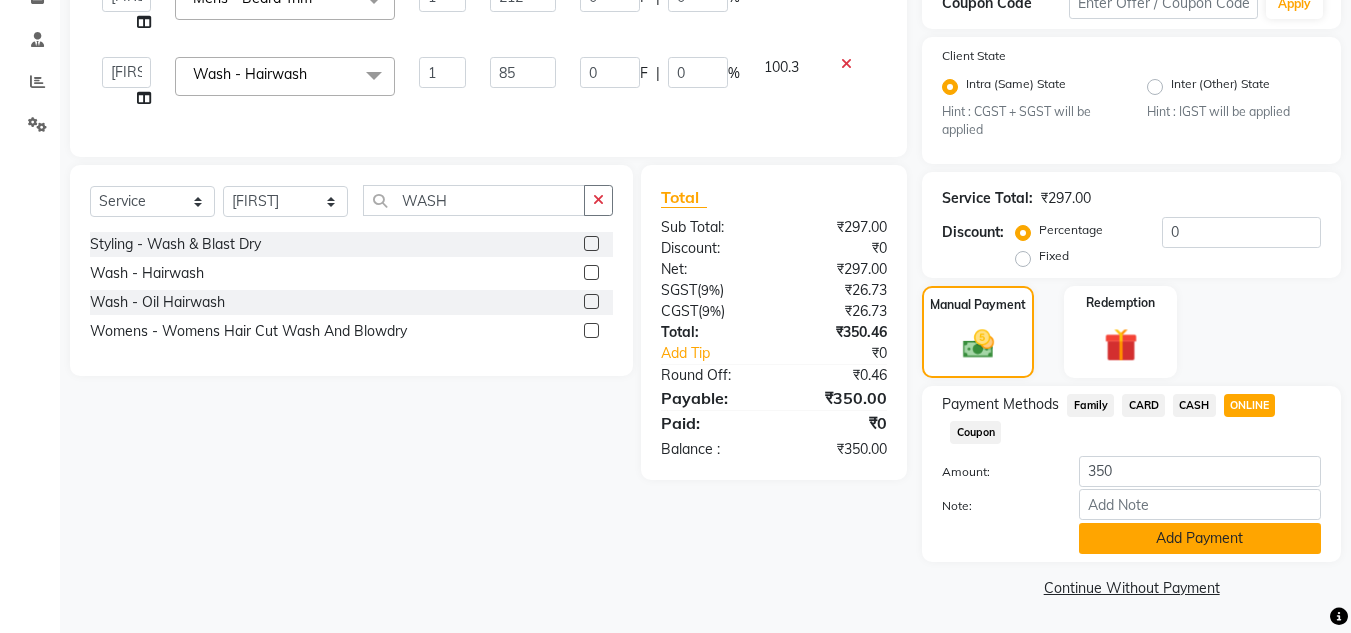 click on "Add Payment" 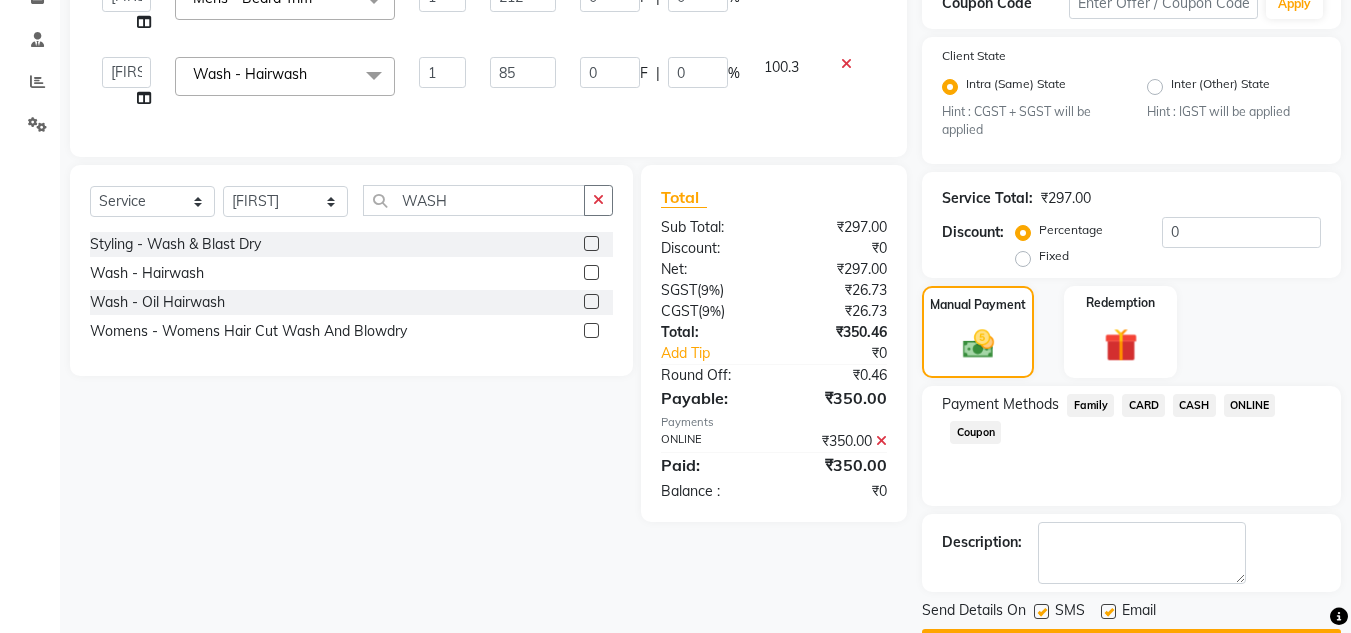 scroll, scrollTop: 418, scrollLeft: 0, axis: vertical 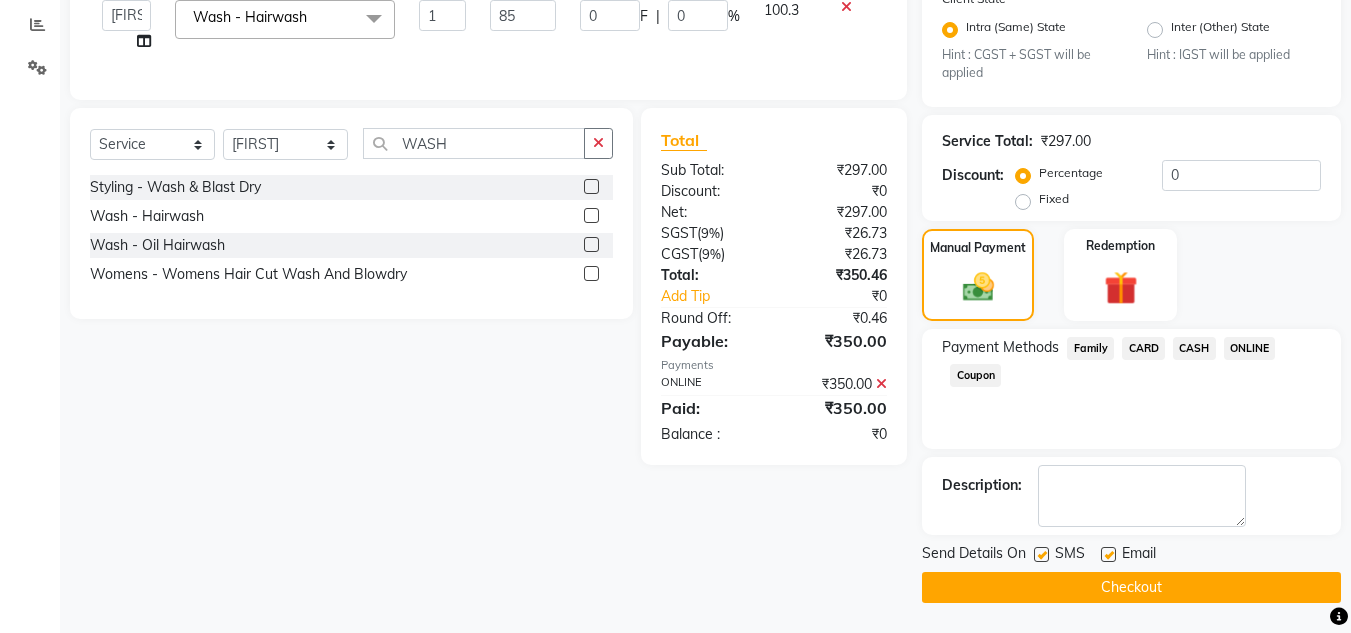click on "Checkout" 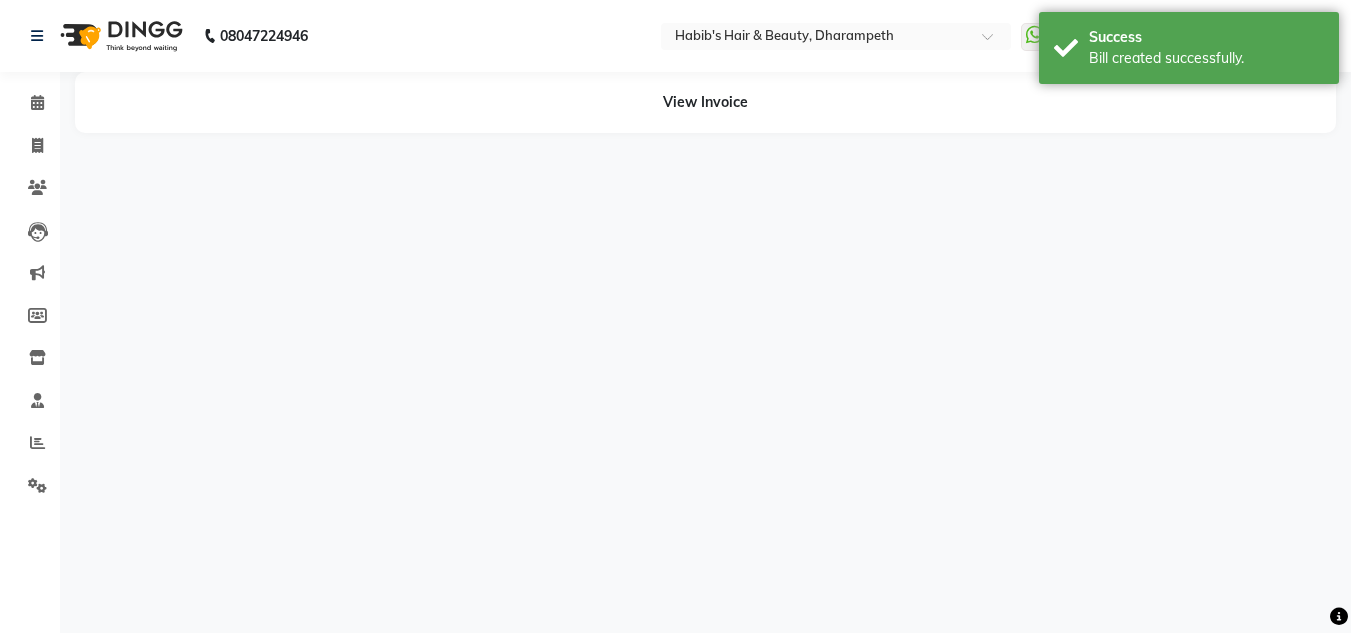 scroll, scrollTop: 0, scrollLeft: 0, axis: both 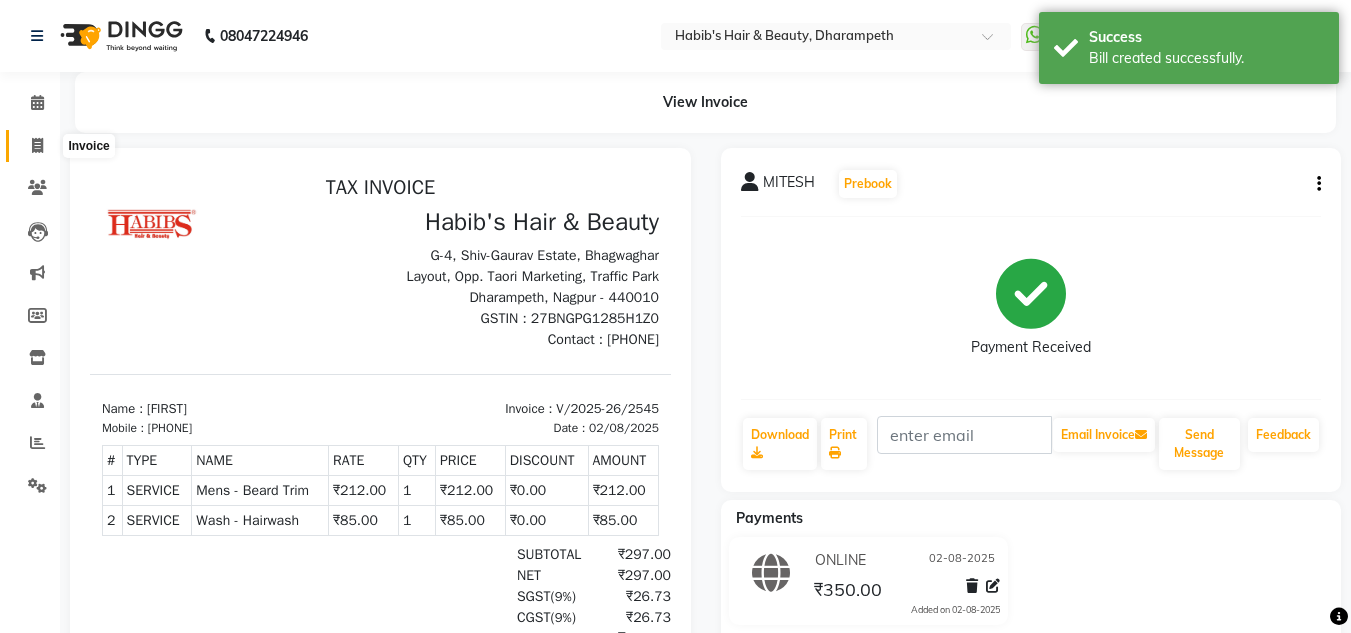click 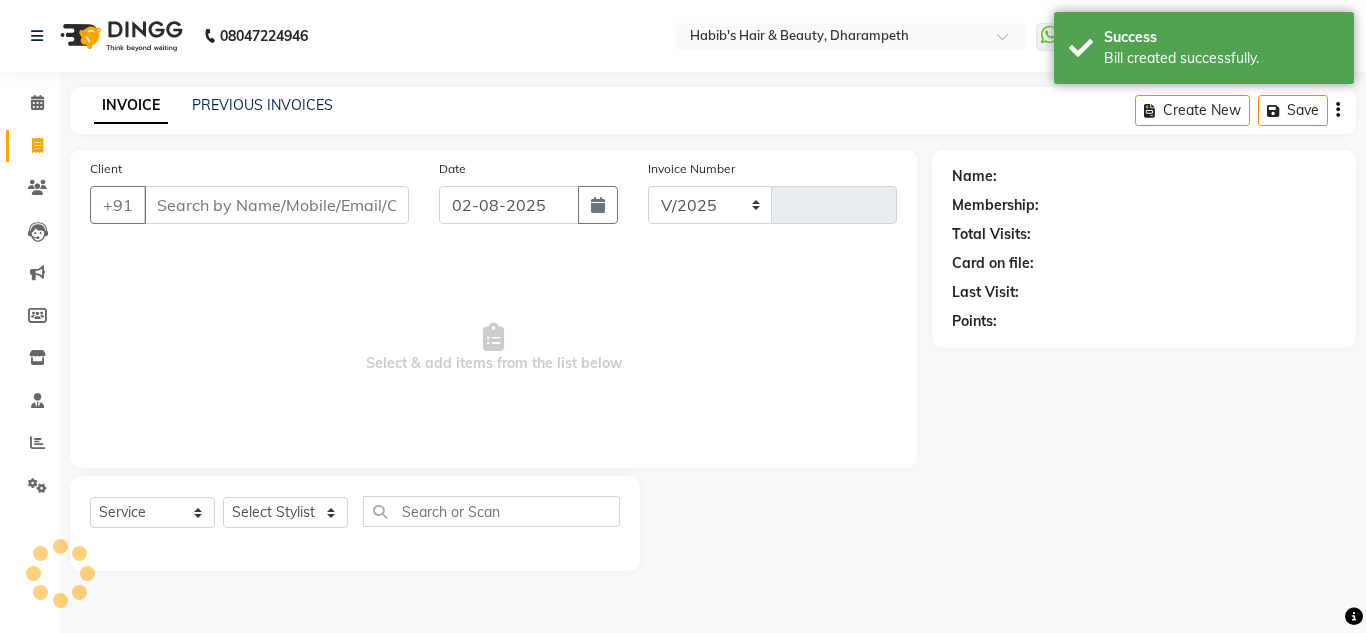 select on "4860" 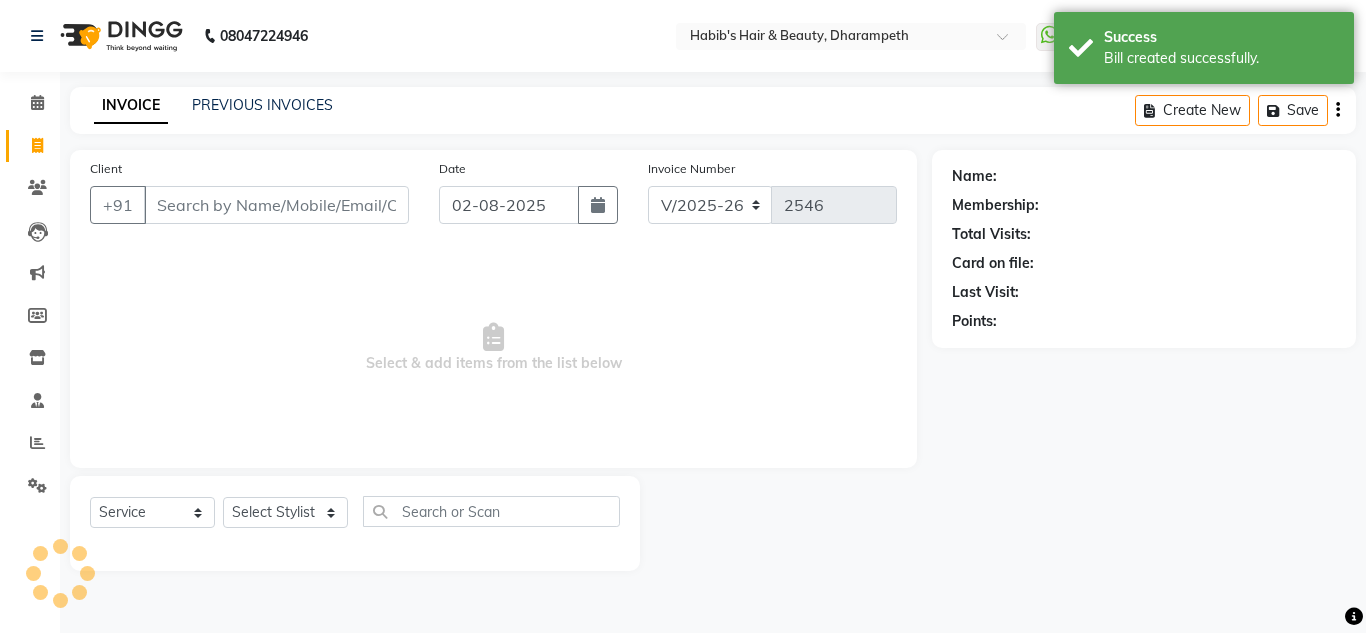 click on "Client" at bounding box center (276, 205) 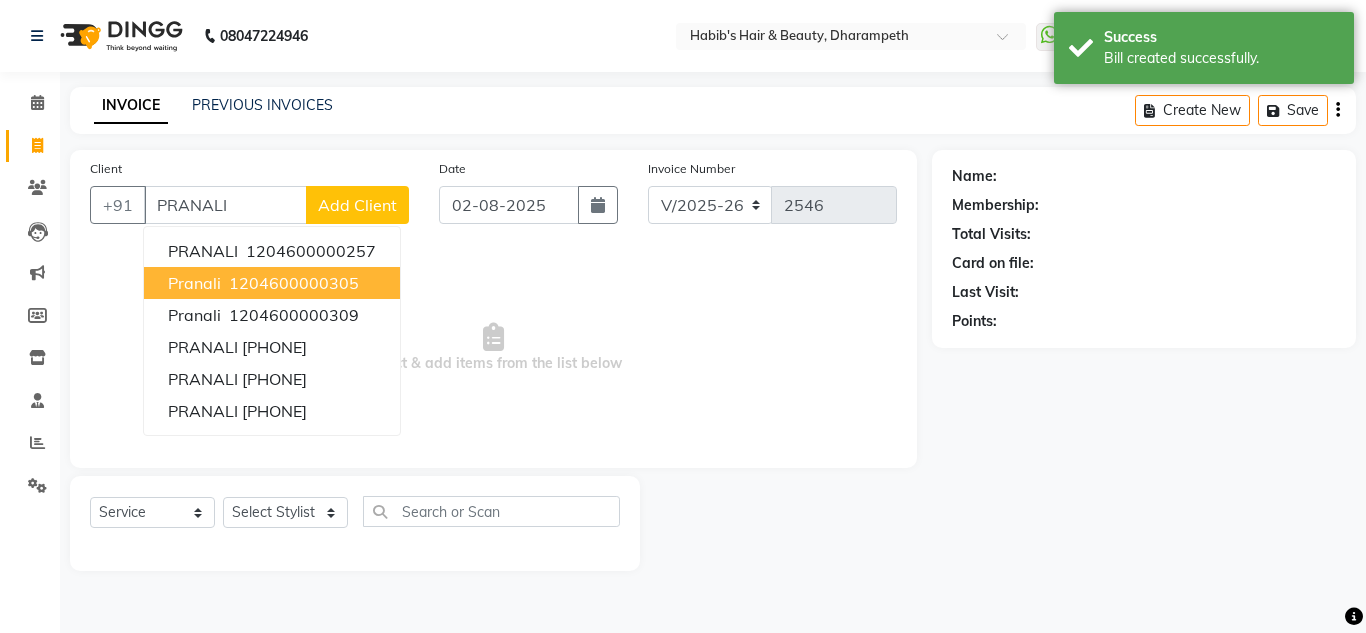 click on "[FIRST] [PHONE]" at bounding box center [272, 283] 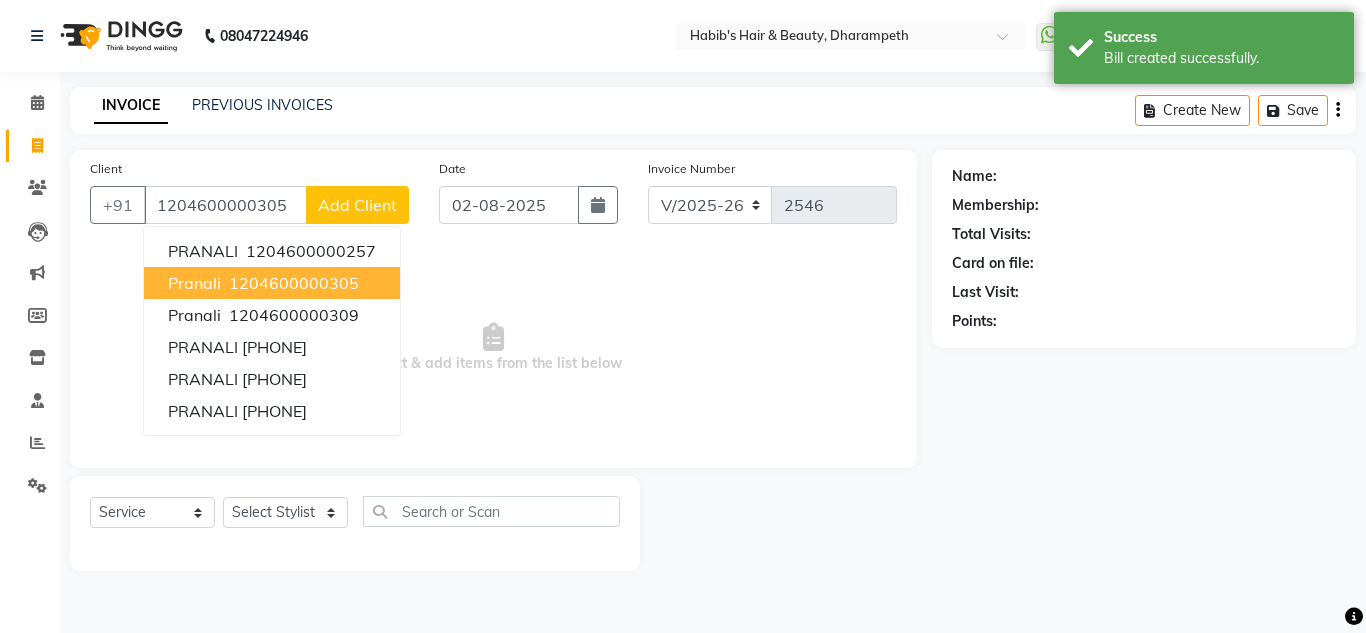 type 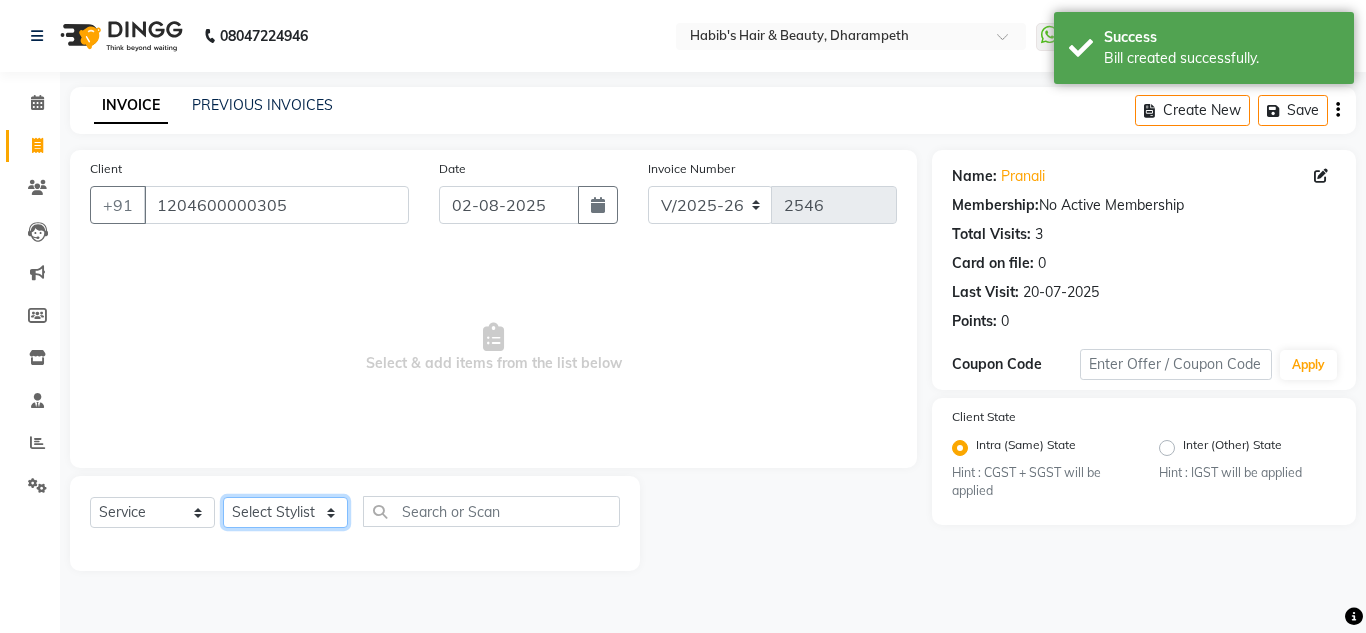 click on "Select Stylist Anuj W Ayush Himanshu P Javed Manager Pooja Pratham C Sakshi S Saniya S Shilpa P Vedant N" 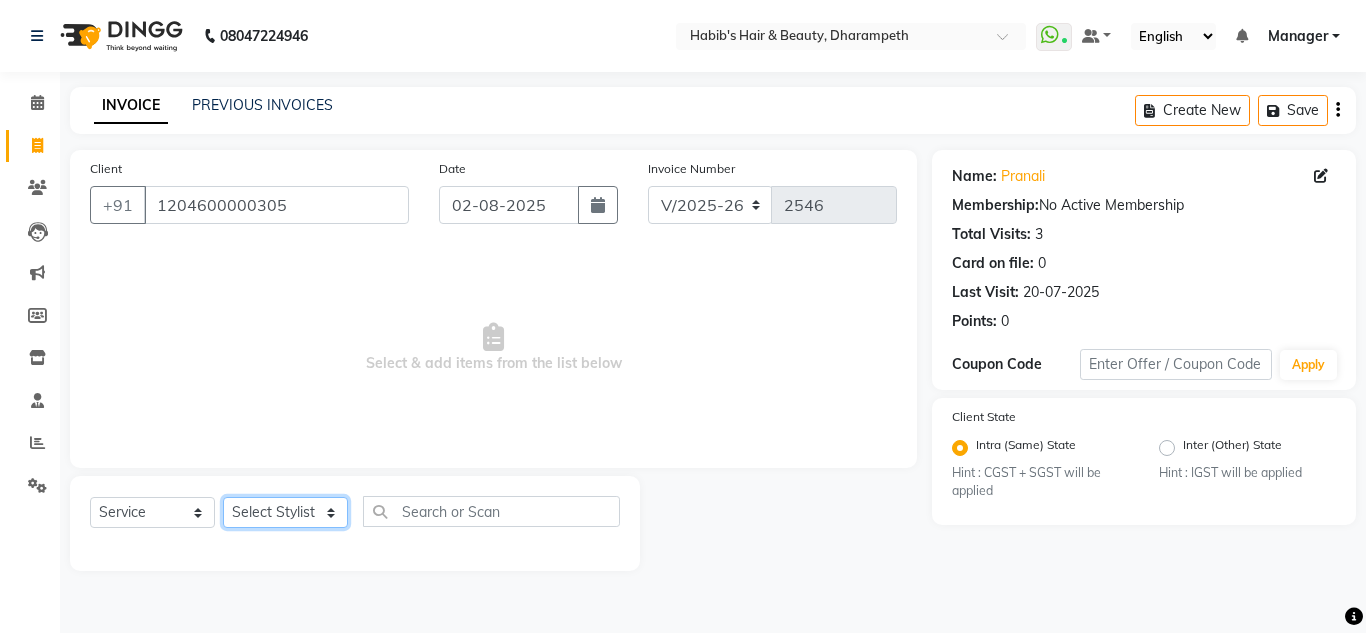 select on "69525" 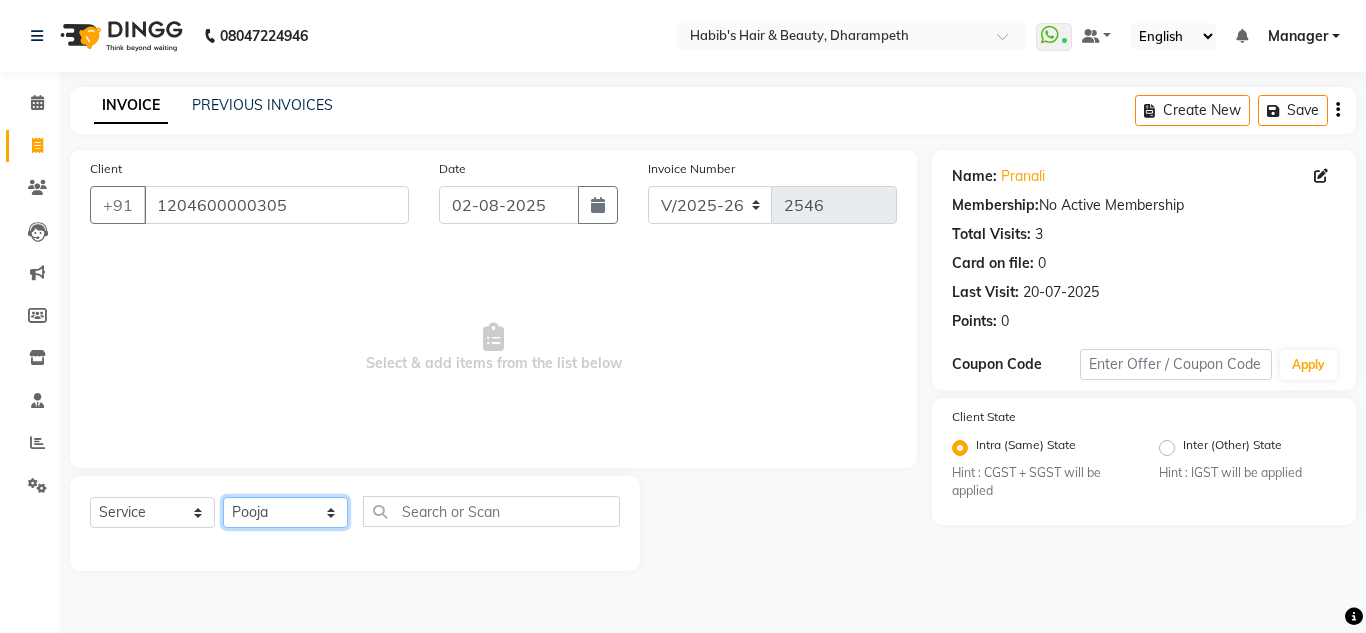 click on "Select Stylist Anuj W Ayush Himanshu P Javed Manager Pooja Pratham C Sakshi S Saniya S Shilpa P Vedant N" 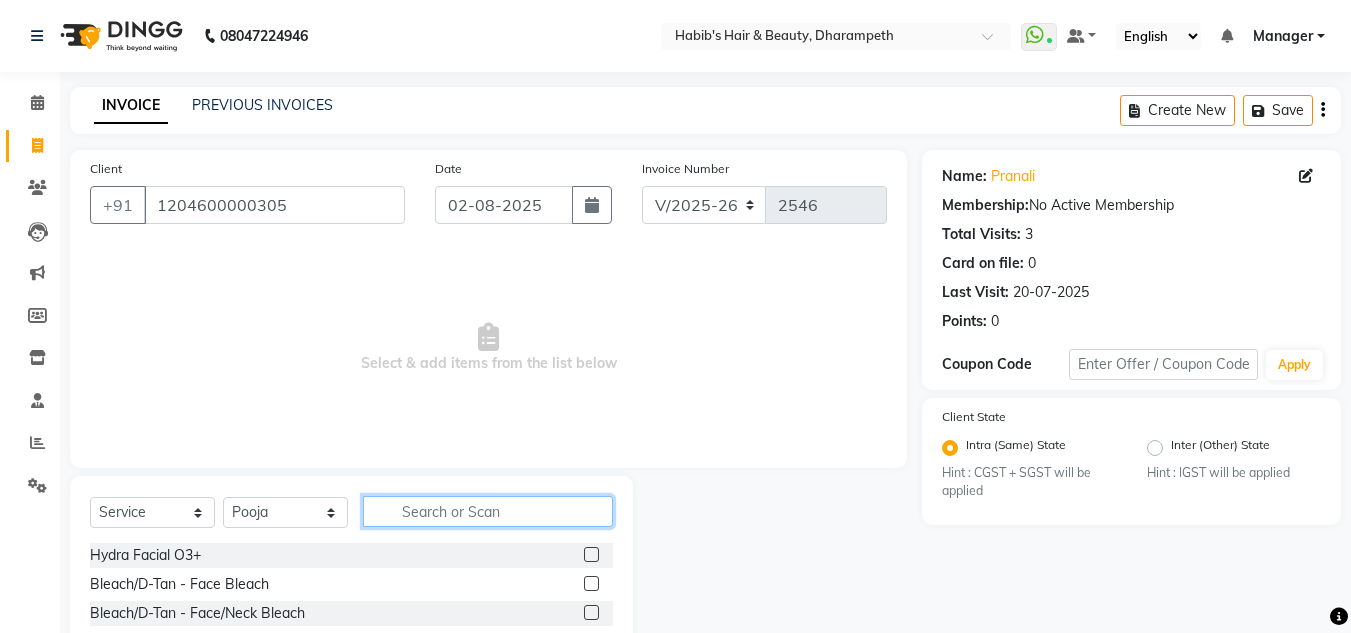 click 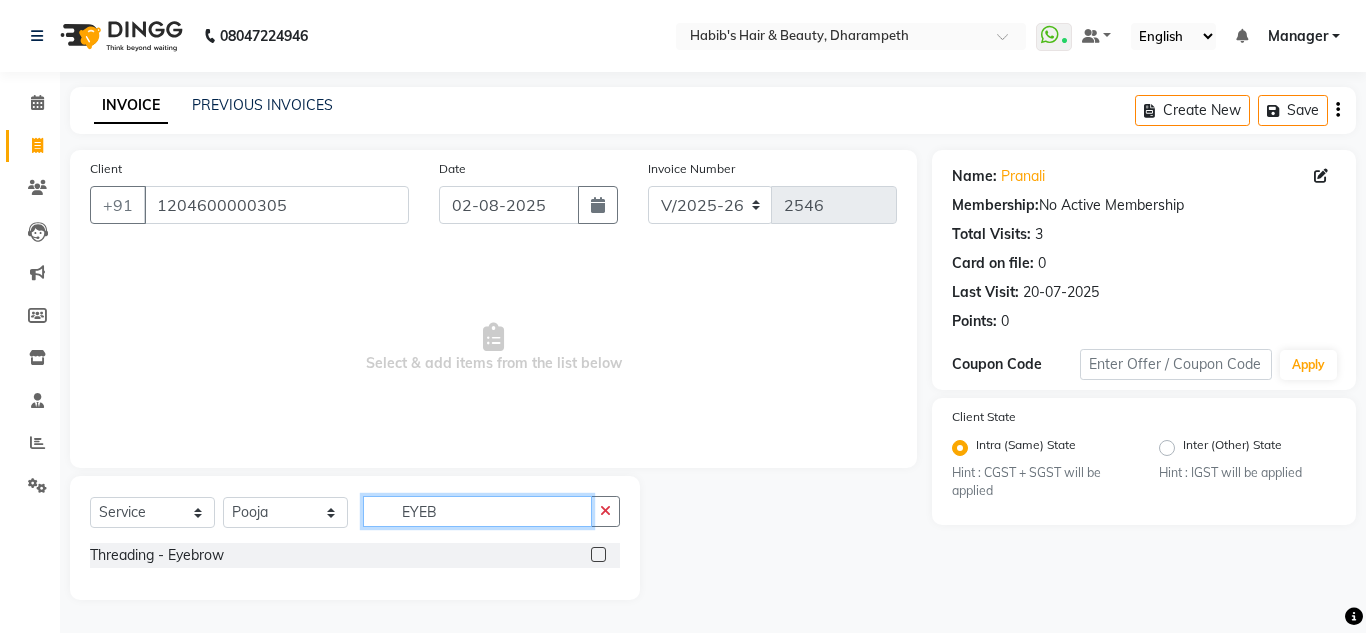 type on "EYEB" 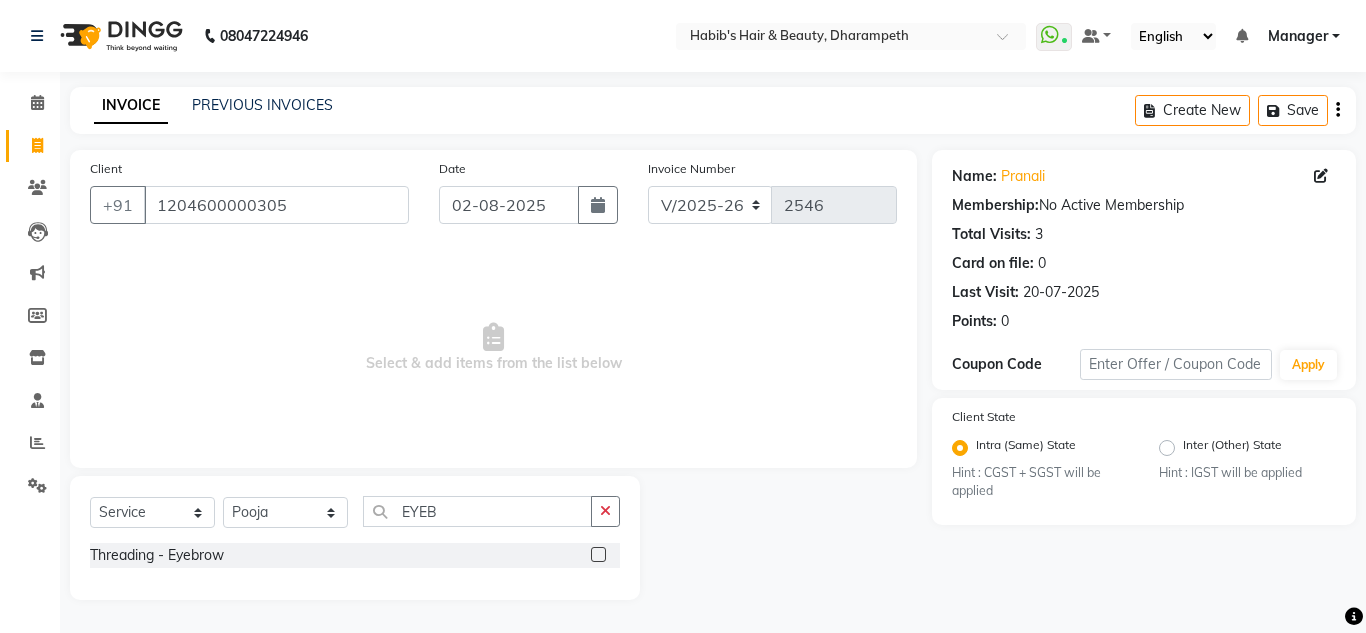 click 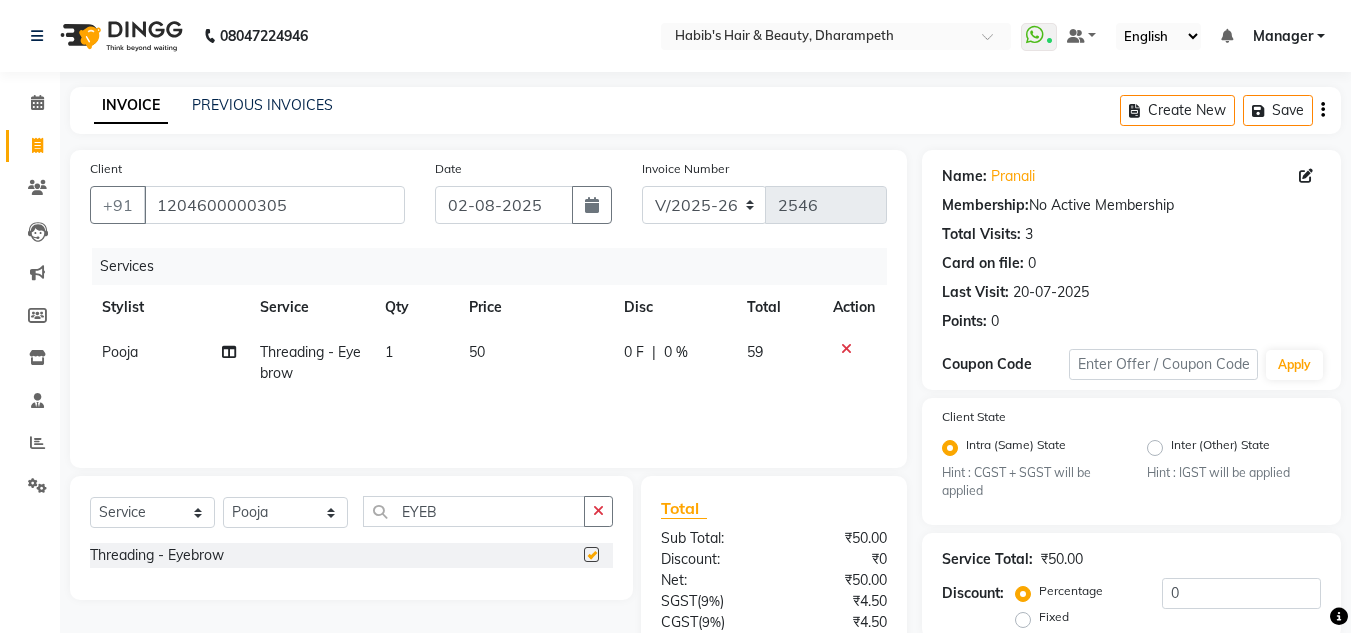 checkbox on "false" 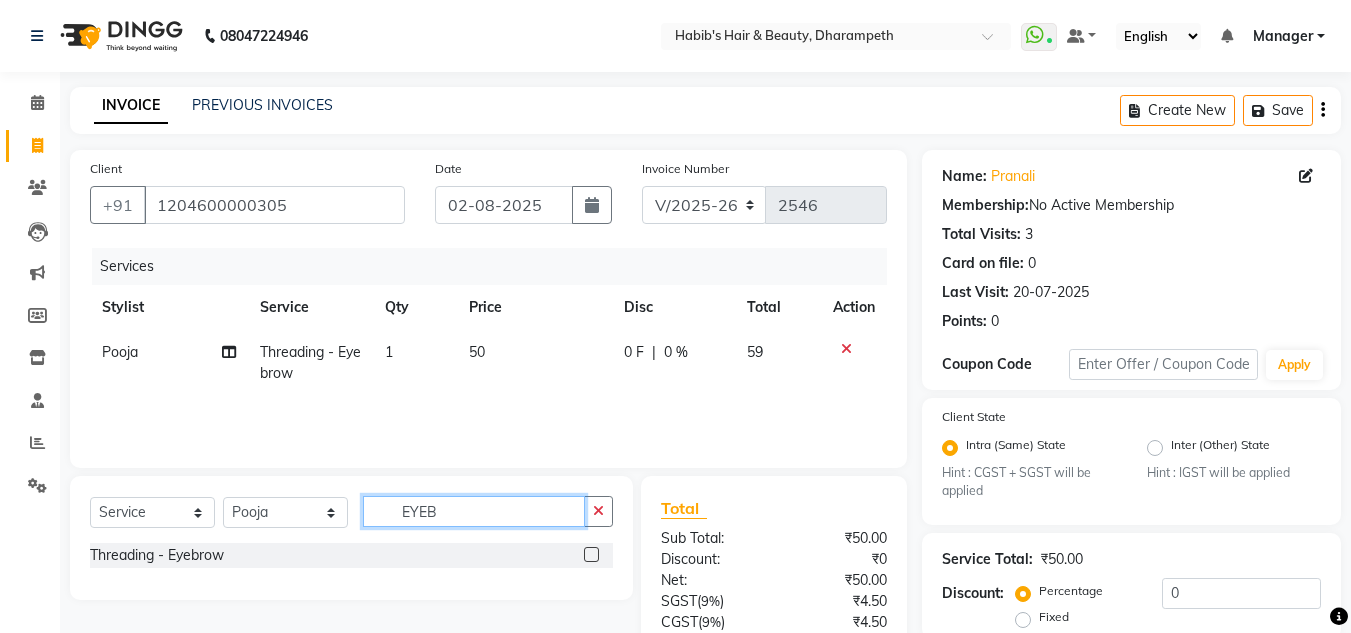click on "EYEB" 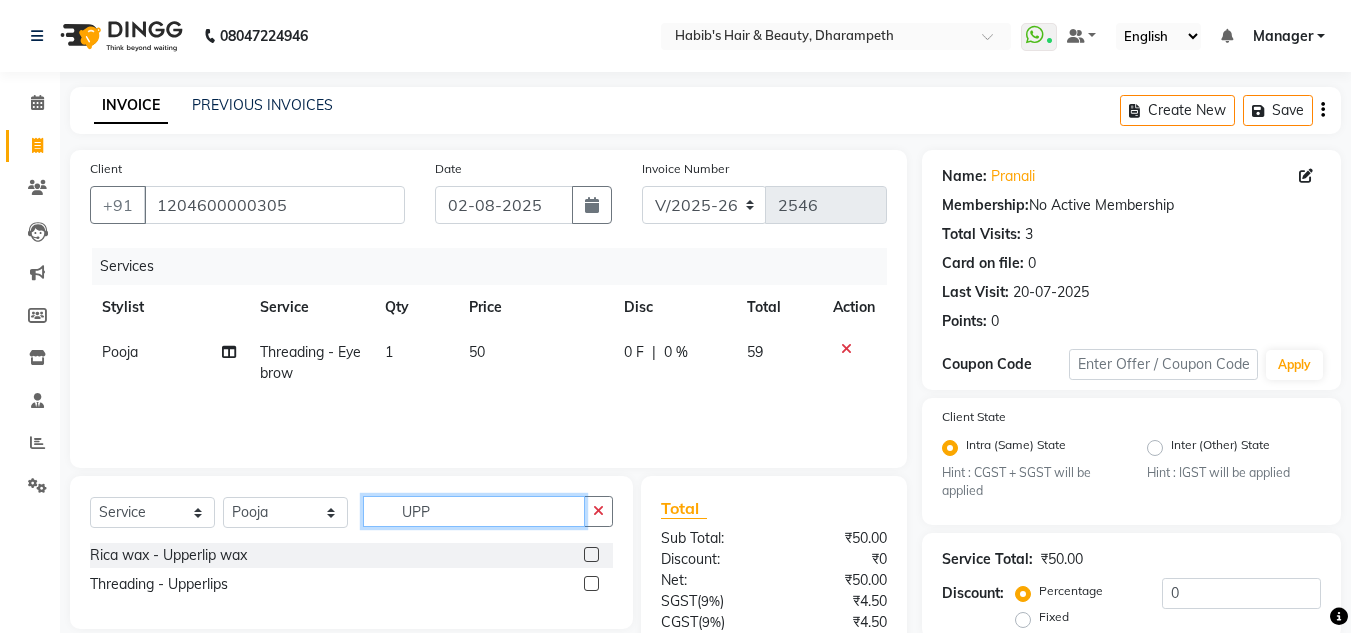 type on "UPP" 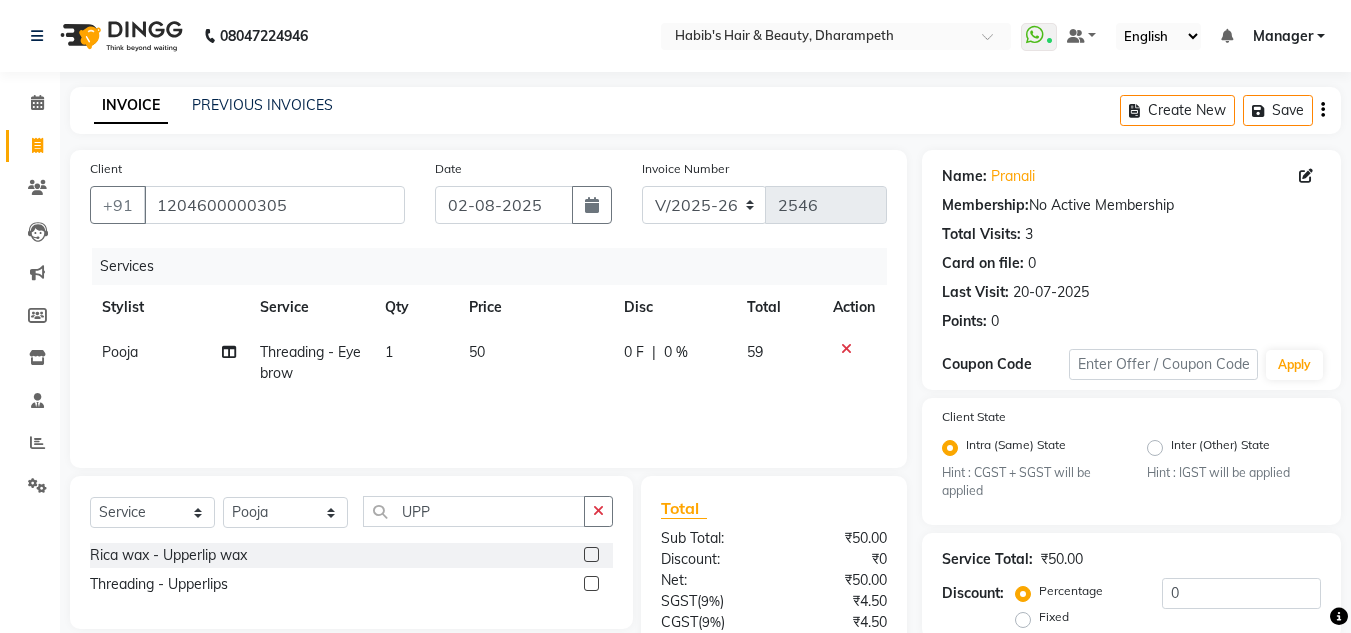 click 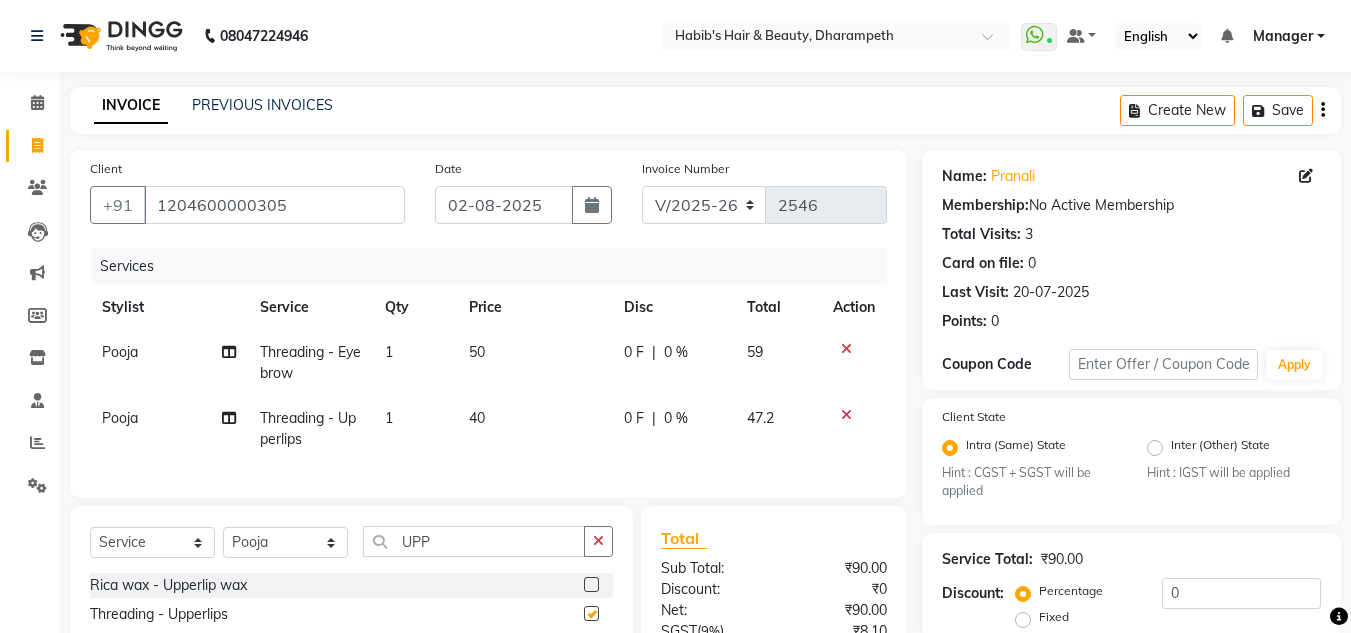 type 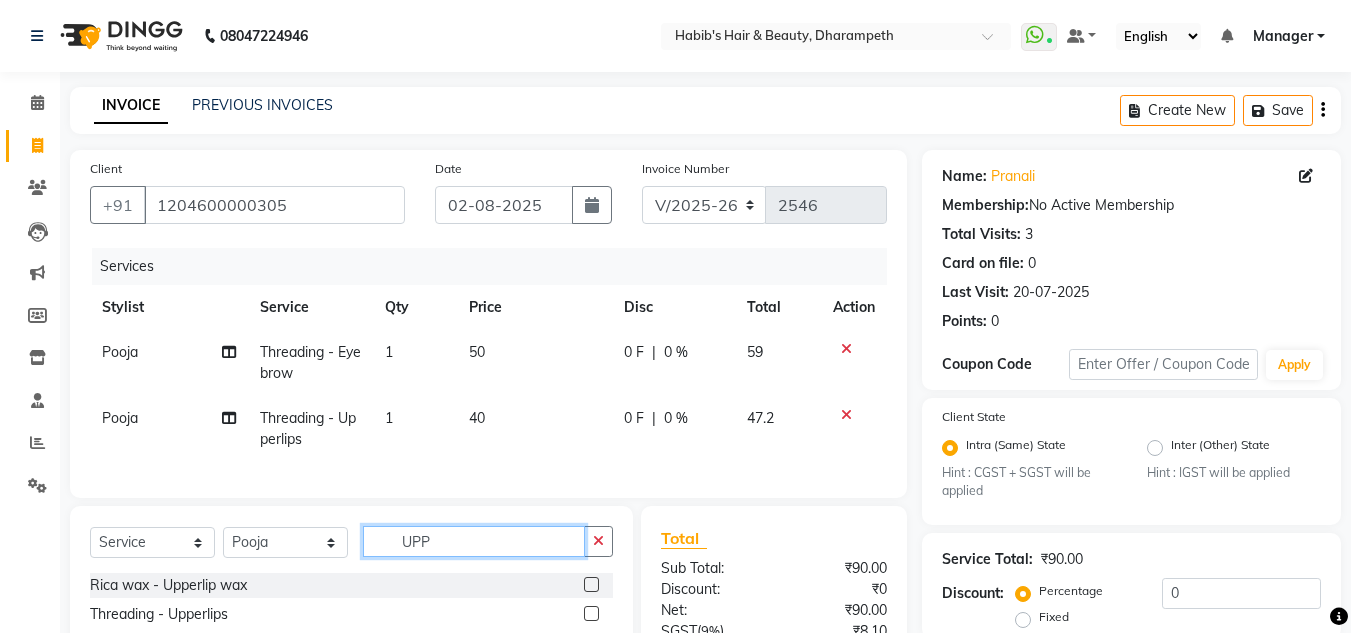 click on "UPP" 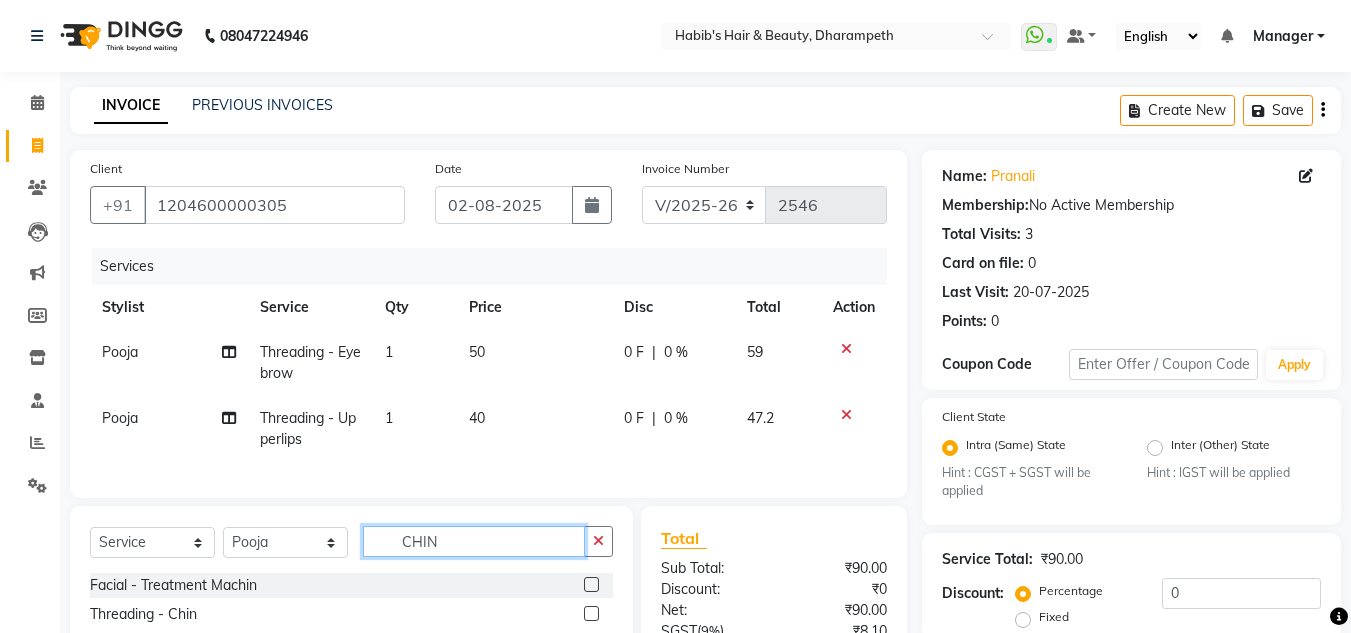 scroll, scrollTop: 233, scrollLeft: 0, axis: vertical 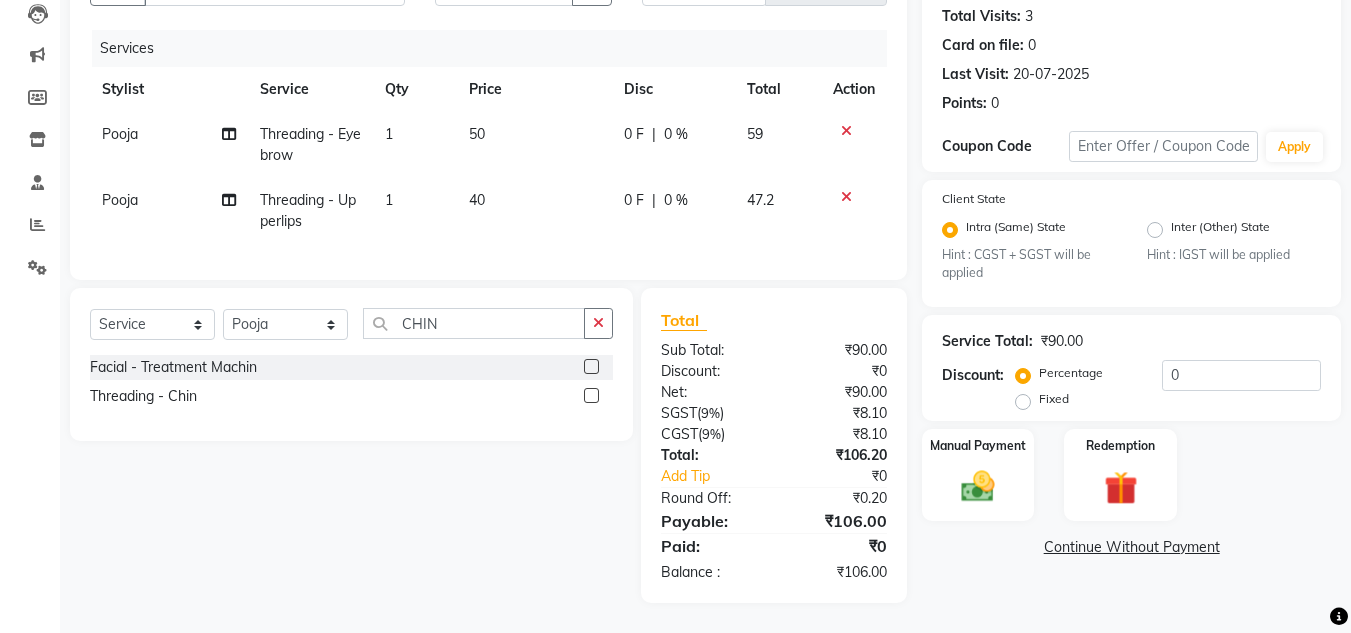 click 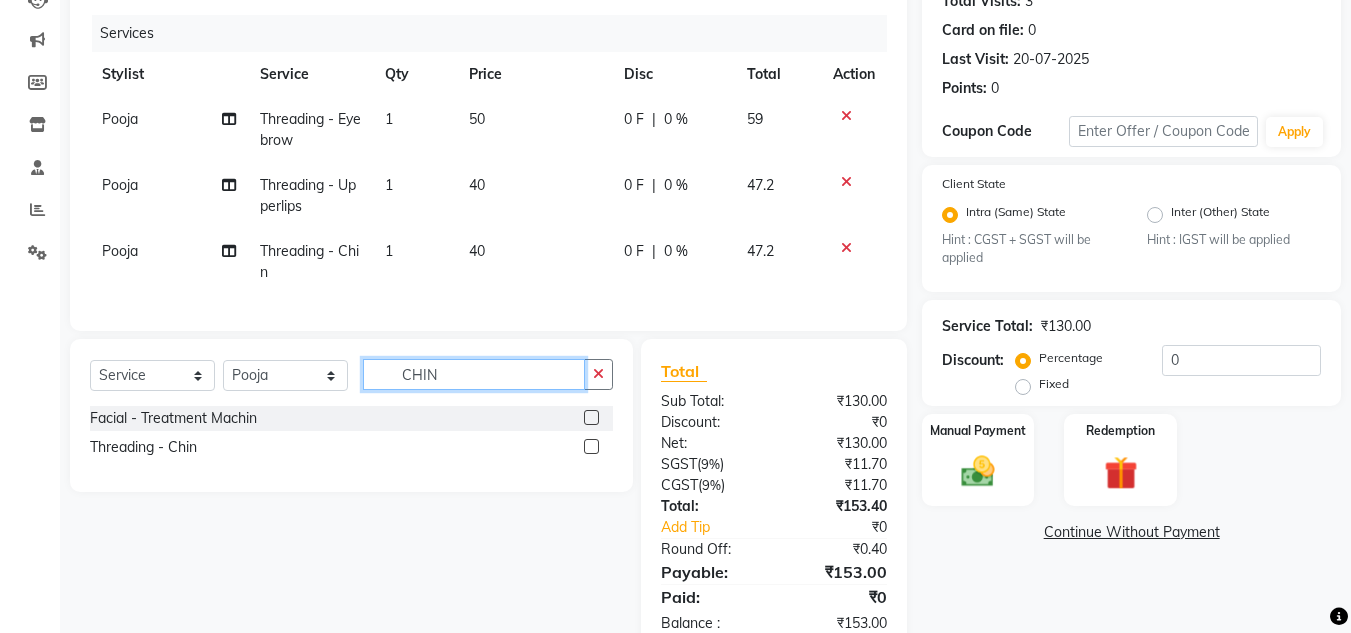 click on "CHIN" 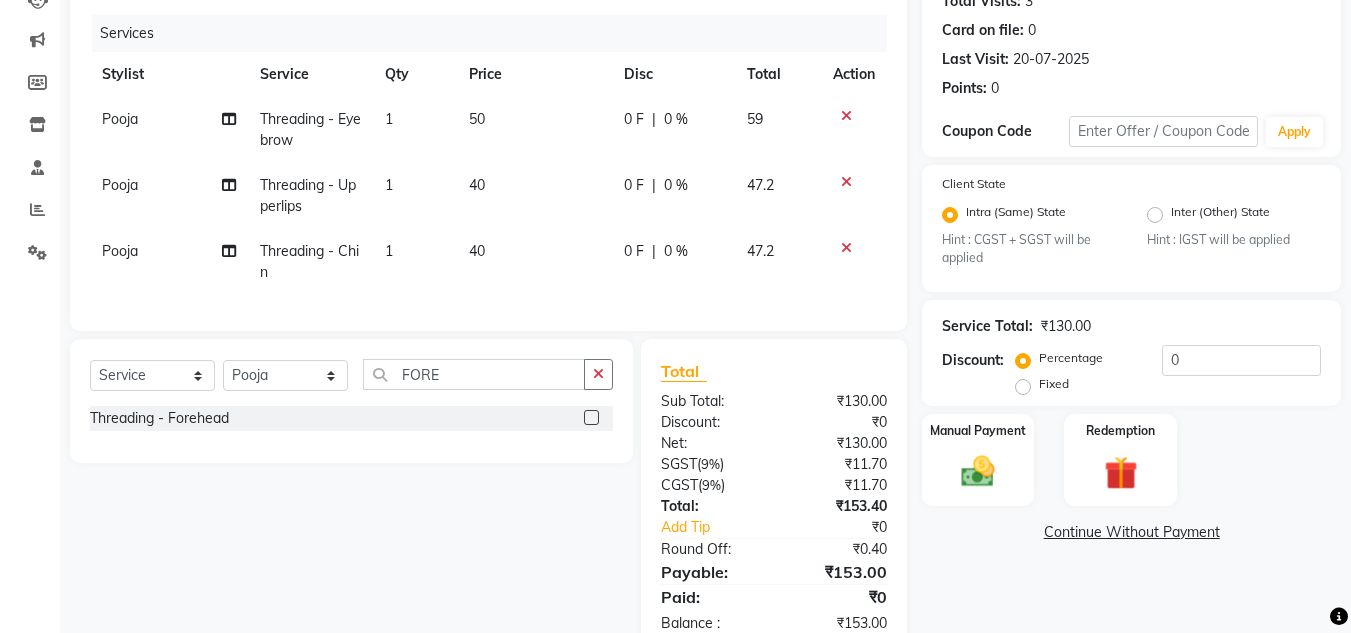 click 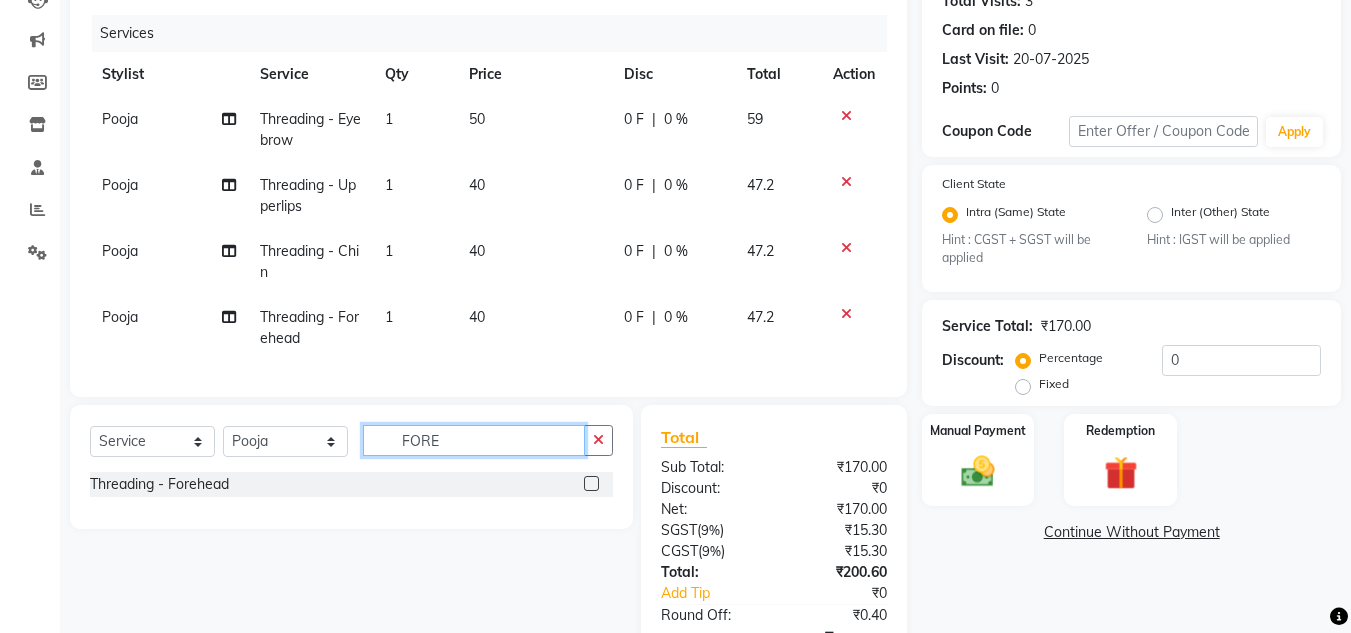 click on "FORE" 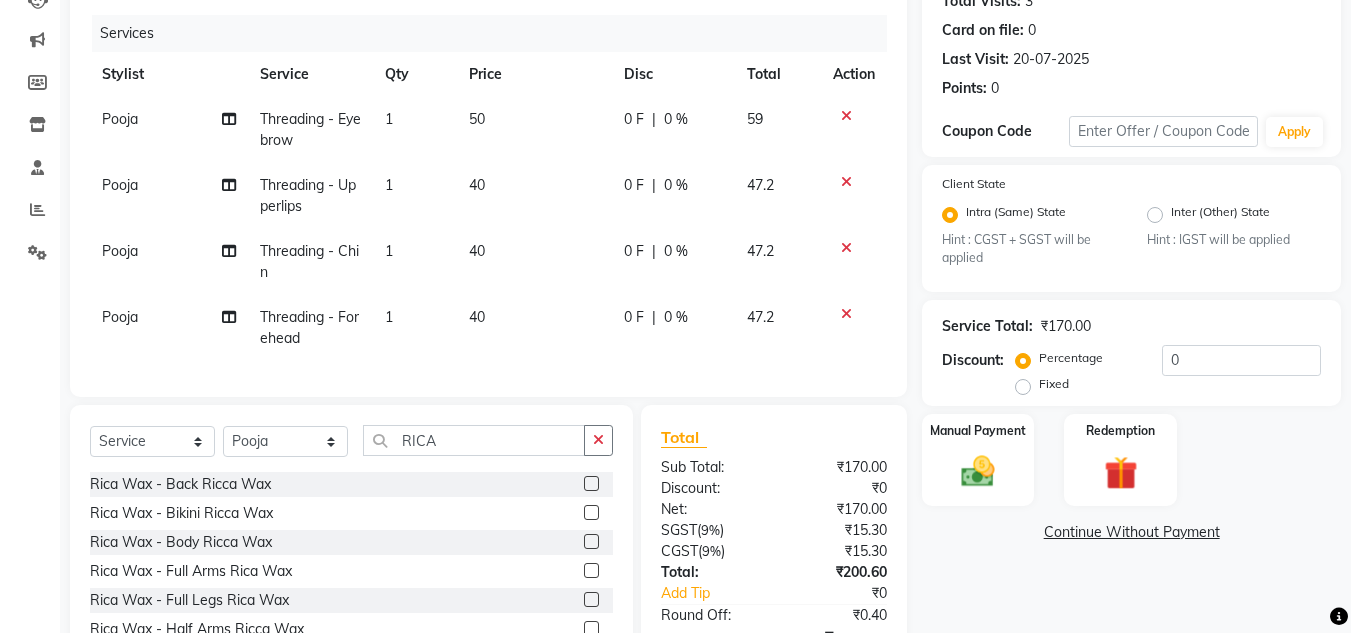 click 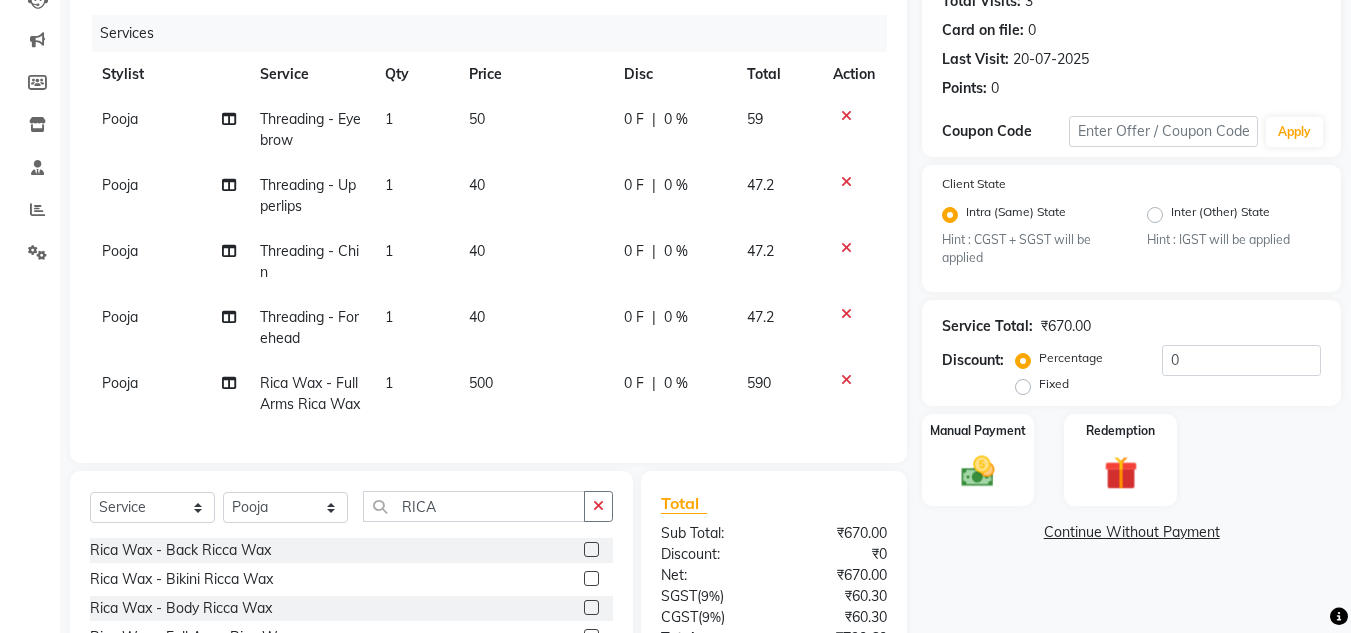 scroll, scrollTop: 431, scrollLeft: 0, axis: vertical 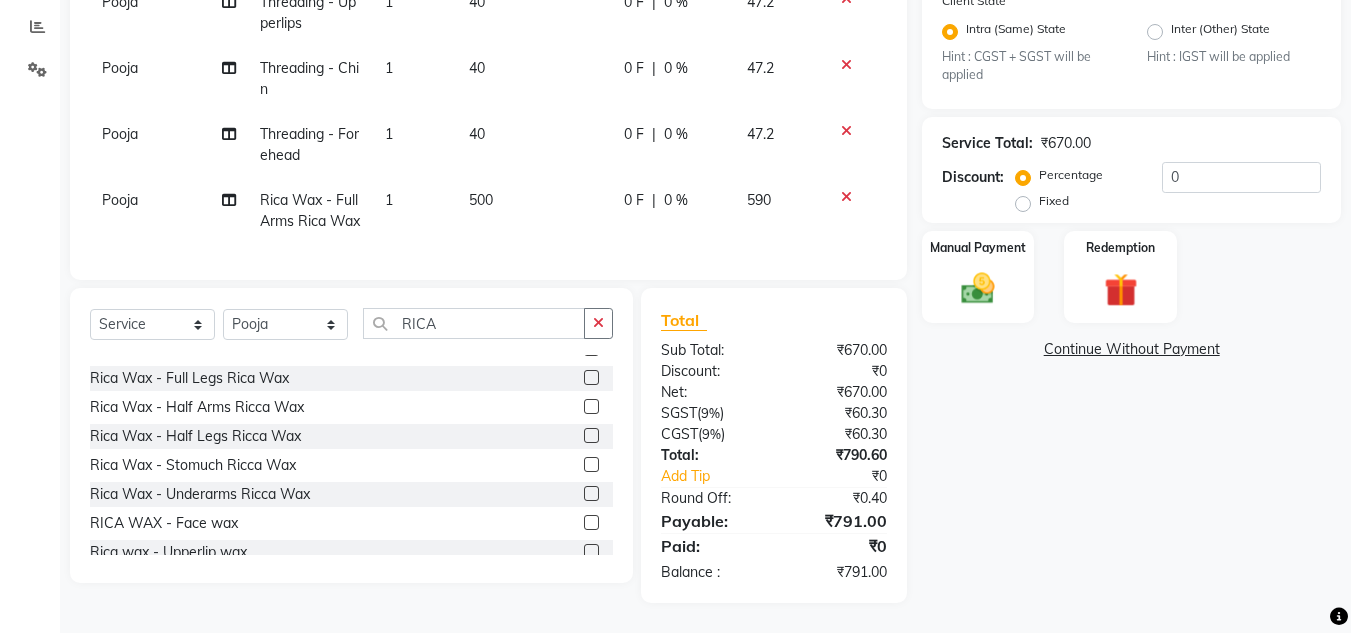 click 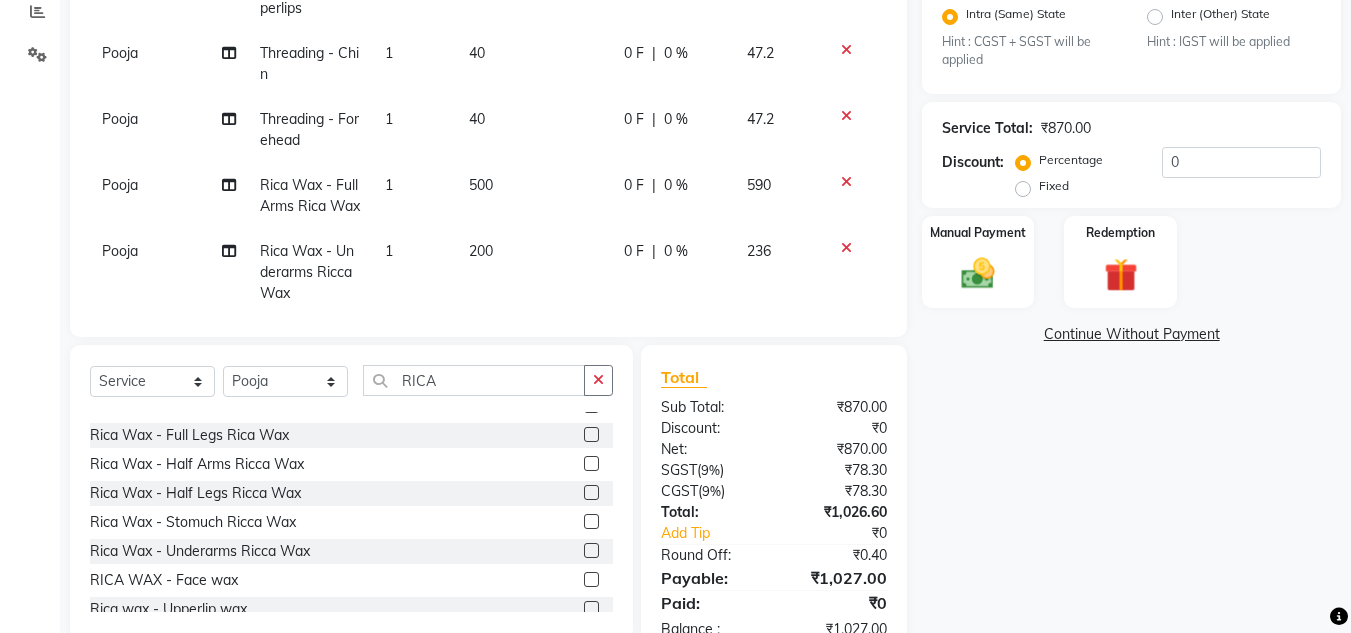 click on "200" 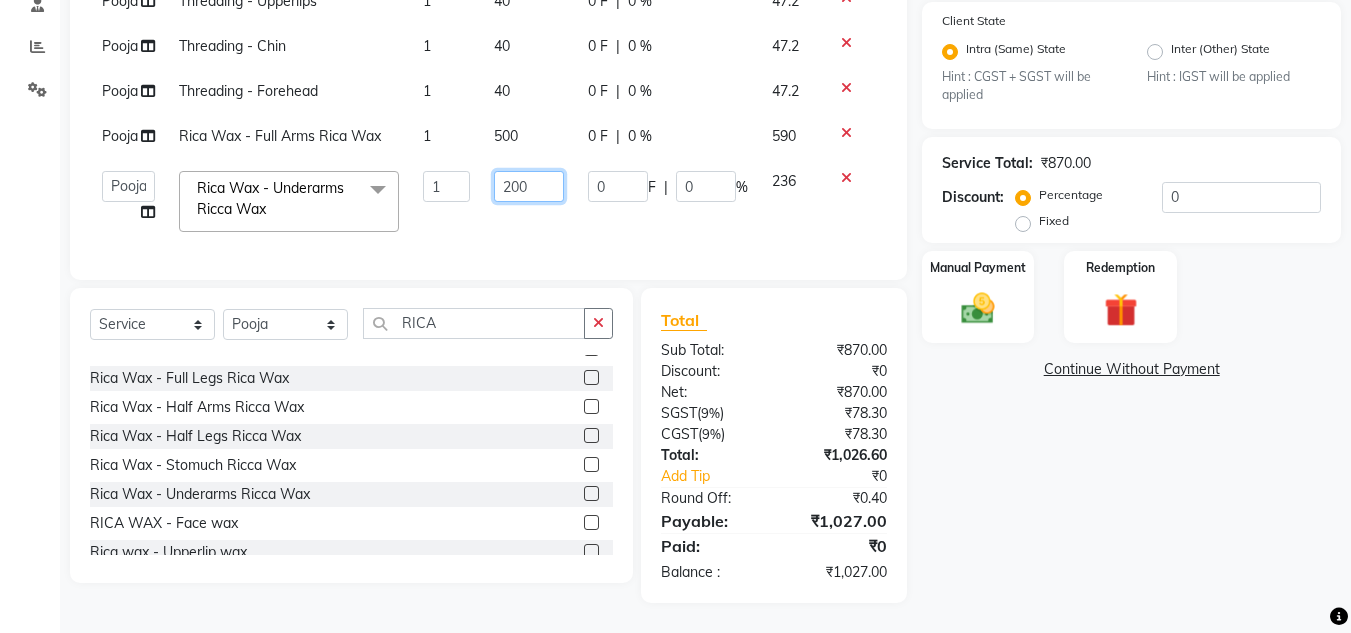 click on "200" 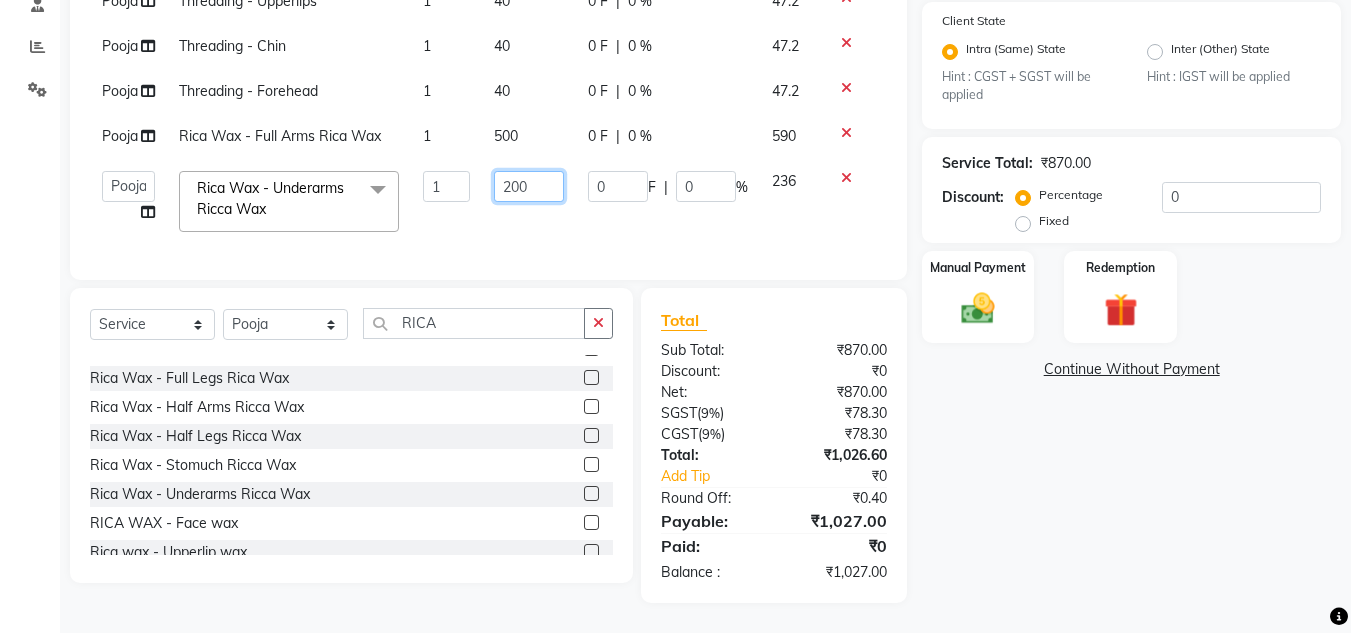 click on "200" 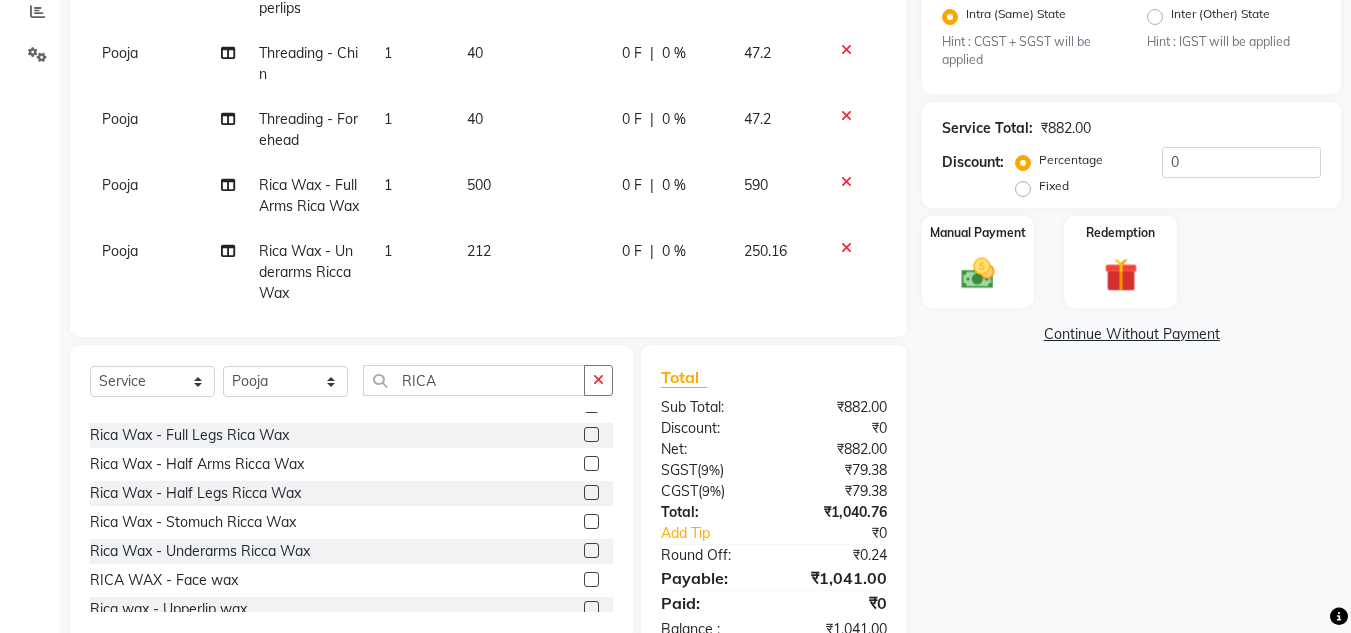 click on "250.16" 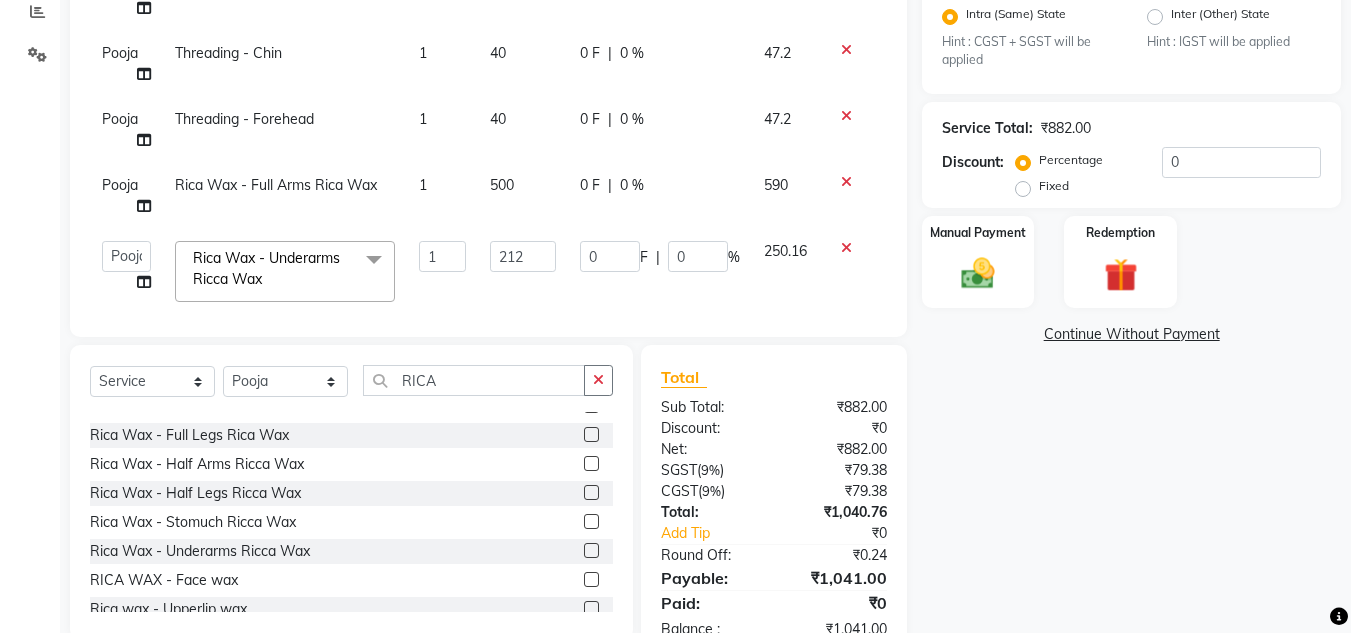 click on "500" 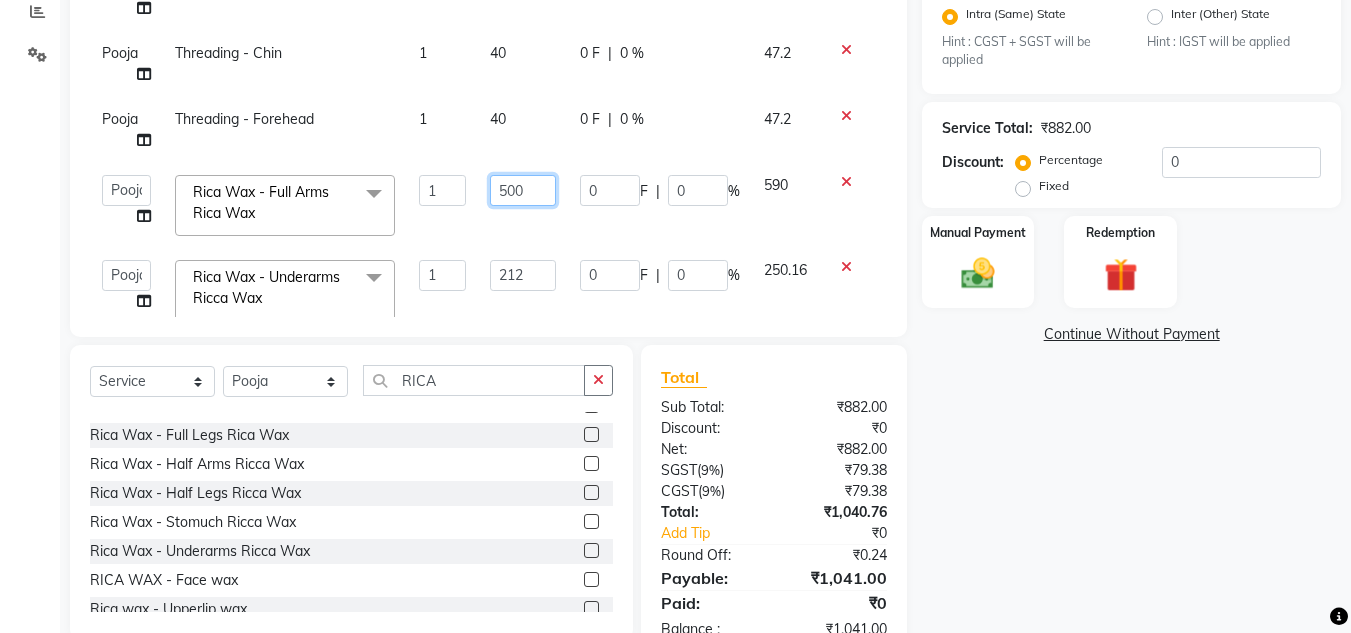 click on "500" 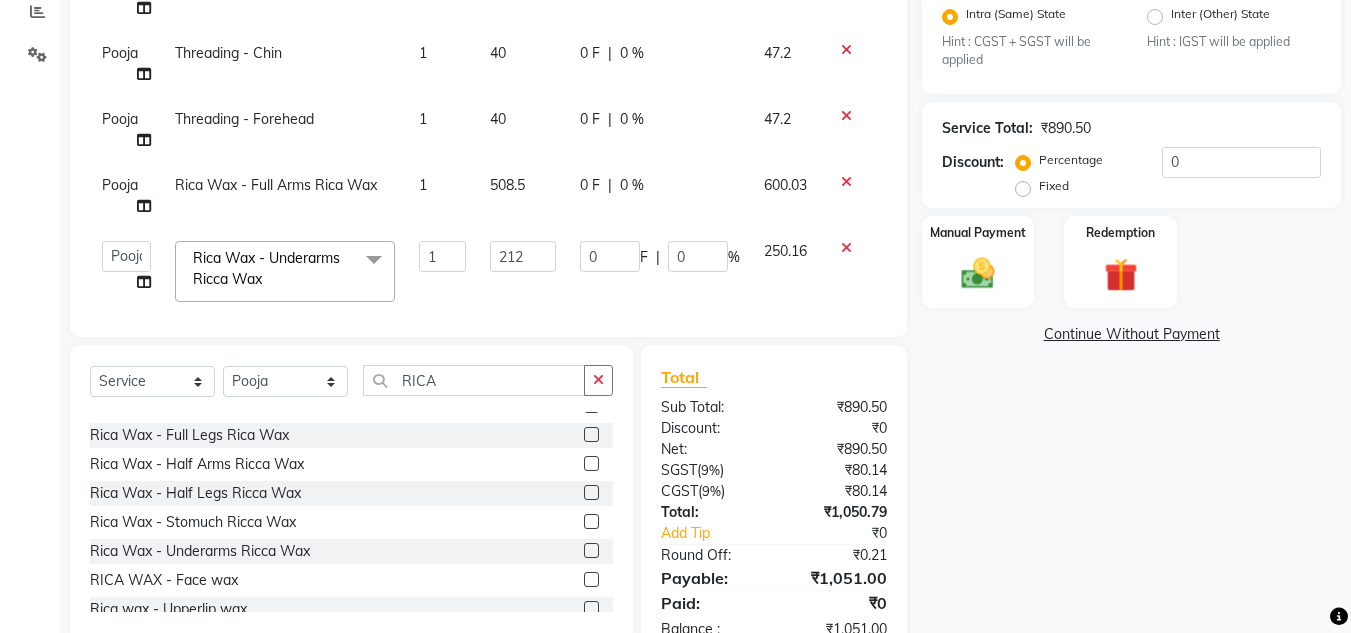 click on "600.03" 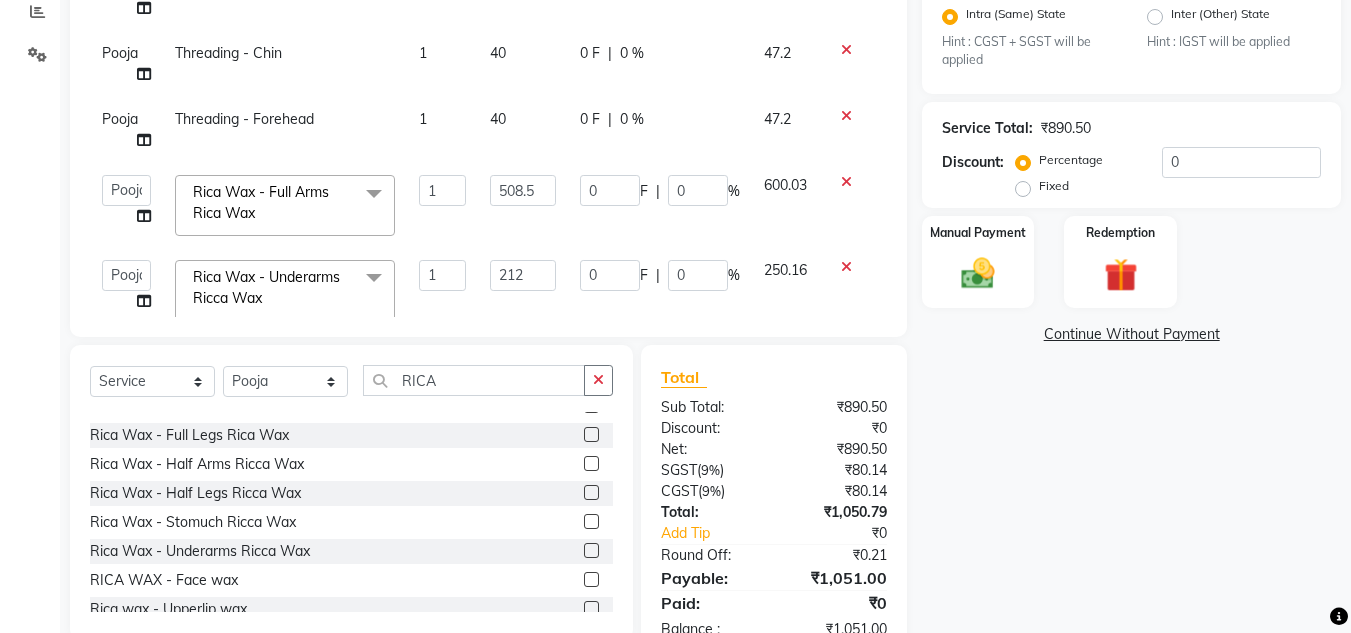 click on "40" 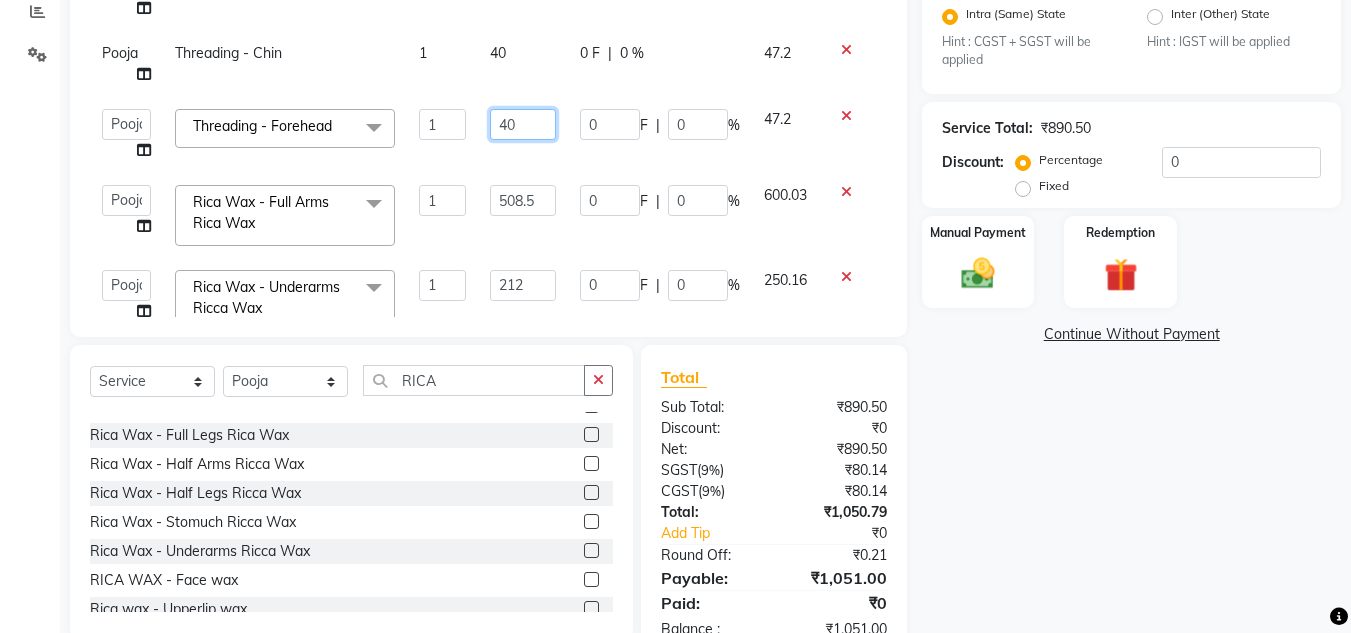 click on "40" 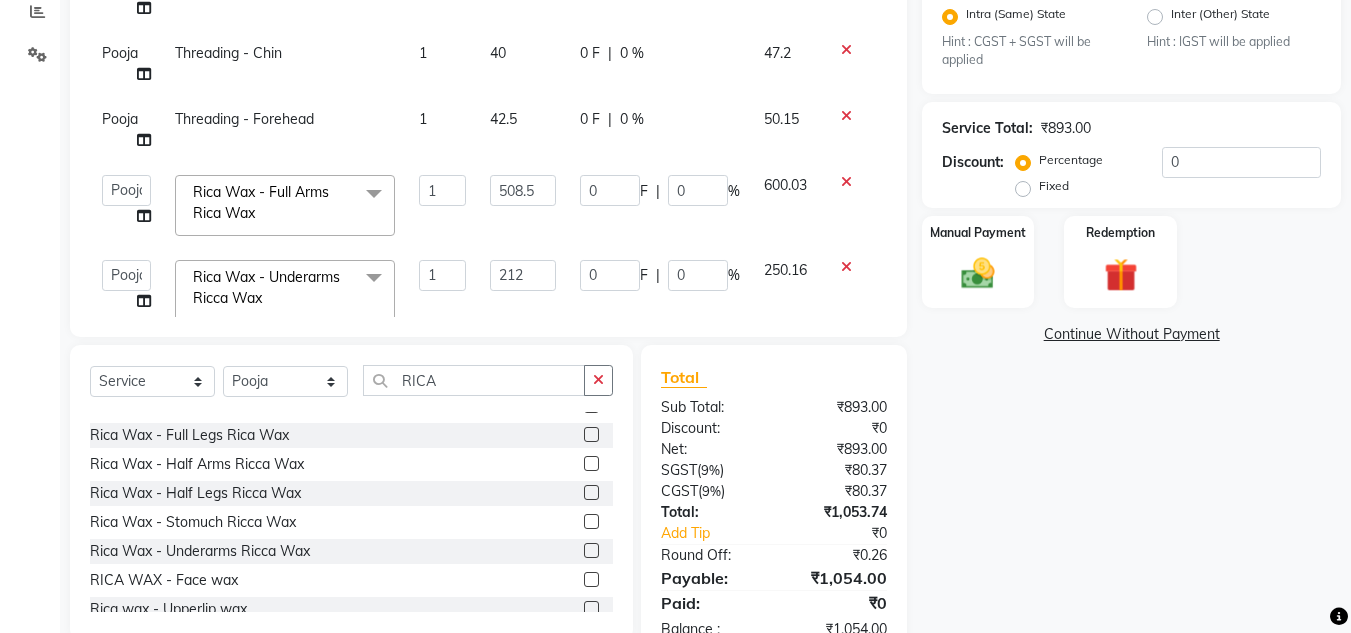 click on "50.15" 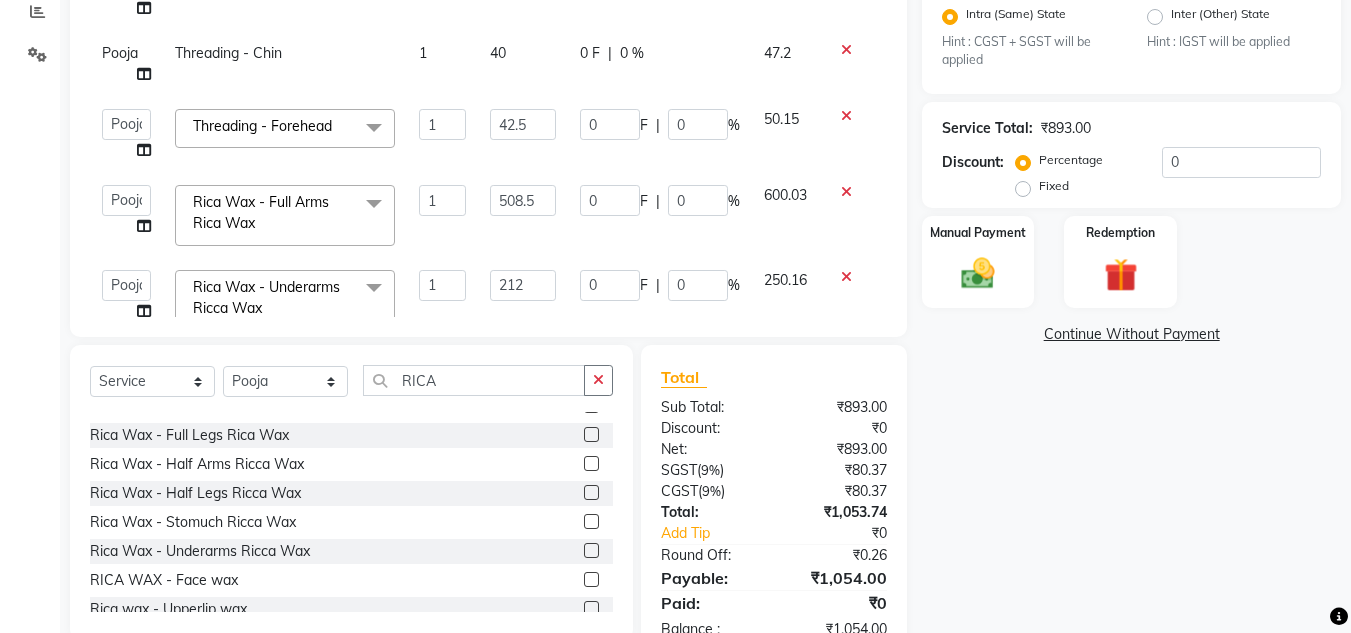 click on "40" 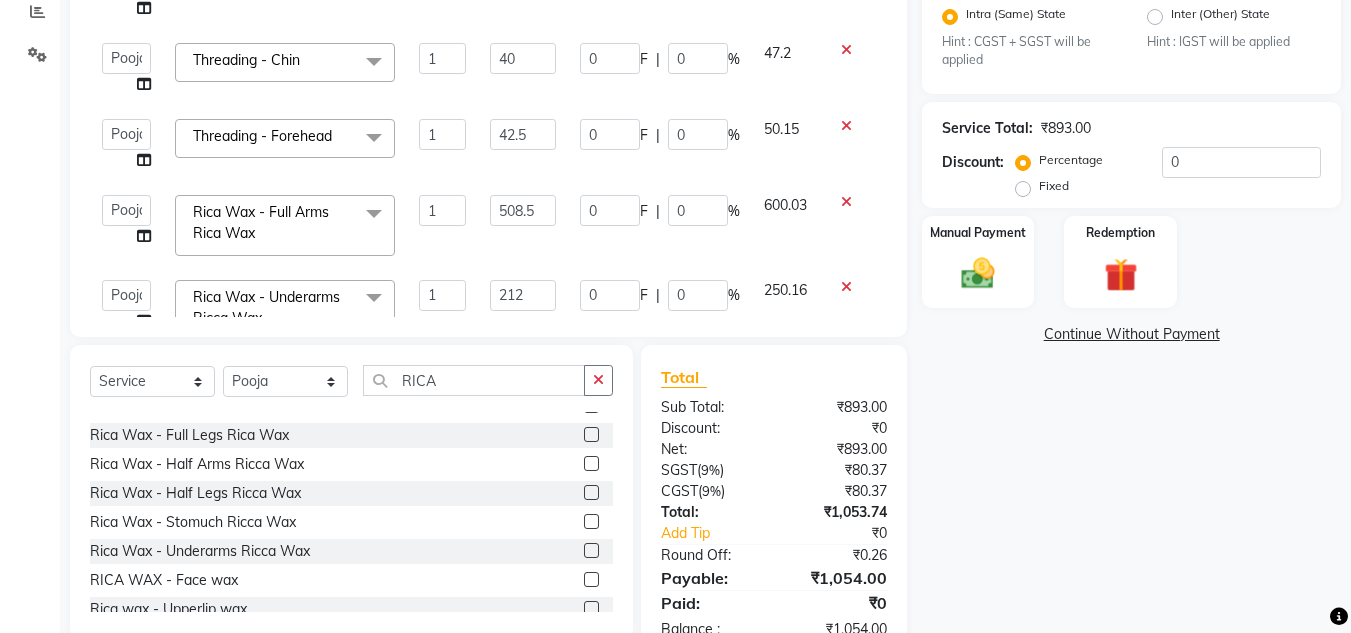 click on "40" 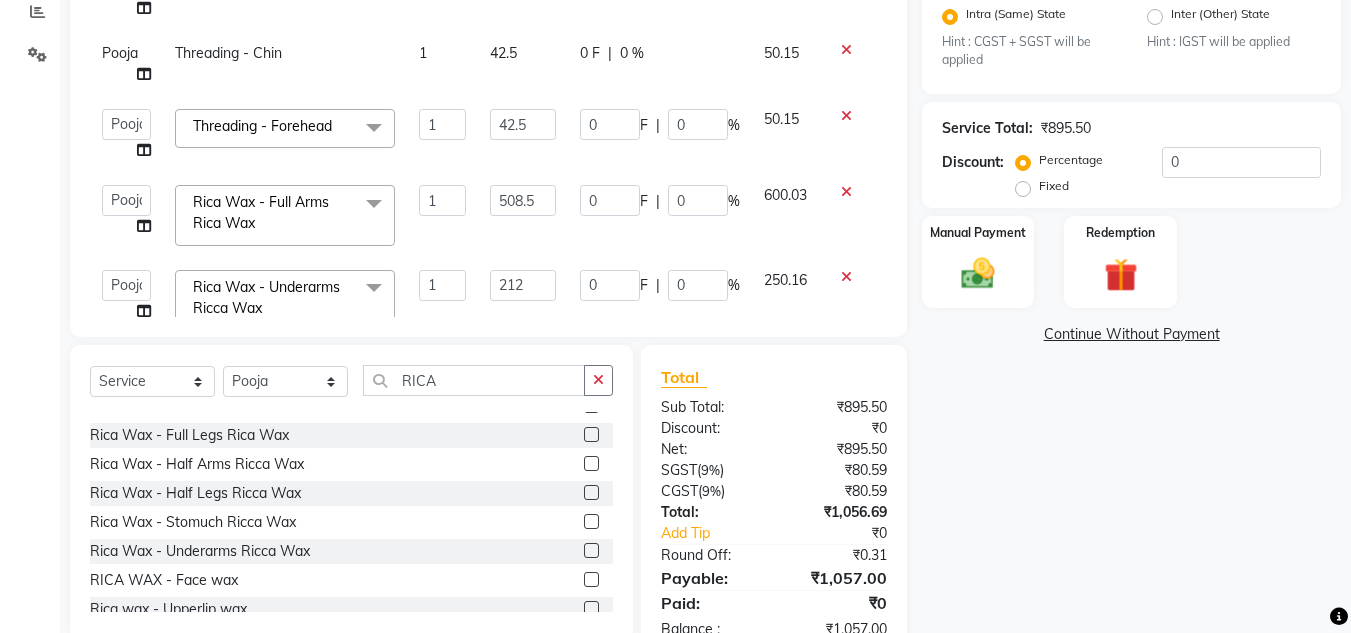 click on "50.15" 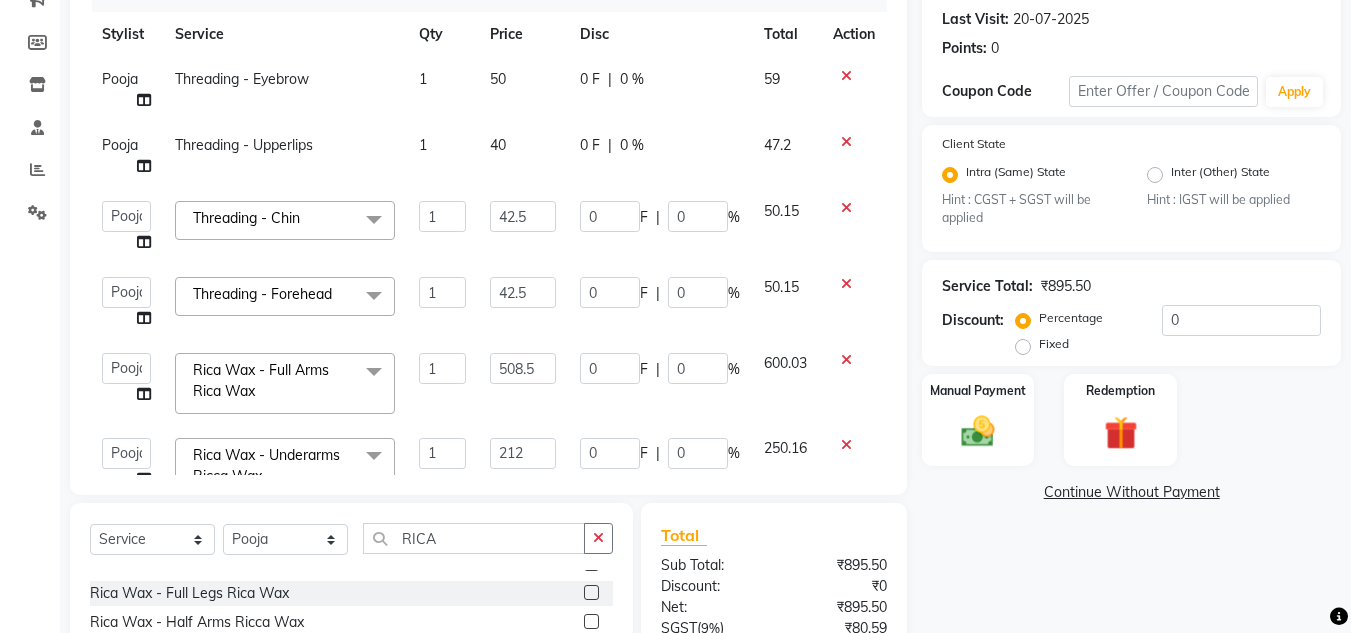 scroll, scrollTop: 202, scrollLeft: 0, axis: vertical 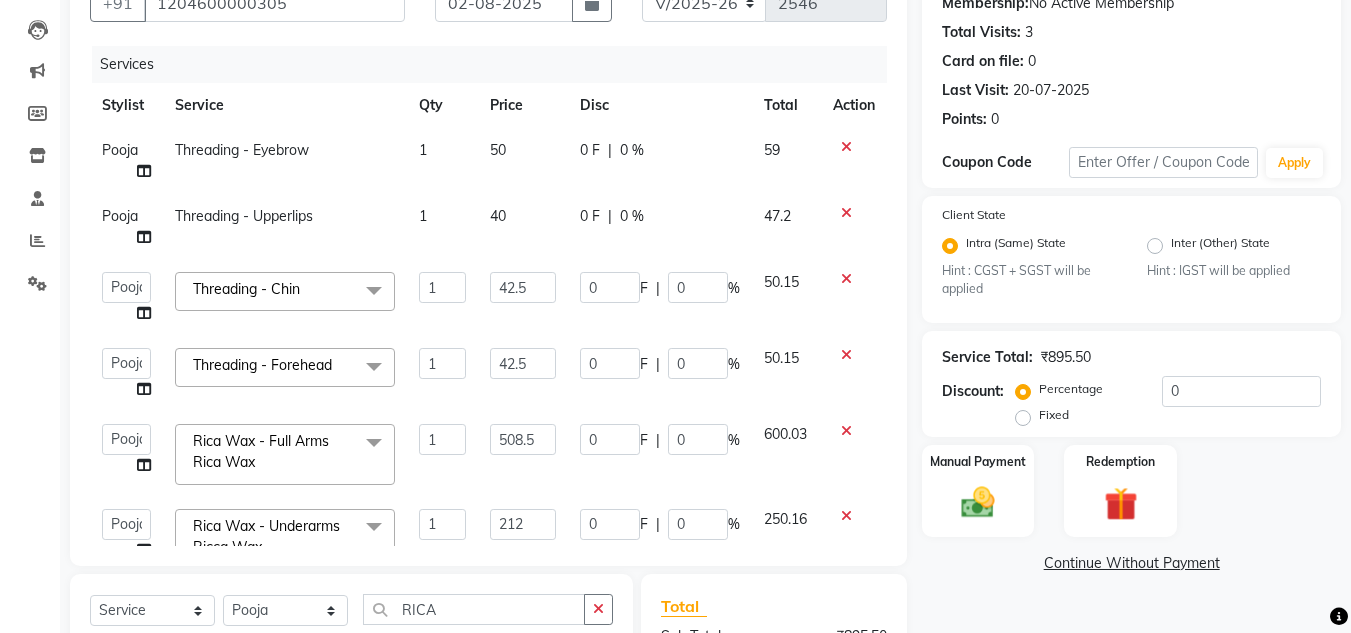 click on "40" 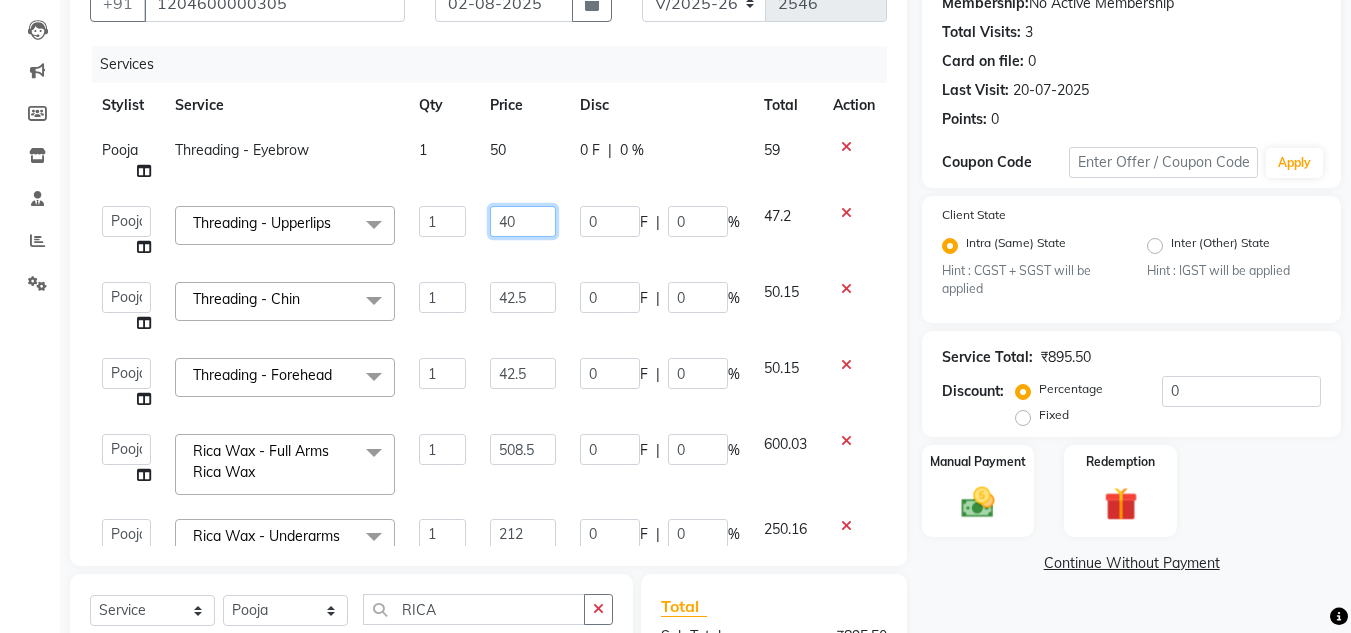 click on "40" 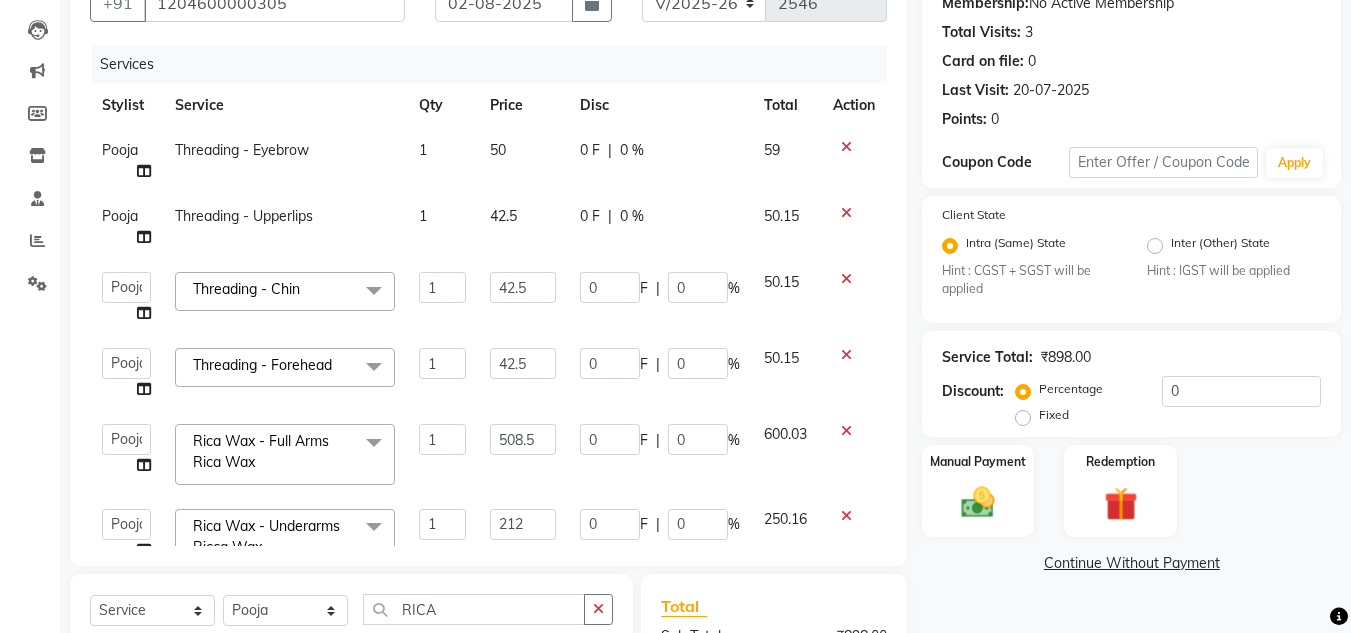 click on "50.15" 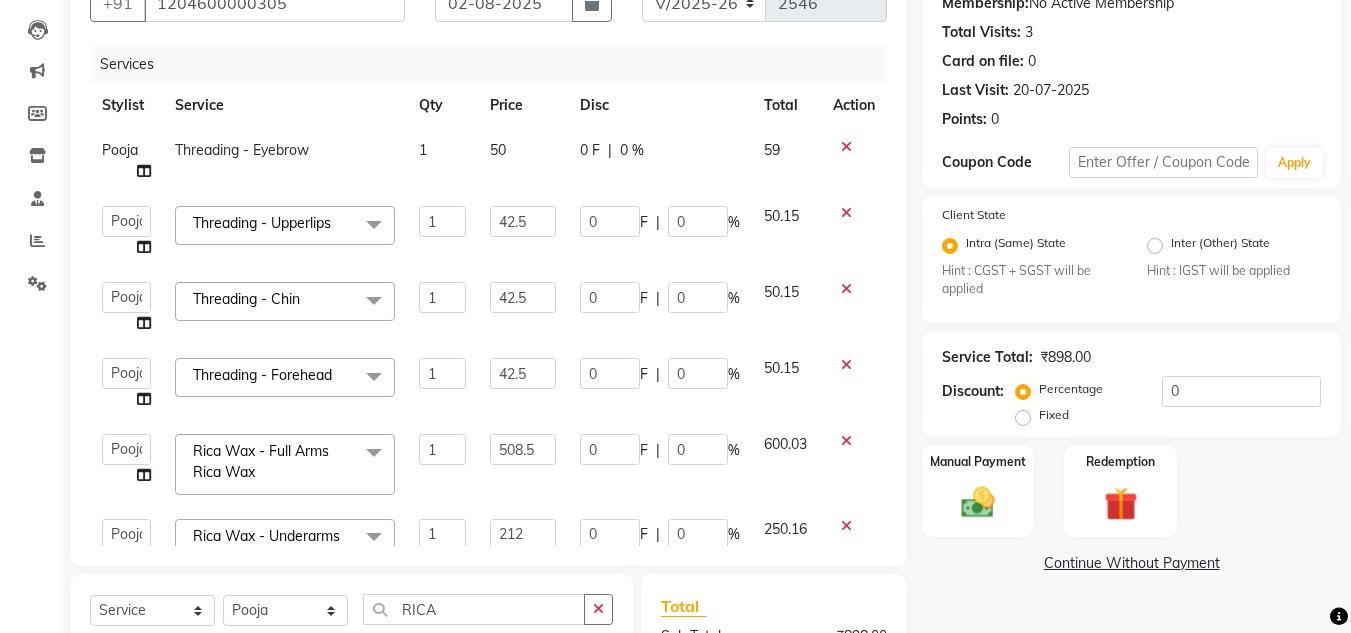 click on "50" 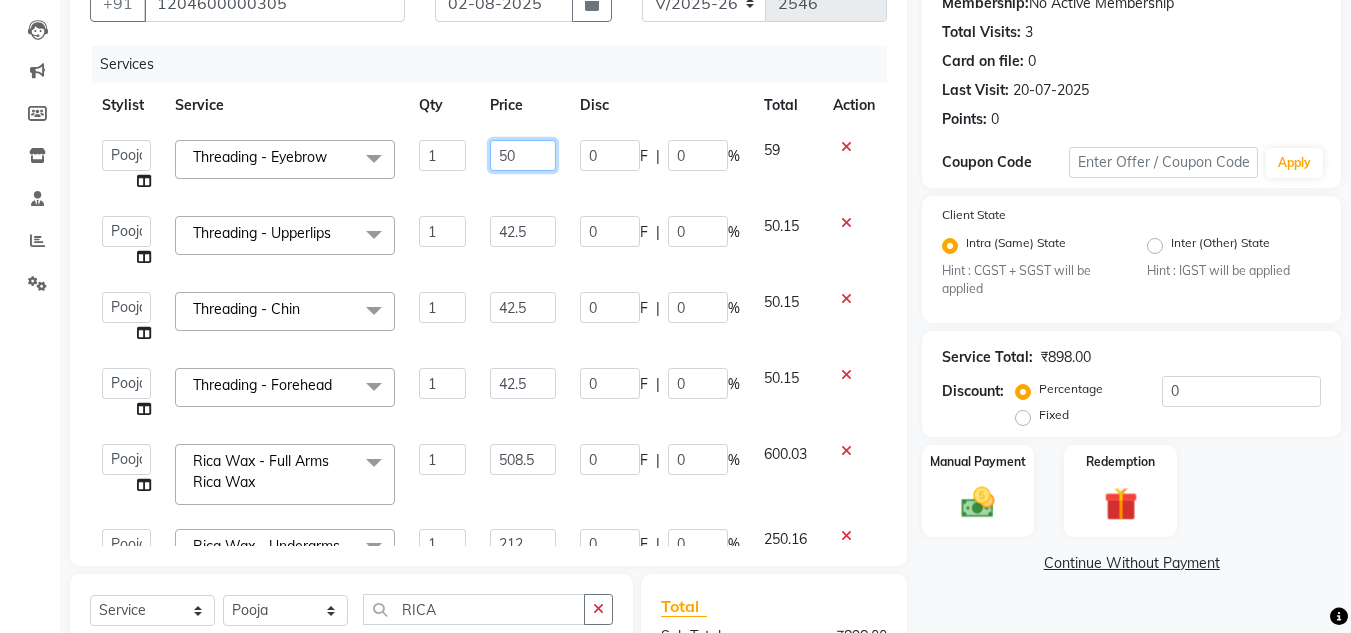 click on "50" 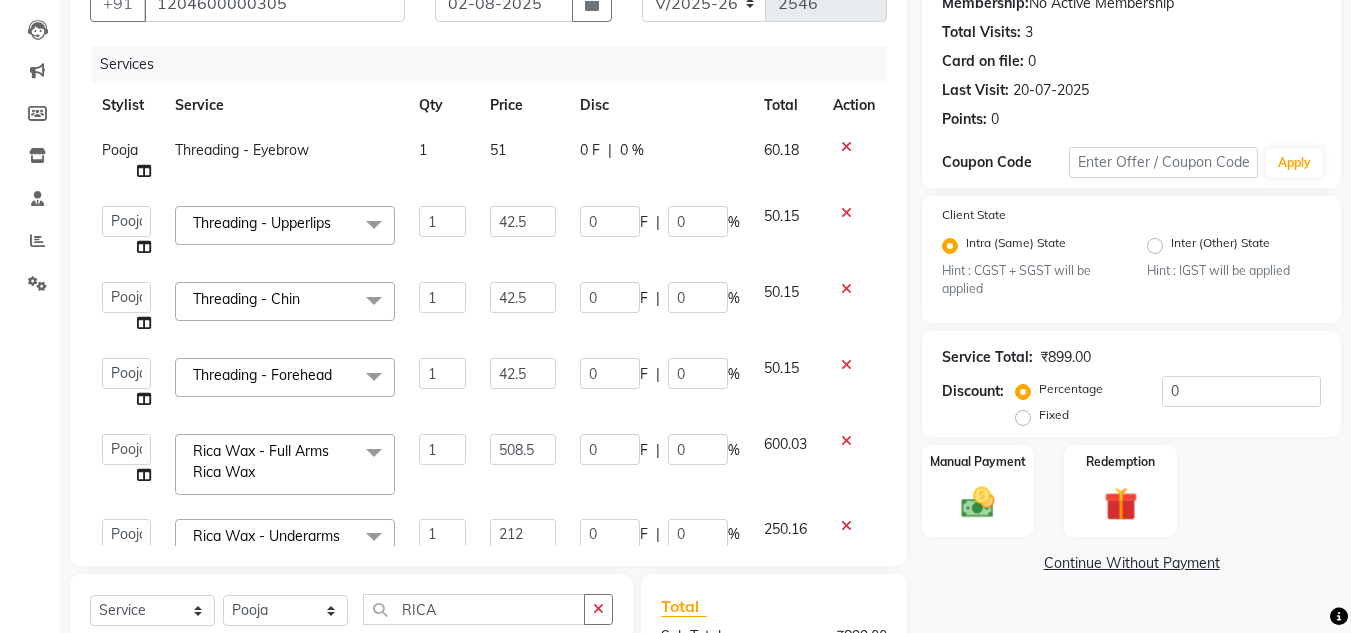 click on "60.18" 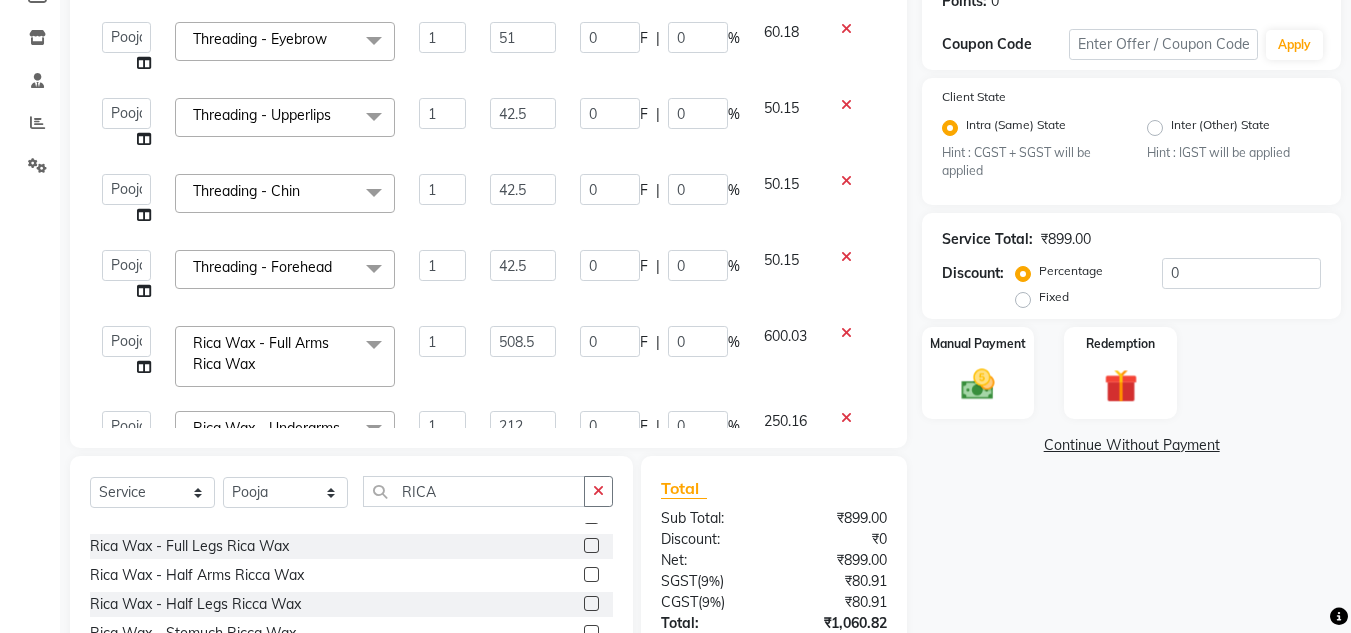 scroll, scrollTop: 318, scrollLeft: 0, axis: vertical 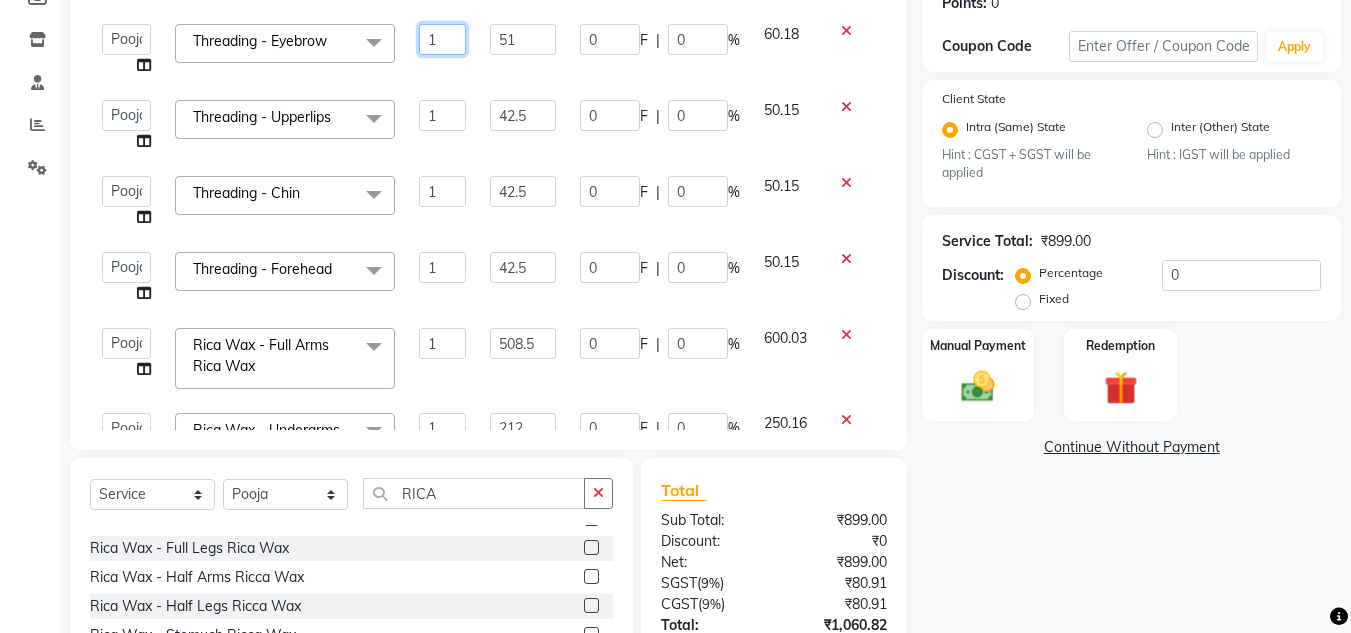 click on "1" 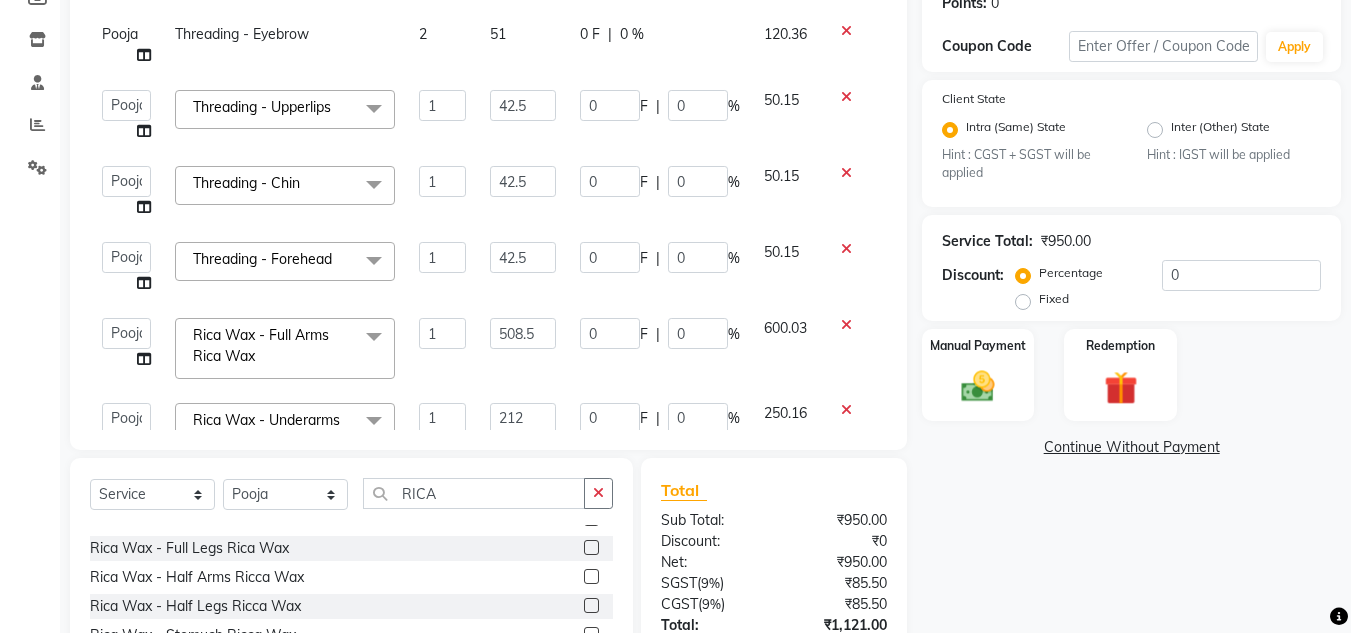 click on "120.36" 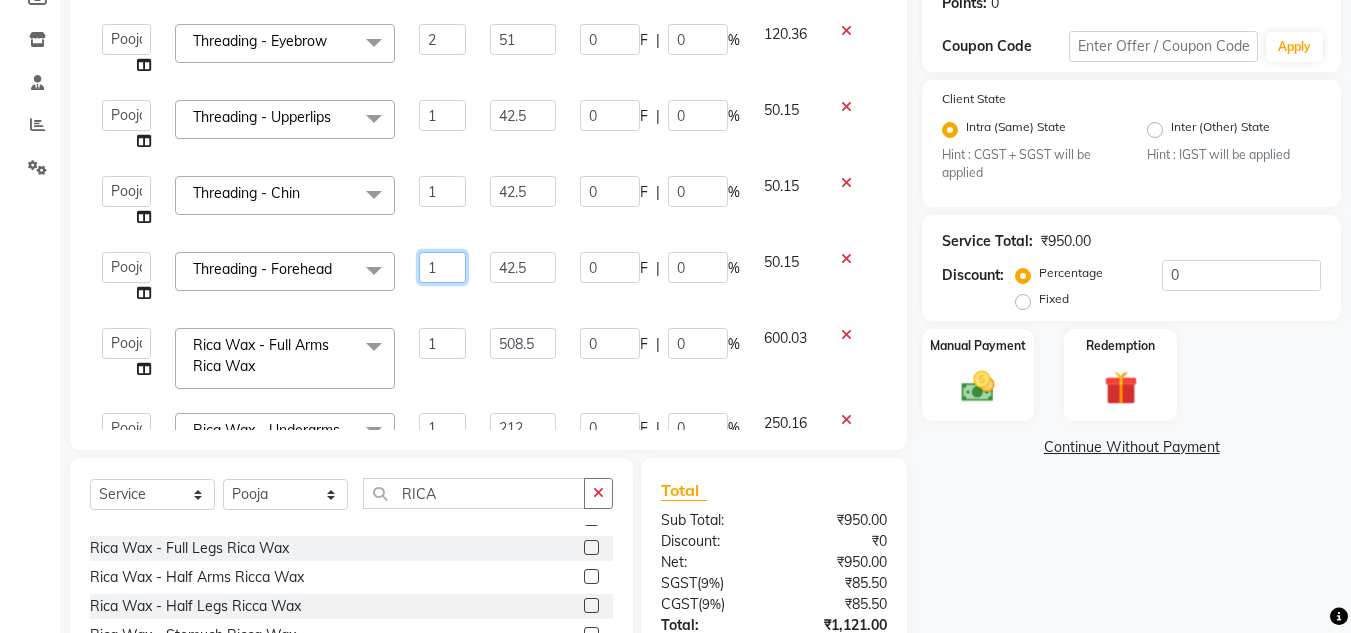 click on "1" 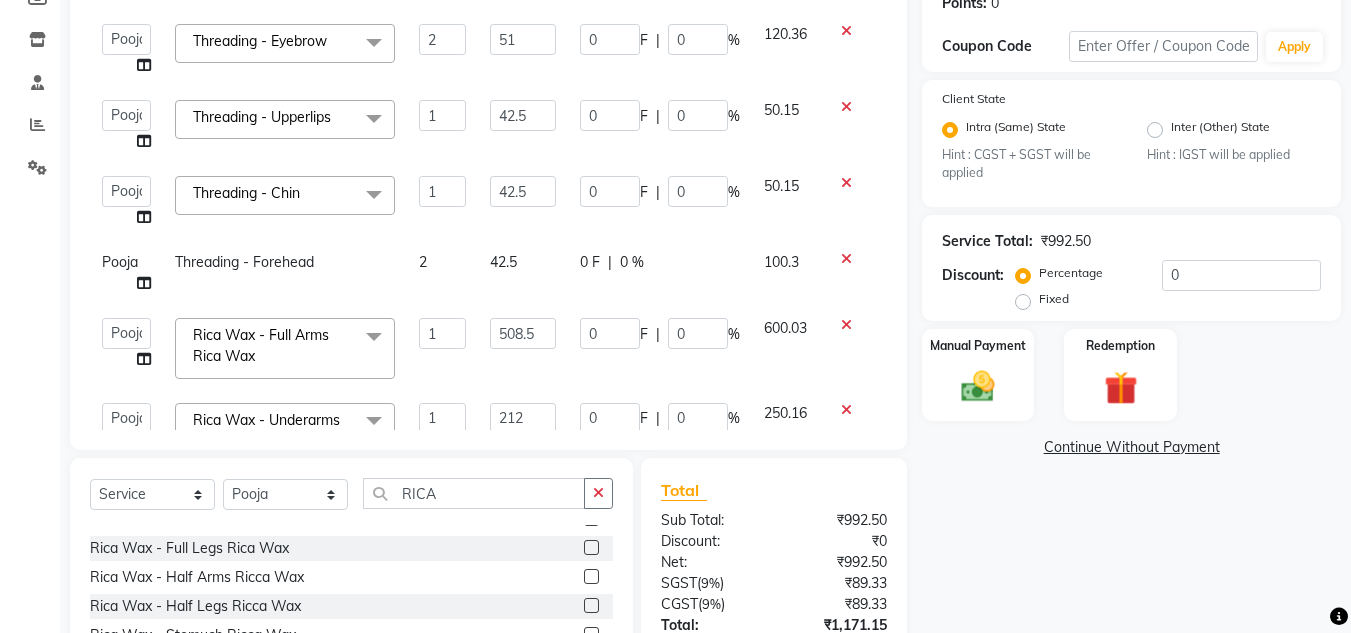 click on "100.3" 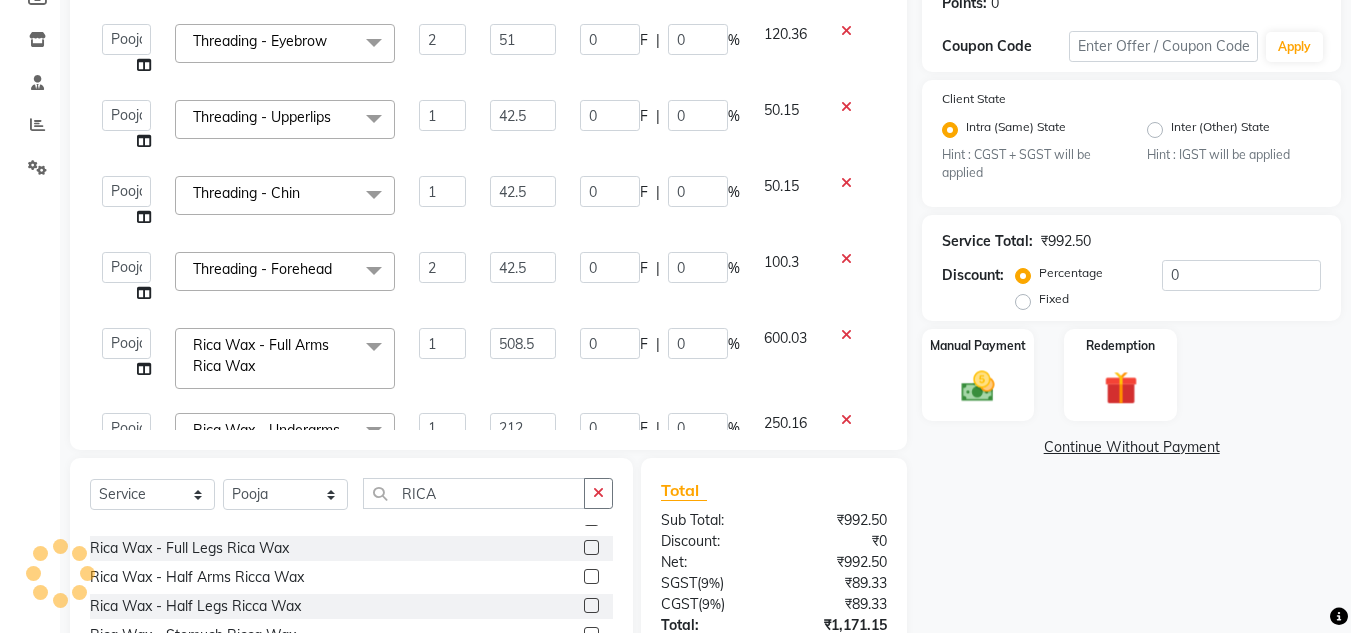 scroll, scrollTop: 488, scrollLeft: 0, axis: vertical 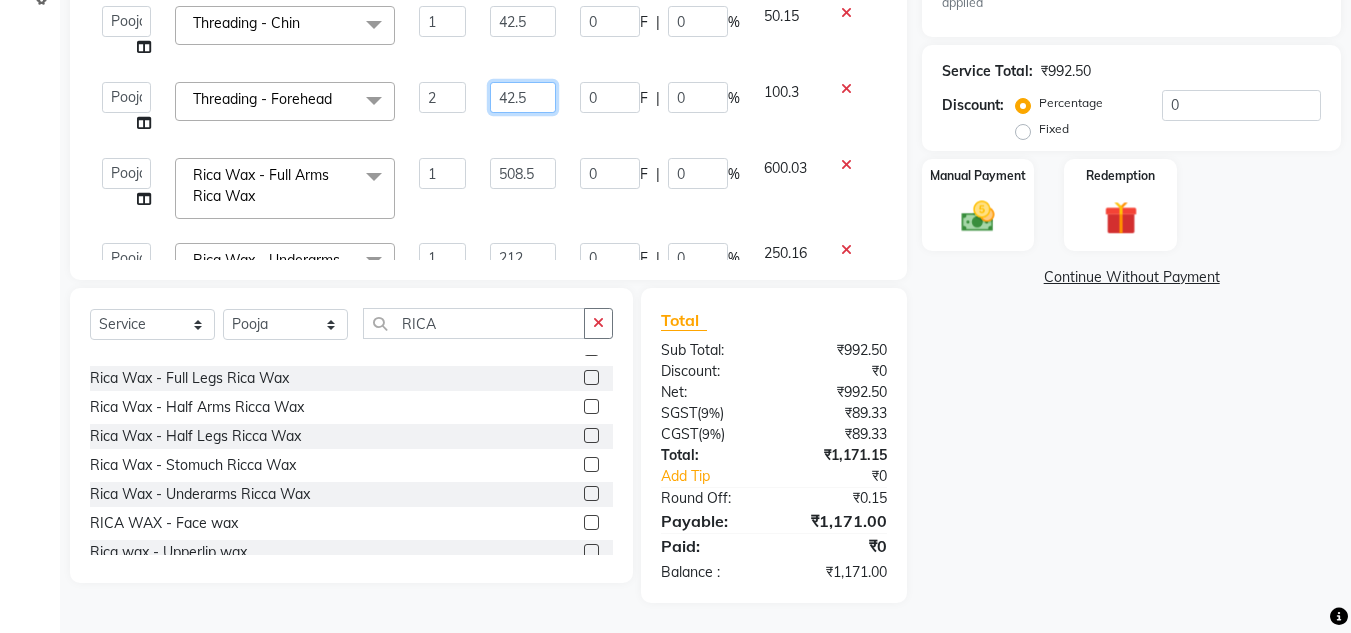 click on "42.5" 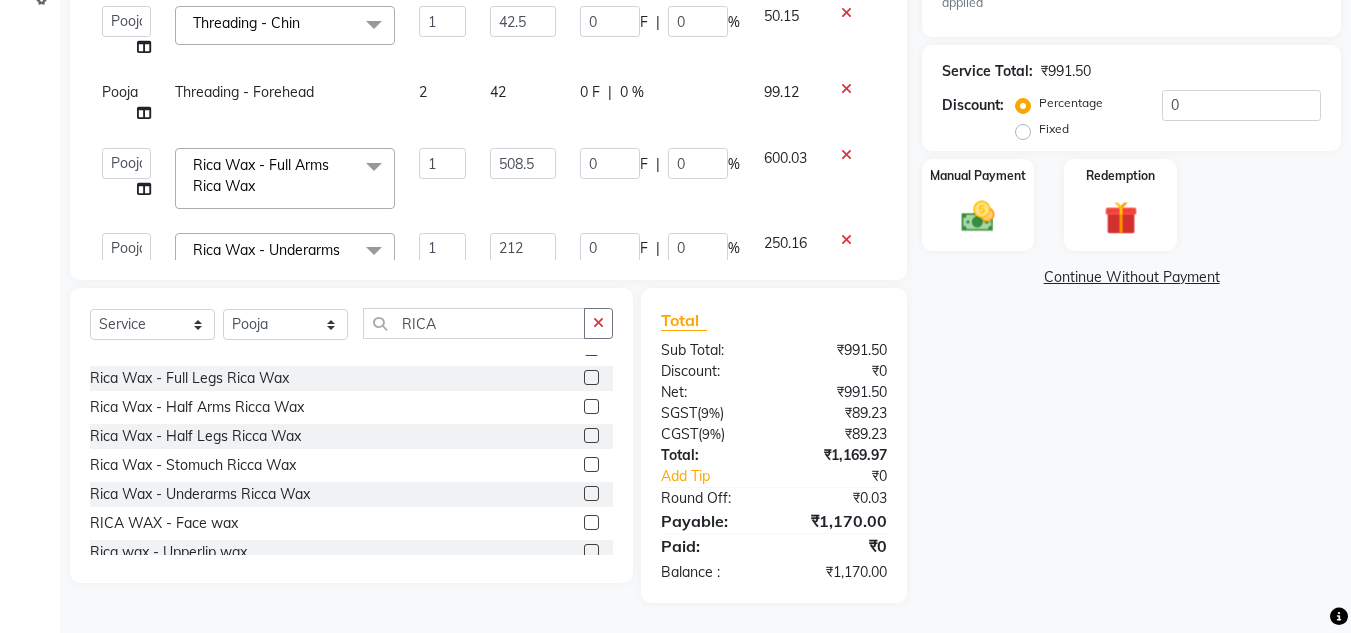 click on "99.12" 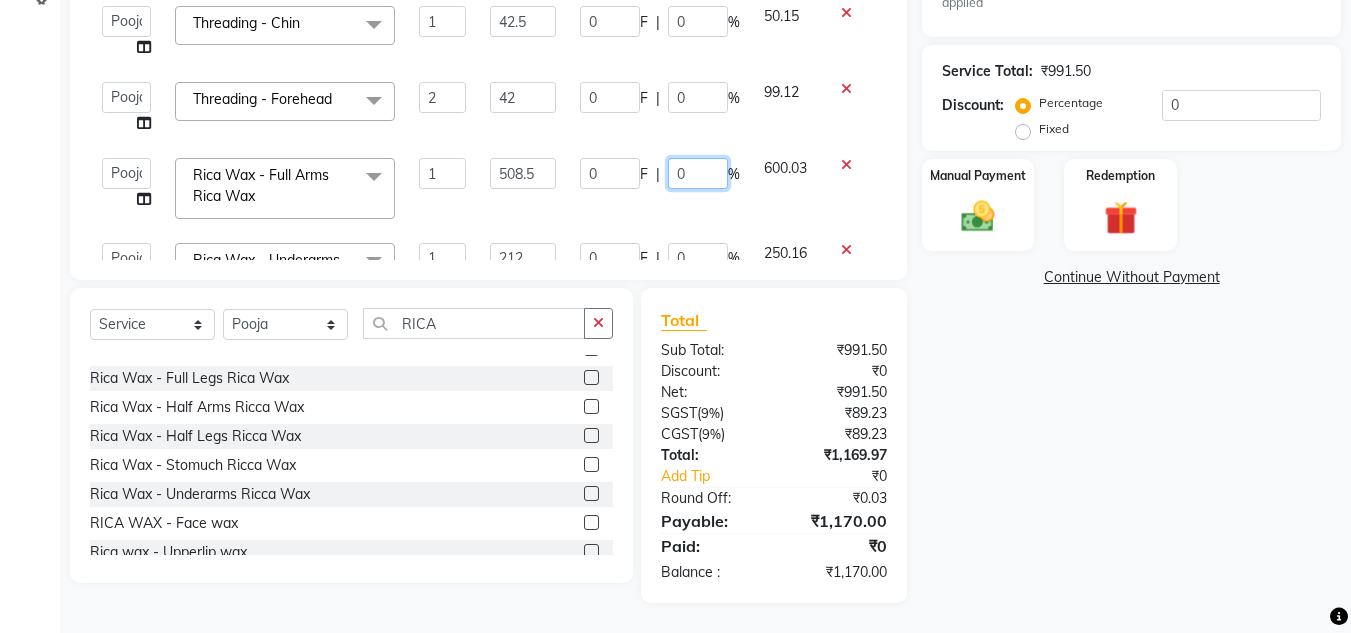click on "0" 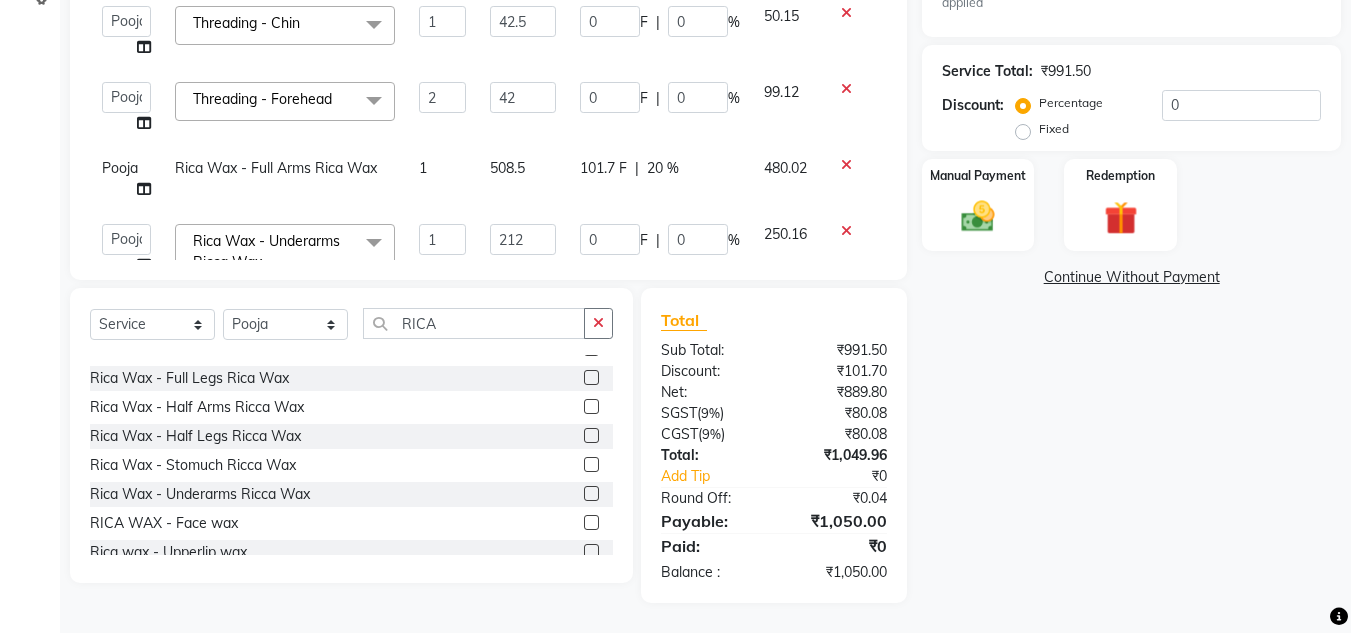 click on "480.02" 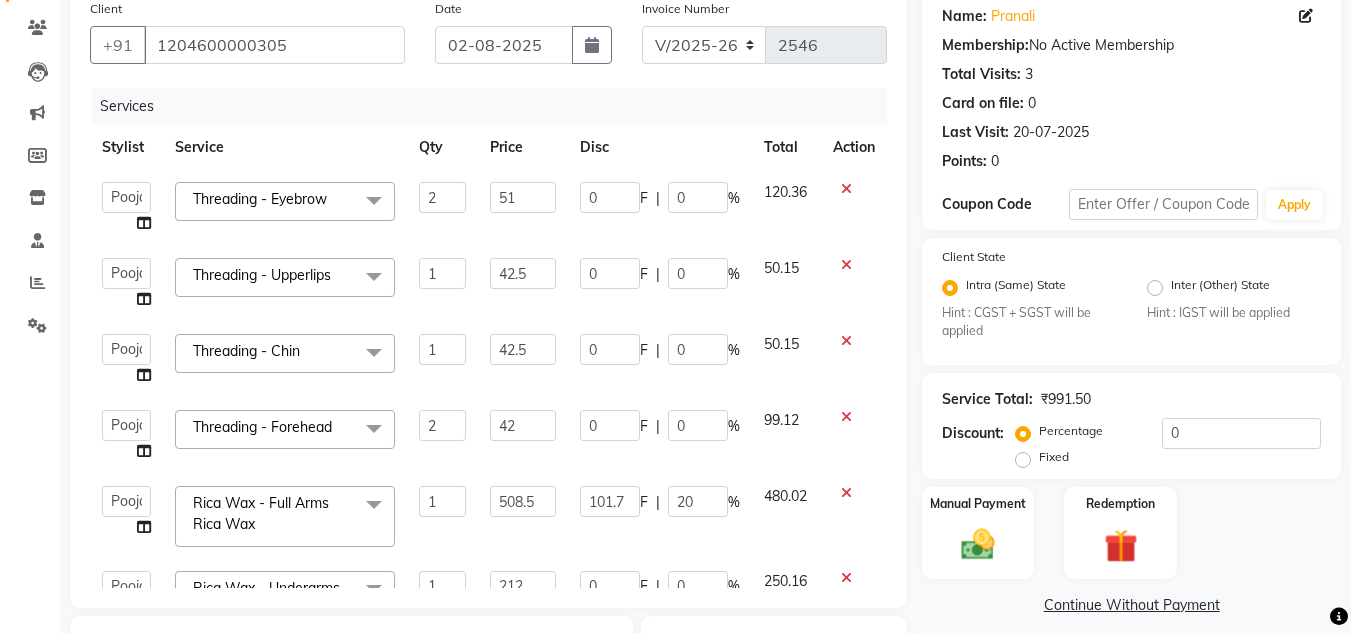 scroll, scrollTop: 137, scrollLeft: 0, axis: vertical 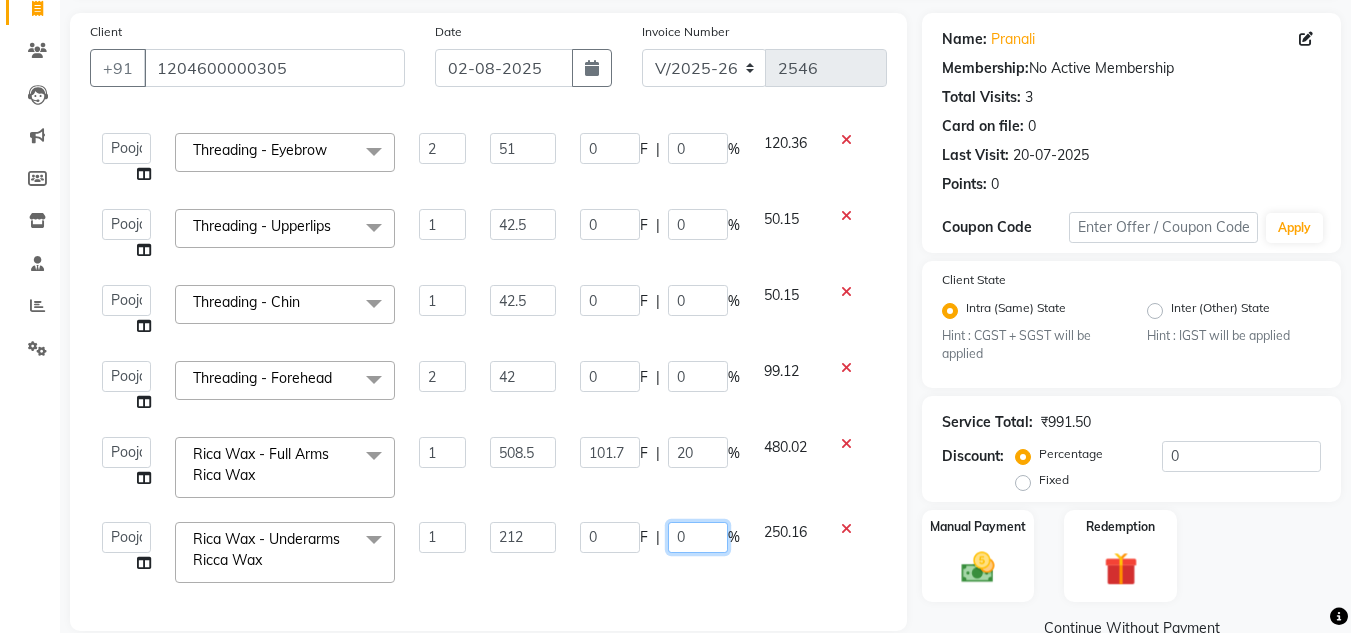 click on "0" 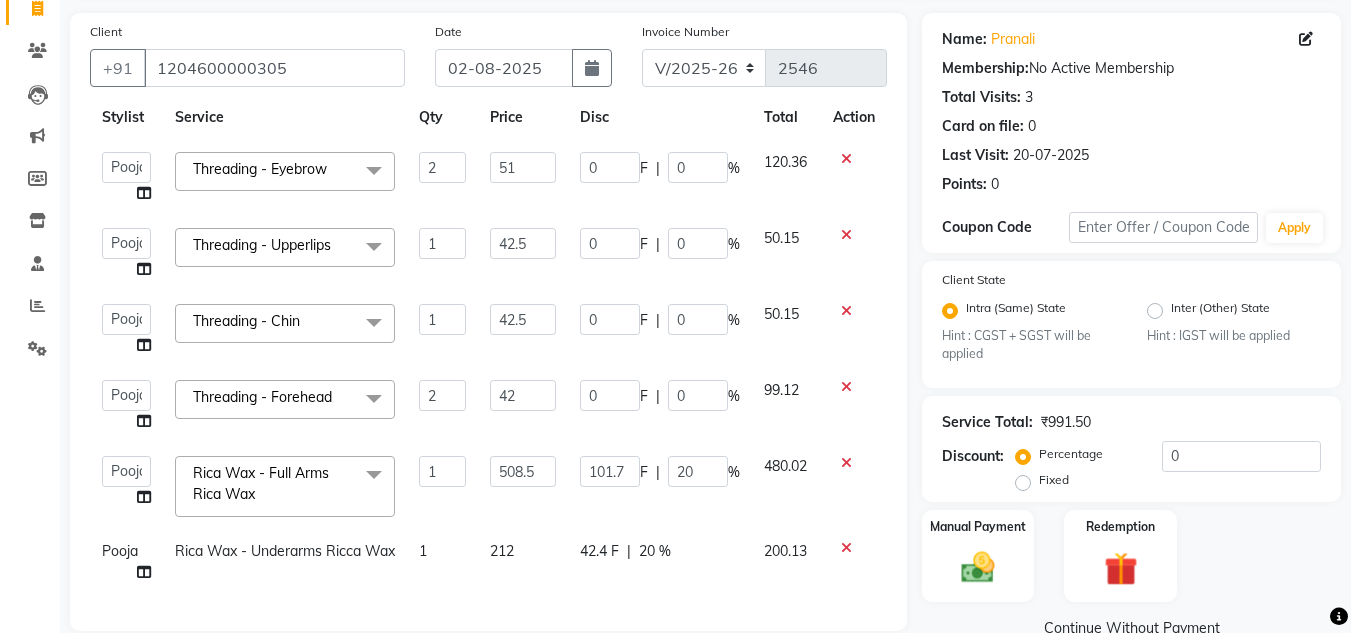 click on "200.13" 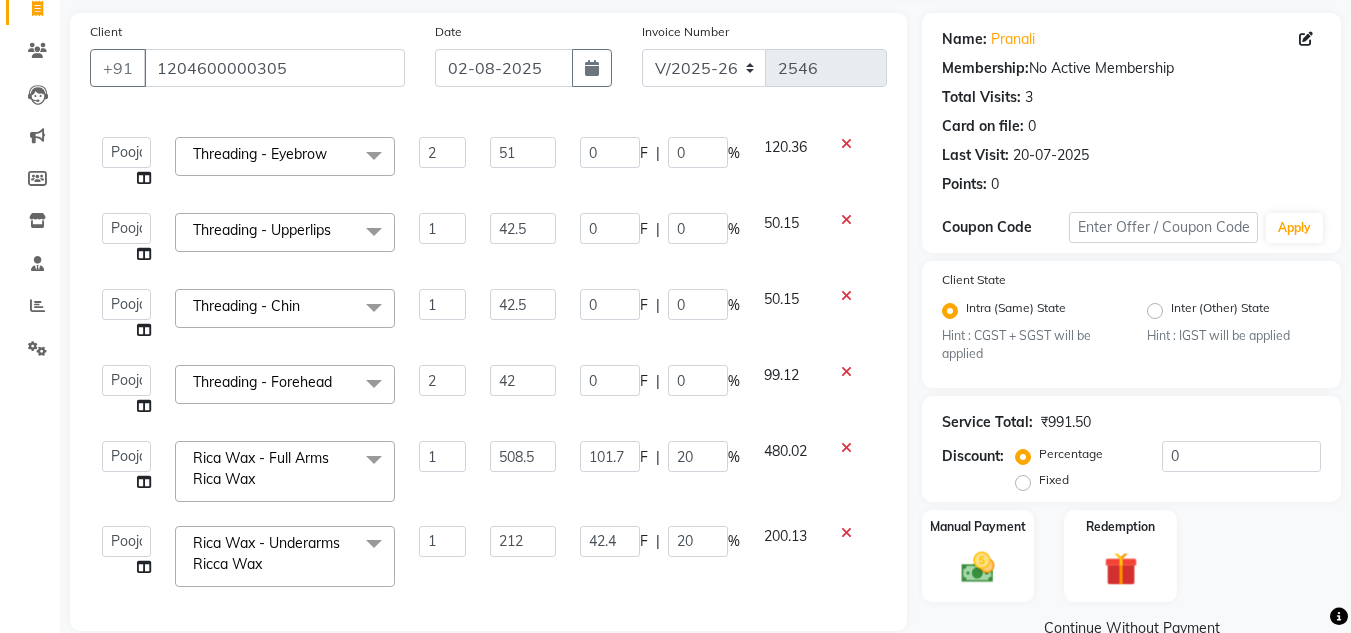 scroll, scrollTop: 87, scrollLeft: 0, axis: vertical 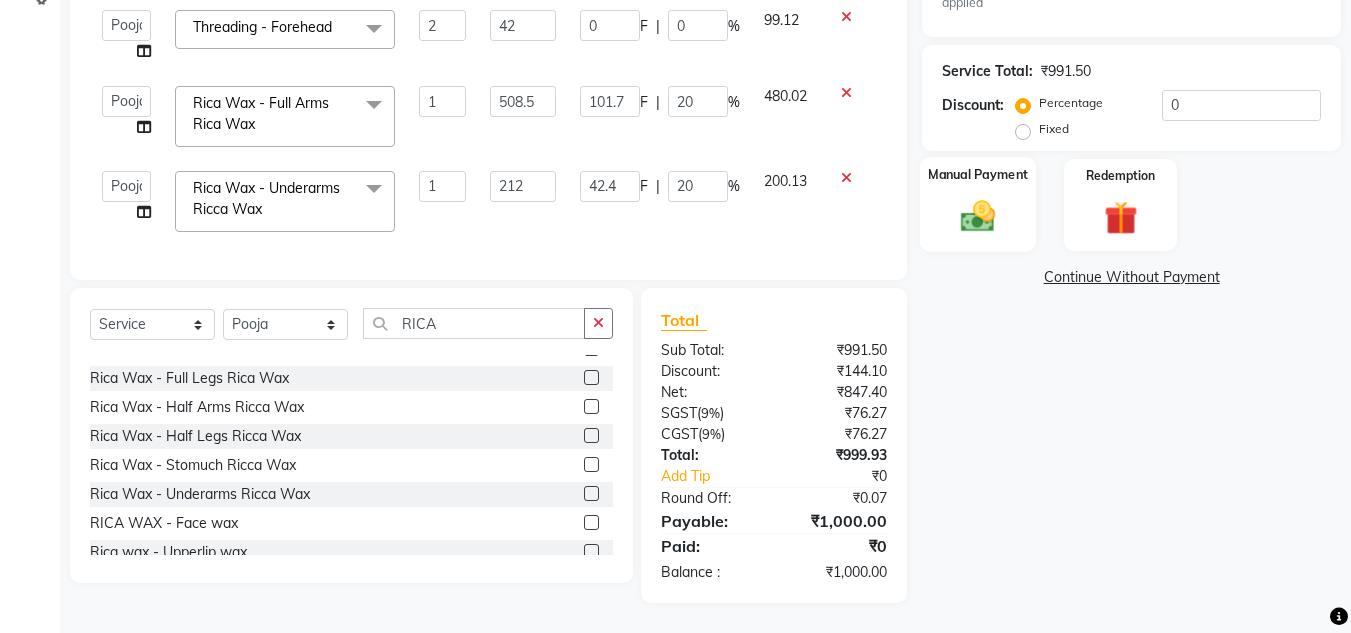 click 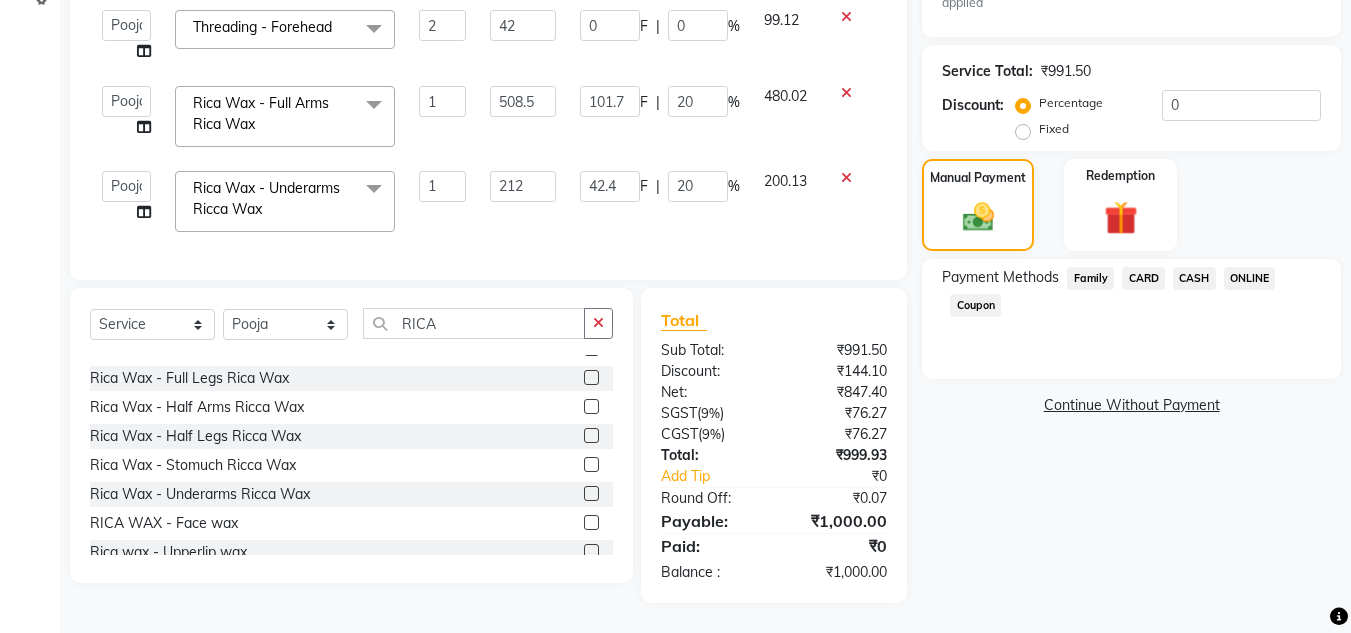 click on "ONLINE" 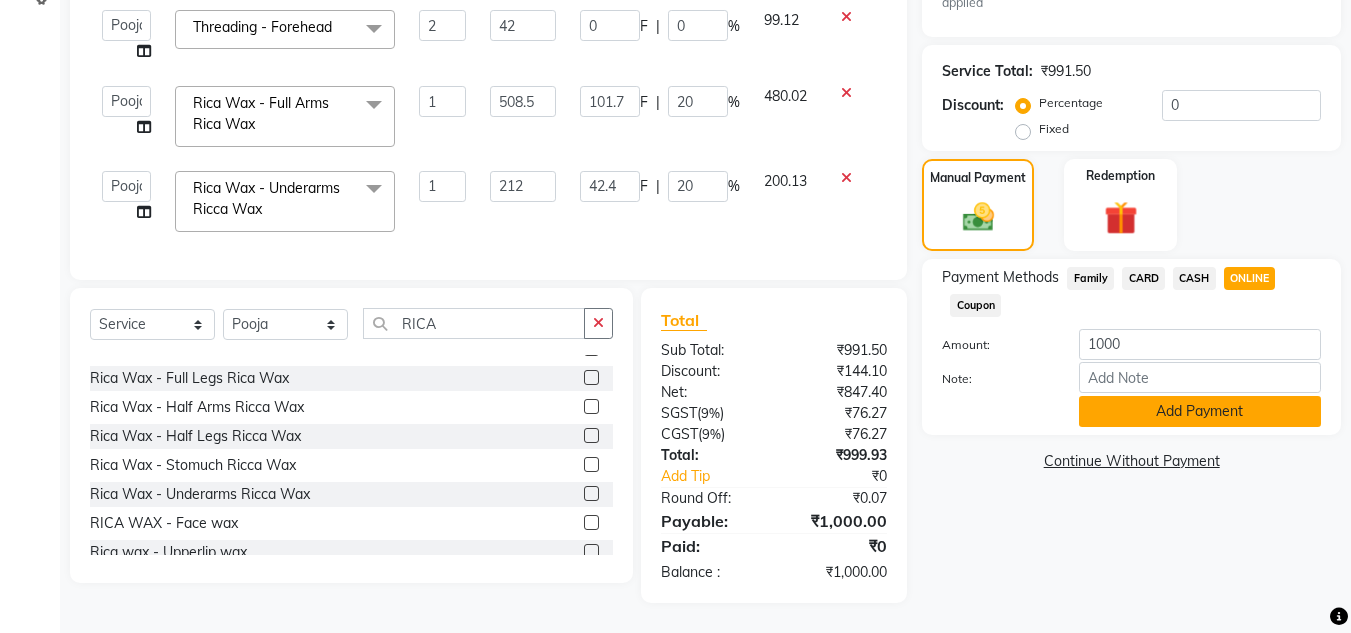 click on "Add Payment" 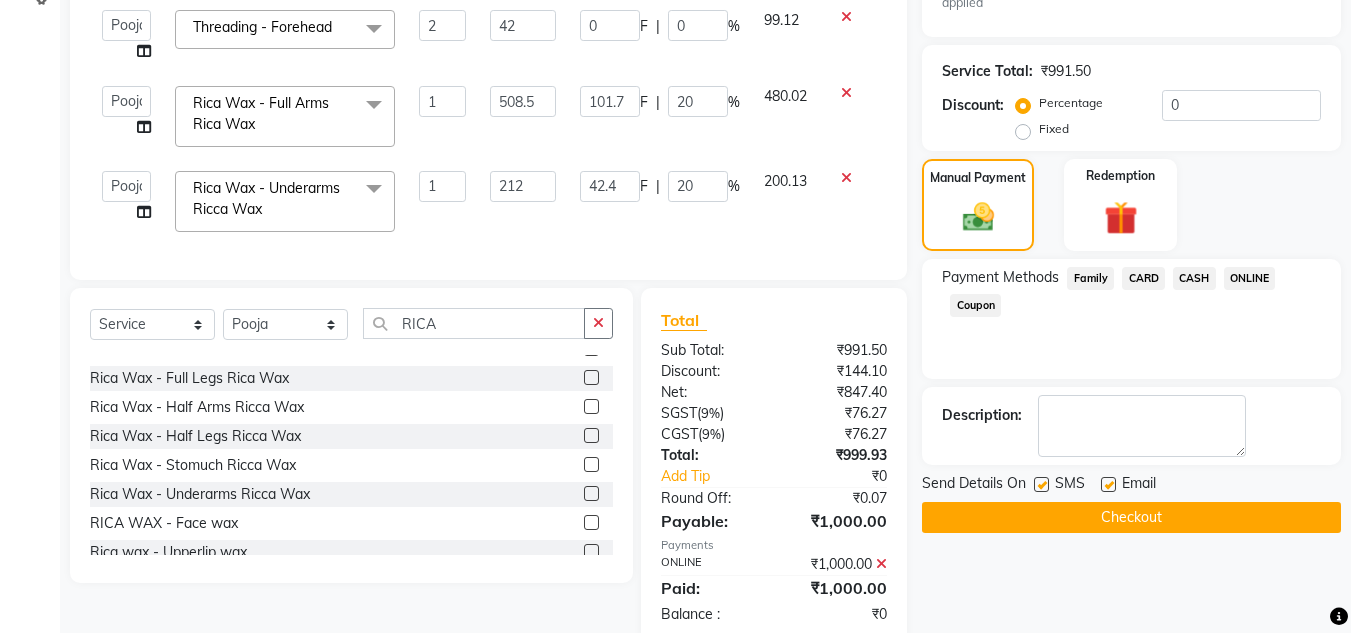 click on "Checkout" 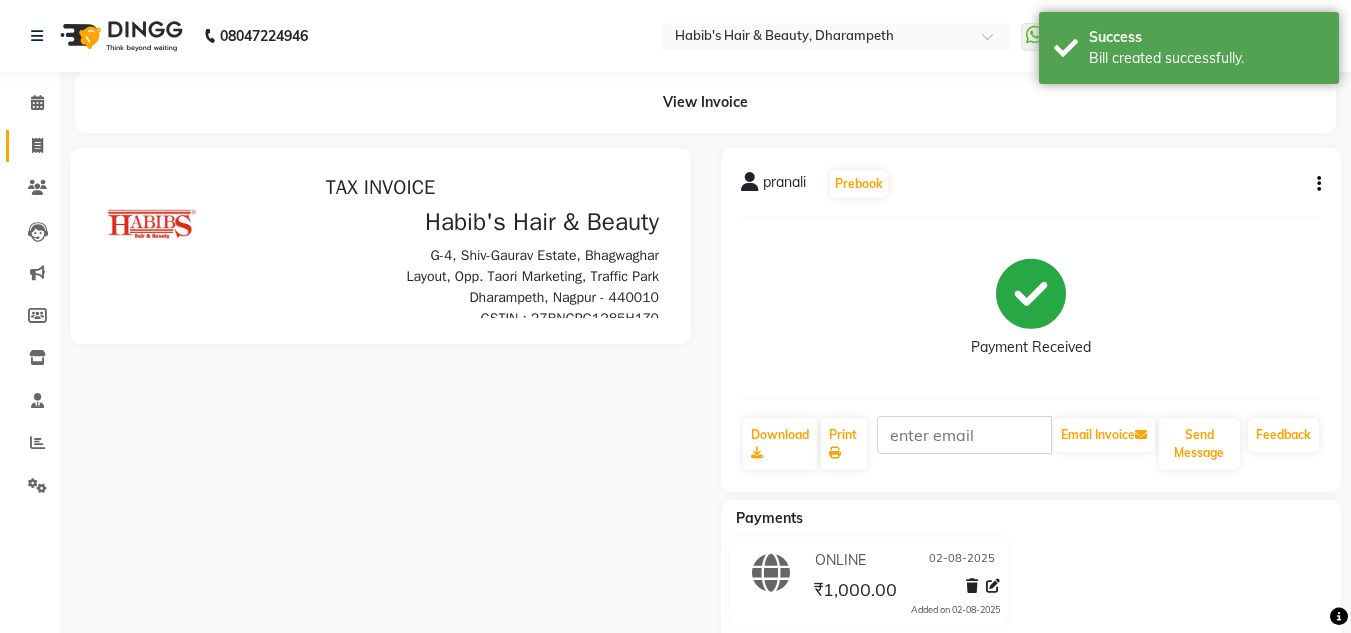 scroll, scrollTop: 0, scrollLeft: 0, axis: both 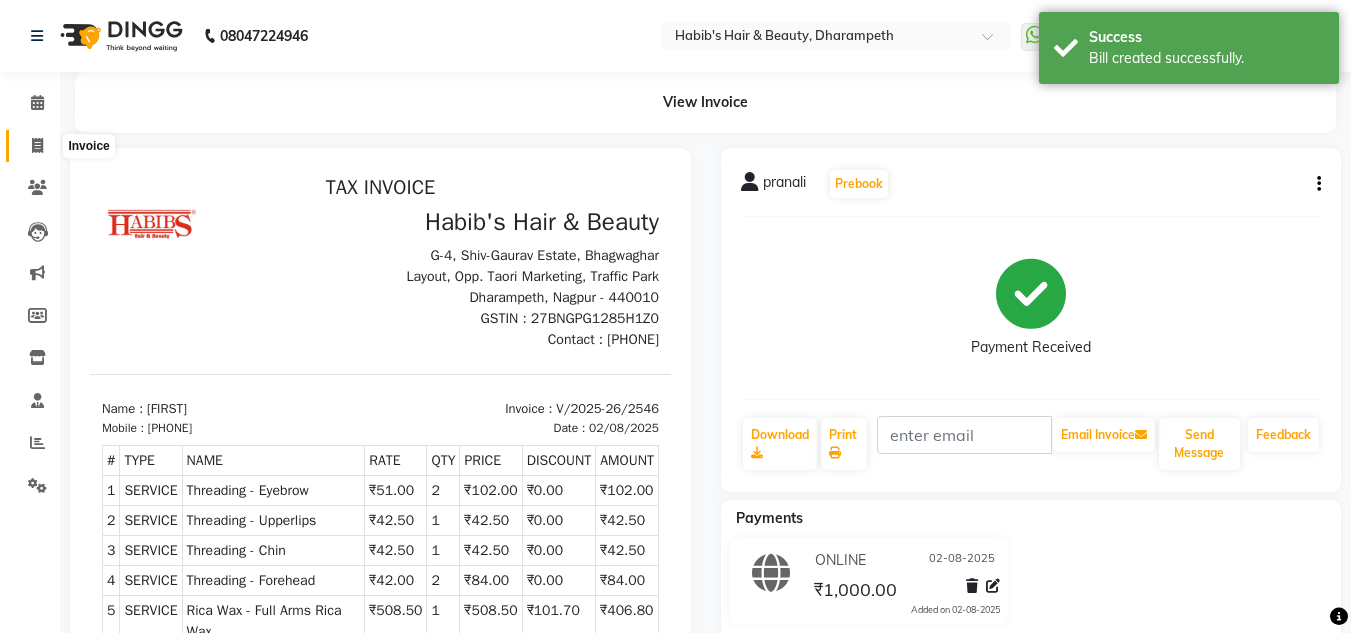 click 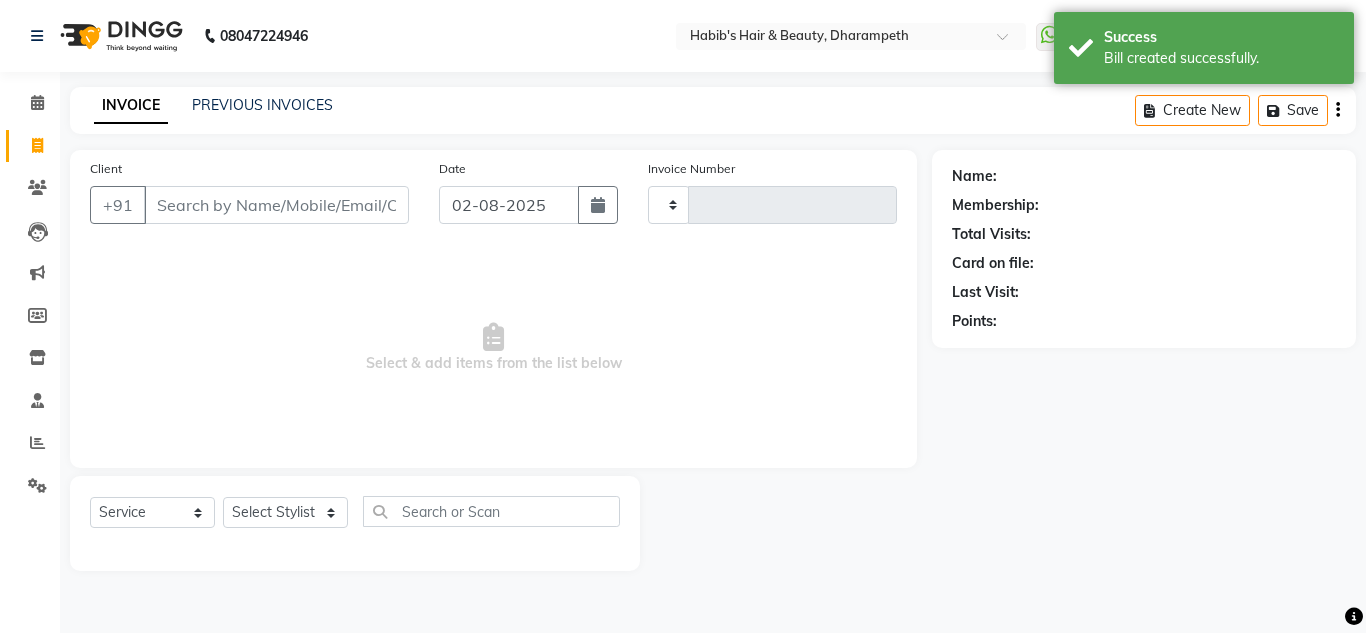 click on "Client" at bounding box center [276, 205] 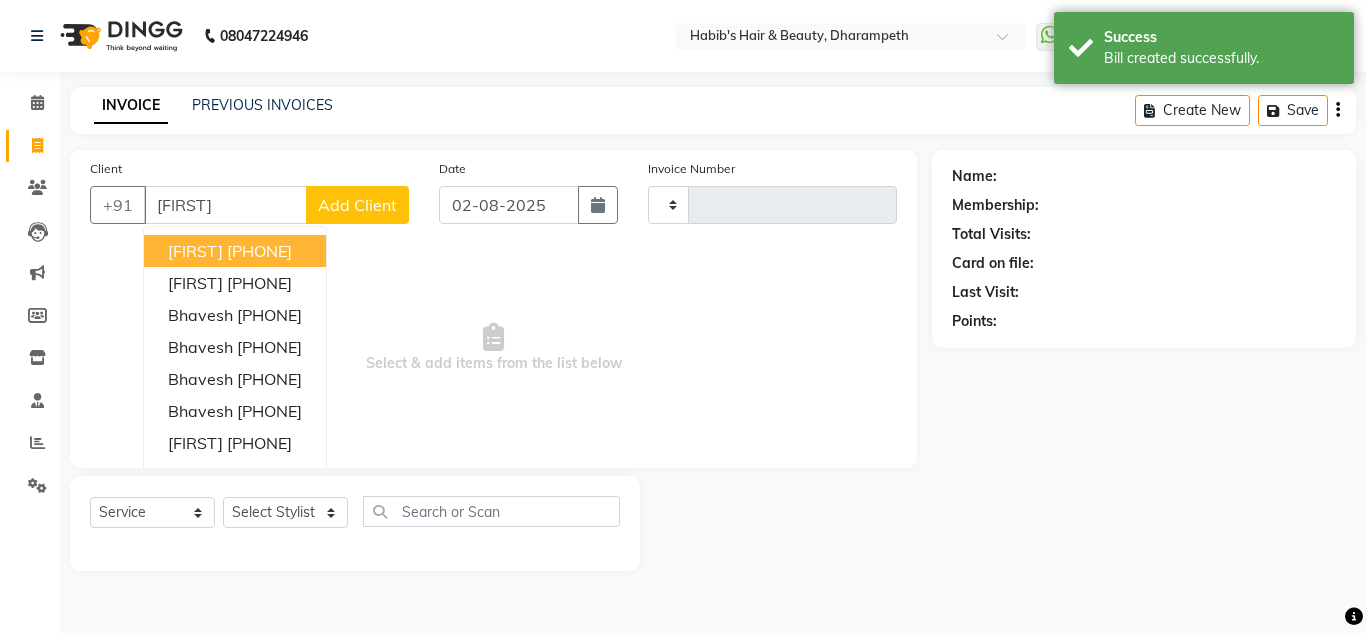 click on "[FIRST]" at bounding box center [195, 251] 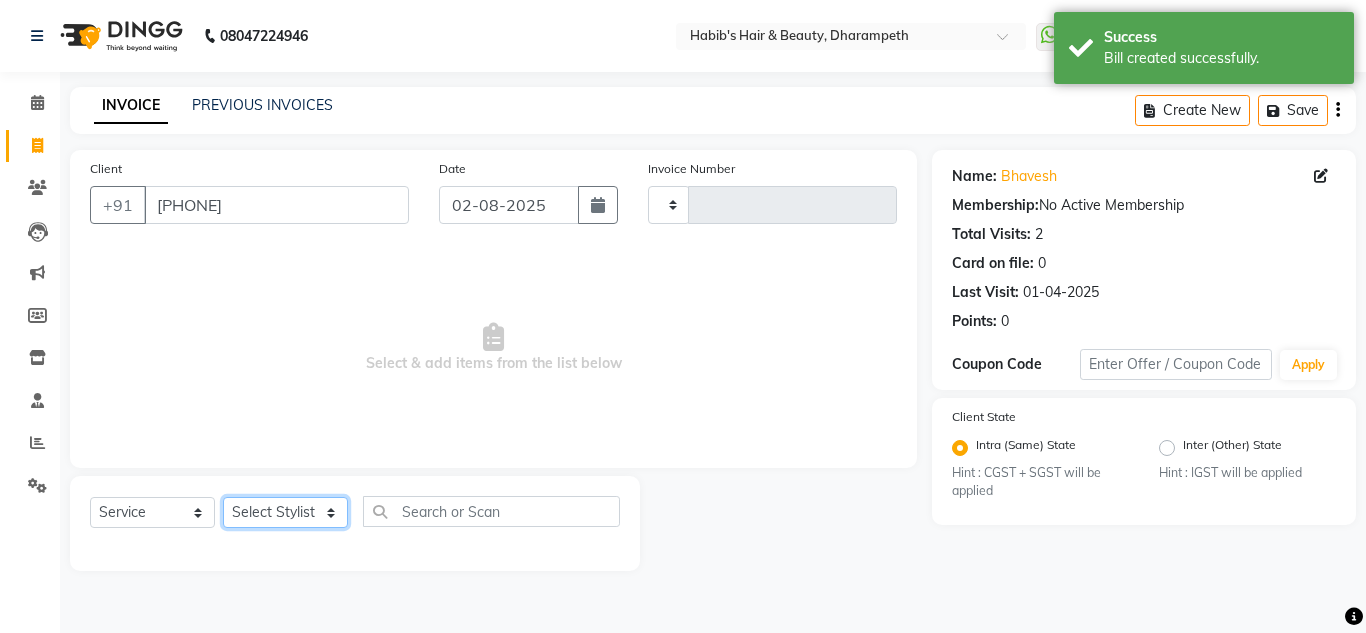 click on "Select Stylist Anuj W Ayush Himanshu P Javed Manager Pooja Pratham C Sakshi S Saniya S Shilpa P Vedant N" 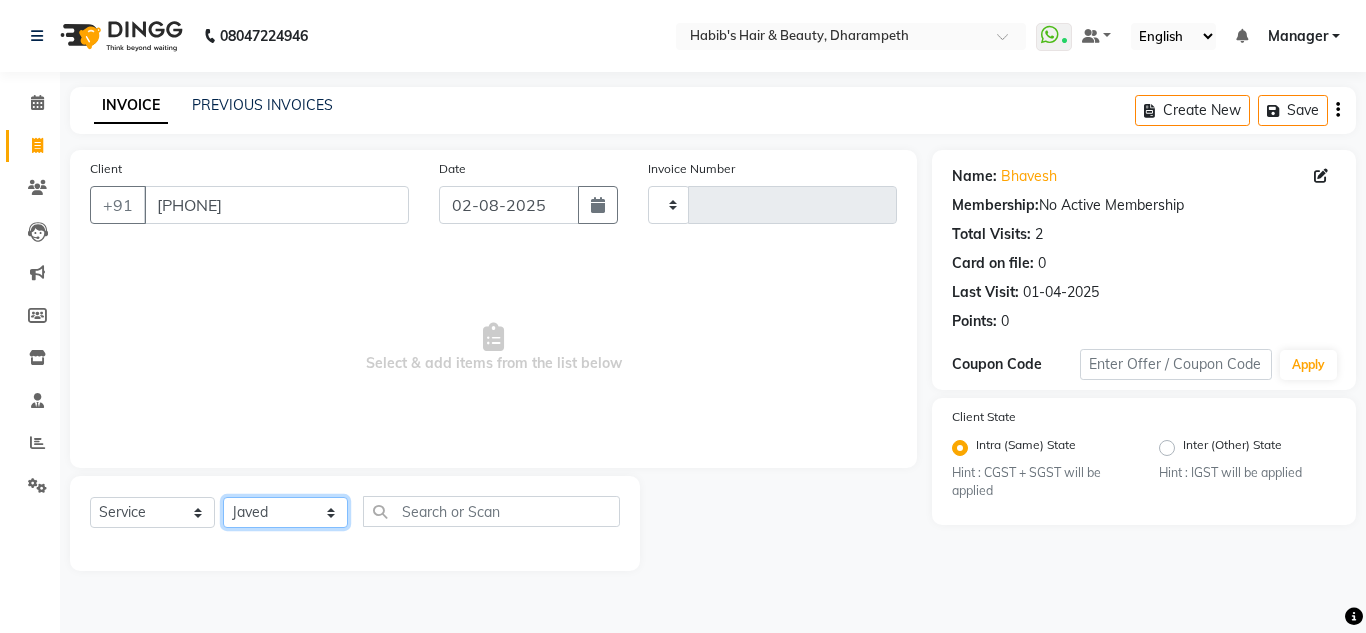 click on "Select Stylist Anuj W Ayush Himanshu P Javed Manager Pooja Pratham C Sakshi S Saniya S Shilpa P Vedant N" 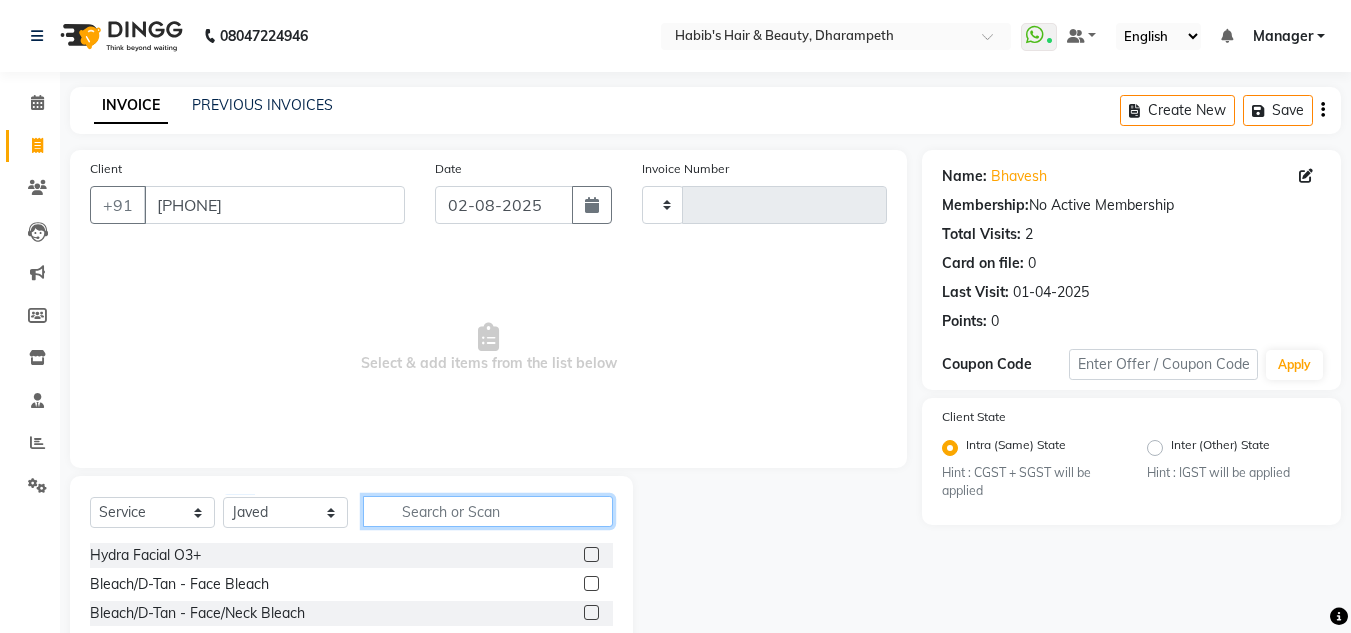 click 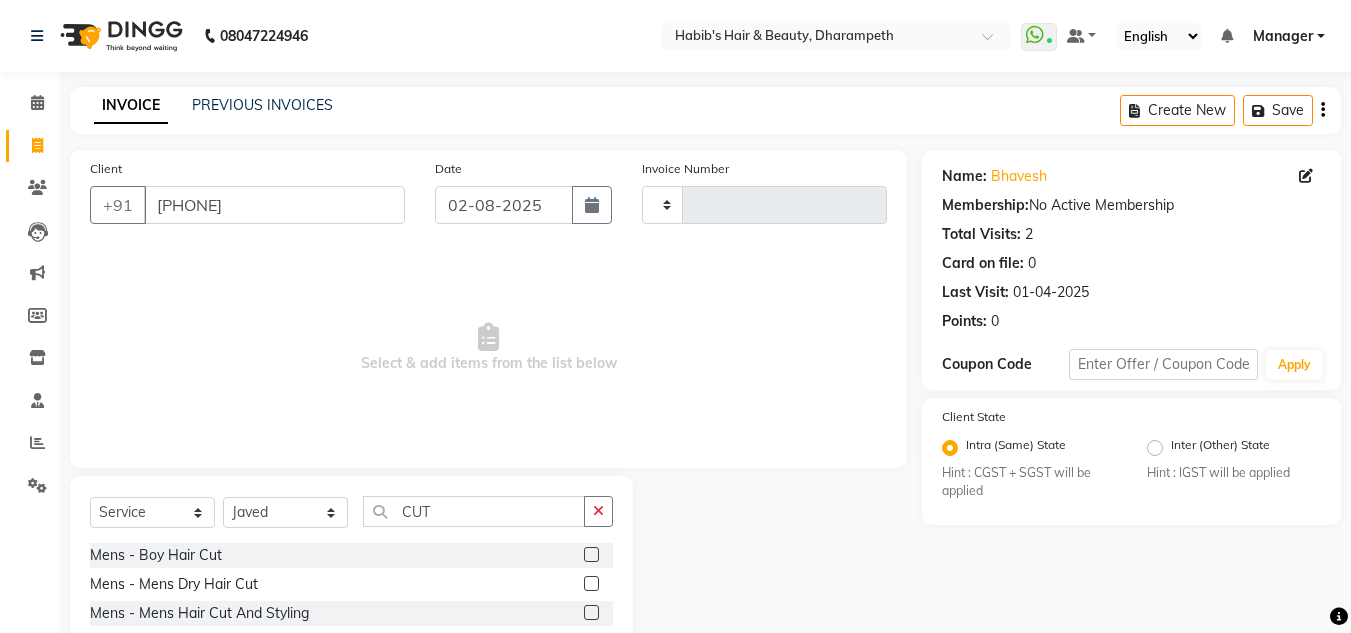click 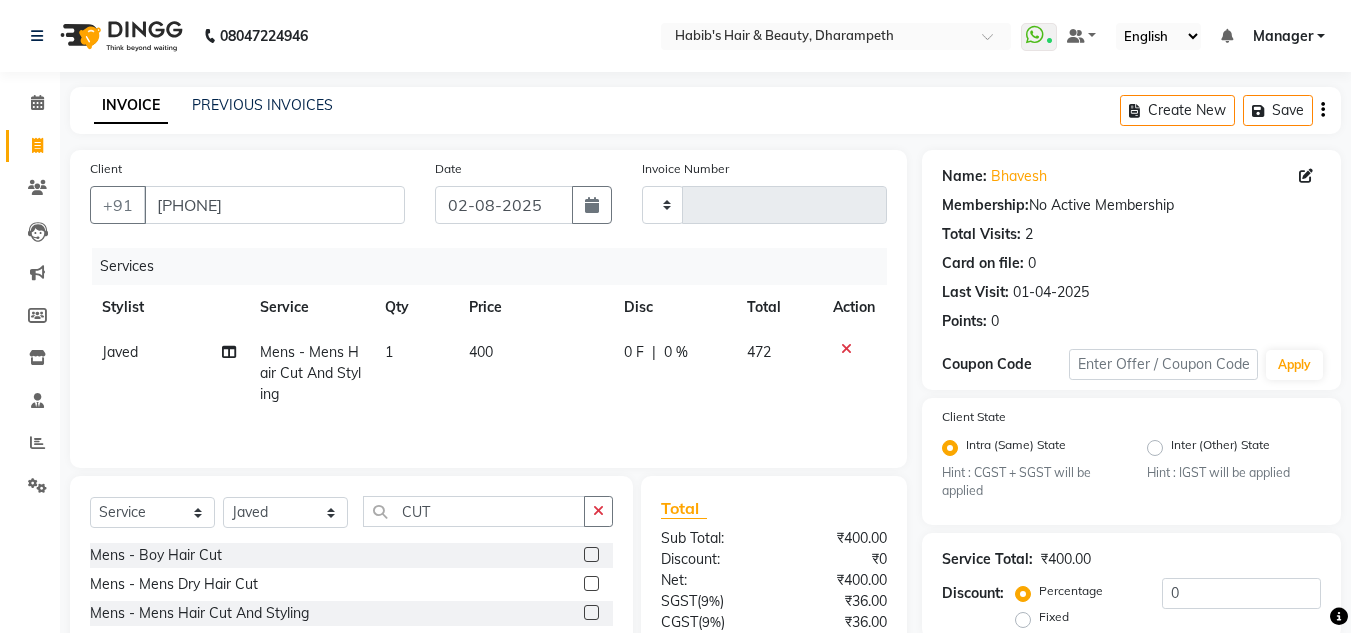 click on "400" 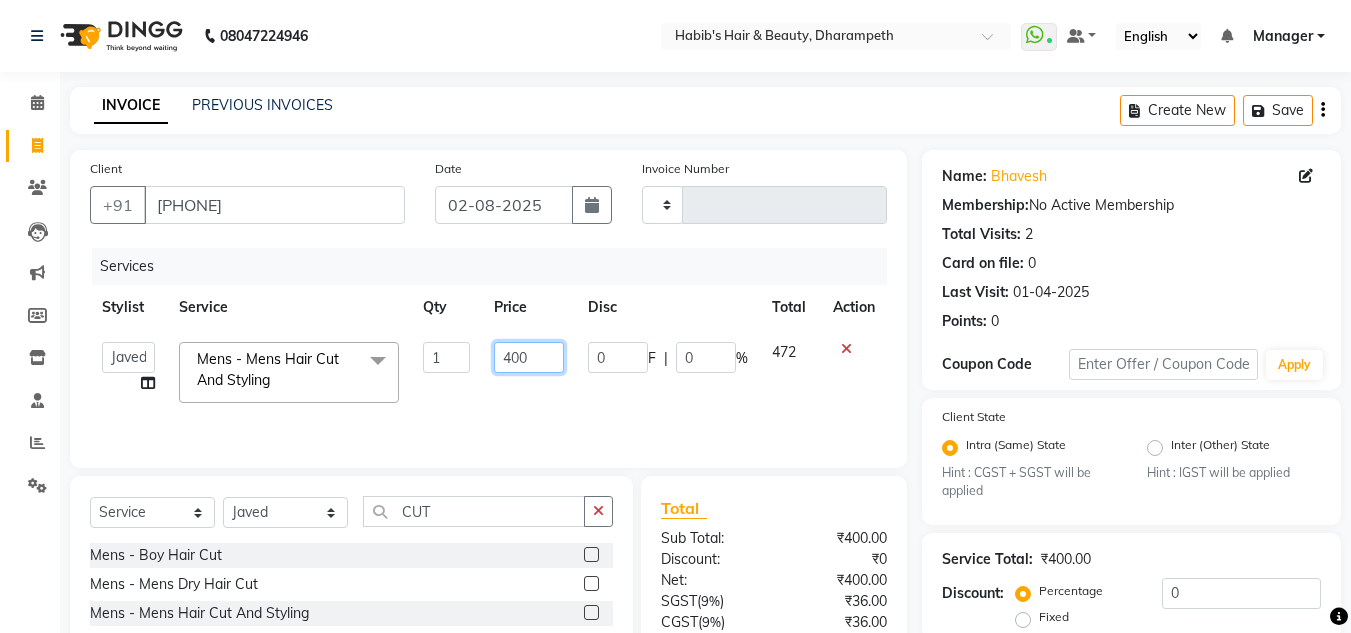 click on "400" 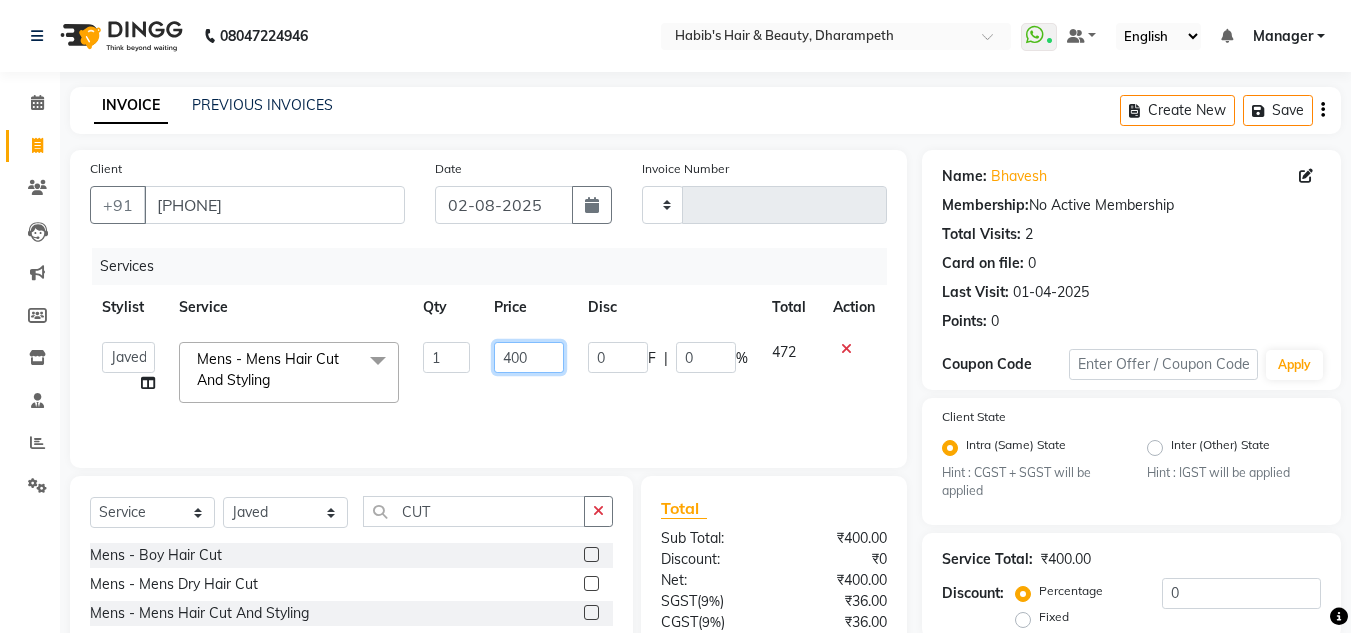 click on "400" 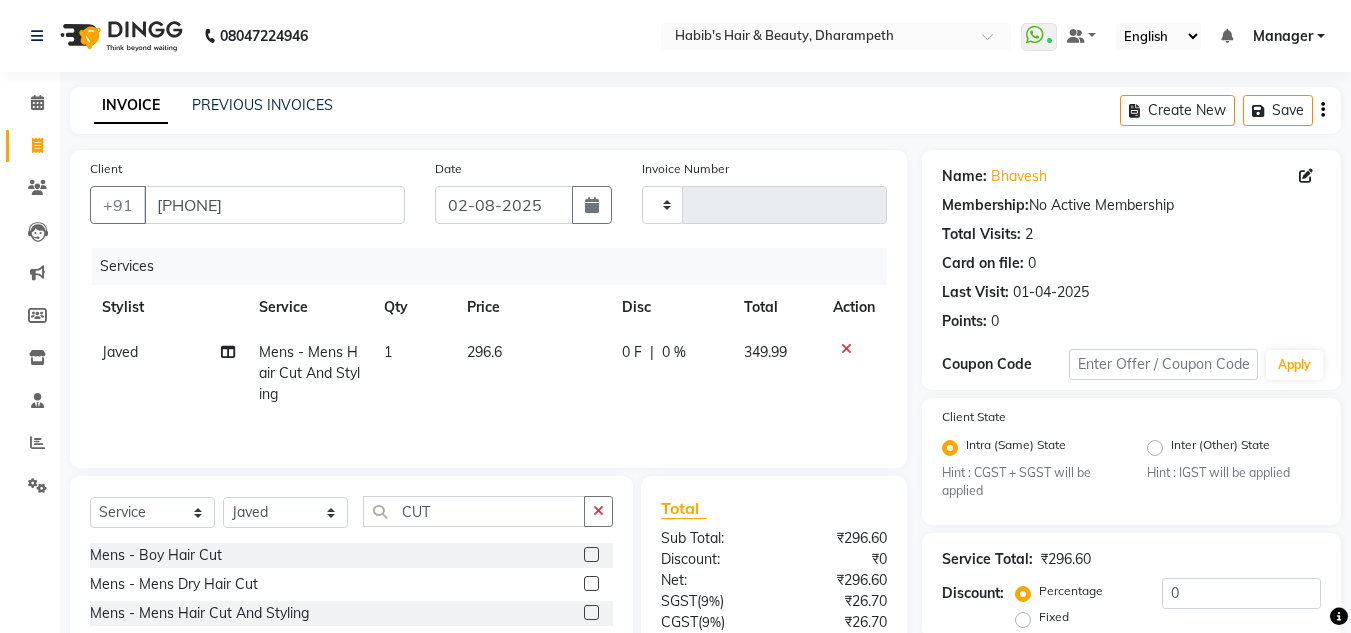 click on "349.99" 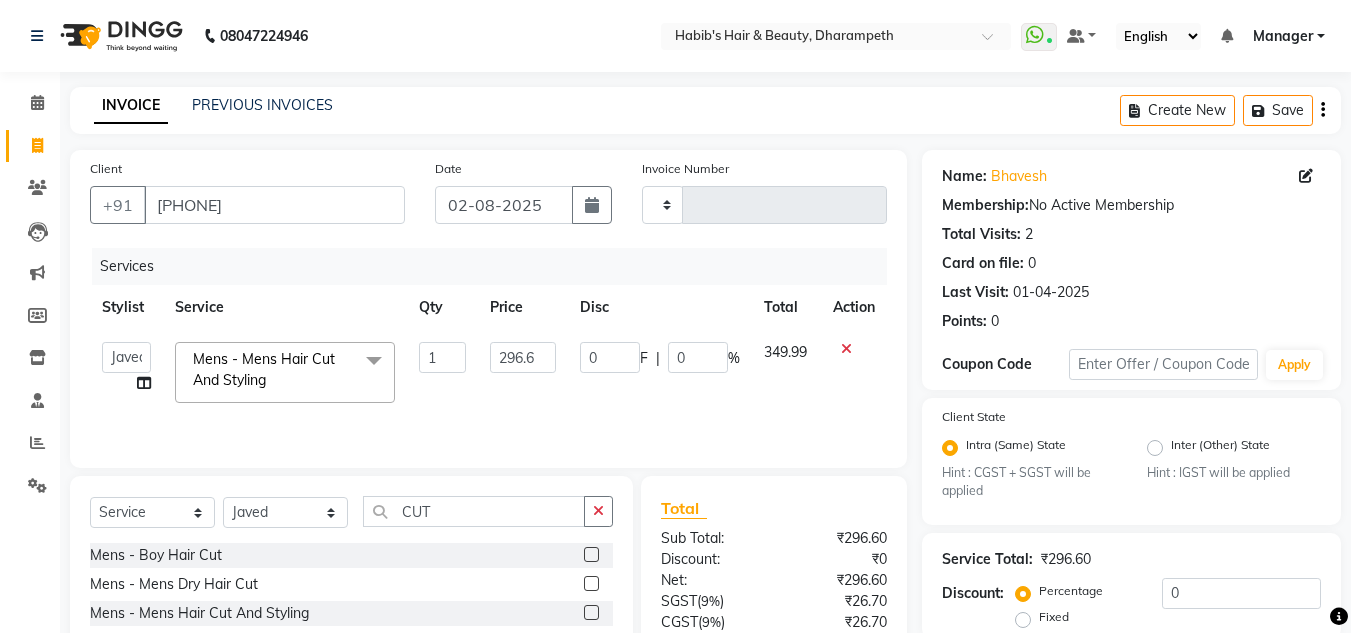 scroll, scrollTop: 188, scrollLeft: 0, axis: vertical 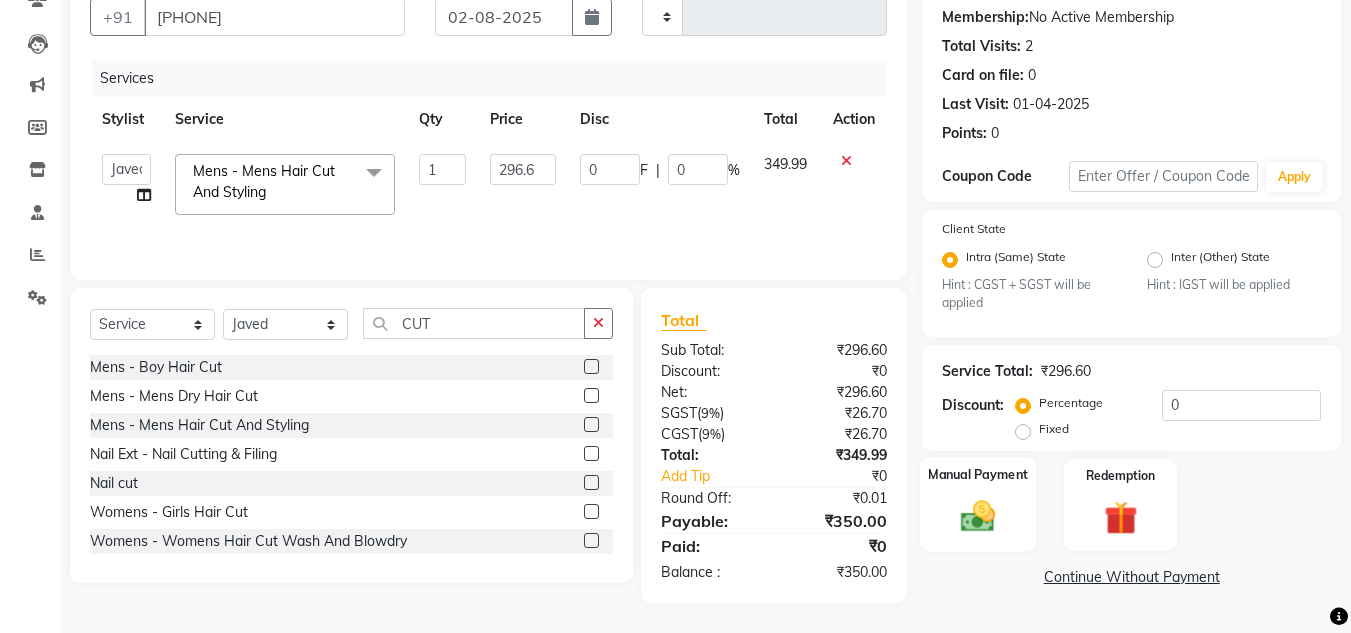 click 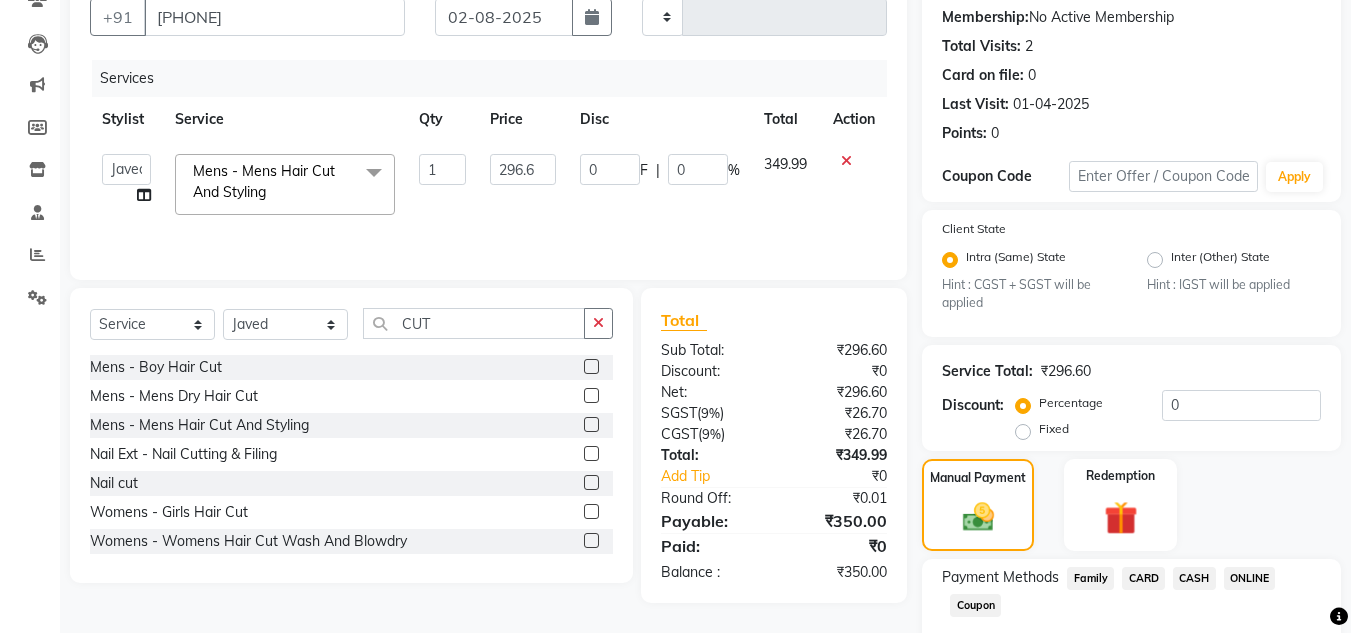 click on "CASH" 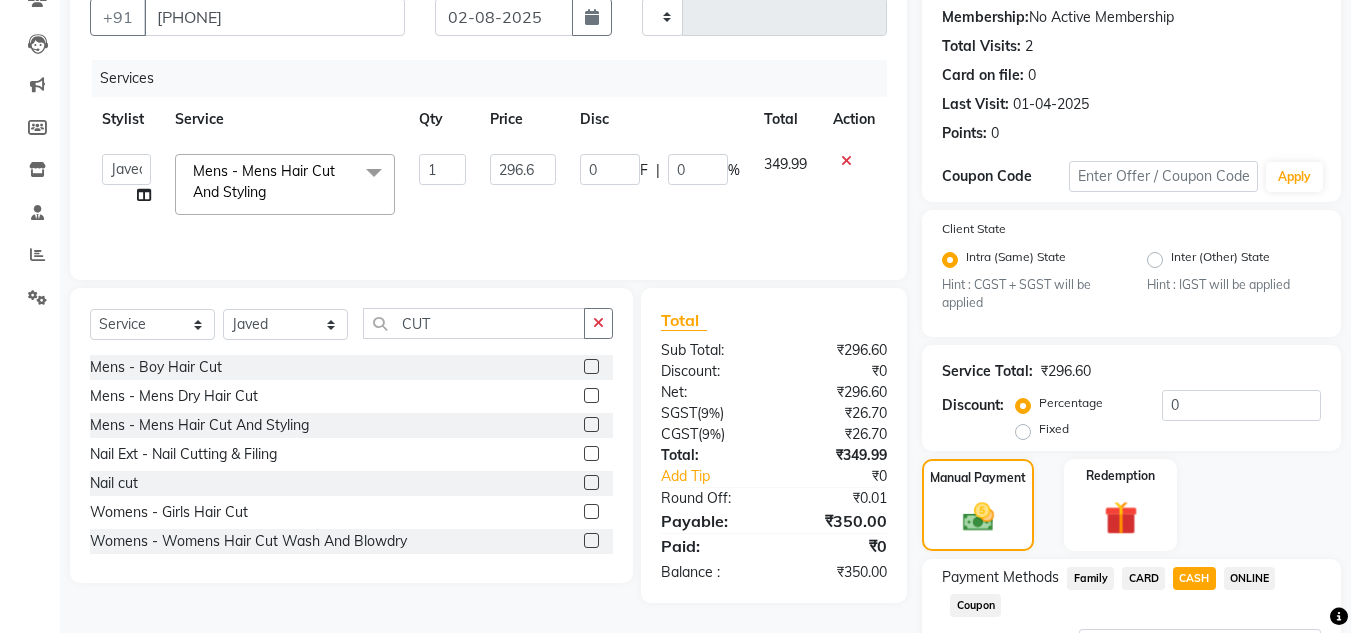 scroll, scrollTop: 361, scrollLeft: 0, axis: vertical 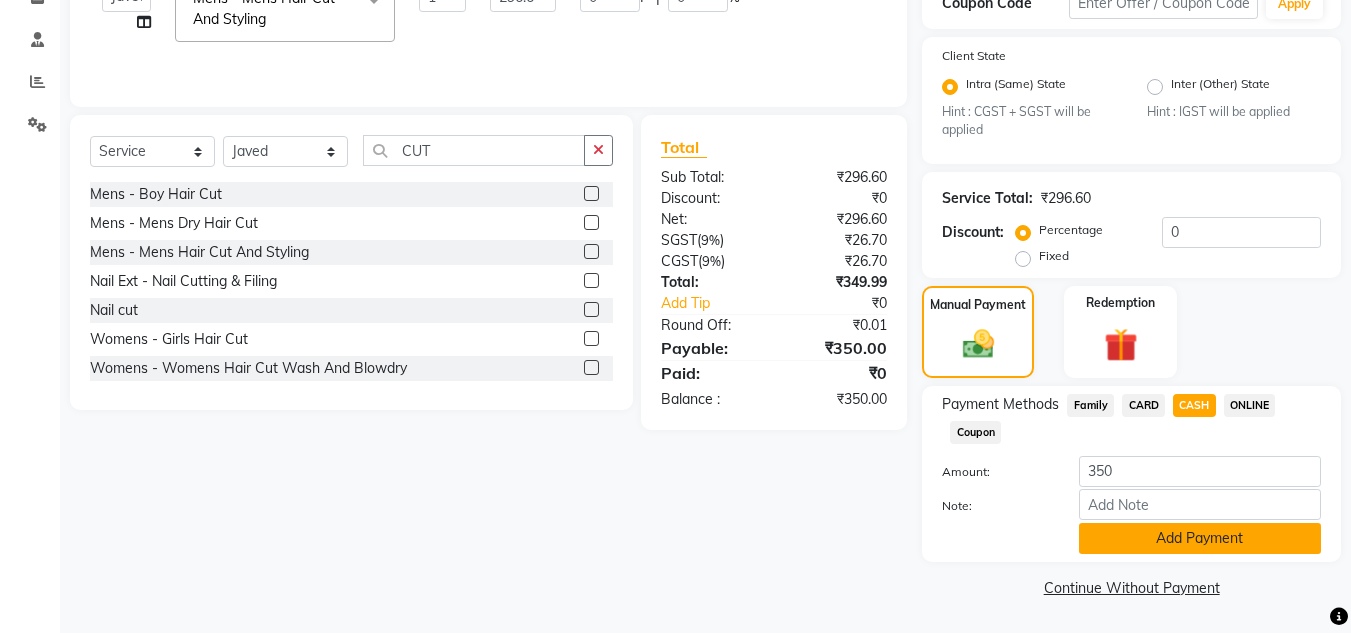 click on "Add Payment" 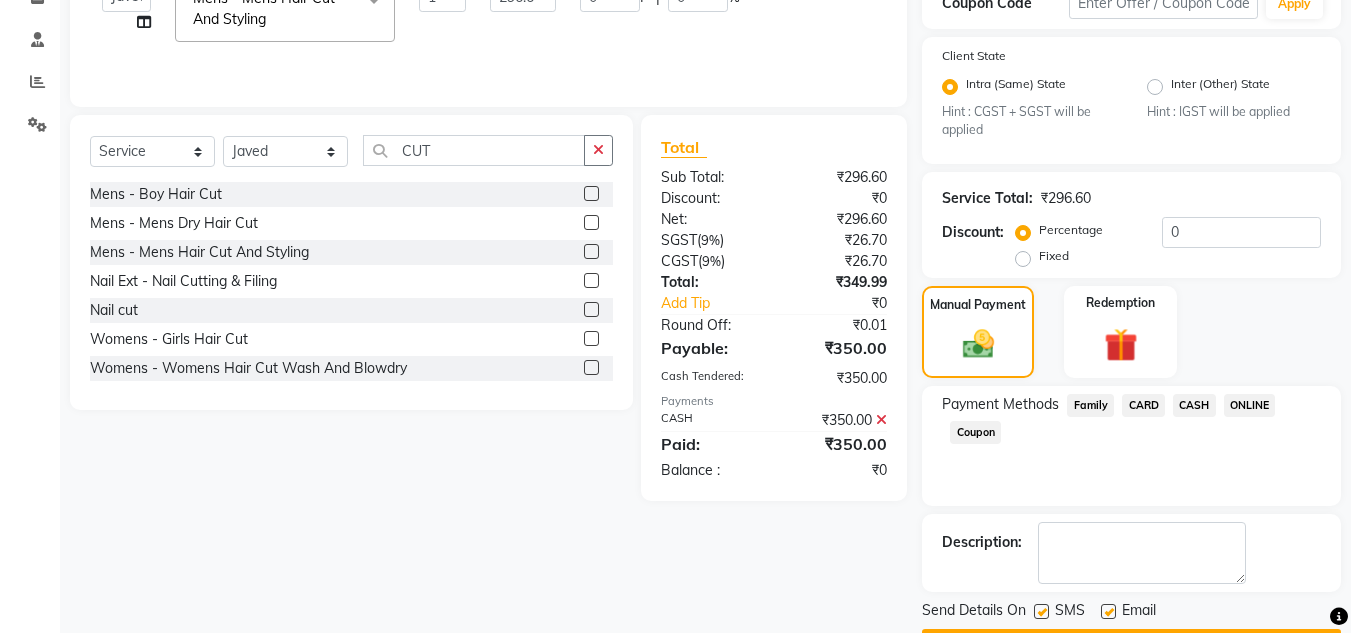 scroll, scrollTop: 418, scrollLeft: 0, axis: vertical 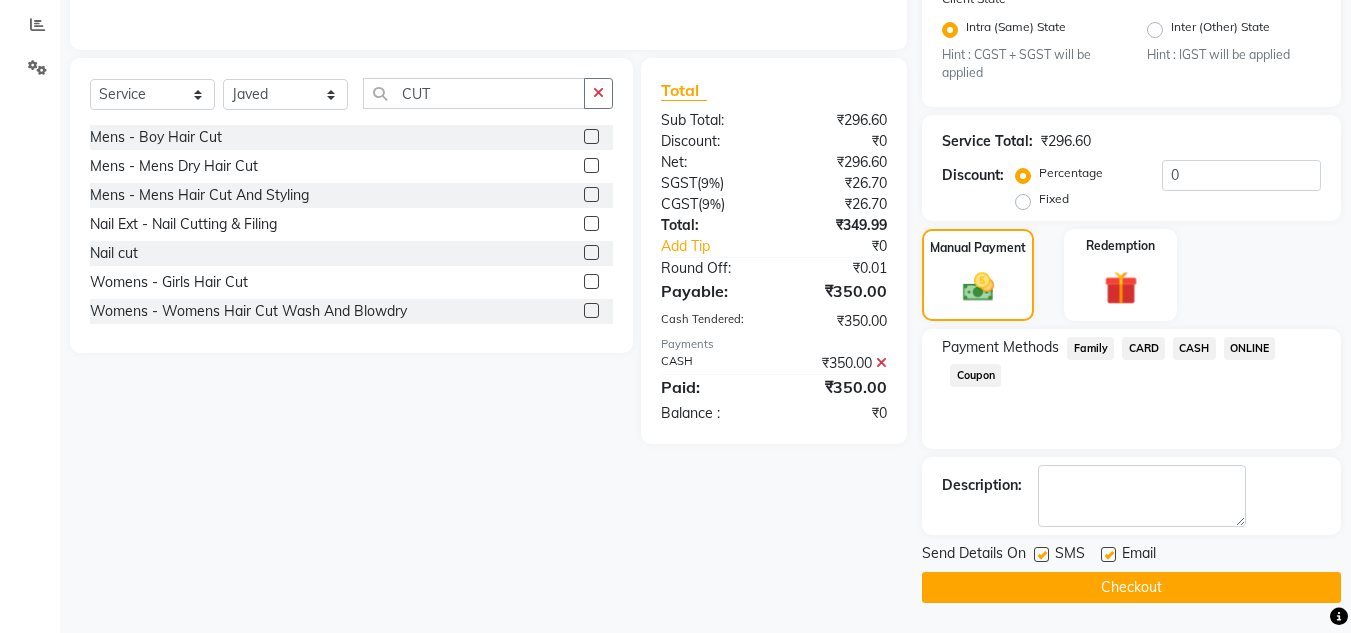 click on "Checkout" 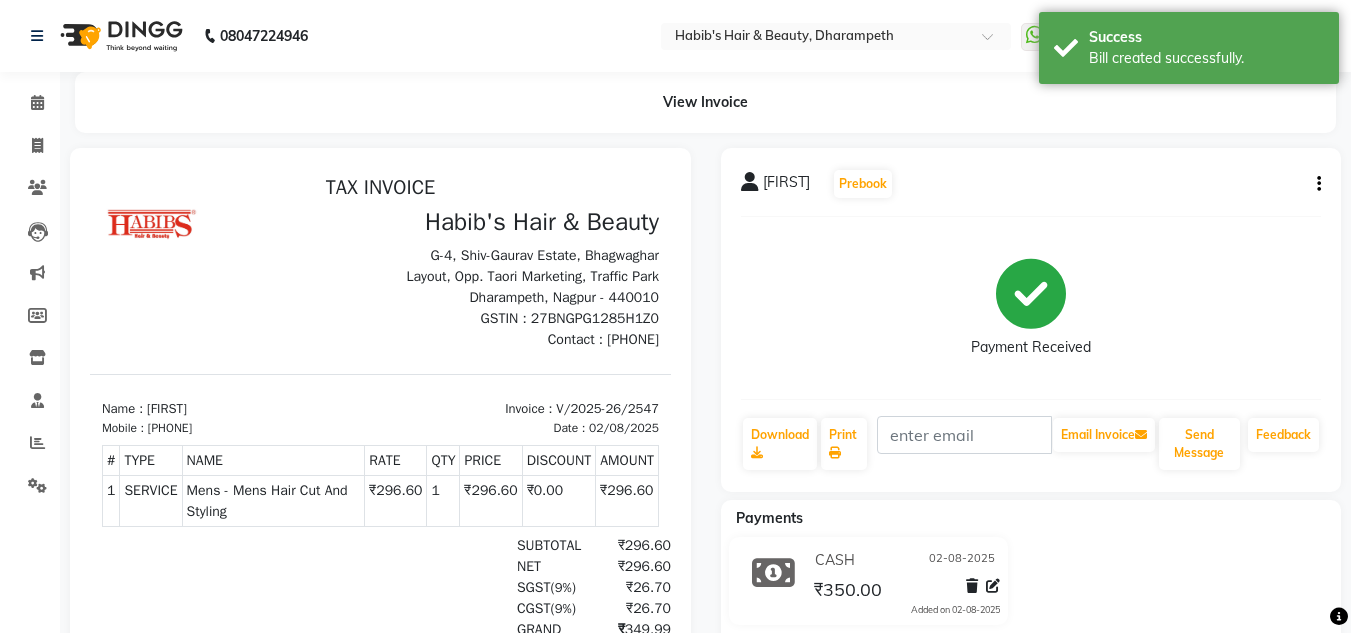 scroll, scrollTop: 0, scrollLeft: 0, axis: both 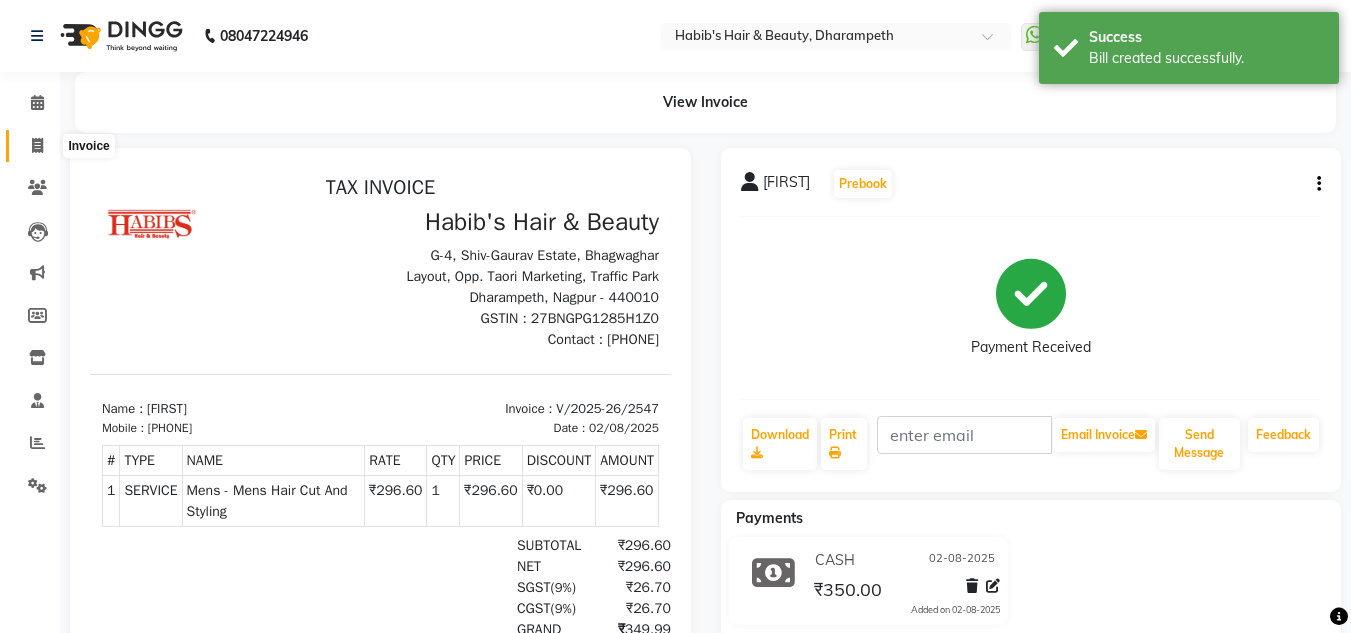 click 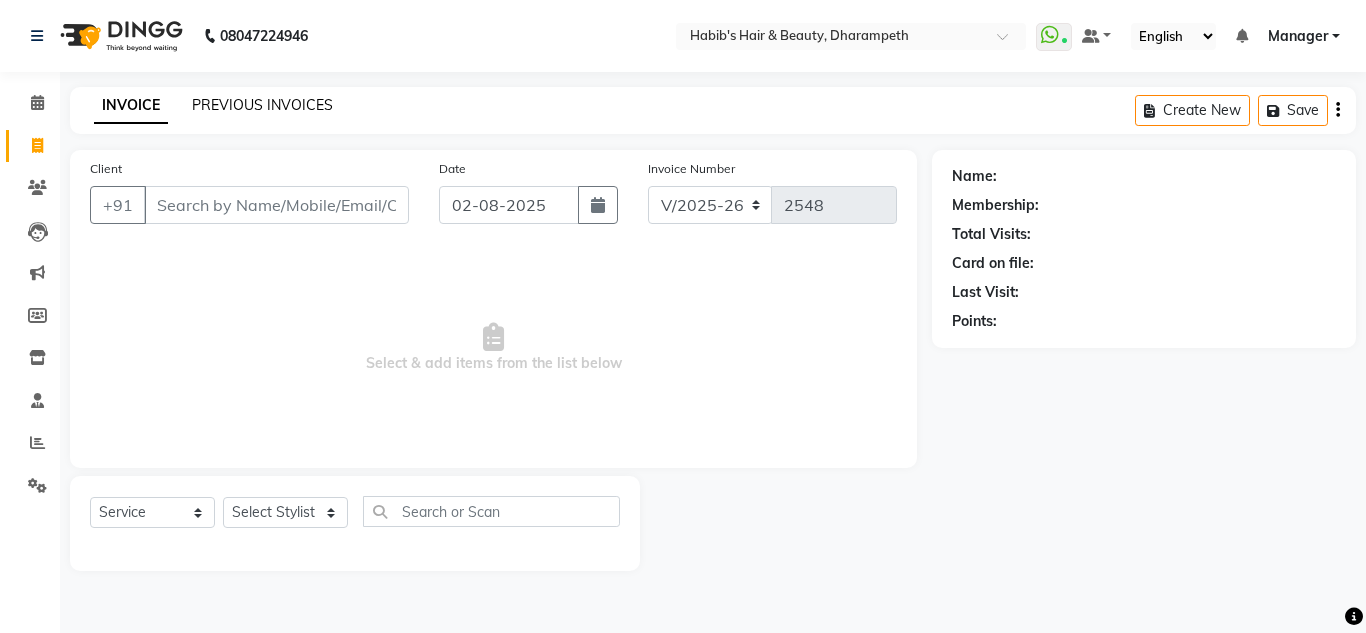 click on "PREVIOUS INVOICES" 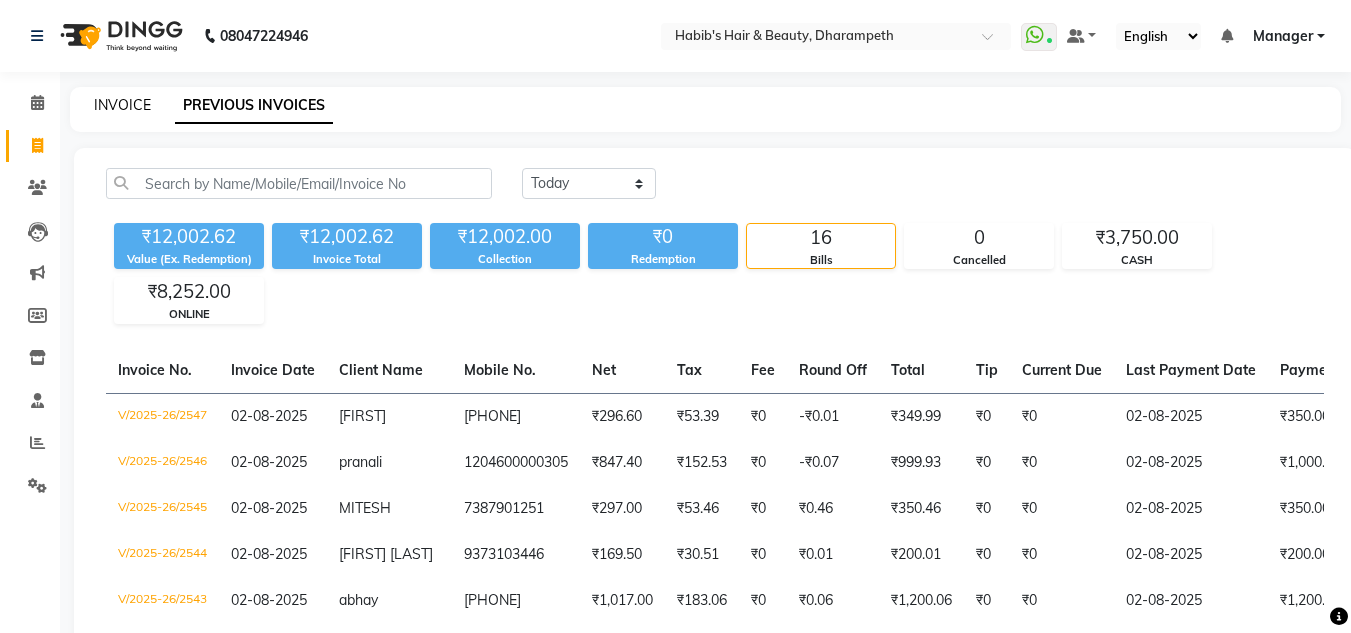 click on "INVOICE" 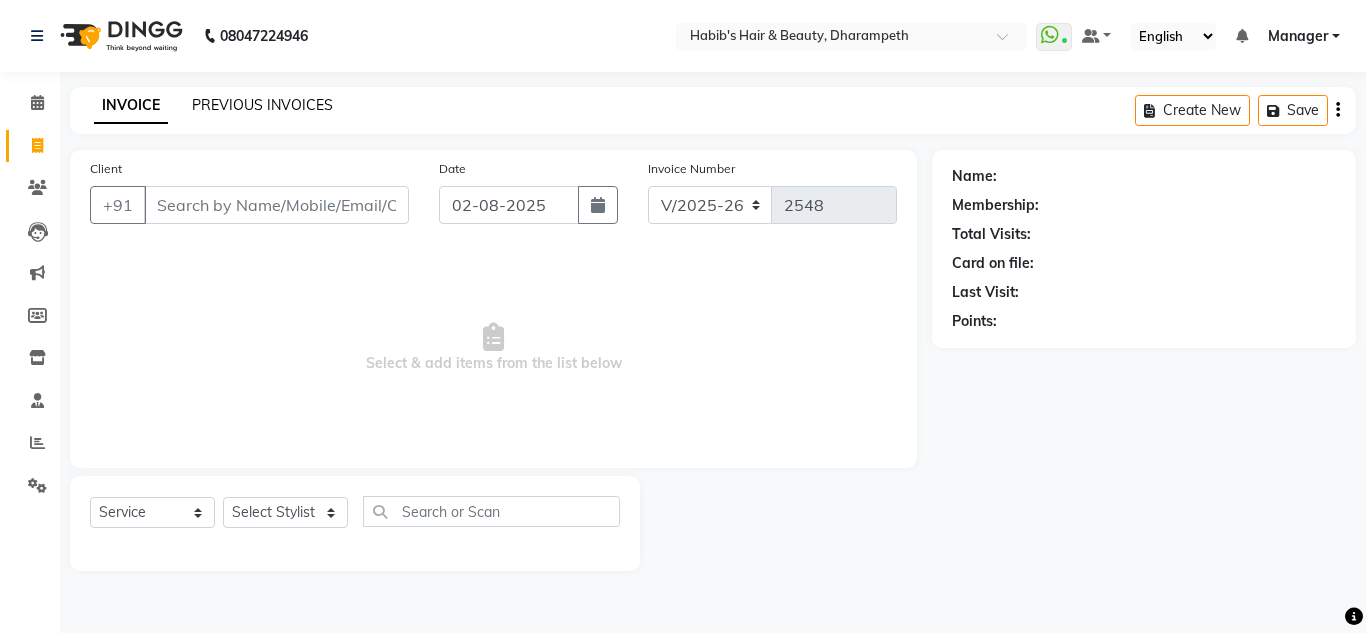 click on "PREVIOUS INVOICES" 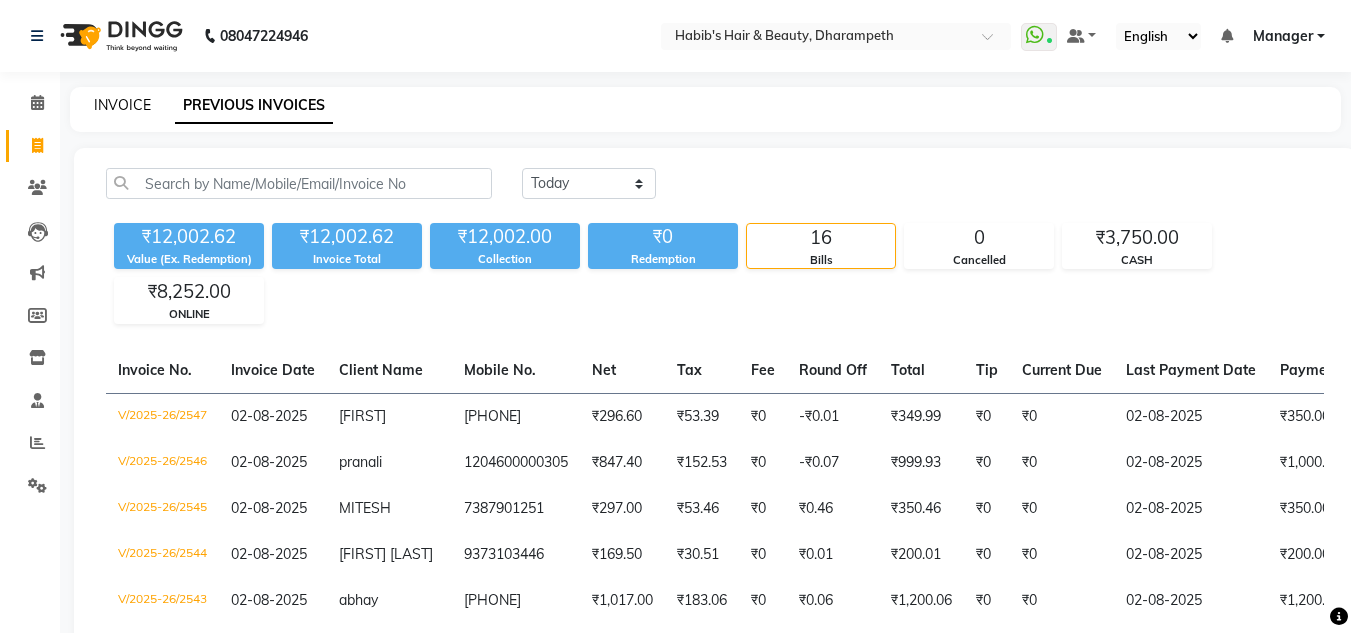 click on "INVOICE" 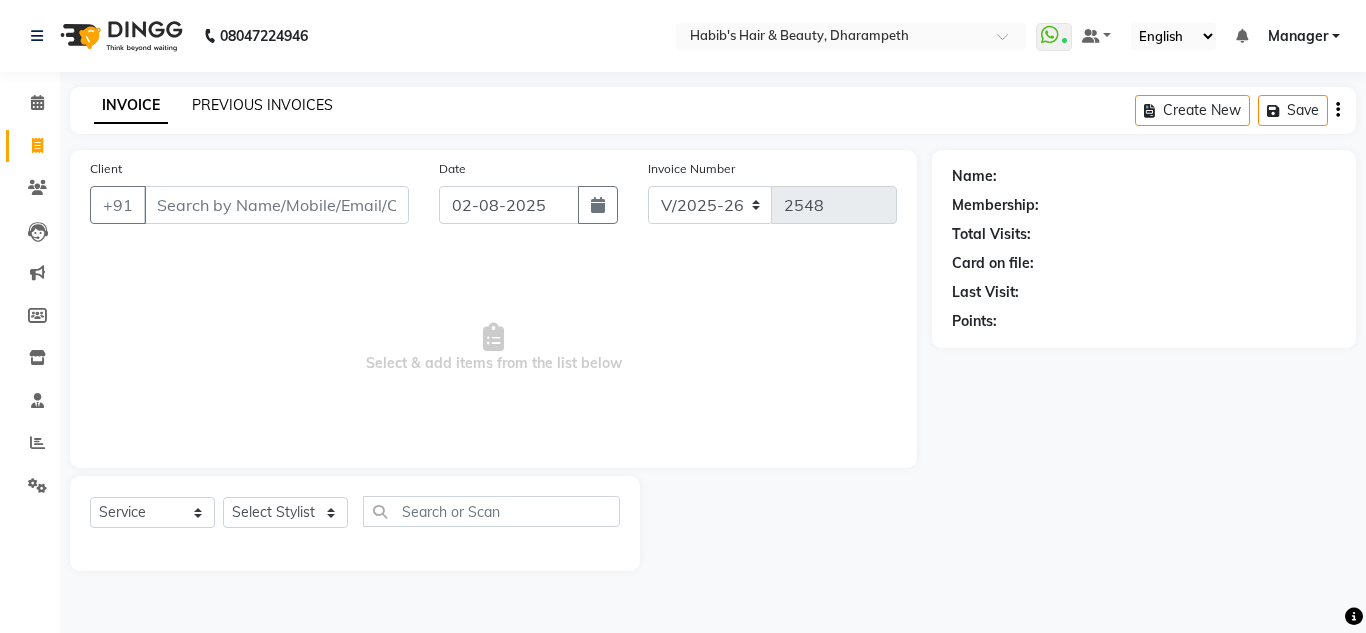 click on "PREVIOUS INVOICES" 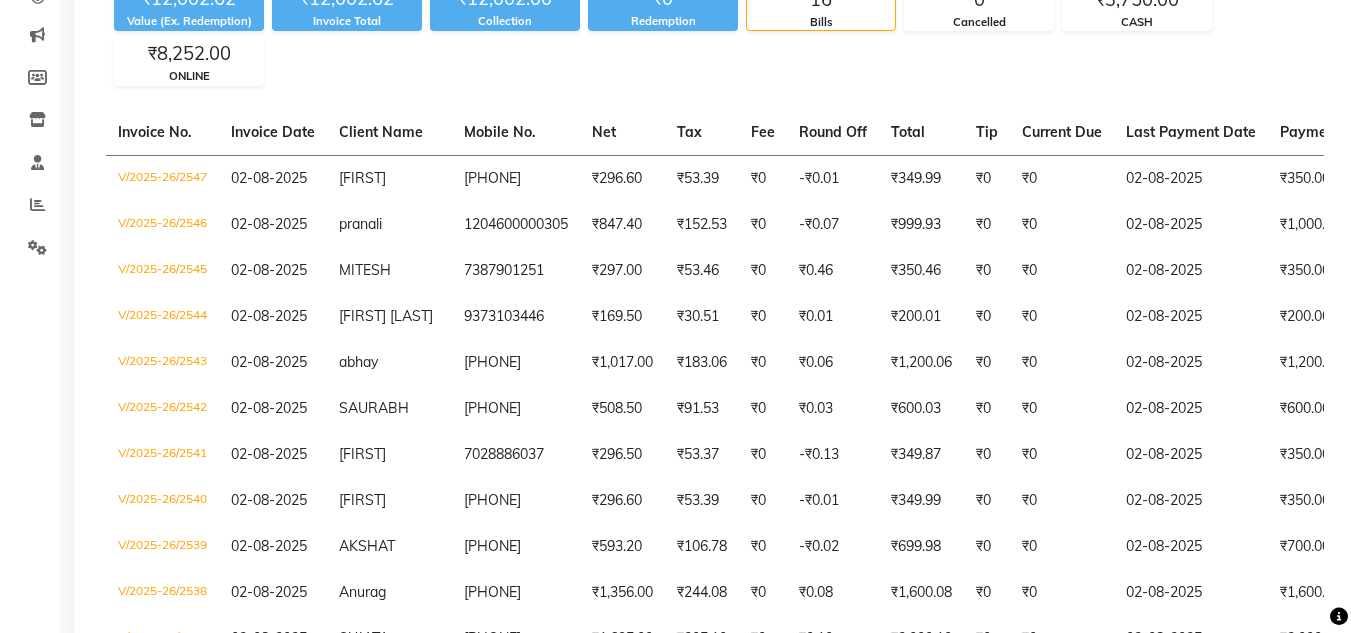 scroll, scrollTop: 0, scrollLeft: 0, axis: both 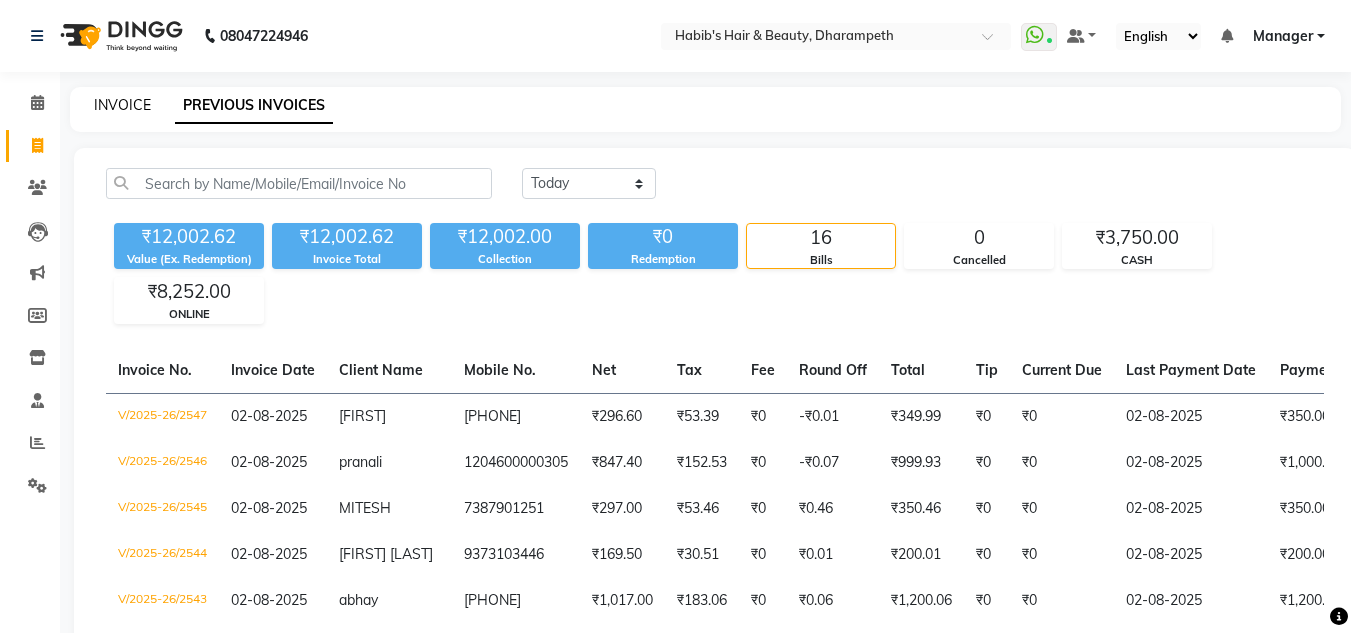 click on "INVOICE" 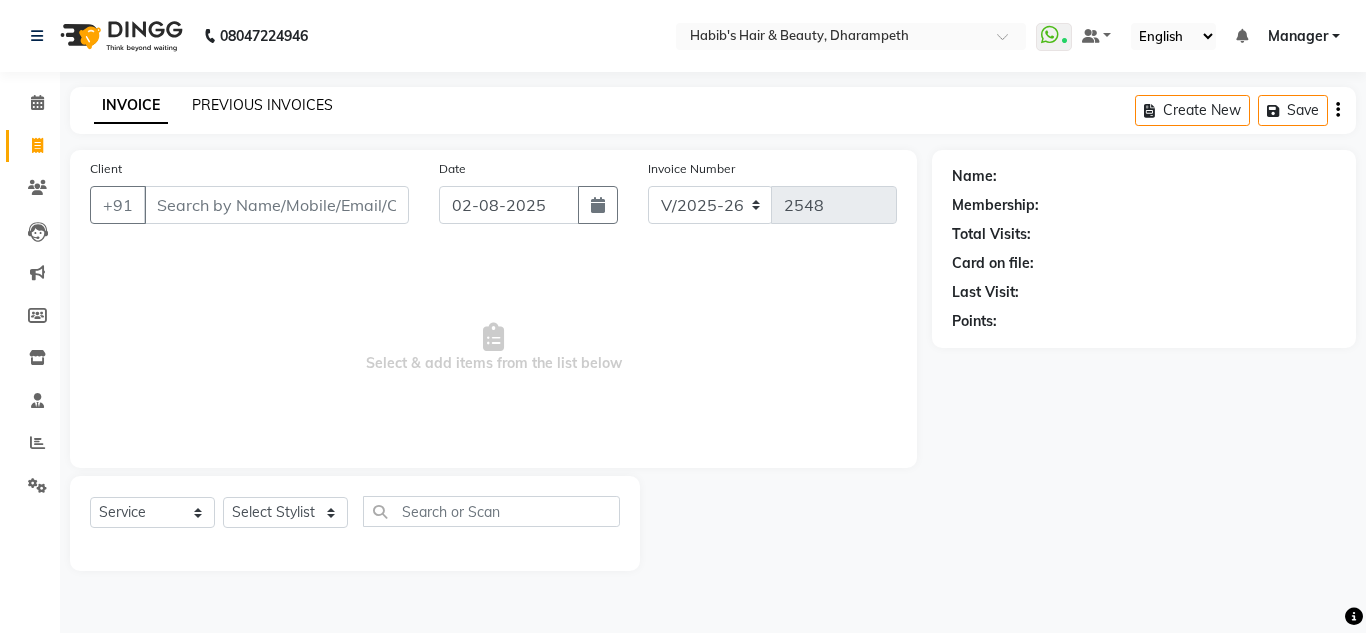 click on "PREVIOUS INVOICES" 